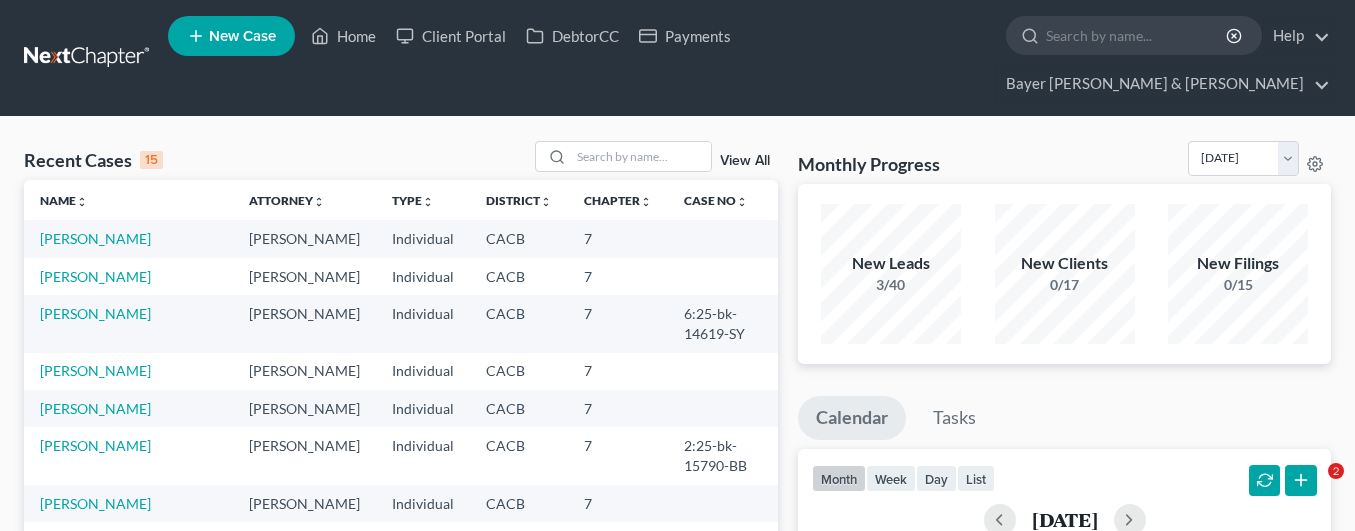 scroll, scrollTop: 0, scrollLeft: 0, axis: both 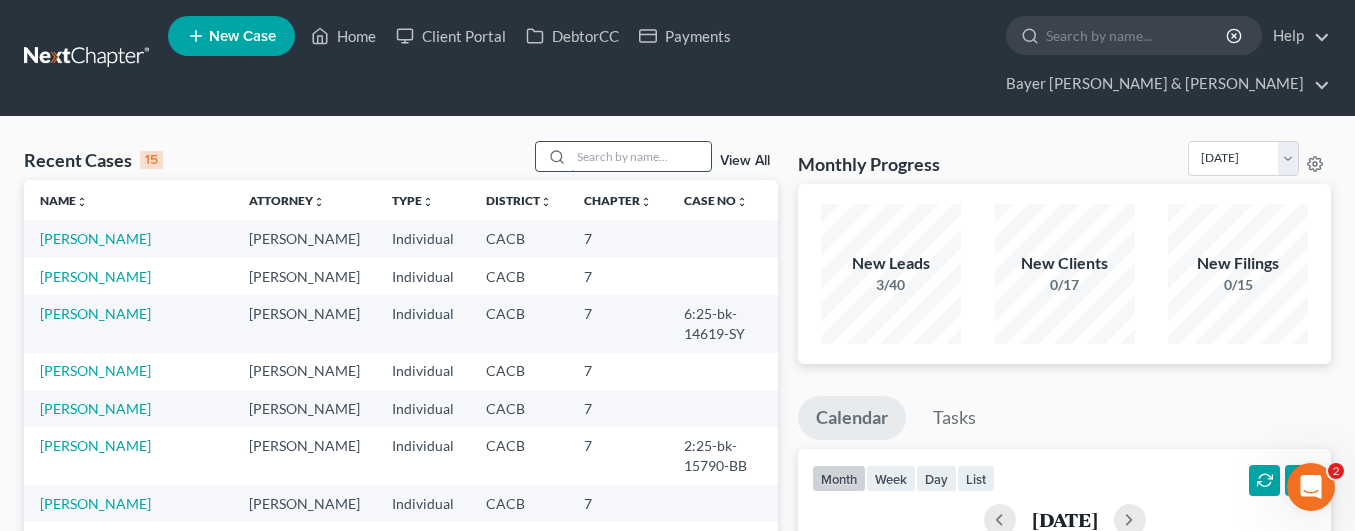 click at bounding box center [641, 156] 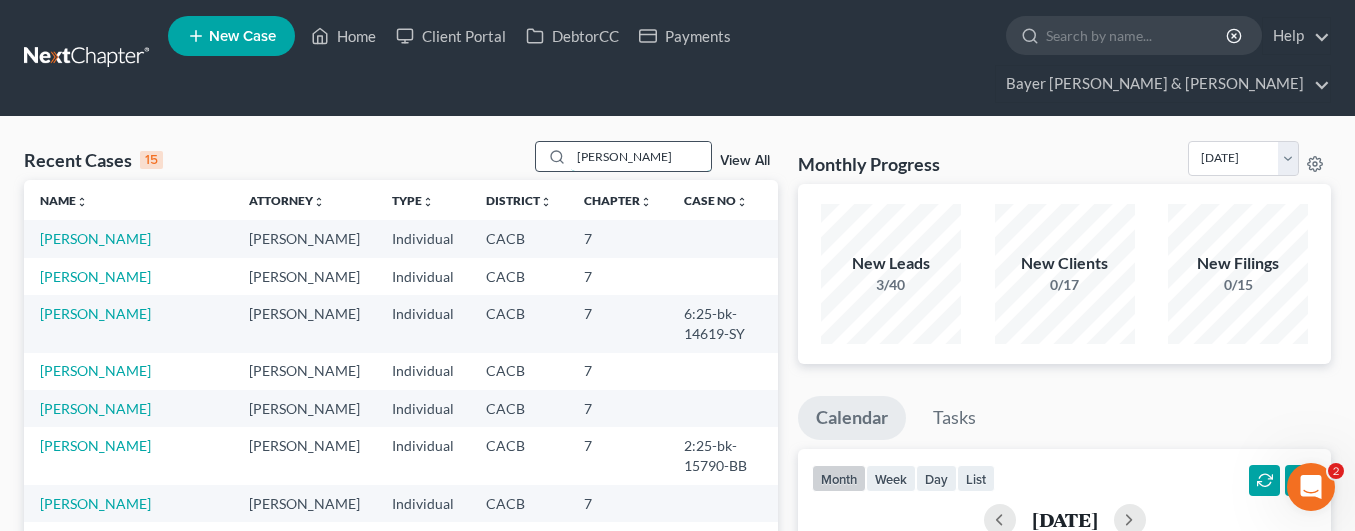type on "contreras" 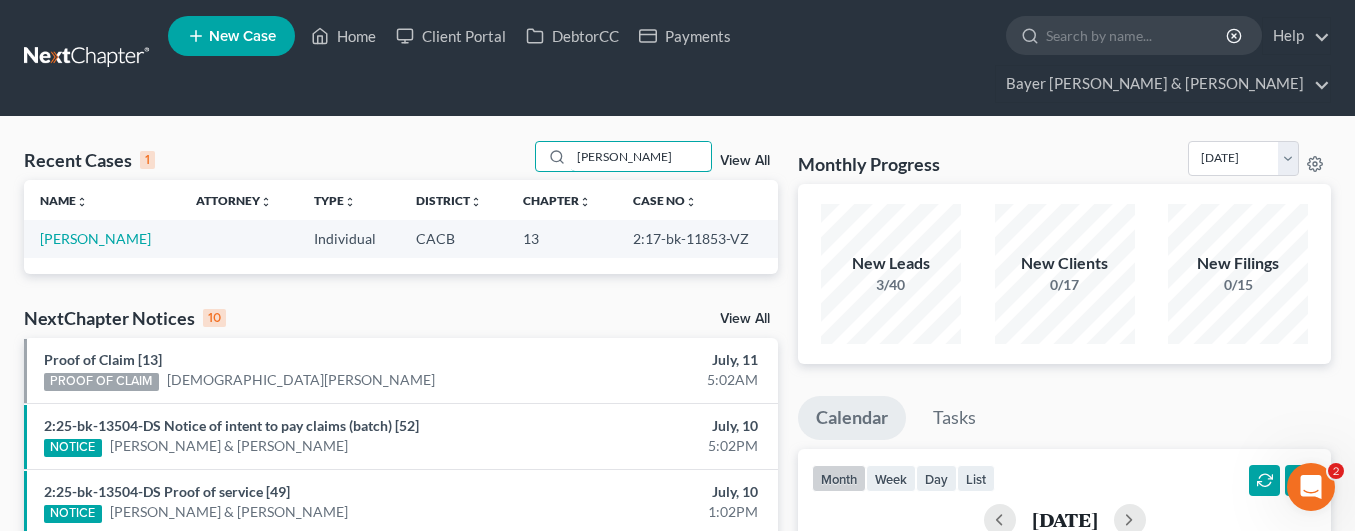 drag, startPoint x: 639, startPoint y: 127, endPoint x: 484, endPoint y: 121, distance: 155.11609 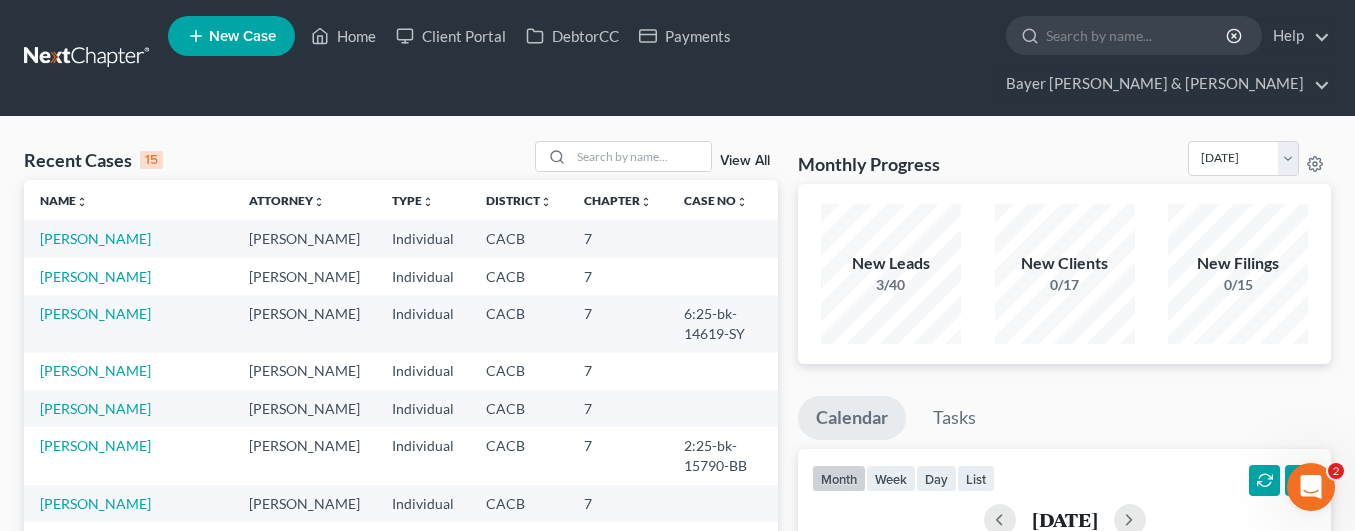click on "New Case" at bounding box center [231, 36] 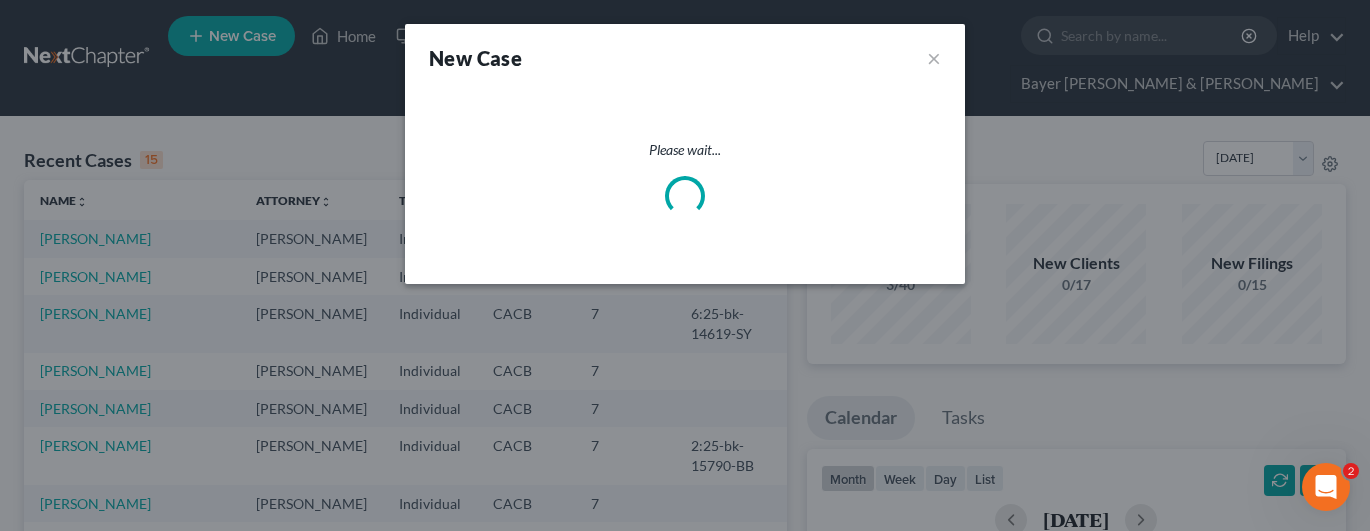 select on "7" 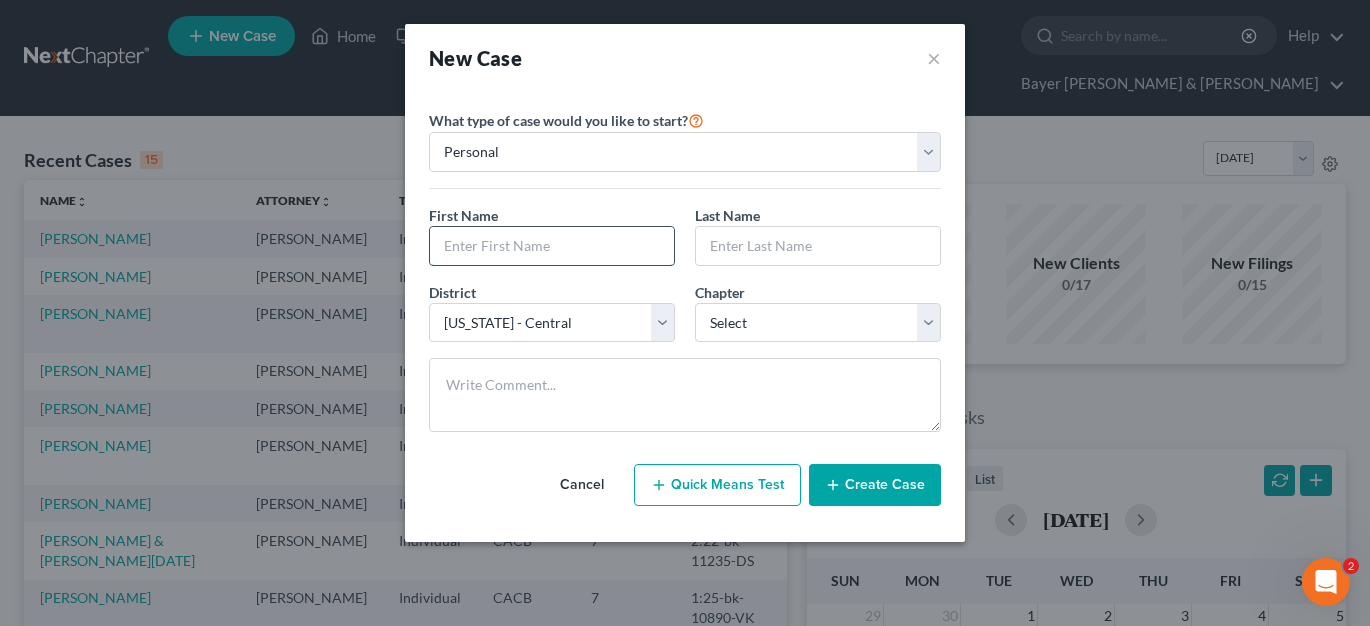 click at bounding box center [552, 246] 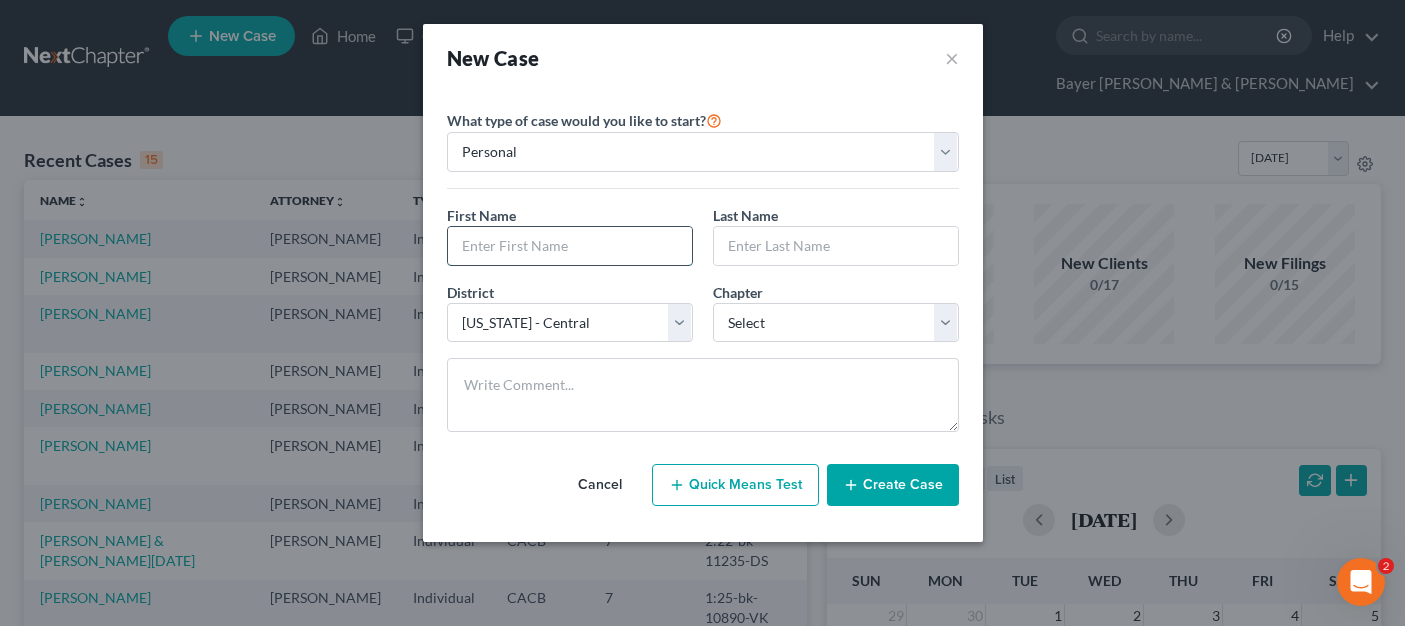 click at bounding box center [570, 246] 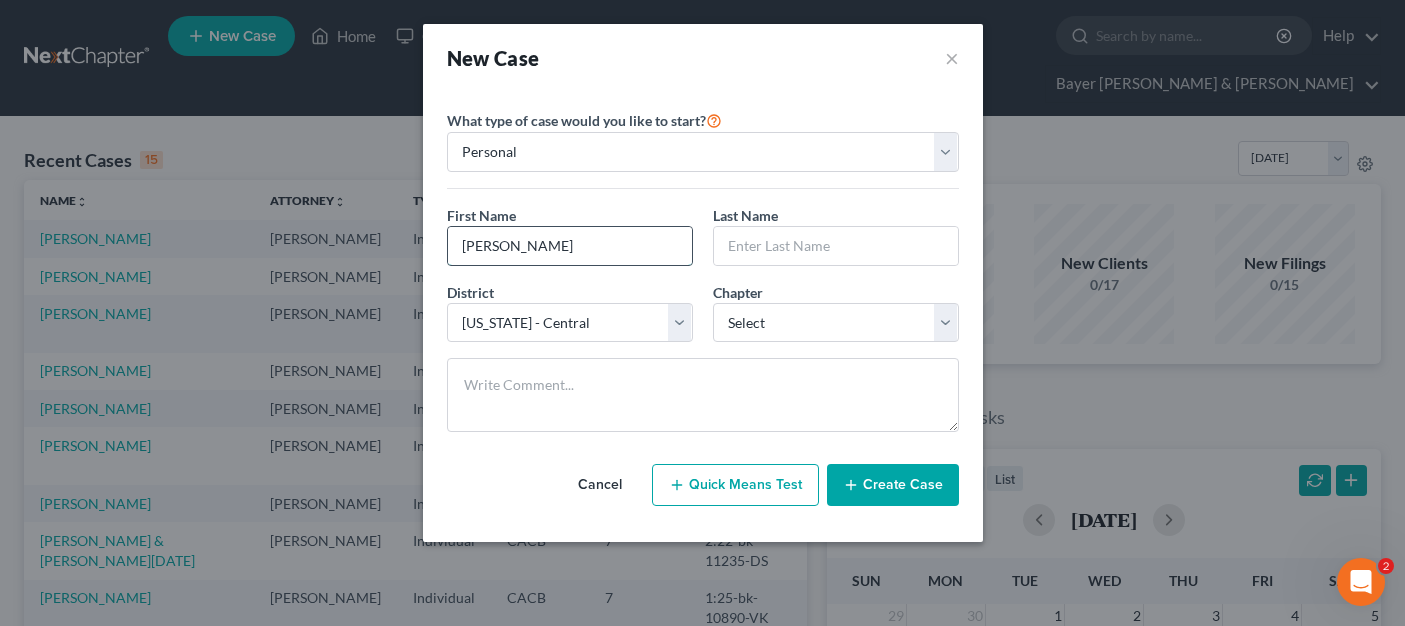 type on "[PERSON_NAME]" 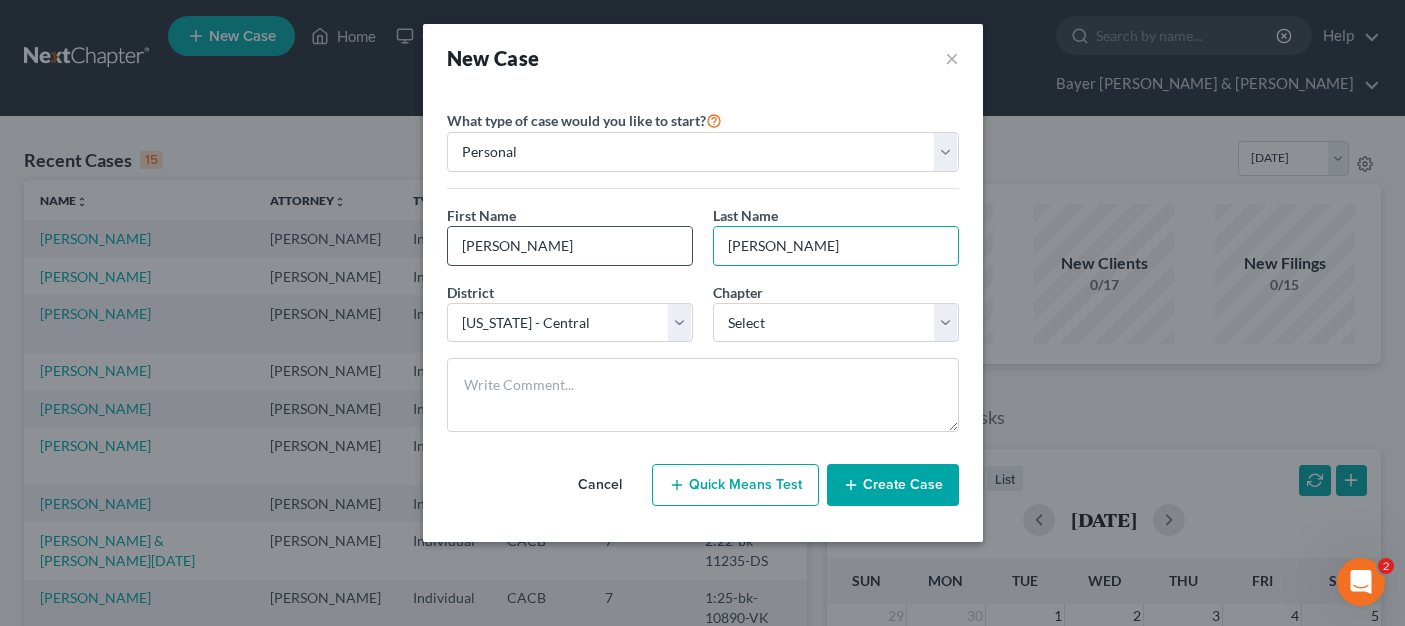 type on "[PERSON_NAME]" 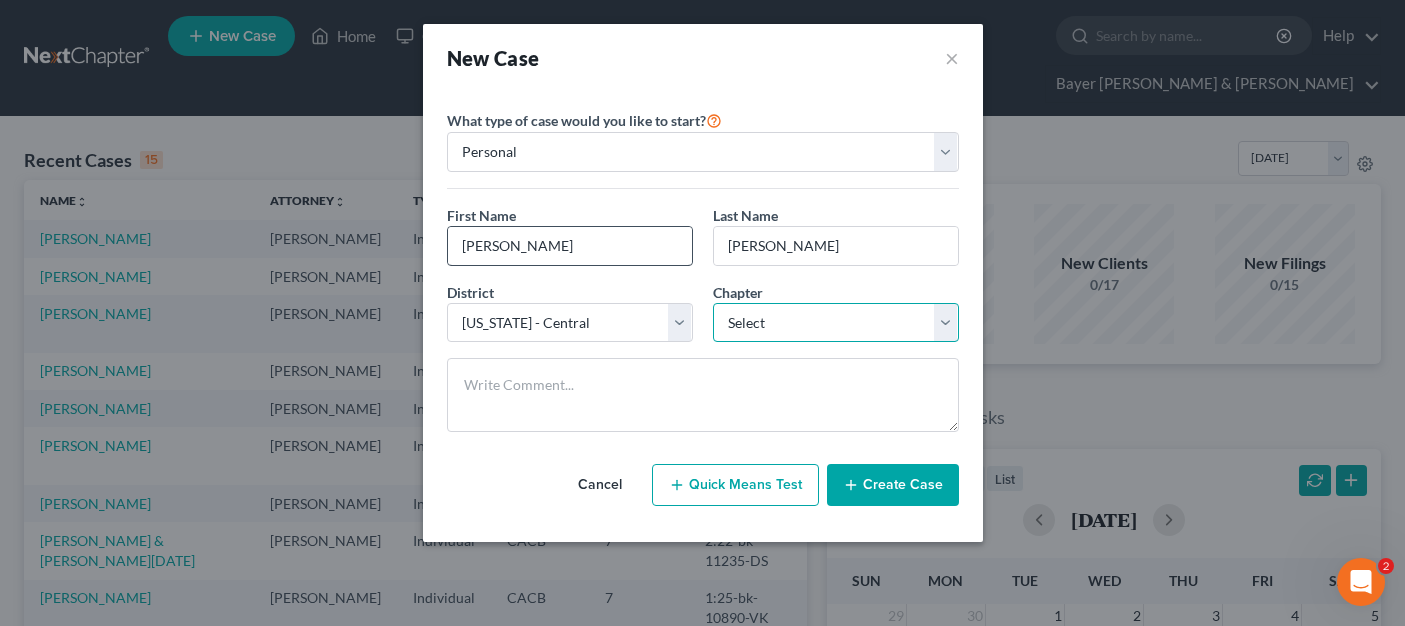 select on "0" 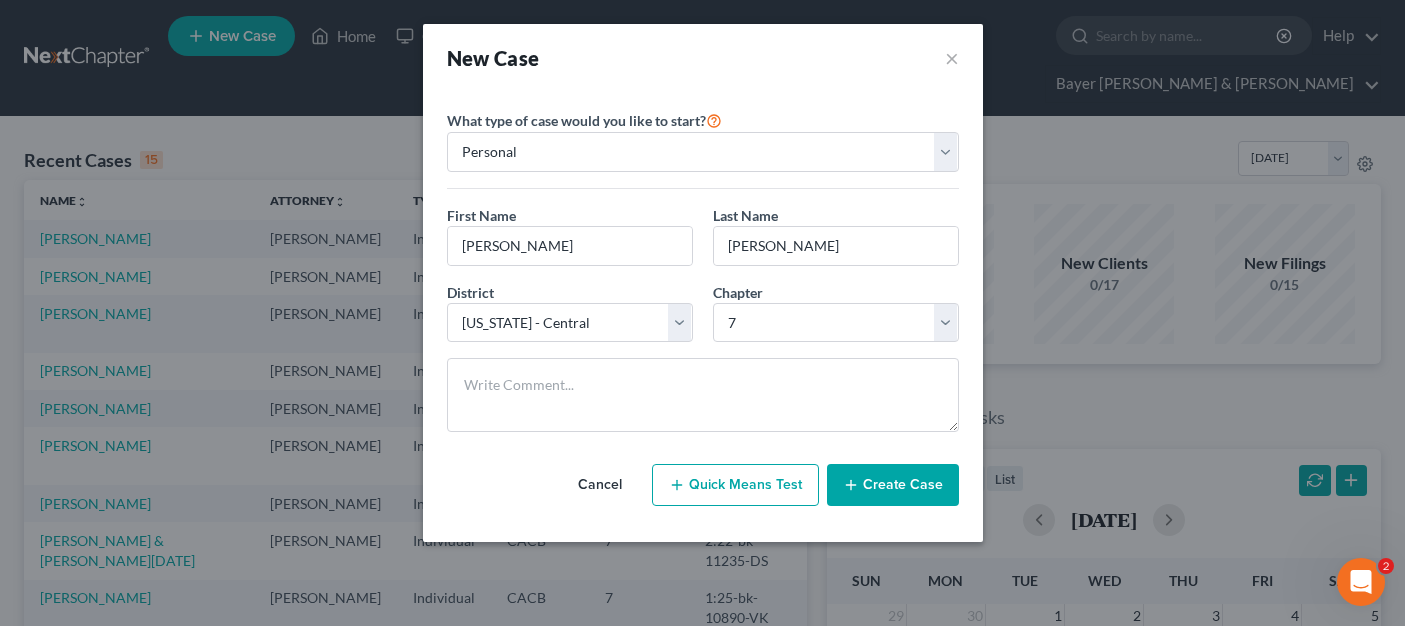 click on "Create Case" at bounding box center (893, 485) 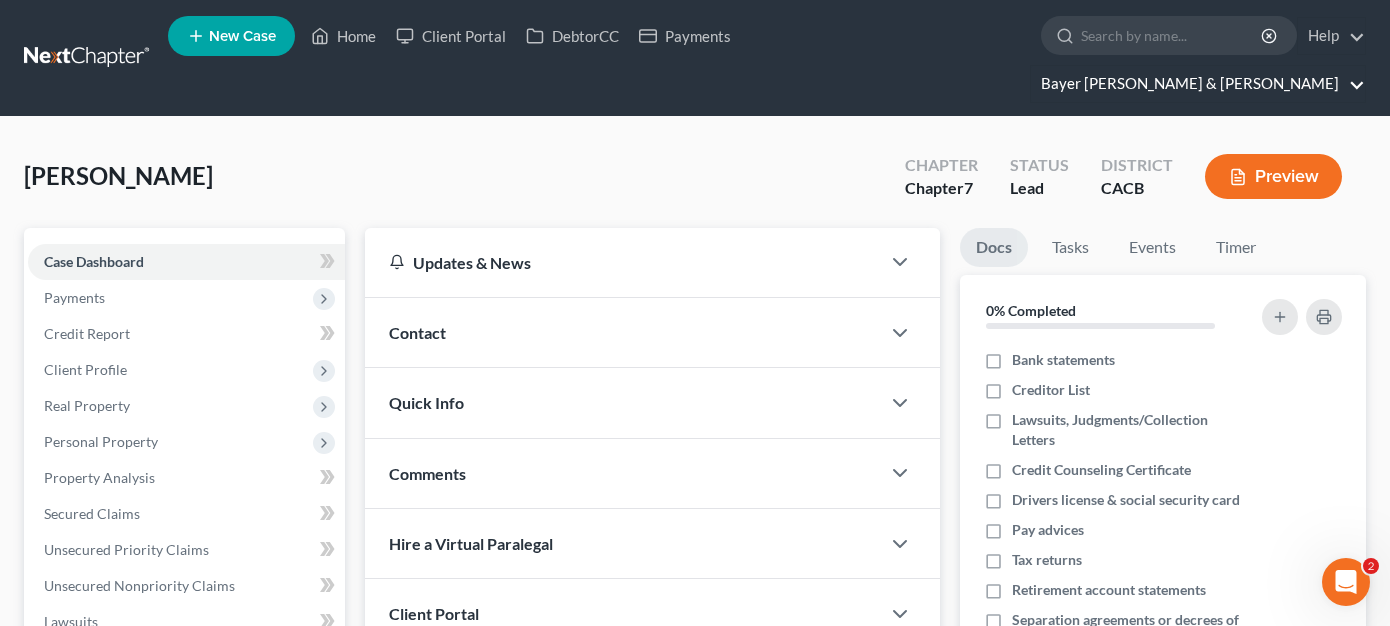 click on "Bayer [PERSON_NAME] & [PERSON_NAME]" at bounding box center [1198, 84] 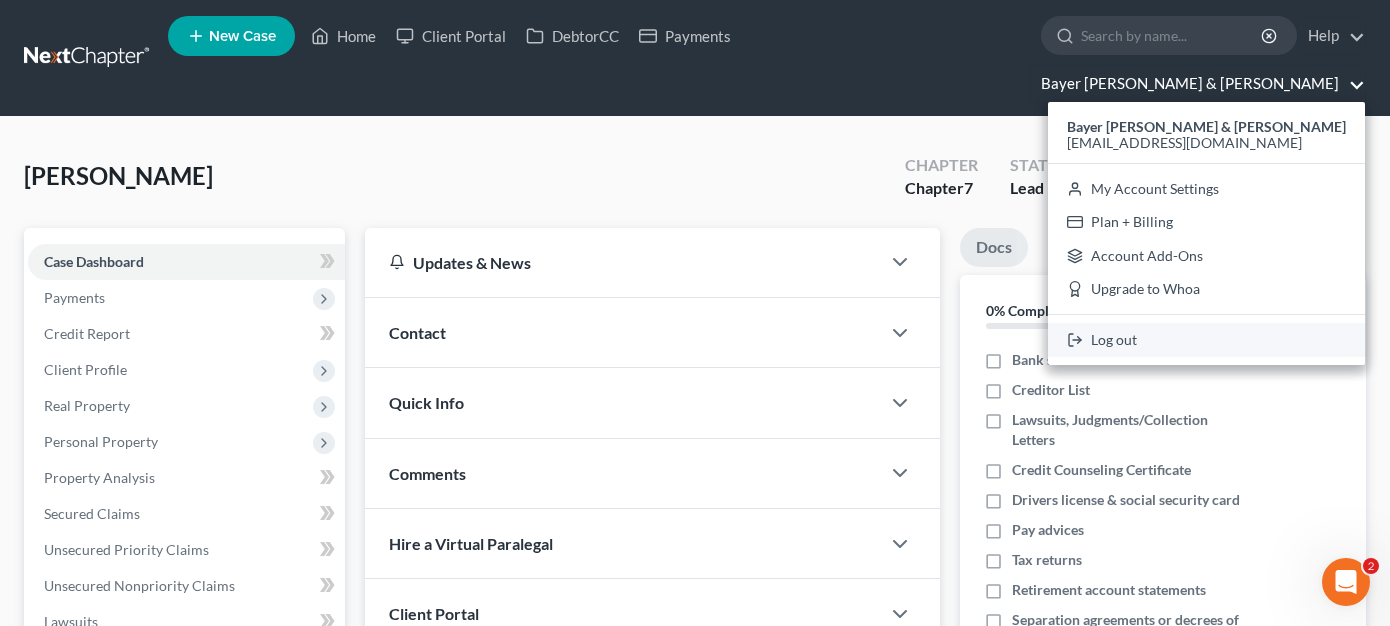 click 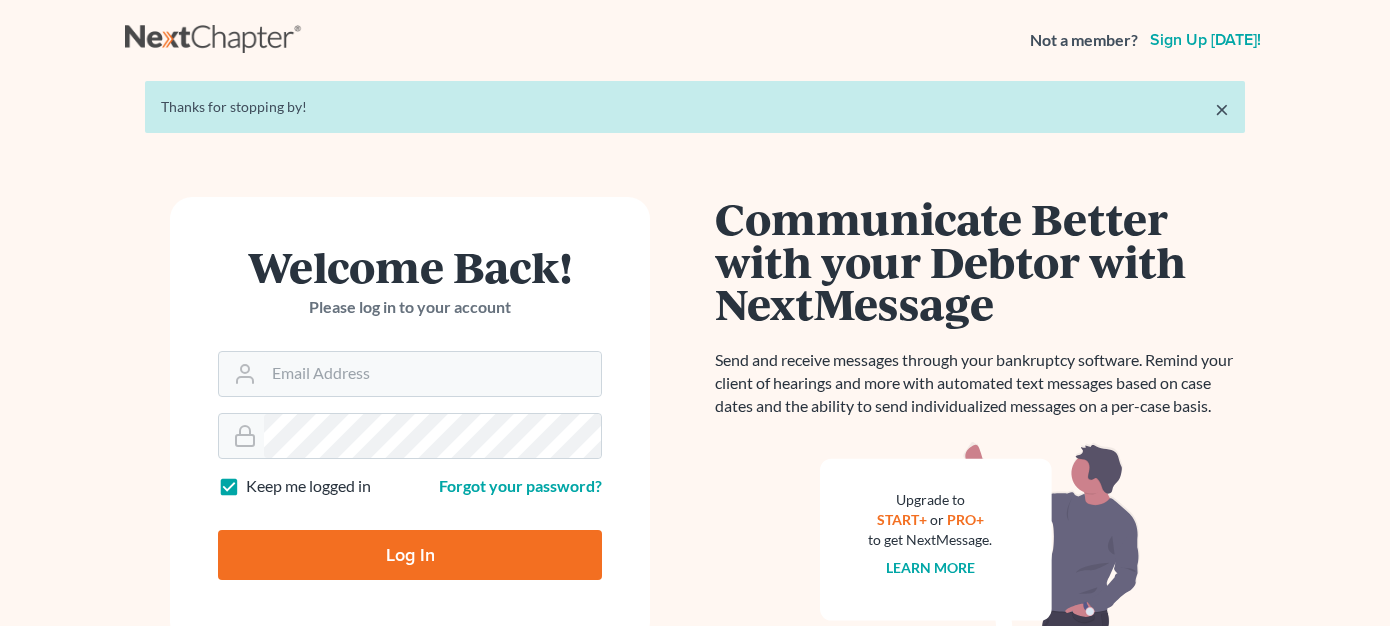scroll, scrollTop: 0, scrollLeft: 0, axis: both 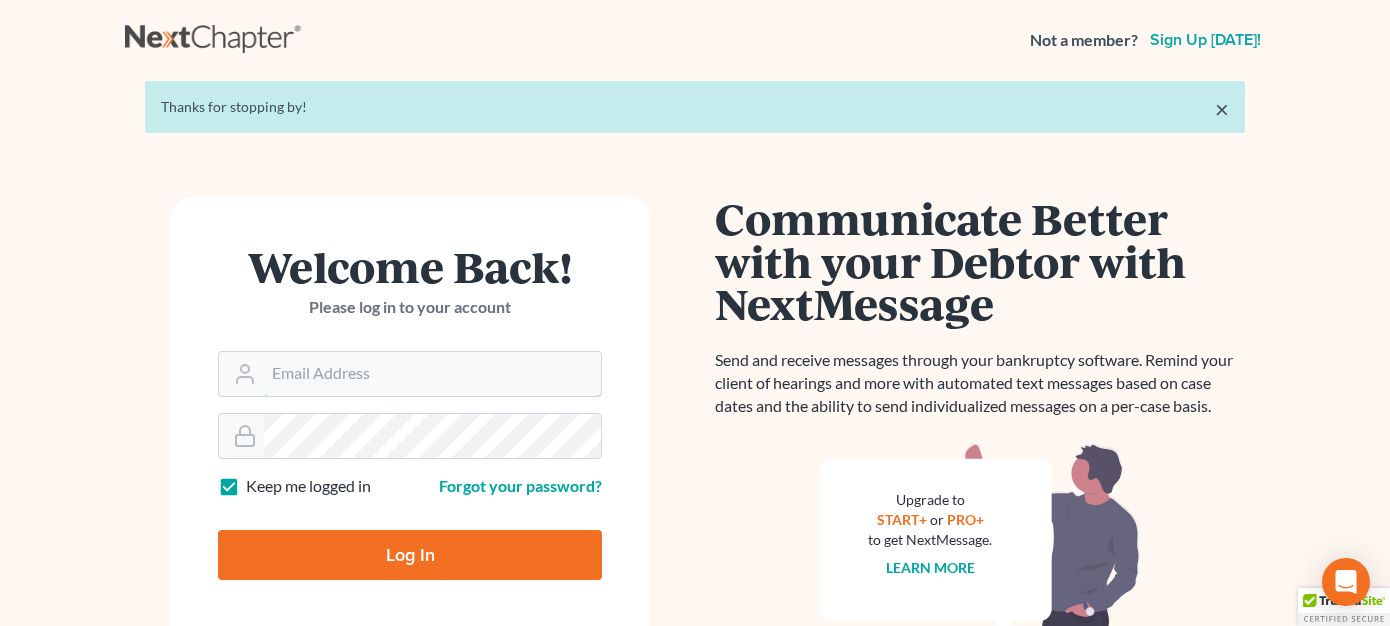 type on "[EMAIL_ADDRESS][DOMAIN_NAME]" 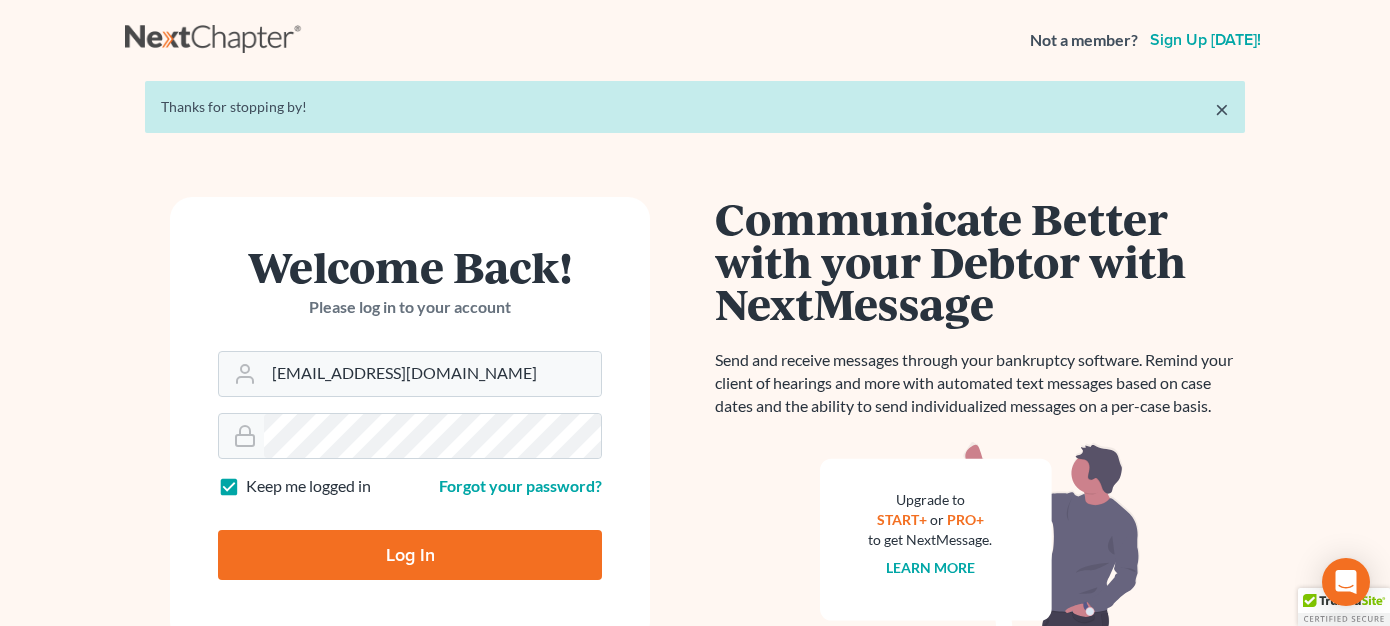 drag, startPoint x: 446, startPoint y: 556, endPoint x: 404, endPoint y: 560, distance: 42.190044 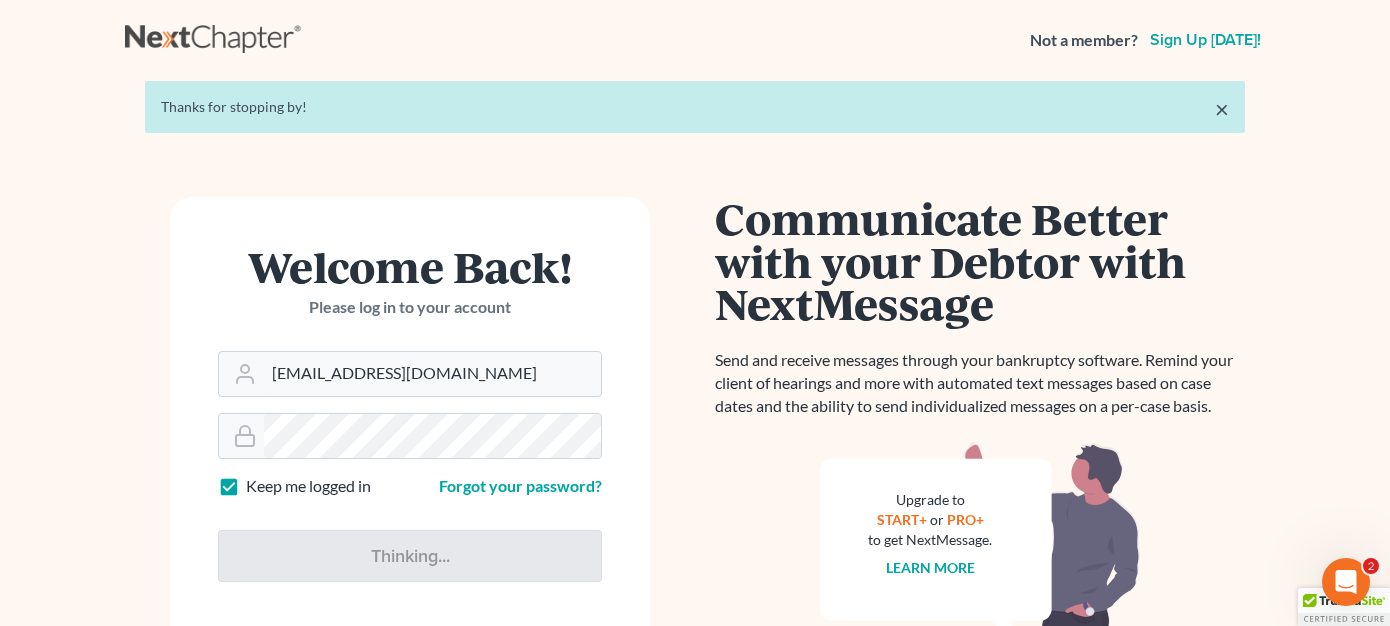 scroll, scrollTop: 0, scrollLeft: 0, axis: both 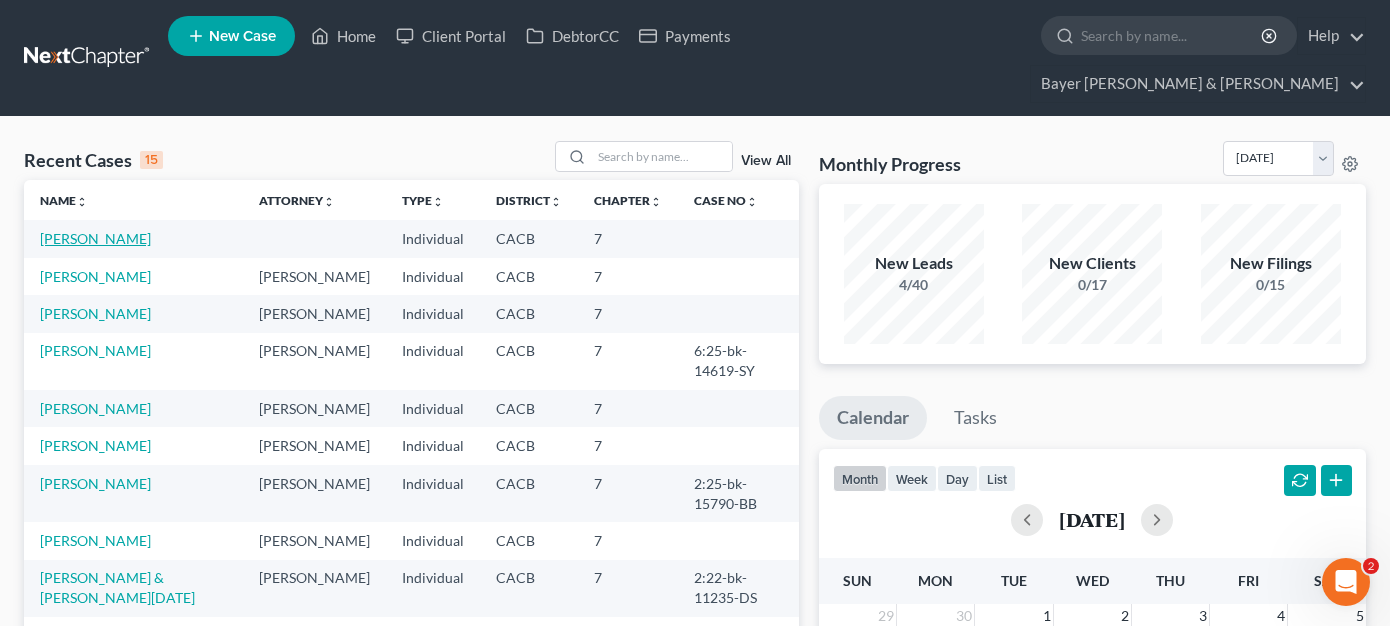 click on "[PERSON_NAME]" at bounding box center [95, 238] 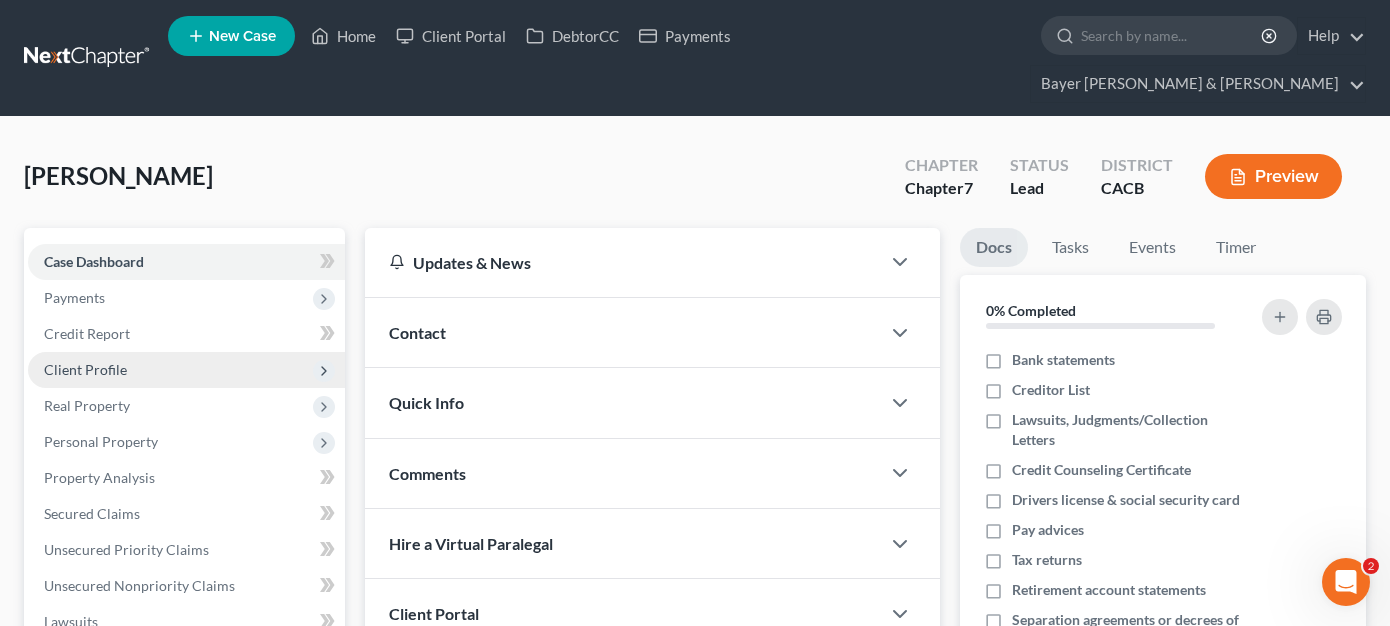 drag, startPoint x: 155, startPoint y: 332, endPoint x: 135, endPoint y: 331, distance: 20.024984 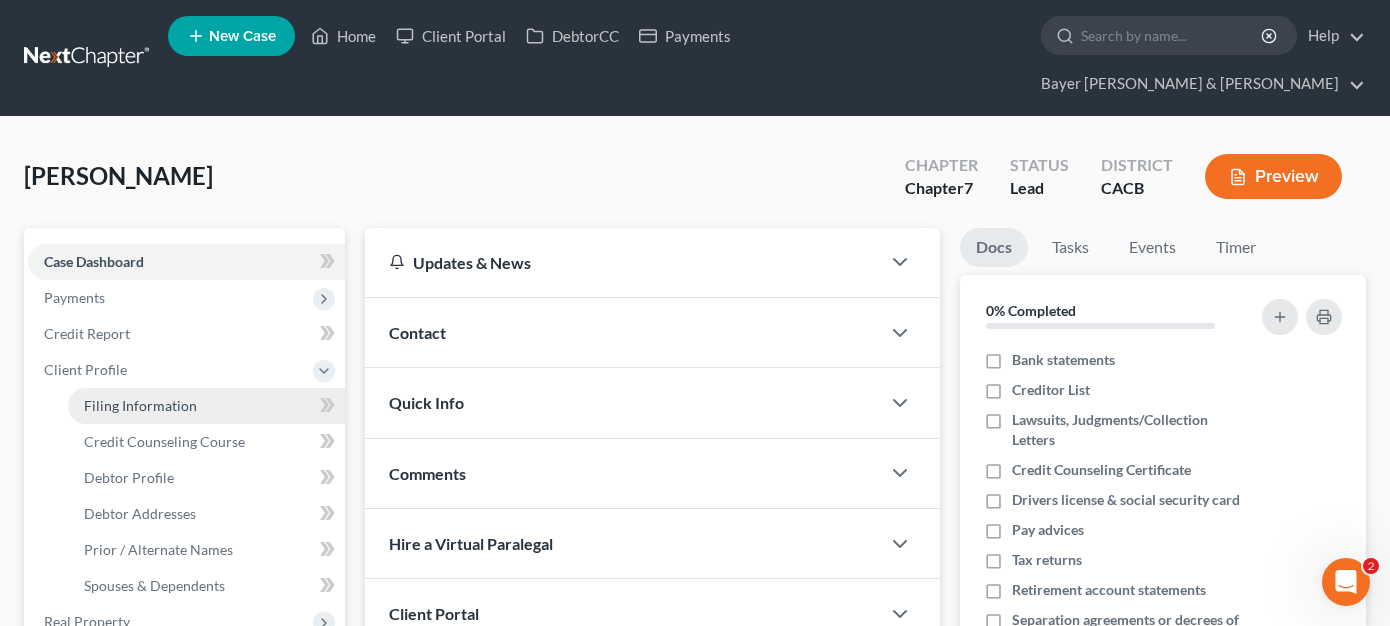 click on "Filing Information" at bounding box center [140, 405] 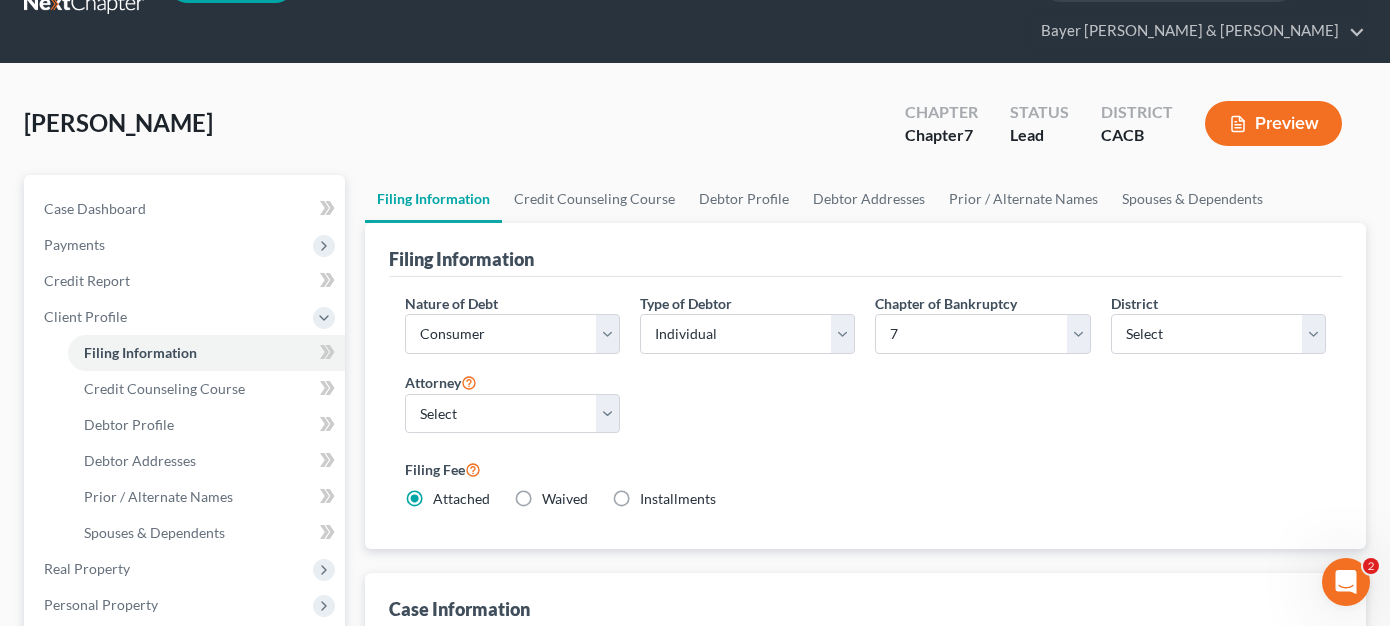 scroll, scrollTop: 100, scrollLeft: 0, axis: vertical 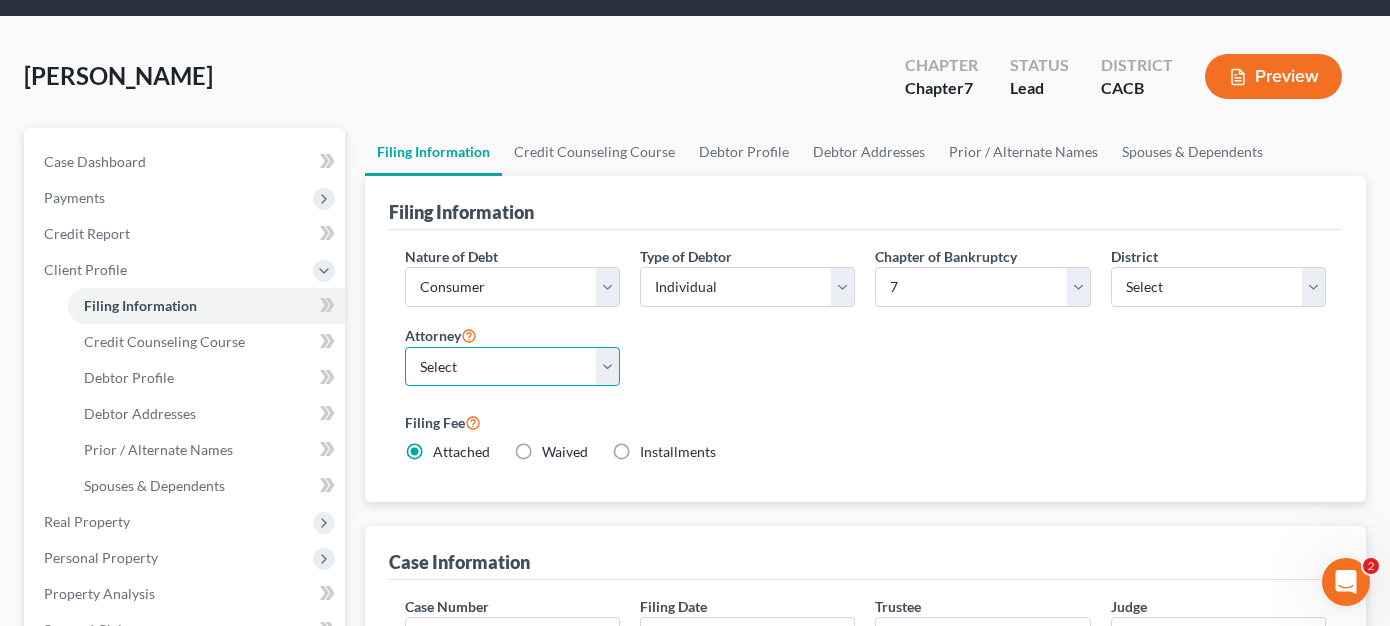 click on "Select [PERSON_NAME] - CACB [PERSON_NAME] - CACB [PERSON_NAME] - CACB" at bounding box center (512, 367) 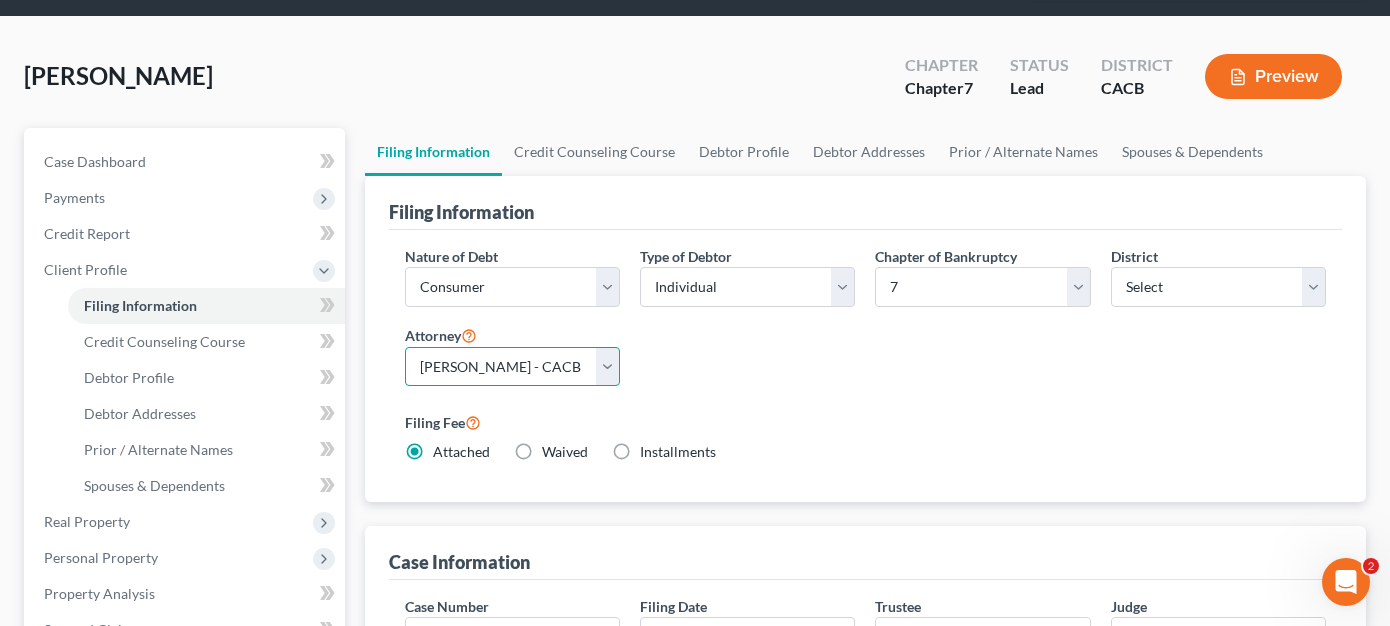 click on "Select [PERSON_NAME] - CACB [PERSON_NAME] - CACB [PERSON_NAME] - CACB" at bounding box center [512, 367] 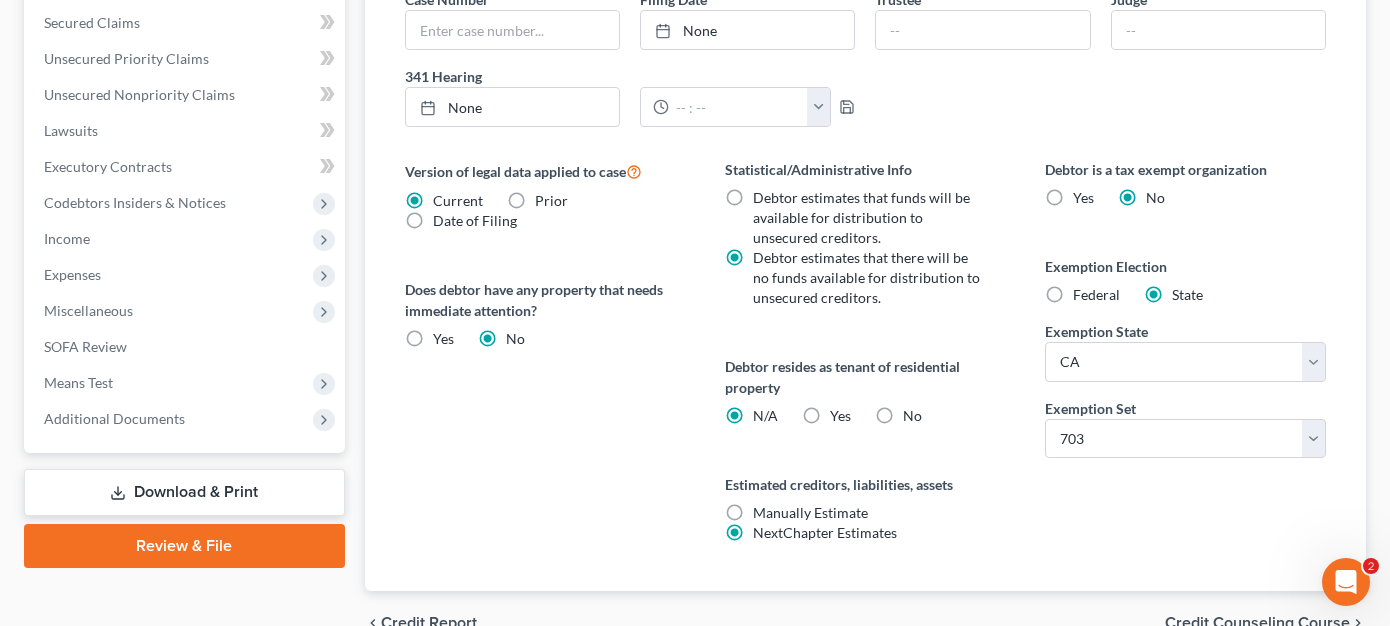 scroll, scrollTop: 776, scrollLeft: 0, axis: vertical 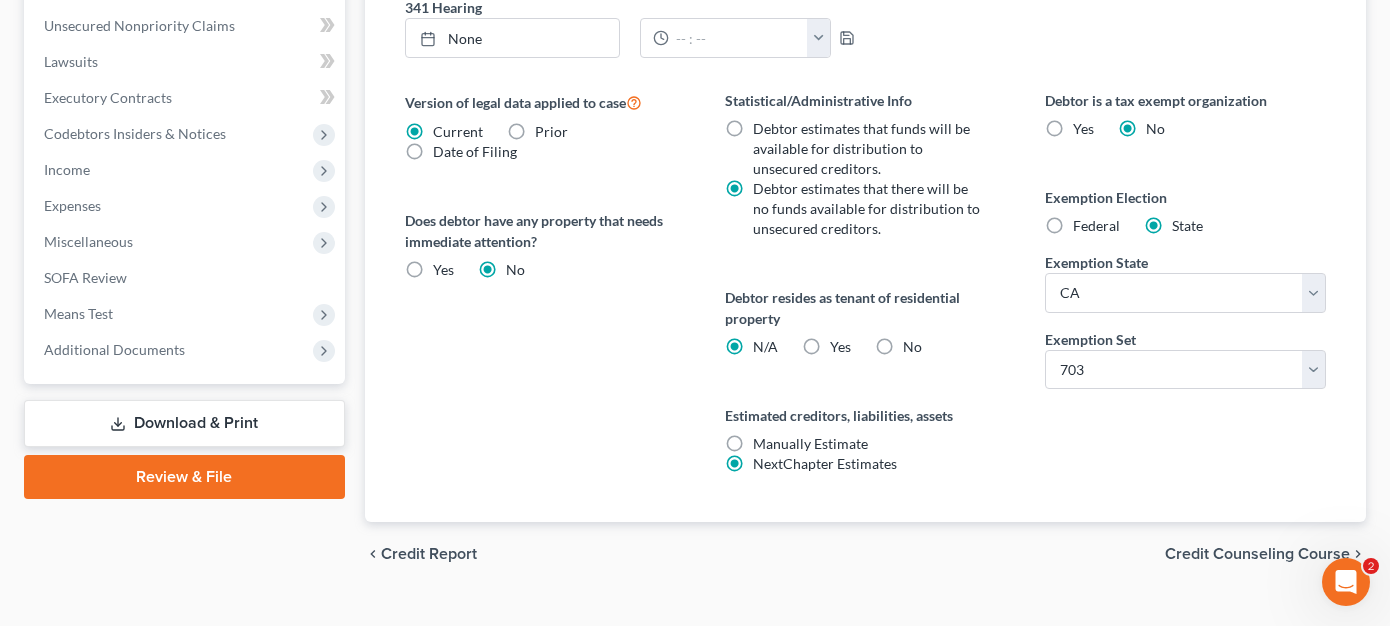 click on "Yes Yes" at bounding box center [840, 347] 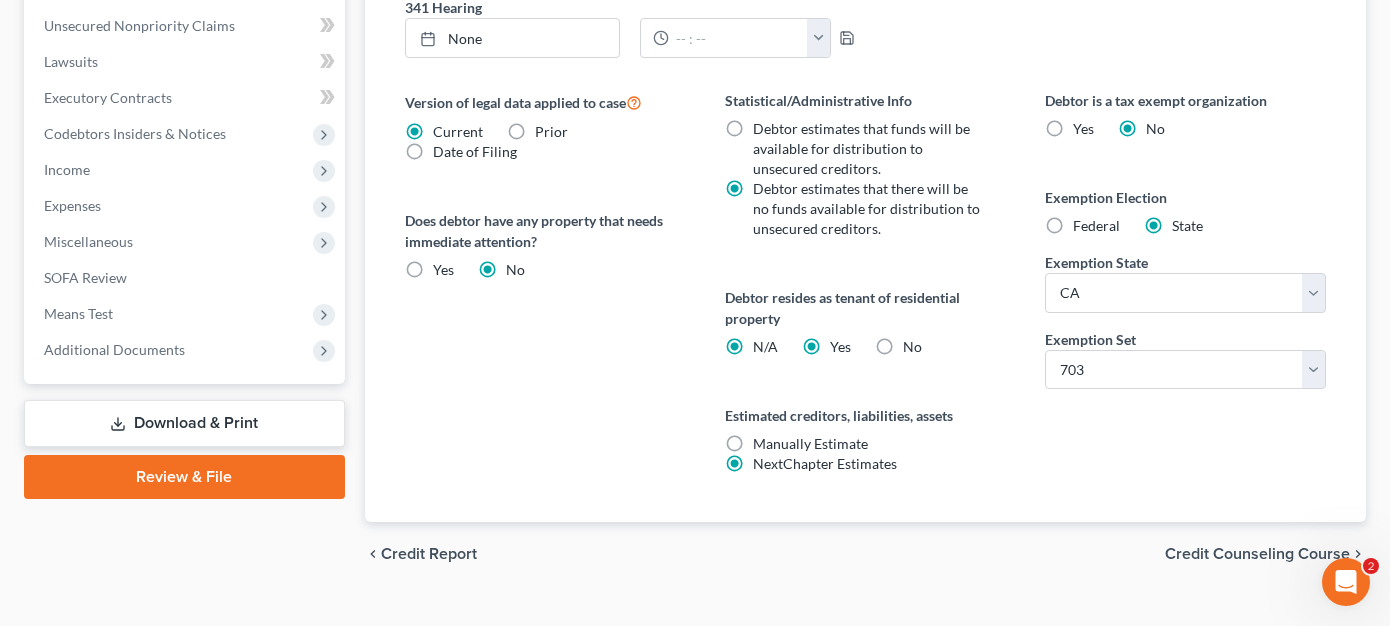 radio on "false" 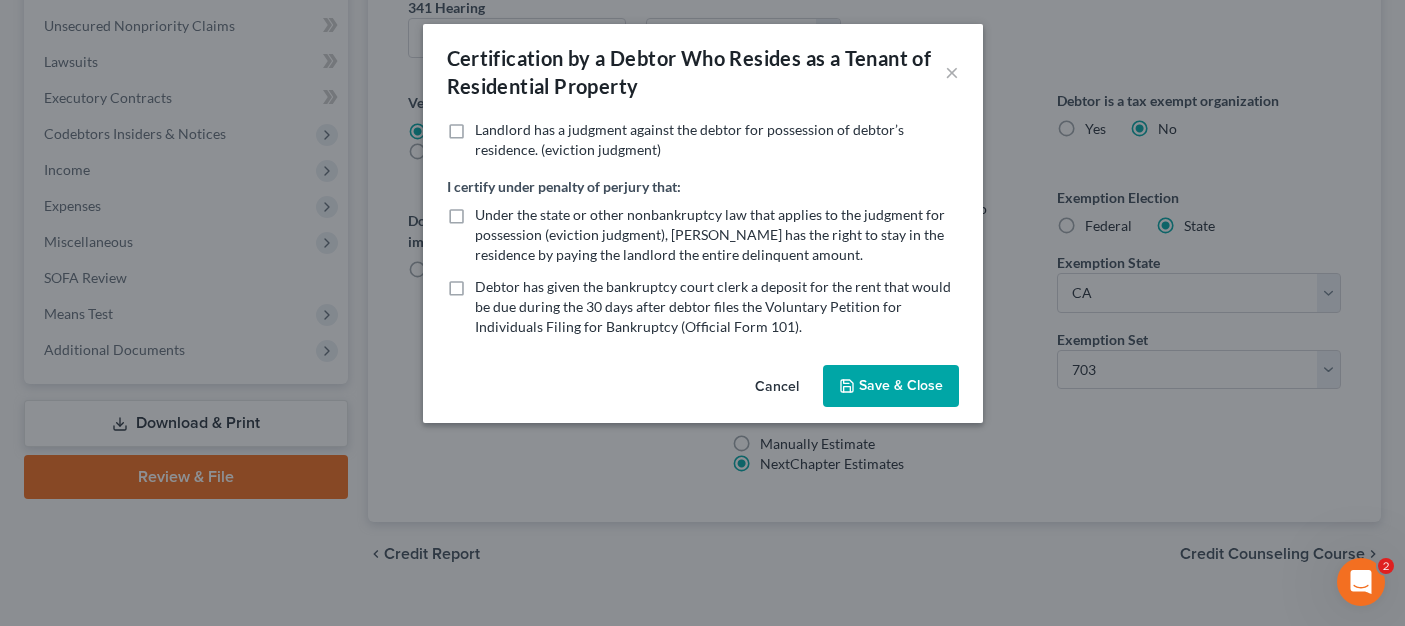 click on "Save & Close" at bounding box center [891, 386] 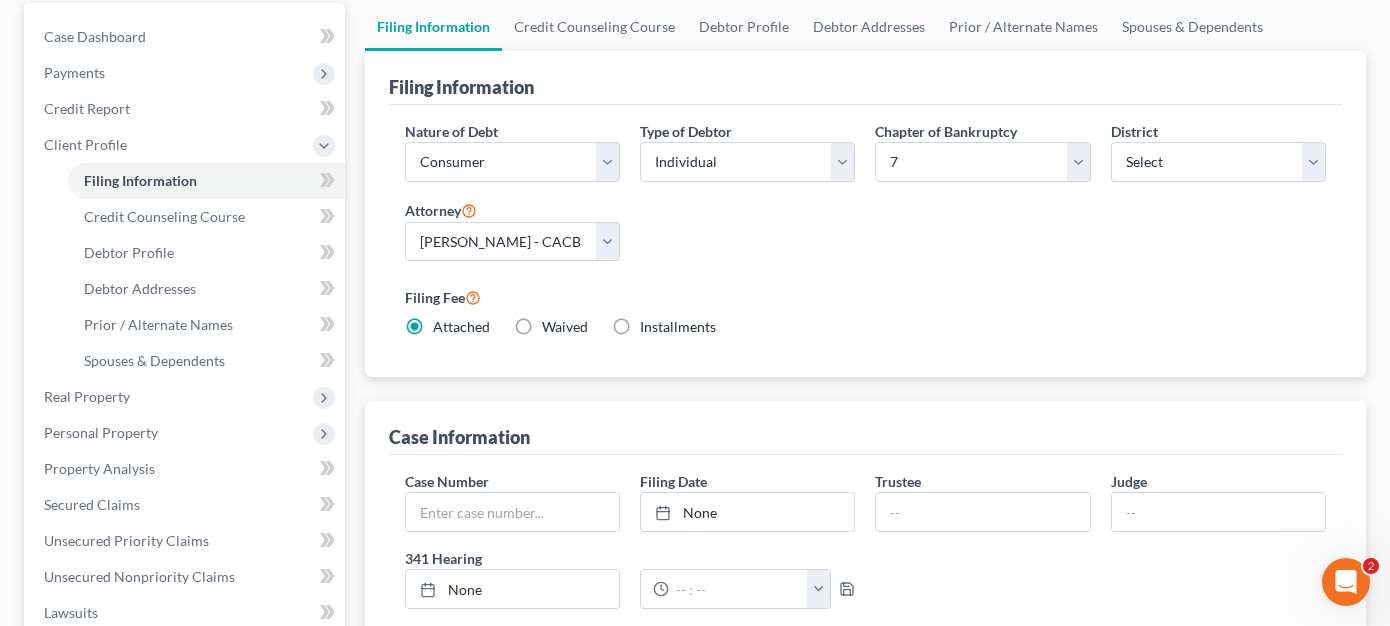 scroll, scrollTop: 176, scrollLeft: 0, axis: vertical 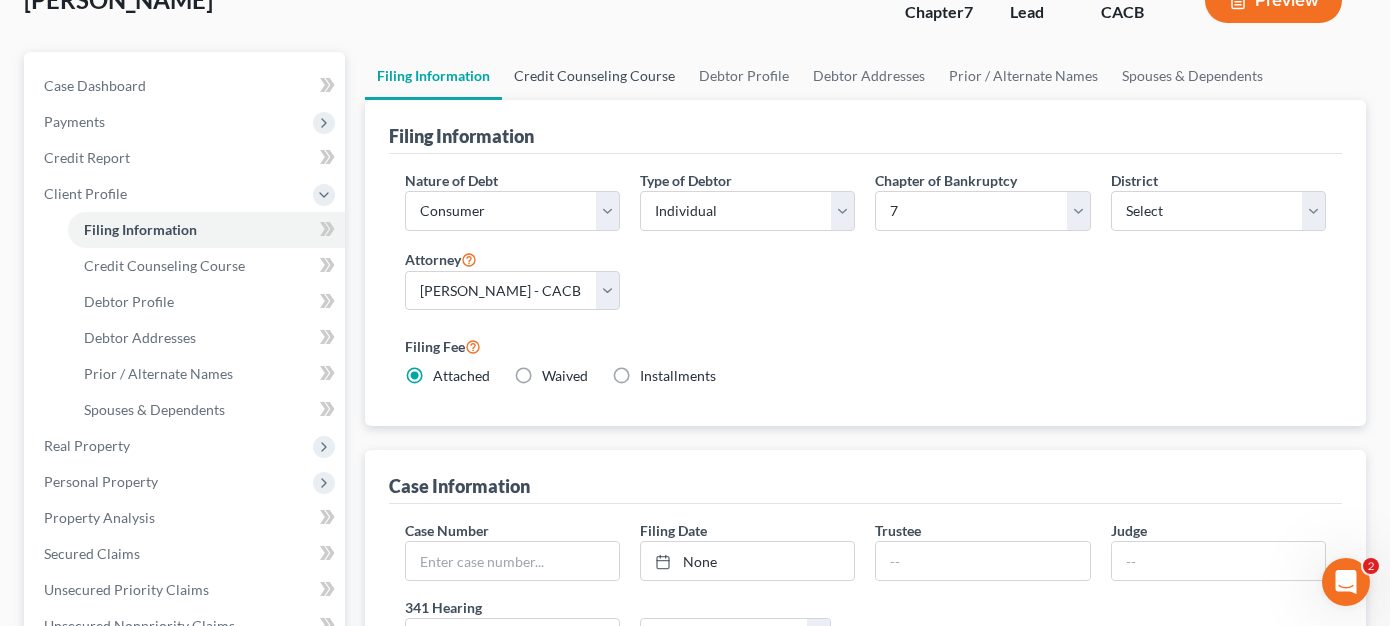 click on "Credit Counseling Course" at bounding box center [594, 76] 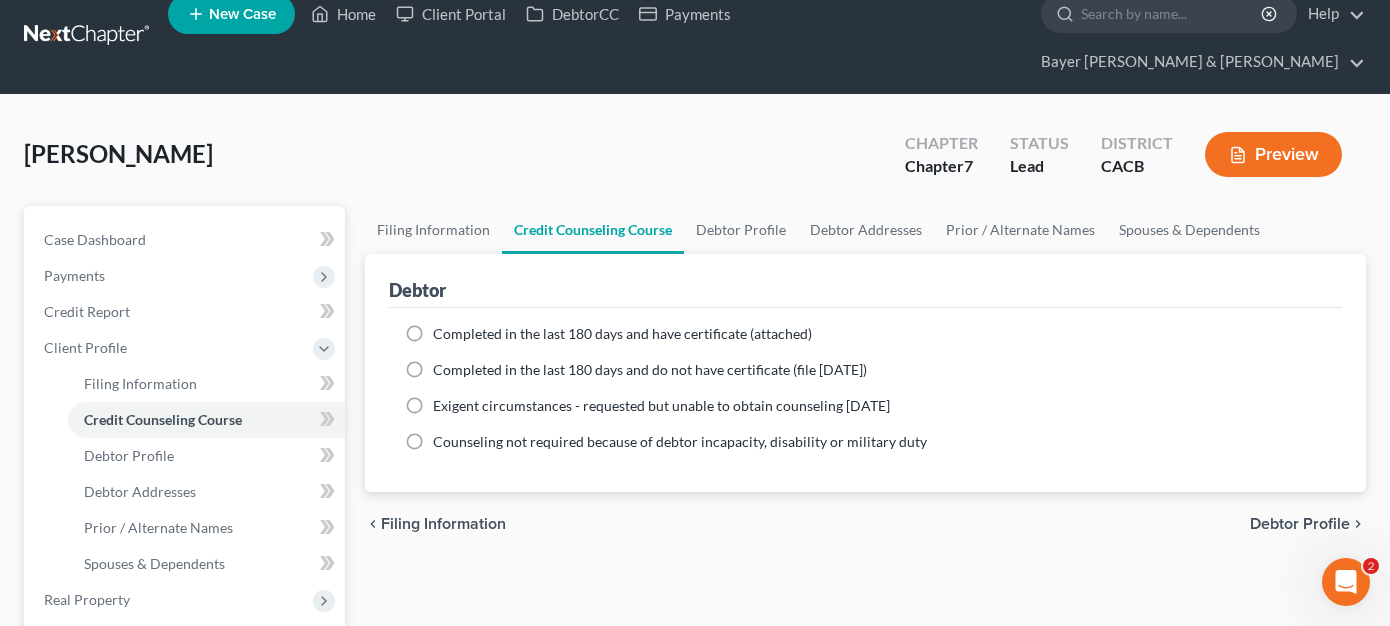 scroll, scrollTop: 0, scrollLeft: 0, axis: both 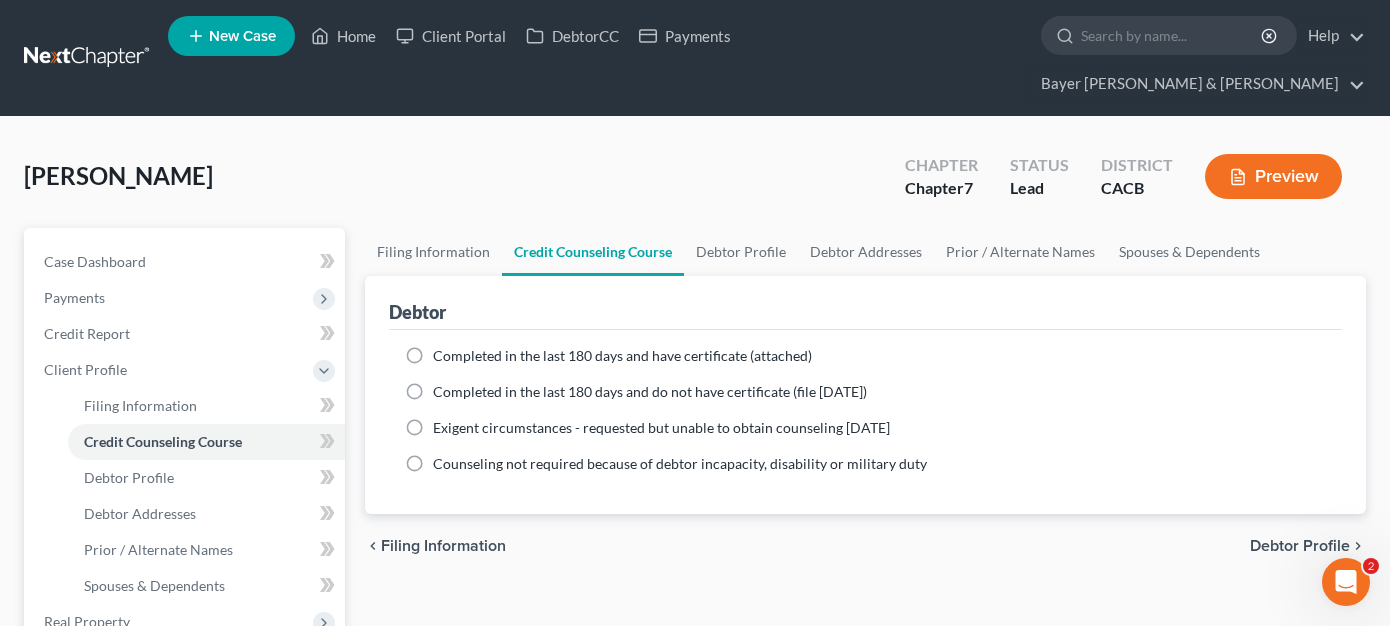 click on "Completed in the last 180 days and do not have certificate (file [DATE])" at bounding box center (650, 392) 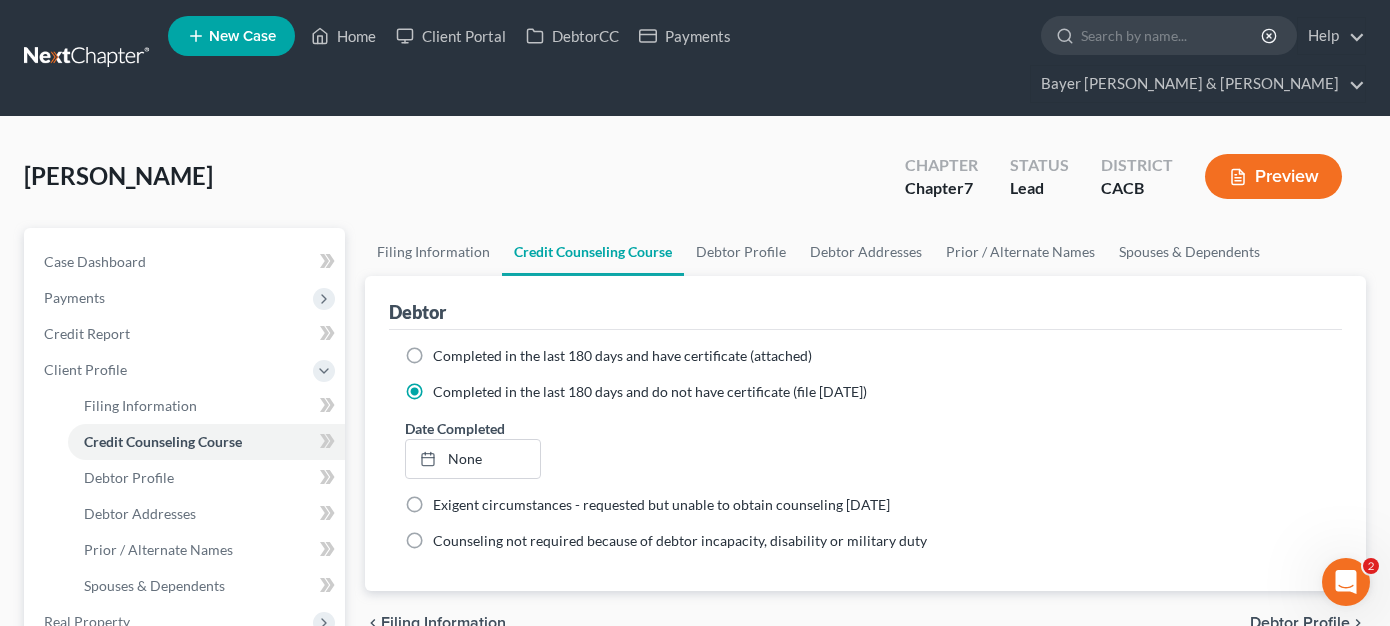 click on "Completed in the last 180 days and have certificate (attached)" at bounding box center (622, 356) 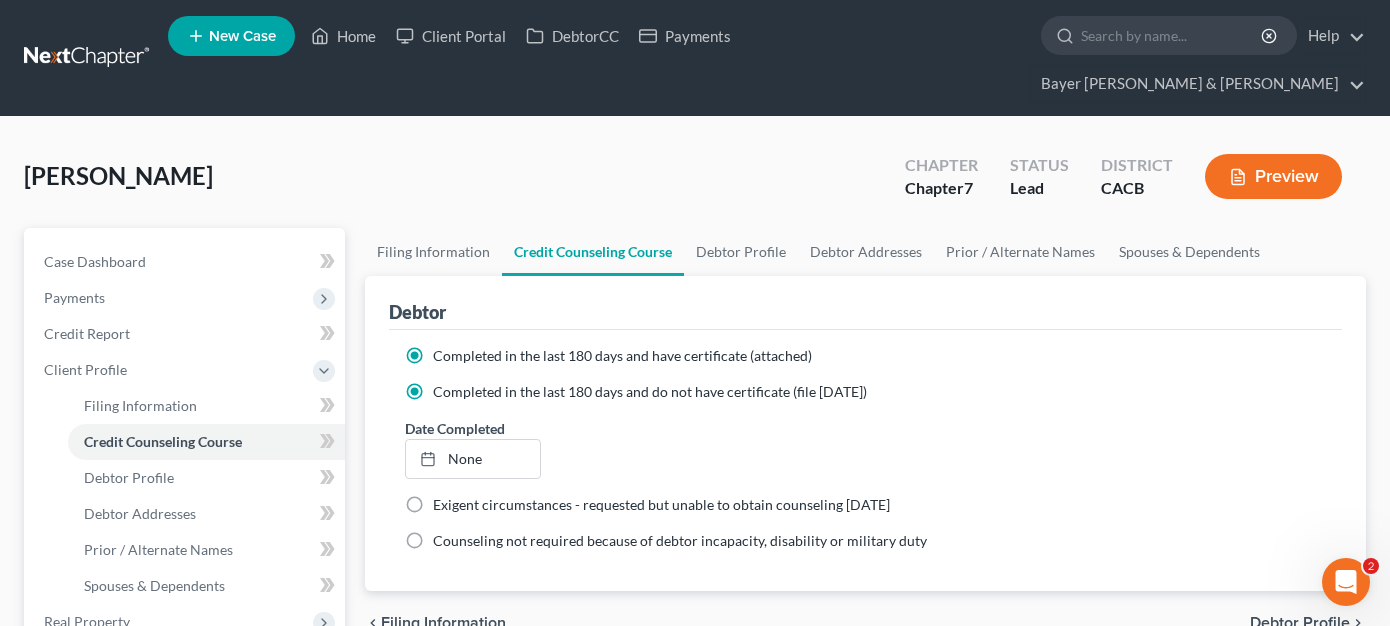 radio on "false" 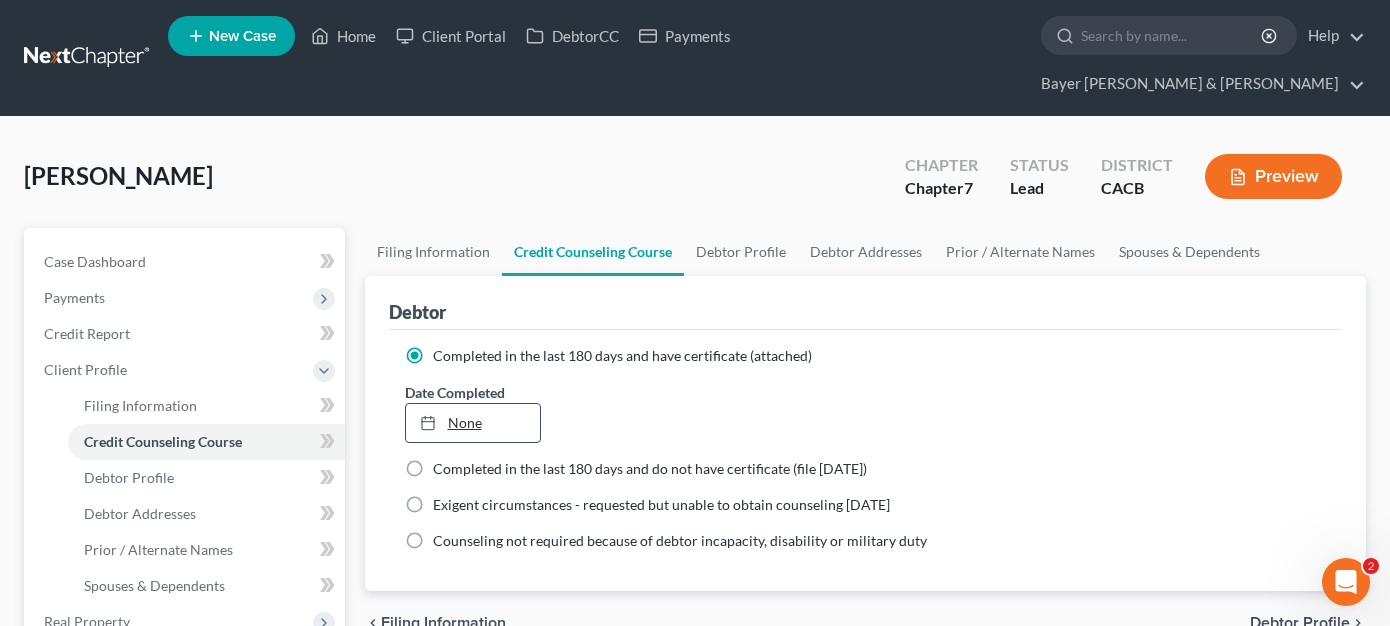 click on "None" at bounding box center (473, 423) 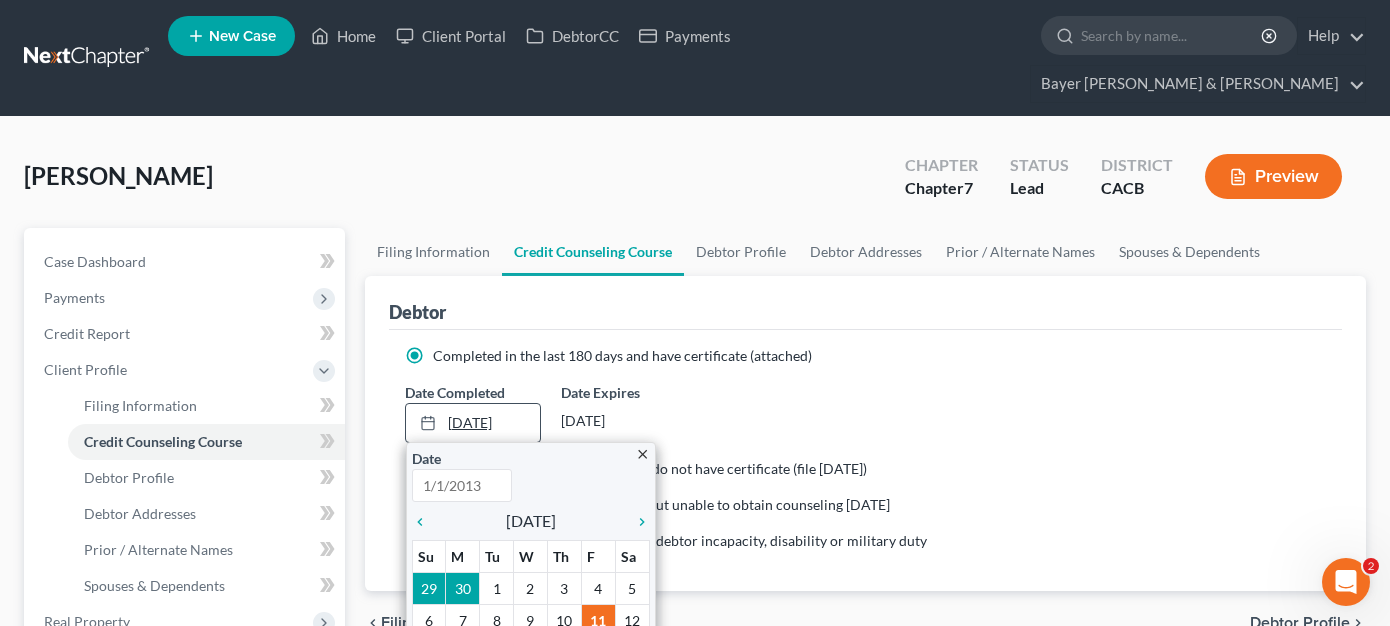 type on "[DATE]" 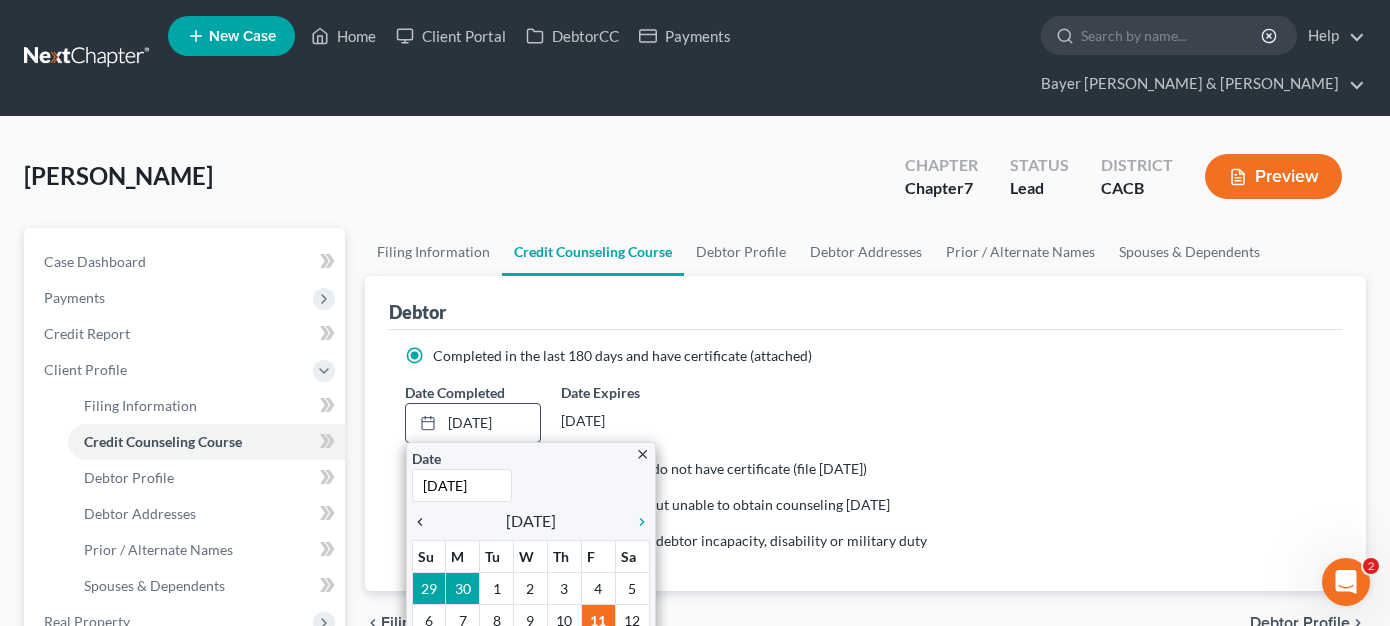 click on "chevron_left" at bounding box center [425, 522] 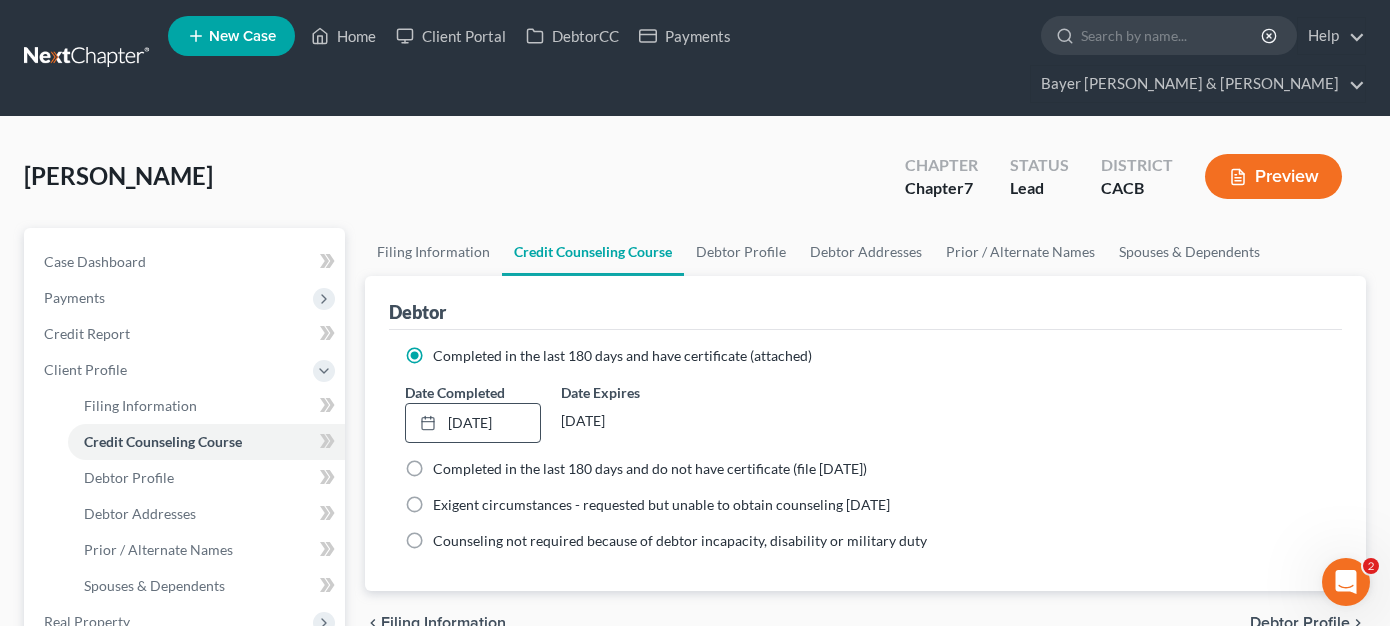 drag, startPoint x: 573, startPoint y: 549, endPoint x: 562, endPoint y: 544, distance: 12.083046 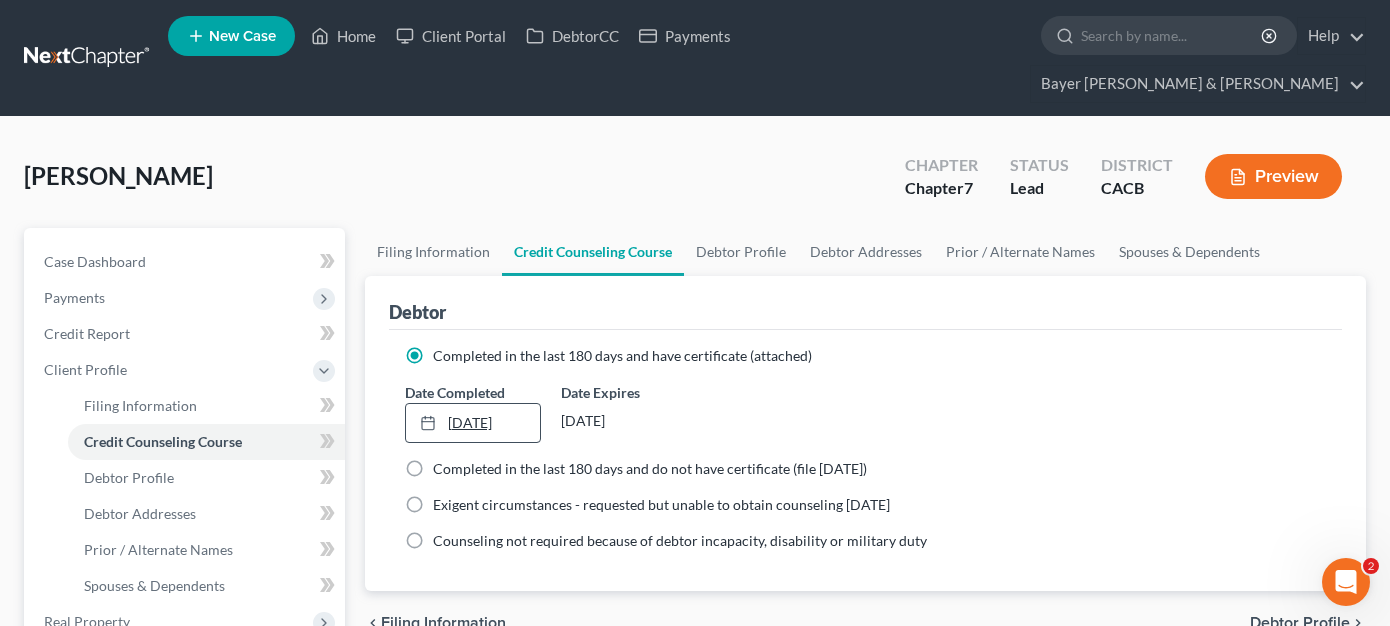 click on "[DATE]" at bounding box center [473, 423] 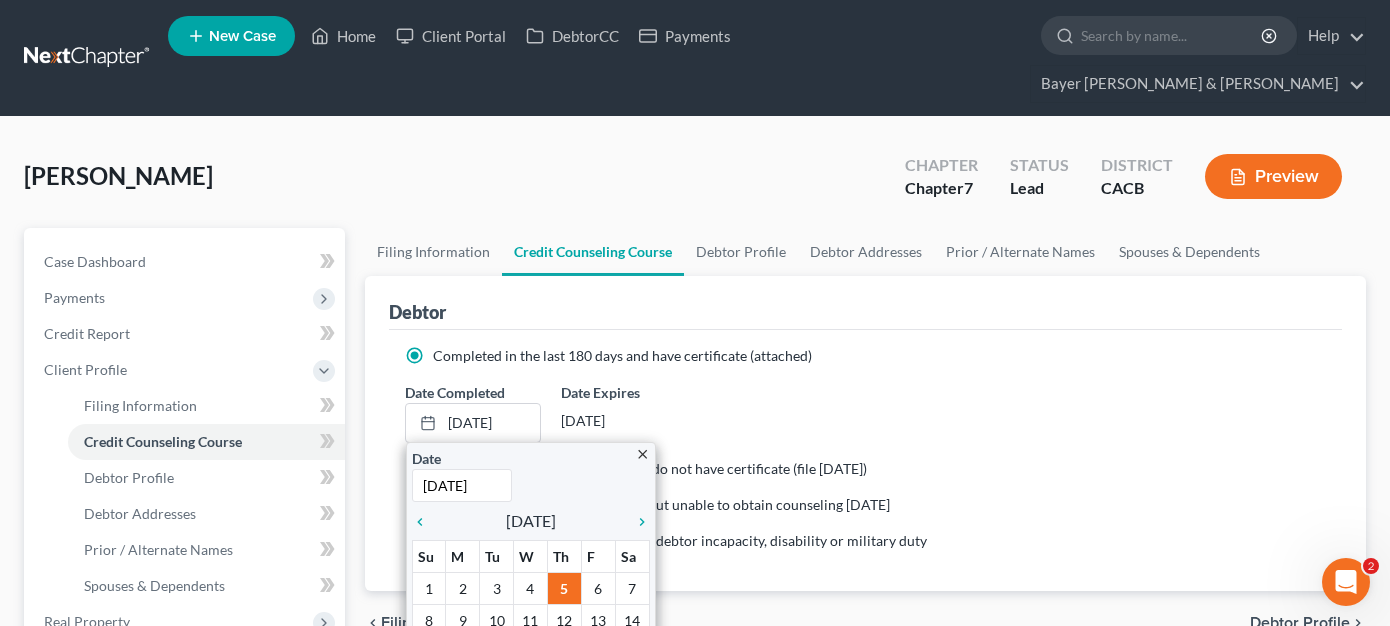 scroll, scrollTop: 100, scrollLeft: 0, axis: vertical 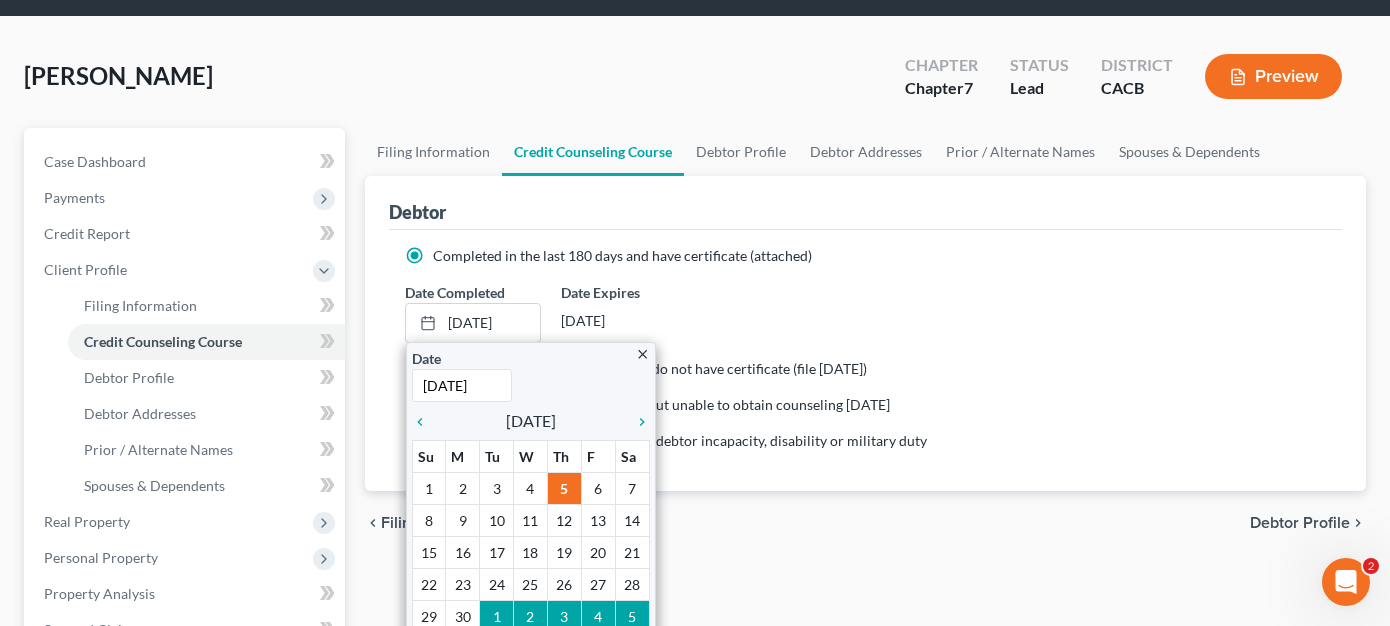 drag, startPoint x: 501, startPoint y: 546, endPoint x: 472, endPoint y: 550, distance: 29.274563 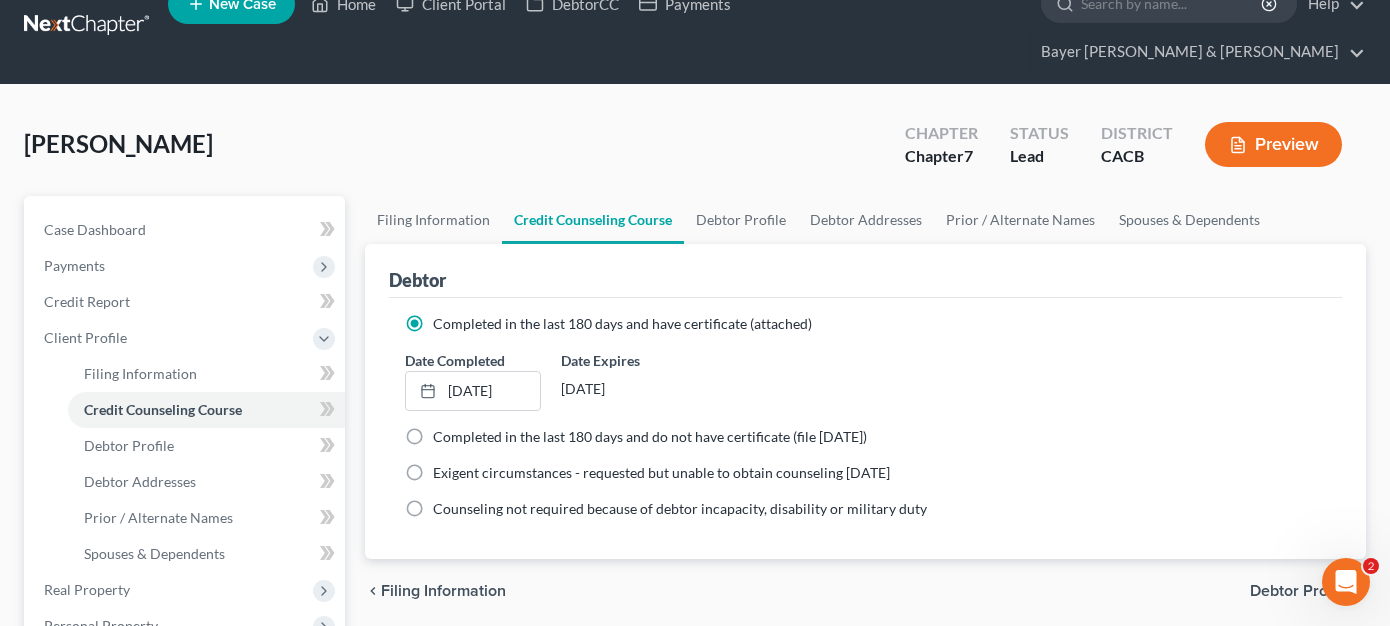 scroll, scrollTop: 0, scrollLeft: 0, axis: both 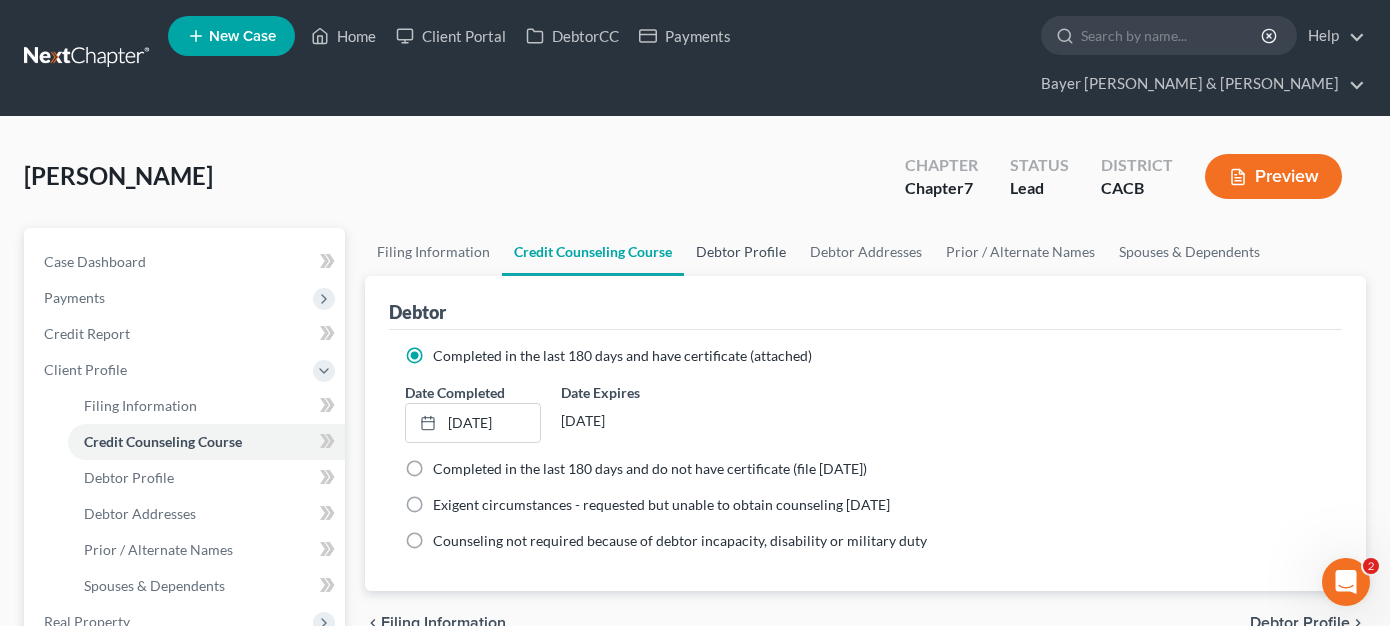 click on "Debtor Profile" at bounding box center [741, 252] 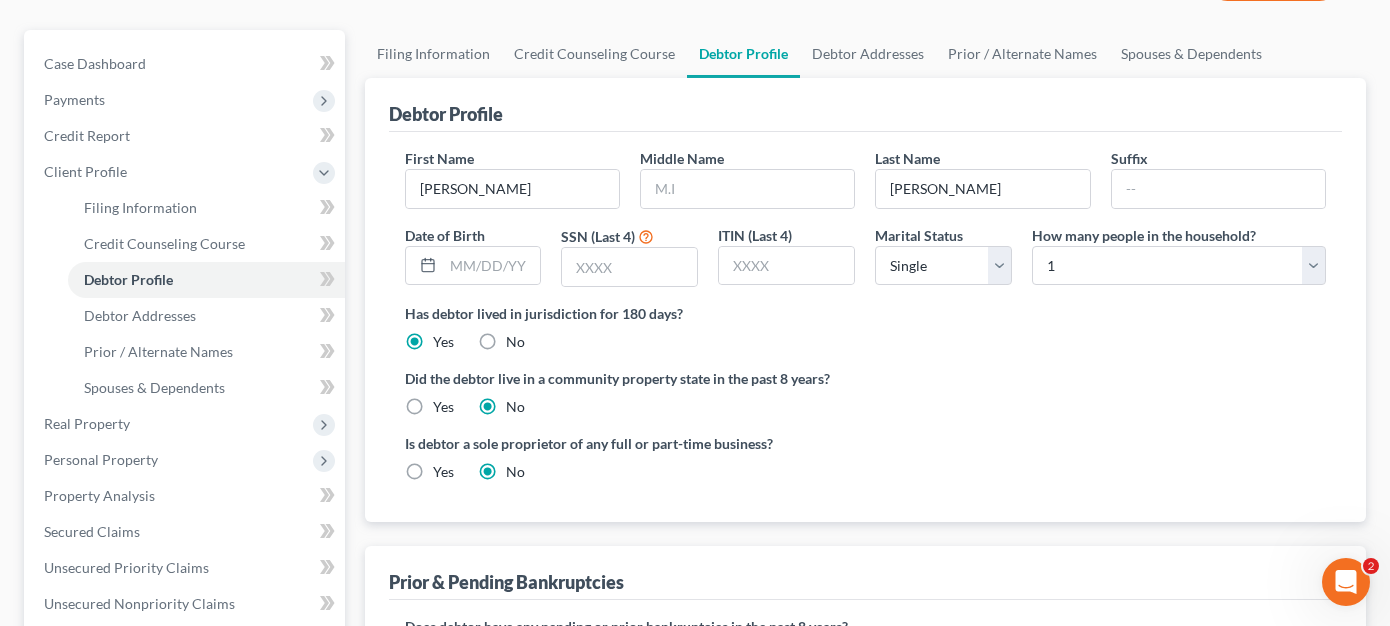 scroll, scrollTop: 200, scrollLeft: 0, axis: vertical 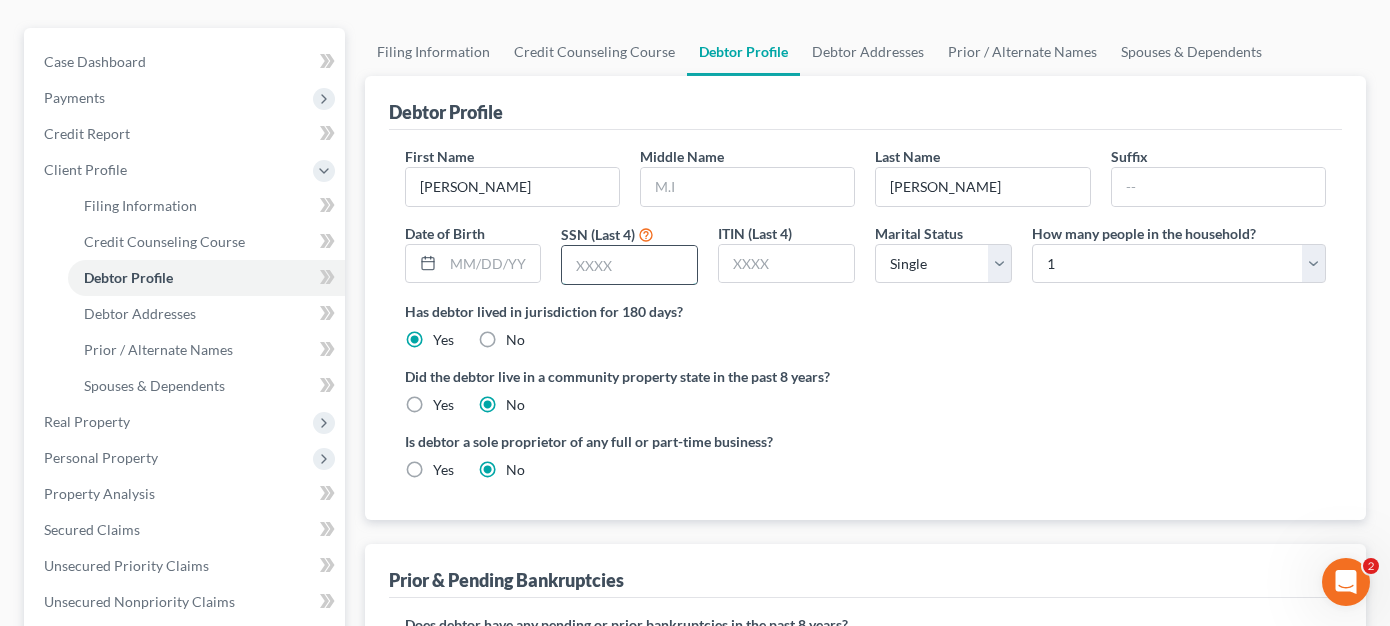 click at bounding box center (629, 265) 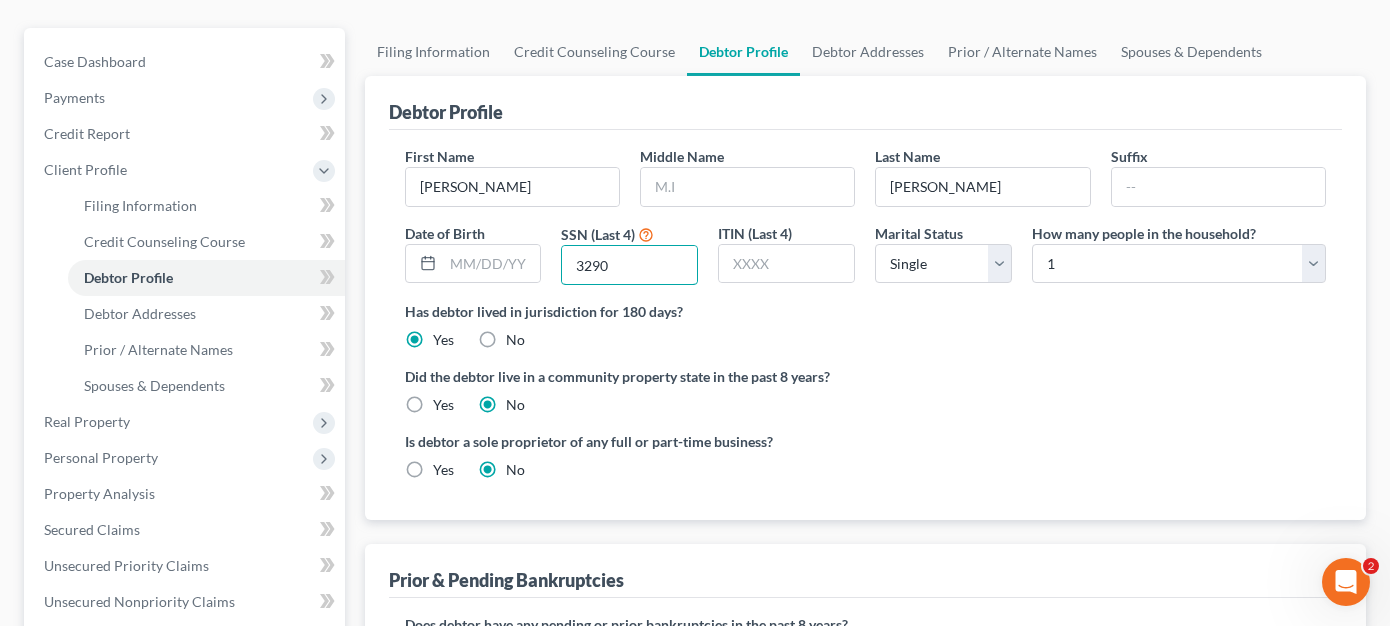 type on "3290" 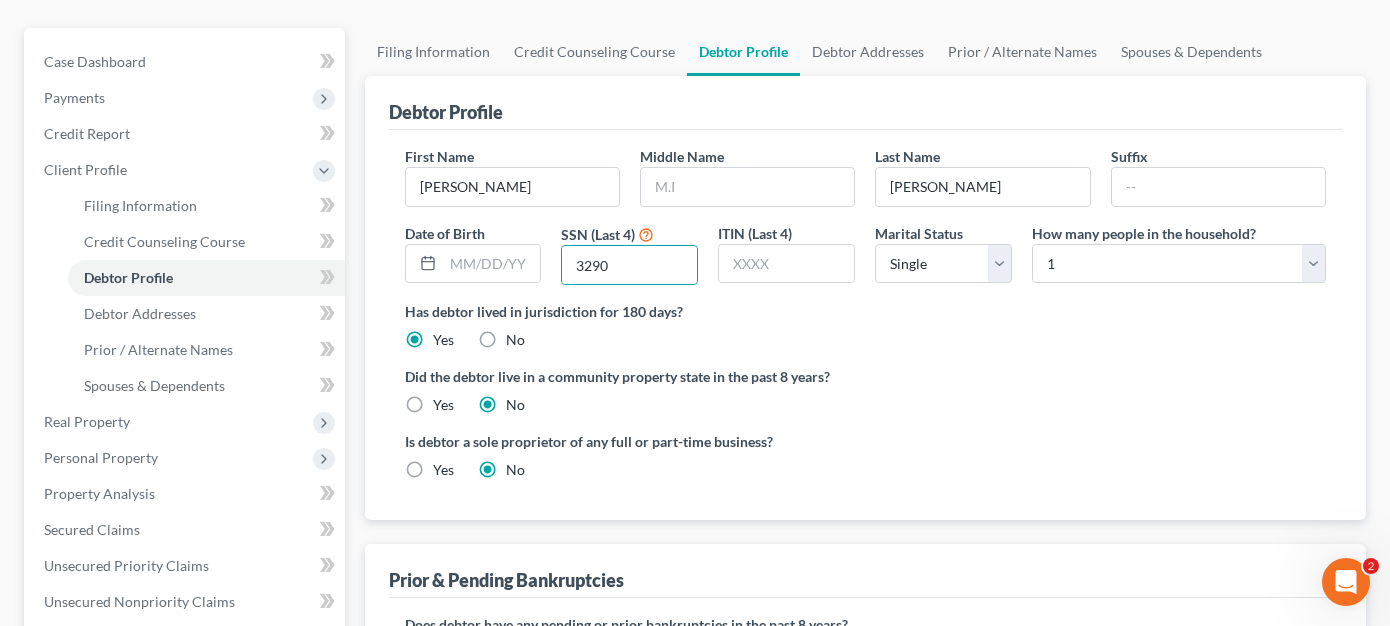 click on "Yes" at bounding box center (443, 405) 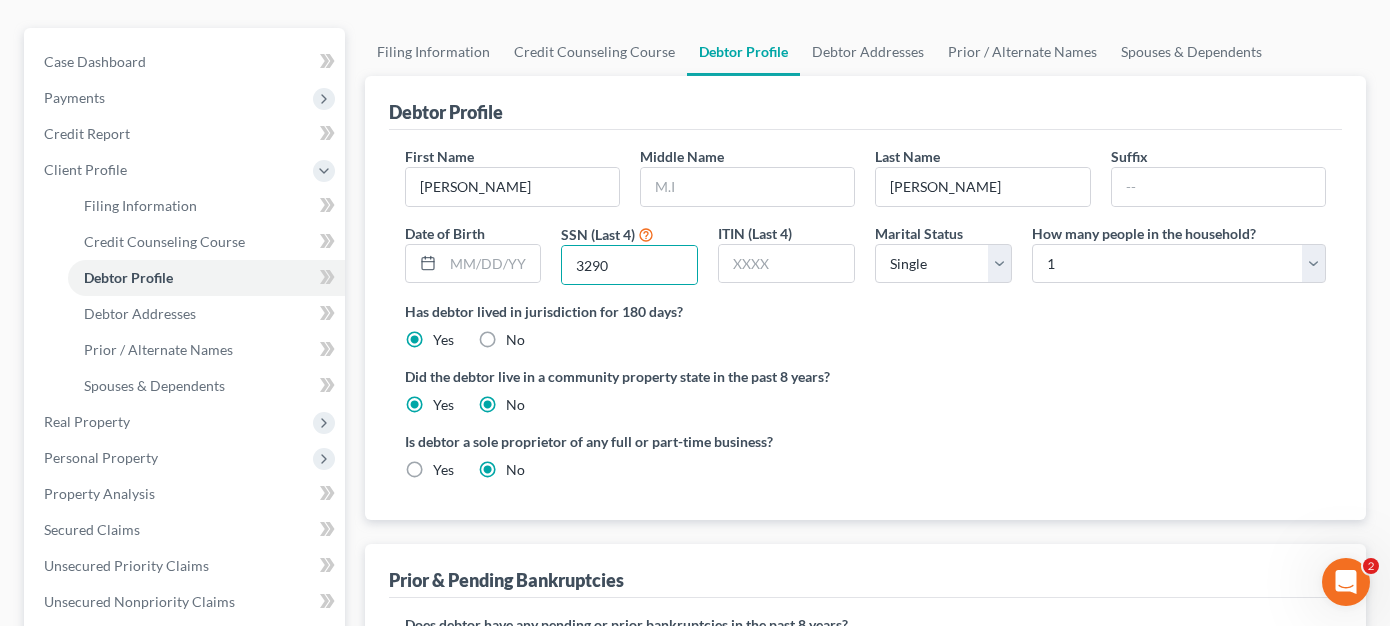 radio on "false" 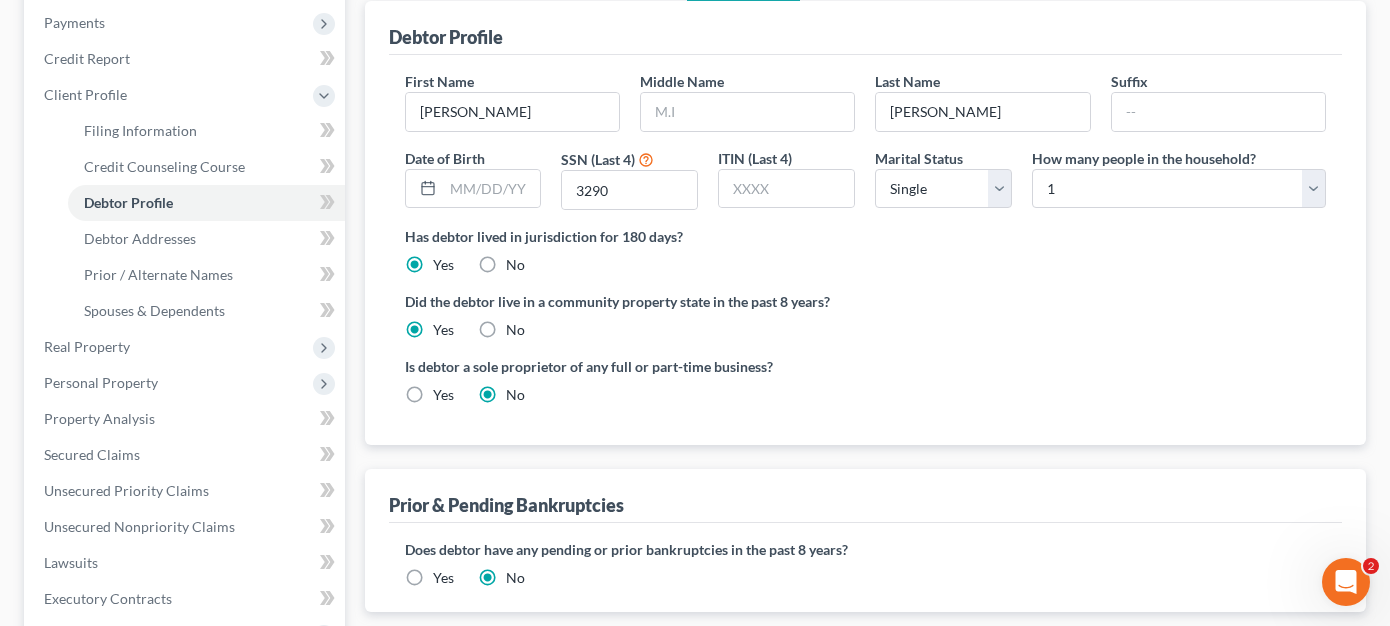 scroll, scrollTop: 400, scrollLeft: 0, axis: vertical 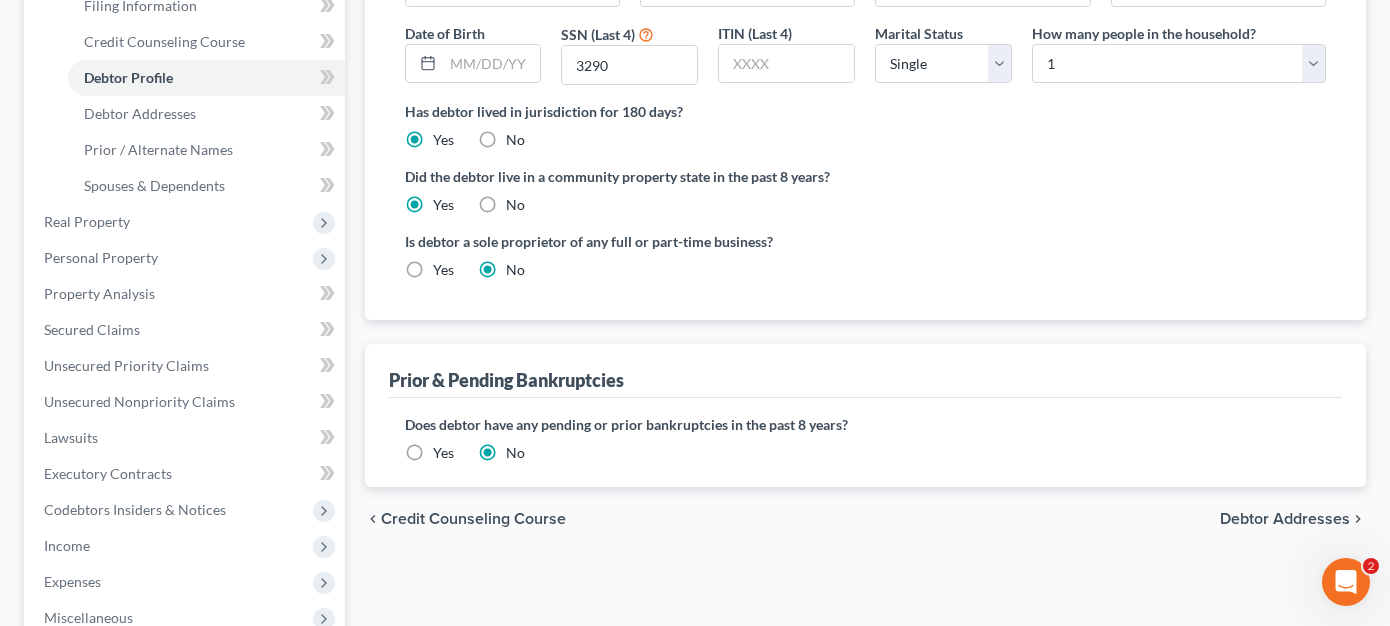 click on "Yes" at bounding box center [443, 453] 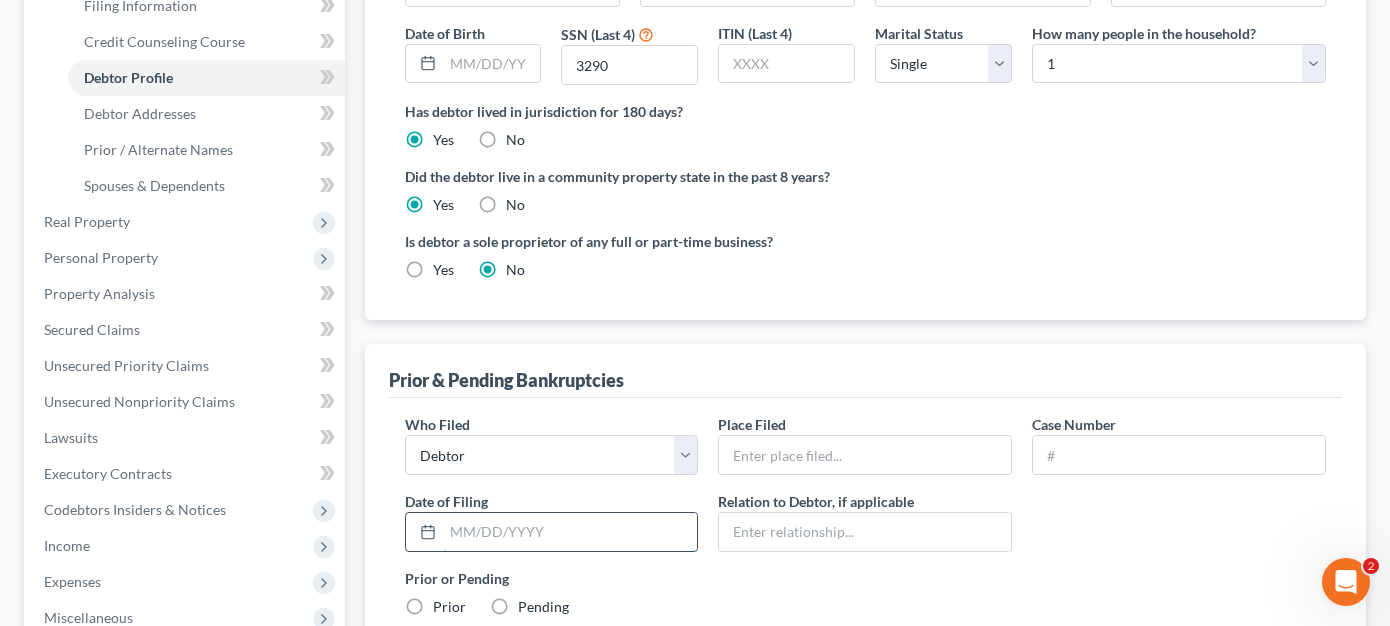 click at bounding box center (570, 532) 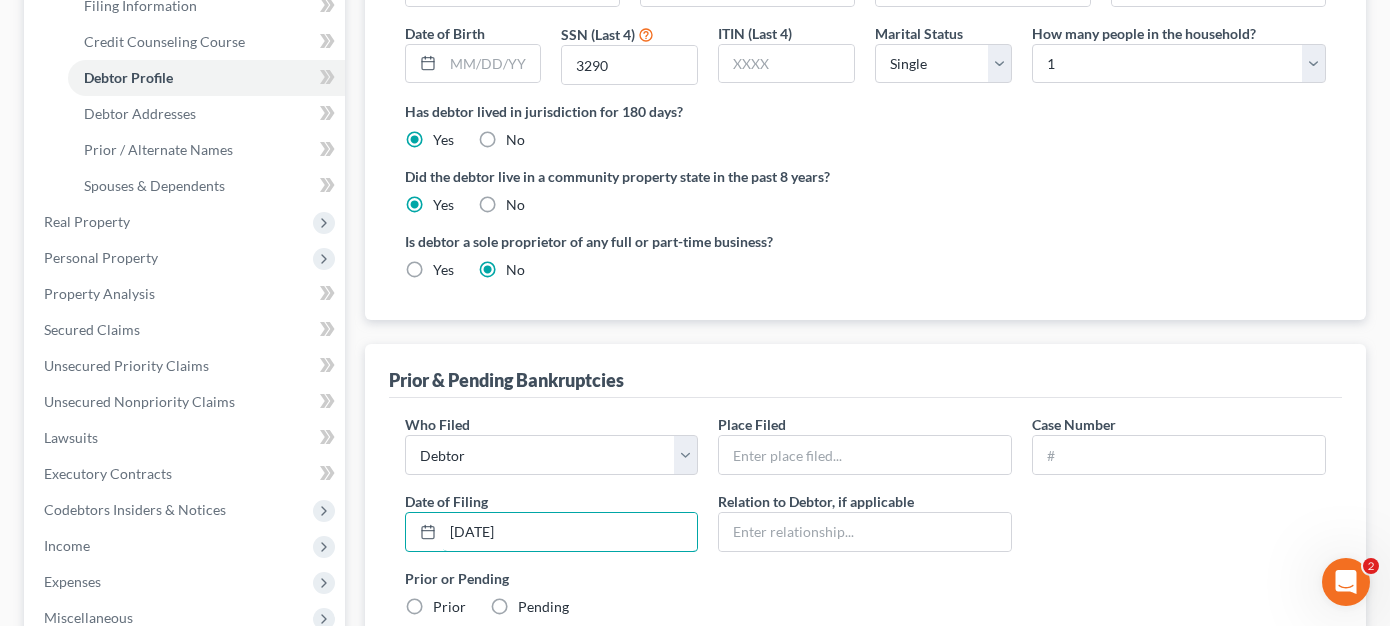 type on "[DATE]" 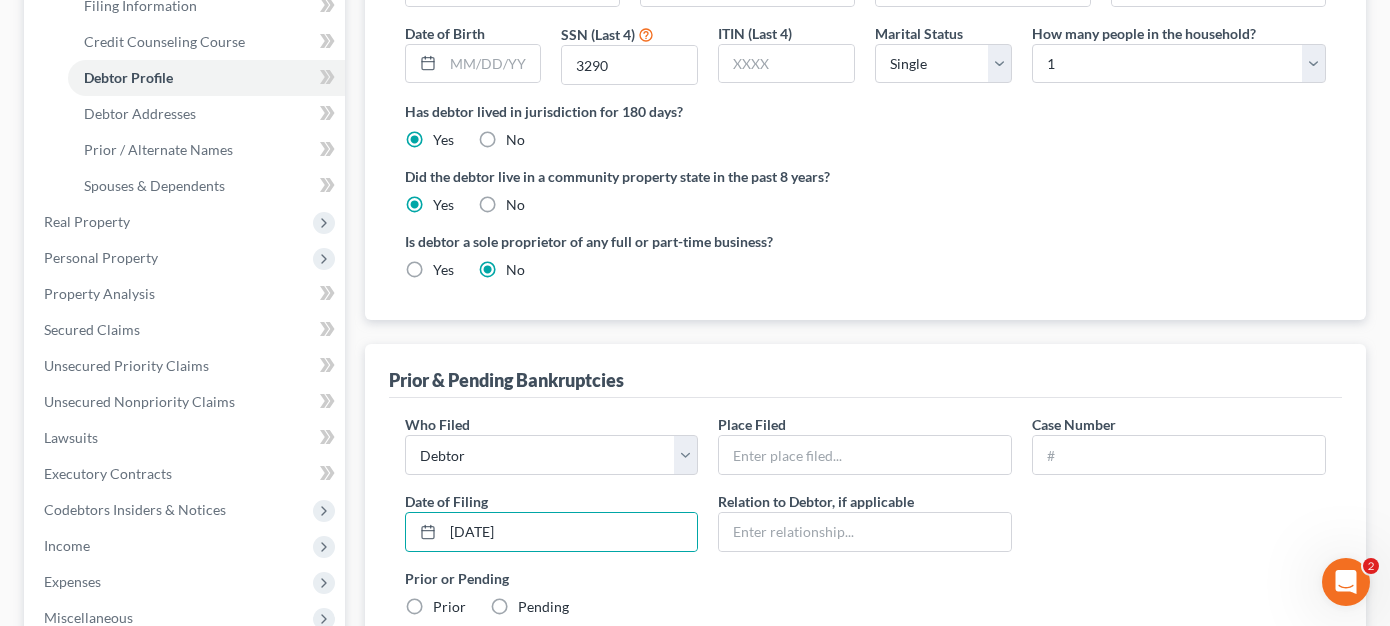 click on "Prior & Pending Bankruptcies" at bounding box center [866, 371] 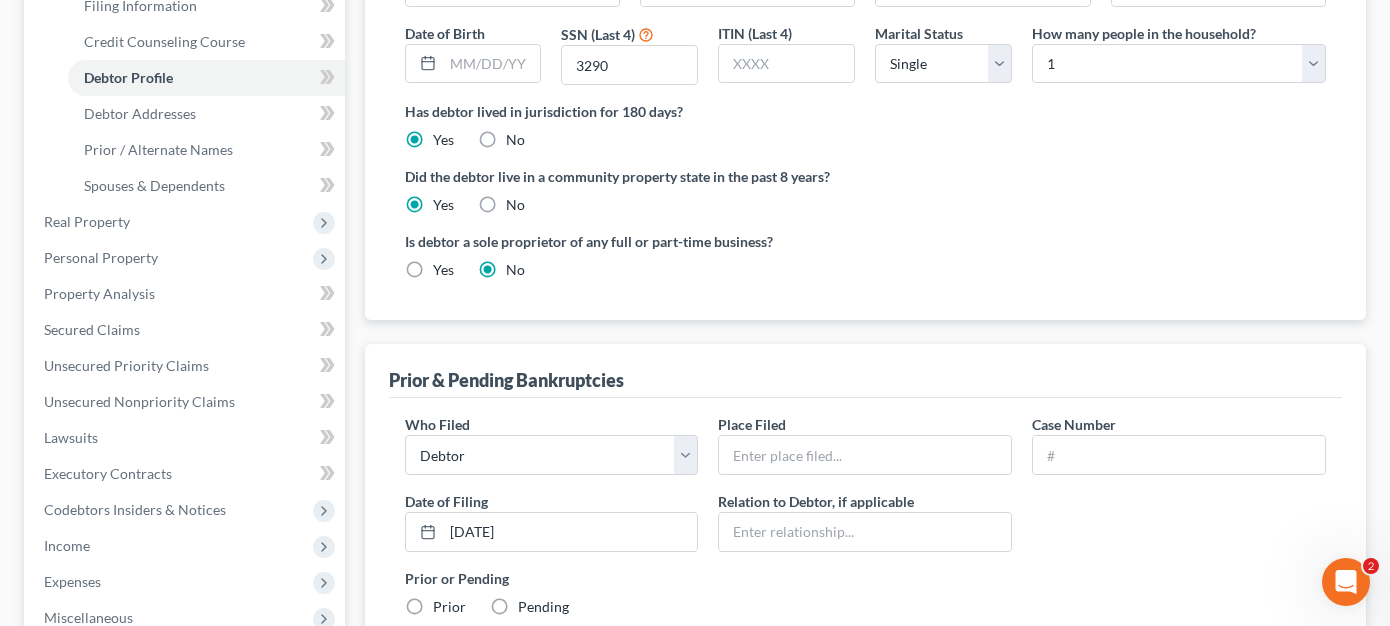 click on "Prior" at bounding box center (449, 607) 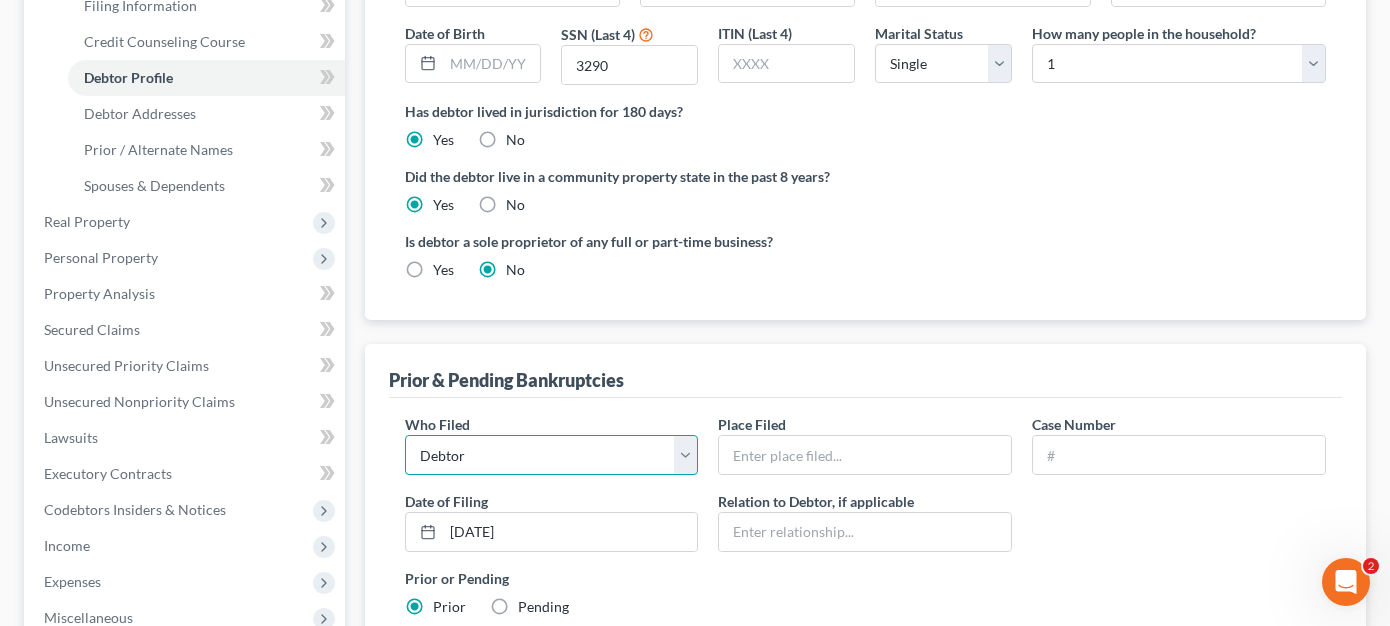 click on "Debtor Other" at bounding box center (552, 455) 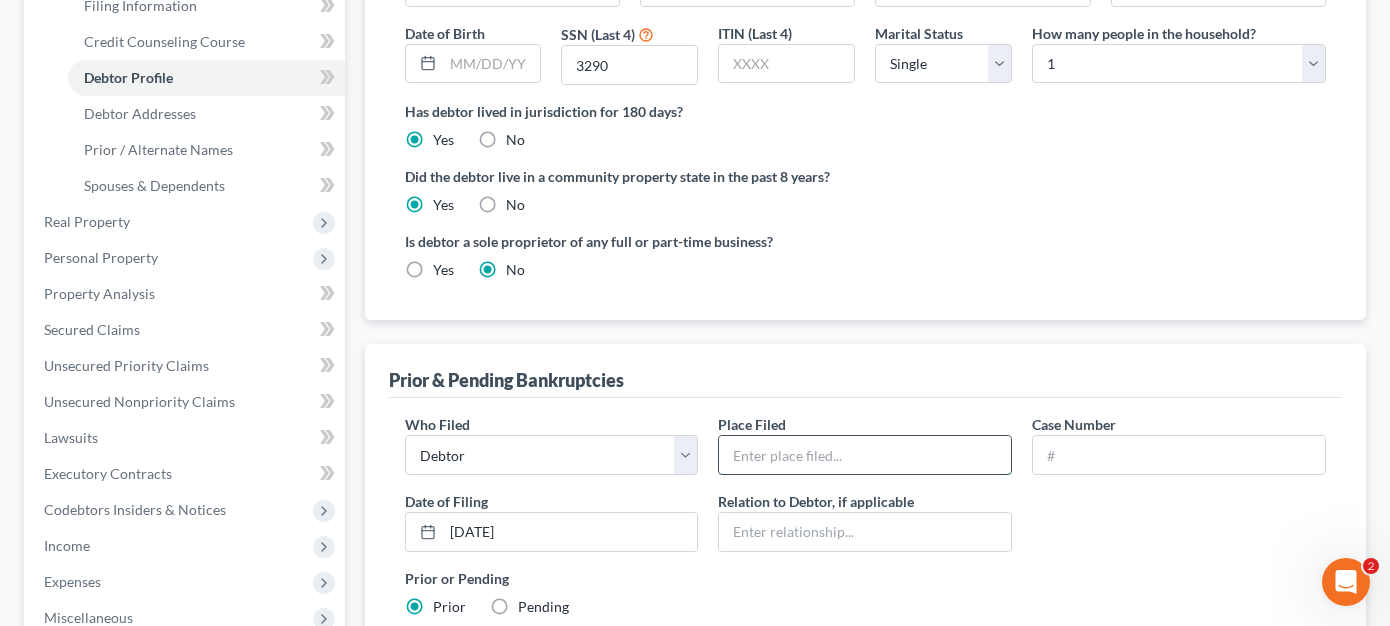 click at bounding box center [865, 455] 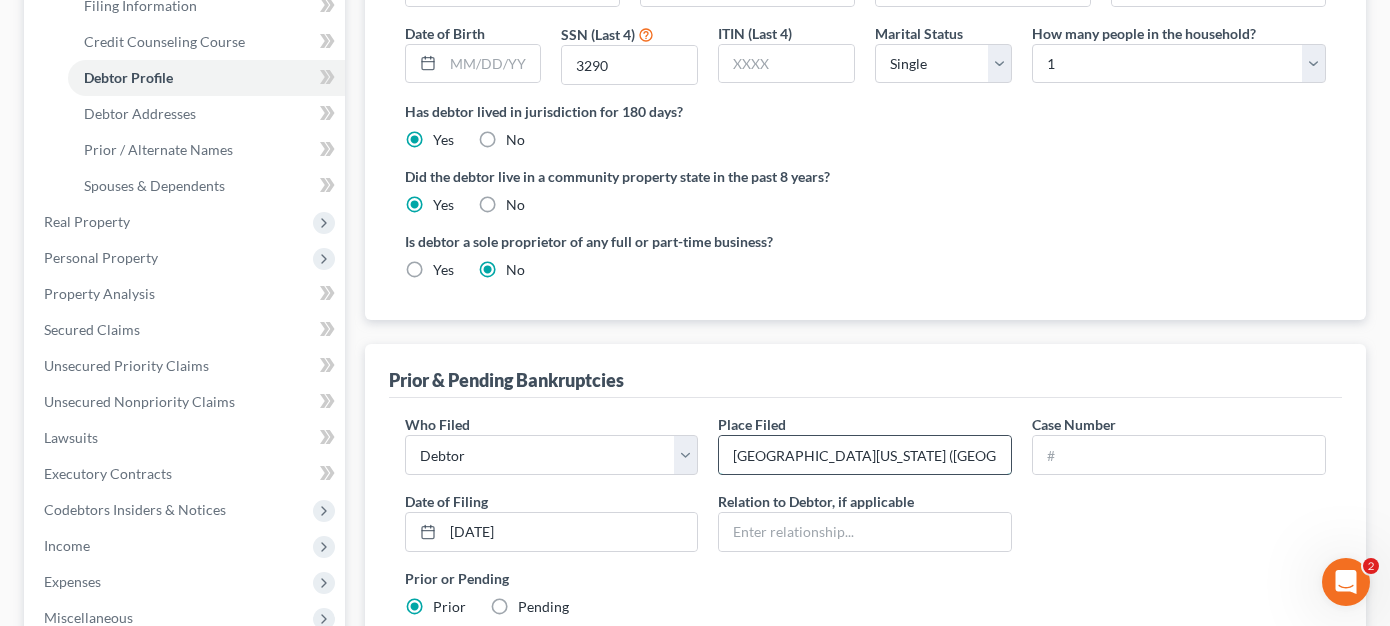 click on "[GEOGRAPHIC_DATA][US_STATE] ([GEOGRAPHIC_DATA])" at bounding box center [865, 455] 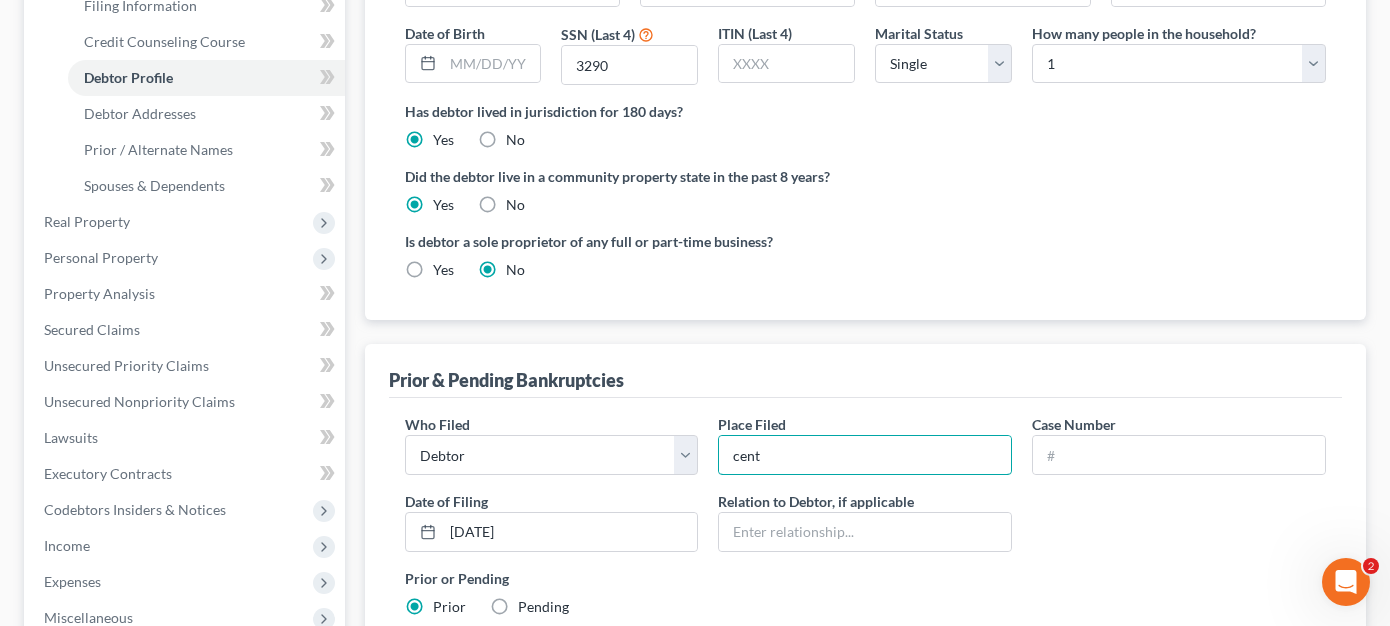 type on "[GEOGRAPHIC_DATA][US_STATE] ([GEOGRAPHIC_DATA])" 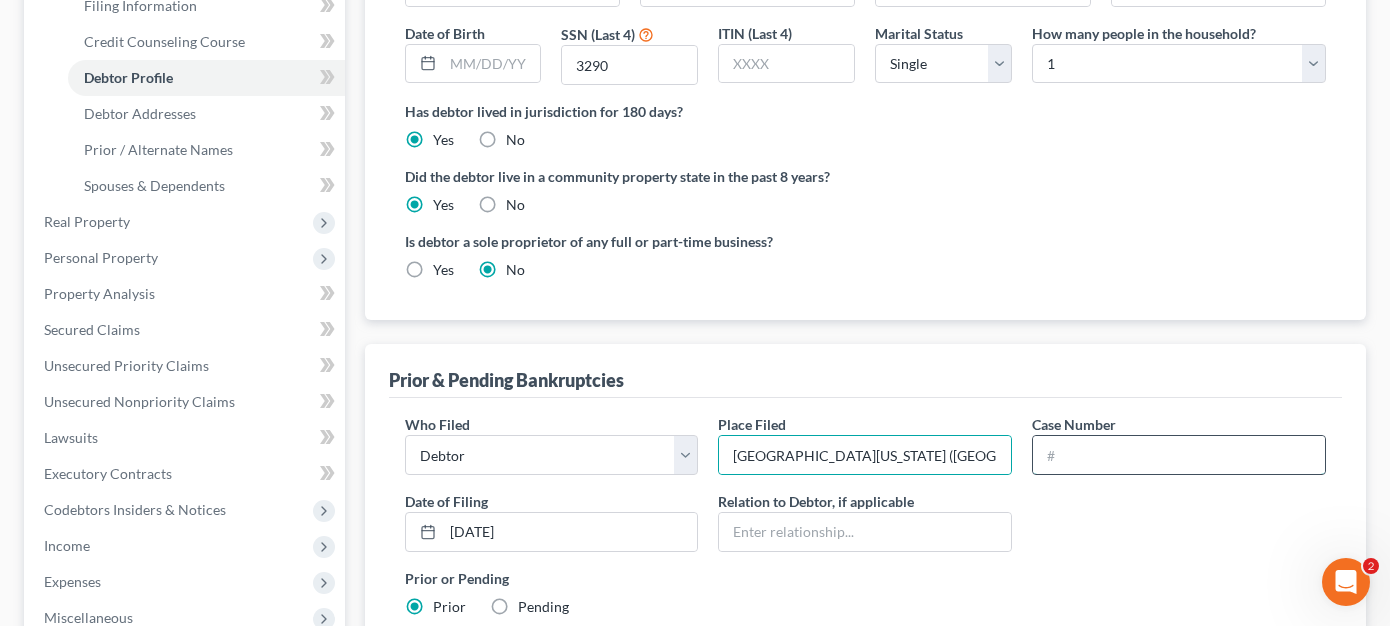 click at bounding box center (1179, 455) 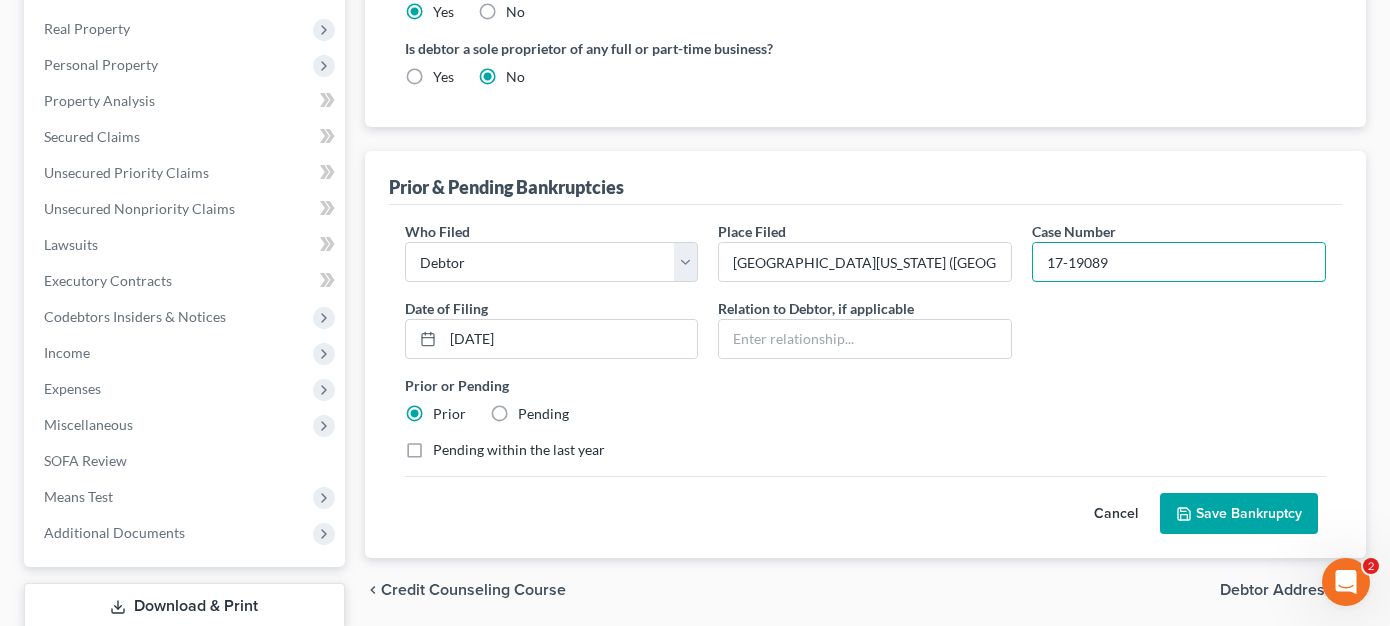 scroll, scrollTop: 600, scrollLeft: 0, axis: vertical 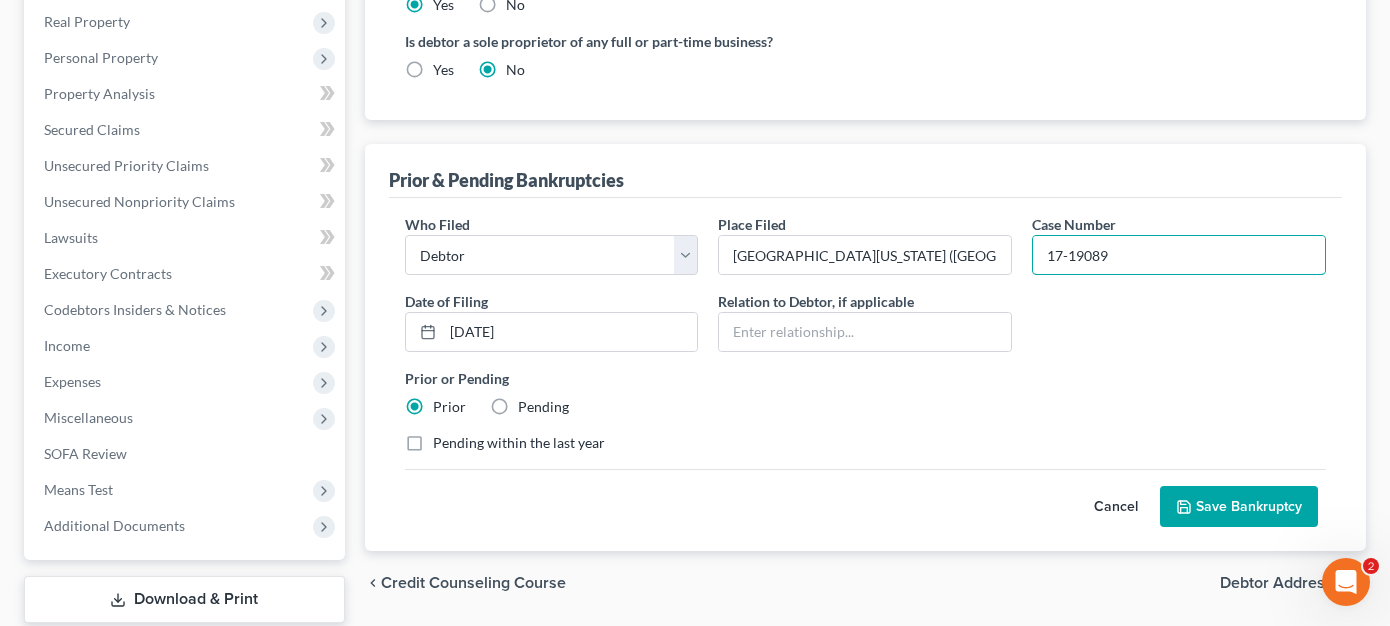 type on "17-19089" 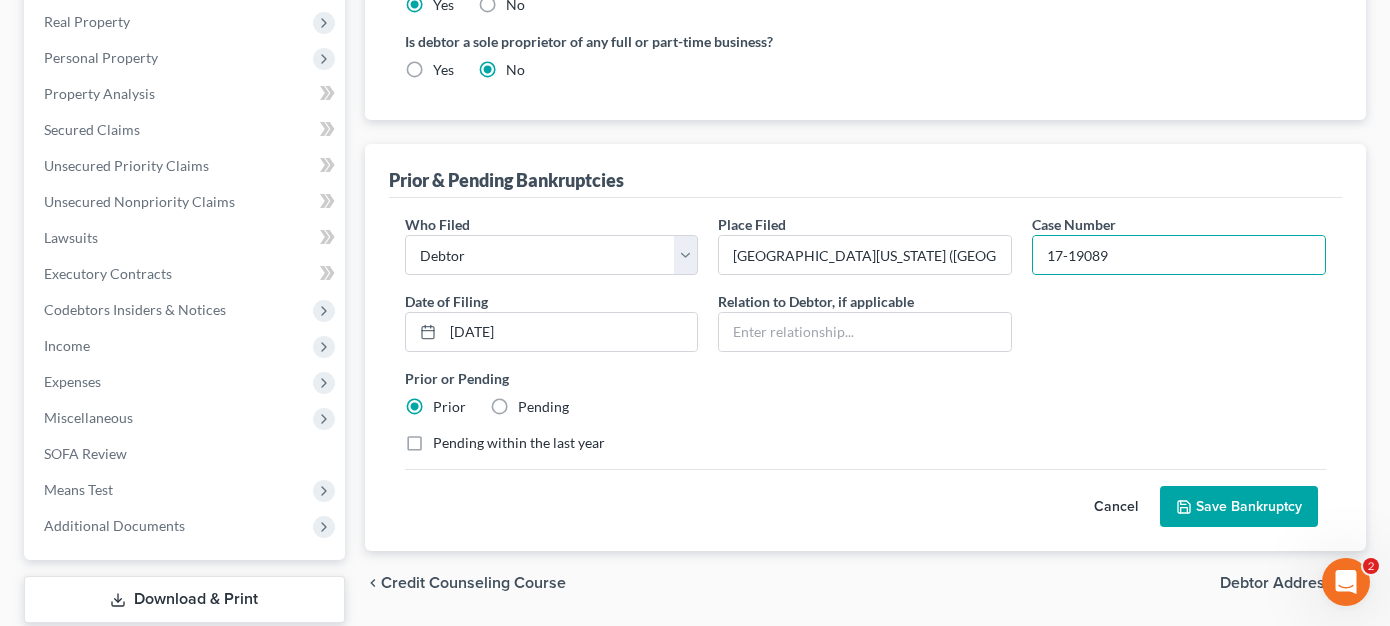 click on "Save Bankruptcy" at bounding box center (1239, 507) 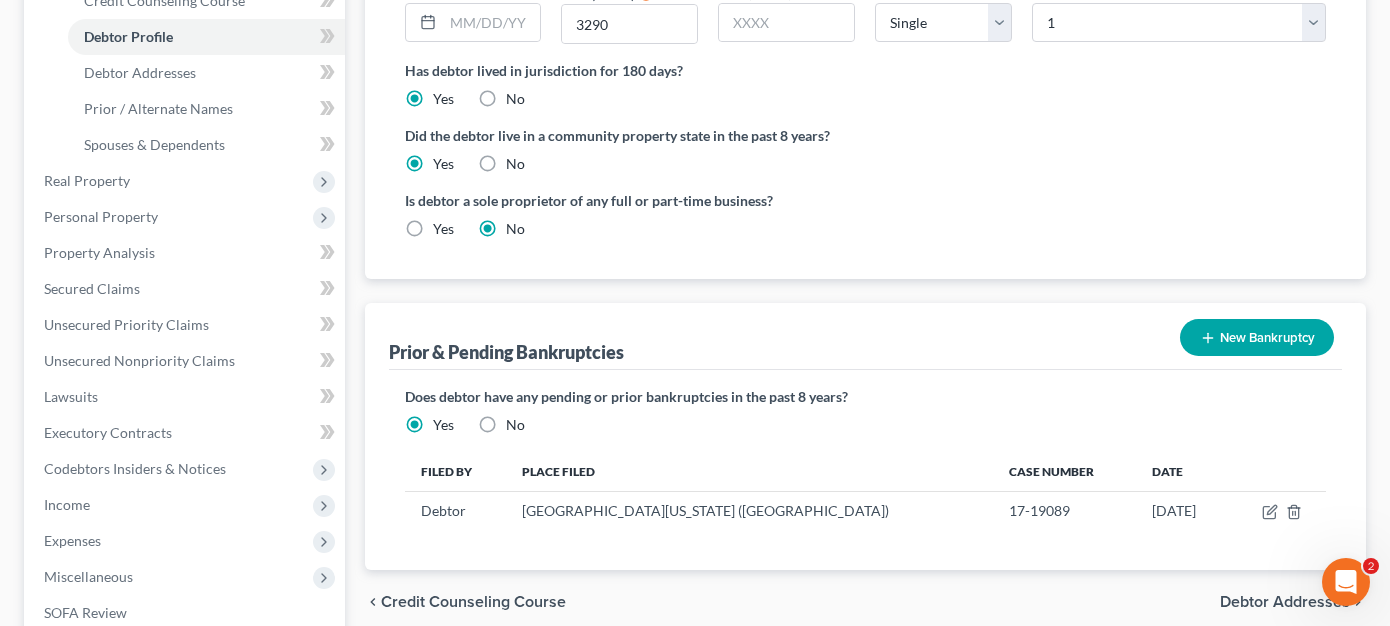 scroll, scrollTop: 400, scrollLeft: 0, axis: vertical 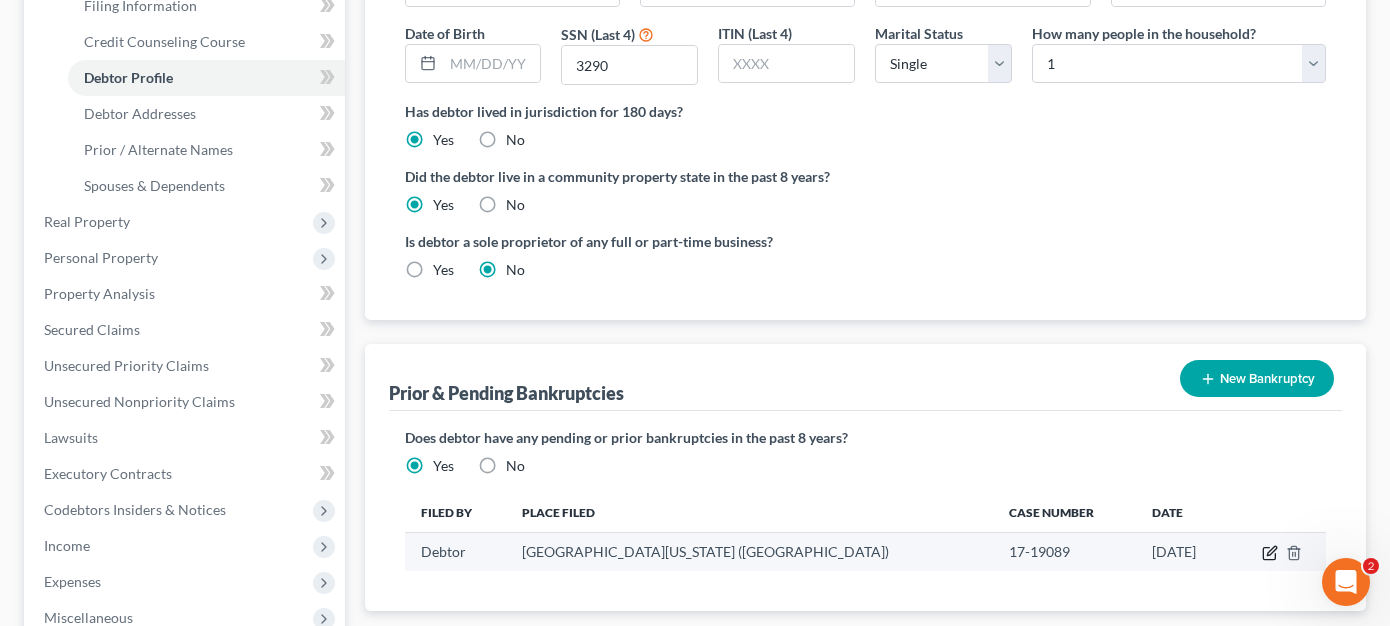 click 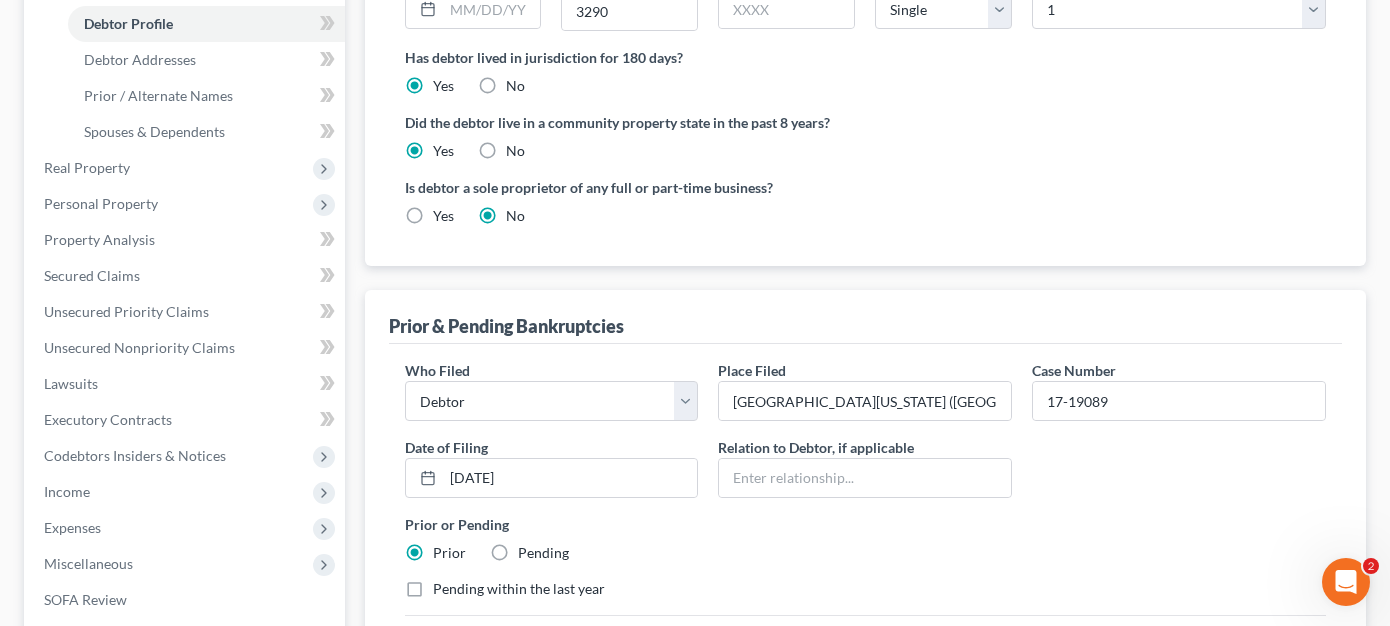 scroll, scrollTop: 500, scrollLeft: 0, axis: vertical 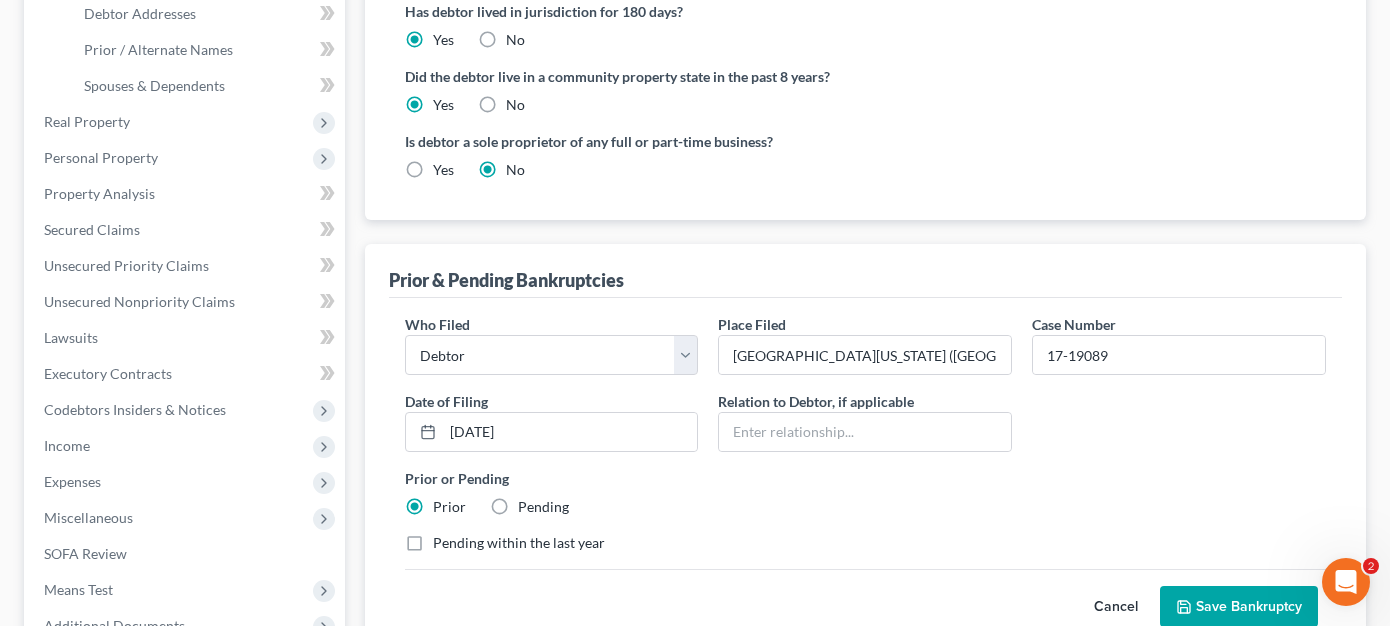 click on "Save Bankruptcy" at bounding box center [1239, 607] 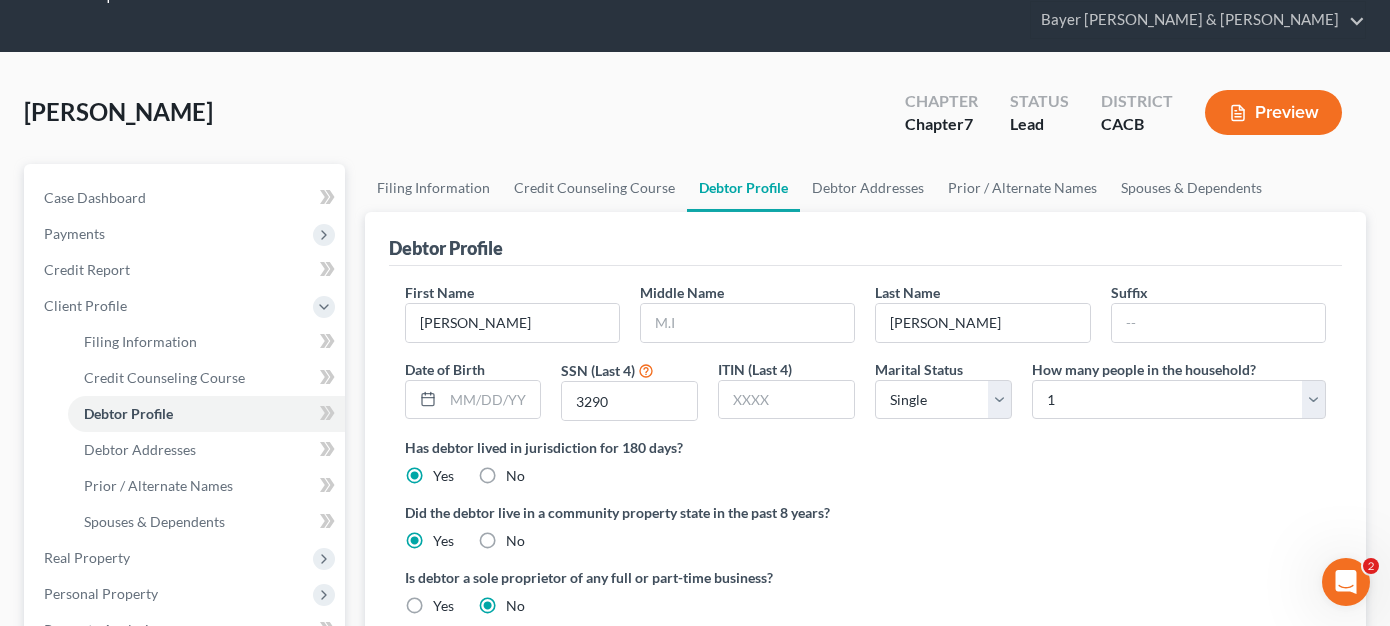 scroll, scrollTop: 100, scrollLeft: 0, axis: vertical 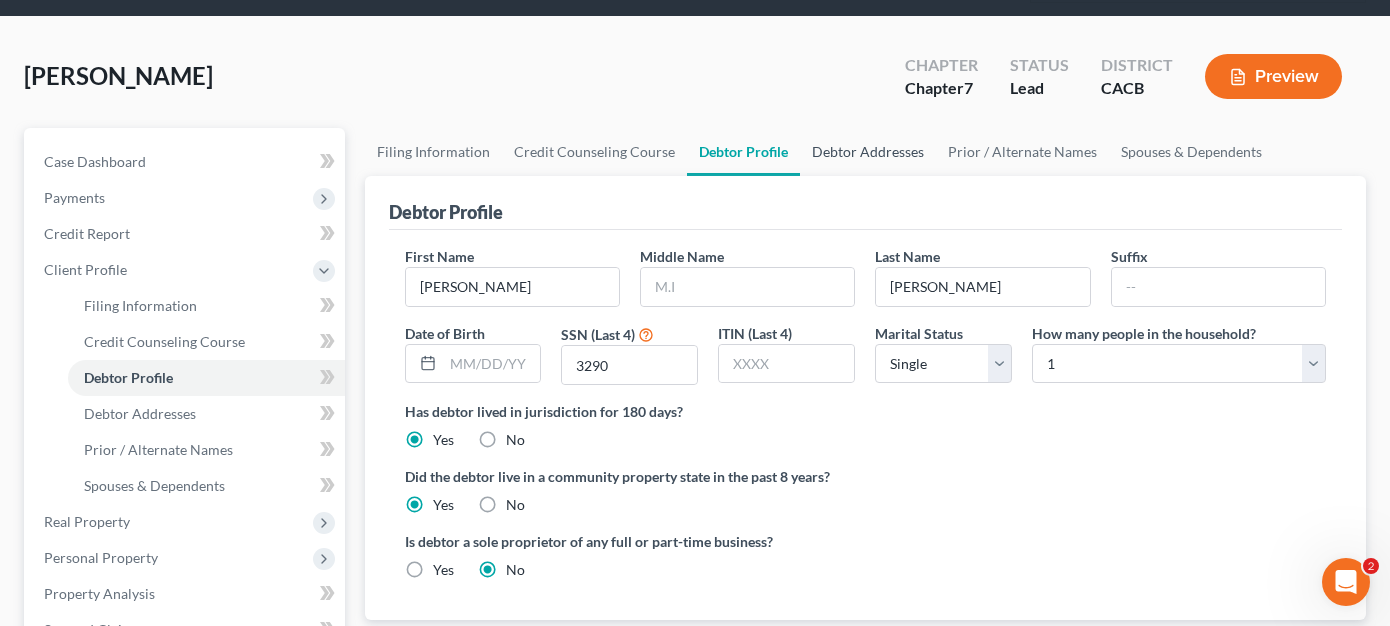 click on "Debtor Addresses" at bounding box center (868, 152) 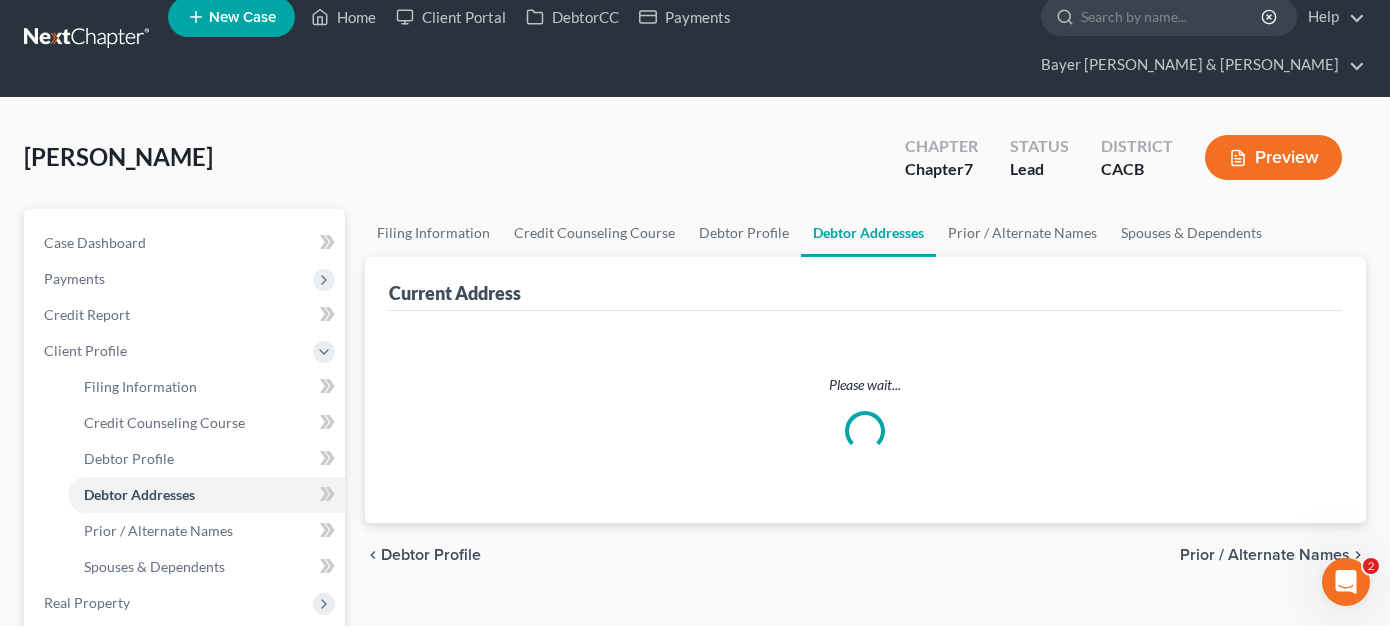 scroll, scrollTop: 0, scrollLeft: 0, axis: both 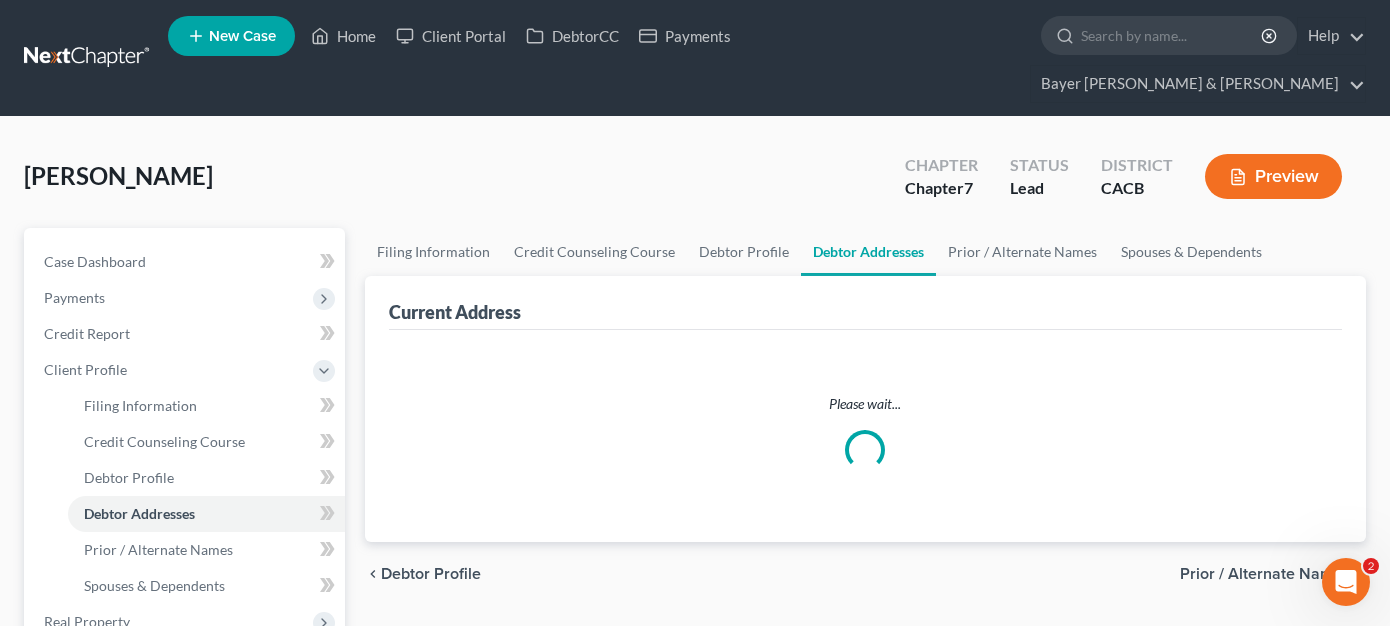 select on "0" 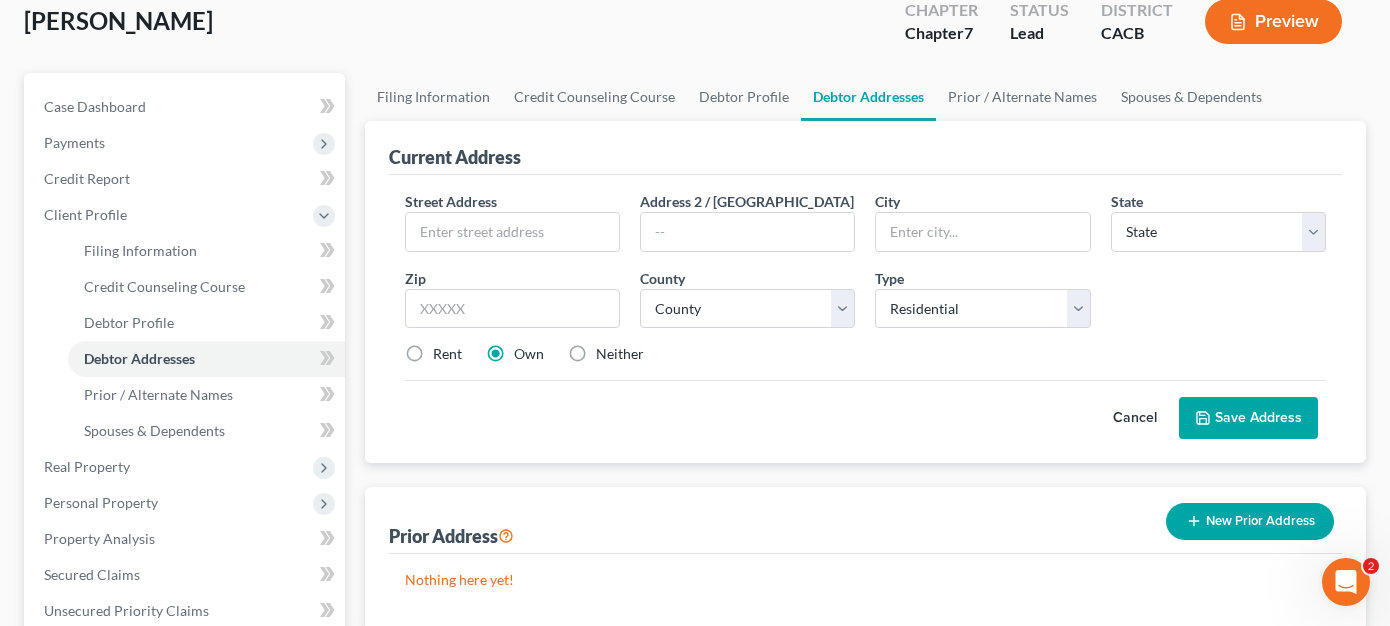 scroll, scrollTop: 200, scrollLeft: 0, axis: vertical 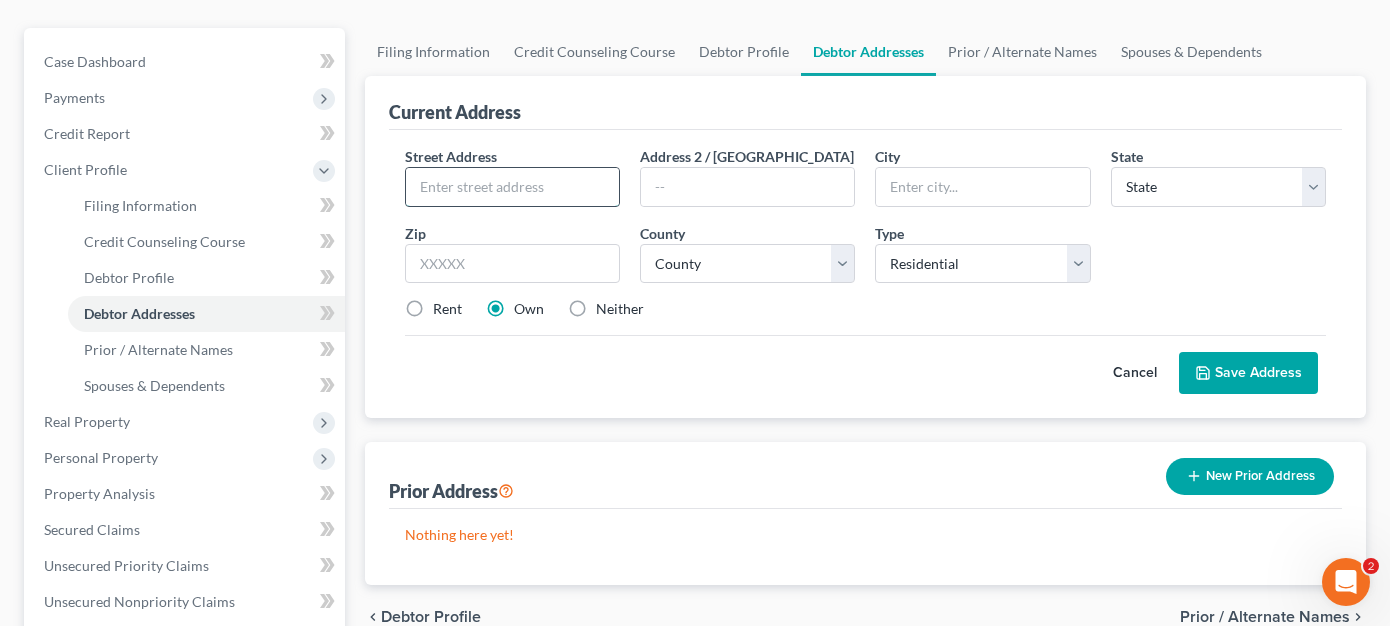 click at bounding box center [512, 187] 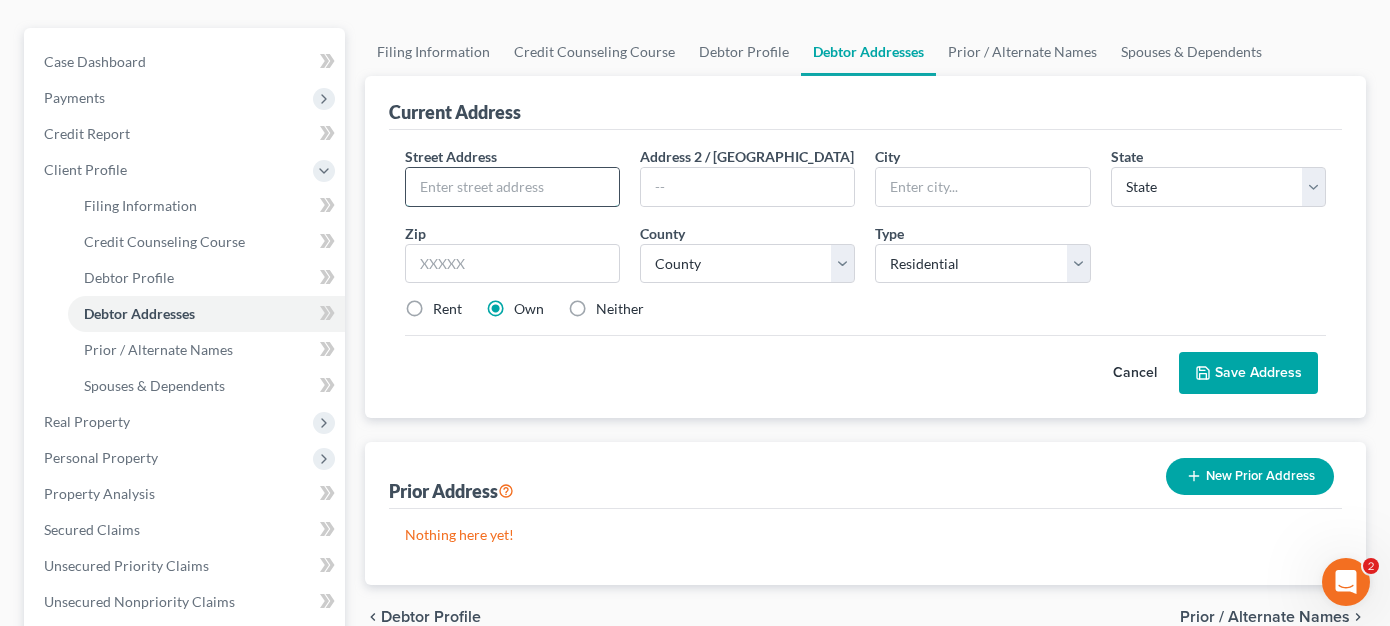 click at bounding box center [512, 187] 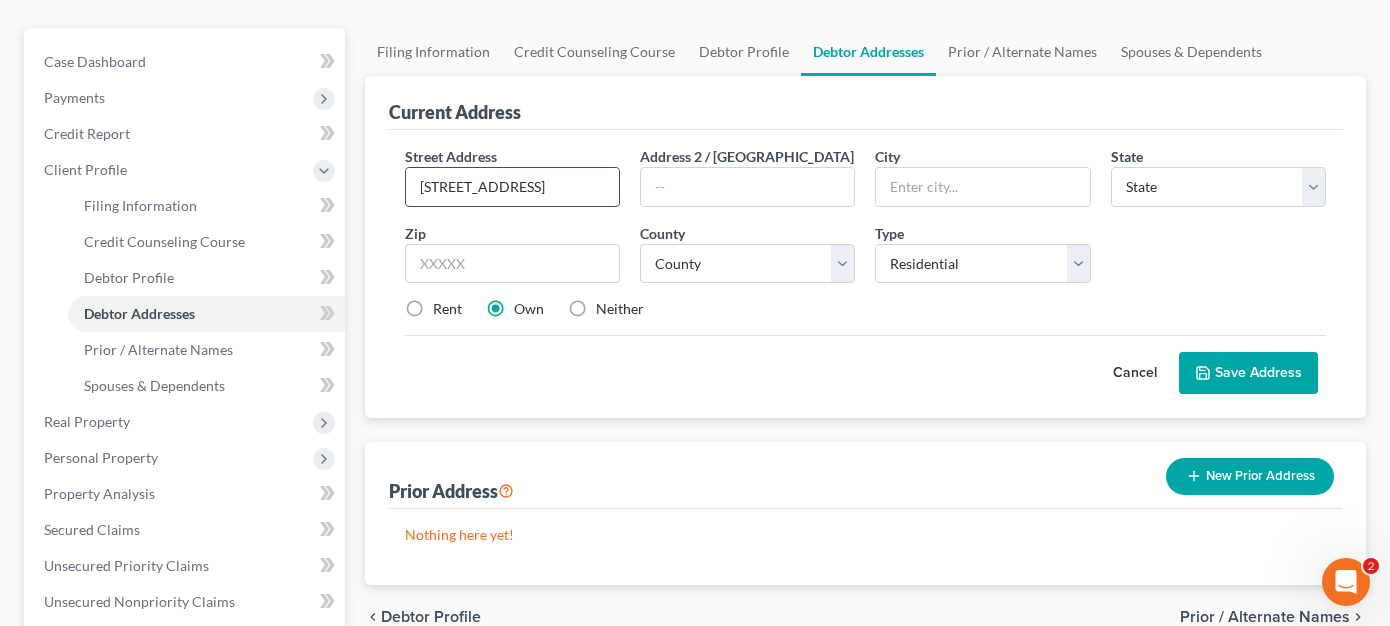 type on "[STREET_ADDRESS]" 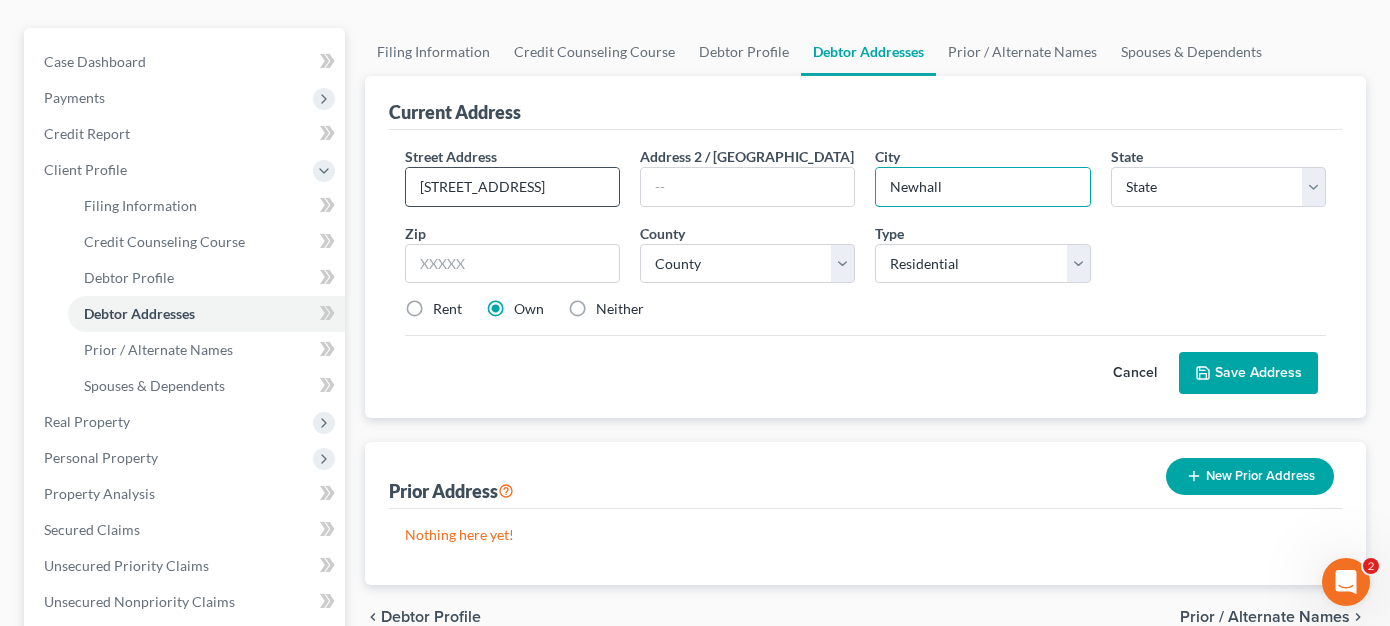 type on "Newhall" 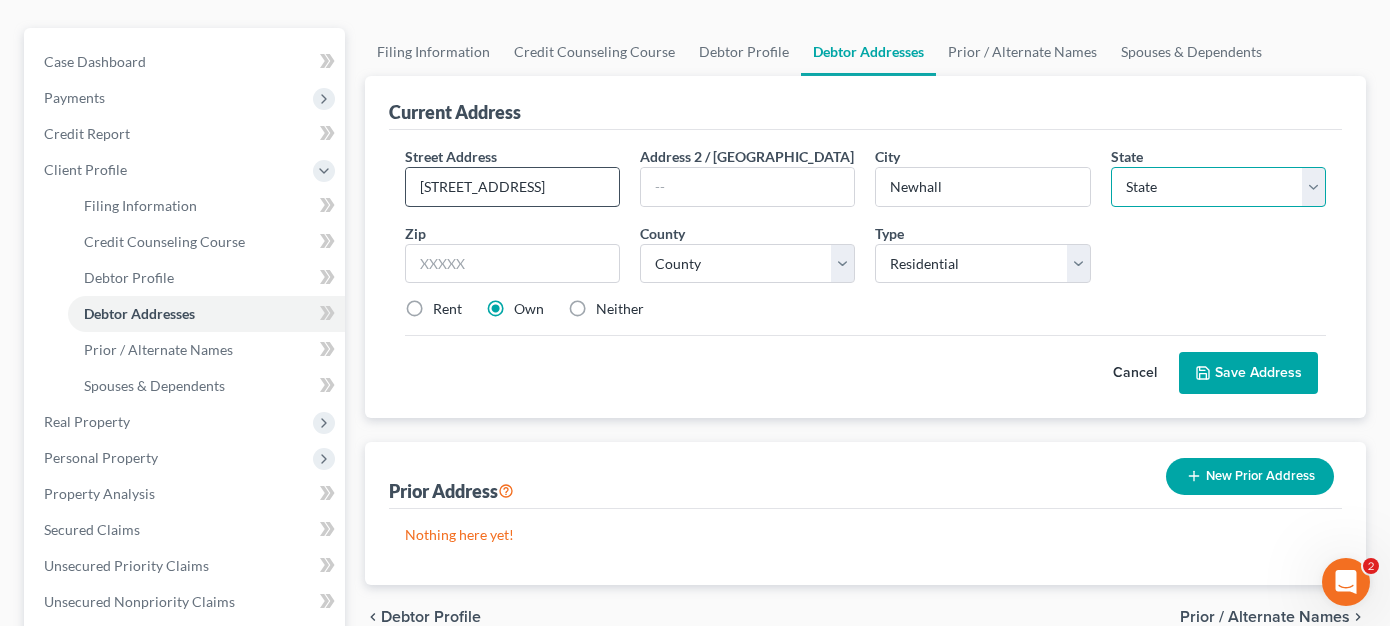 select on "4" 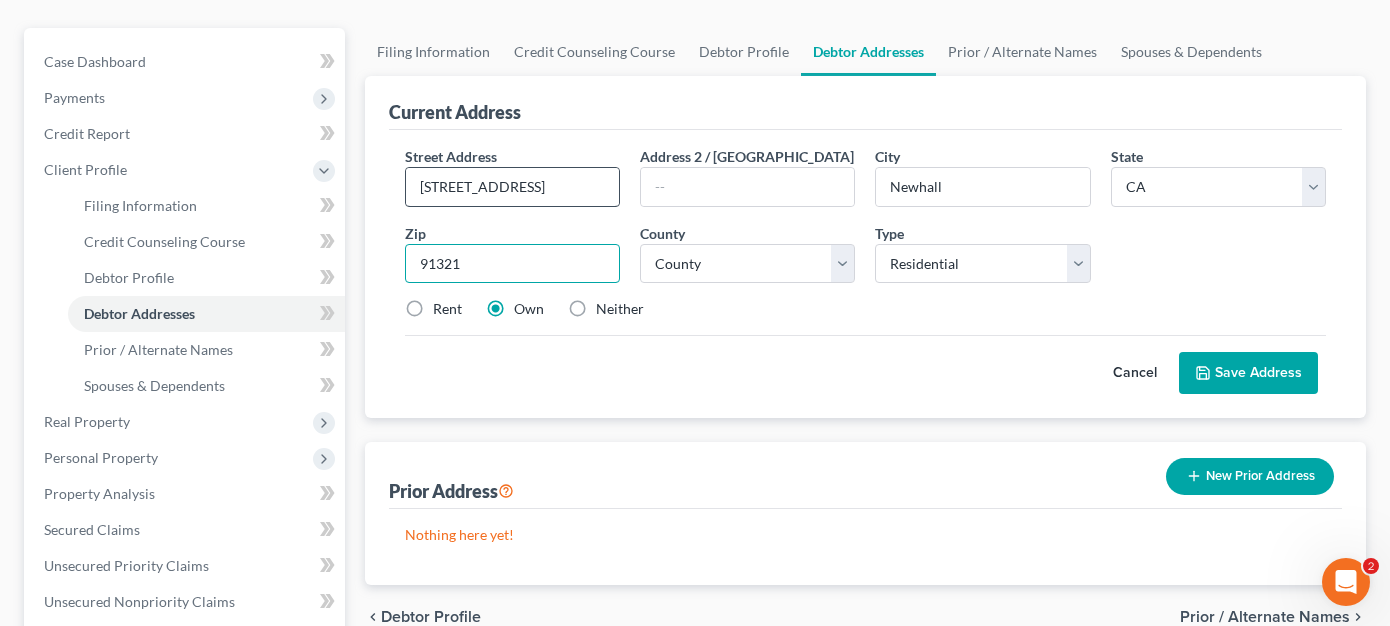 type on "91321" 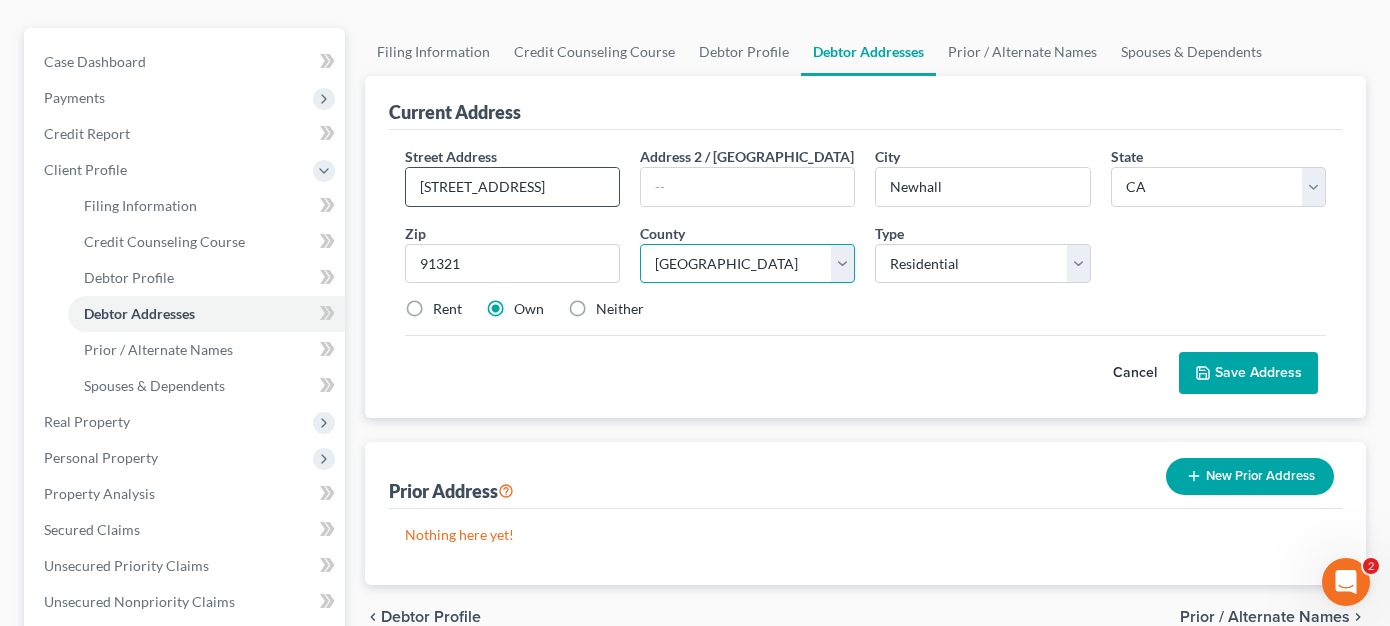 select on "18" 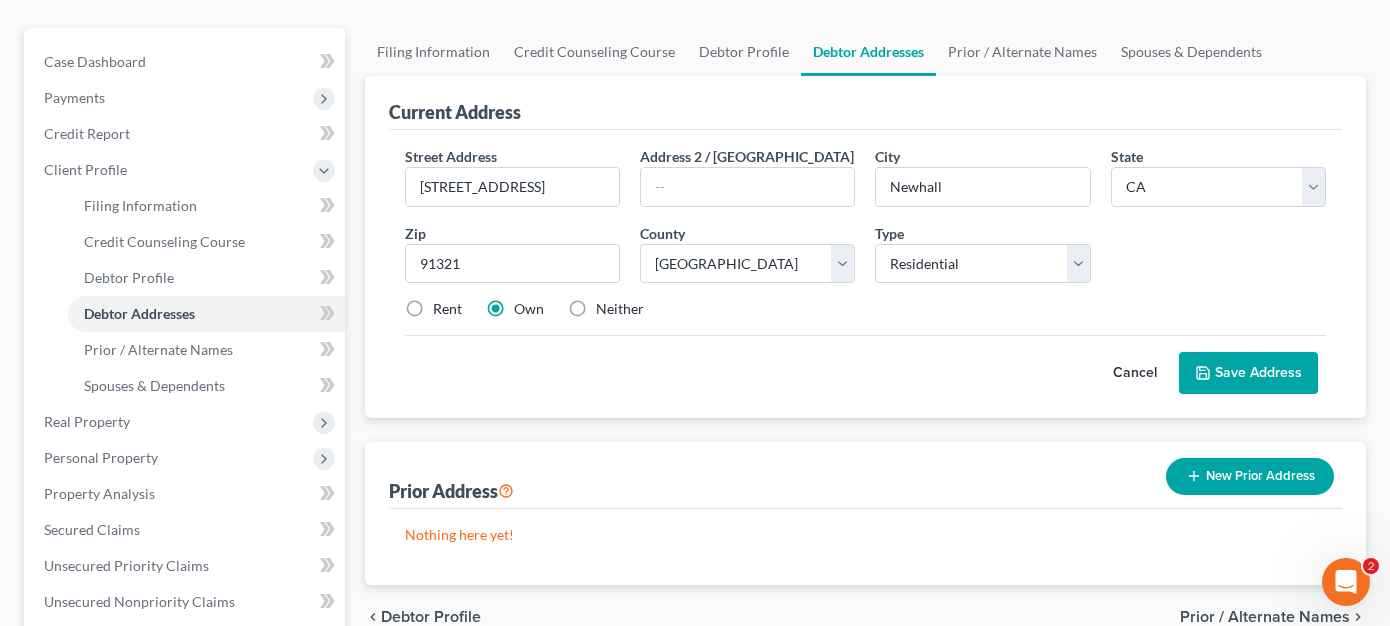 click on "Rent" at bounding box center (447, 309) 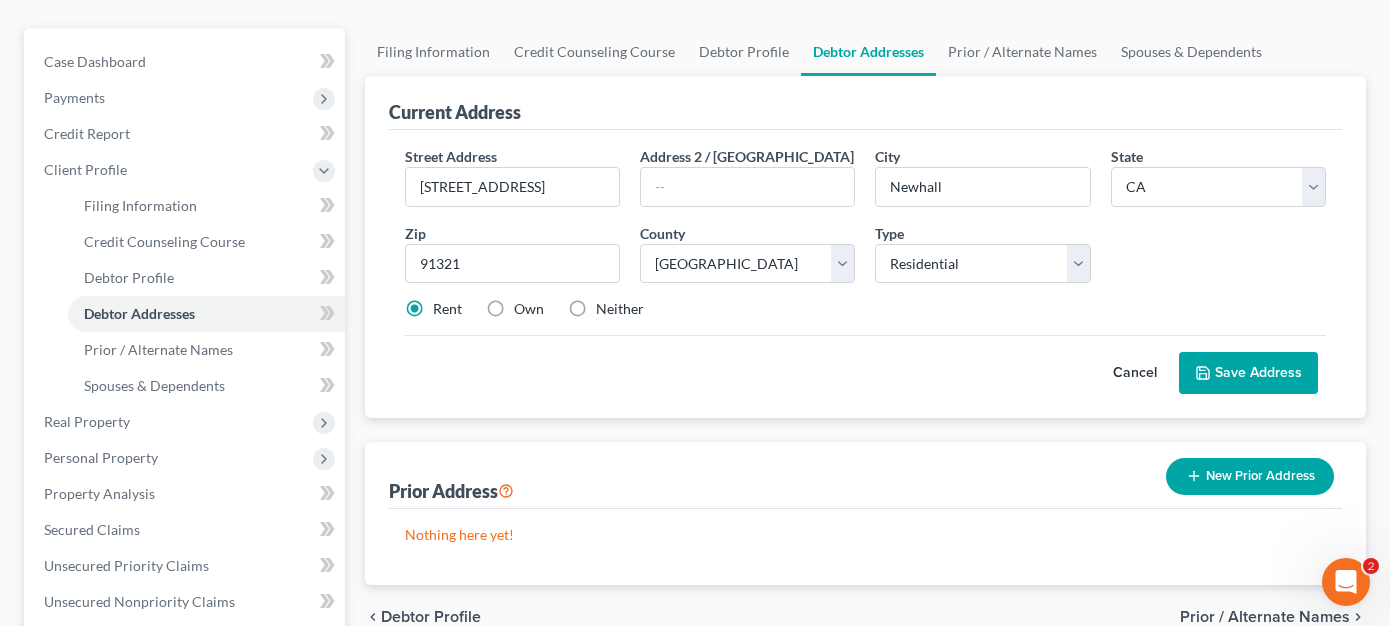 click 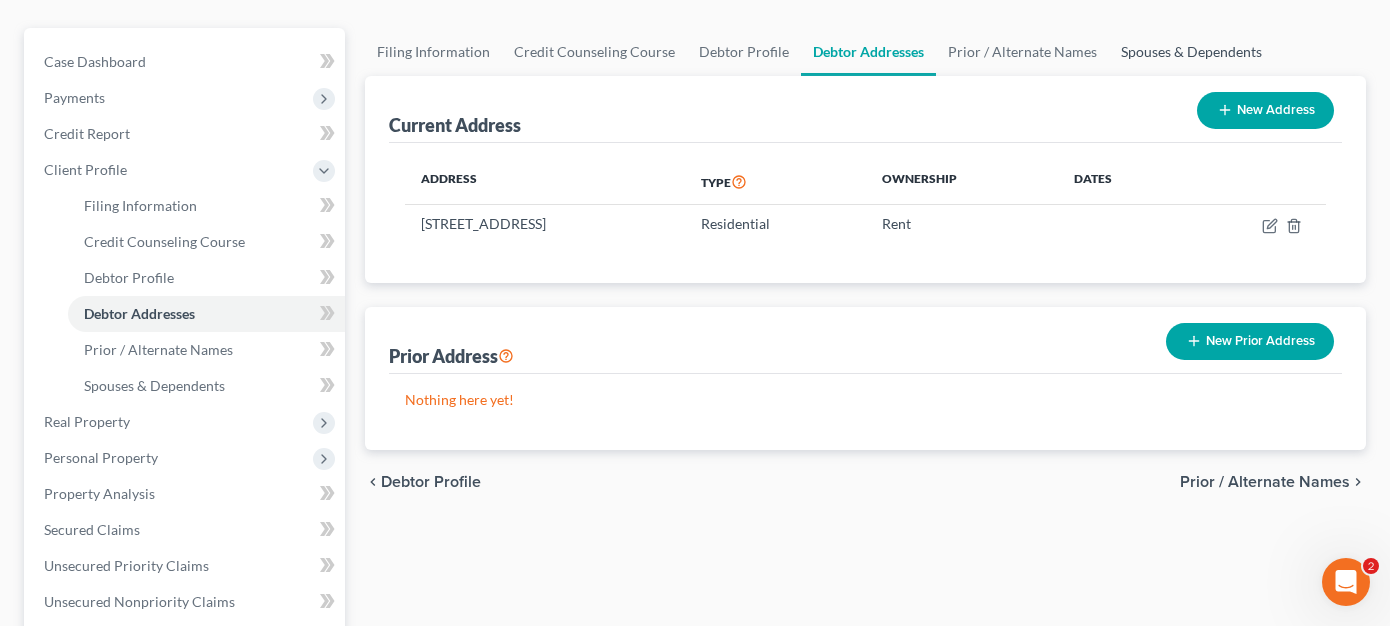 click on "Spouses & Dependents" at bounding box center (1191, 52) 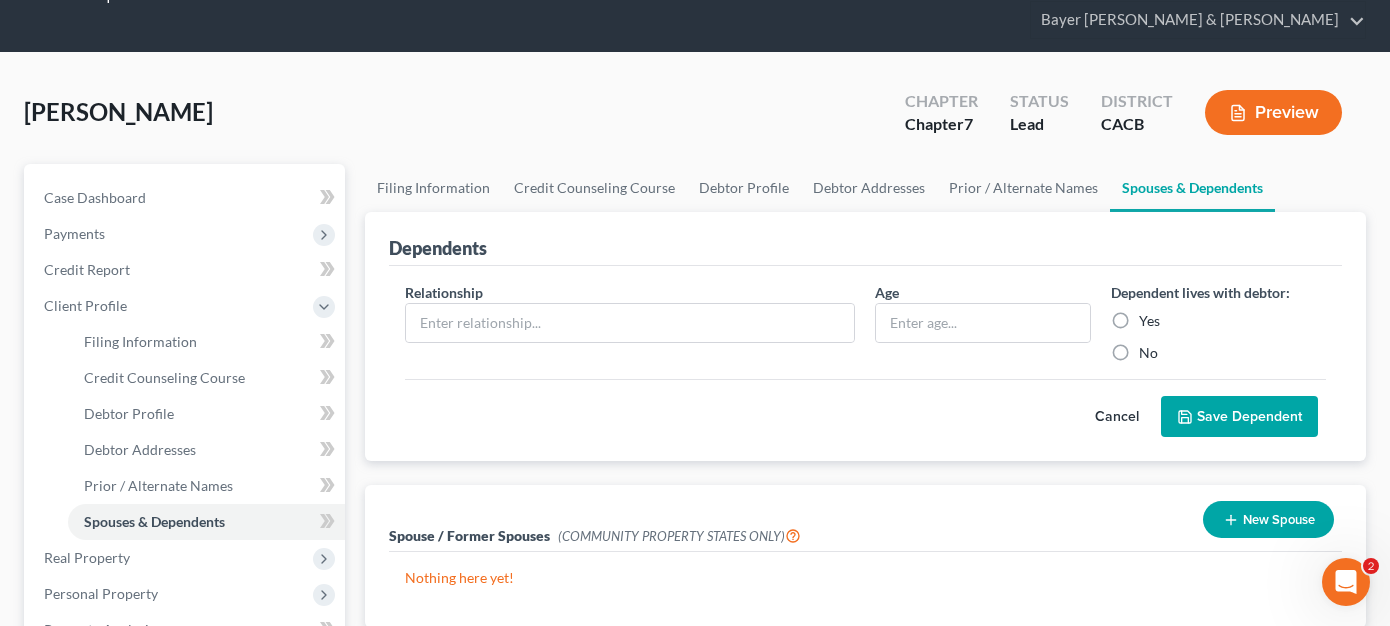 scroll, scrollTop: 100, scrollLeft: 0, axis: vertical 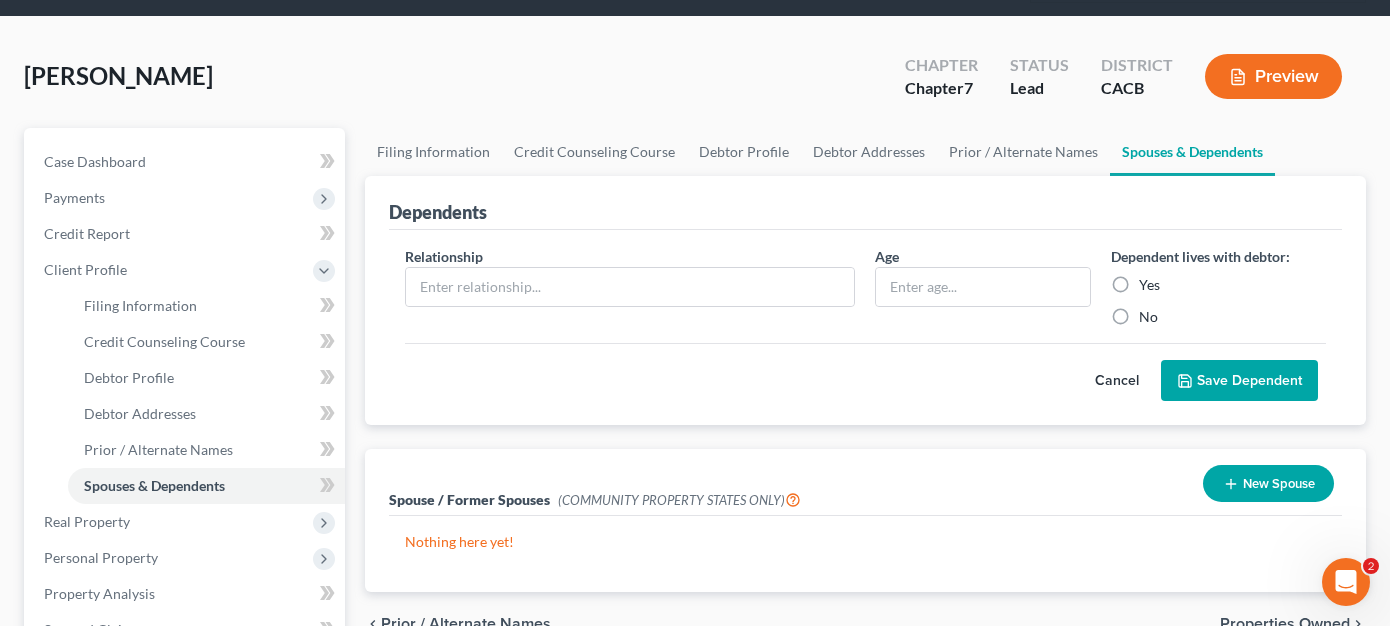 drag, startPoint x: 1244, startPoint y: 458, endPoint x: 1211, endPoint y: 468, distance: 34.48188 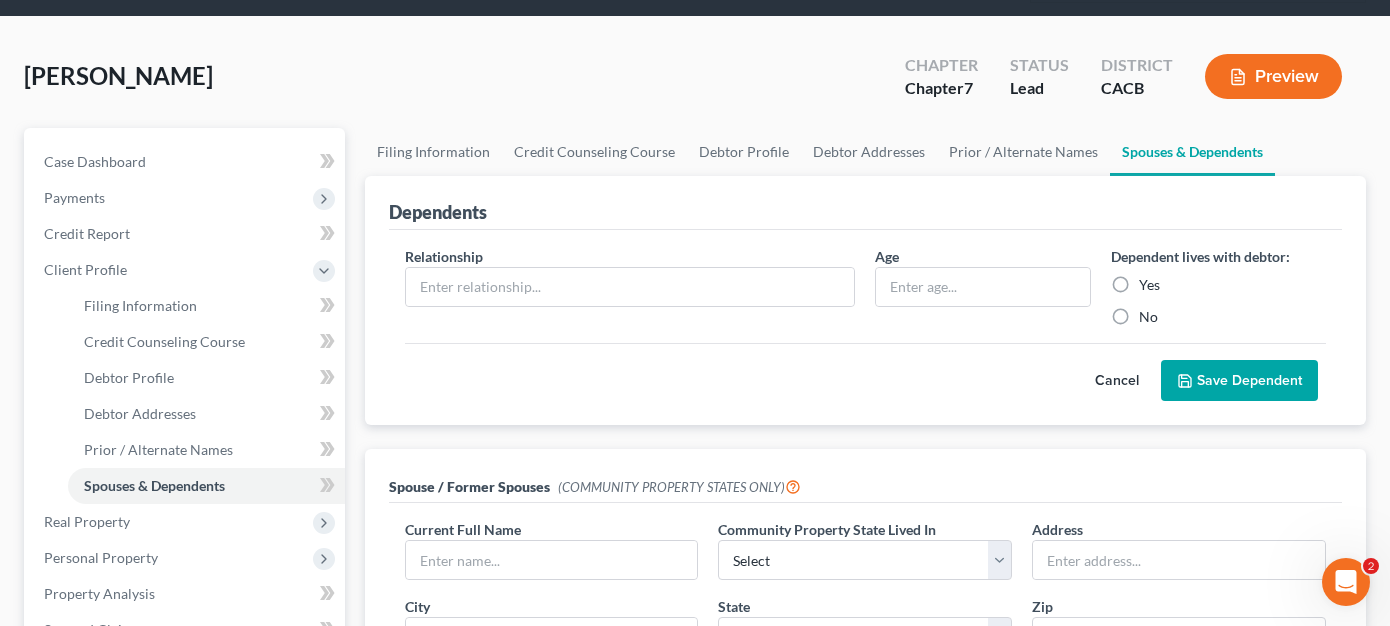 scroll, scrollTop: 400, scrollLeft: 0, axis: vertical 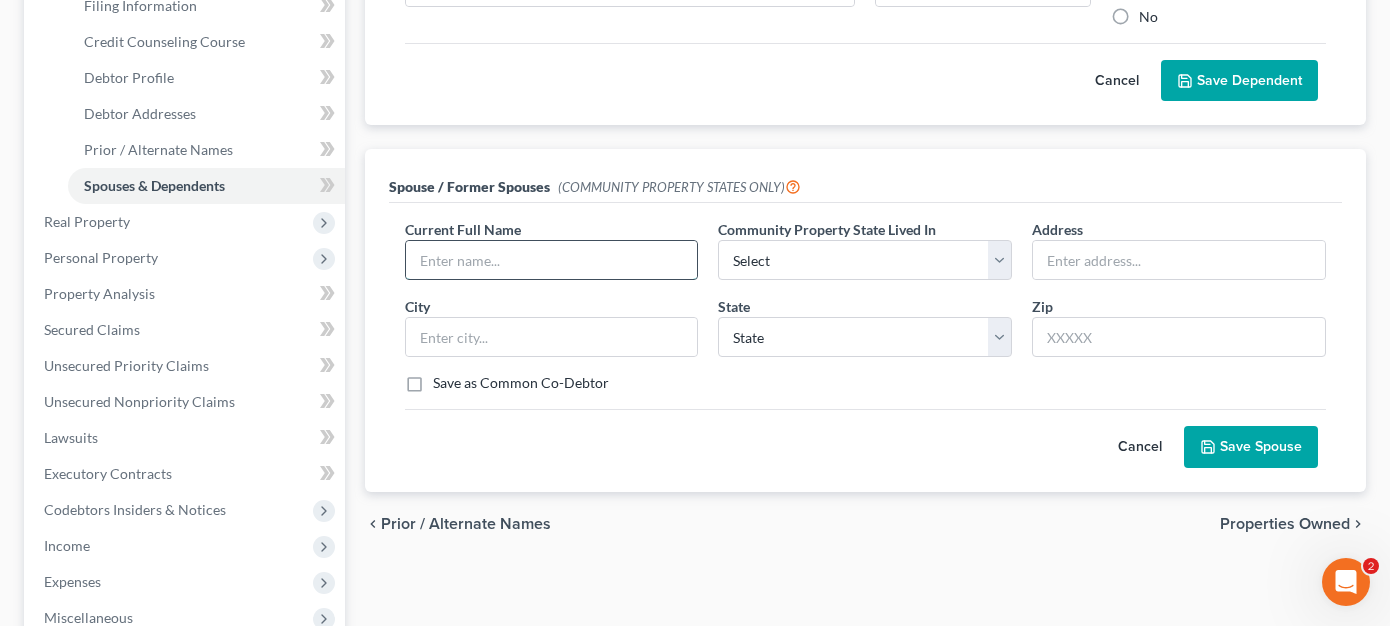 click at bounding box center (552, 260) 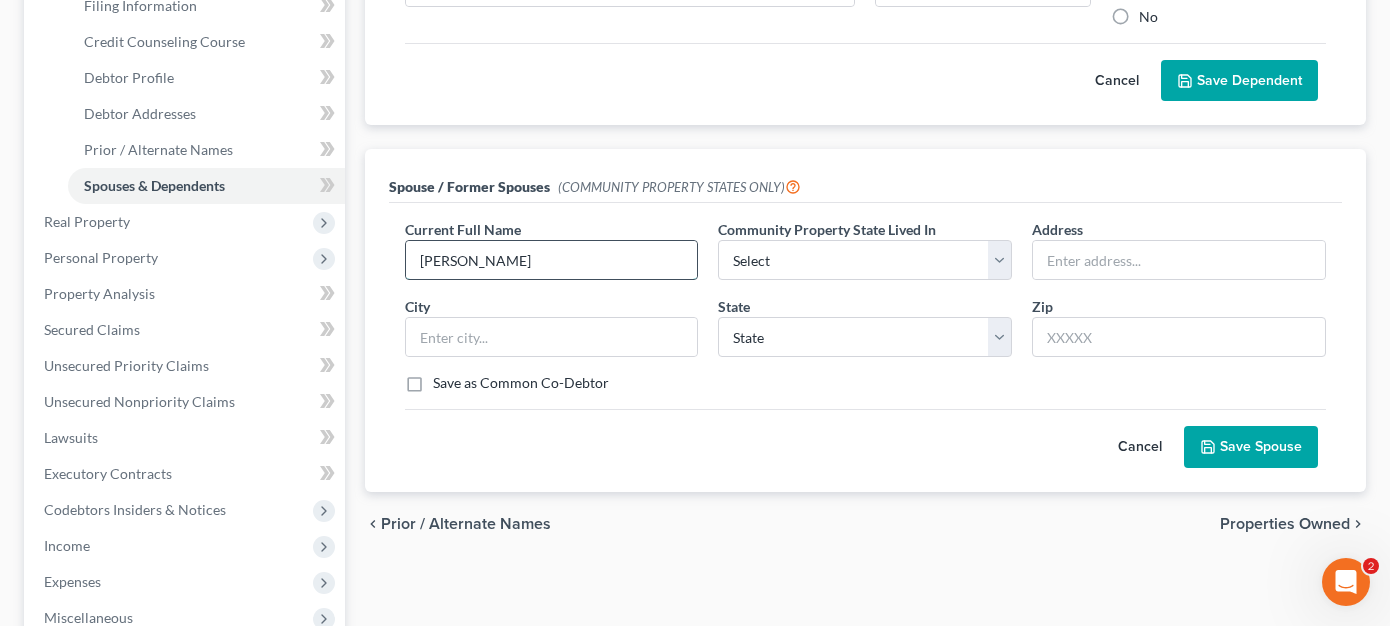type on "[PERSON_NAME]" 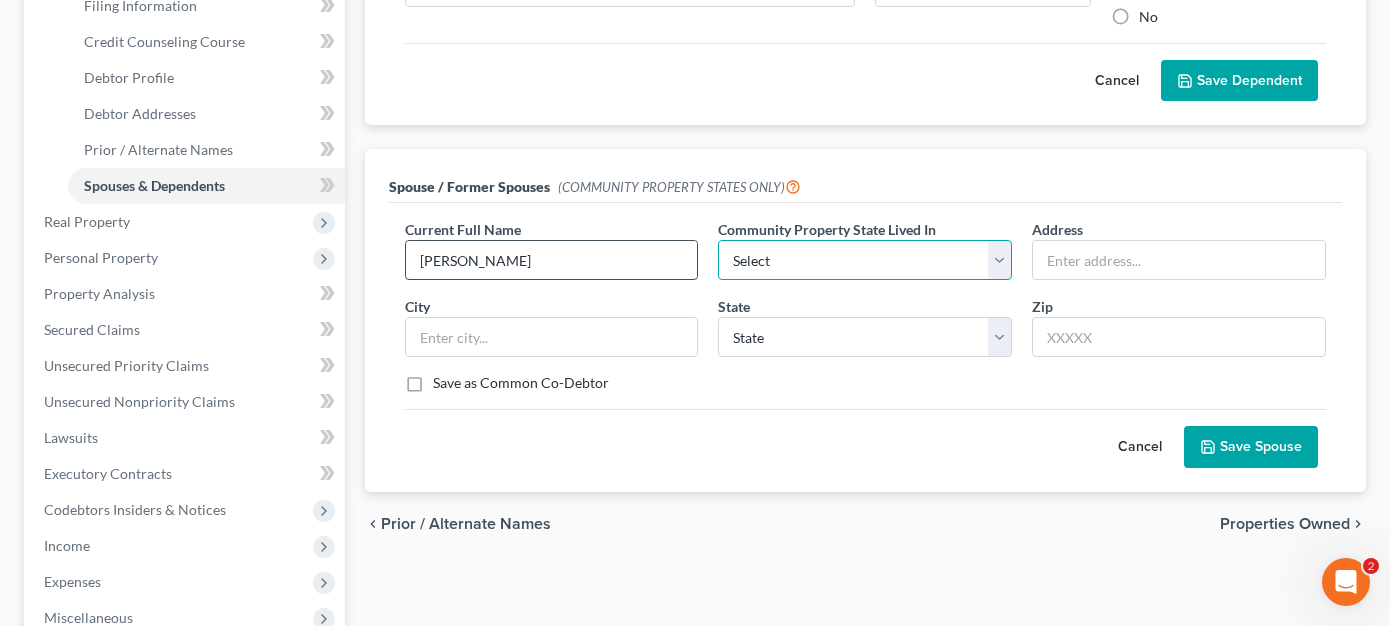 select on "1" 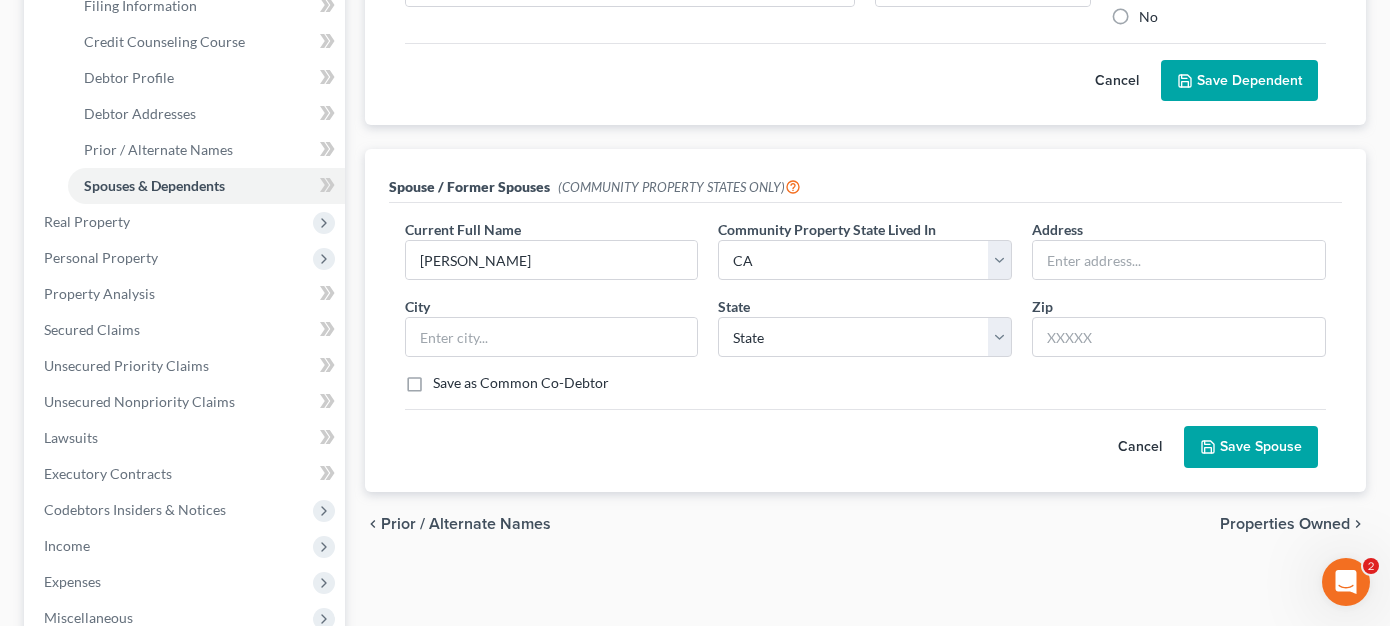 click on "Save Spouse" at bounding box center [1251, 447] 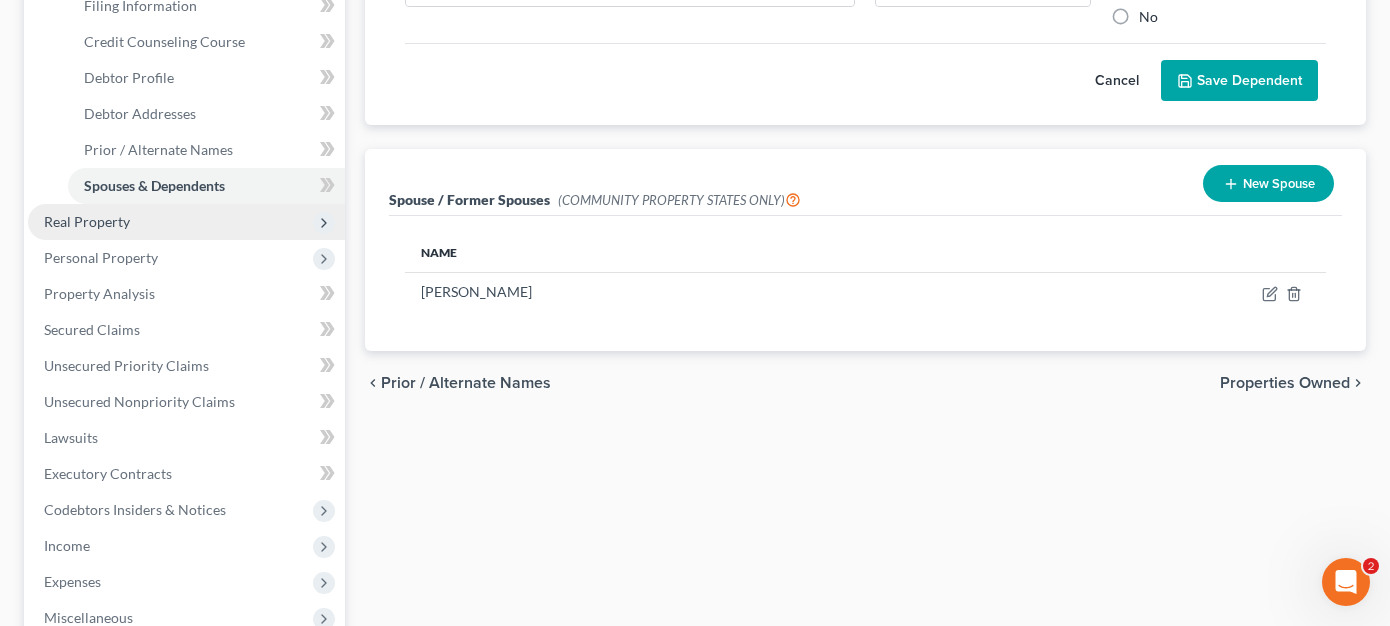 click on "Real Property" at bounding box center (186, 222) 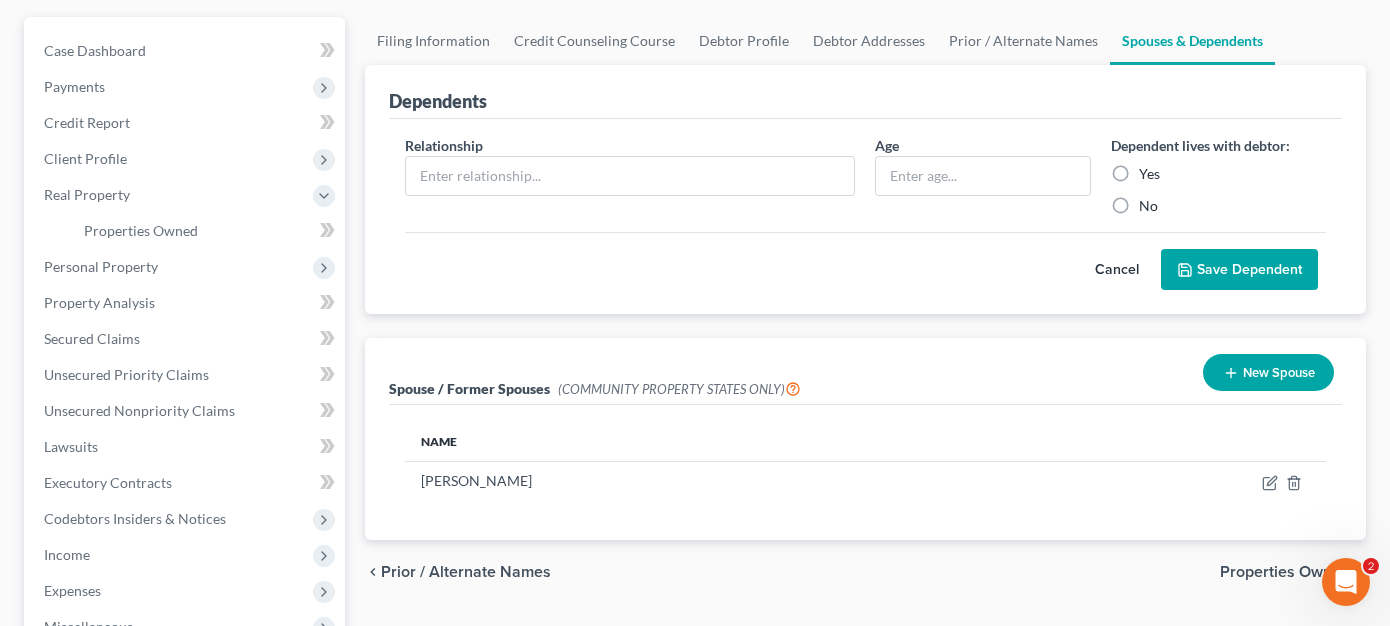 scroll, scrollTop: 200, scrollLeft: 0, axis: vertical 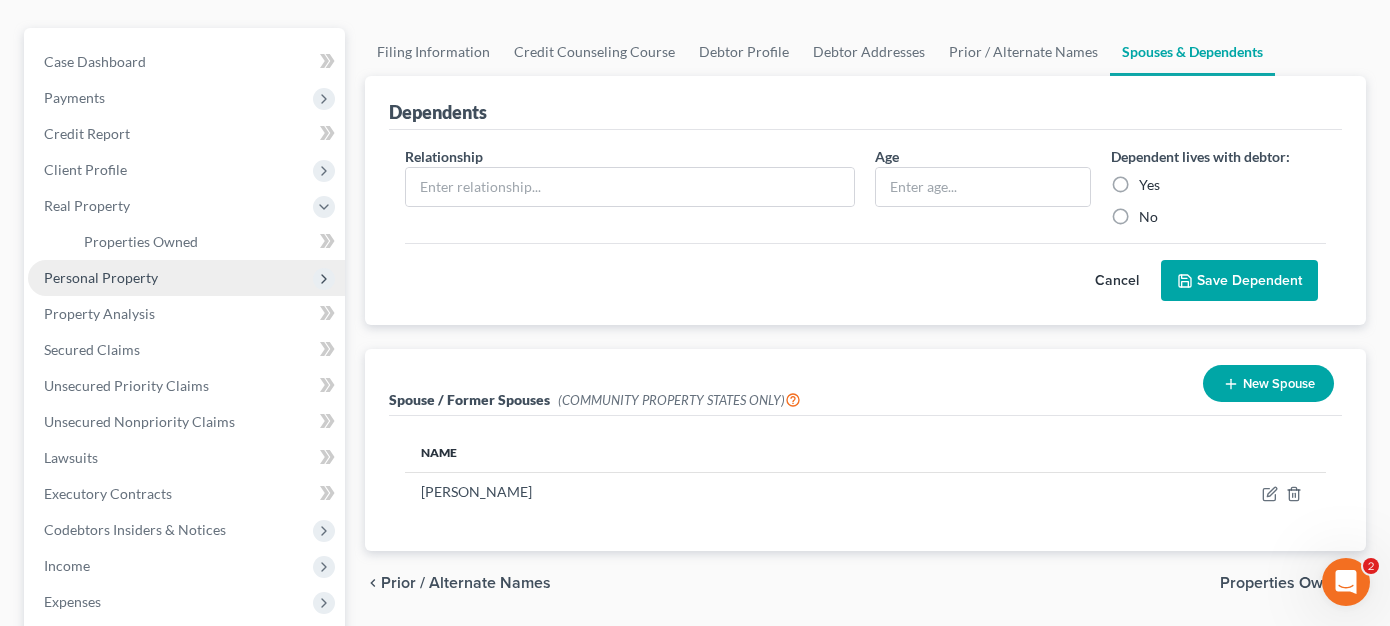click on "Personal Property" at bounding box center [186, 278] 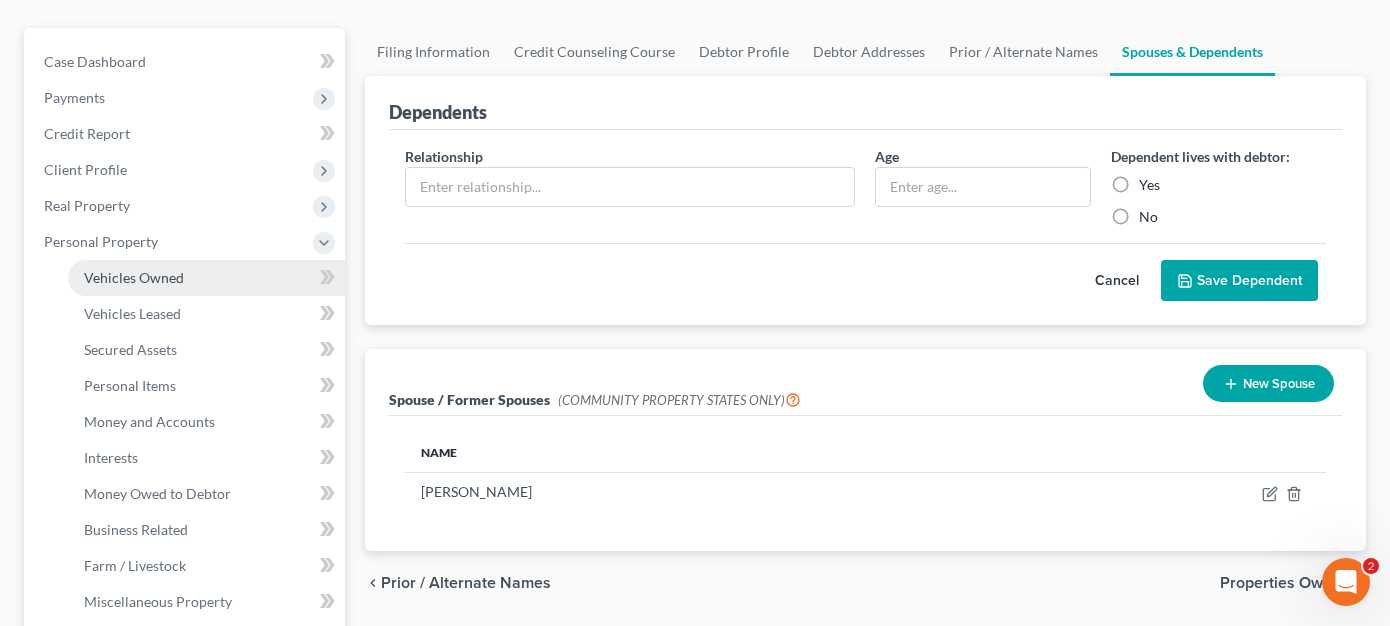 click on "Vehicles Owned" at bounding box center [206, 278] 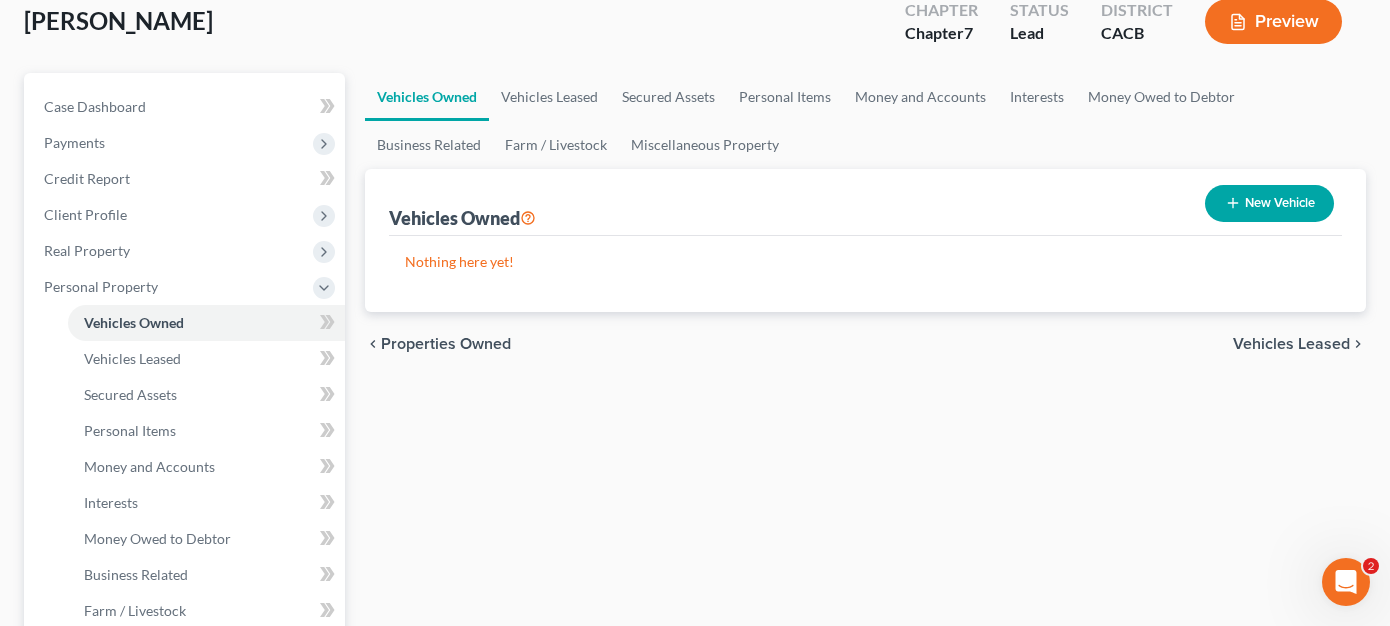 scroll, scrollTop: 200, scrollLeft: 0, axis: vertical 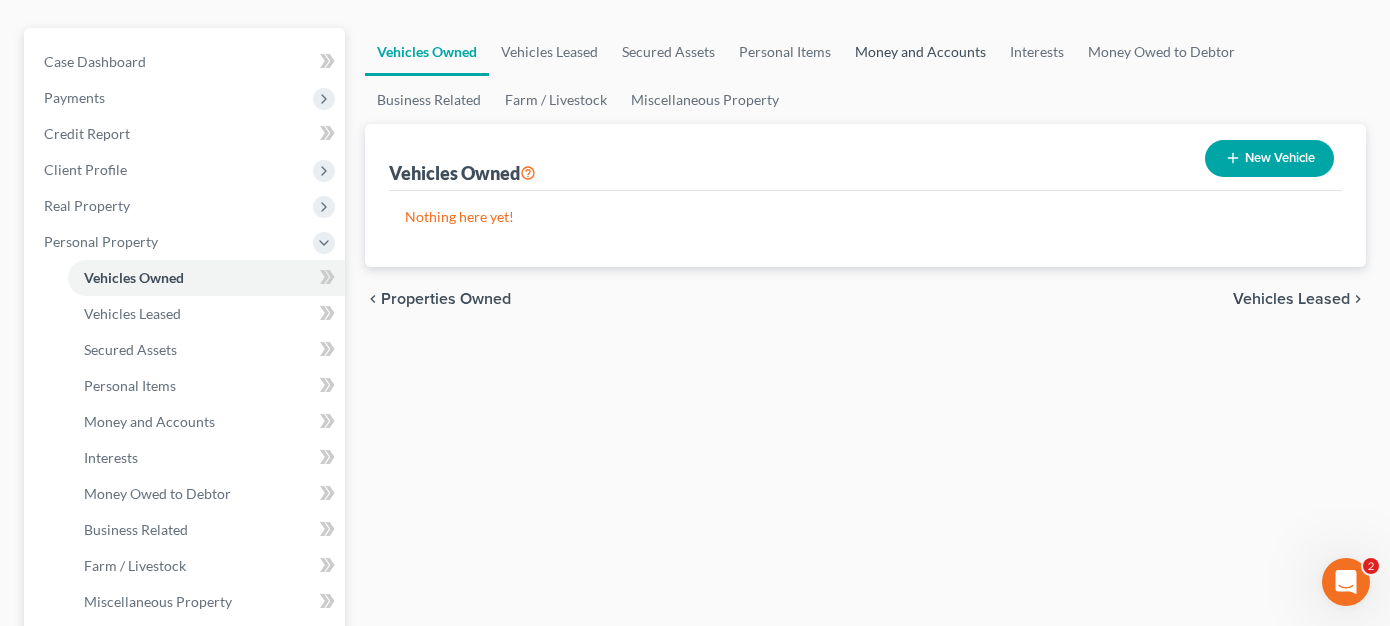 click on "Money and Accounts" at bounding box center (920, 52) 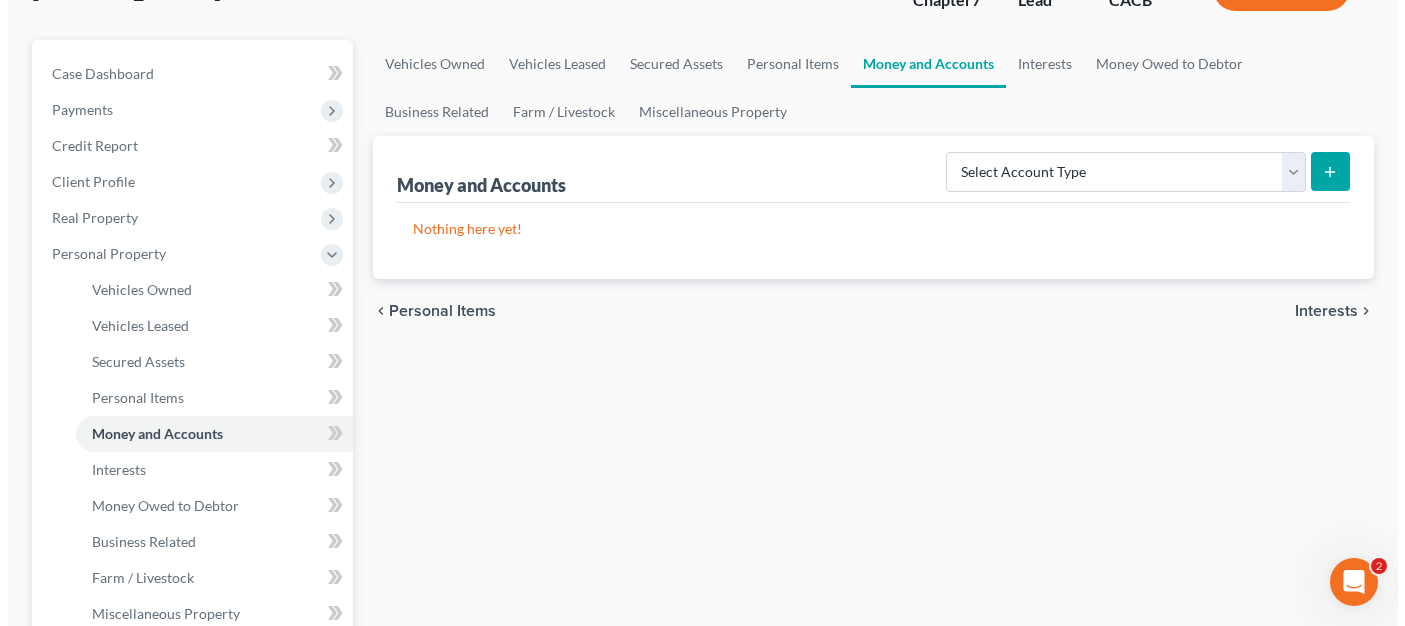 scroll, scrollTop: 200, scrollLeft: 0, axis: vertical 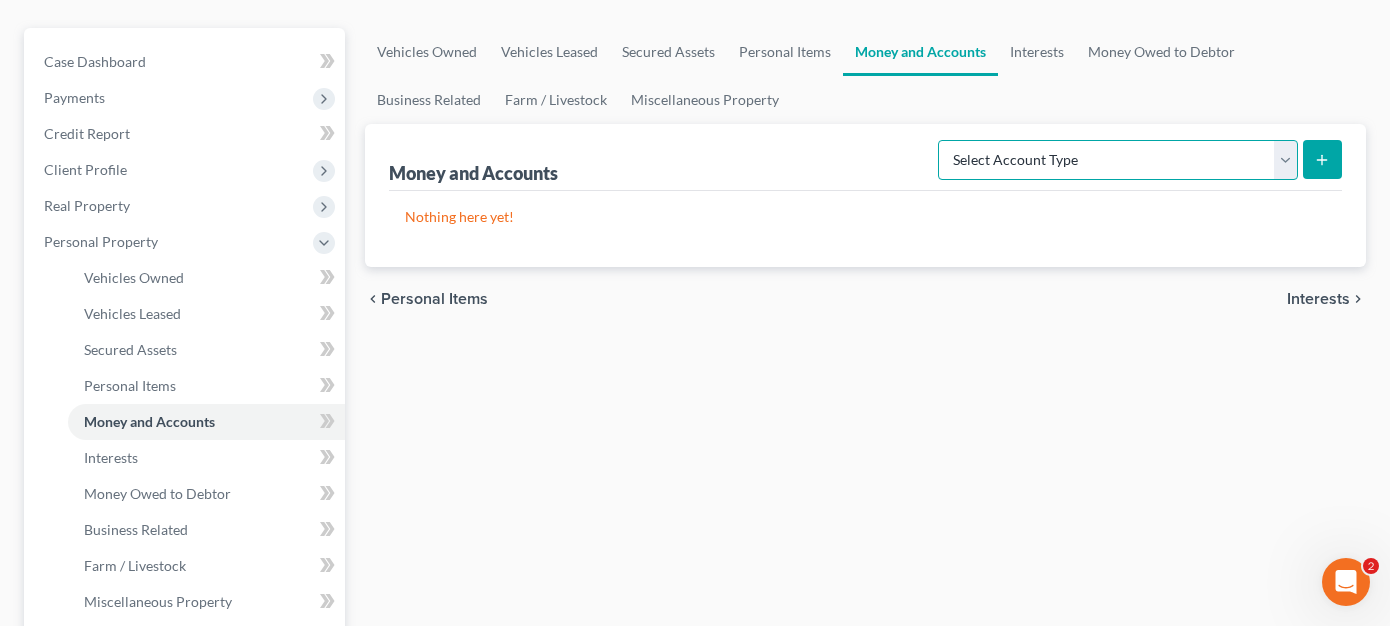 click on "Select Account Type Brokerage Cash on Hand Certificates of Deposit Checking Account Money Market Other (Credit Union, Health Savings Account, etc) Safe Deposit Box Savings Account Security Deposits or Prepayments" at bounding box center (1118, 160) 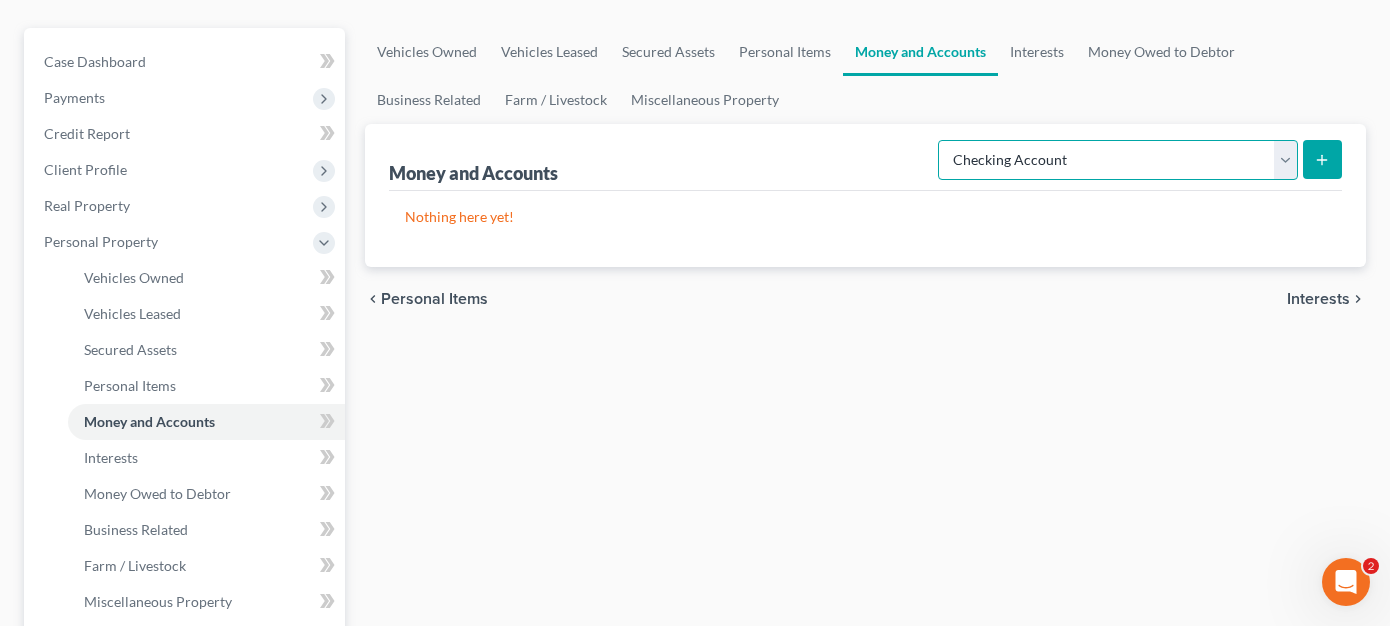 click on "Select Account Type Brokerage Cash on Hand Certificates of Deposit Checking Account Money Market Other (Credit Union, Health Savings Account, etc) Safe Deposit Box Savings Account Security Deposits or Prepayments" at bounding box center [1118, 160] 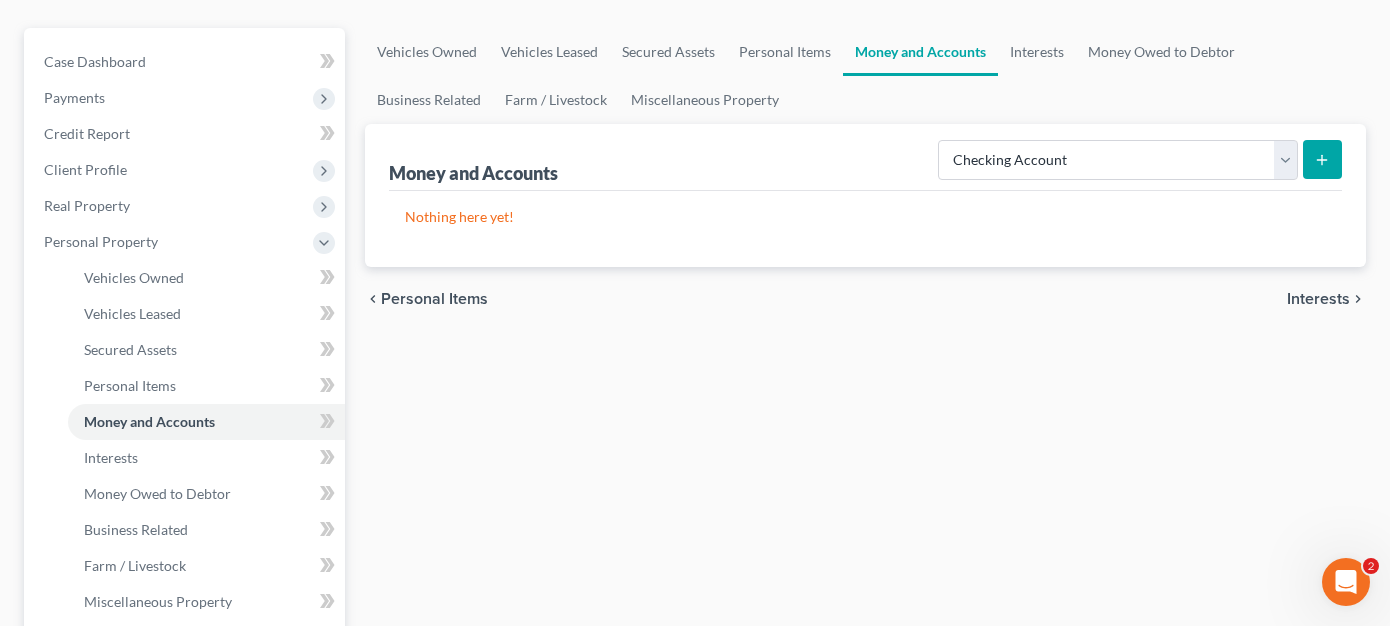 click at bounding box center (1322, 159) 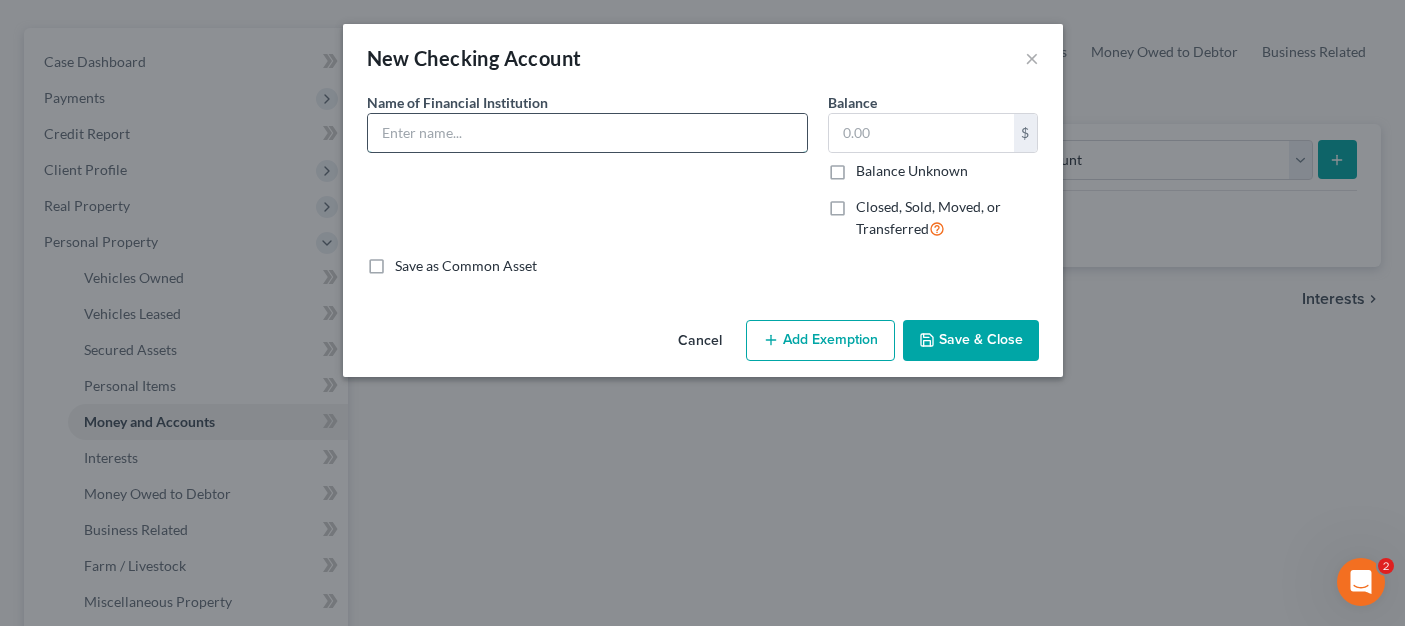 click at bounding box center [587, 133] 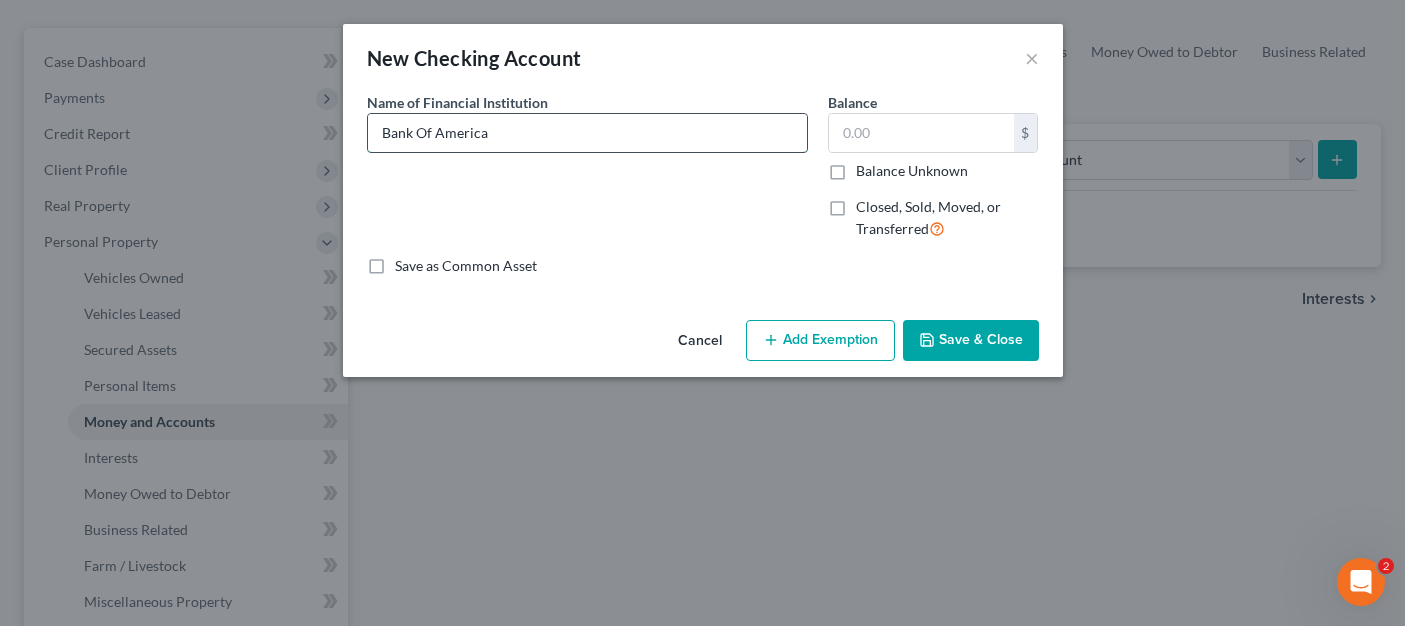 type on "Bank Of America" 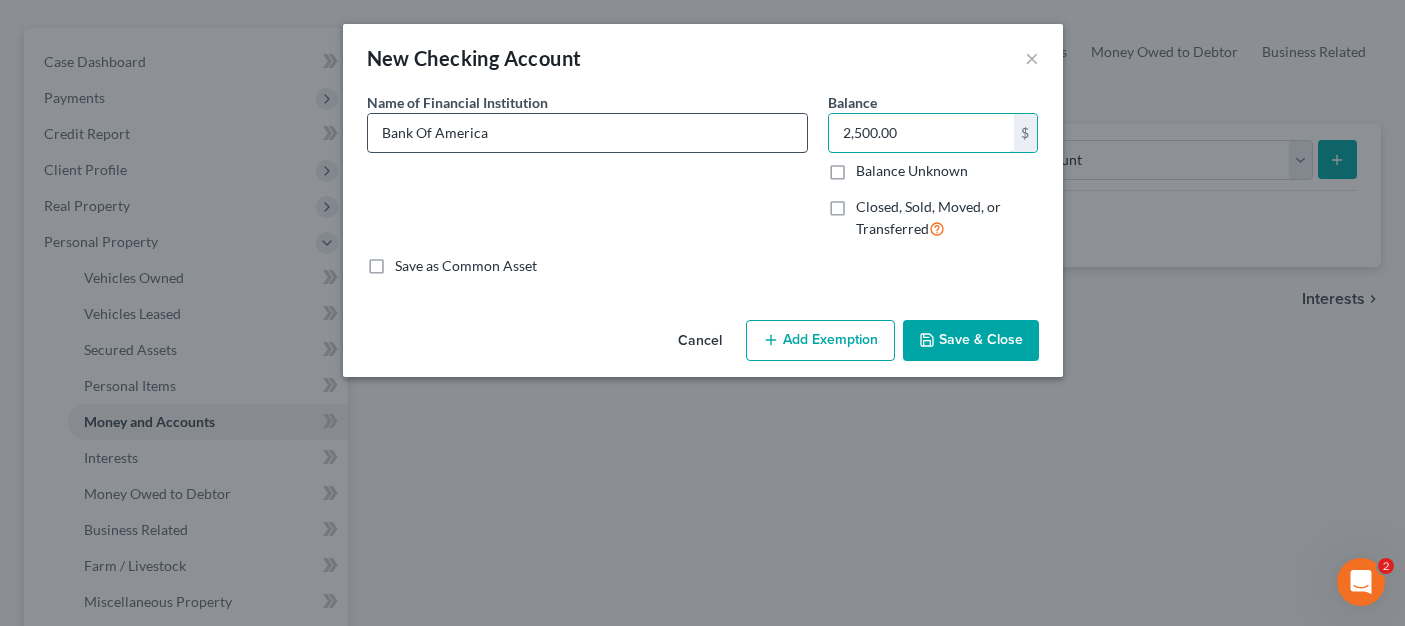 type on "2,500.00" 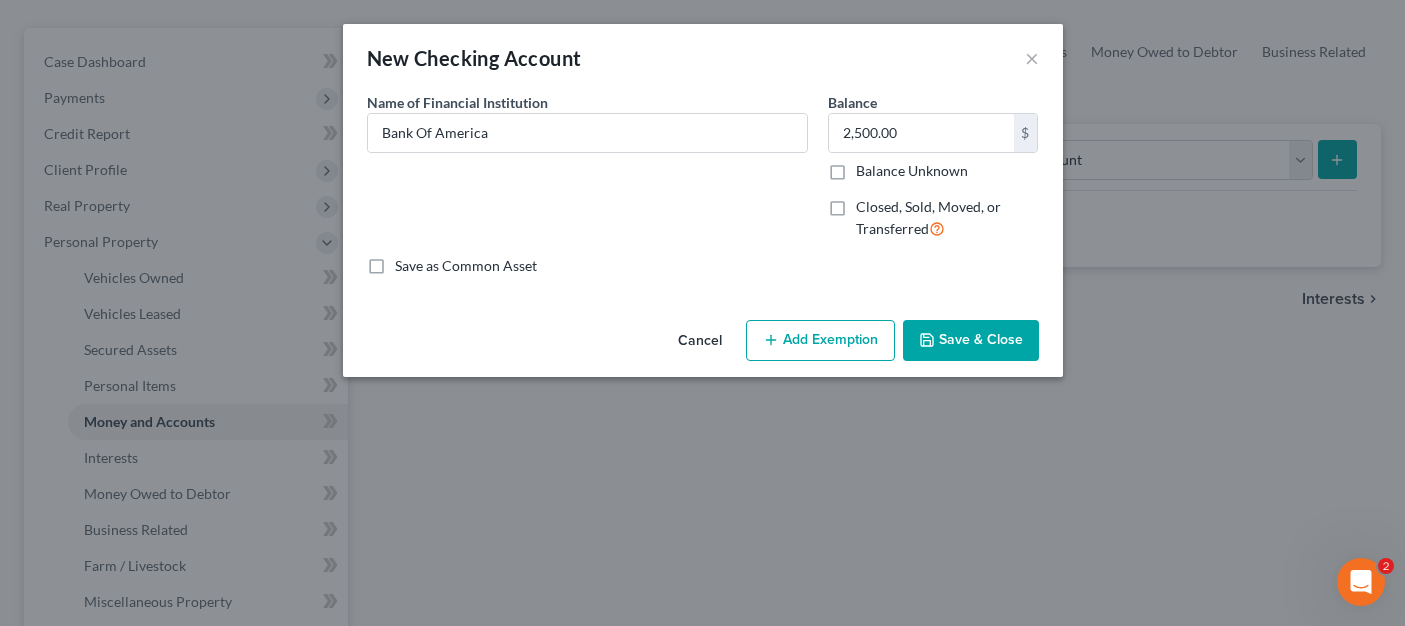 drag, startPoint x: 829, startPoint y: 351, endPoint x: 840, endPoint y: 359, distance: 13.601471 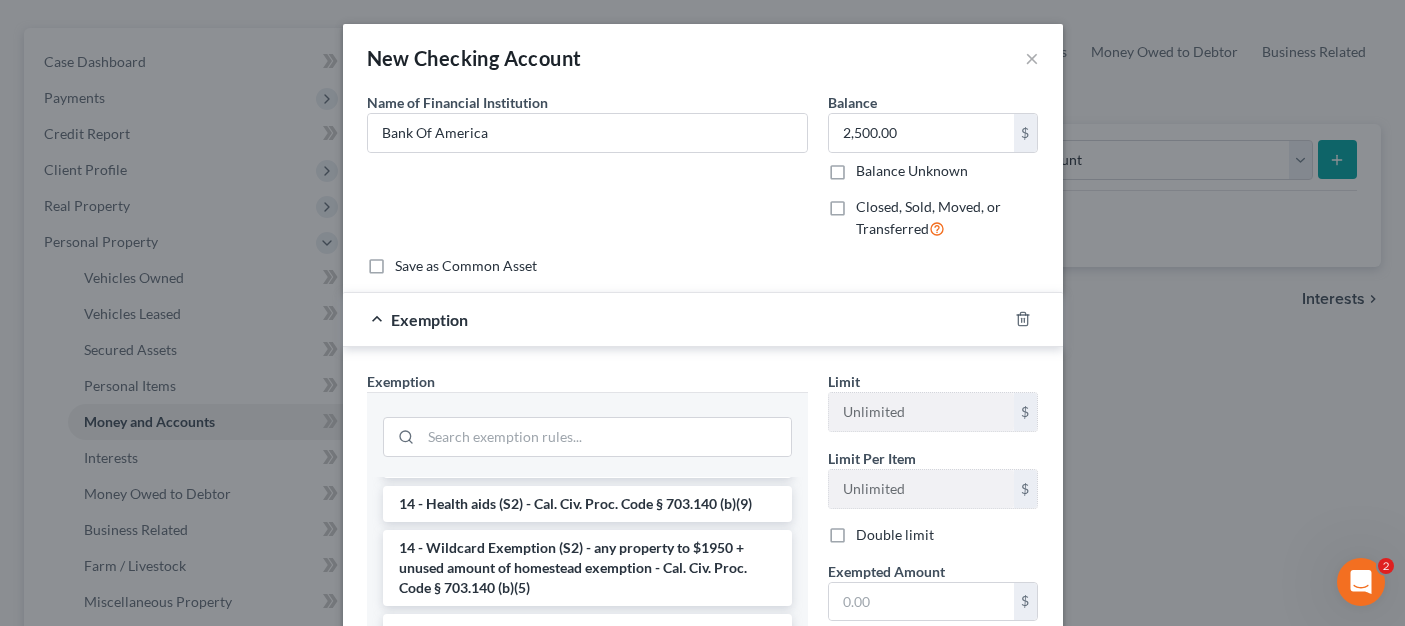 scroll, scrollTop: 400, scrollLeft: 0, axis: vertical 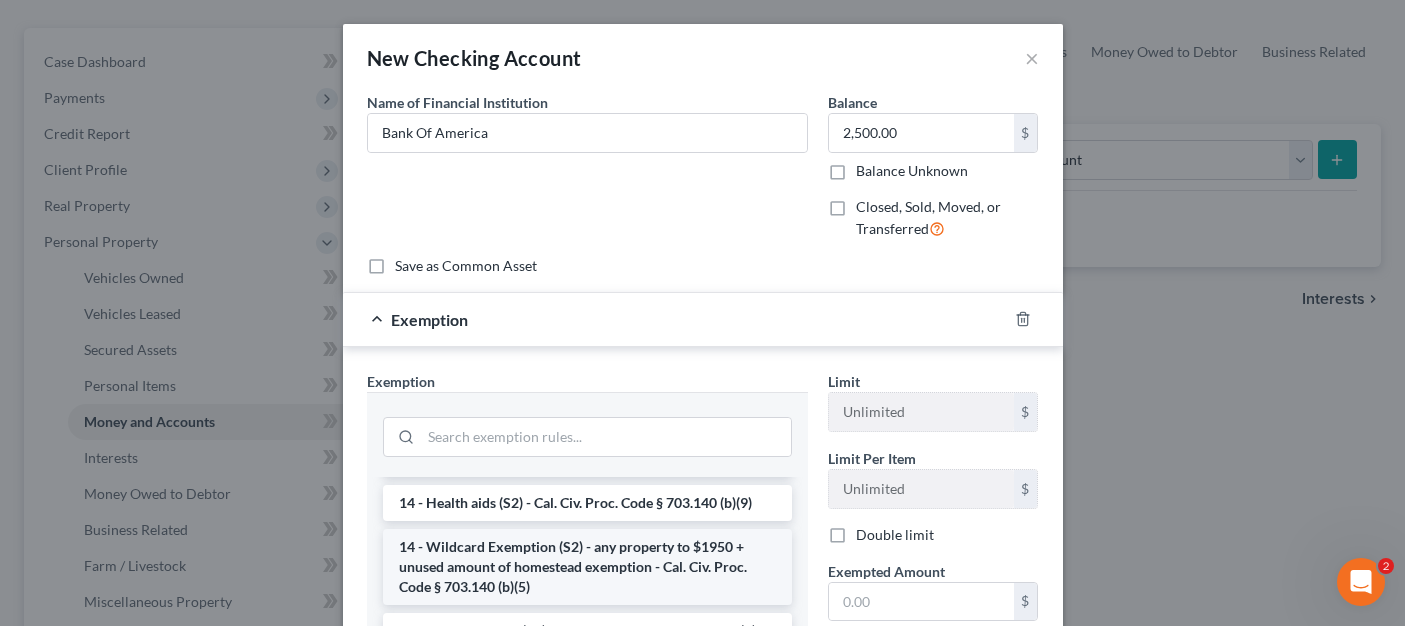 click on "14 - Wildcard Exemption (S2) - any property to $1950 + unused amount of homestead exemption  - Cal. Civ. Proc. Code § 703.140 (b)(5)" at bounding box center [587, 567] 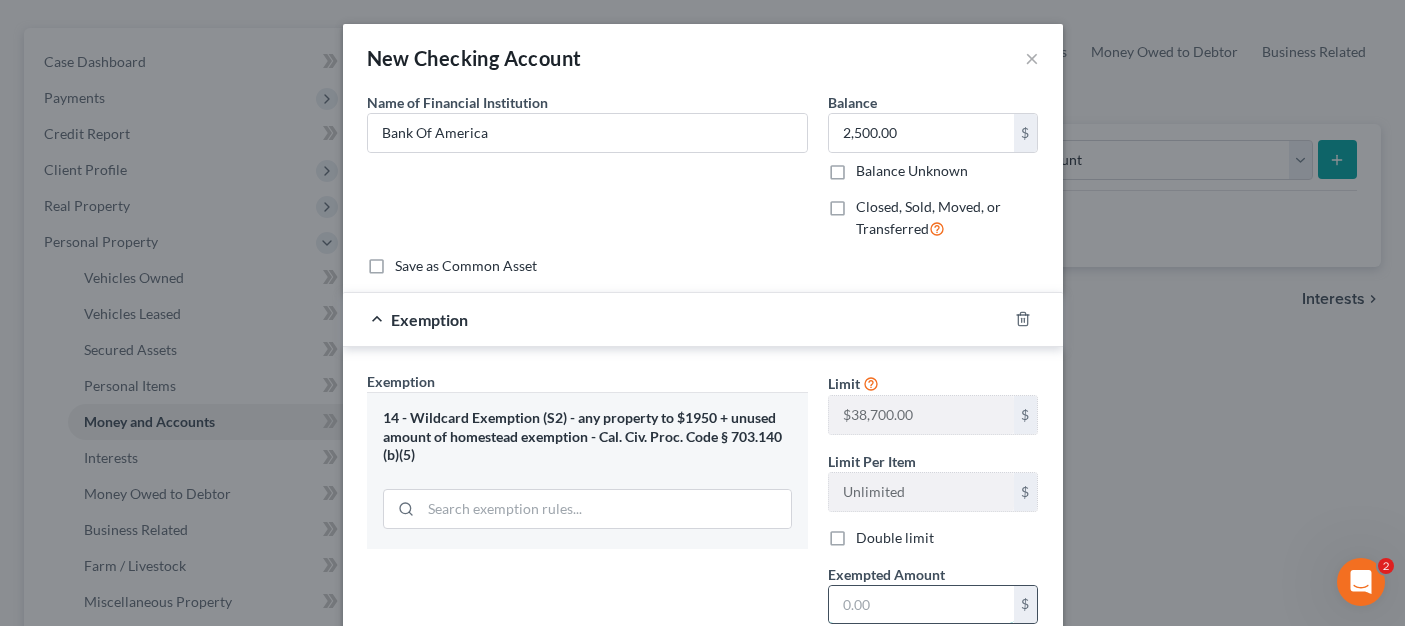 click at bounding box center (921, 605) 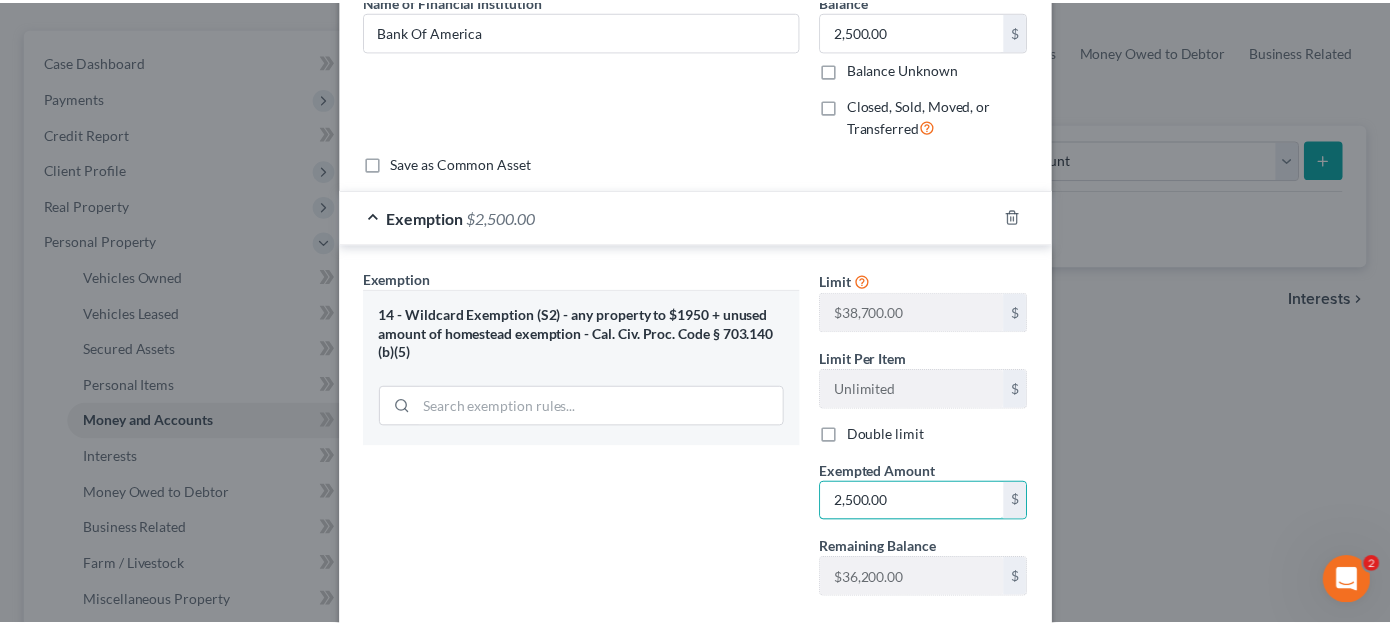 scroll, scrollTop: 218, scrollLeft: 0, axis: vertical 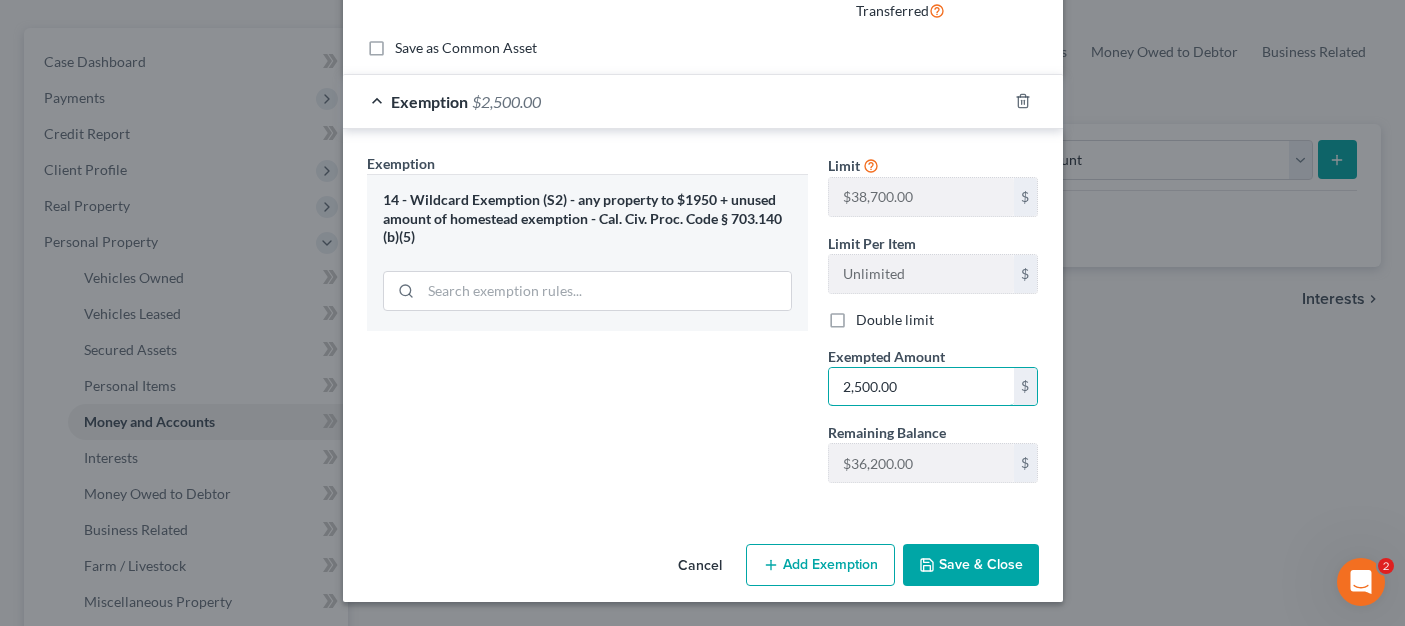 type on "2,500.00" 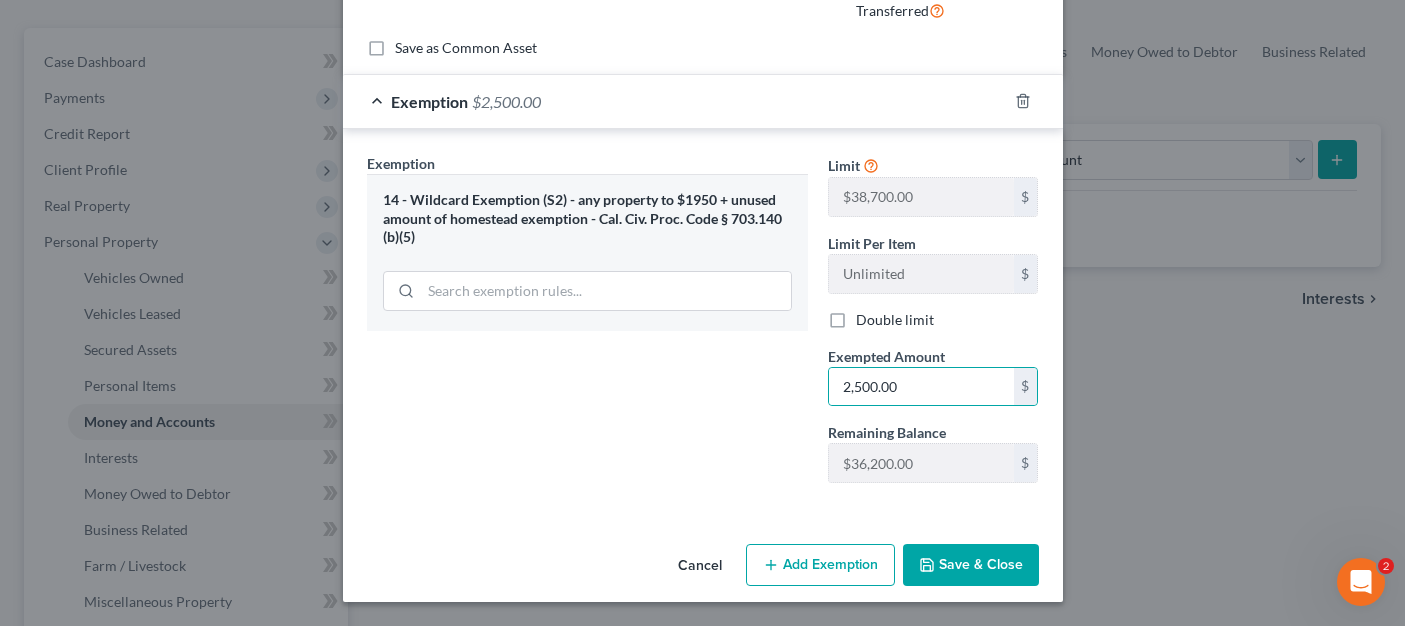 click on "Exemption Set must be selected for CA.
Exemption
*
14 - Wildcard Exemption (S2) - any property to $1950 + unused amount of homestead exemption  - Cal. Civ. Proc. Code § 703.140 (b)(5)" at bounding box center [587, 326] 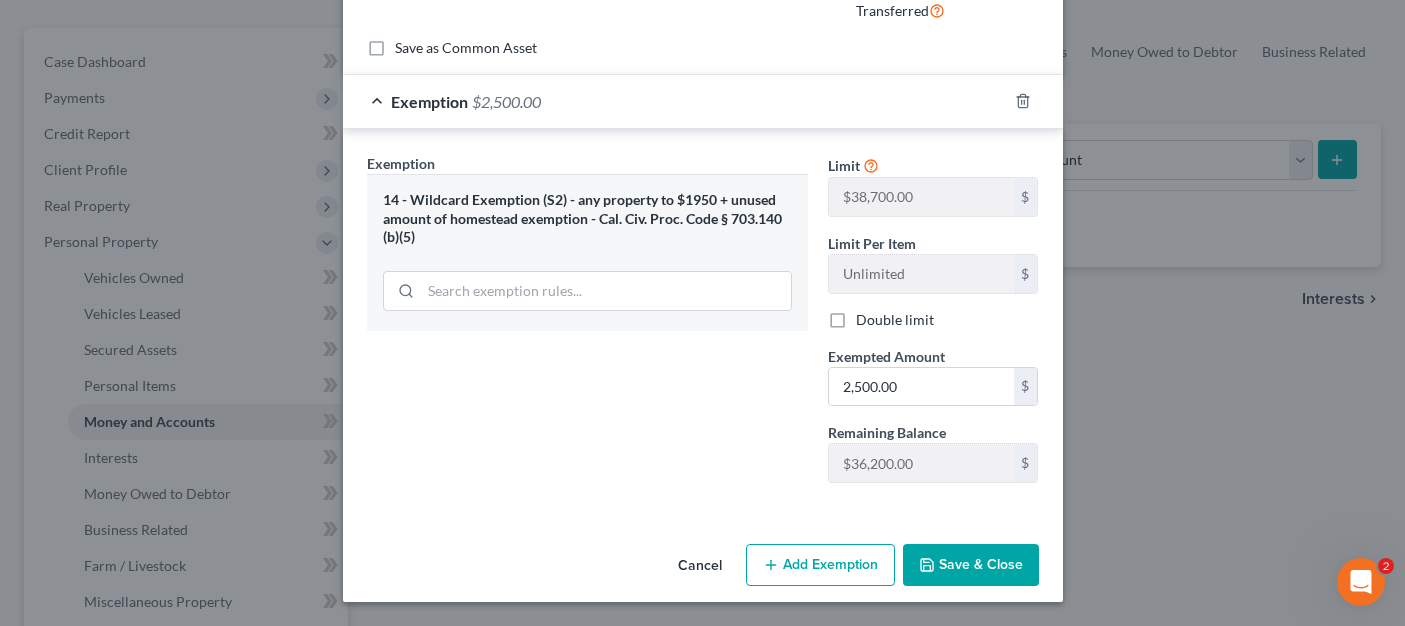 click on "Save & Close" at bounding box center [971, 565] 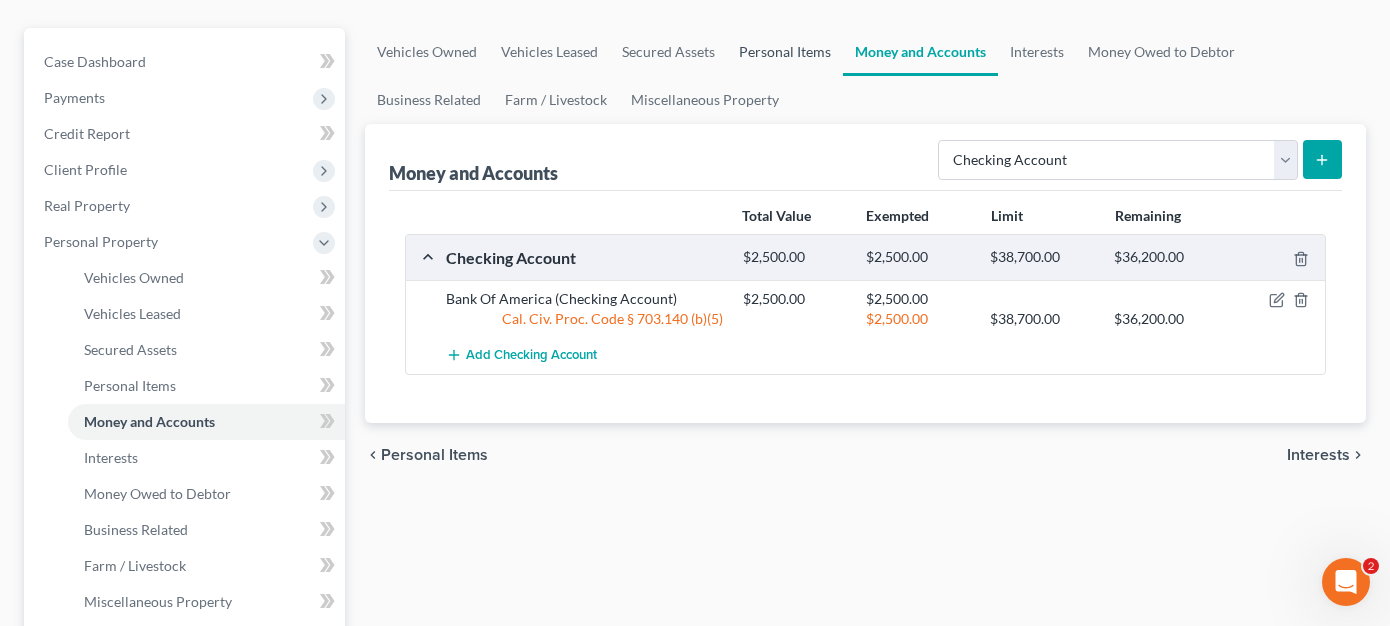 click on "Personal Items" at bounding box center (785, 52) 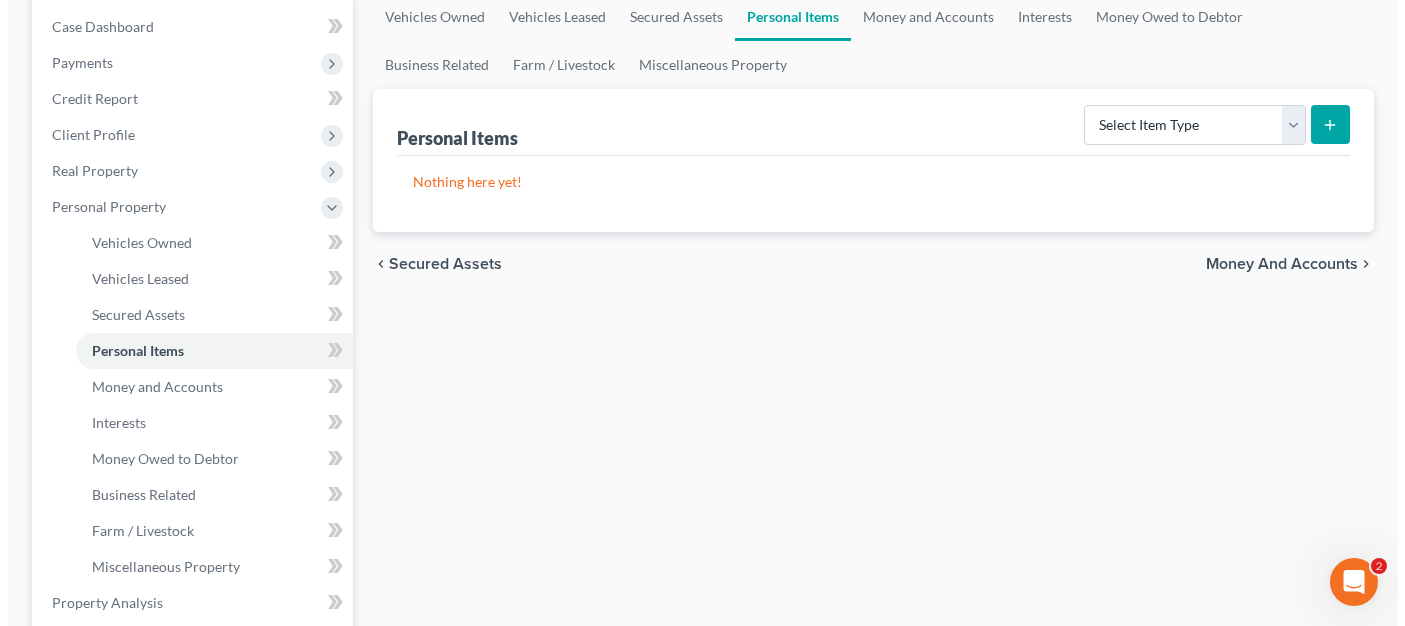 scroll, scrollTop: 200, scrollLeft: 0, axis: vertical 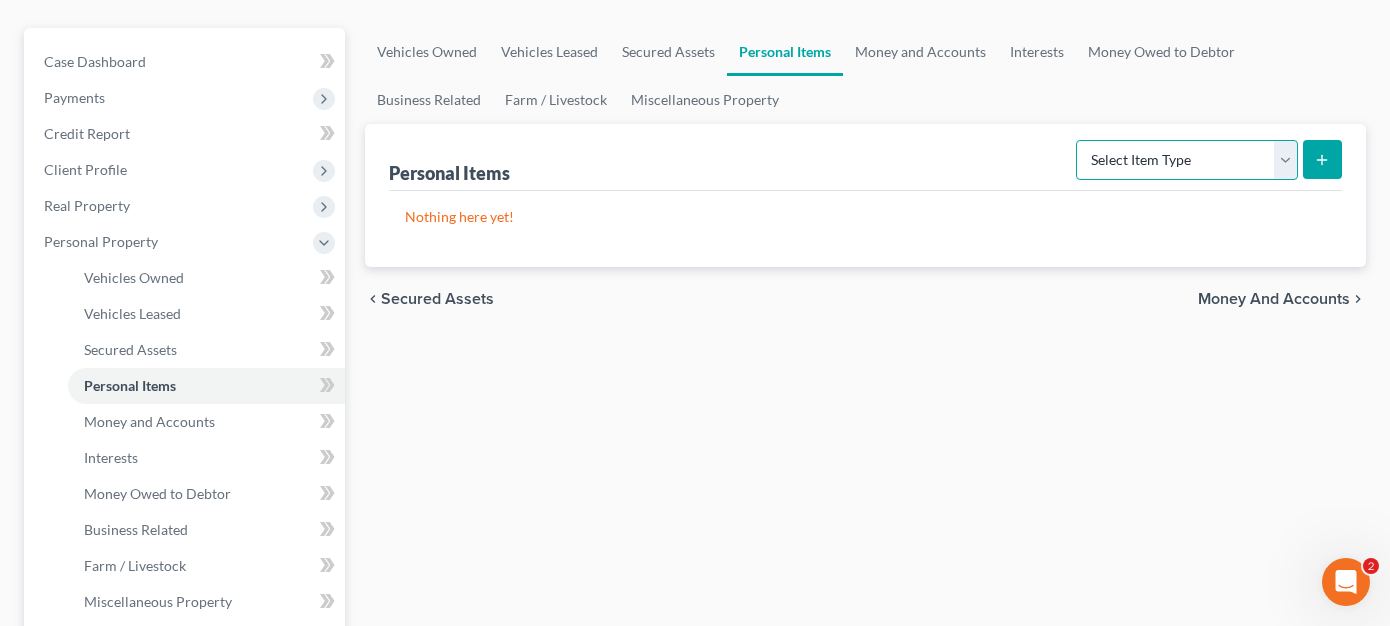 click on "Select Item Type Clothing Collectibles Of Value Electronics Firearms Household Goods Jewelry Other Pet(s) Sports & Hobby Equipment" at bounding box center (1187, 160) 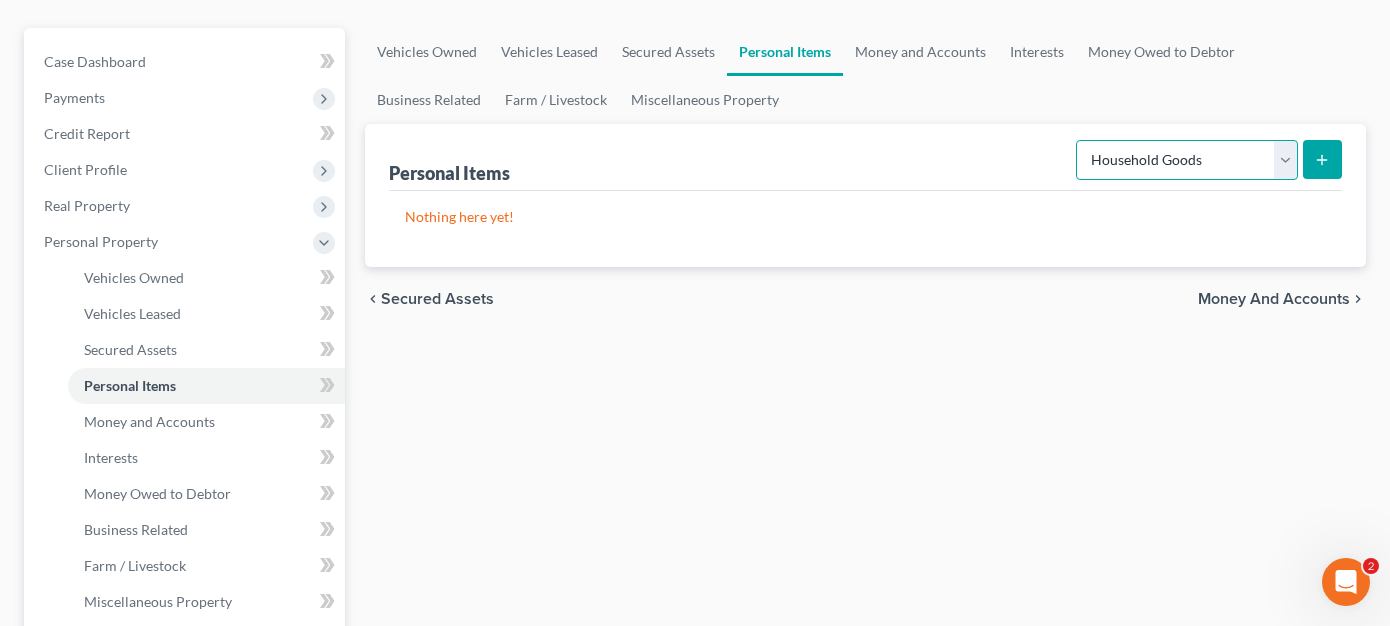 click on "Select Item Type Clothing Collectibles Of Value Electronics Firearms Household Goods Jewelry Other Pet(s) Sports & Hobby Equipment" at bounding box center (1187, 160) 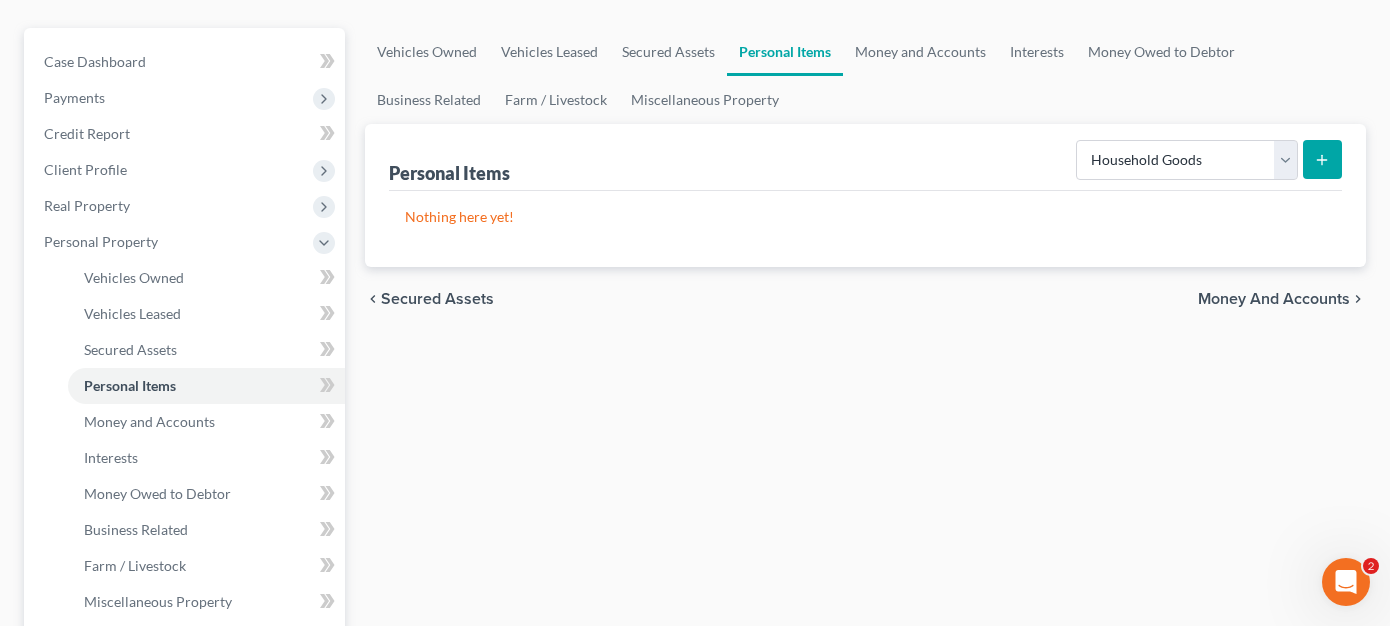 click 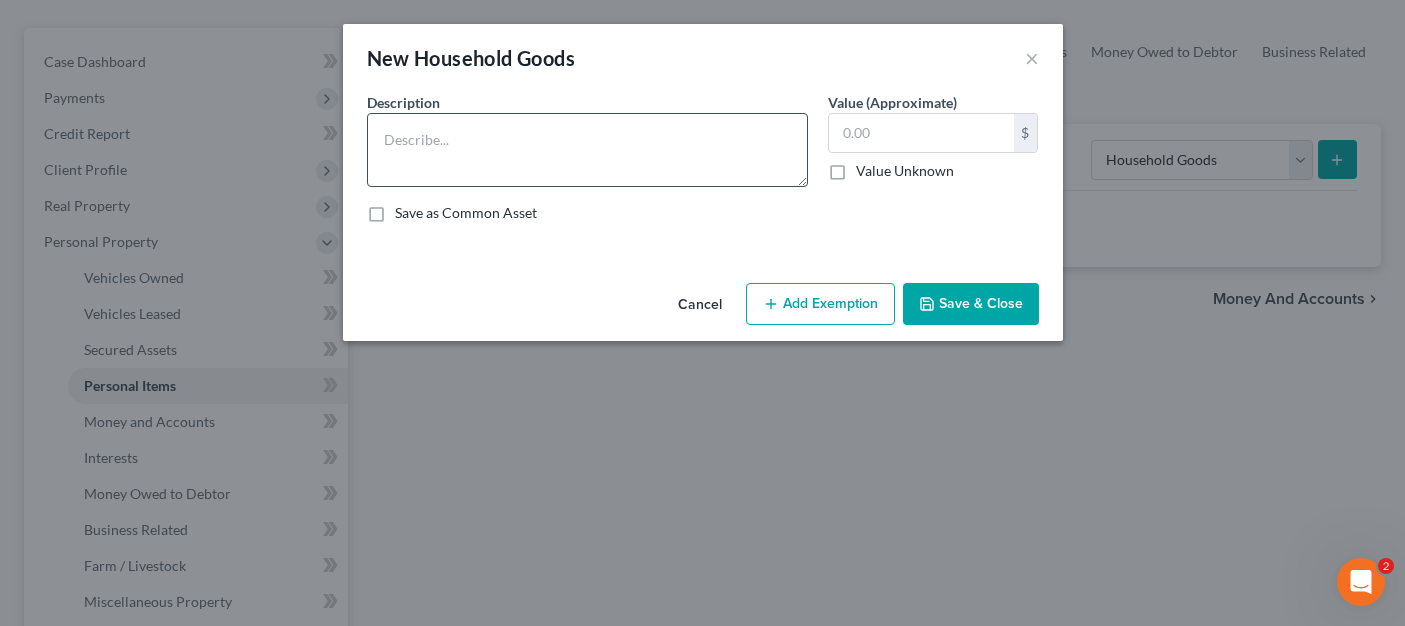 drag, startPoint x: 594, startPoint y: 89, endPoint x: 510, endPoint y: 168, distance: 115.31262 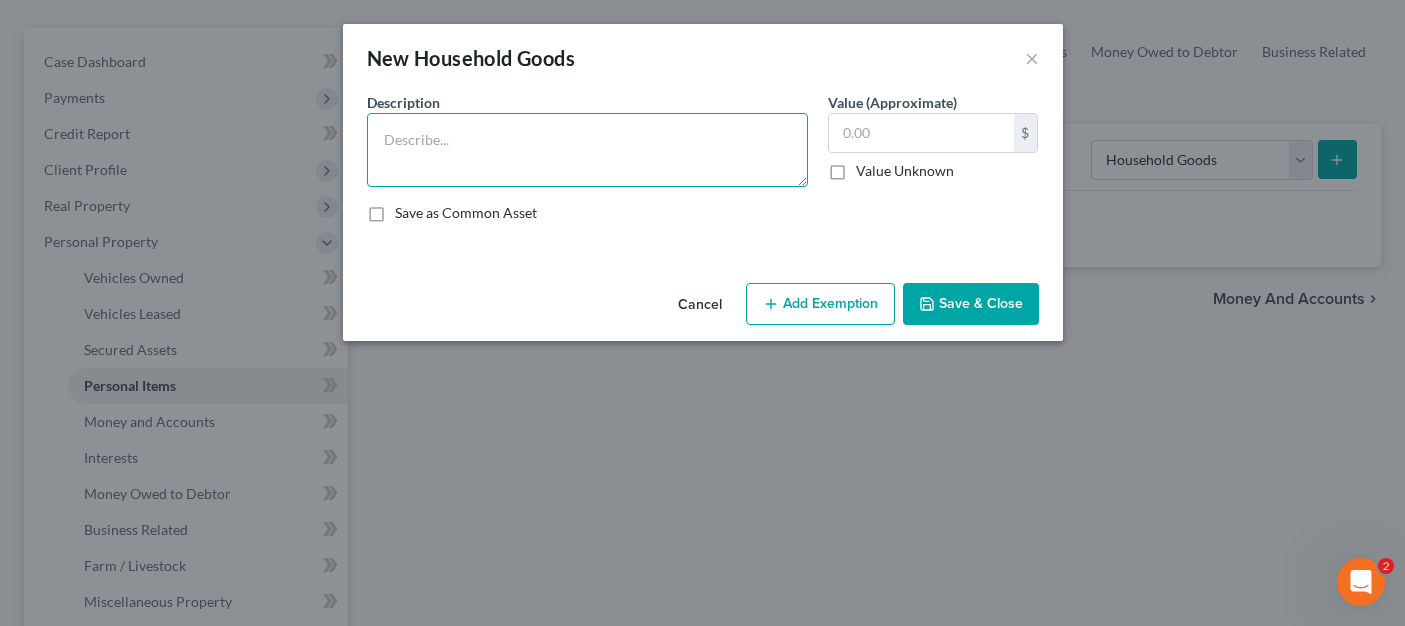 click at bounding box center (587, 150) 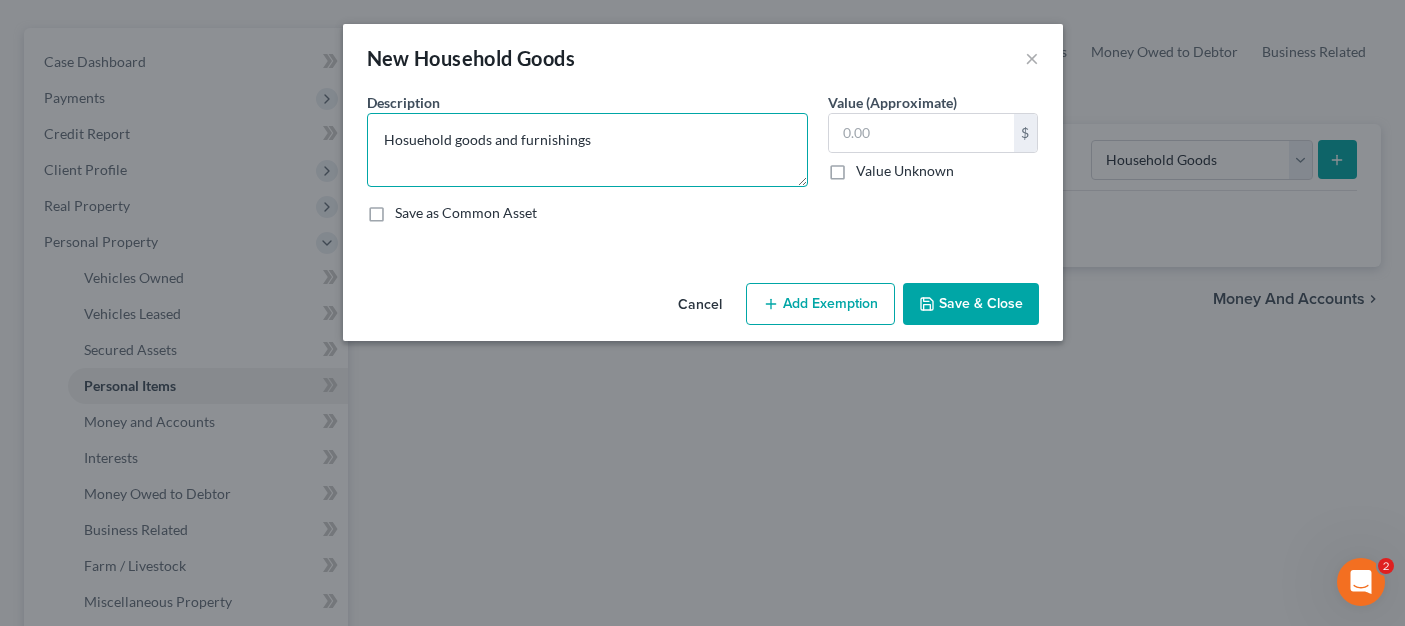 type on "Hosuehold goods and furnishings" 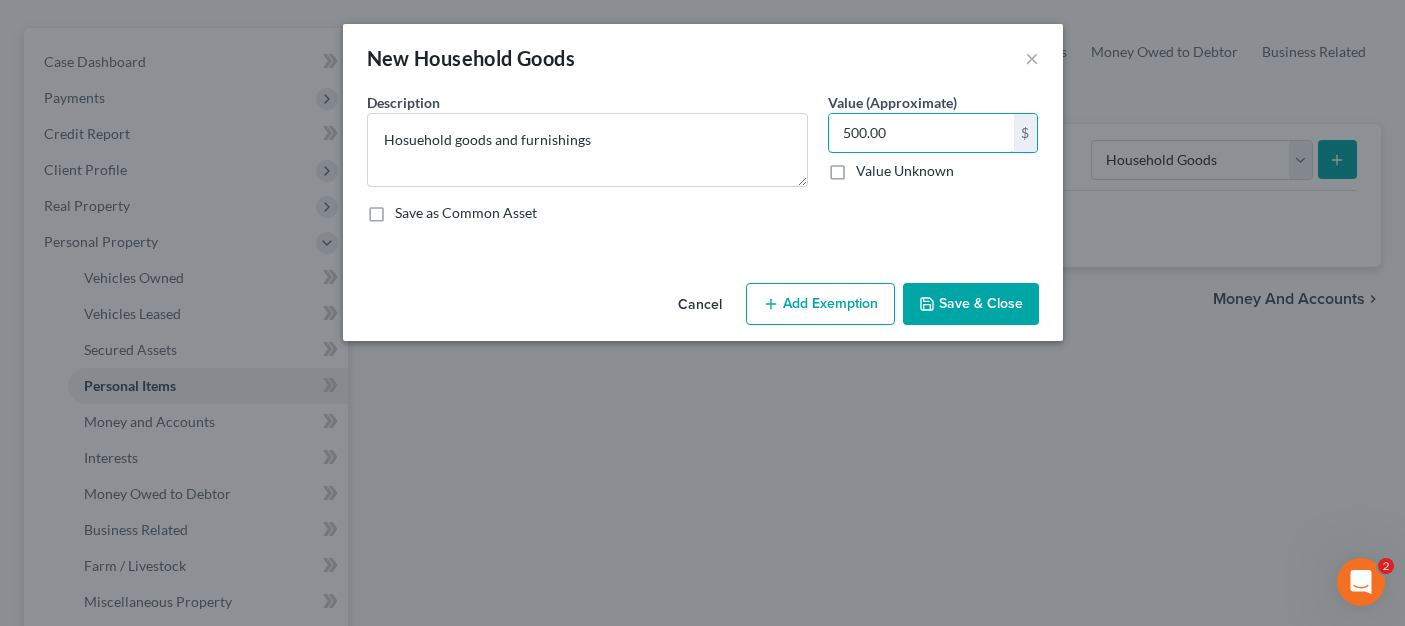 type on "500.00" 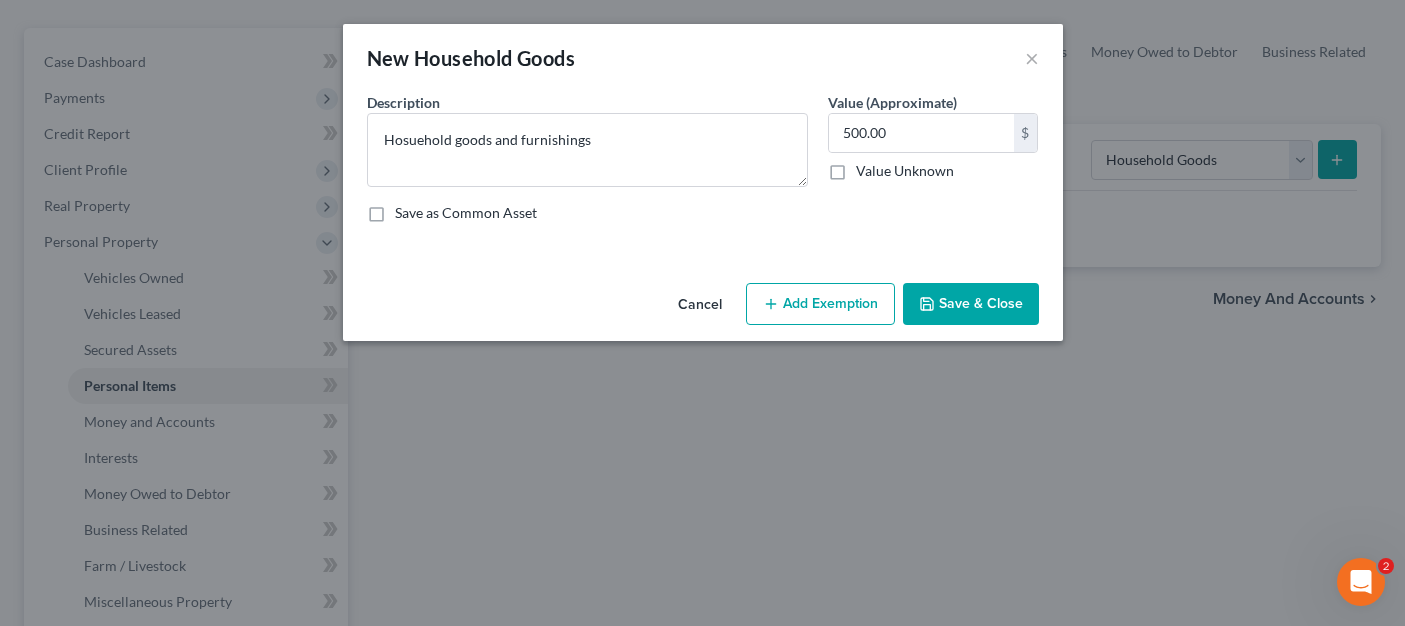 click on "Add Exemption" at bounding box center (820, 304) 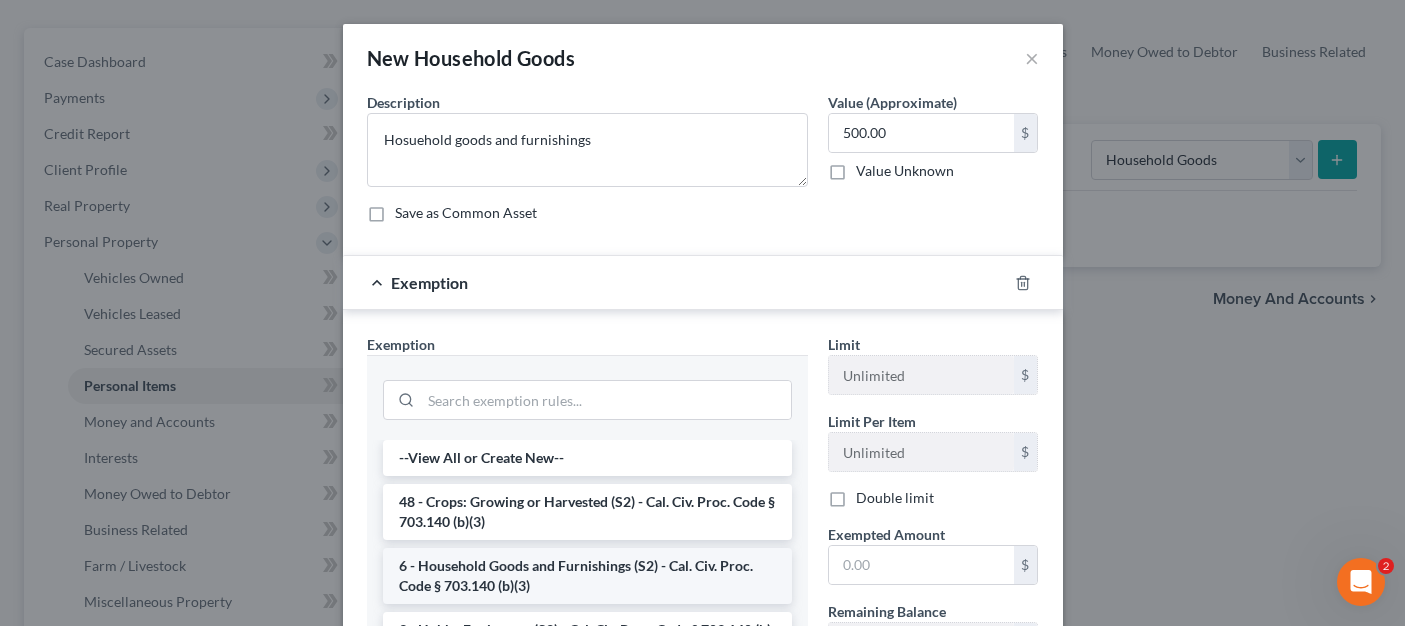 click on "6 - Household Goods and Furnishings (S2) - Cal. Civ. Proc. Code § 703.140 (b)(3)" at bounding box center (587, 576) 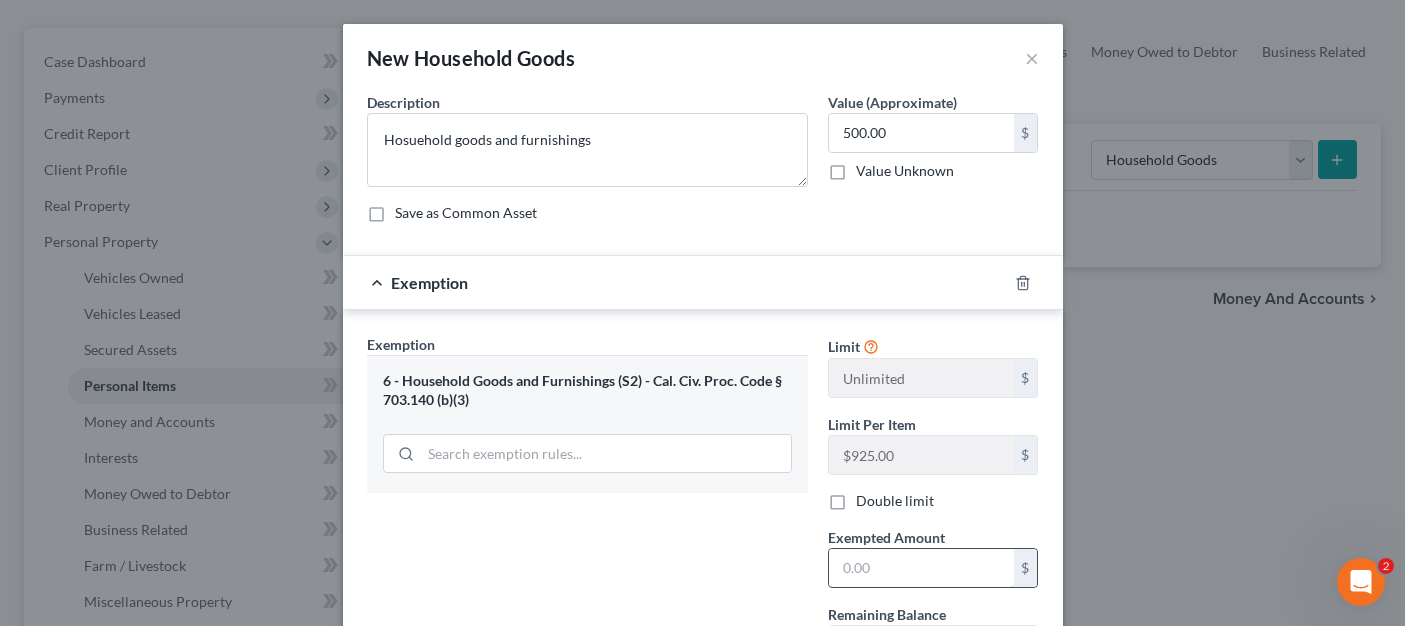 click at bounding box center (921, 568) 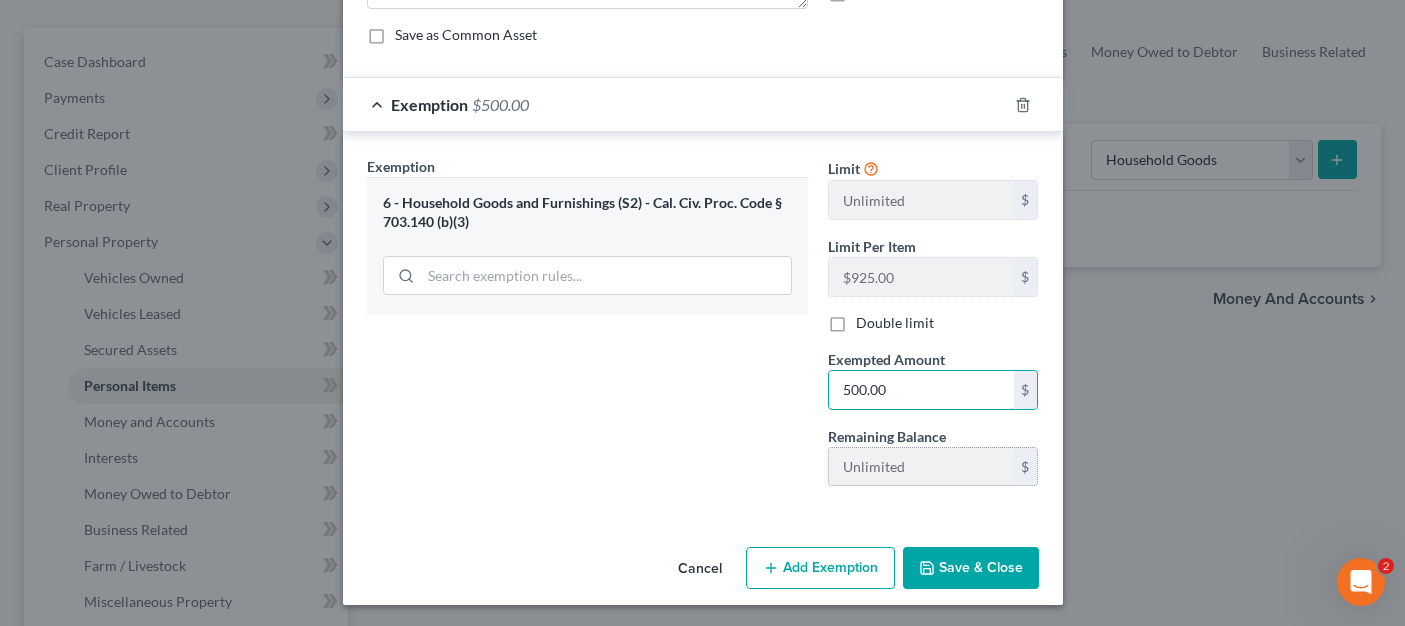 scroll, scrollTop: 181, scrollLeft: 0, axis: vertical 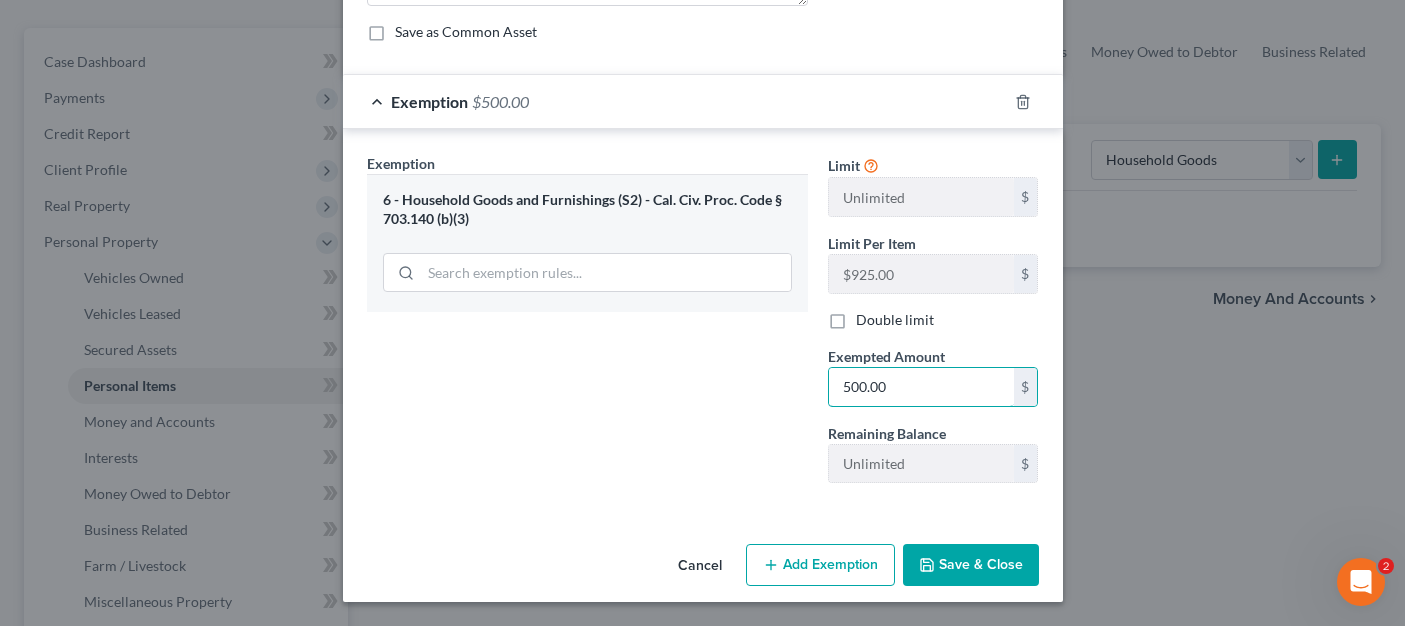 type on "500.00" 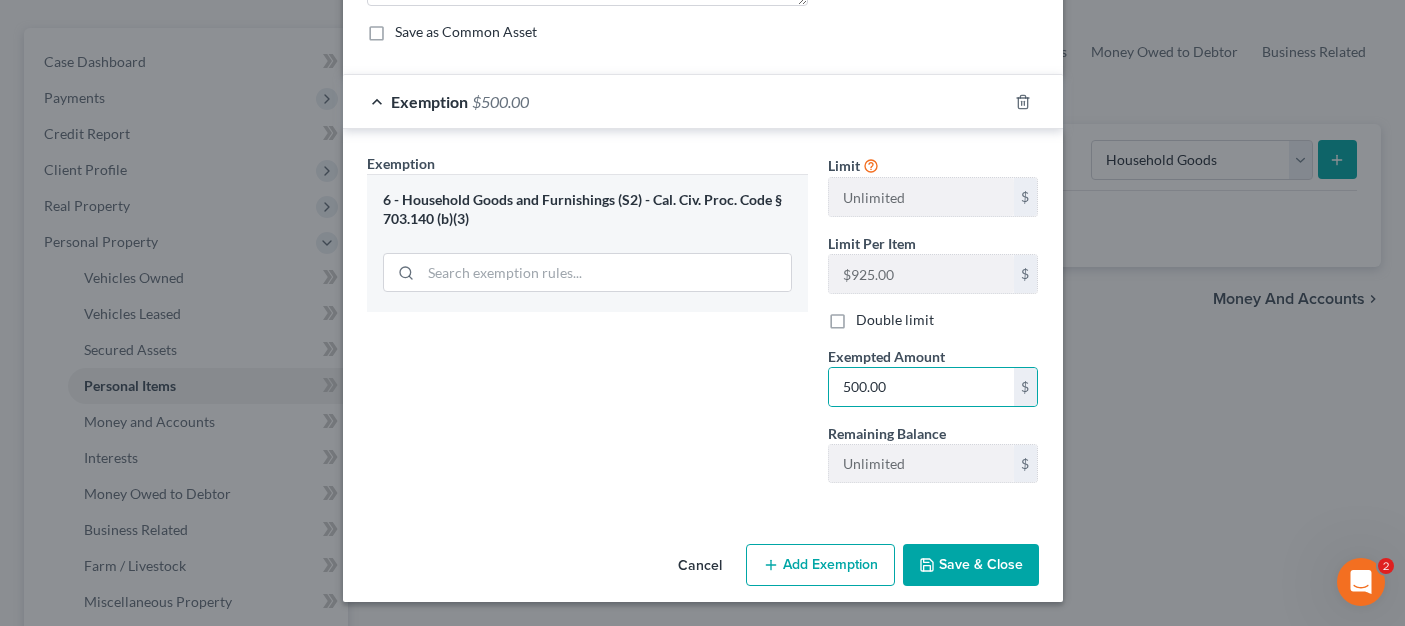 click on "Save & Close" at bounding box center [971, 565] 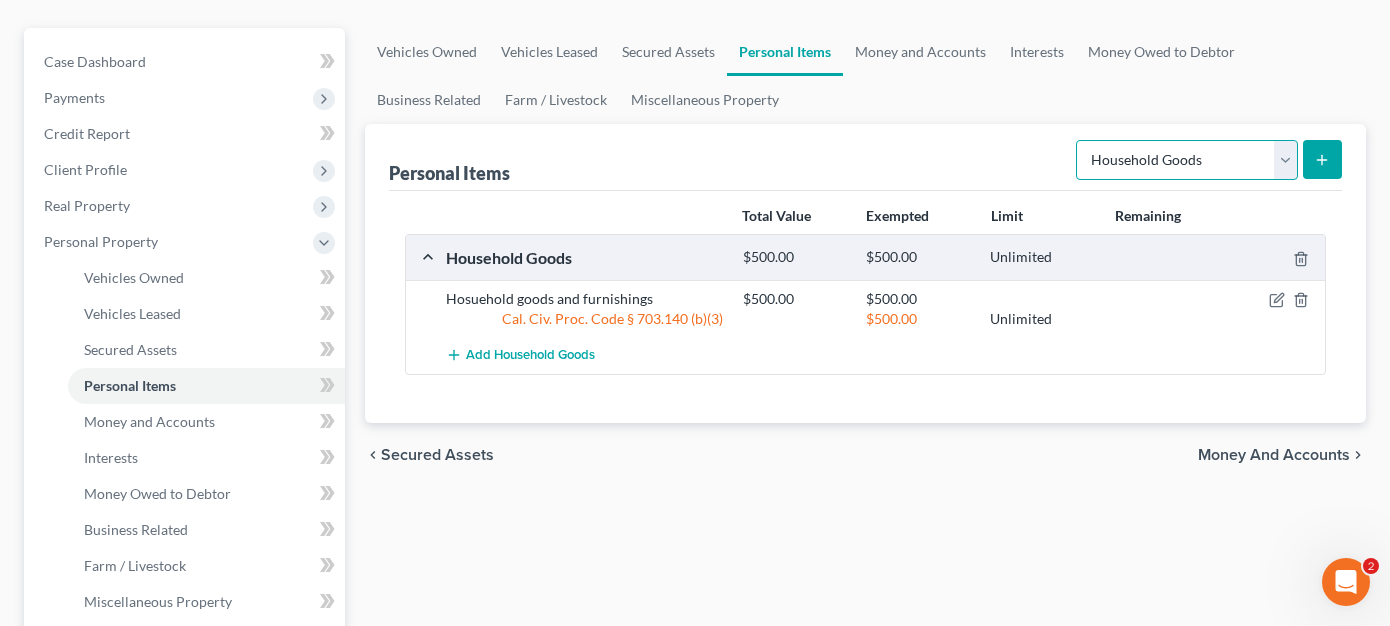 click on "Select Item Type Clothing Collectibles Of Value Electronics Firearms Household Goods Jewelry Other Pet(s) Sports & Hobby Equipment" at bounding box center (1187, 160) 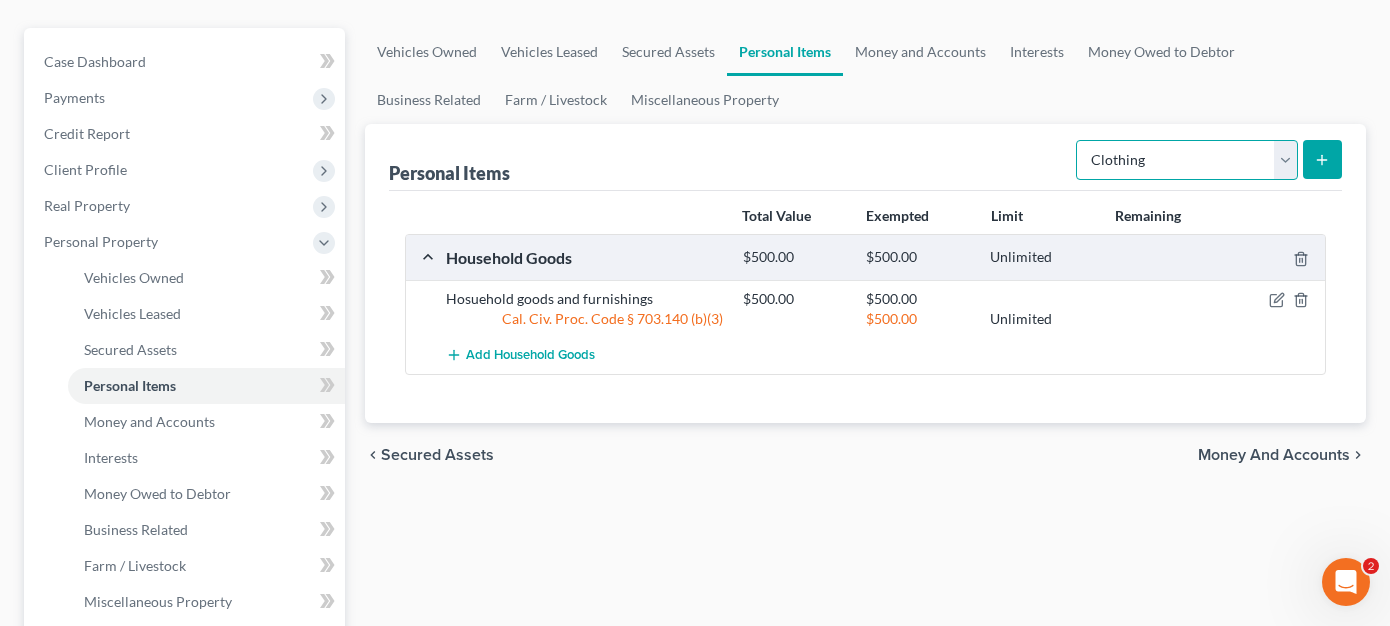 click on "Select Item Type Clothing Collectibles Of Value Electronics Firearms Household Goods Jewelry Other Pet(s) Sports & Hobby Equipment" at bounding box center (1187, 160) 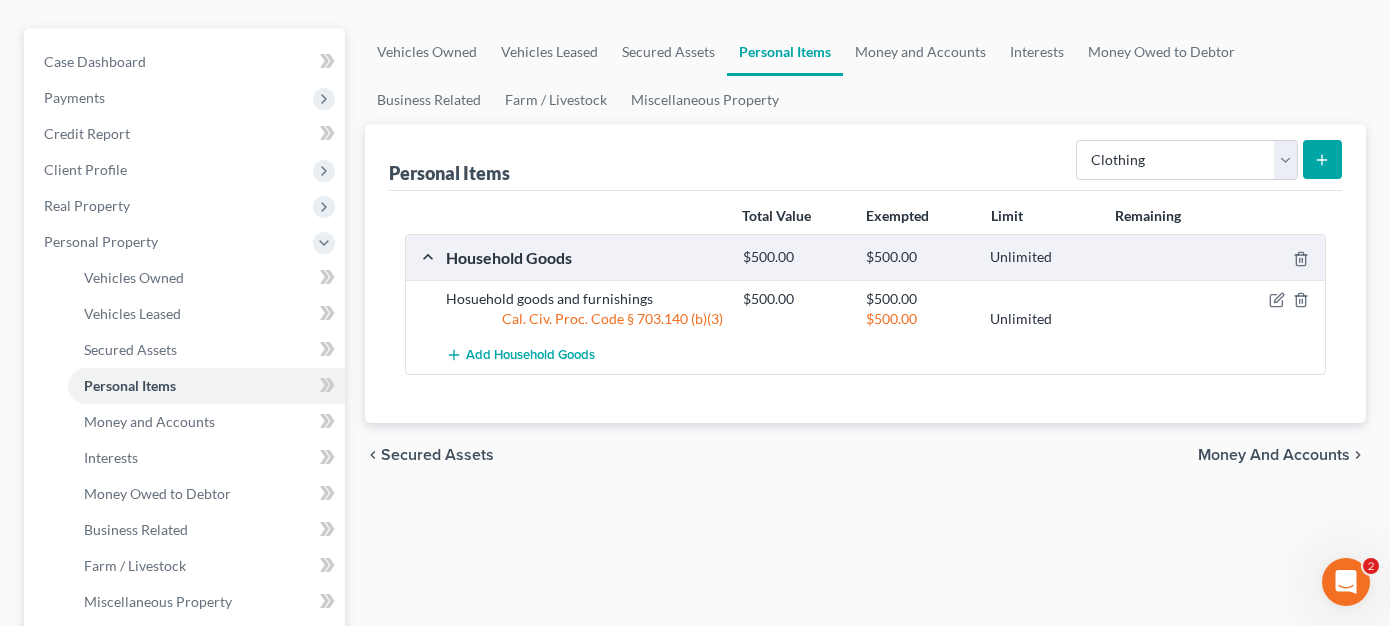 click 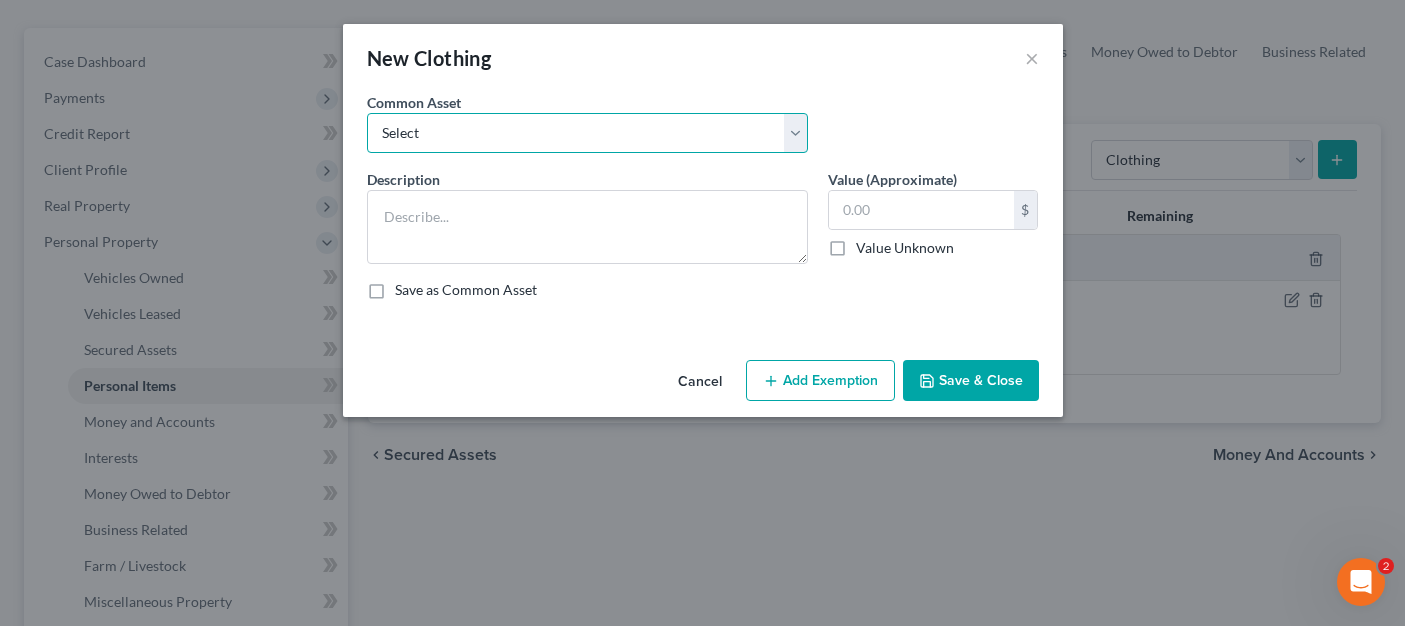 click on "Select Clothing" at bounding box center [587, 133] 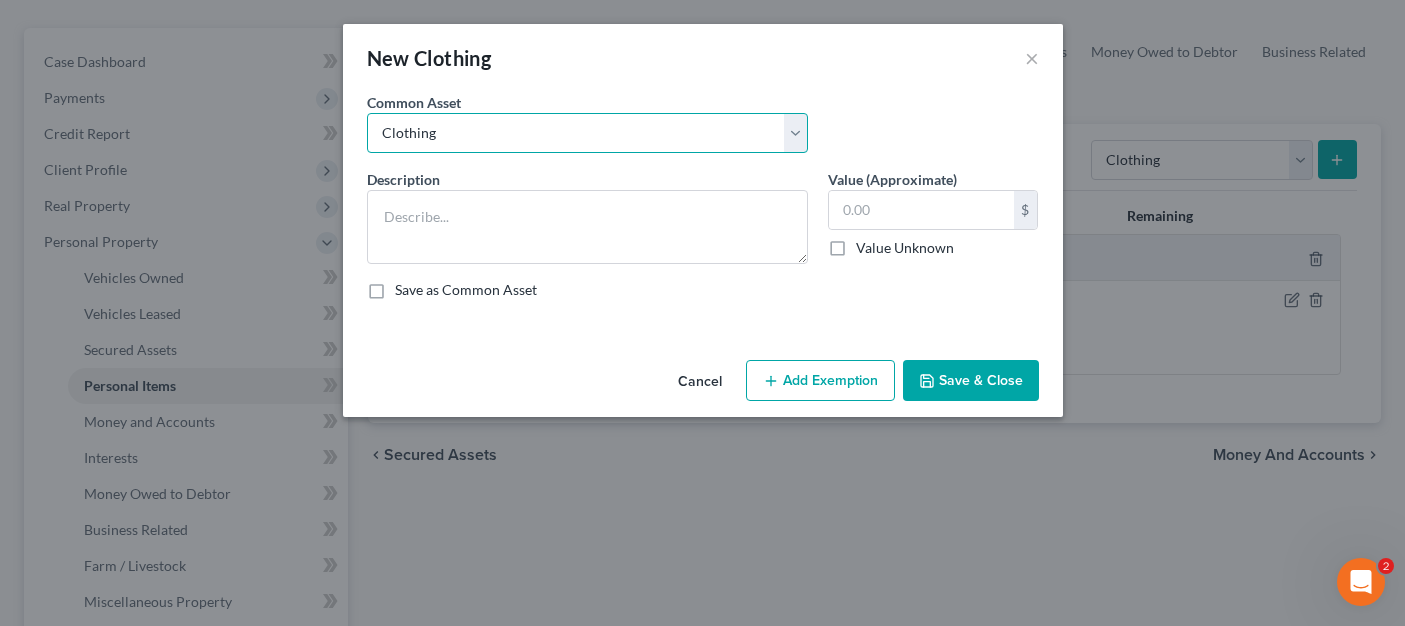 click on "Select Clothing" at bounding box center [587, 133] 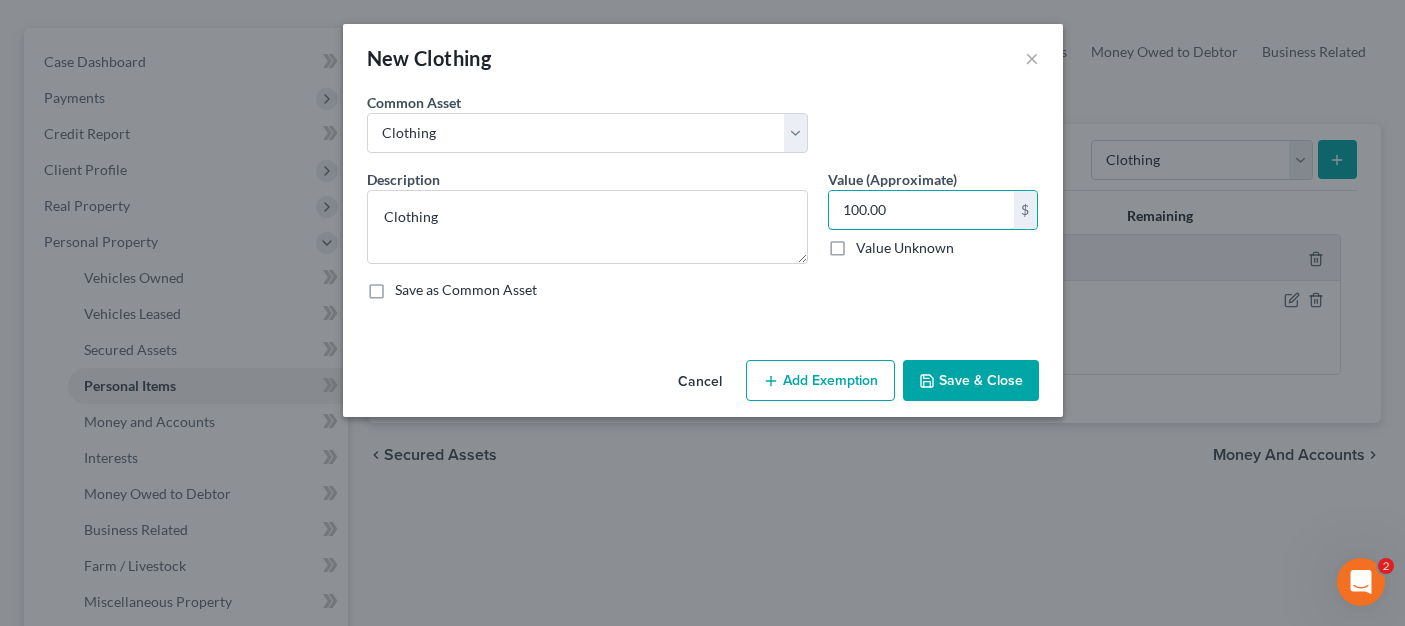 type on "100.00" 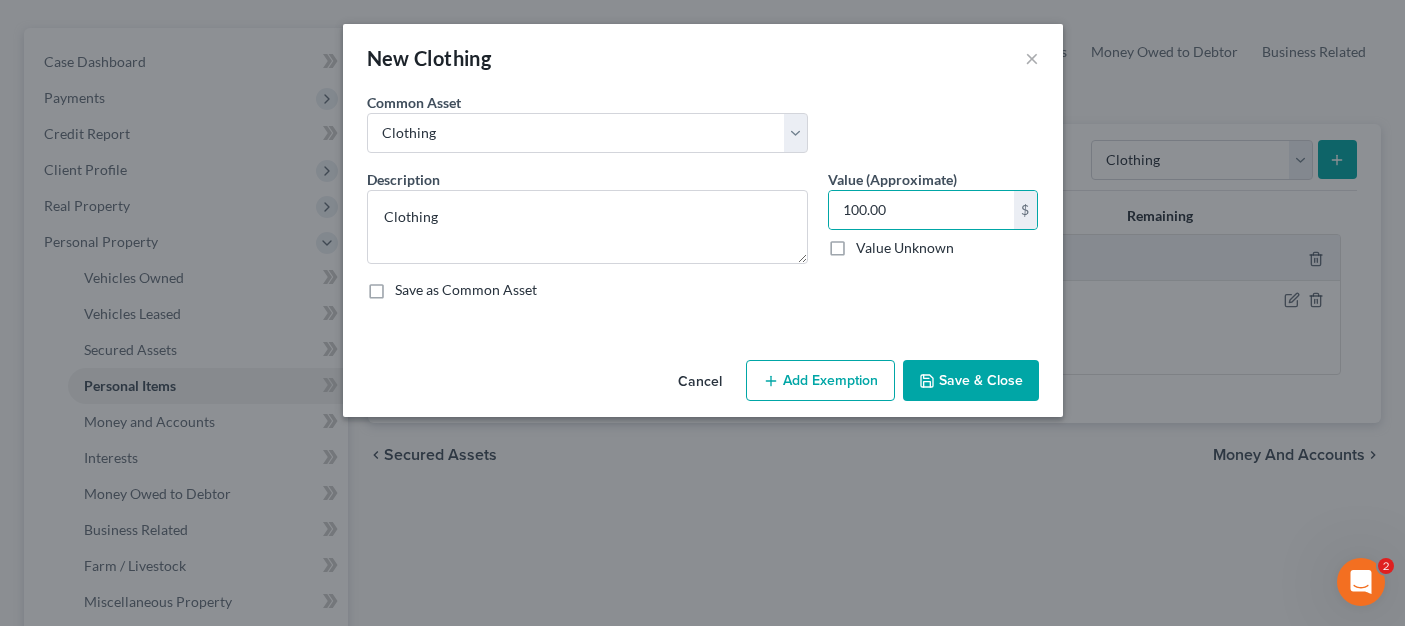 click on "Add Exemption" at bounding box center [820, 381] 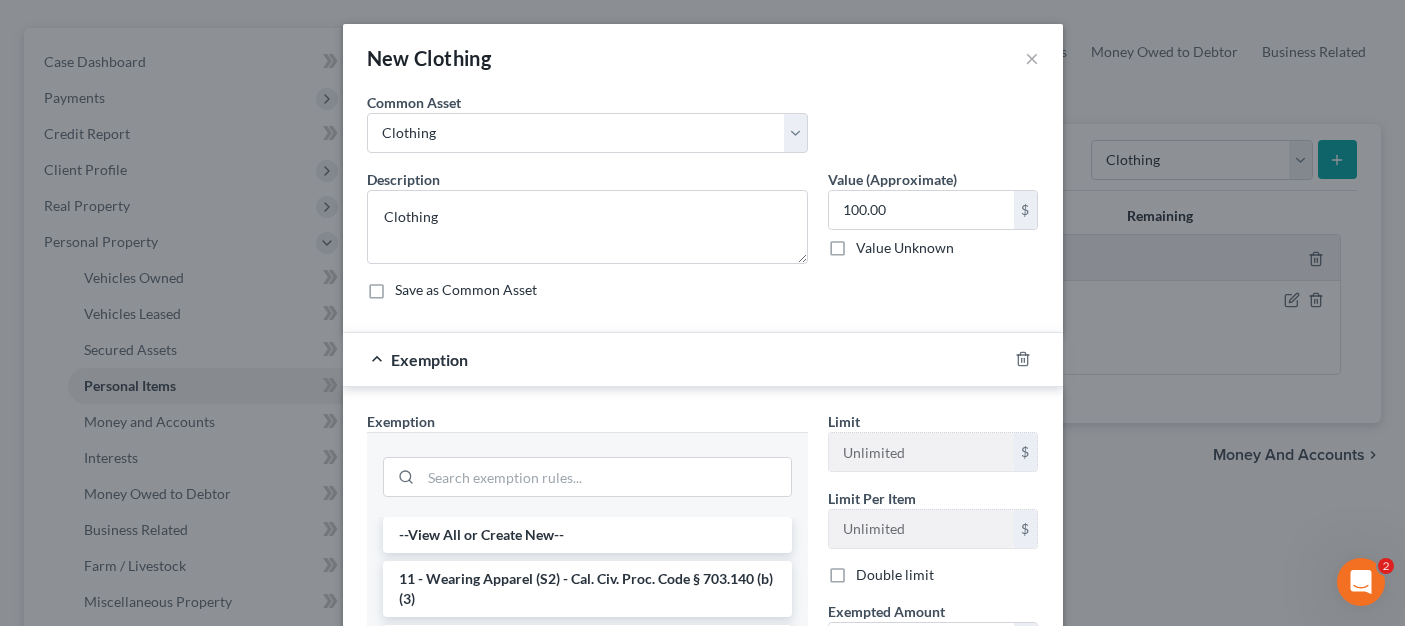 scroll, scrollTop: 100, scrollLeft: 0, axis: vertical 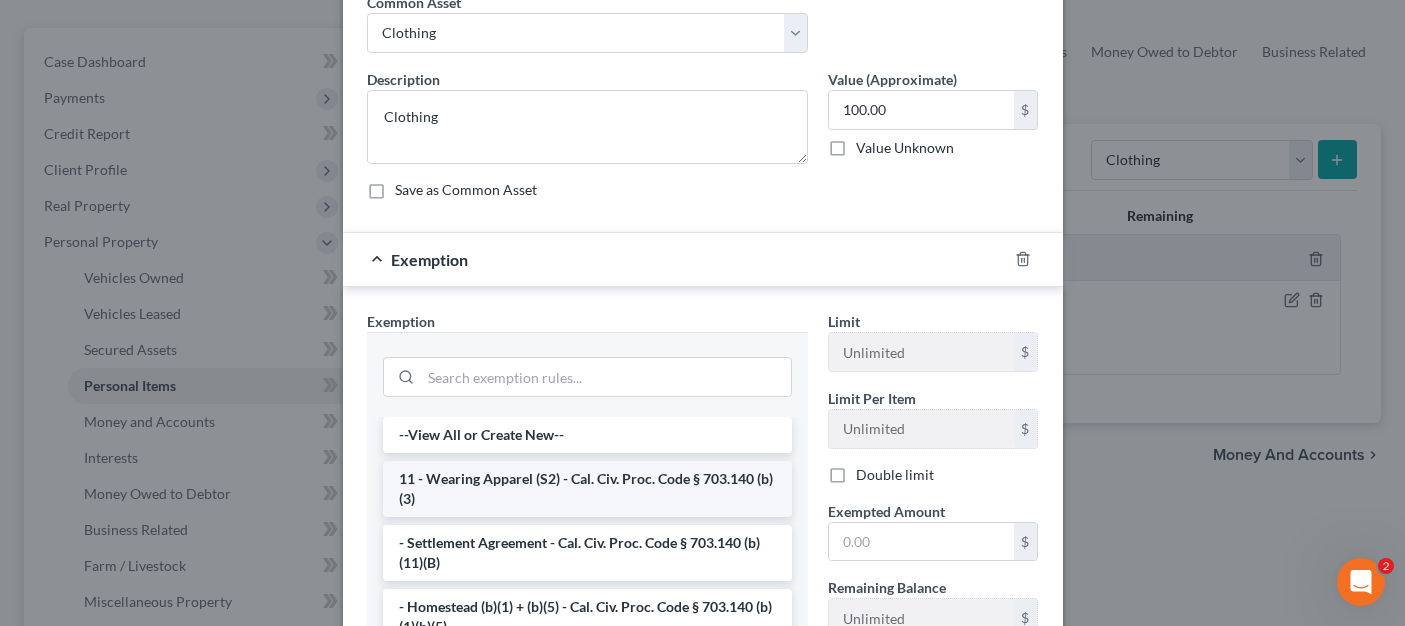 click on "11 - Wearing Apparel (S2)  - Cal. Civ. Proc. Code § 703.140 (b)(3)" at bounding box center (587, 489) 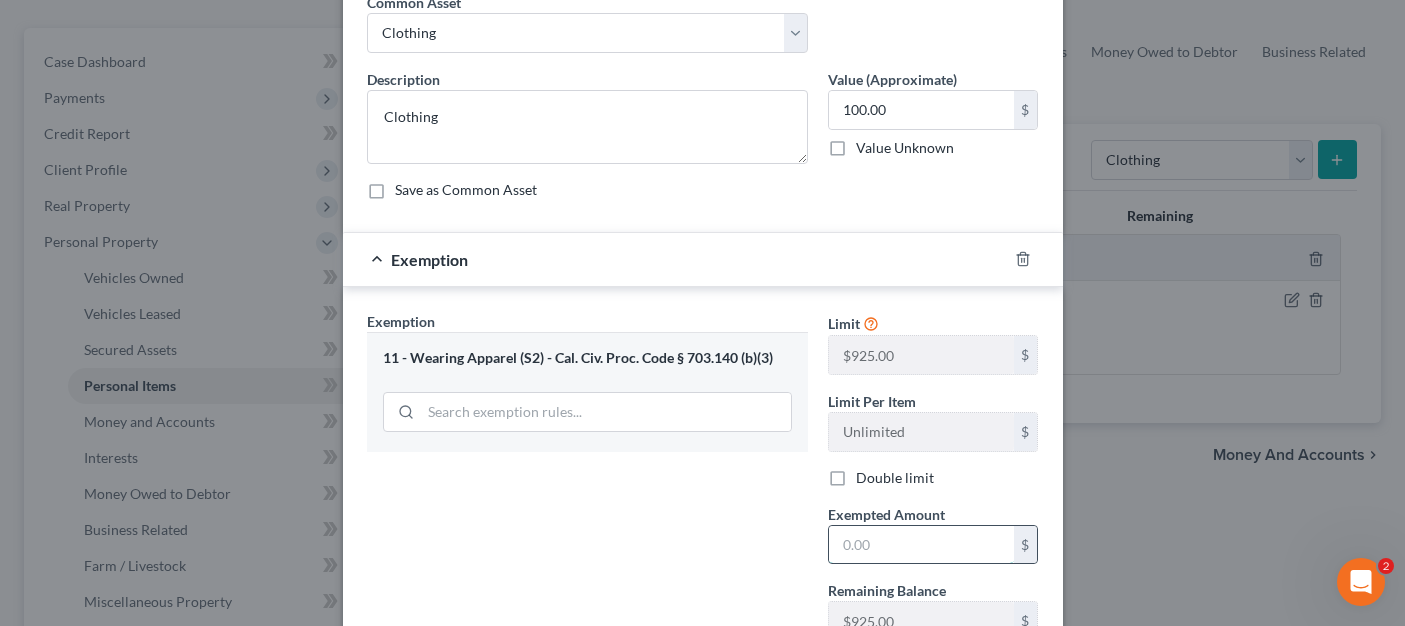 click at bounding box center [921, 545] 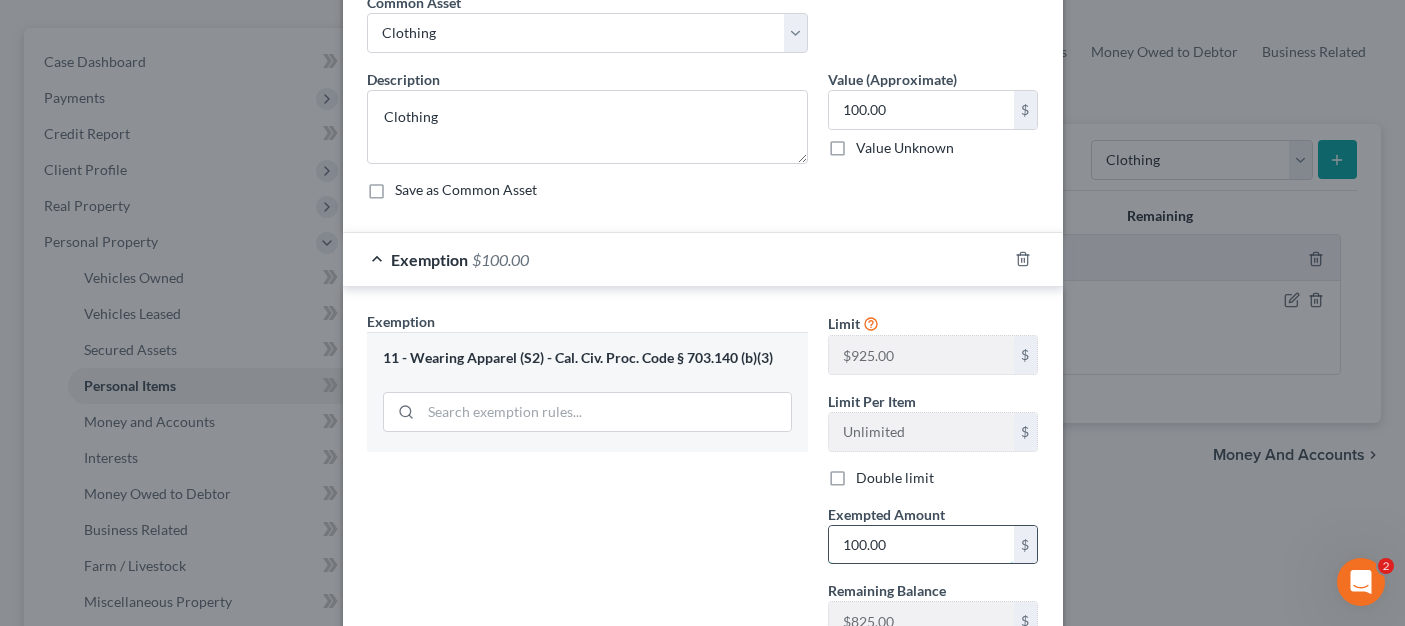 scroll, scrollTop: 258, scrollLeft: 0, axis: vertical 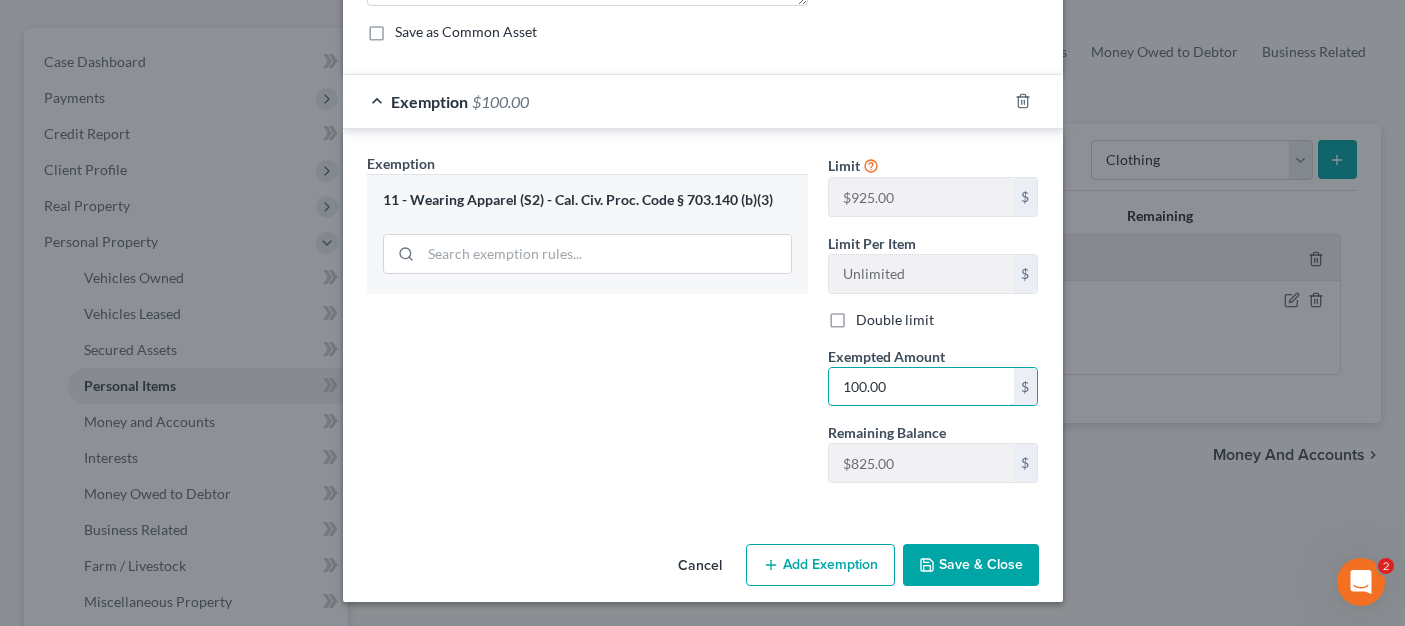 type on "100.00" 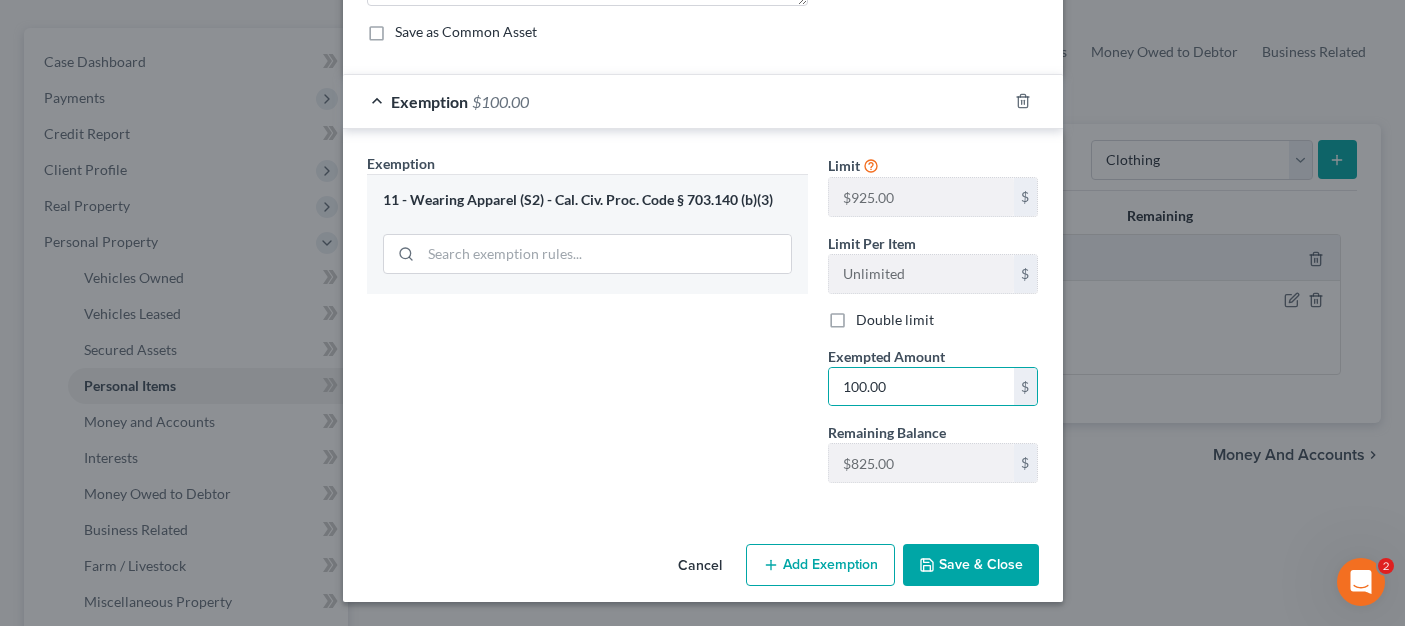 click on "Save & Close" at bounding box center [971, 565] 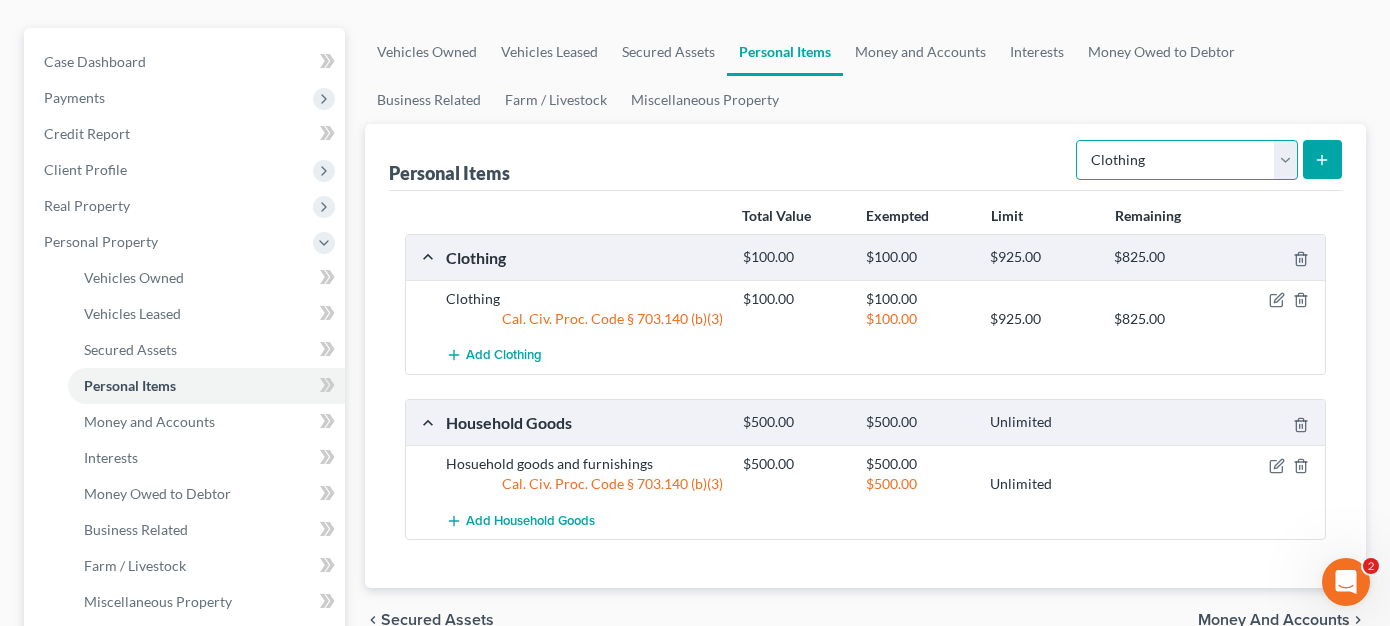 click on "Select Item Type Clothing Collectibles Of Value Electronics Firearms Household Goods Jewelry Other Pet(s) Sports & Hobby Equipment" at bounding box center [1187, 160] 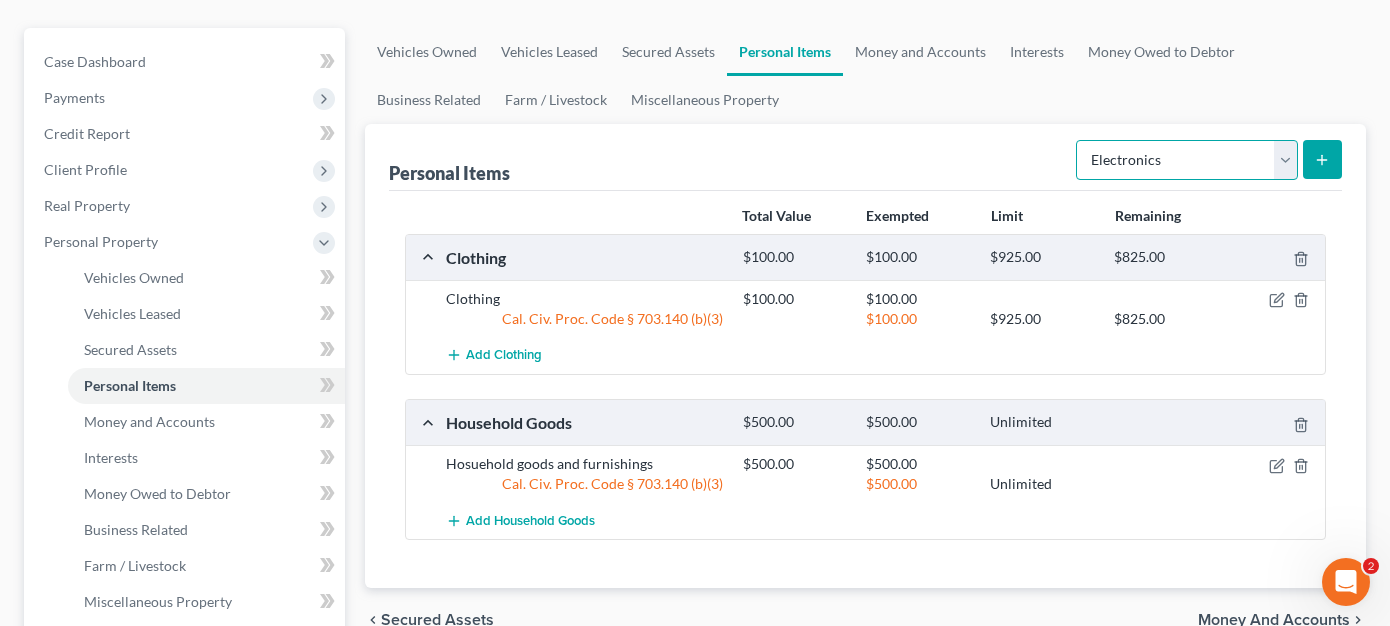 click on "Select Item Type Clothing Collectibles Of Value Electronics Firearms Household Goods Jewelry Other Pet(s) Sports & Hobby Equipment" at bounding box center (1187, 160) 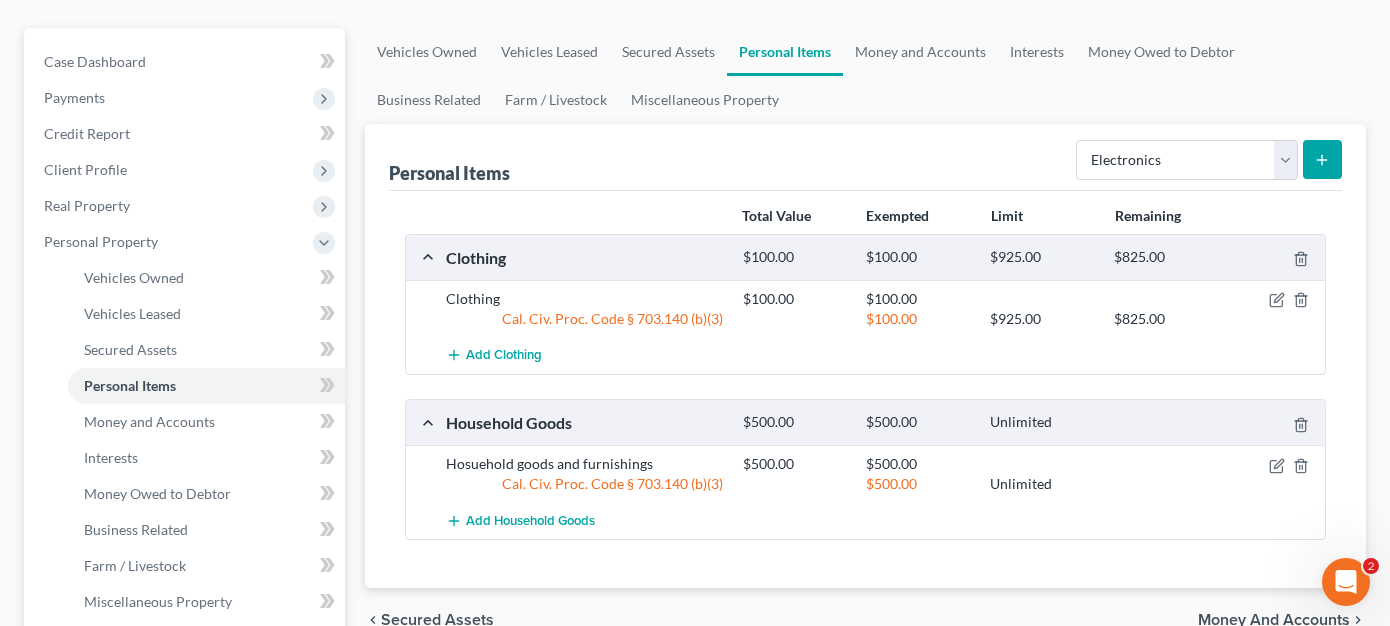 click at bounding box center (1322, 159) 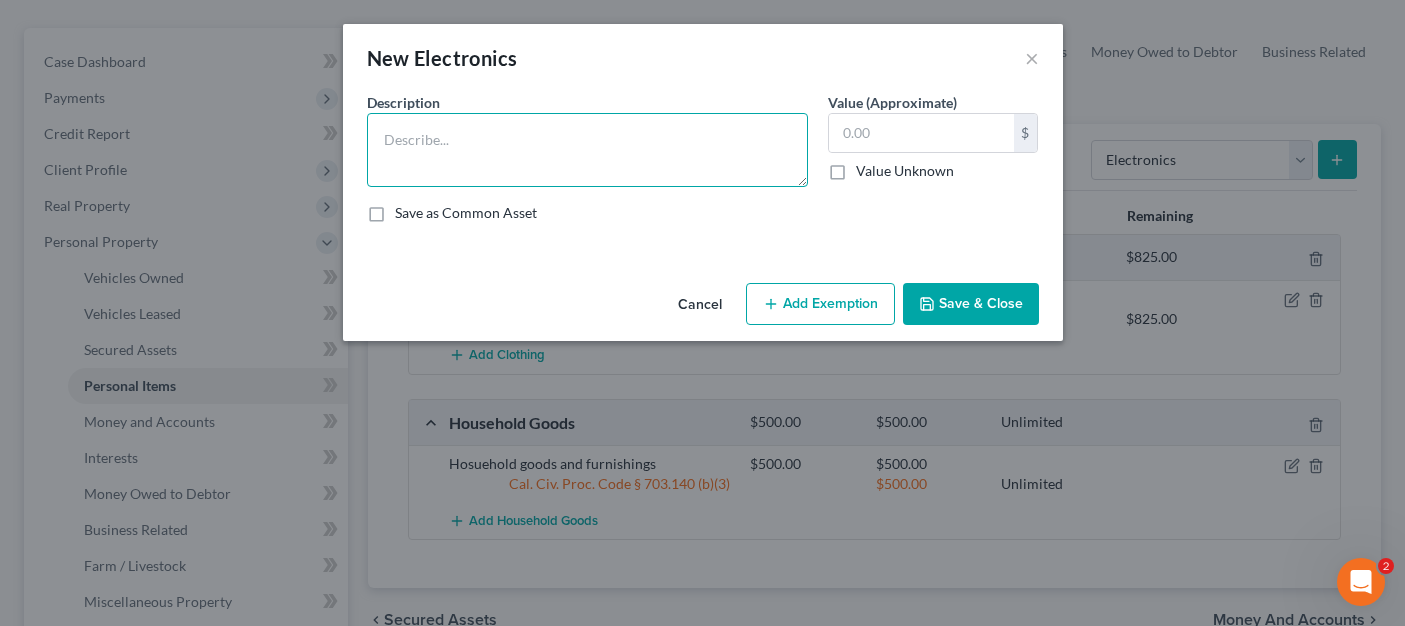 click at bounding box center [587, 150] 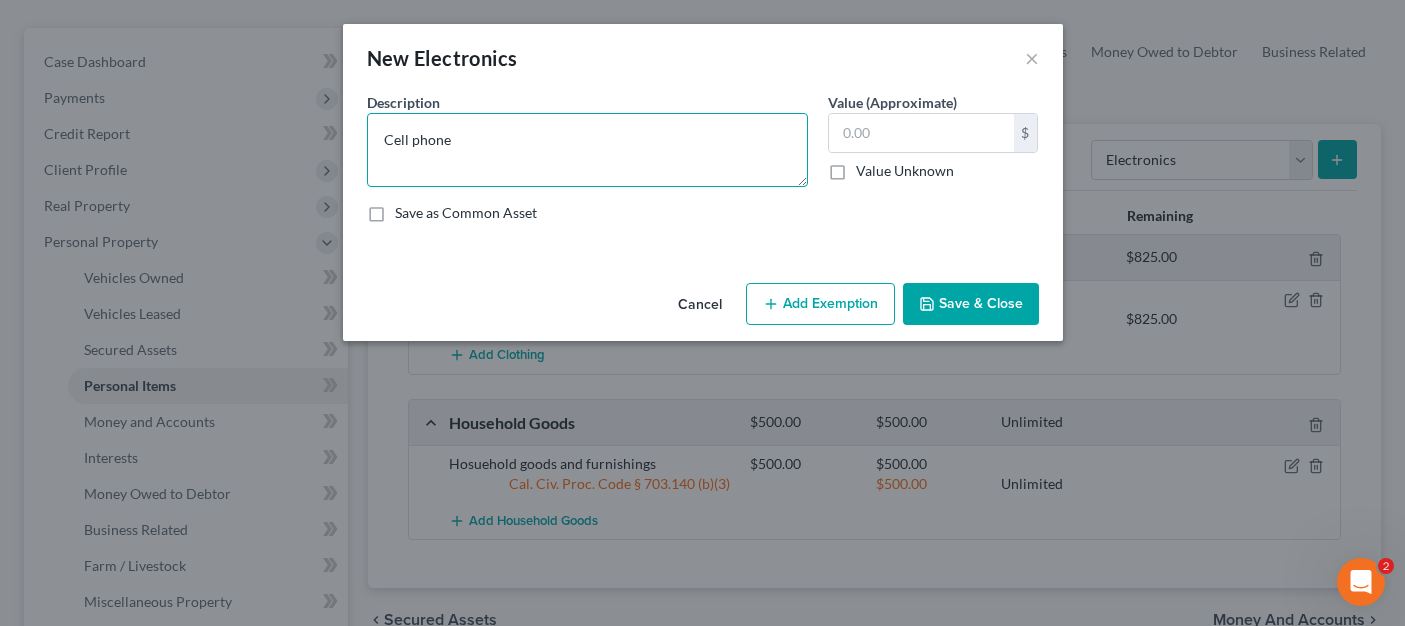 type on "Cell phone" 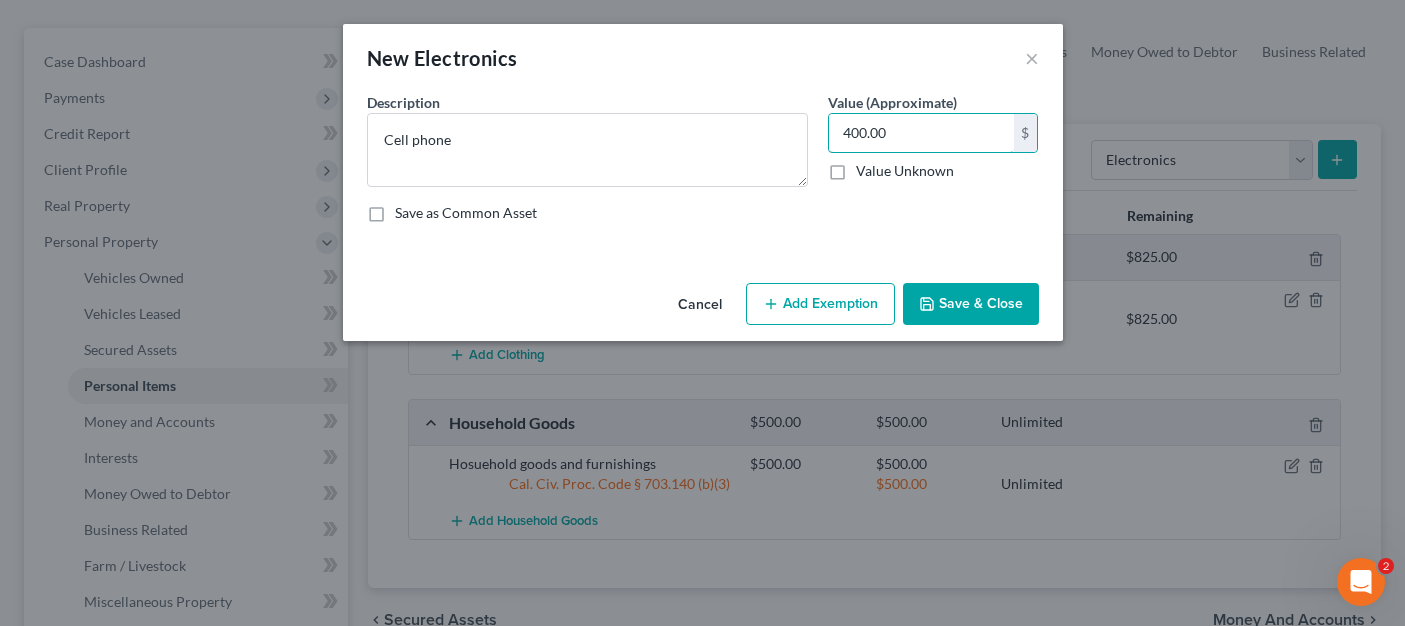 type on "400.00" 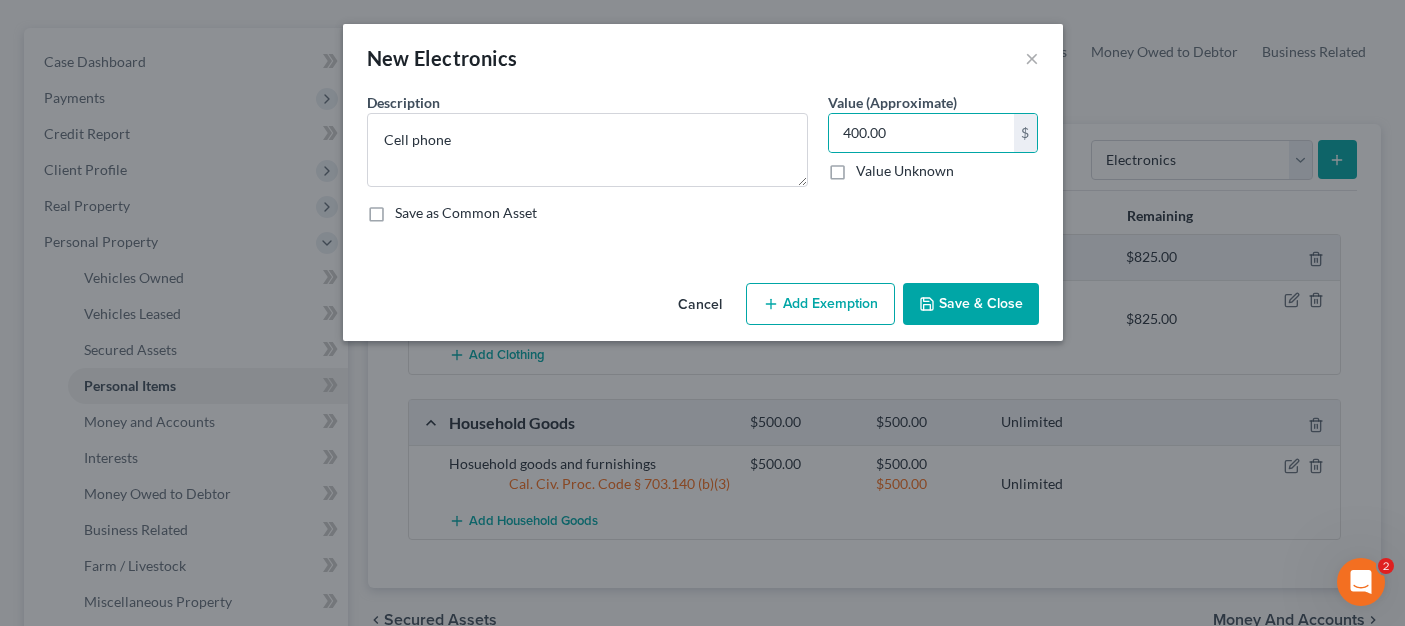 click on "Add Exemption" at bounding box center [820, 304] 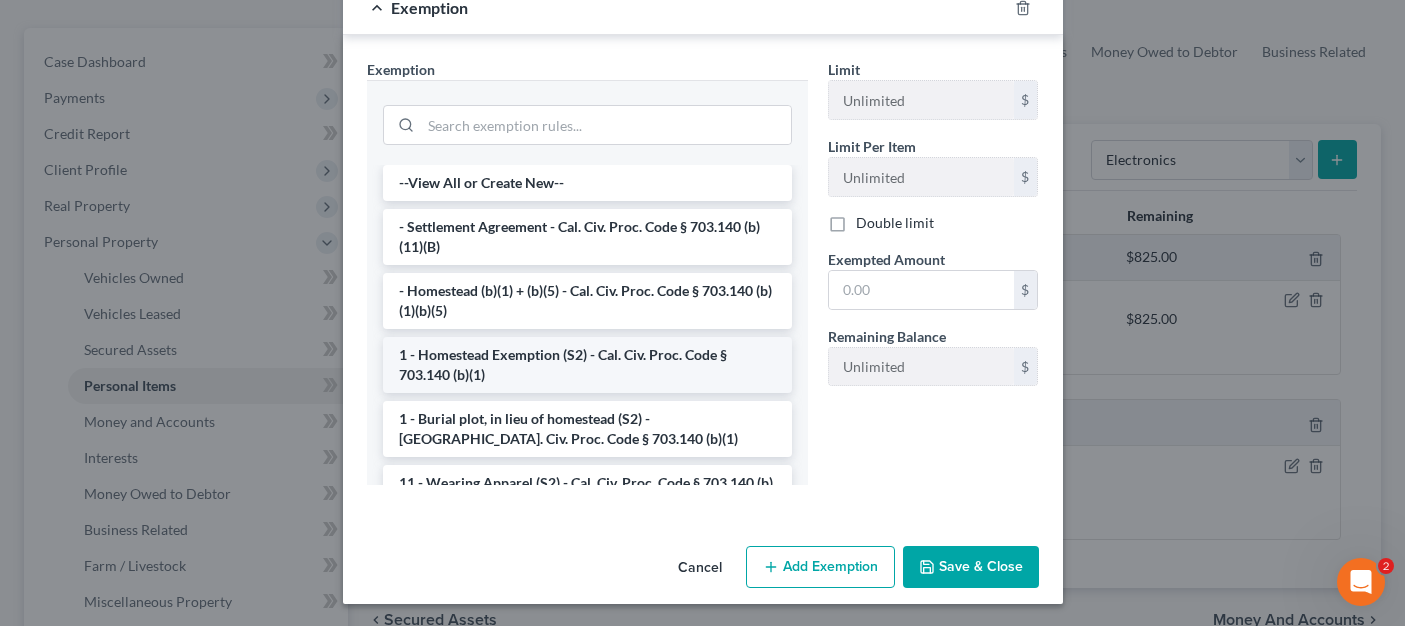 scroll, scrollTop: 277, scrollLeft: 0, axis: vertical 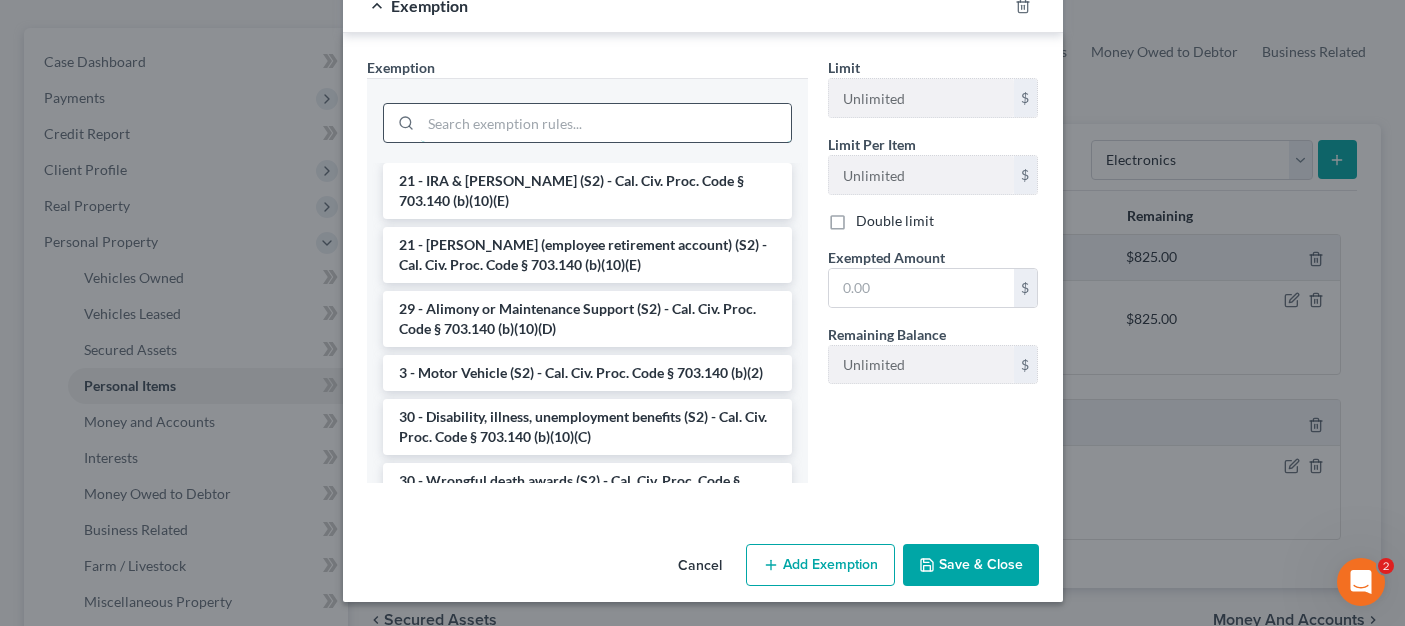 click at bounding box center [606, 123] 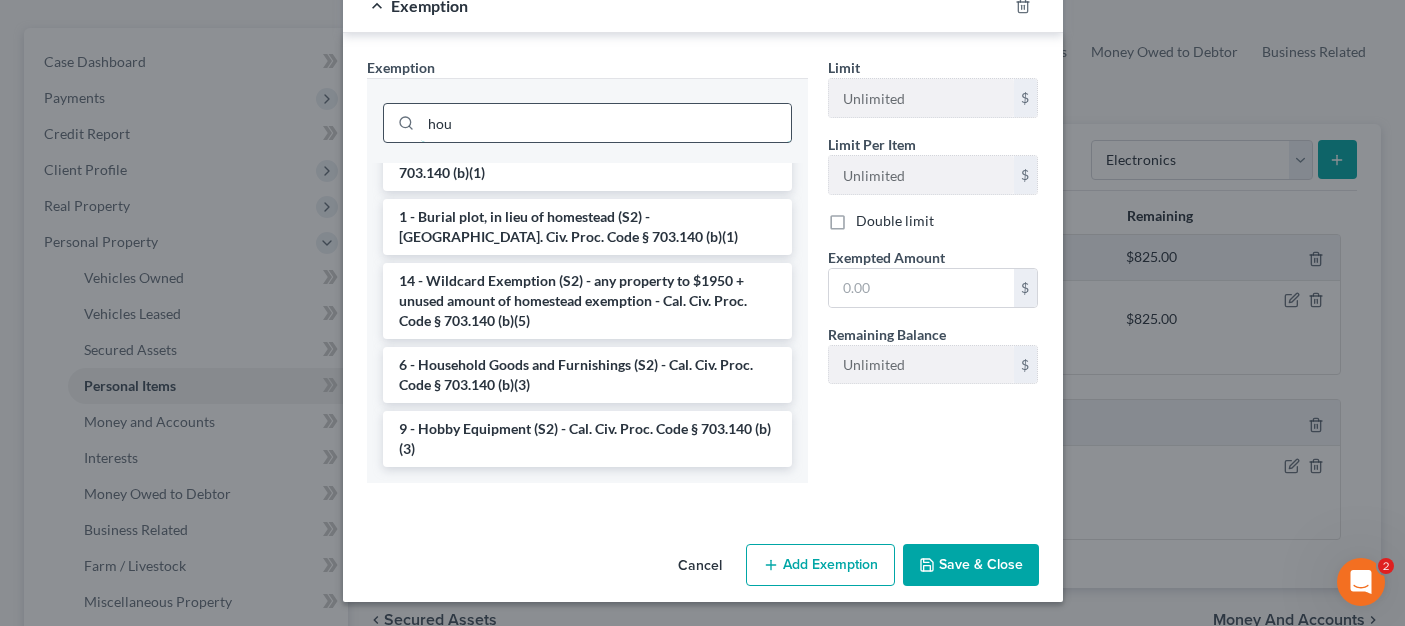 scroll, scrollTop: 0, scrollLeft: 0, axis: both 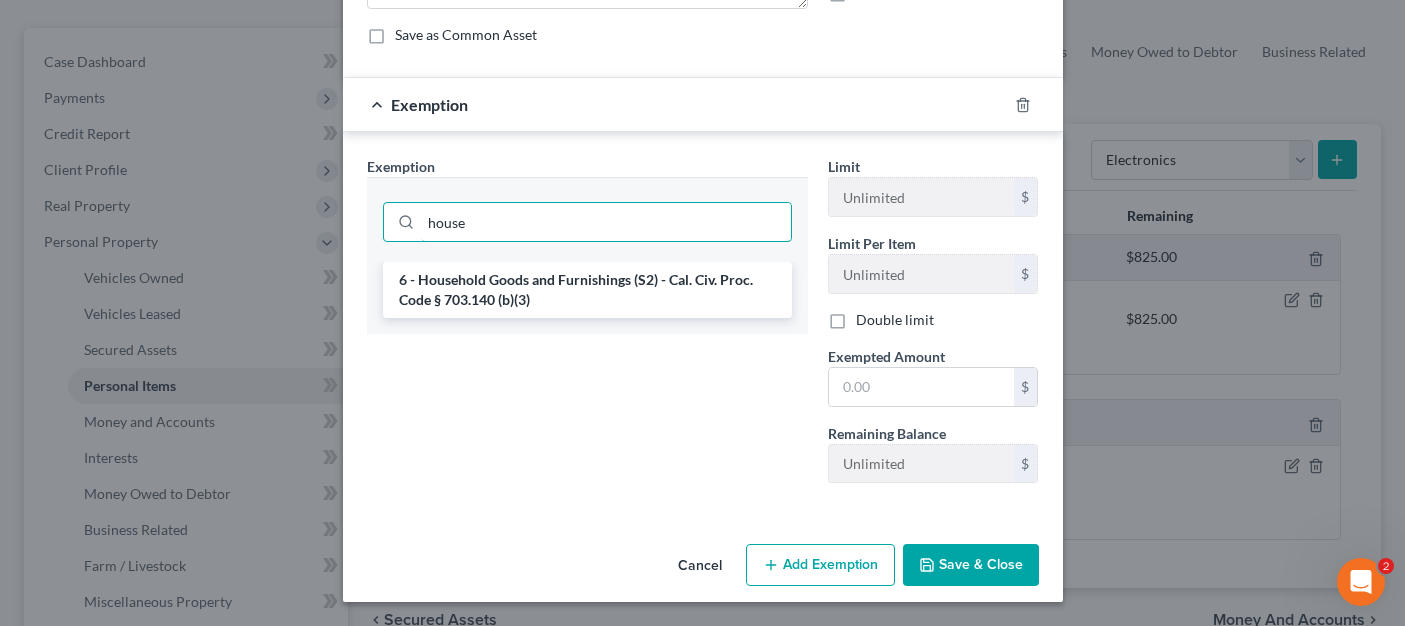 type on "house" 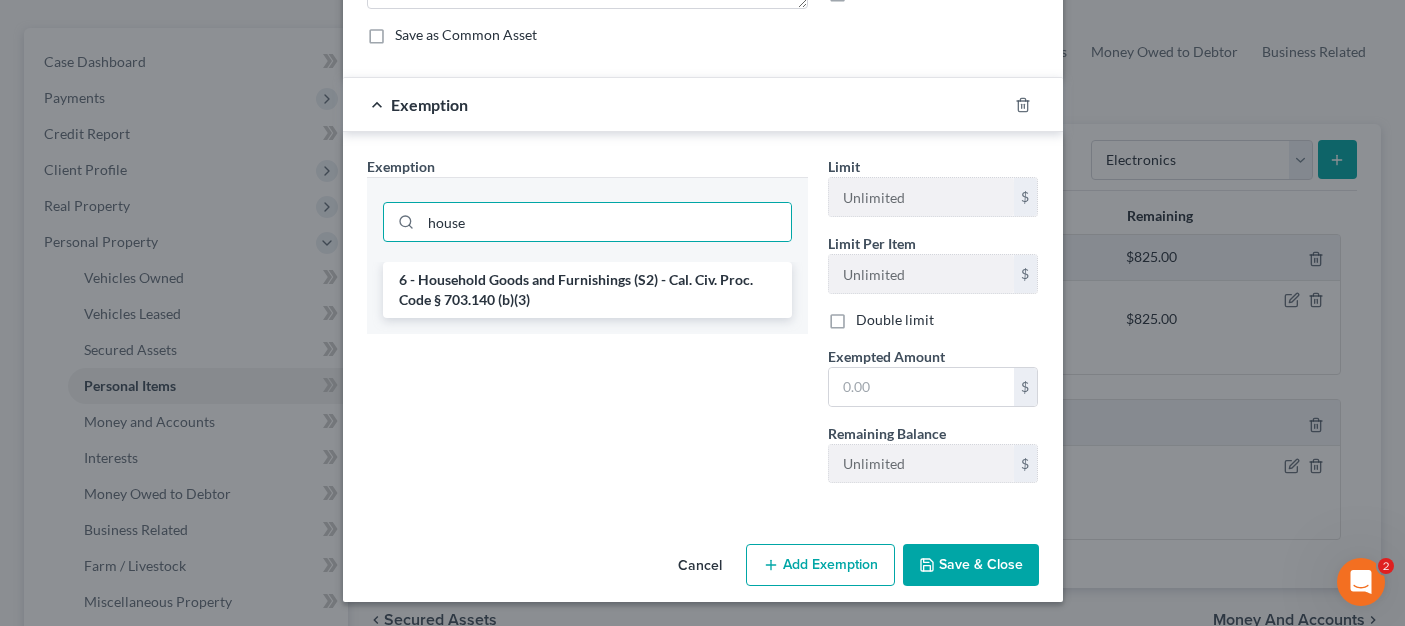 click on "6 - Household Goods and Furnishings (S2) - Cal. Civ. Proc. Code § 703.140 (b)(3)" at bounding box center (587, 290) 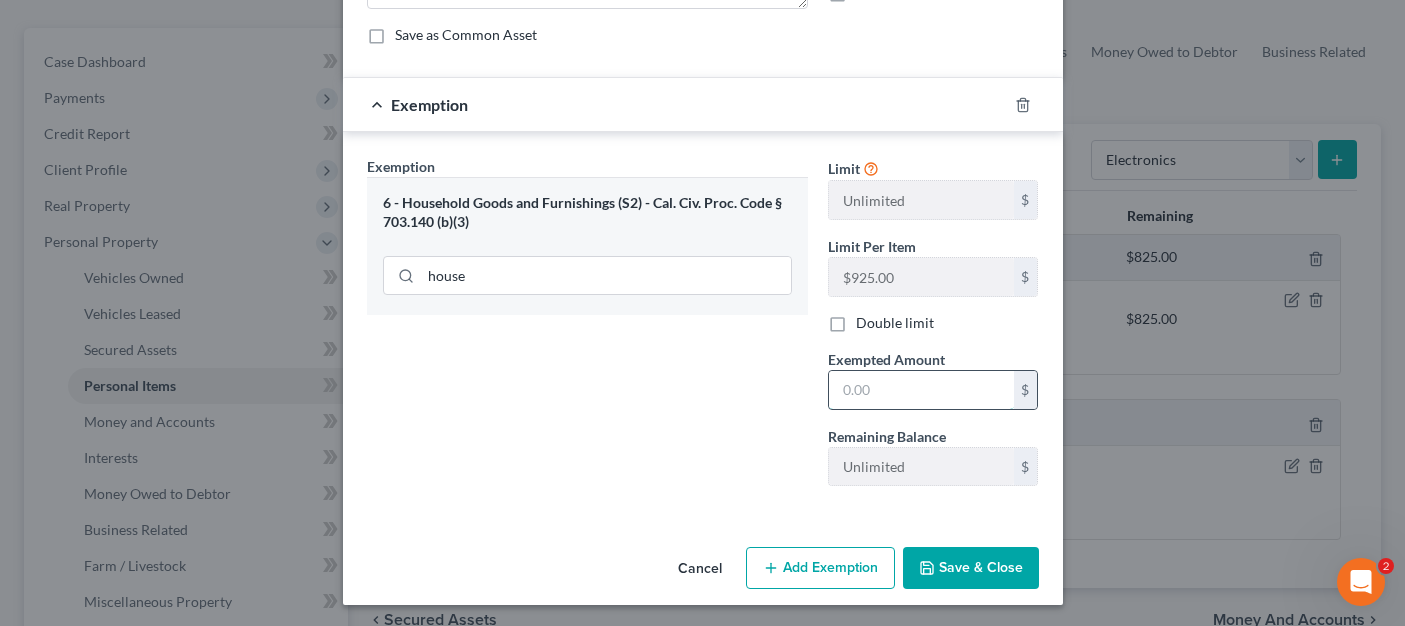 click at bounding box center [921, 390] 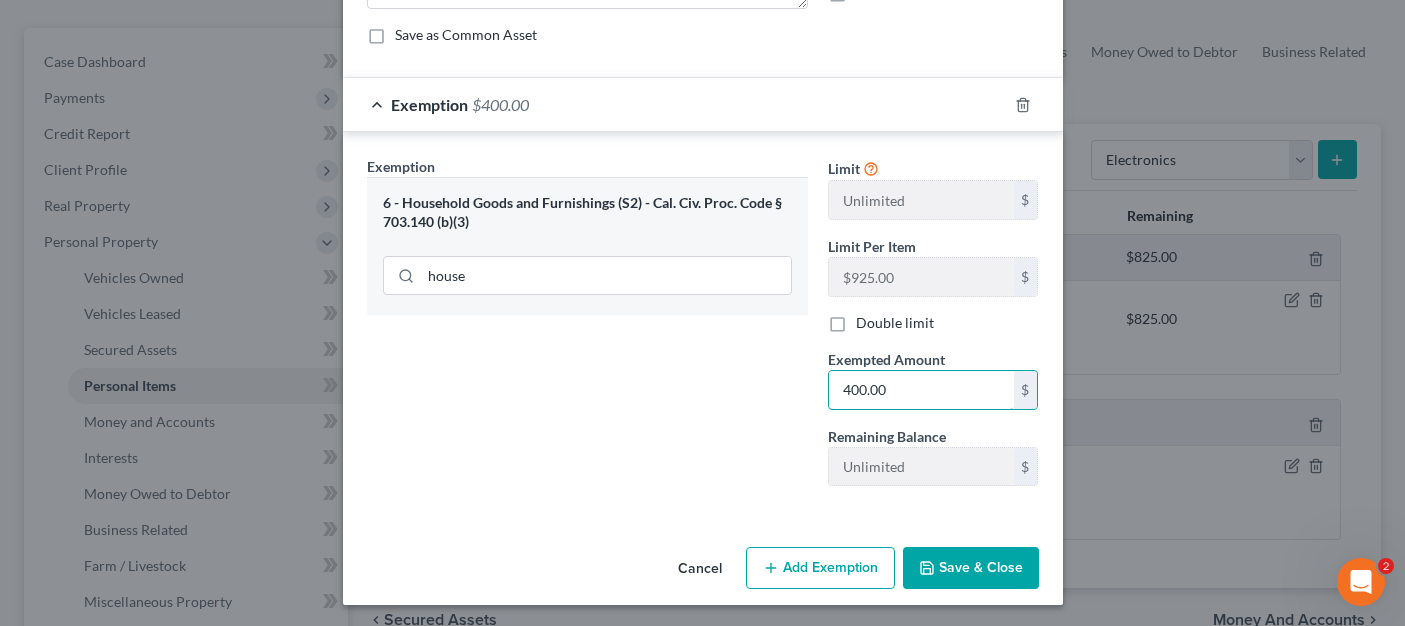 type on "400.00" 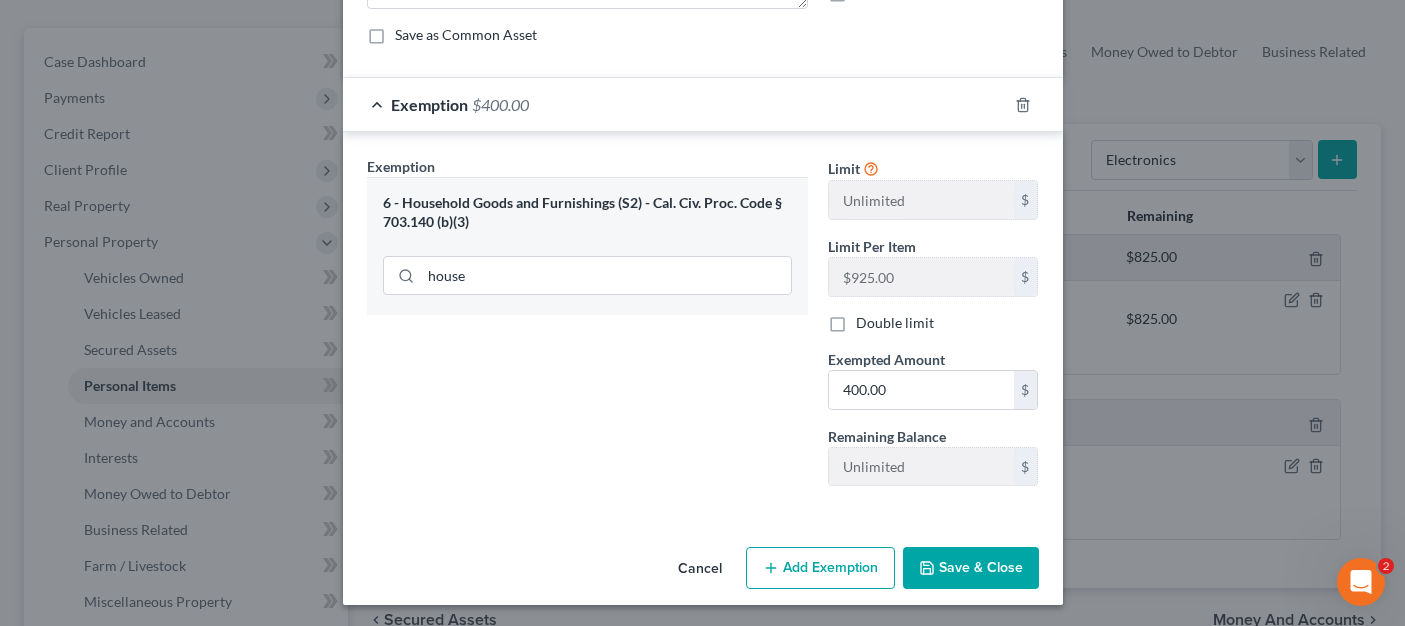 click on "Save & Close" at bounding box center (971, 568) 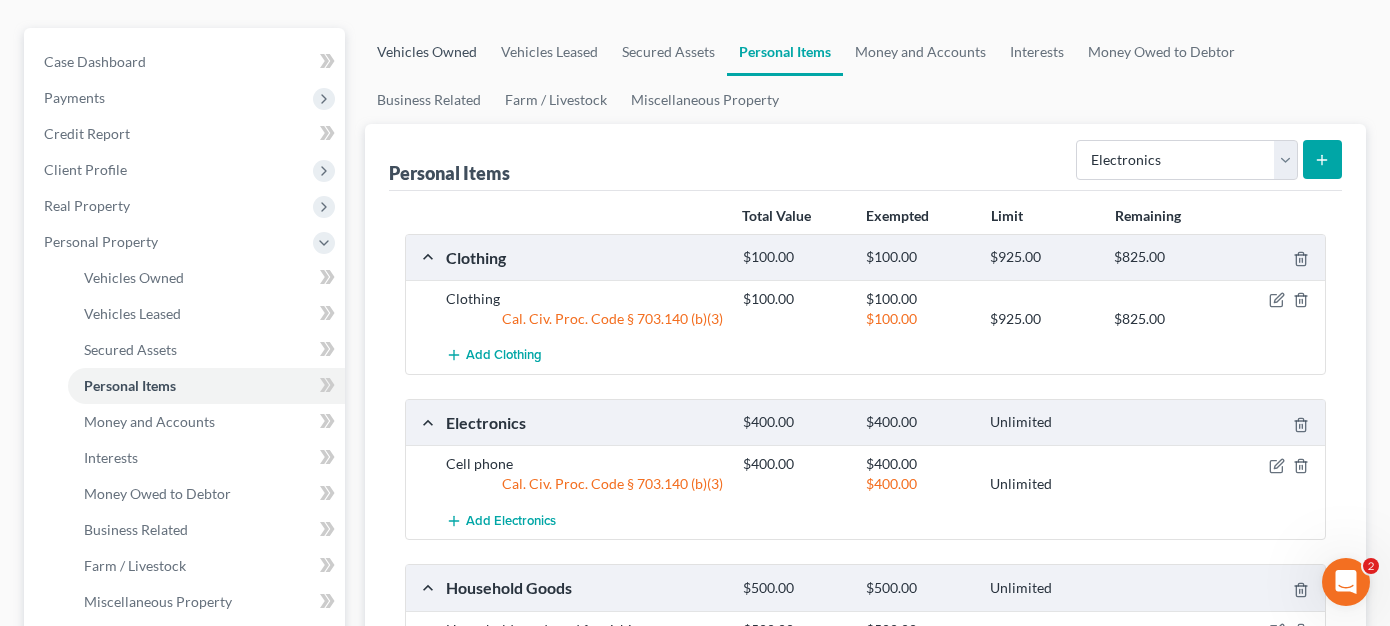 click on "Vehicles Owned" at bounding box center [427, 52] 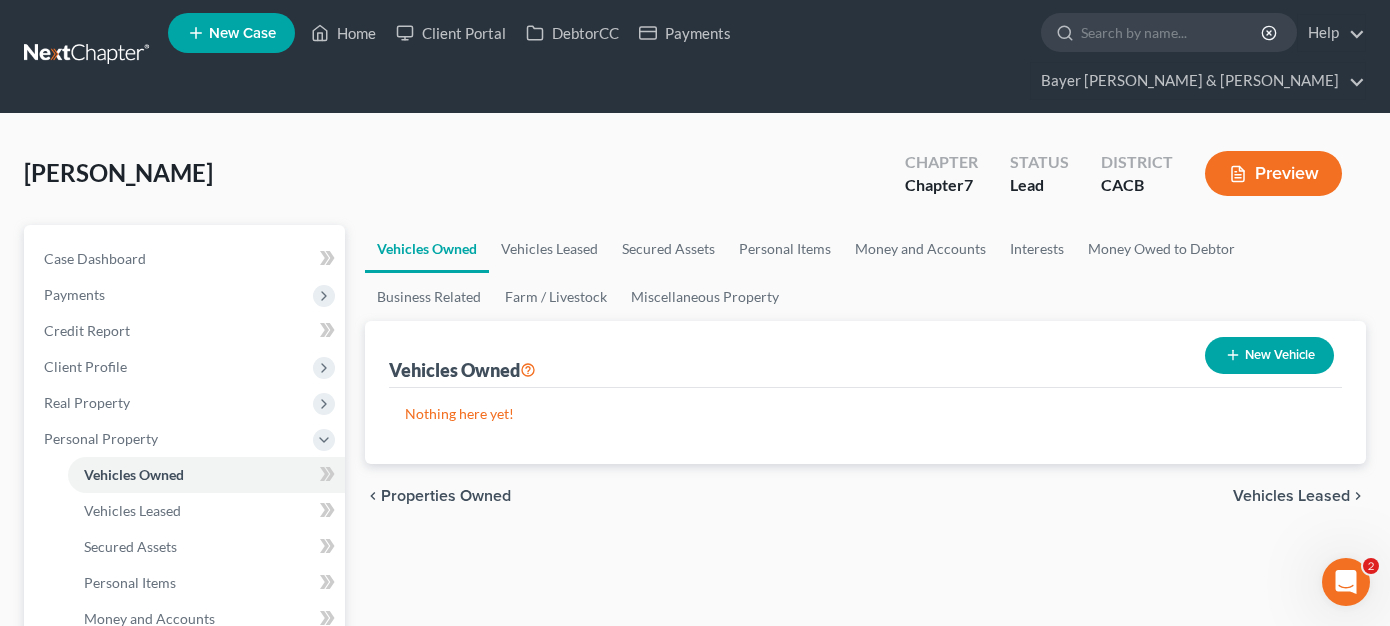 scroll, scrollTop: 0, scrollLeft: 0, axis: both 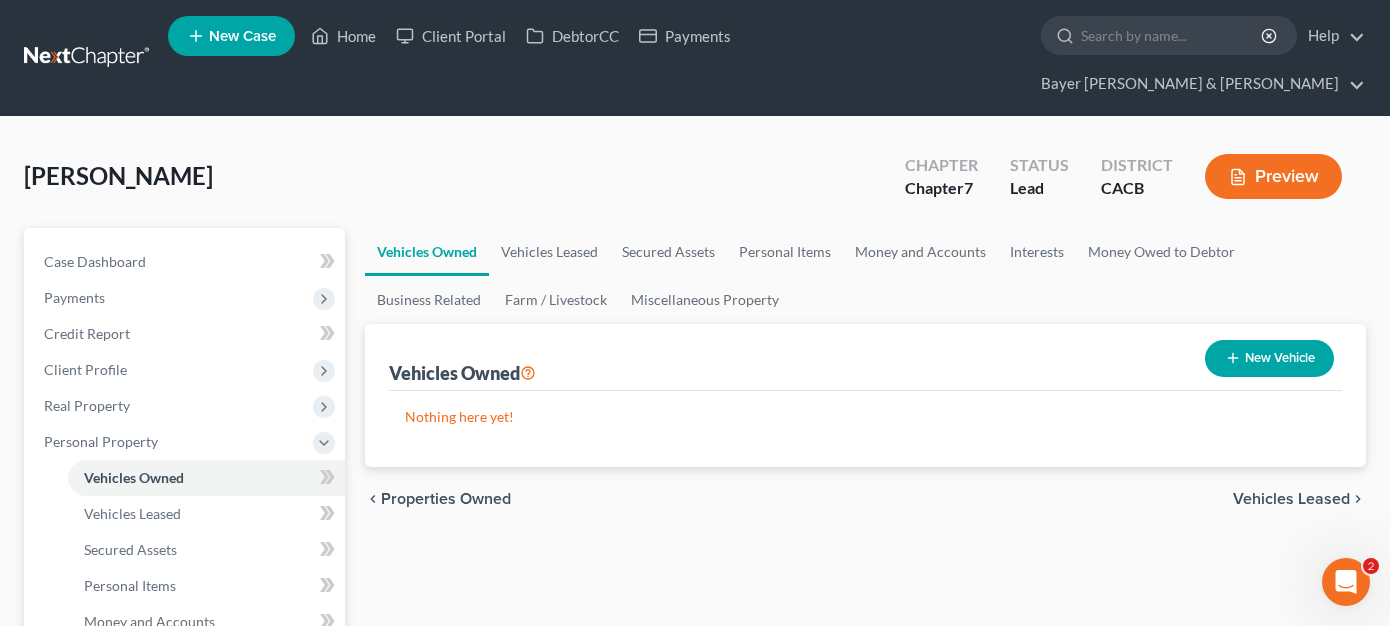 click on "New Vehicle" at bounding box center (1269, 358) 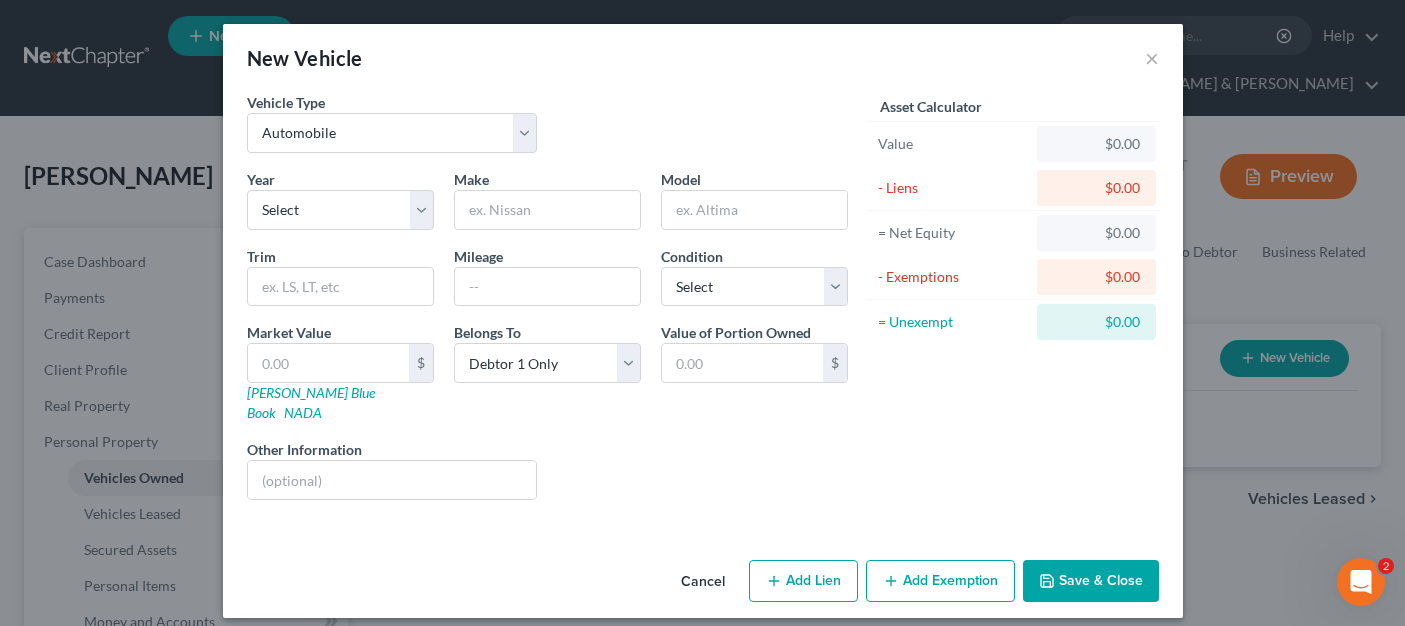 click on "Cancel" at bounding box center (703, 582) 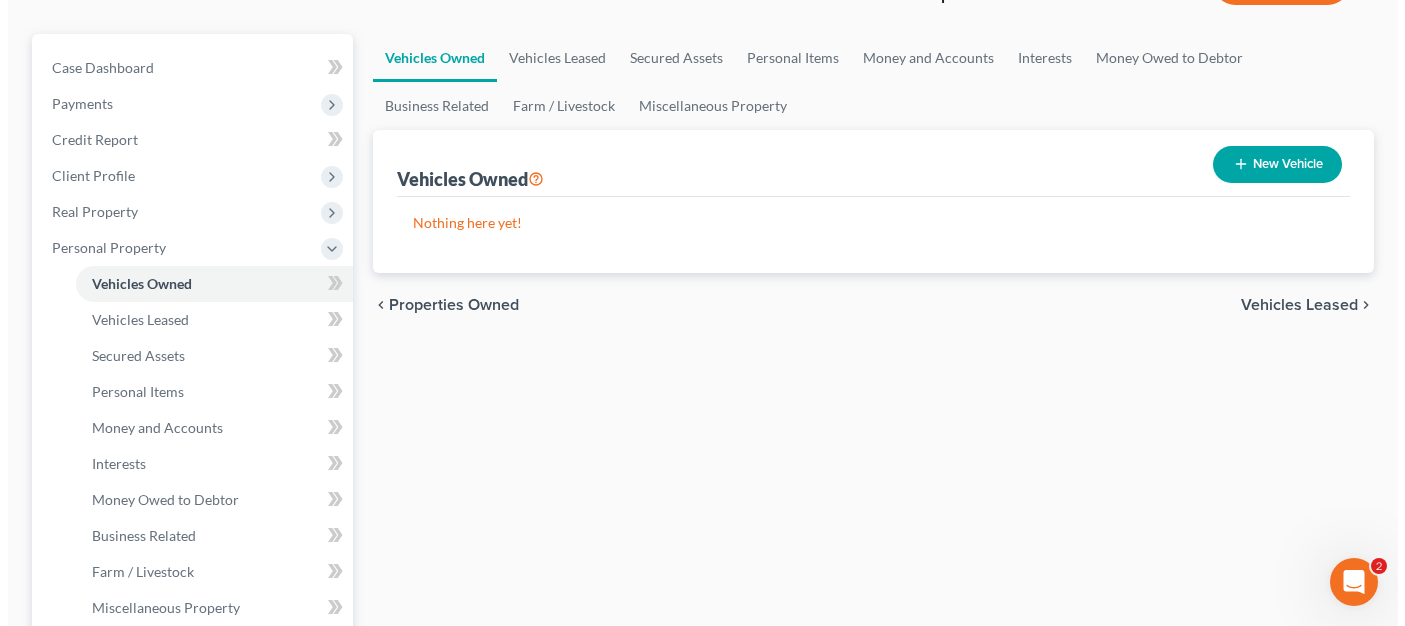 scroll, scrollTop: 200, scrollLeft: 0, axis: vertical 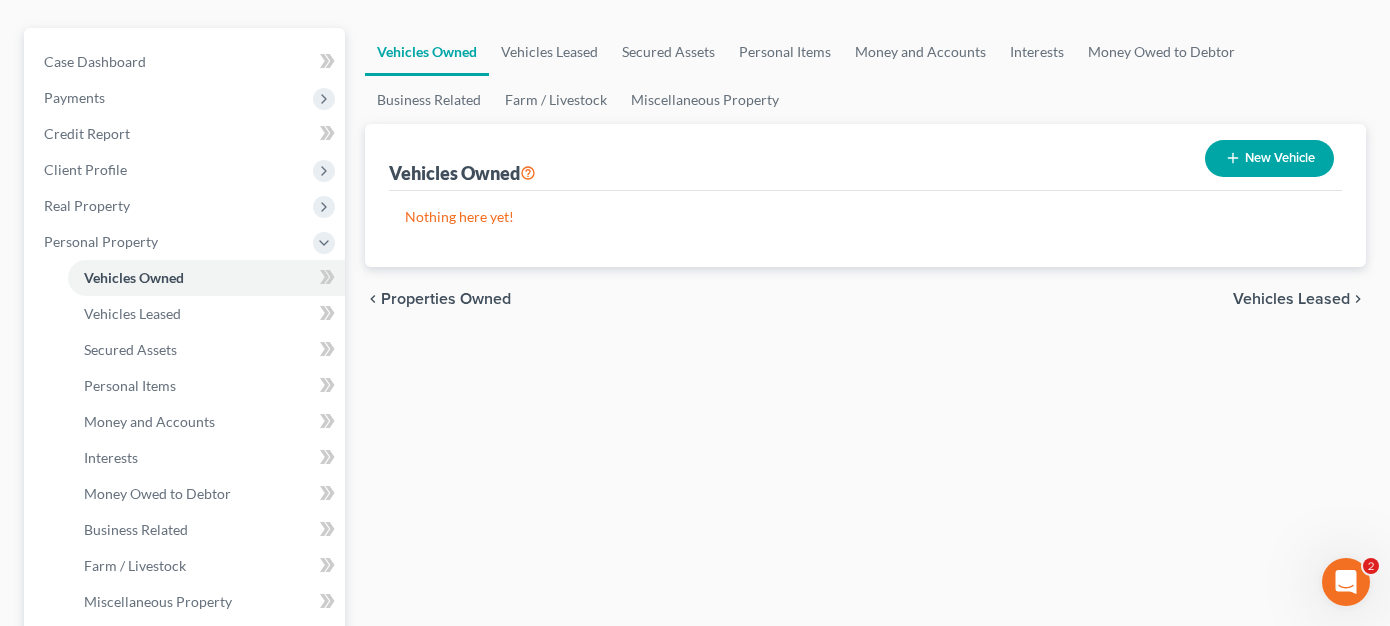 click on "New Vehicle" at bounding box center [1269, 158] 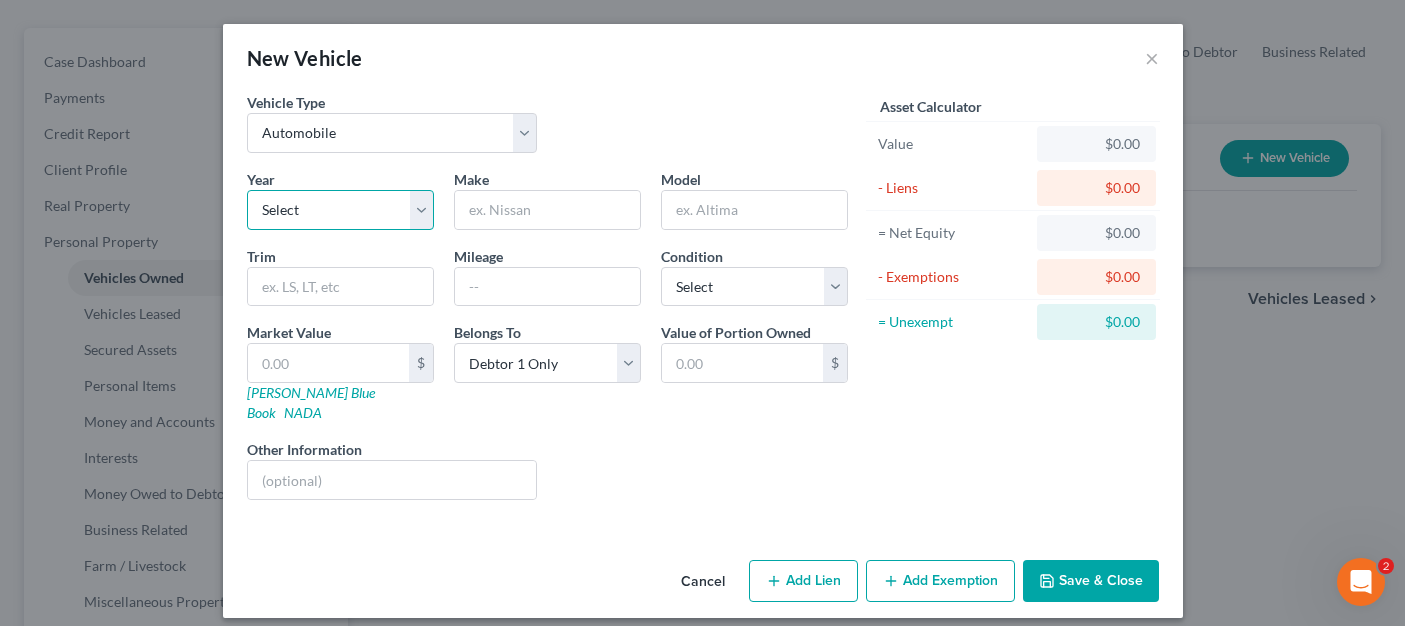click on "Select 2026 2025 2024 2023 2022 2021 2020 2019 2018 2017 2016 2015 2014 2013 2012 2011 2010 2009 2008 2007 2006 2005 2004 2003 2002 2001 2000 1999 1998 1997 1996 1995 1994 1993 1992 1991 1990 1989 1988 1987 1986 1985 1984 1983 1982 1981 1980 1979 1978 1977 1976 1975 1974 1973 1972 1971 1970 1969 1968 1967 1966 1965 1964 1963 1962 1961 1960 1959 1958 1957 1956 1955 1954 1953 1952 1951 1950 1949 1948 1947 1946 1945 1944 1943 1942 1941 1940 1939 1938 1937 1936 1935 1934 1933 1932 1931 1930 1929 1928 1927 1926 1925 1924 1923 1922 1921 1920 1919 1918 1917 1916 1915 1914 1913 1912 1911 1910 1909 1908 1907 1906 1905 1904 1903 1902 1901" at bounding box center (340, 210) 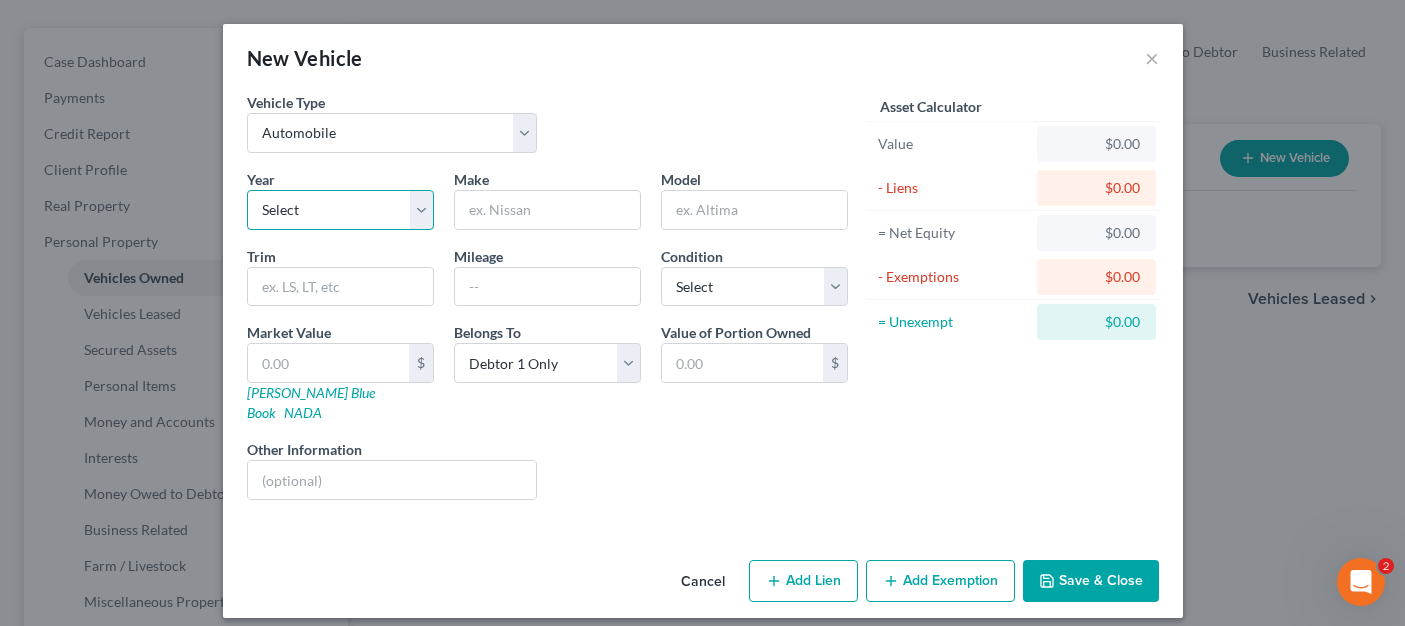 select on "20" 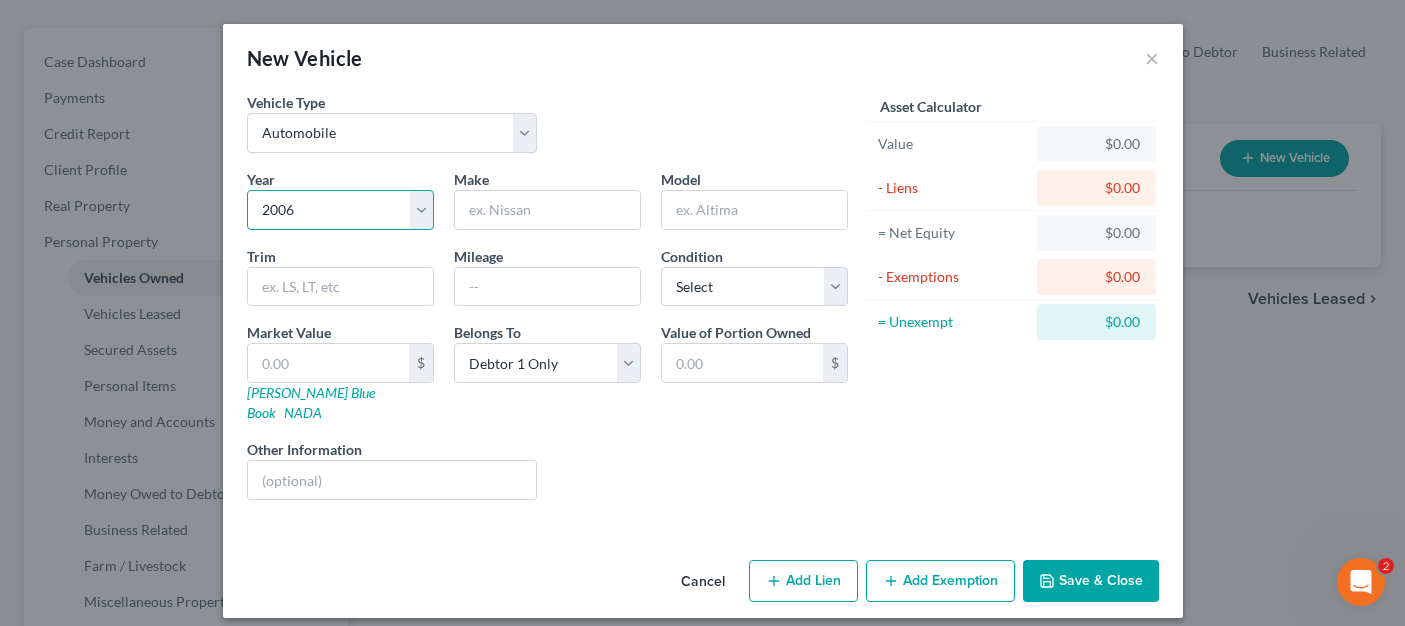 click on "Select 2026 2025 2024 2023 2022 2021 2020 2019 2018 2017 2016 2015 2014 2013 2012 2011 2010 2009 2008 2007 2006 2005 2004 2003 2002 2001 2000 1999 1998 1997 1996 1995 1994 1993 1992 1991 1990 1989 1988 1987 1986 1985 1984 1983 1982 1981 1980 1979 1978 1977 1976 1975 1974 1973 1972 1971 1970 1969 1968 1967 1966 1965 1964 1963 1962 1961 1960 1959 1958 1957 1956 1955 1954 1953 1952 1951 1950 1949 1948 1947 1946 1945 1944 1943 1942 1941 1940 1939 1938 1937 1936 1935 1934 1933 1932 1931 1930 1929 1928 1927 1926 1925 1924 1923 1922 1921 1920 1919 1918 1917 1916 1915 1914 1913 1912 1911 1910 1909 1908 1907 1906 1905 1904 1903 1902 1901" at bounding box center (340, 210) 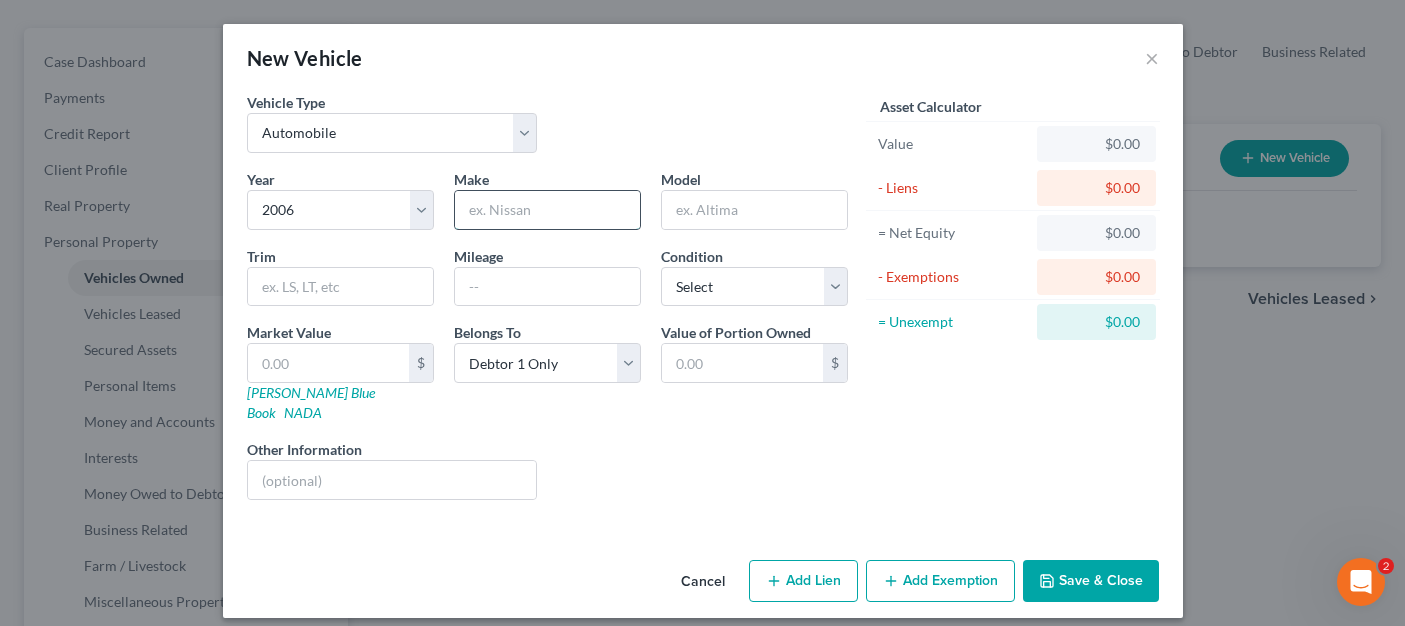 click at bounding box center [547, 210] 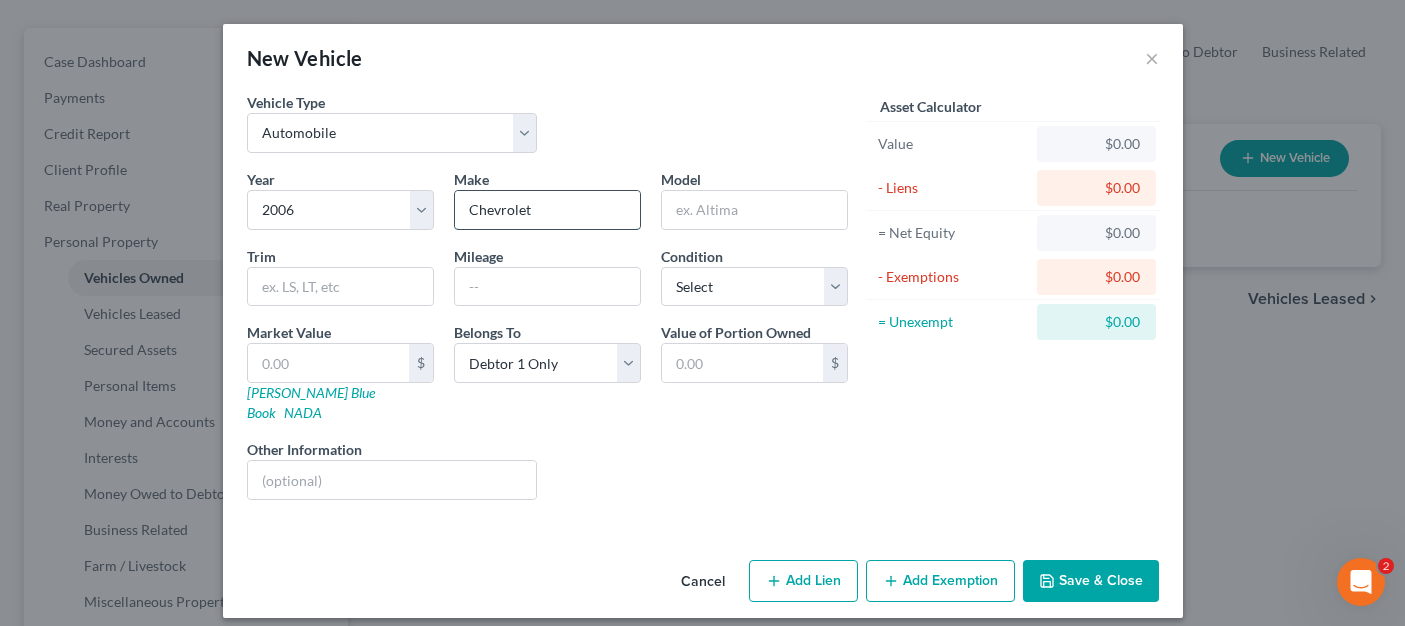 type on "Chevrolet" 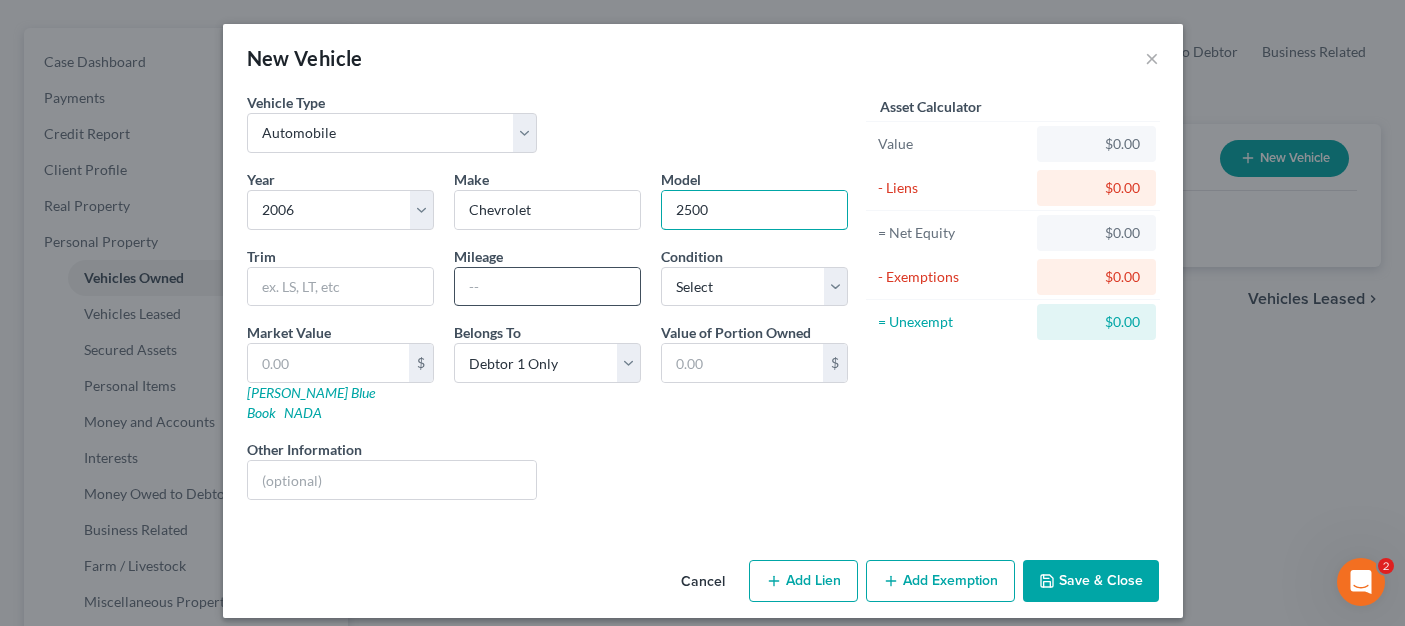 type on "2500" 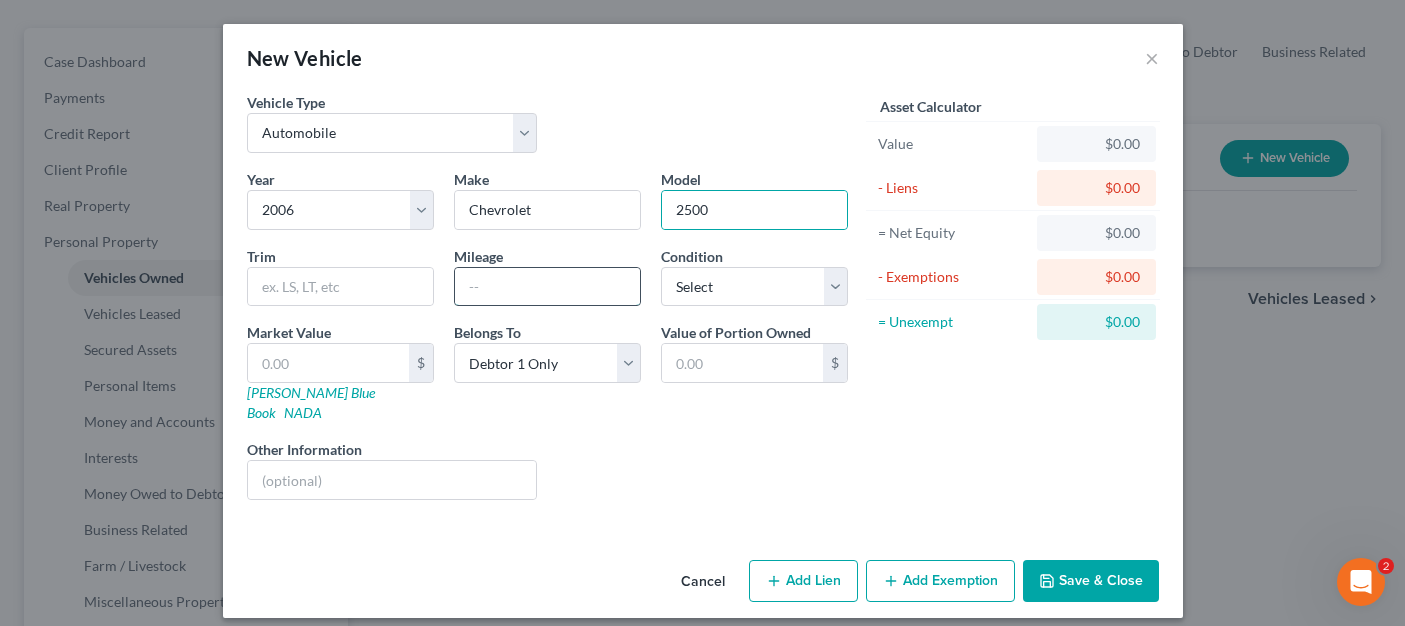 click at bounding box center [547, 287] 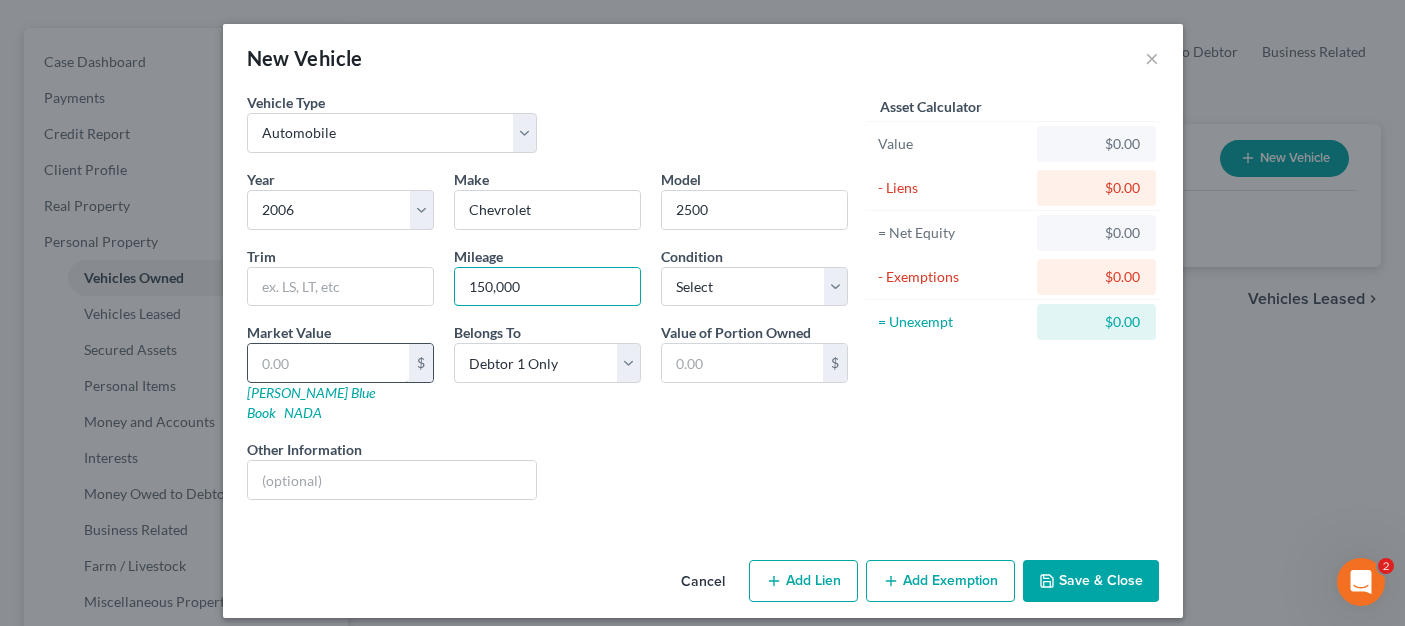type on "150,000" 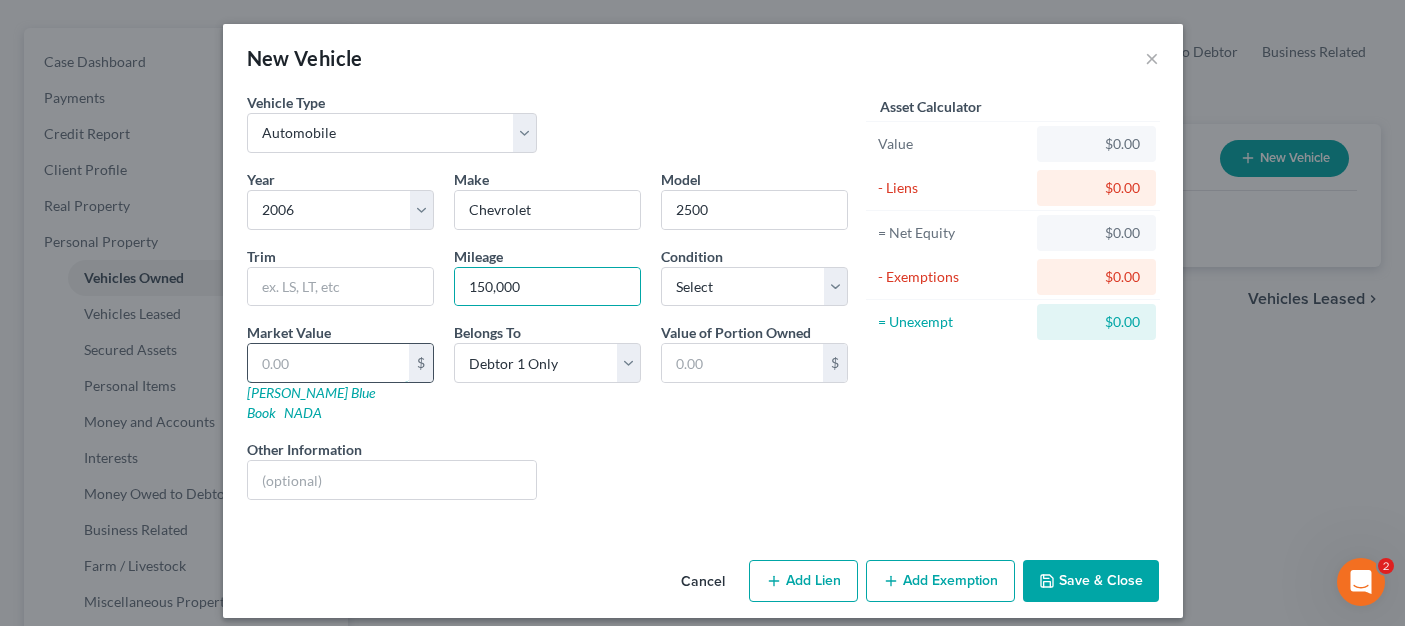 click at bounding box center (328, 363) 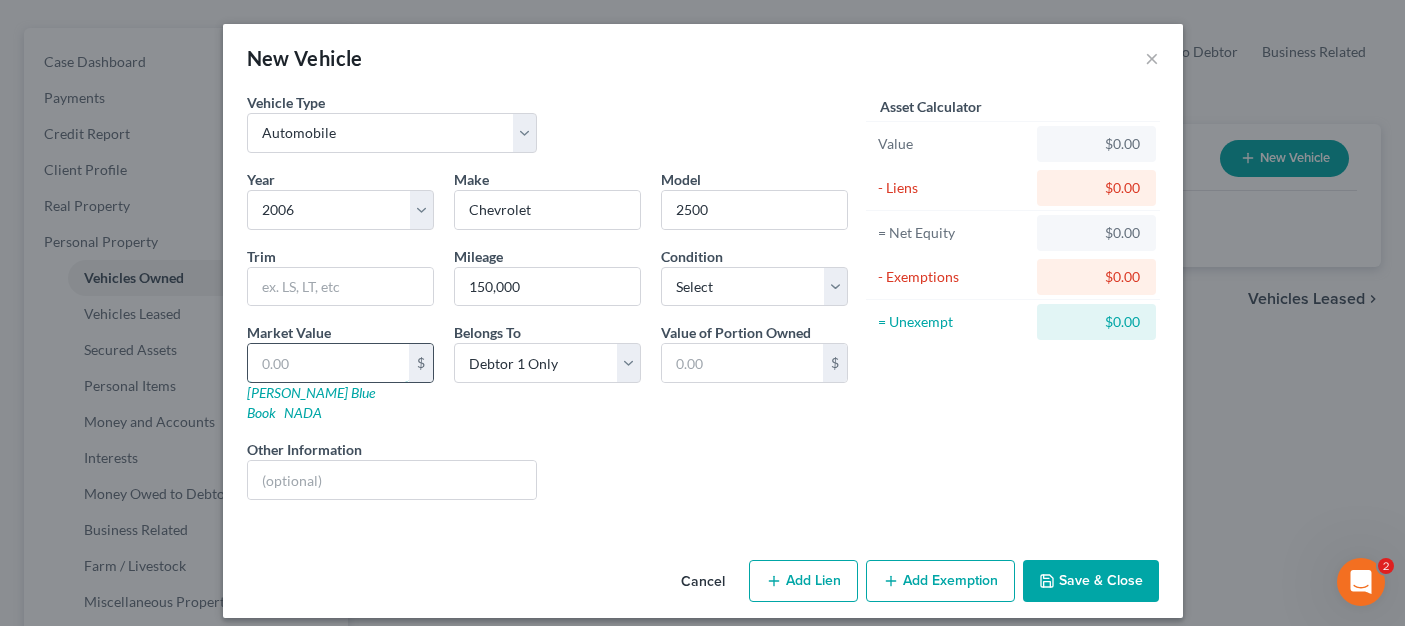 type on "1" 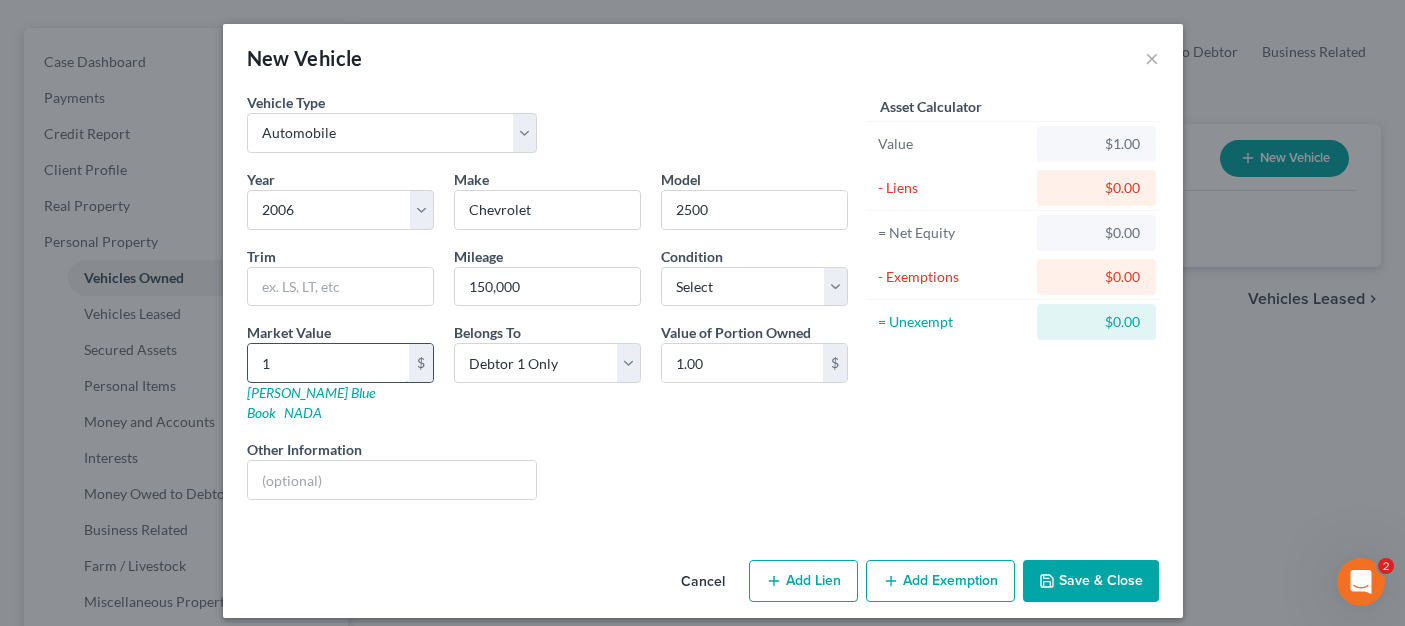 type on "10" 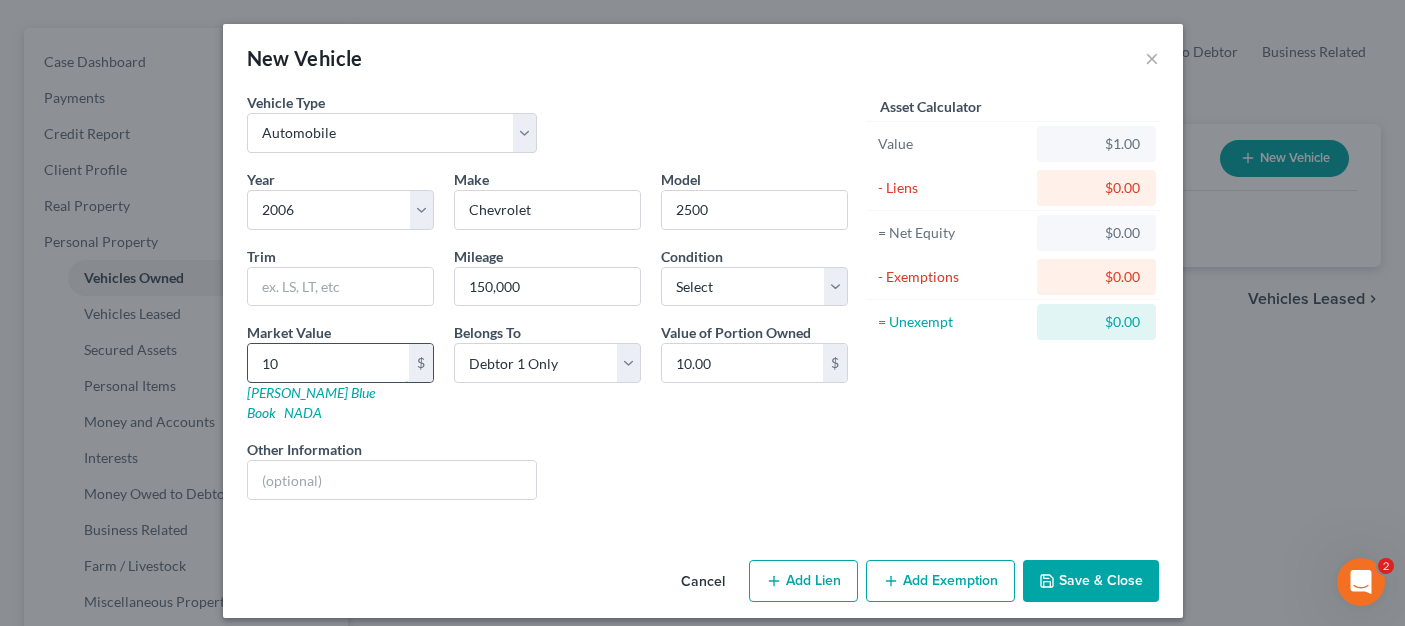 type on "100" 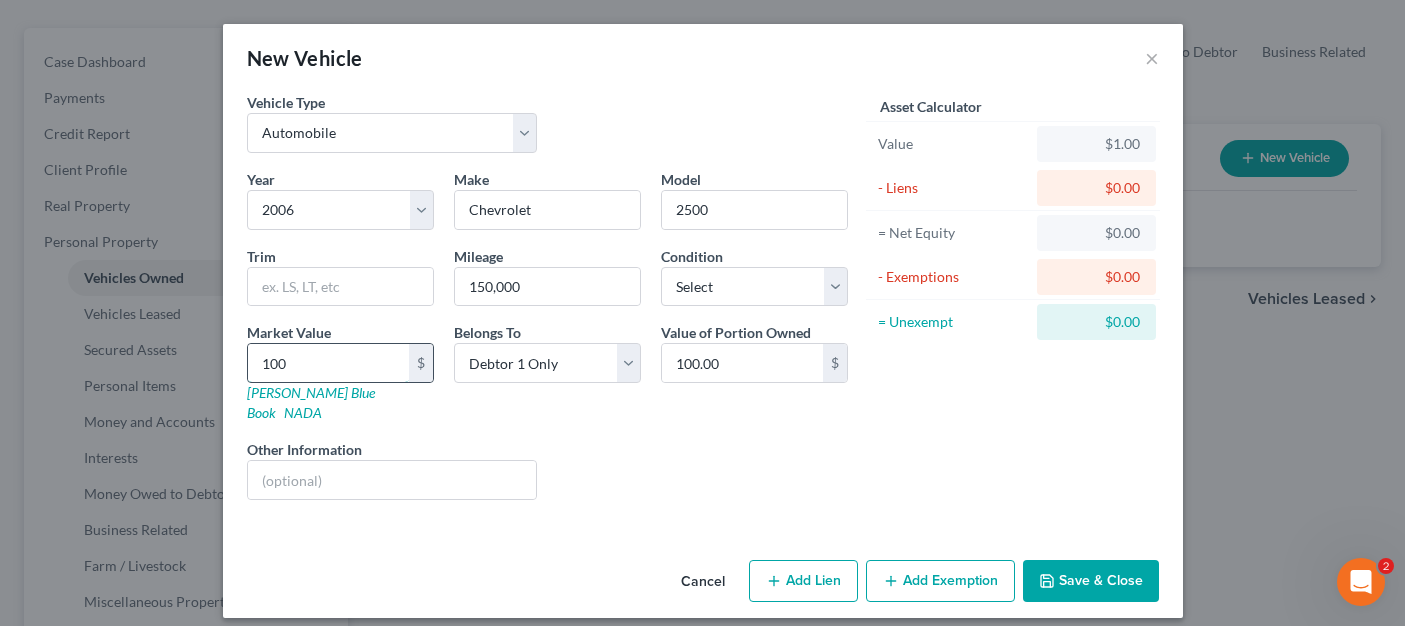type on "1000" 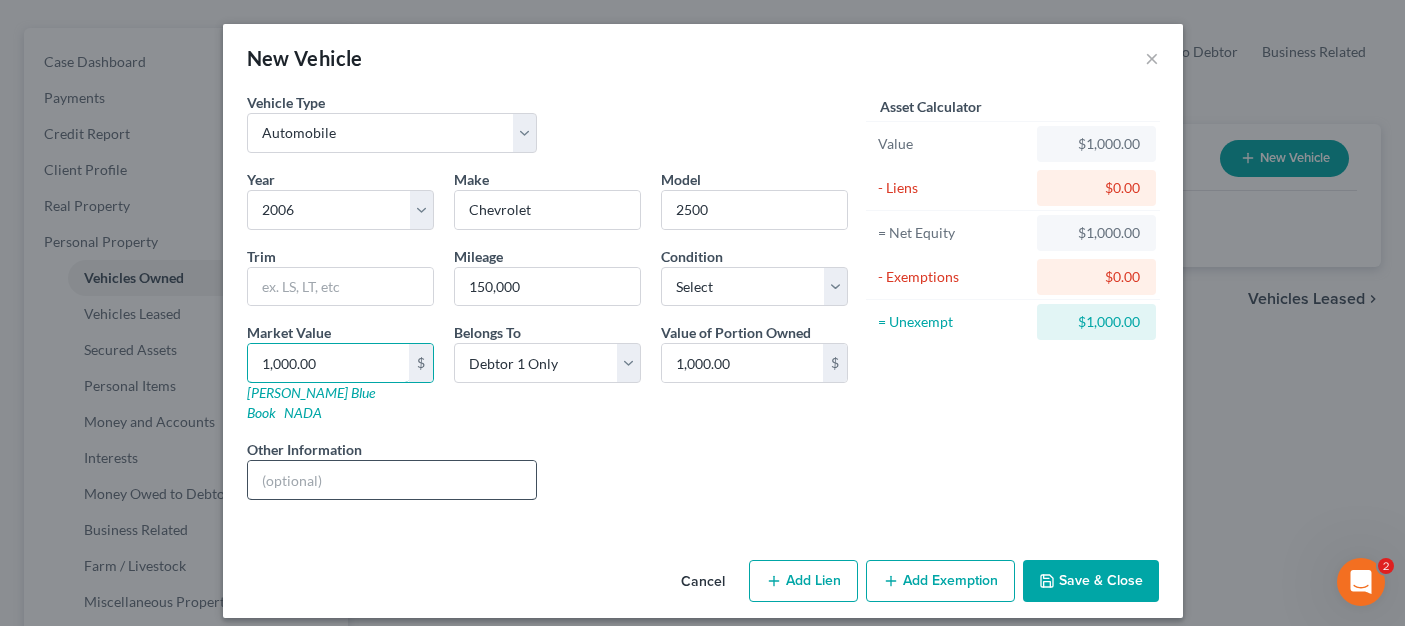 type on "1,000.00" 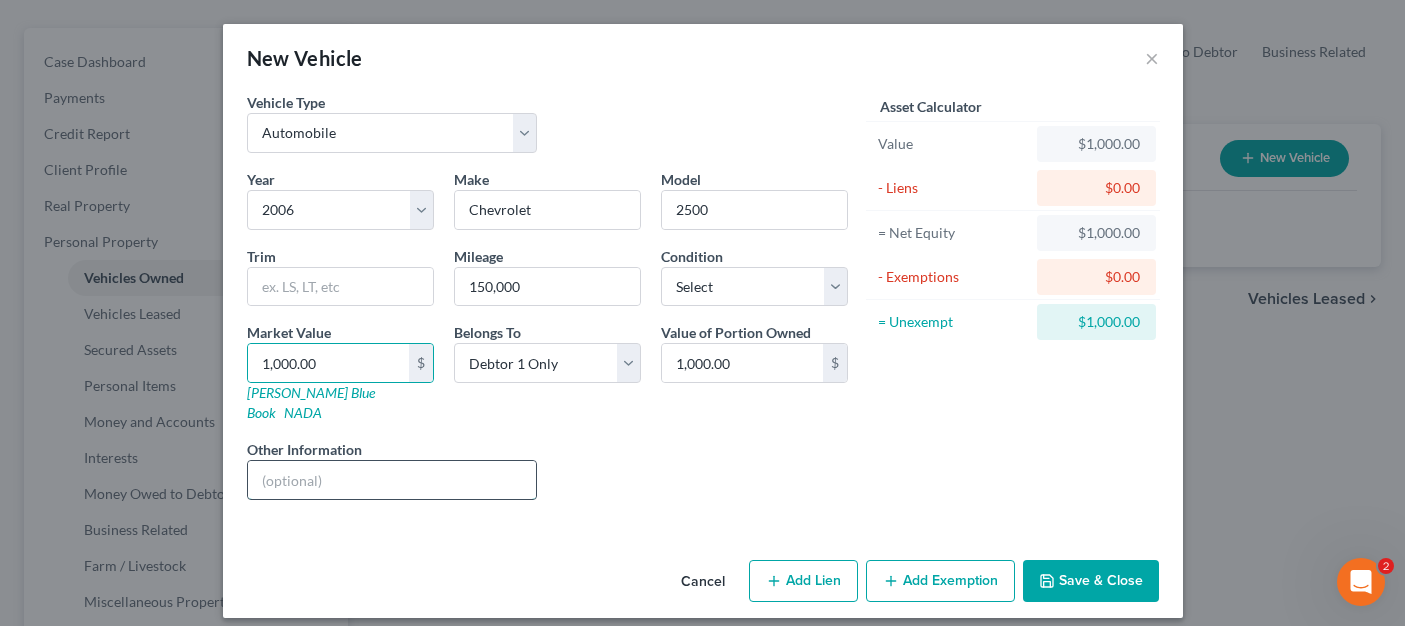 click at bounding box center [392, 480] 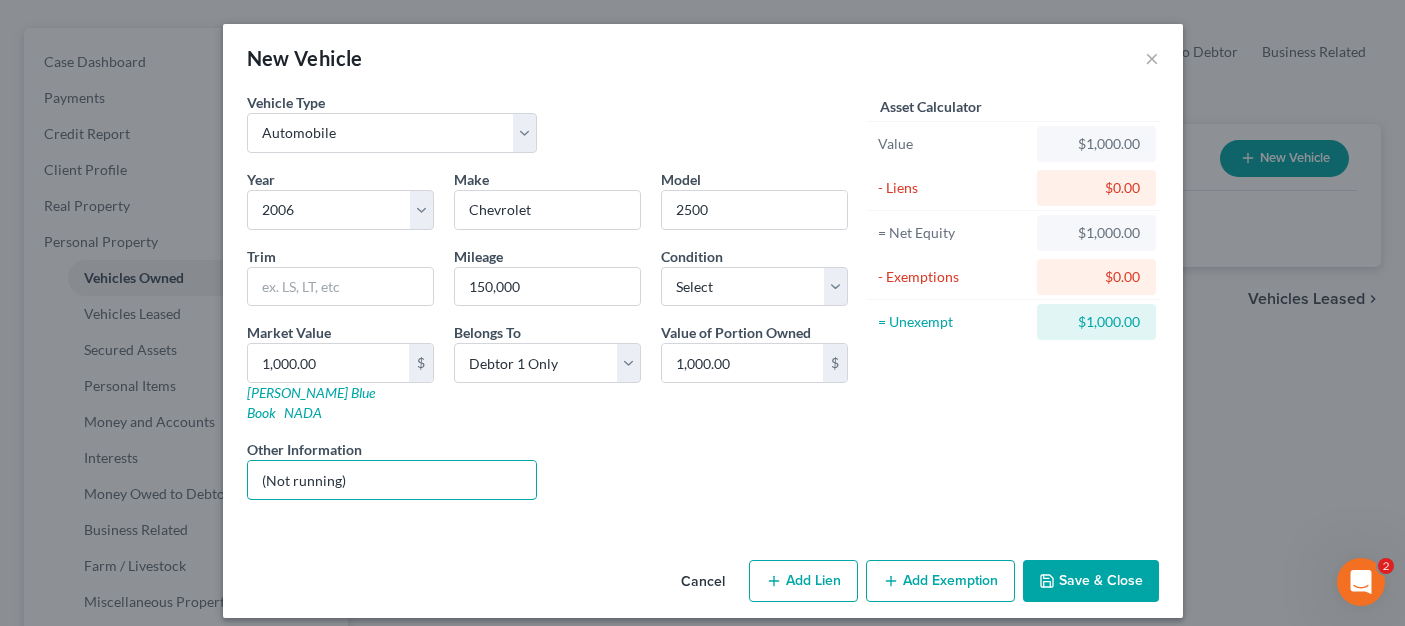 type on "(Not running)" 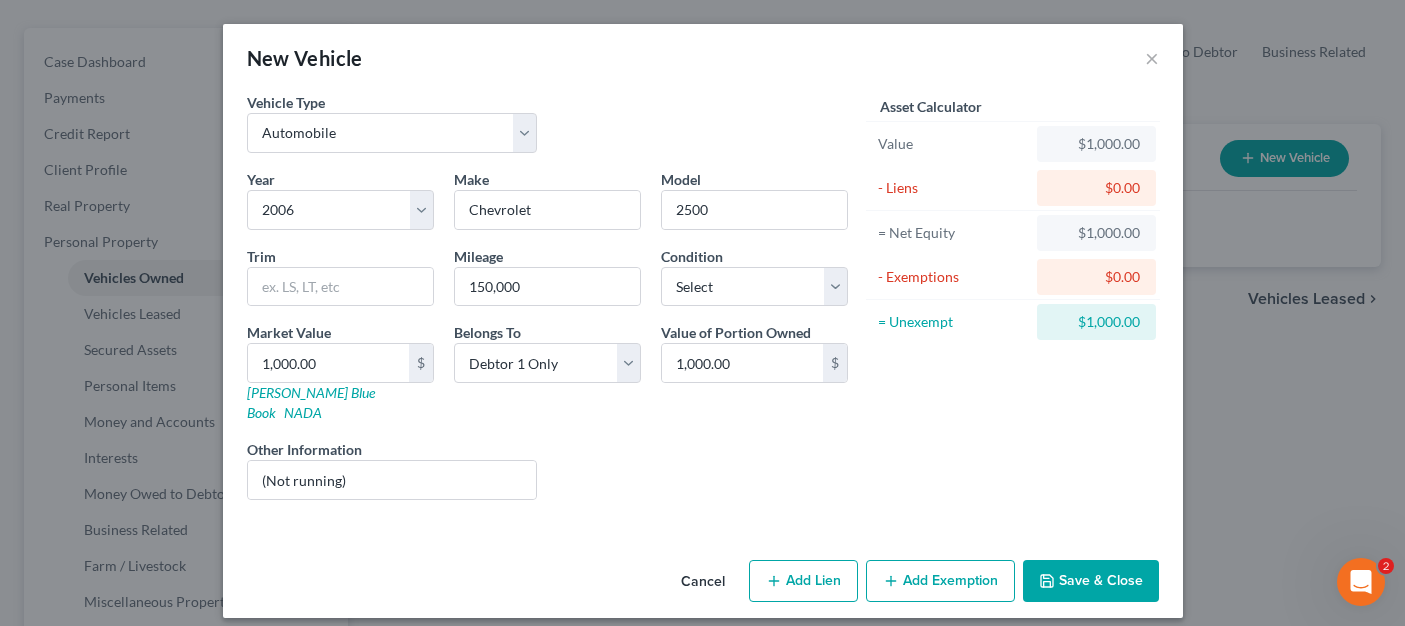 click 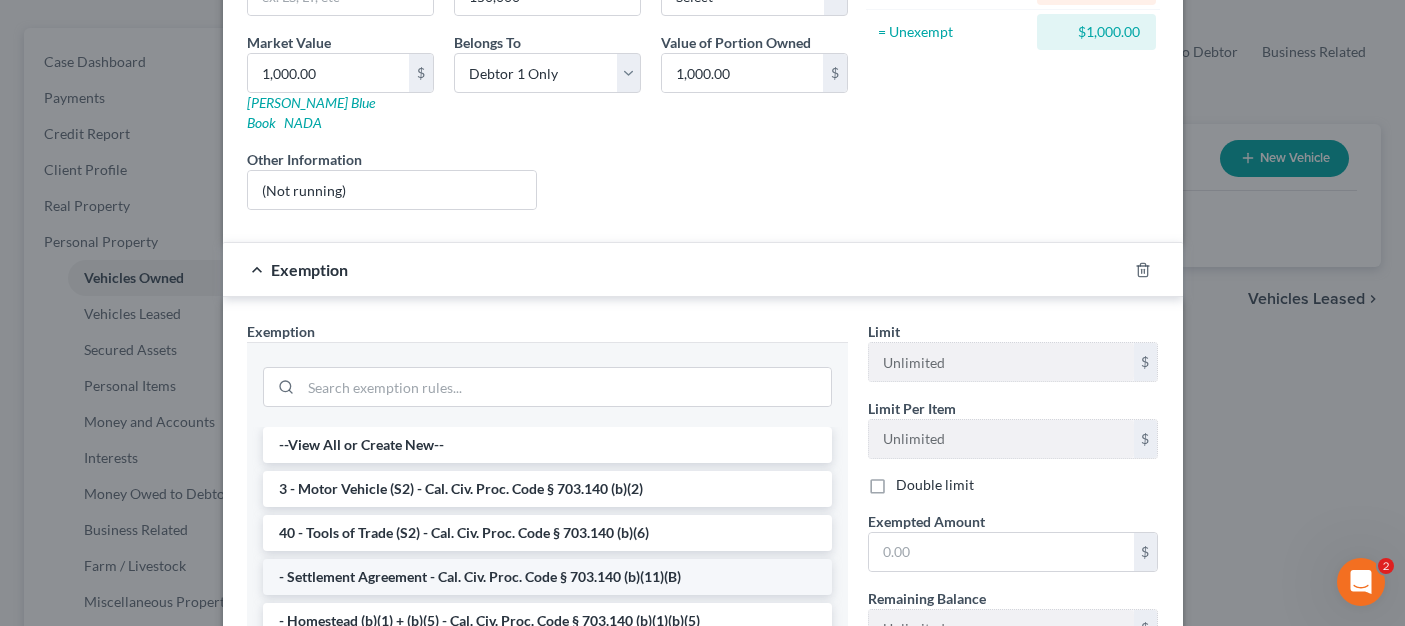 scroll, scrollTop: 300, scrollLeft: 0, axis: vertical 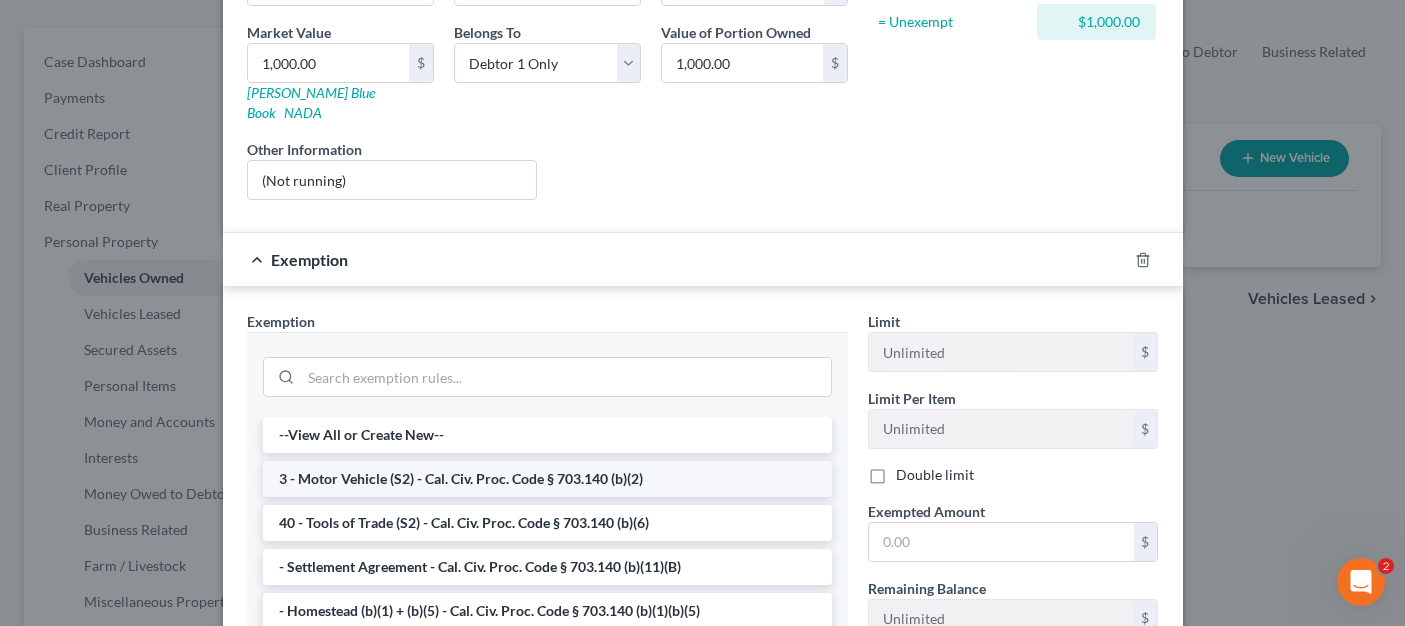 click on "3 - Motor Vehicle (S2) - Cal. Civ. Proc. Code § 703.140 (b)(2)" at bounding box center (547, 479) 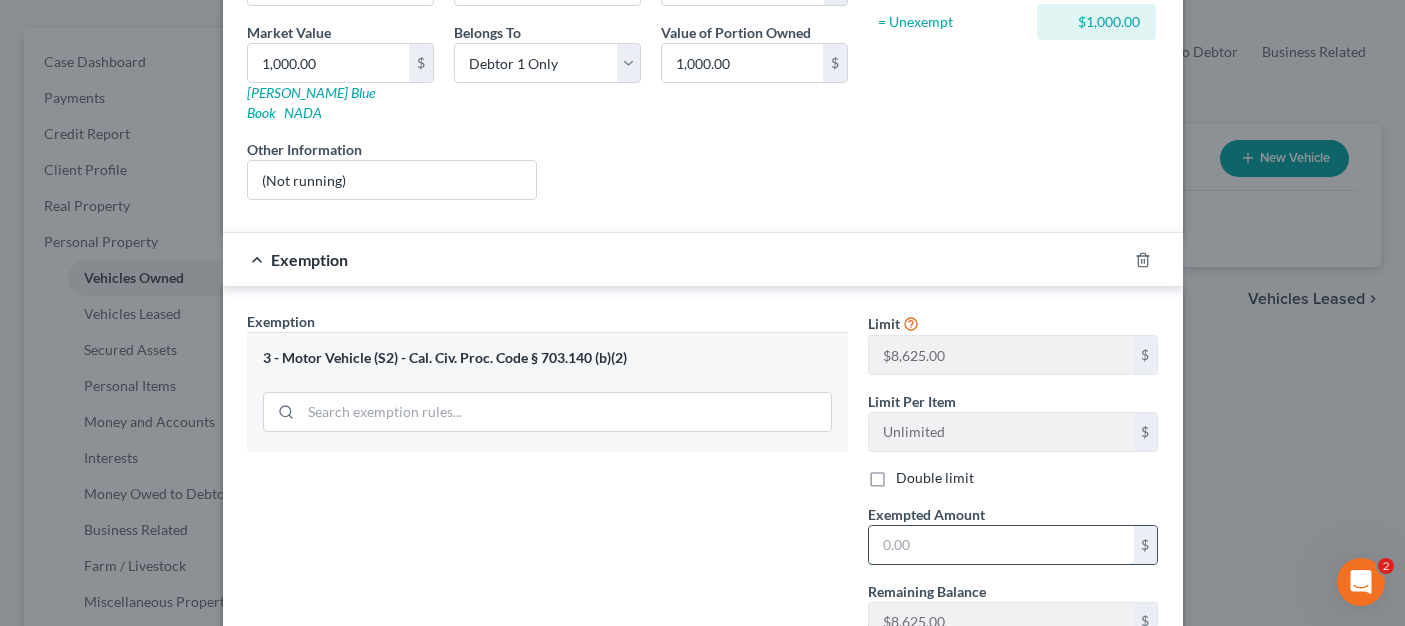 click at bounding box center [1001, 545] 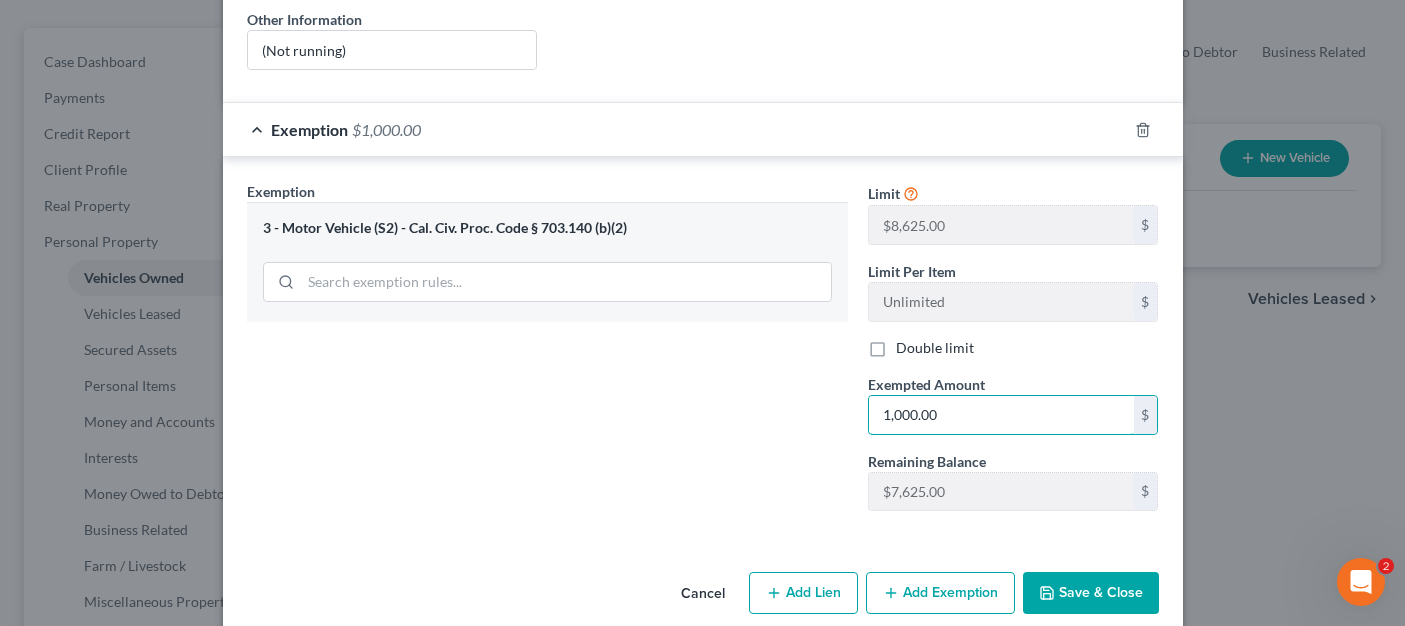 scroll, scrollTop: 438, scrollLeft: 0, axis: vertical 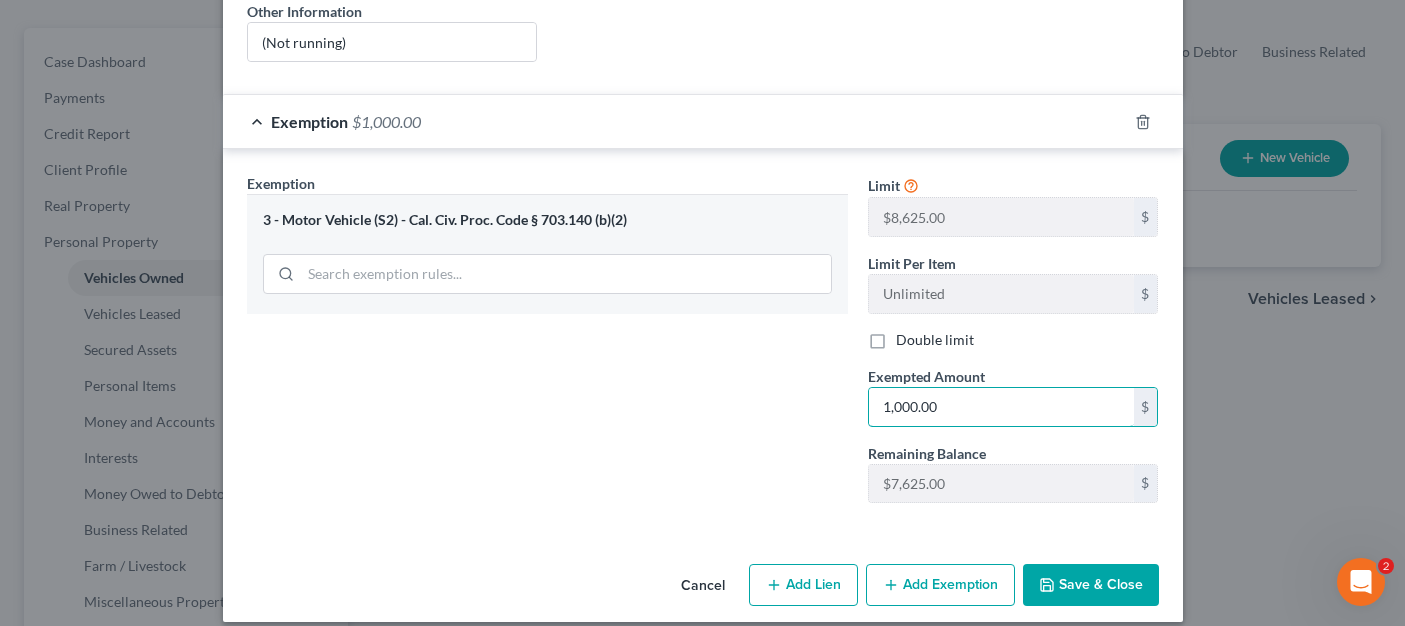 type on "1,000.00" 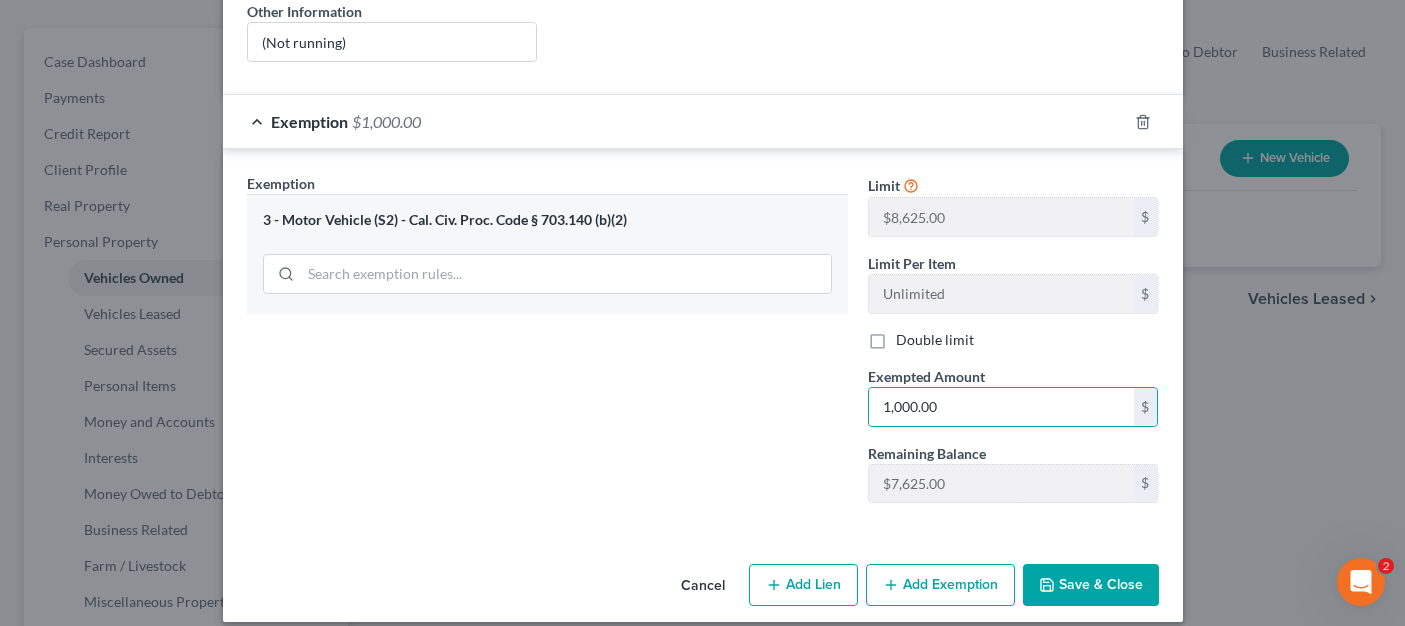 click on "Save & Close" at bounding box center (1091, 585) 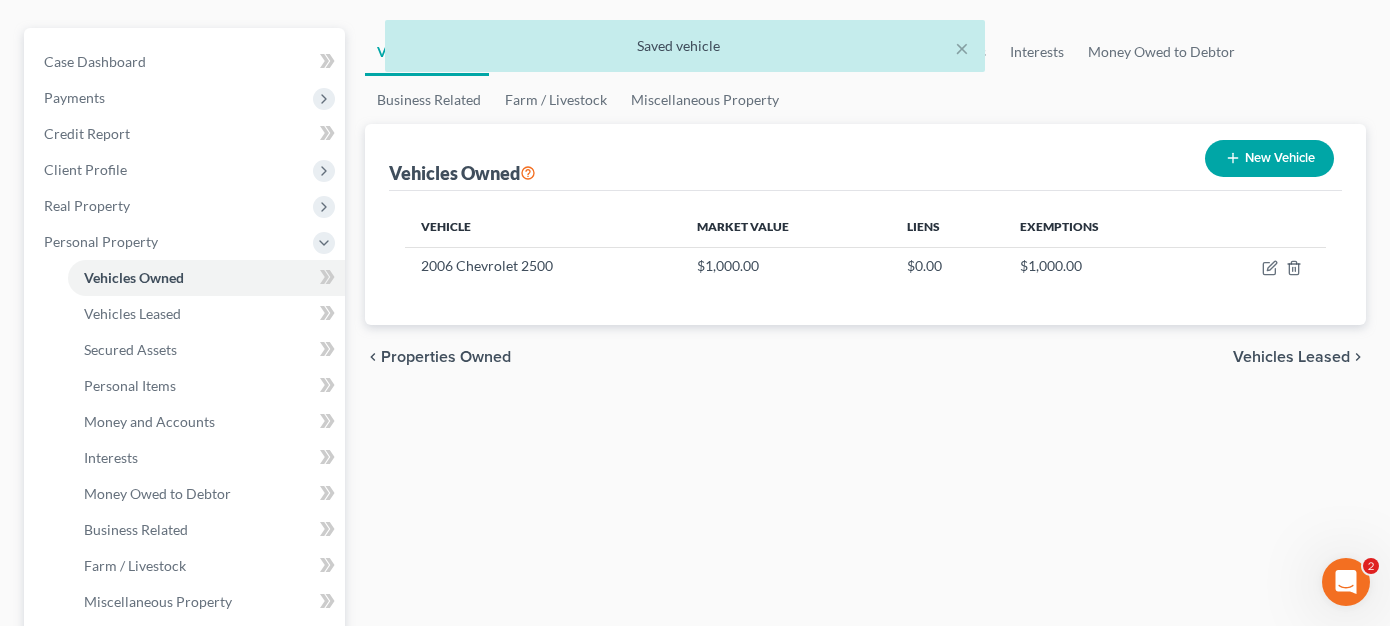 click on "New Vehicle" at bounding box center [1269, 158] 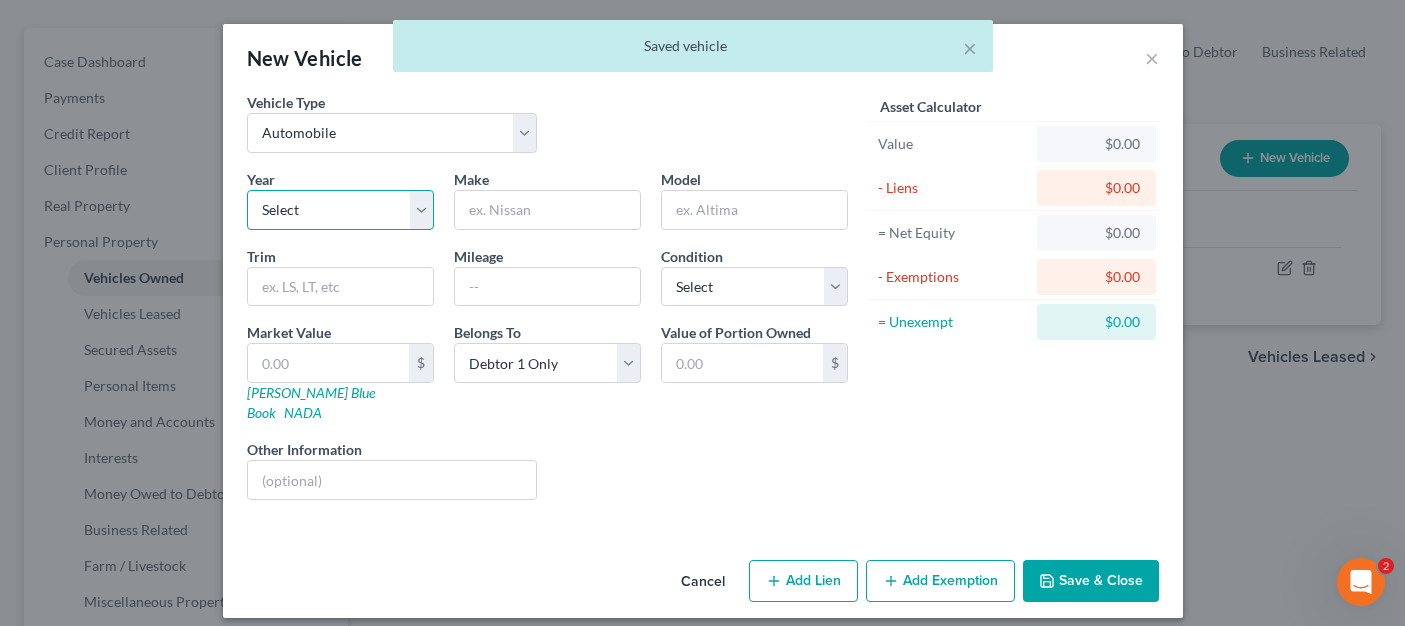 drag, startPoint x: 335, startPoint y: 209, endPoint x: 337, endPoint y: 239, distance: 30.066593 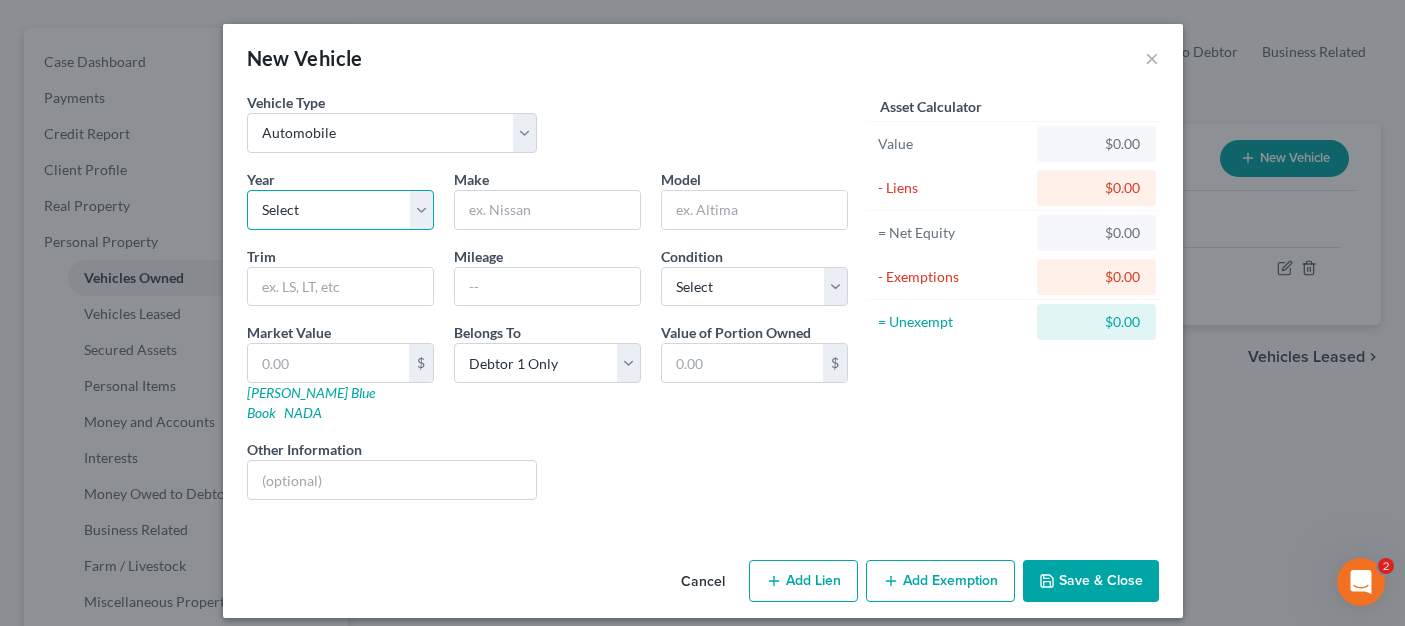 select on "17" 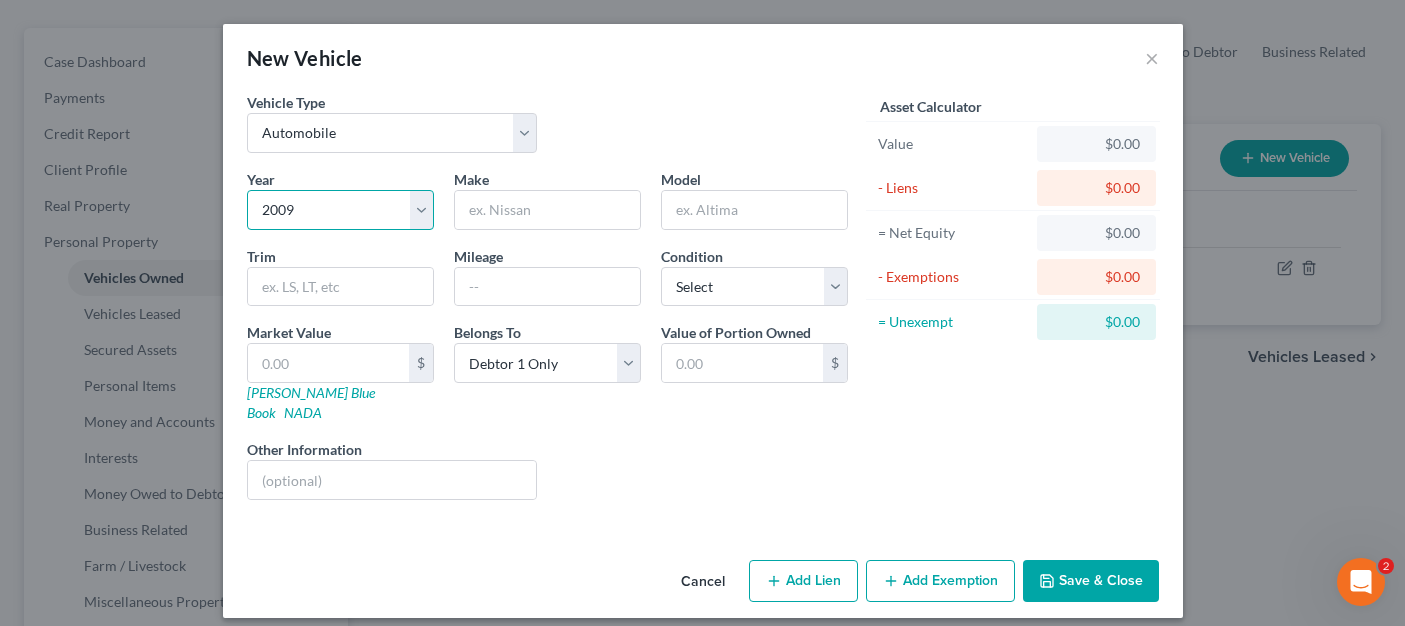 click on "Select 2026 2025 2024 2023 2022 2021 2020 2019 2018 2017 2016 2015 2014 2013 2012 2011 2010 2009 2008 2007 2006 2005 2004 2003 2002 2001 2000 1999 1998 1997 1996 1995 1994 1993 1992 1991 1990 1989 1988 1987 1986 1985 1984 1983 1982 1981 1980 1979 1978 1977 1976 1975 1974 1973 1972 1971 1970 1969 1968 1967 1966 1965 1964 1963 1962 1961 1960 1959 1958 1957 1956 1955 1954 1953 1952 1951 1950 1949 1948 1947 1946 1945 1944 1943 1942 1941 1940 1939 1938 1937 1936 1935 1934 1933 1932 1931 1930 1929 1928 1927 1926 1925 1924 1923 1922 1921 1920 1919 1918 1917 1916 1915 1914 1913 1912 1911 1910 1909 1908 1907 1906 1905 1904 1903 1902 1901" at bounding box center [340, 210] 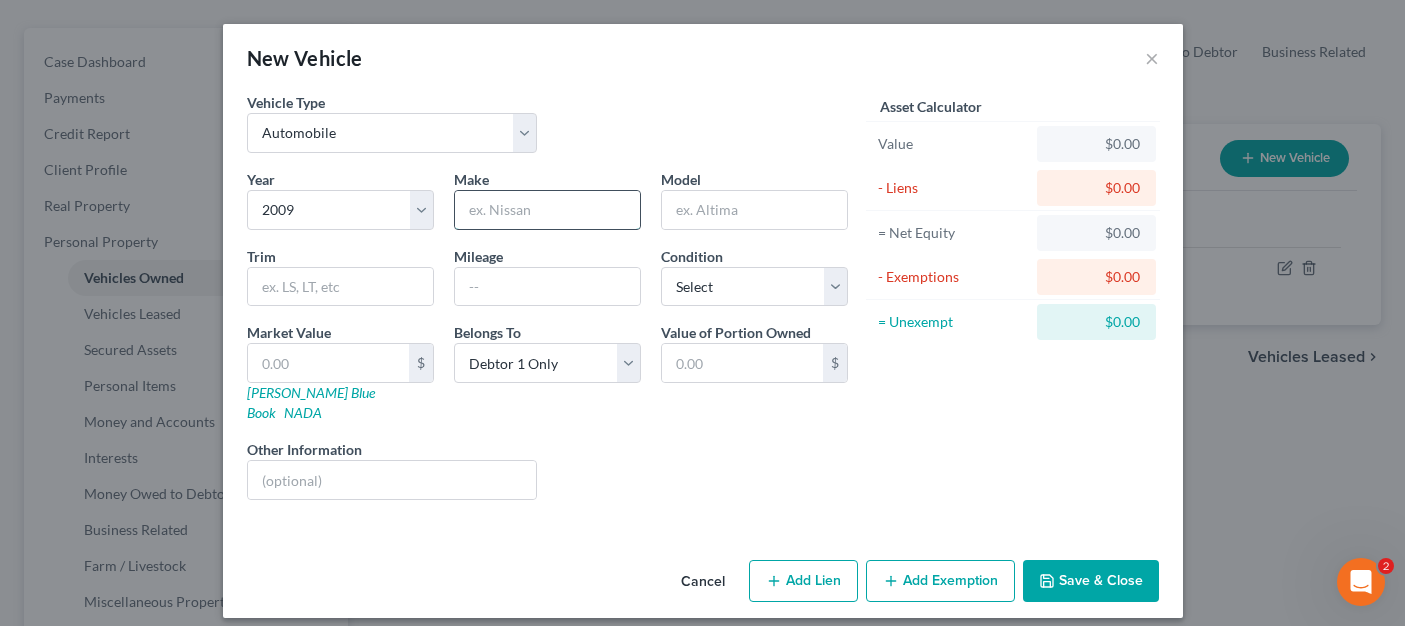 click at bounding box center (547, 210) 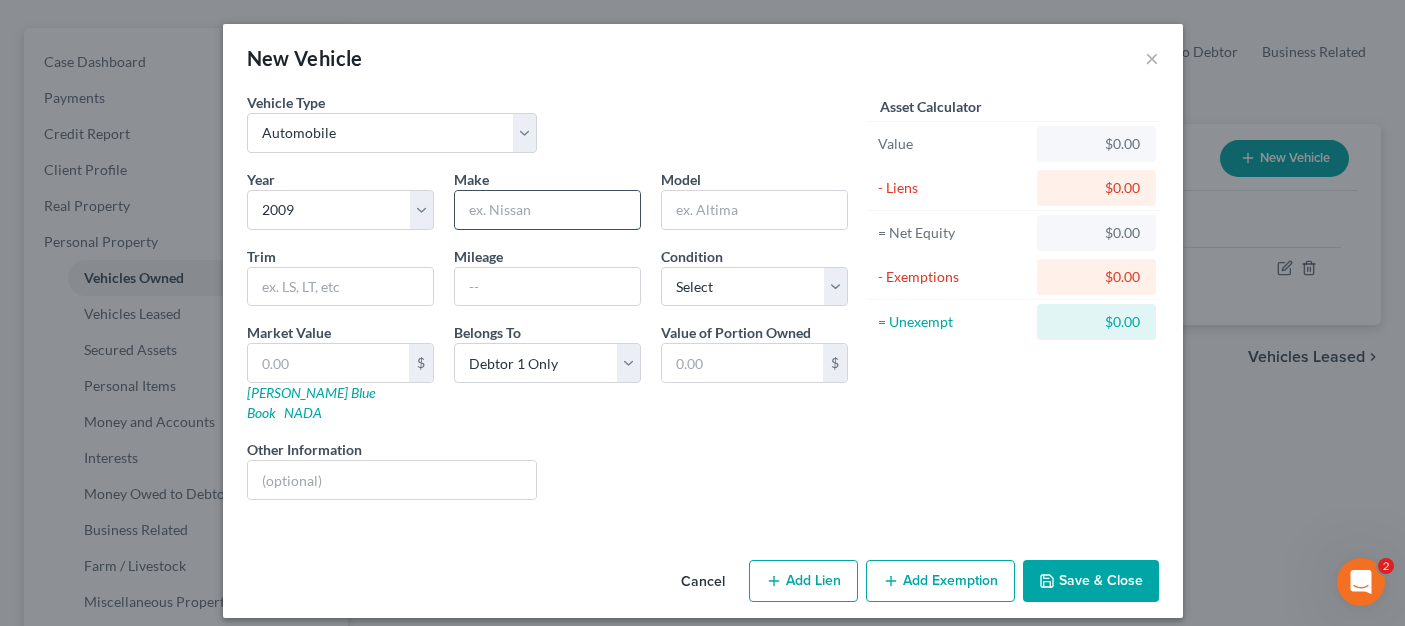type on "Chevrolet" 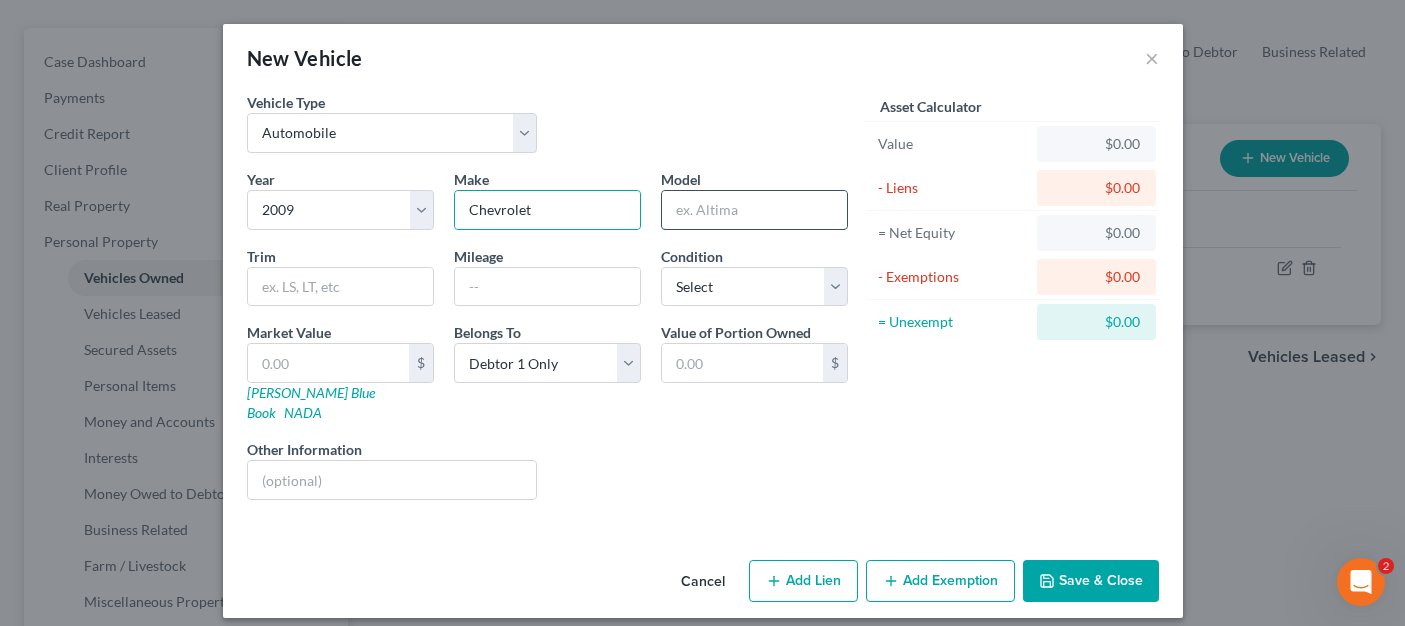 click at bounding box center [754, 210] 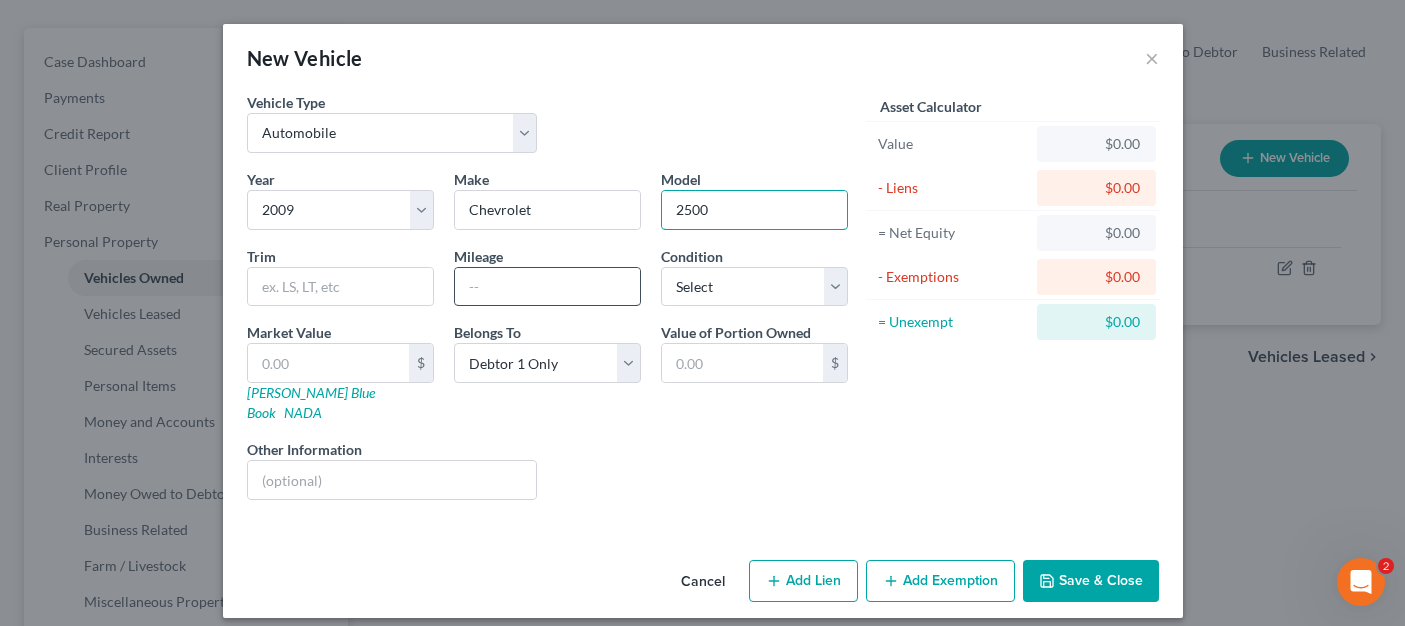 type on "2500" 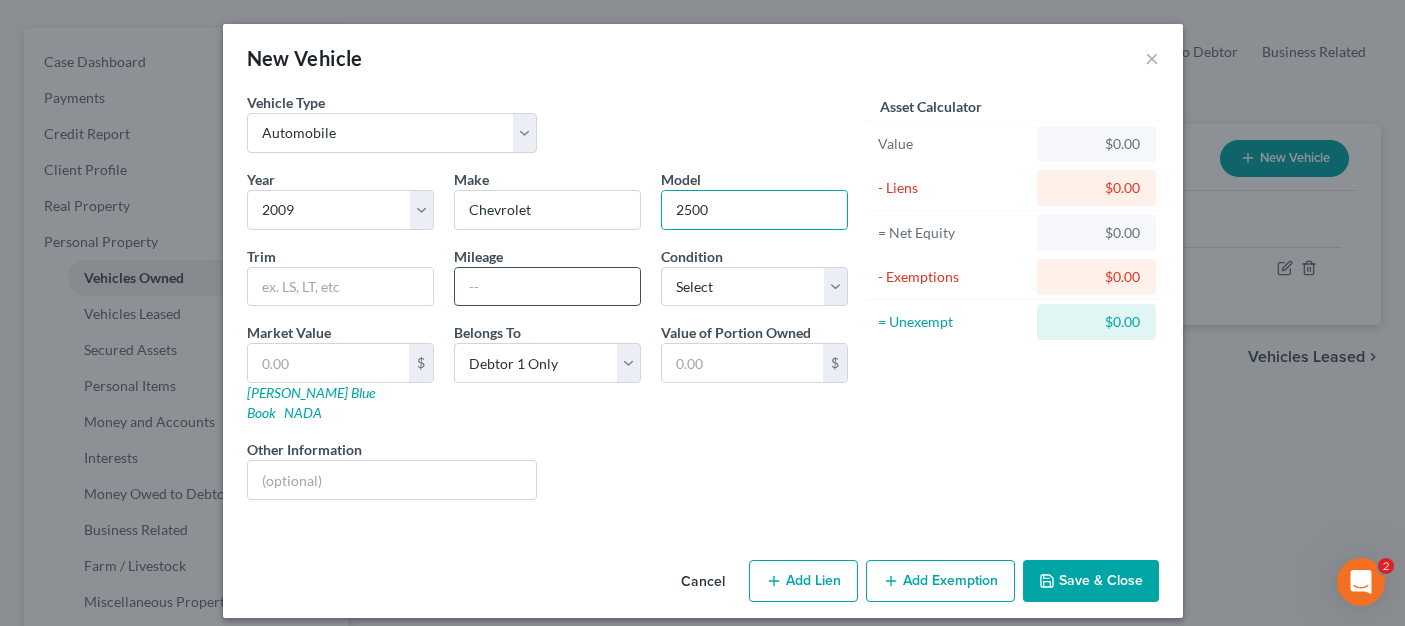 click at bounding box center [547, 287] 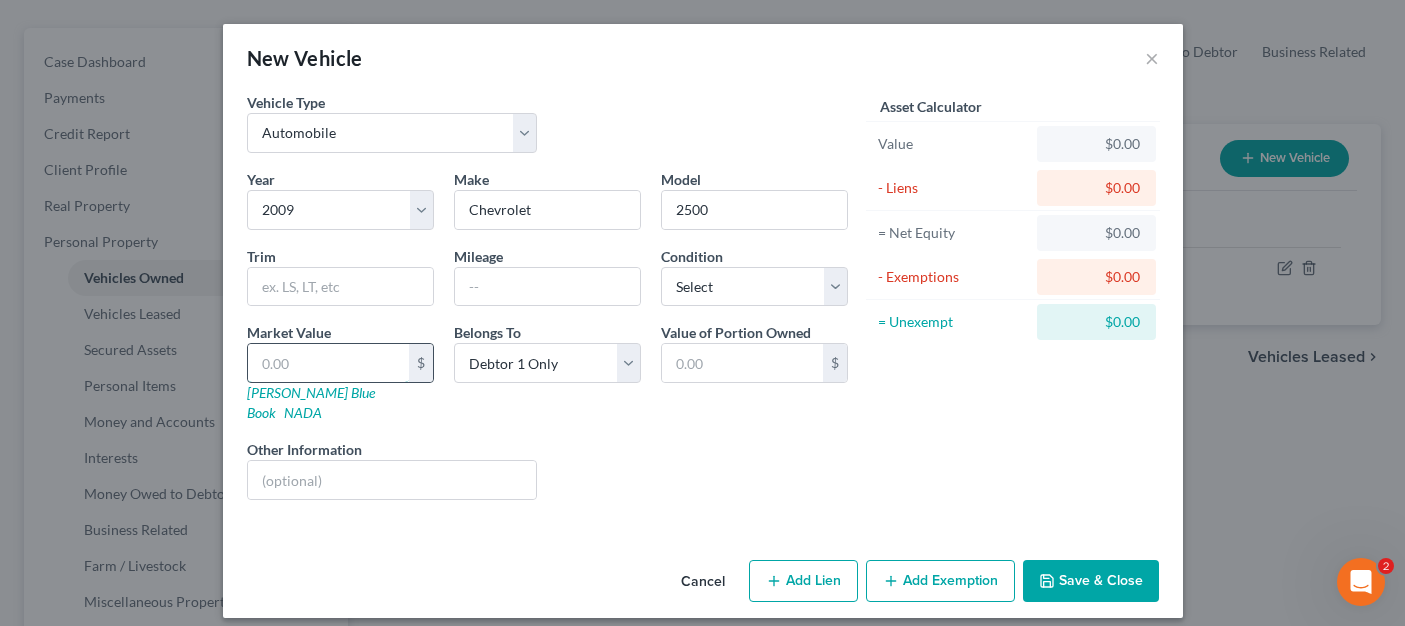 click at bounding box center [328, 363] 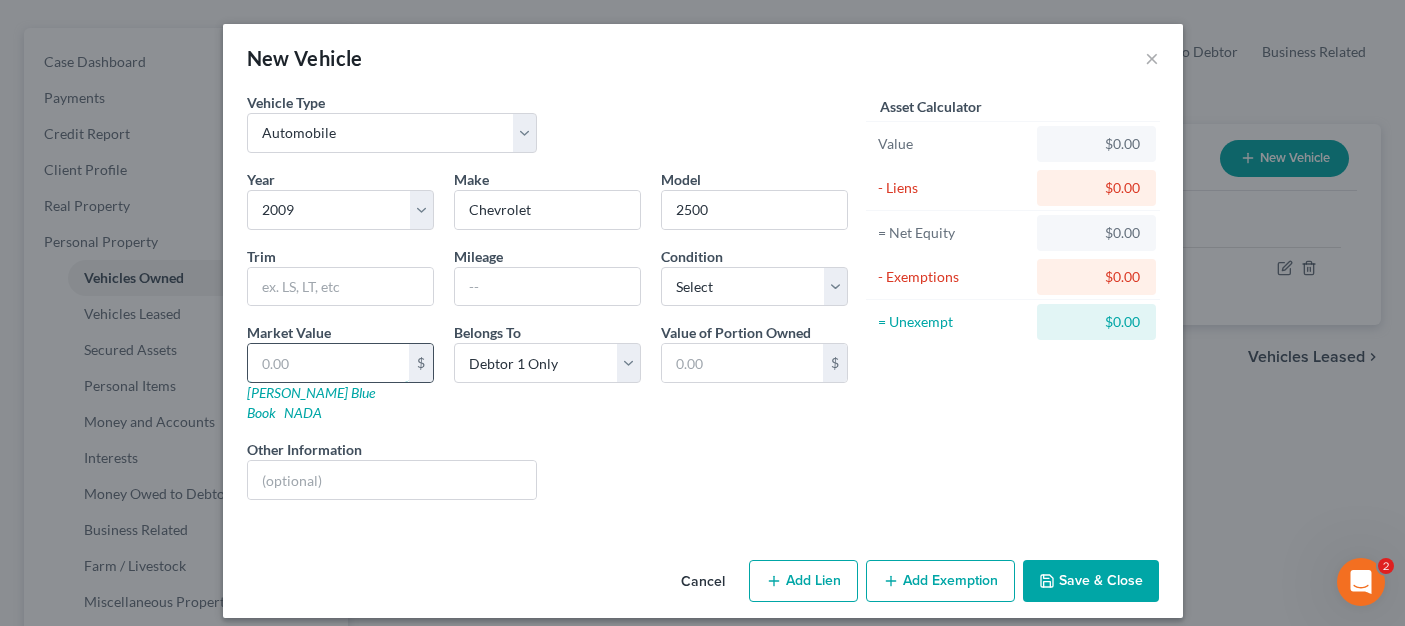 type on "7" 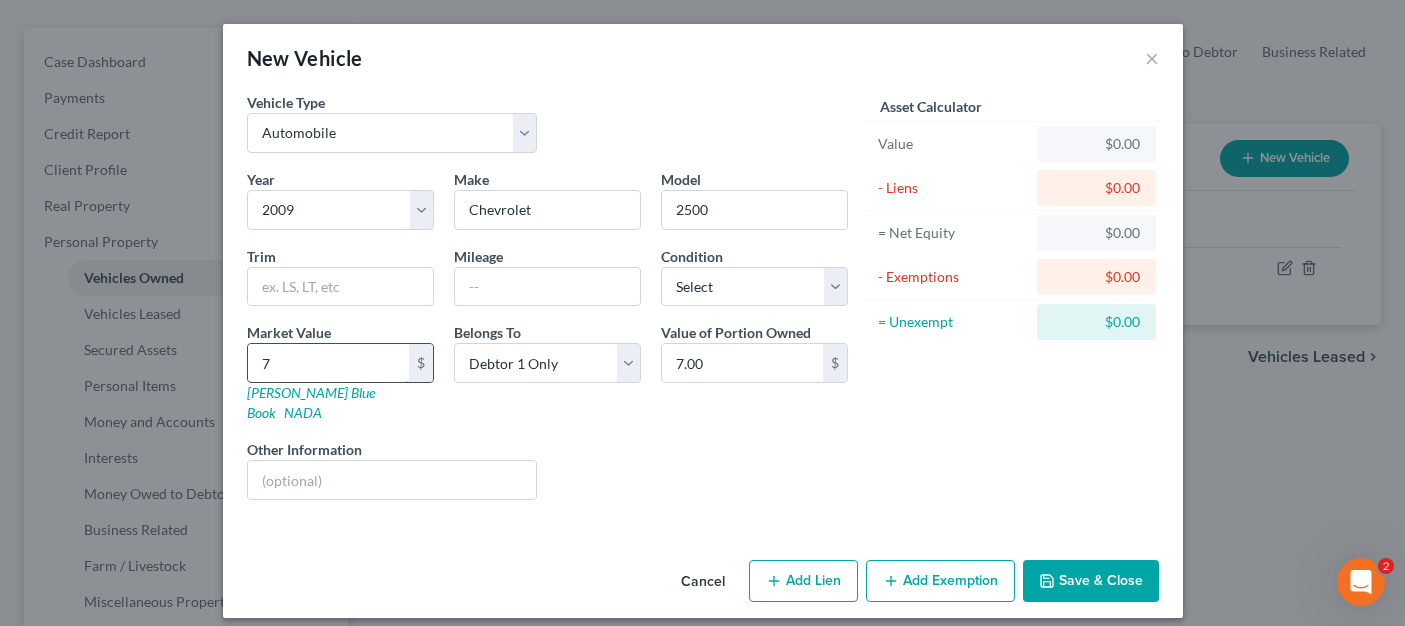 type on "70" 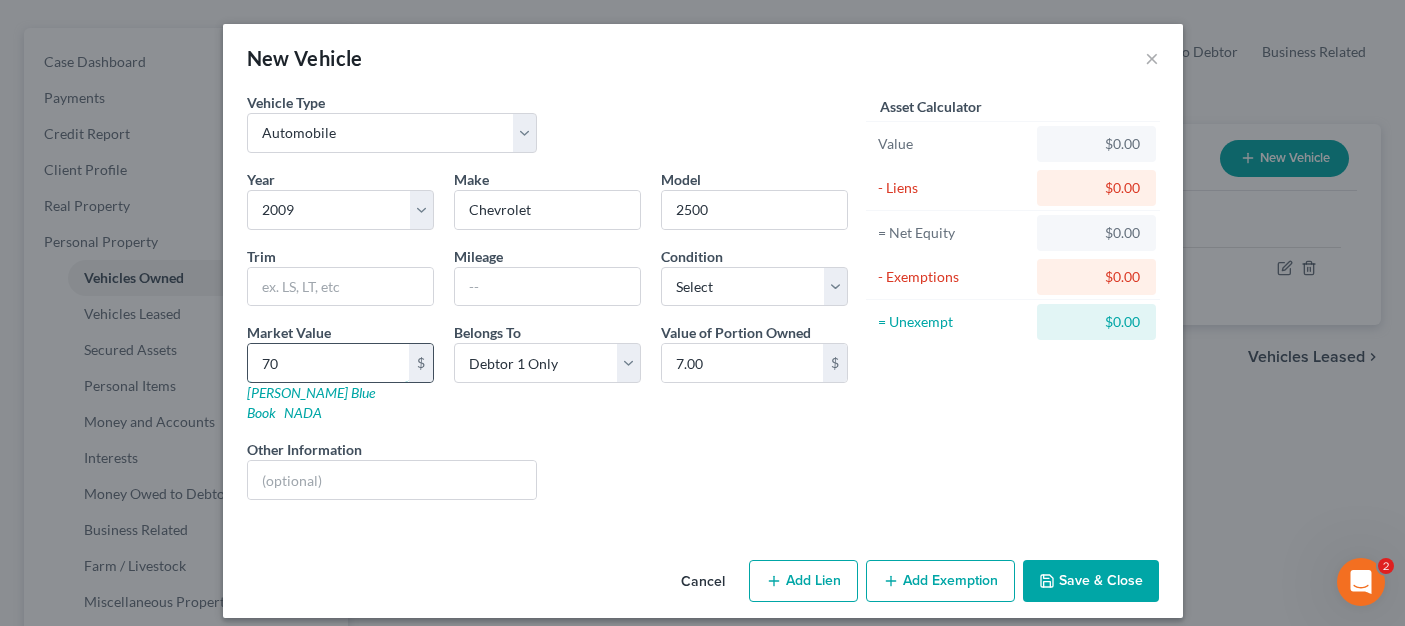 type on "70.00" 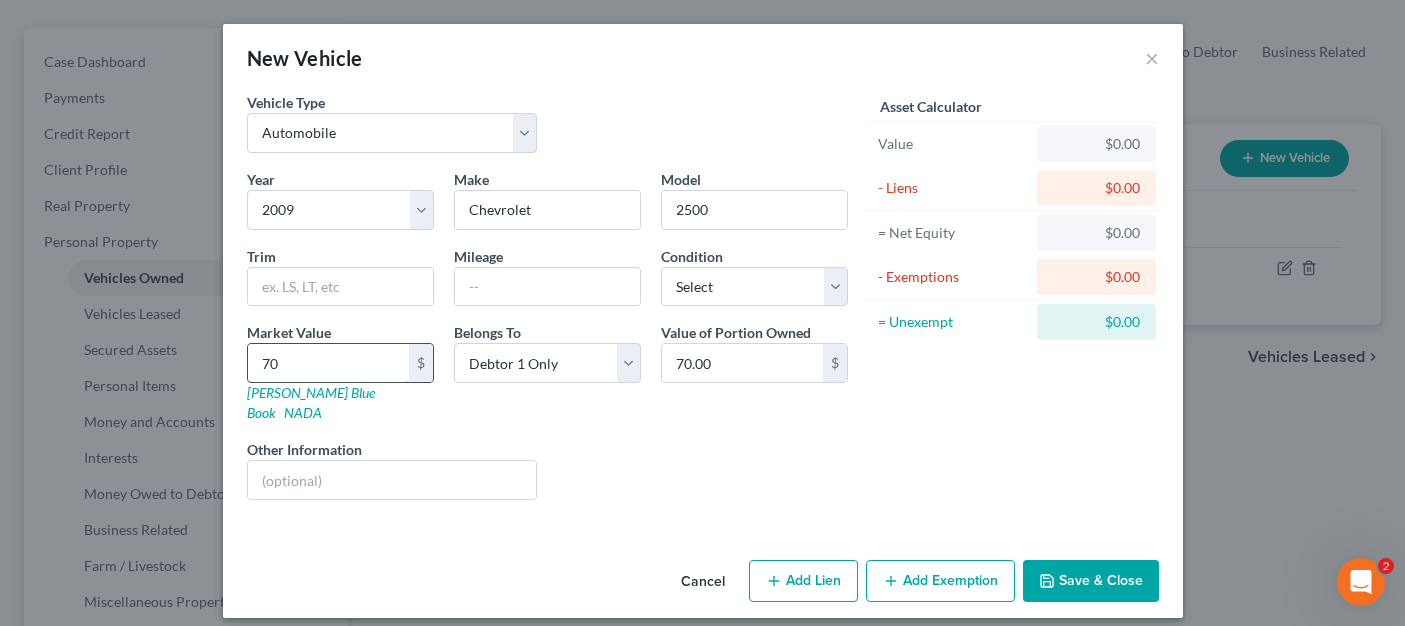 type on "700" 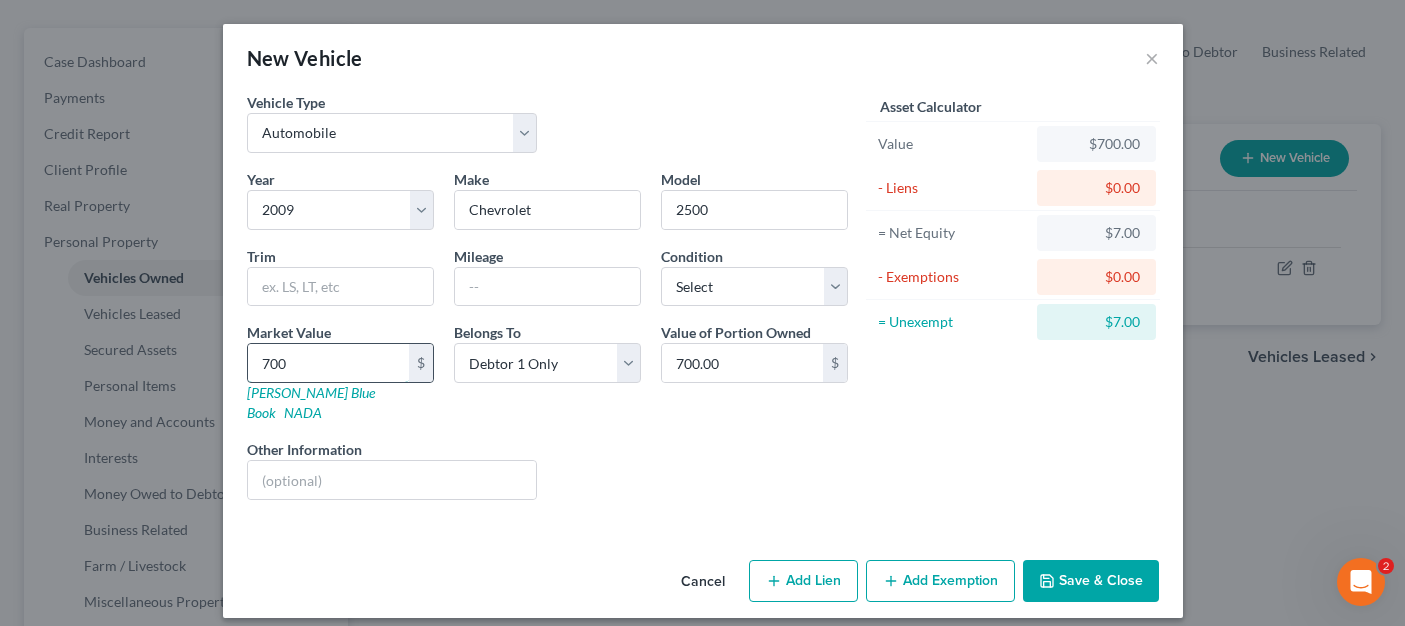 type on "7000" 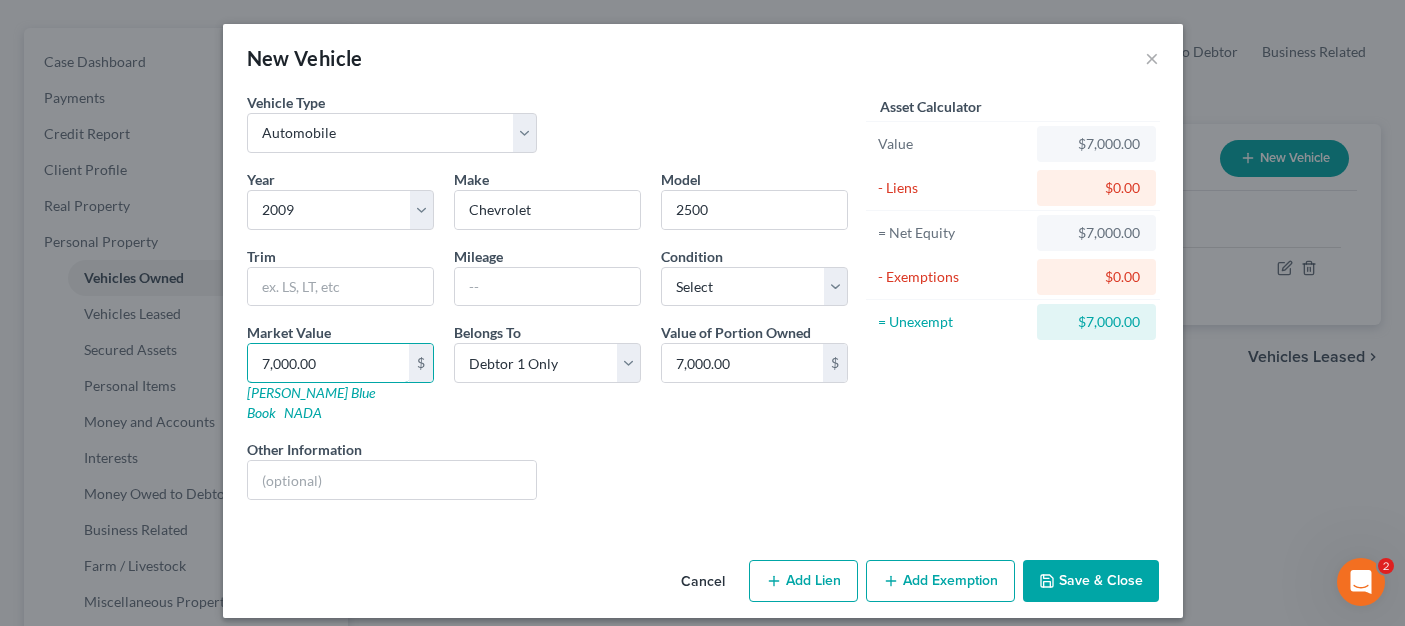 type on "7,000.00" 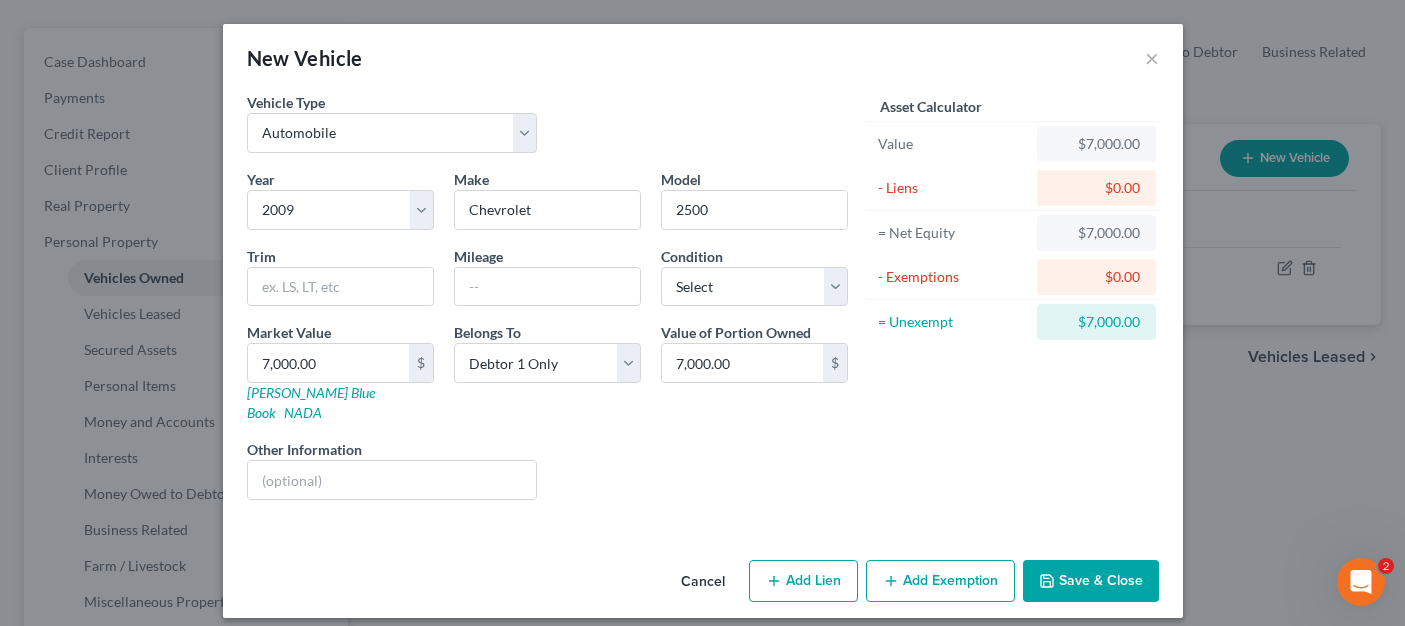click on "Liens
Select" at bounding box center [702, 469] 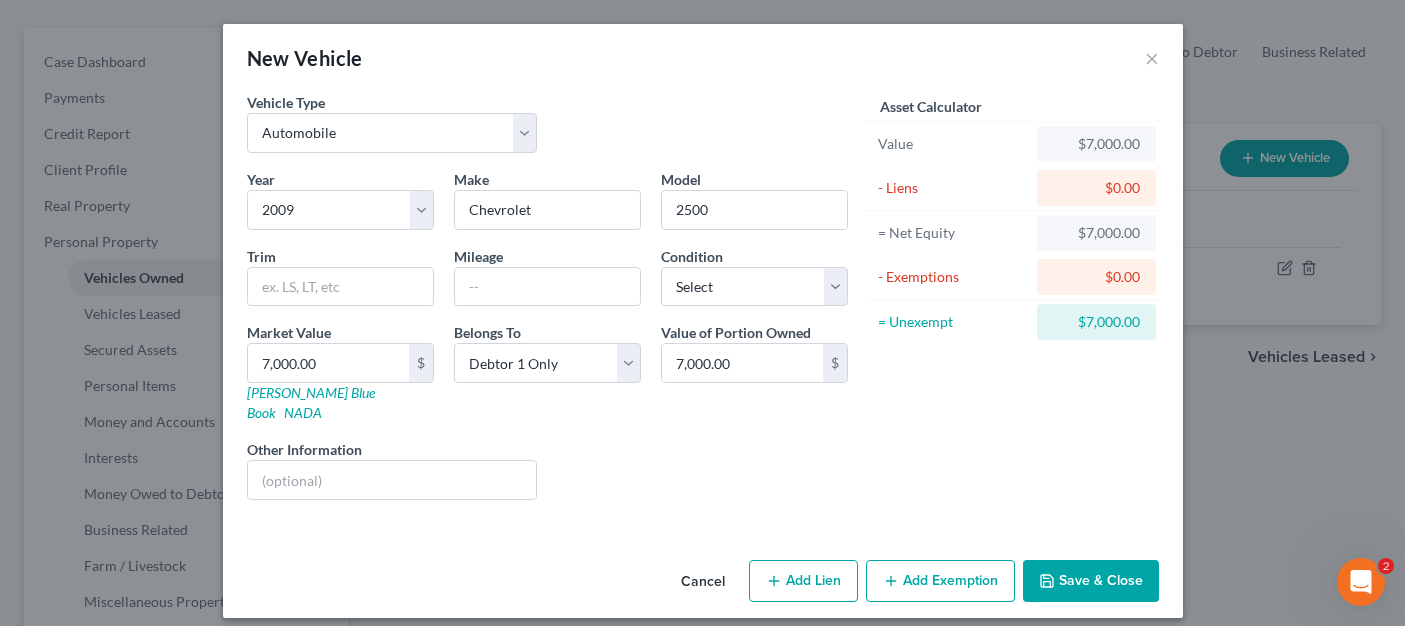 click on "Add Exemption" at bounding box center [940, 581] 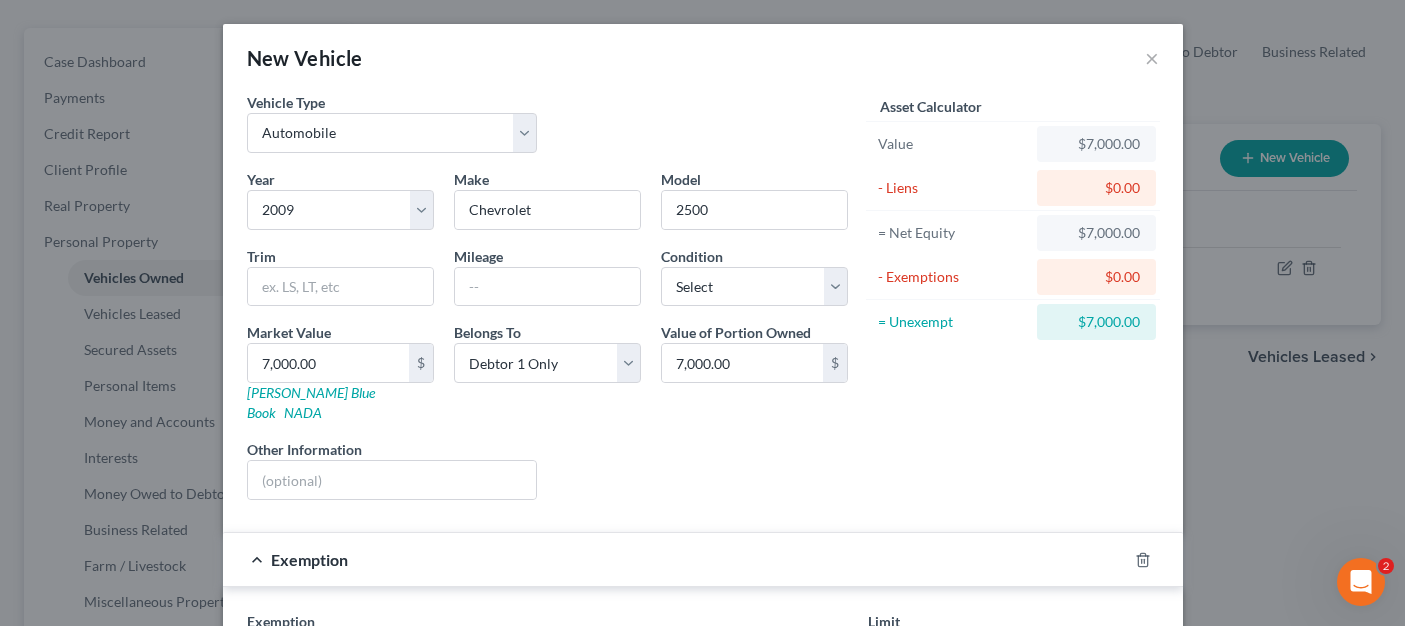 scroll, scrollTop: 200, scrollLeft: 0, axis: vertical 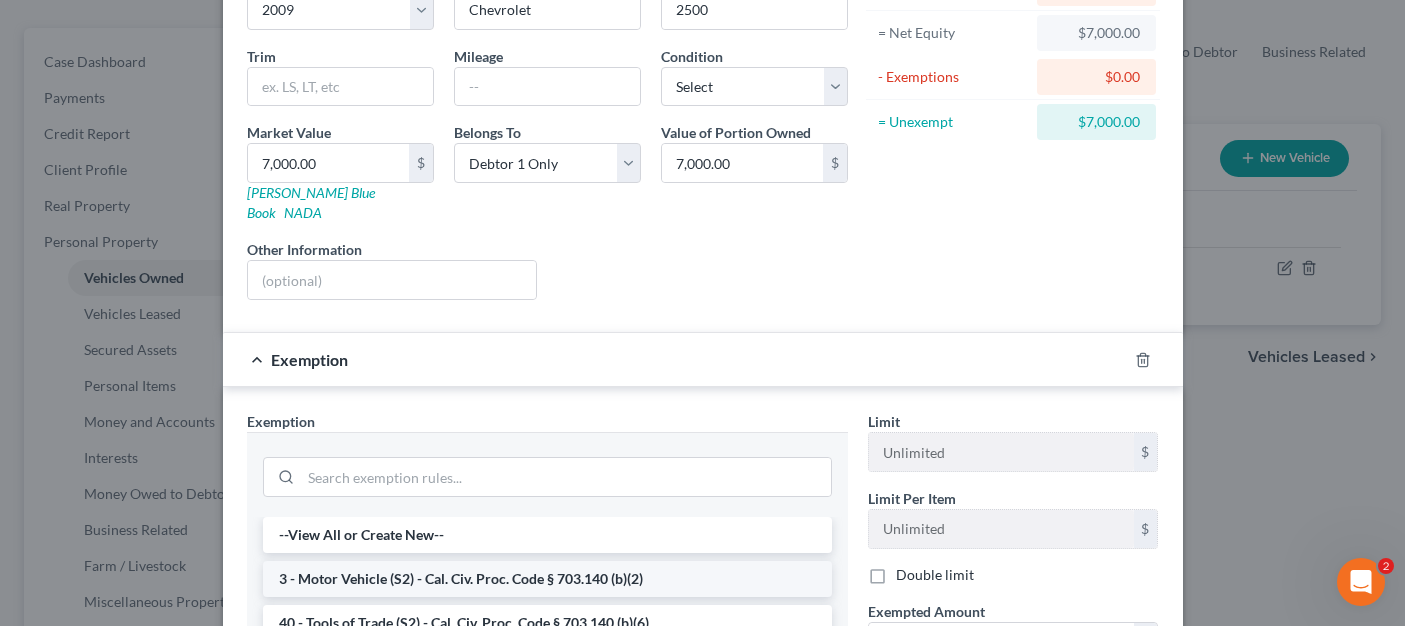 click on "3 - Motor Vehicle (S2) - Cal. Civ. Proc. Code § 703.140 (b)(2)" at bounding box center [547, 579] 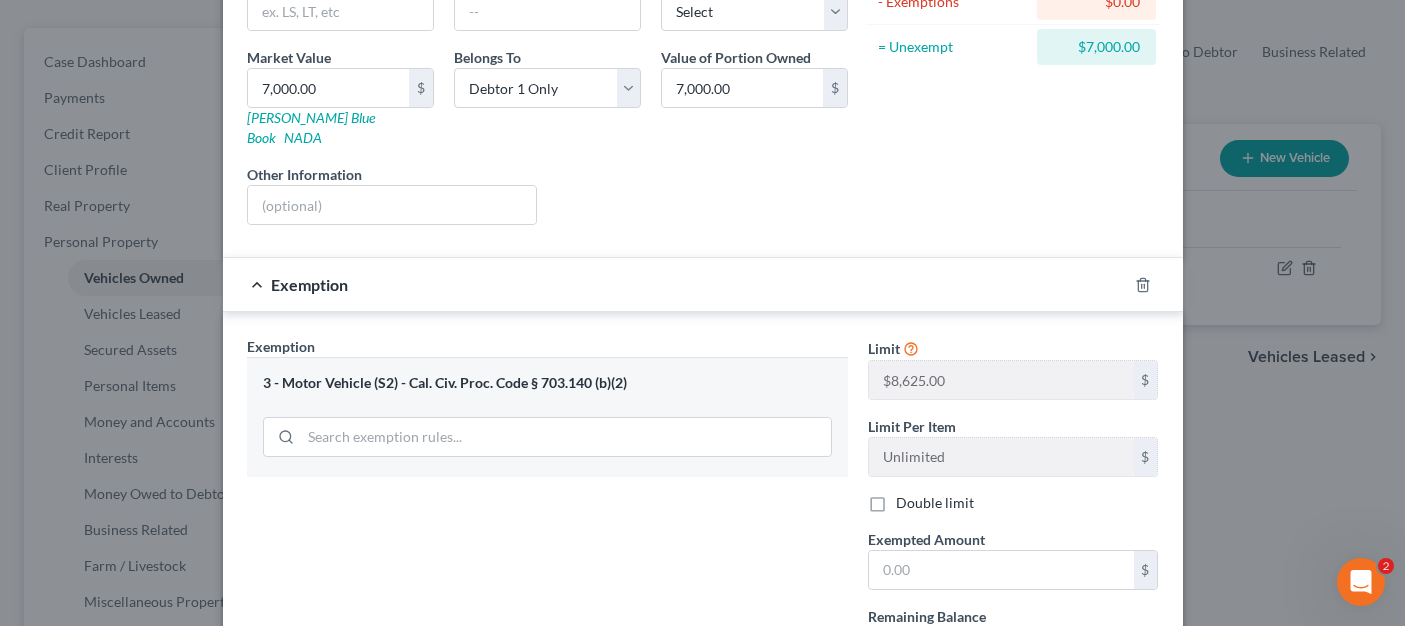 scroll, scrollTop: 400, scrollLeft: 0, axis: vertical 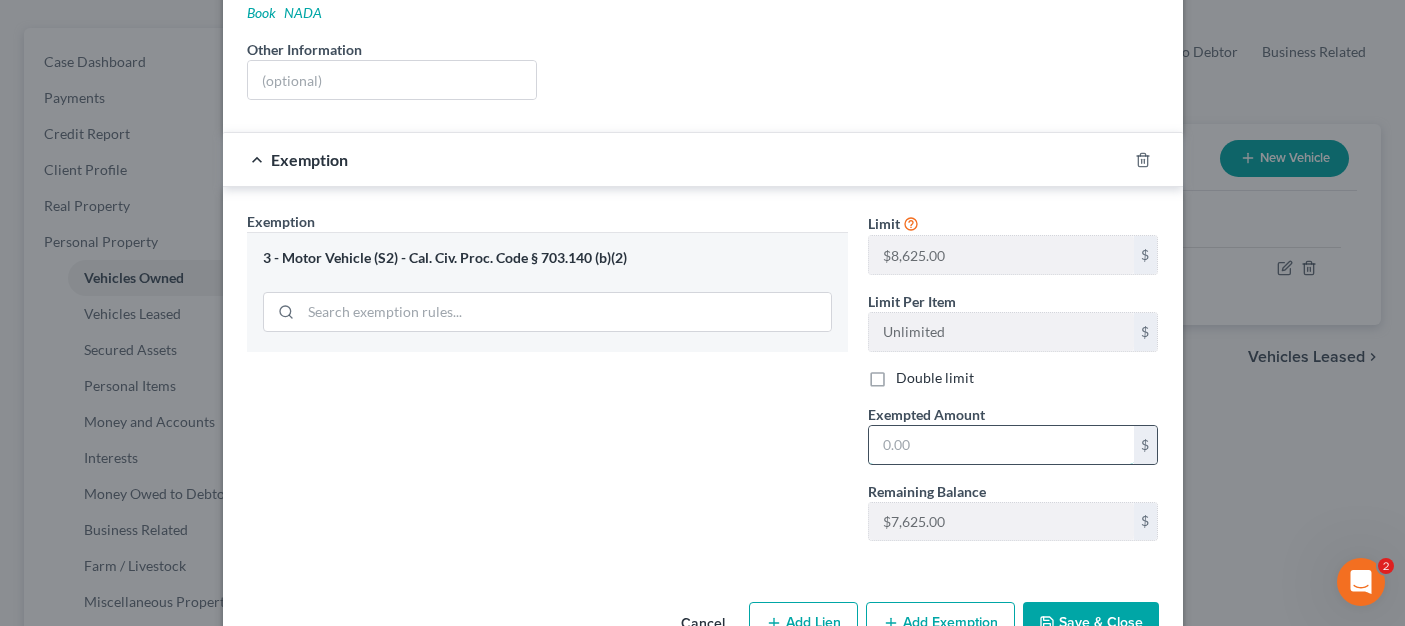 click at bounding box center [1001, 445] 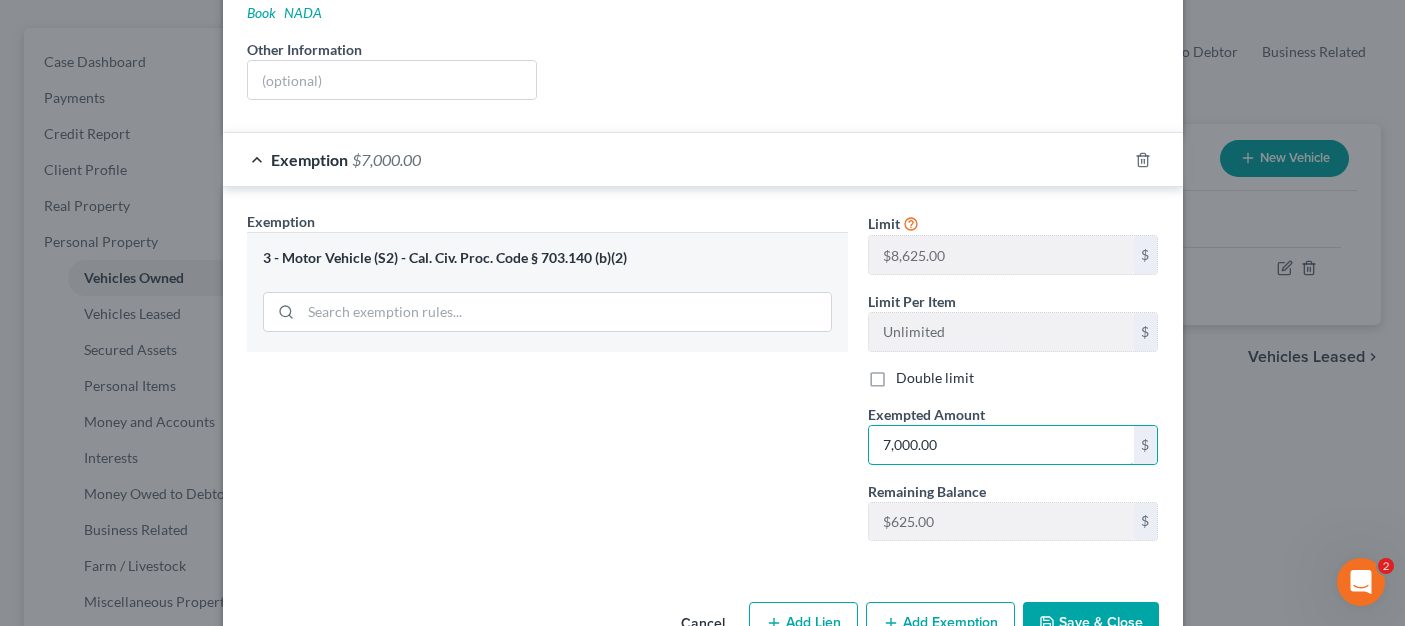 type on "7,000.00" 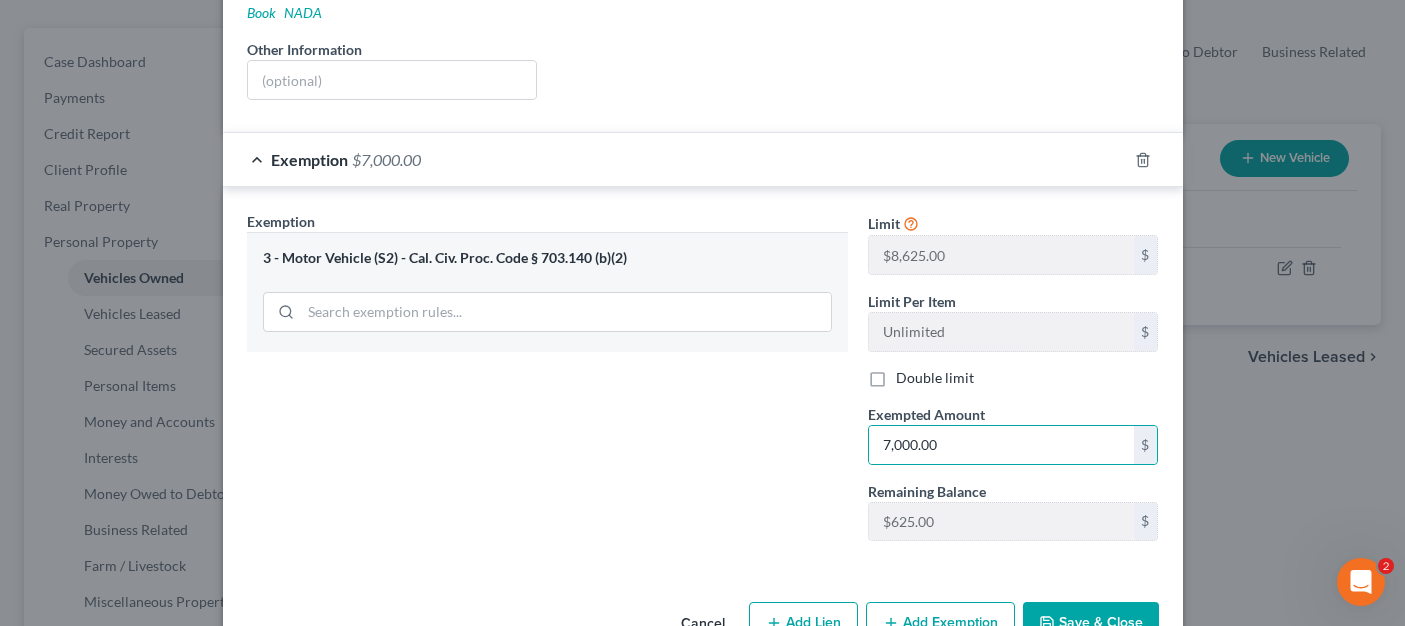 click on "Save & Close" at bounding box center (1091, 623) 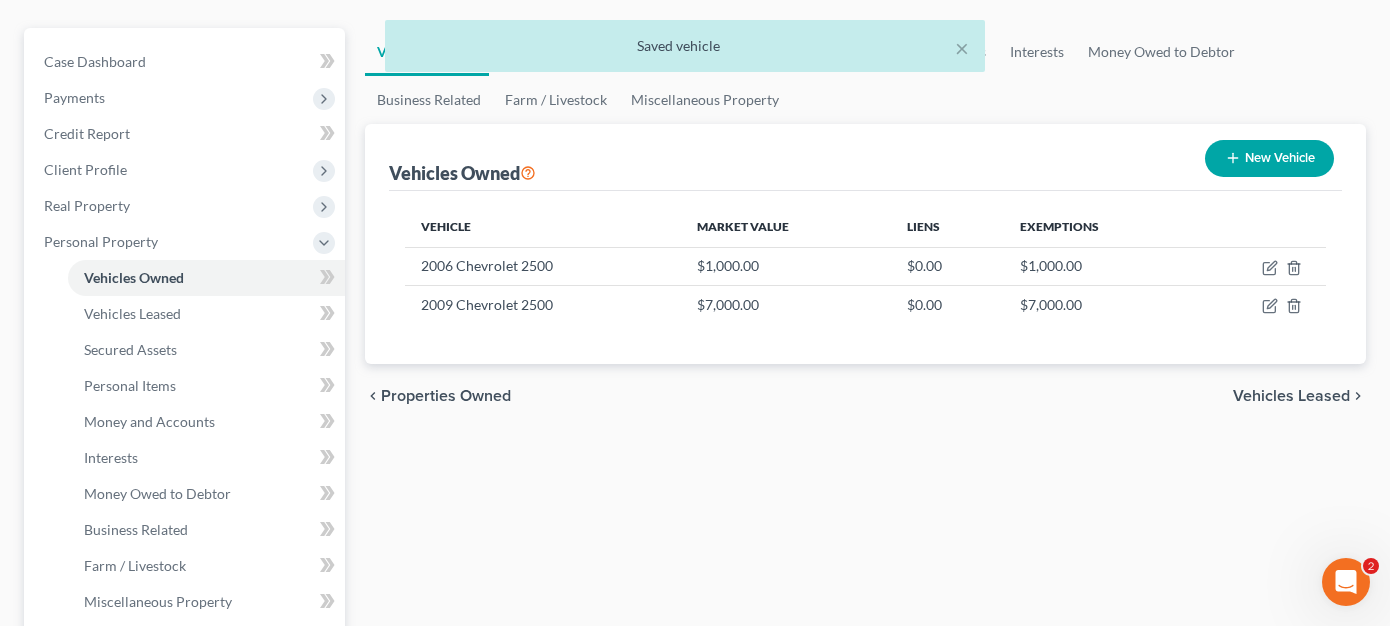 click 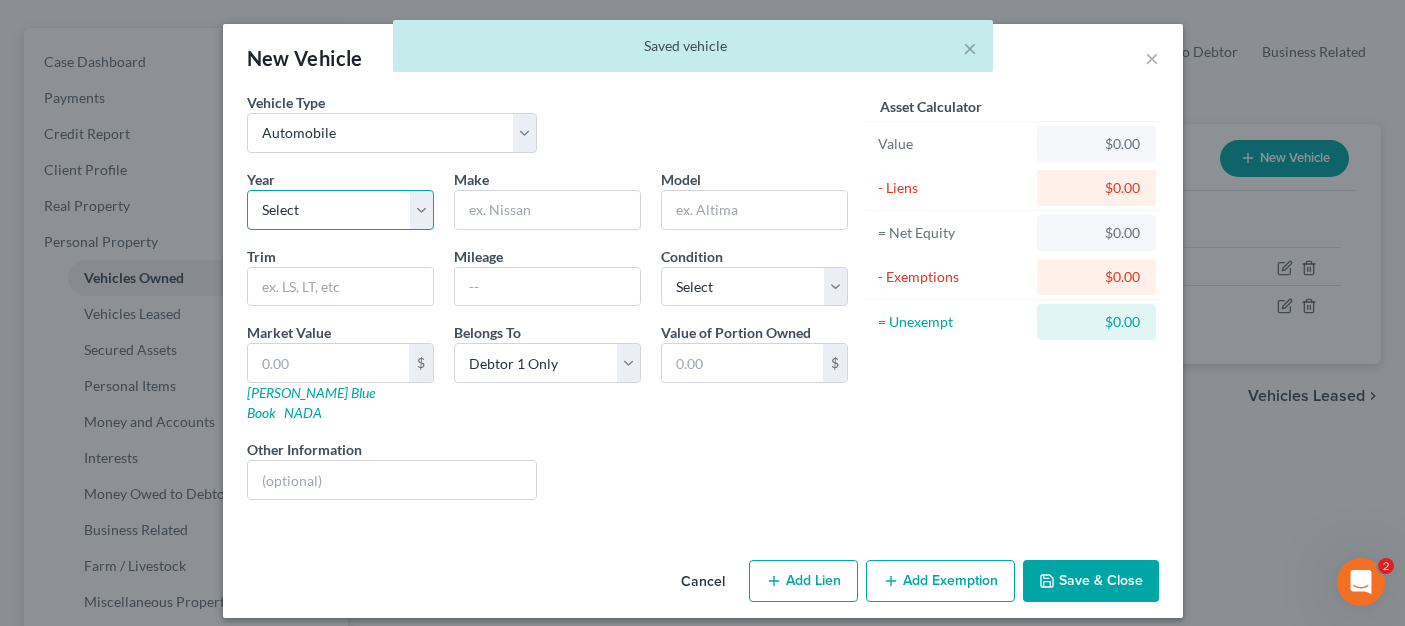 drag, startPoint x: 359, startPoint y: 197, endPoint x: 357, endPoint y: 227, distance: 30.066593 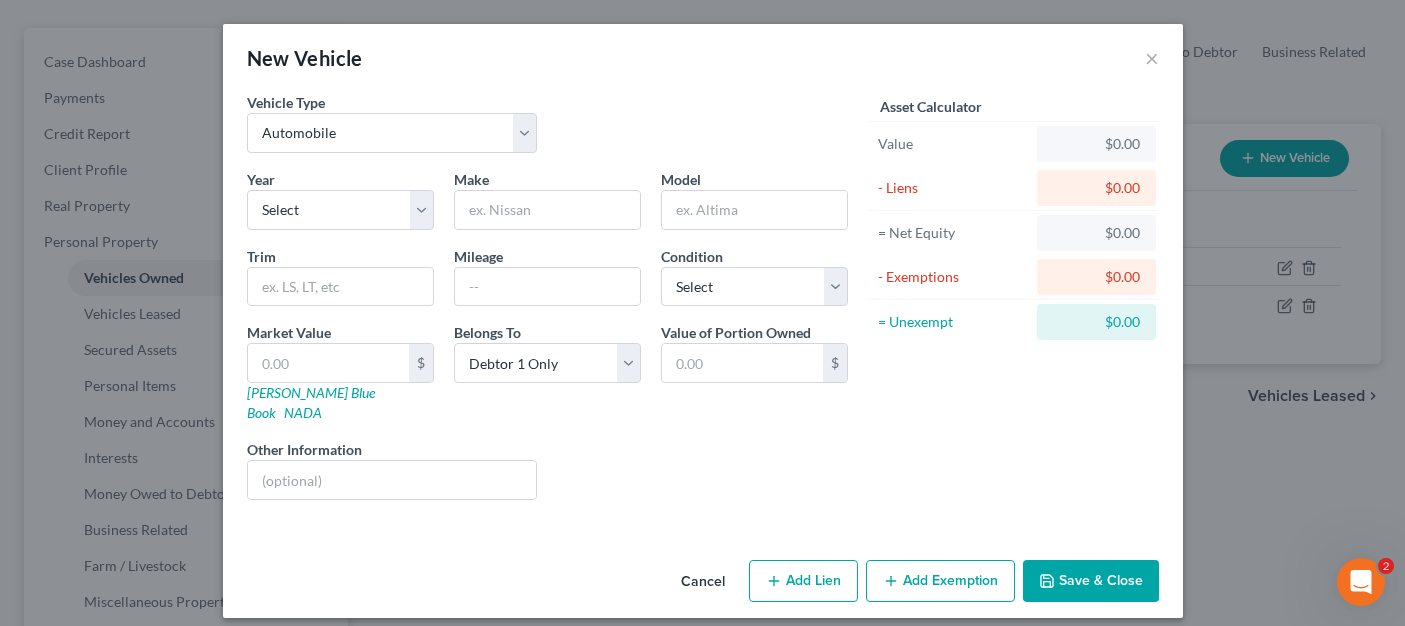 click on "Cancel" at bounding box center [703, 582] 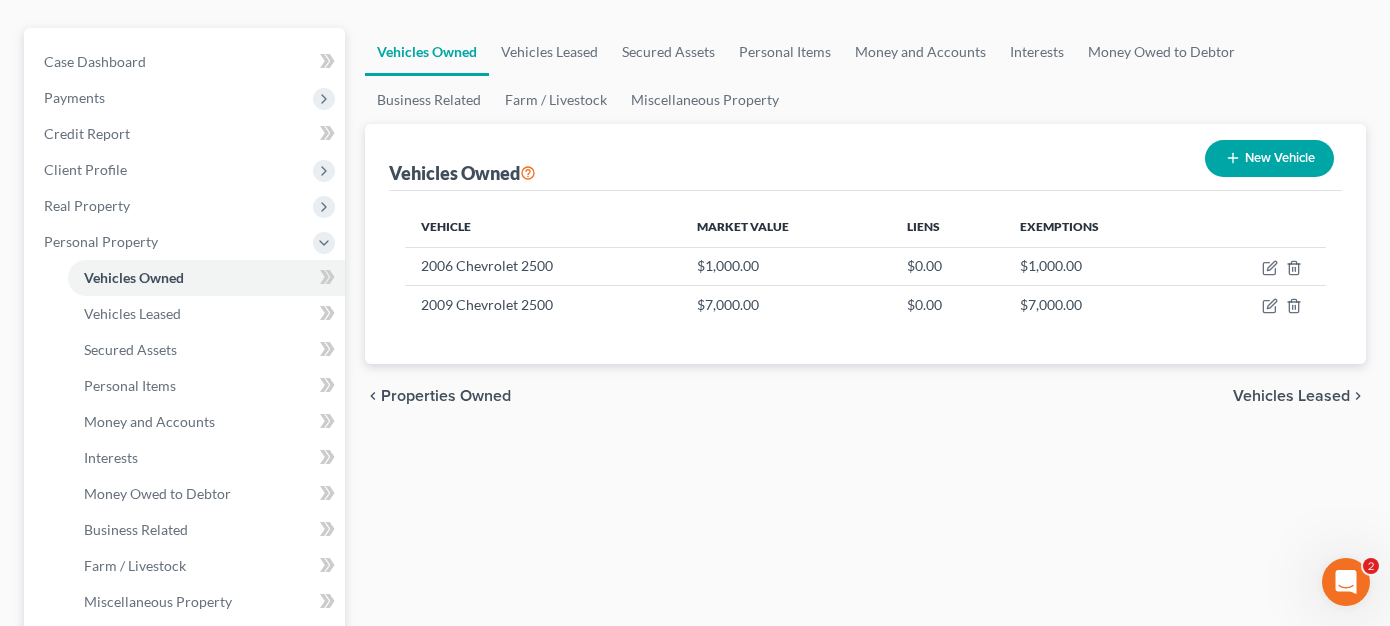 click on "New Vehicle" at bounding box center (1269, 158) 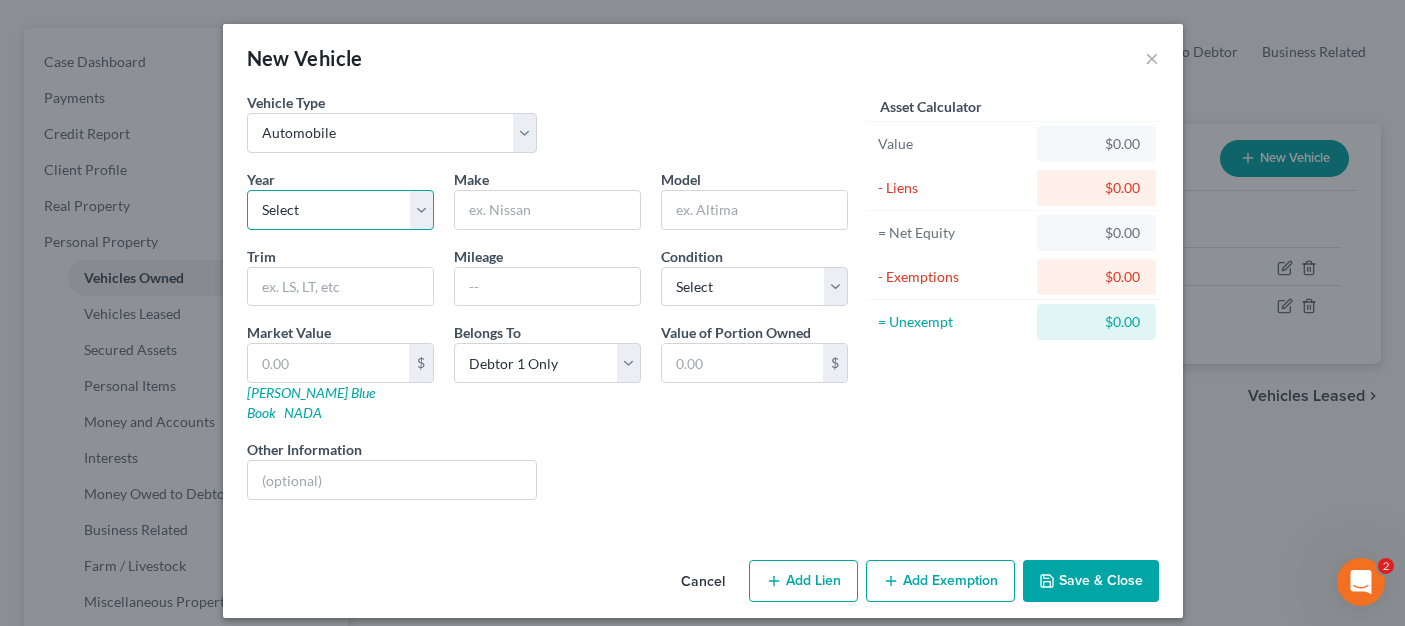 click on "Select 2026 2025 2024 2023 2022 2021 2020 2019 2018 2017 2016 2015 2014 2013 2012 2011 2010 2009 2008 2007 2006 2005 2004 2003 2002 2001 2000 1999 1998 1997 1996 1995 1994 1993 1992 1991 1990 1989 1988 1987 1986 1985 1984 1983 1982 1981 1980 1979 1978 1977 1976 1975 1974 1973 1972 1971 1970 1969 1968 1967 1966 1965 1964 1963 1962 1961 1960 1959 1958 1957 1956 1955 1954 1953 1952 1951 1950 1949 1948 1947 1946 1945 1944 1943 1942 1941 1940 1939 1938 1937 1936 1935 1934 1933 1932 1931 1930 1929 1928 1927 1926 1925 1924 1923 1922 1921 1920 1919 1918 1917 1916 1915 1914 1913 1912 1911 1910 1909 1908 1907 1906 1905 1904 1903 1902 1901" at bounding box center (340, 210) 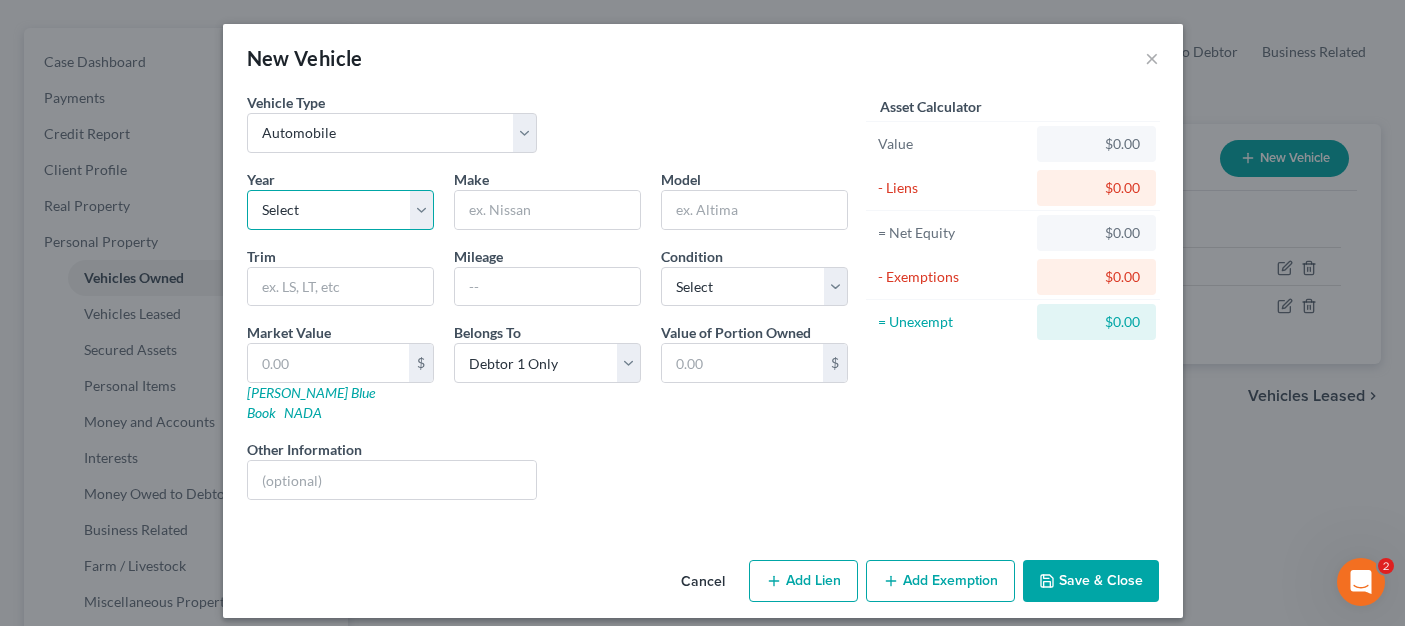 select on "6" 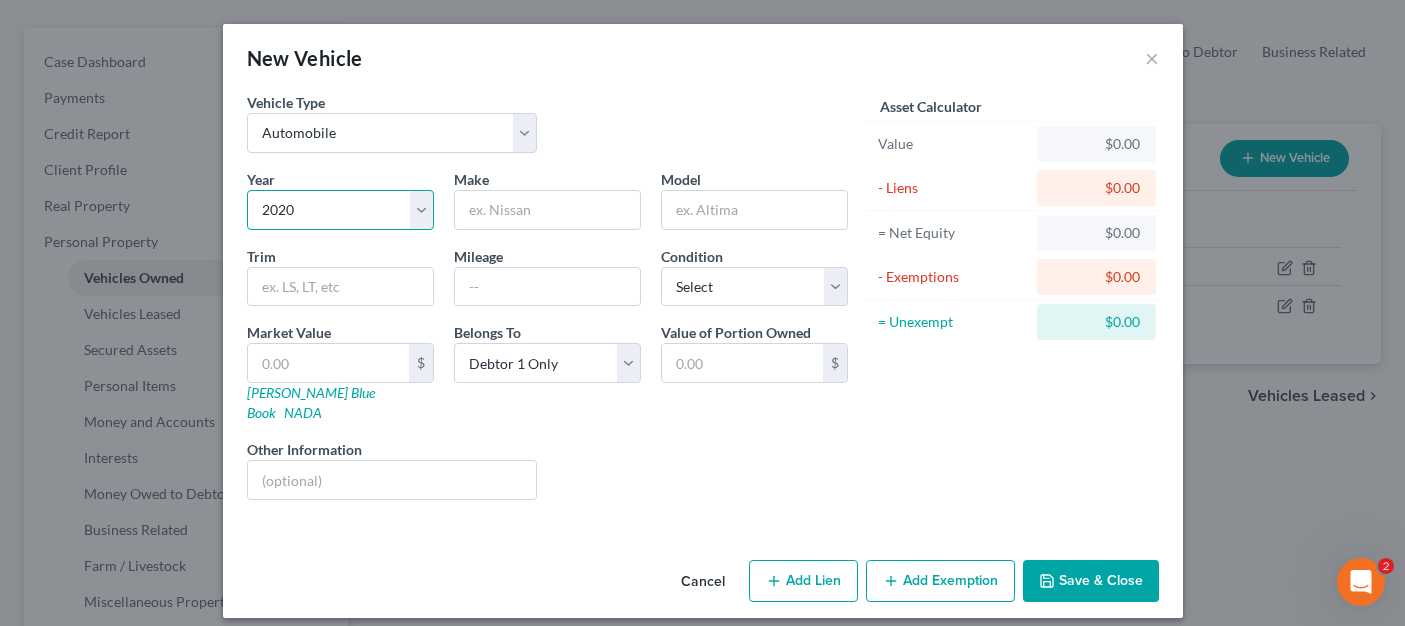 click on "Select 2026 2025 2024 2023 2022 2021 2020 2019 2018 2017 2016 2015 2014 2013 2012 2011 2010 2009 2008 2007 2006 2005 2004 2003 2002 2001 2000 1999 1998 1997 1996 1995 1994 1993 1992 1991 1990 1989 1988 1987 1986 1985 1984 1983 1982 1981 1980 1979 1978 1977 1976 1975 1974 1973 1972 1971 1970 1969 1968 1967 1966 1965 1964 1963 1962 1961 1960 1959 1958 1957 1956 1955 1954 1953 1952 1951 1950 1949 1948 1947 1946 1945 1944 1943 1942 1941 1940 1939 1938 1937 1936 1935 1934 1933 1932 1931 1930 1929 1928 1927 1926 1925 1924 1923 1922 1921 1920 1919 1918 1917 1916 1915 1914 1913 1912 1911 1910 1909 1908 1907 1906 1905 1904 1903 1902 1901" at bounding box center (340, 210) 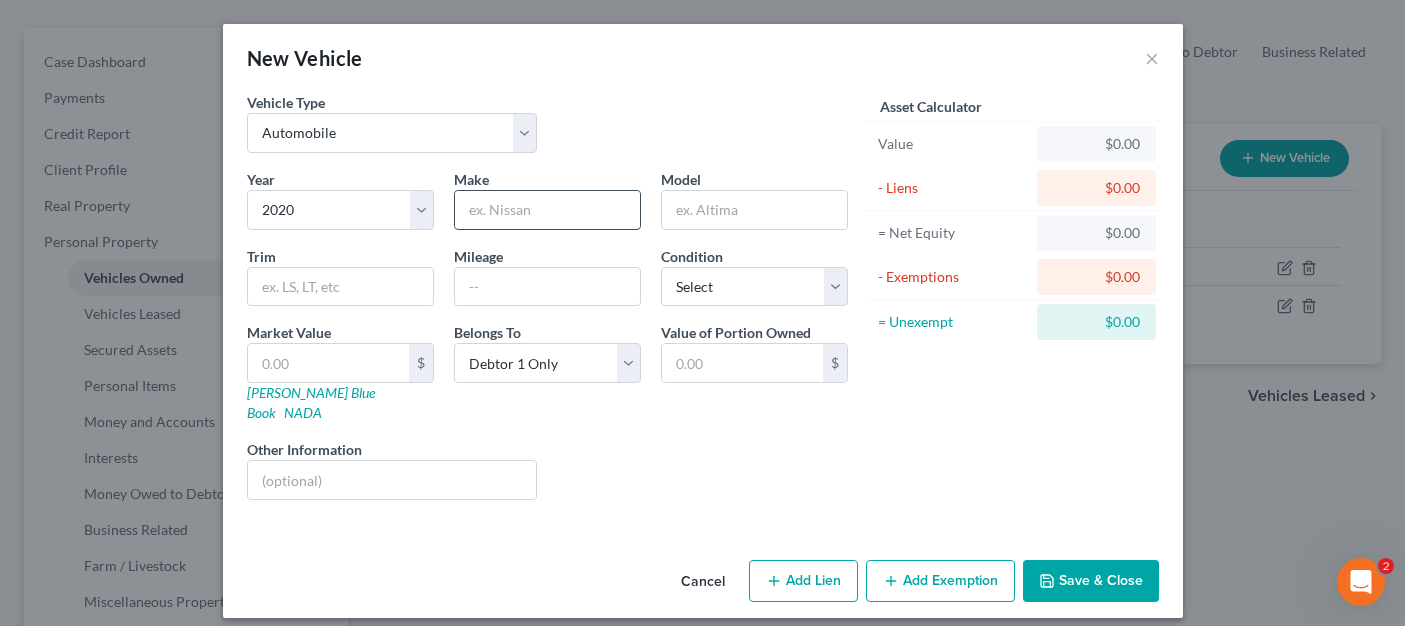 click at bounding box center (547, 210) 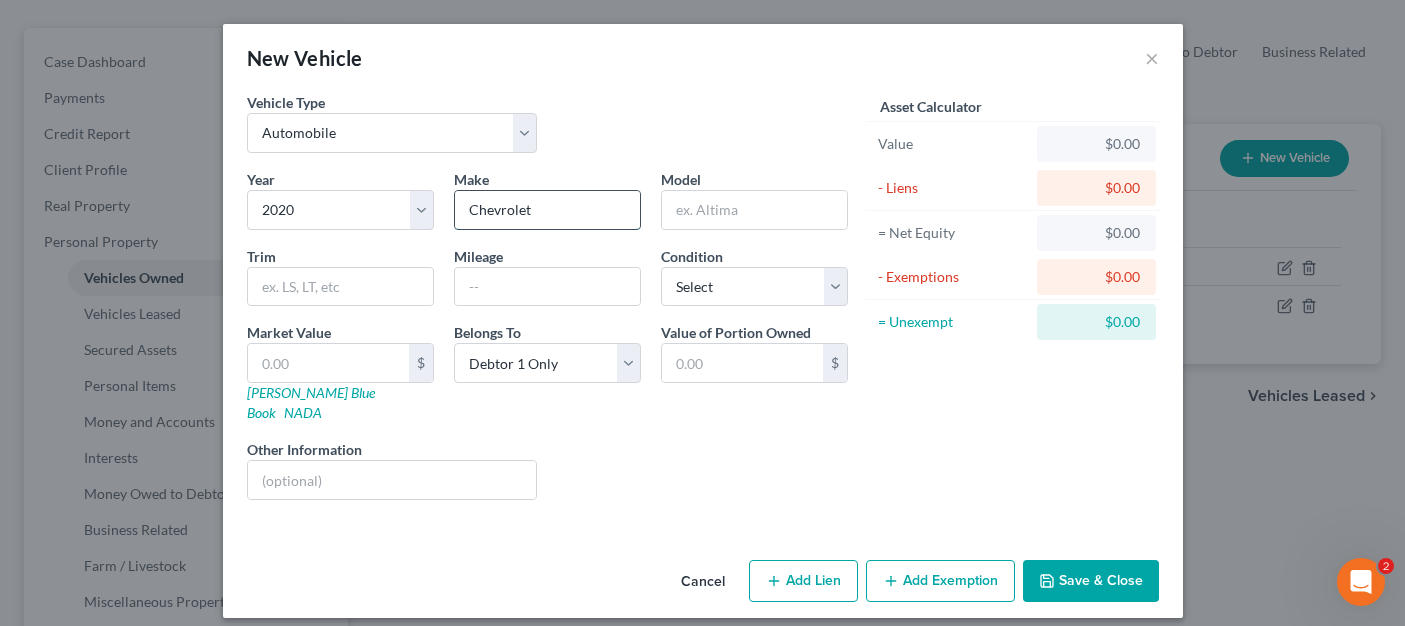 click on "Chevrolet" at bounding box center (547, 210) 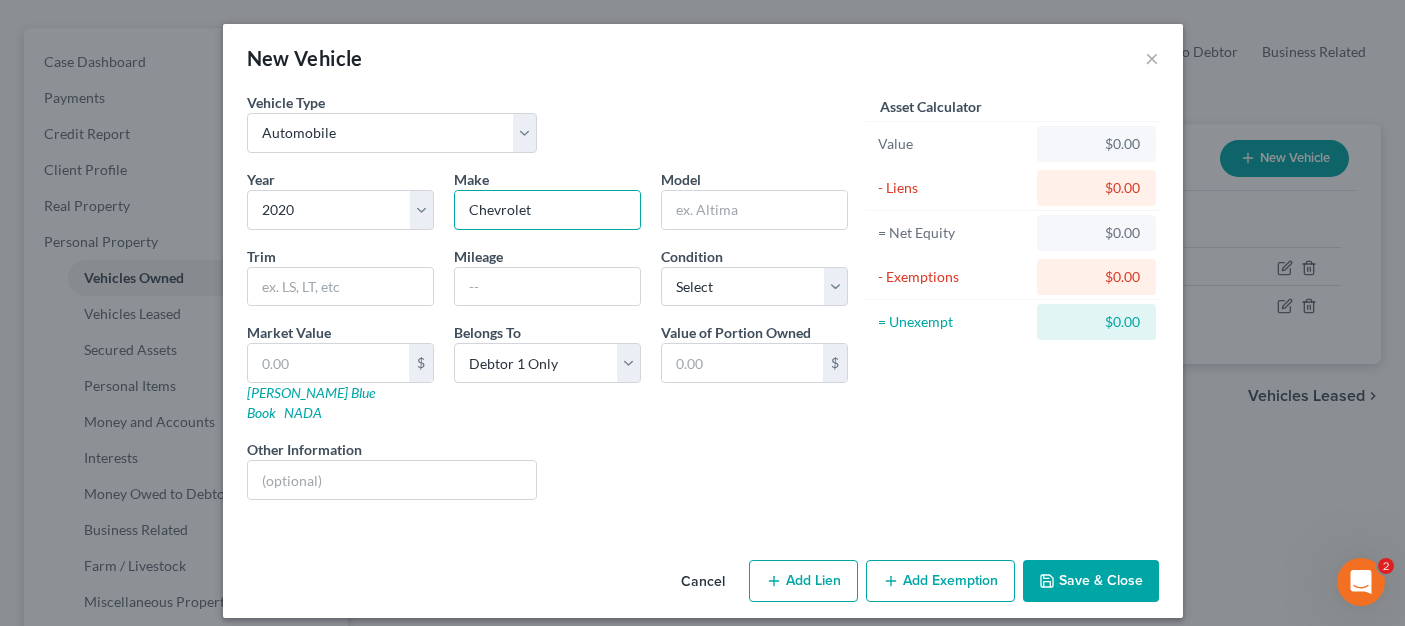 drag, startPoint x: 557, startPoint y: 209, endPoint x: 438, endPoint y: 207, distance: 119.01681 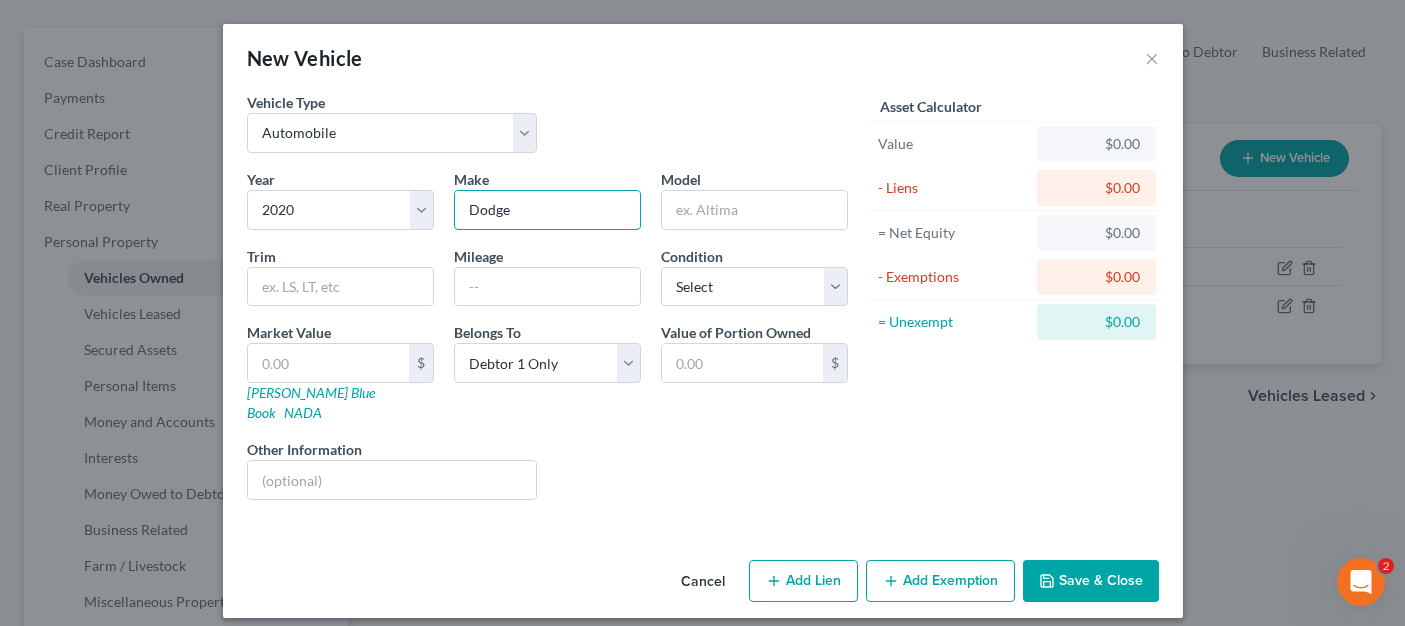 type on "Dodge" 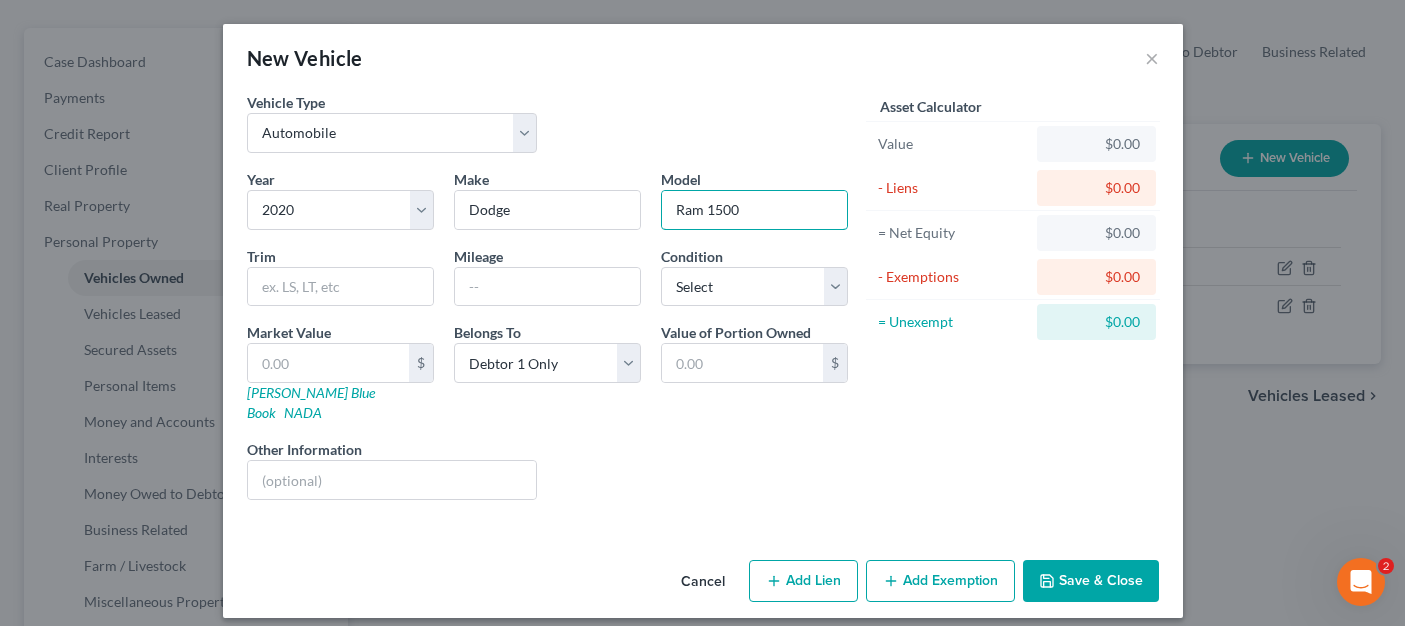 type on "Ram 1500" 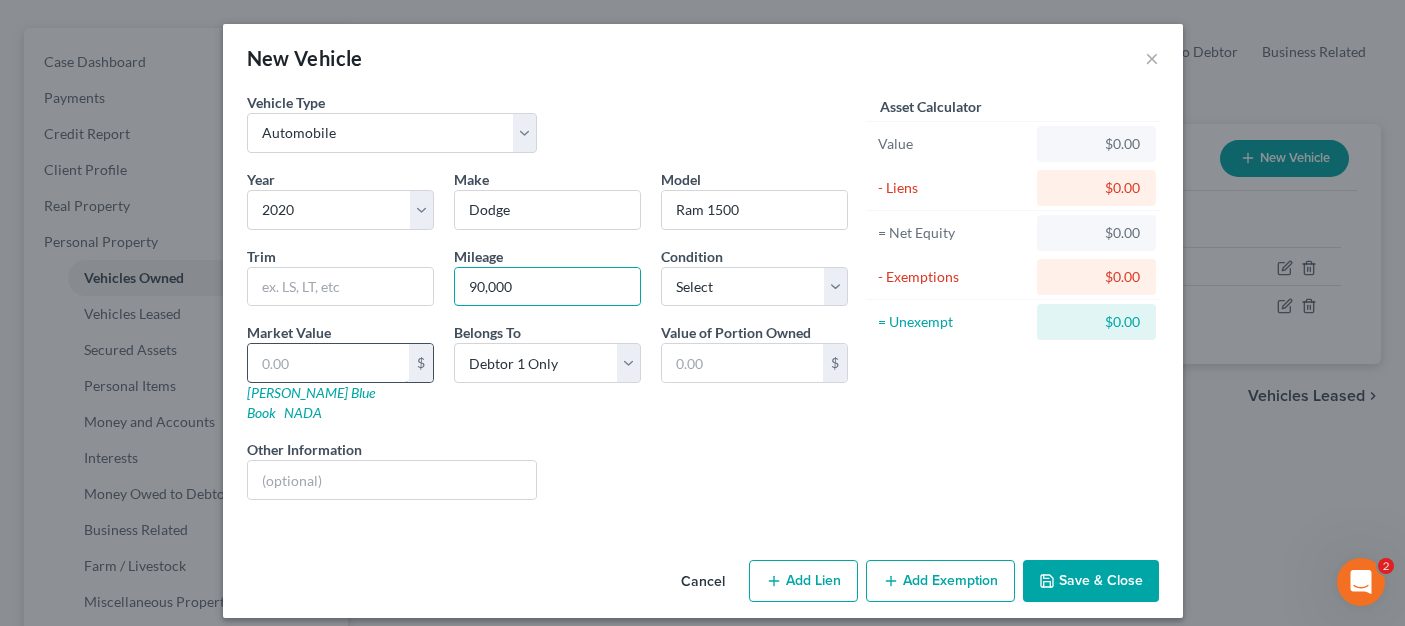 type on "90,000" 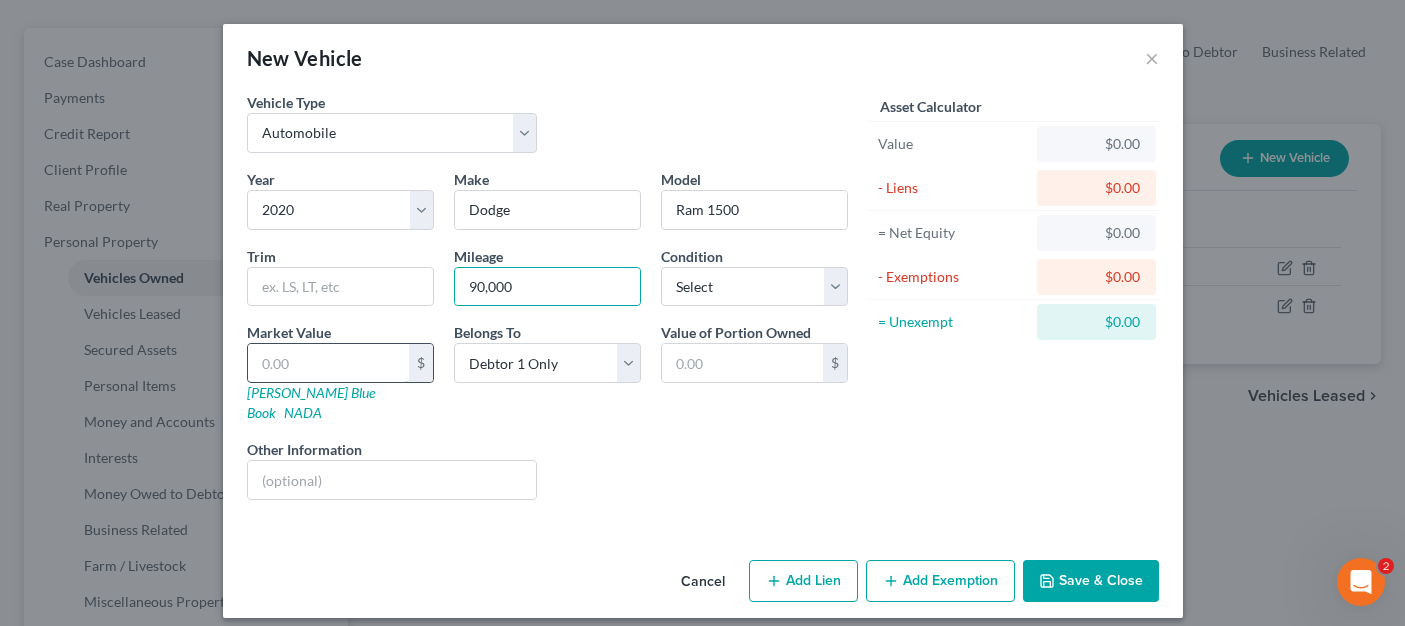click at bounding box center [328, 363] 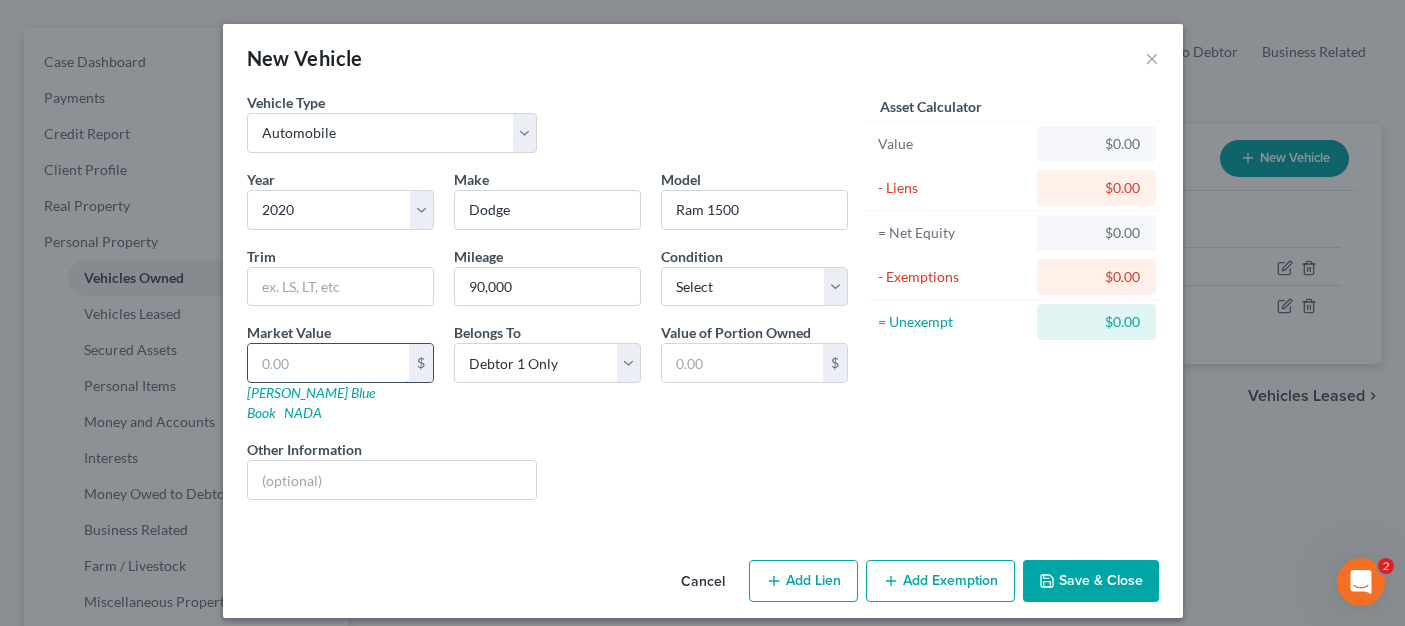 type on "2" 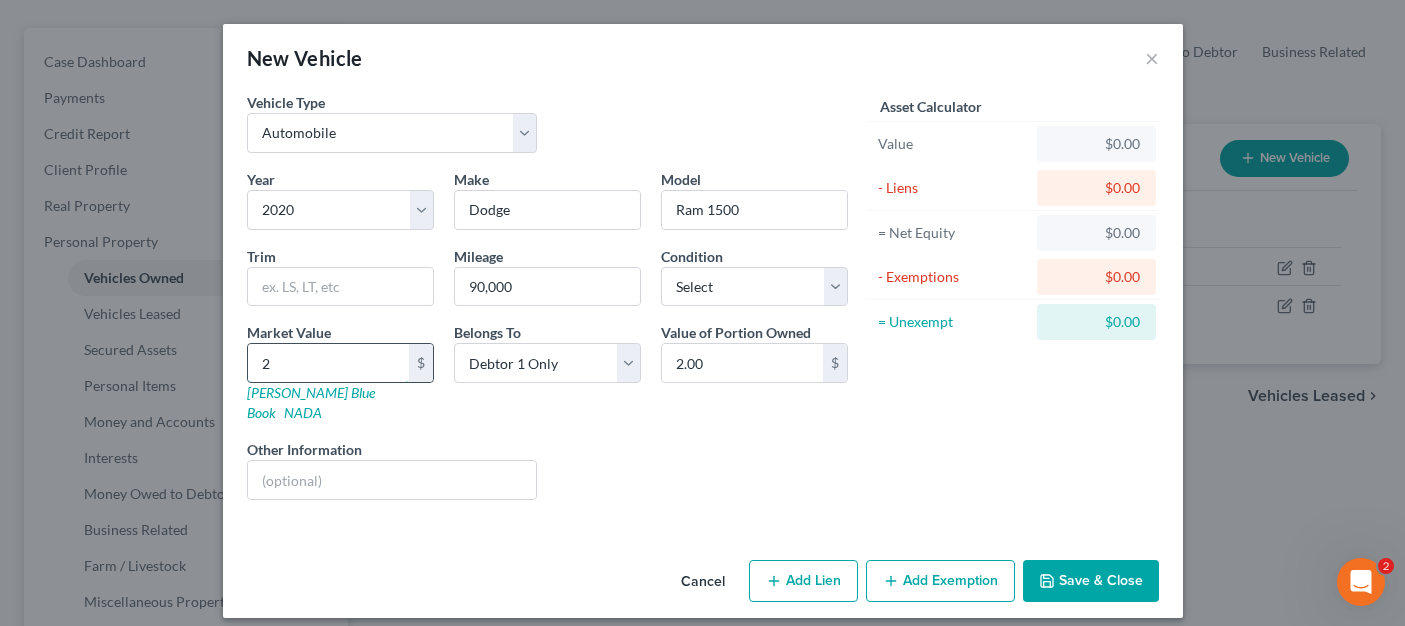 type on "20" 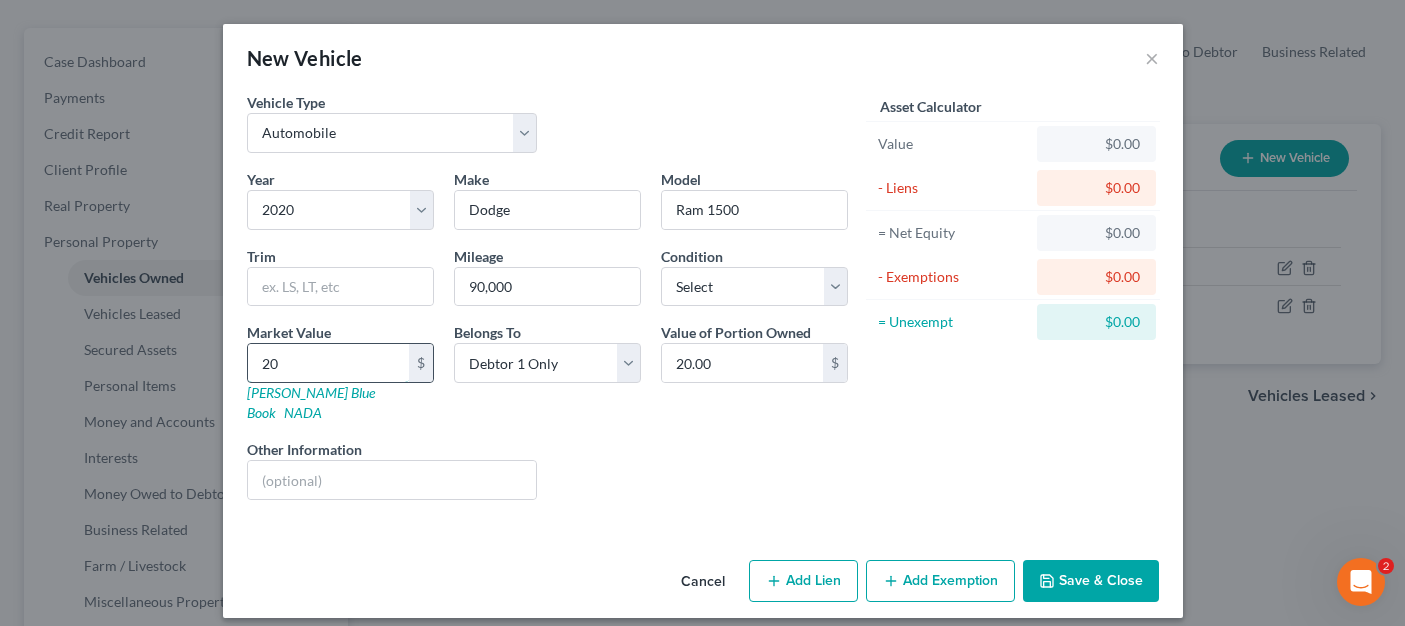 type on "200" 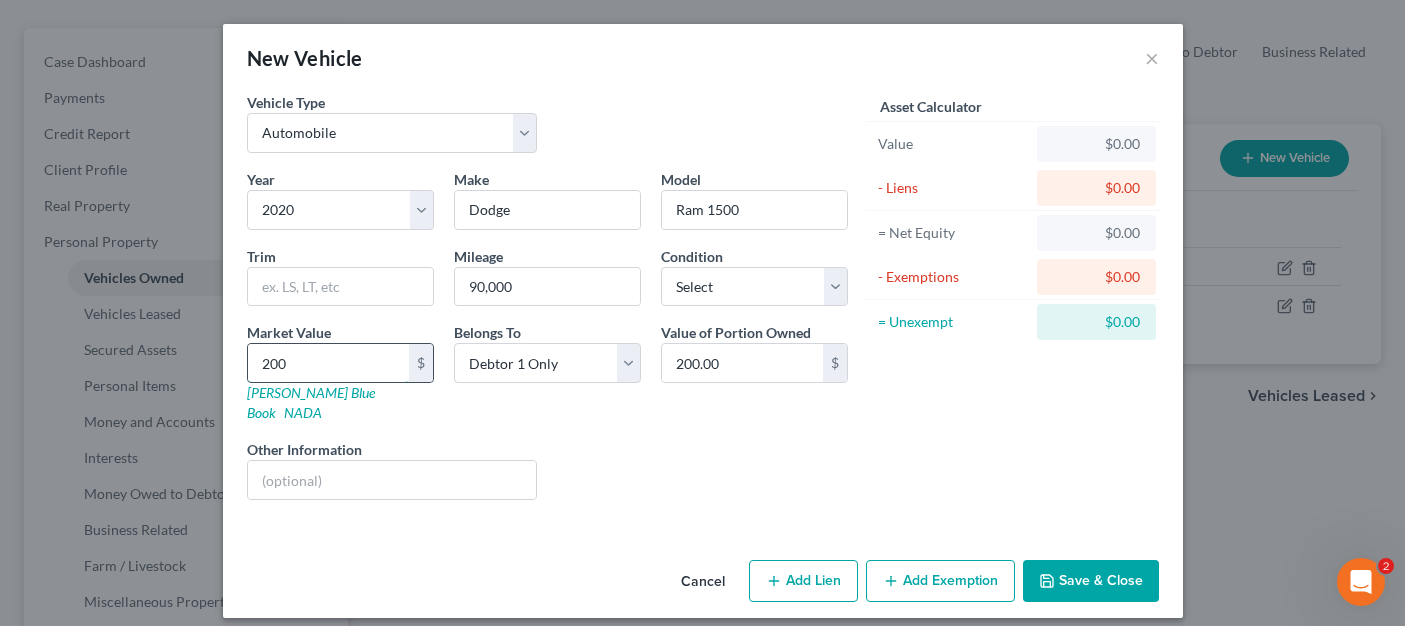 type on "2000" 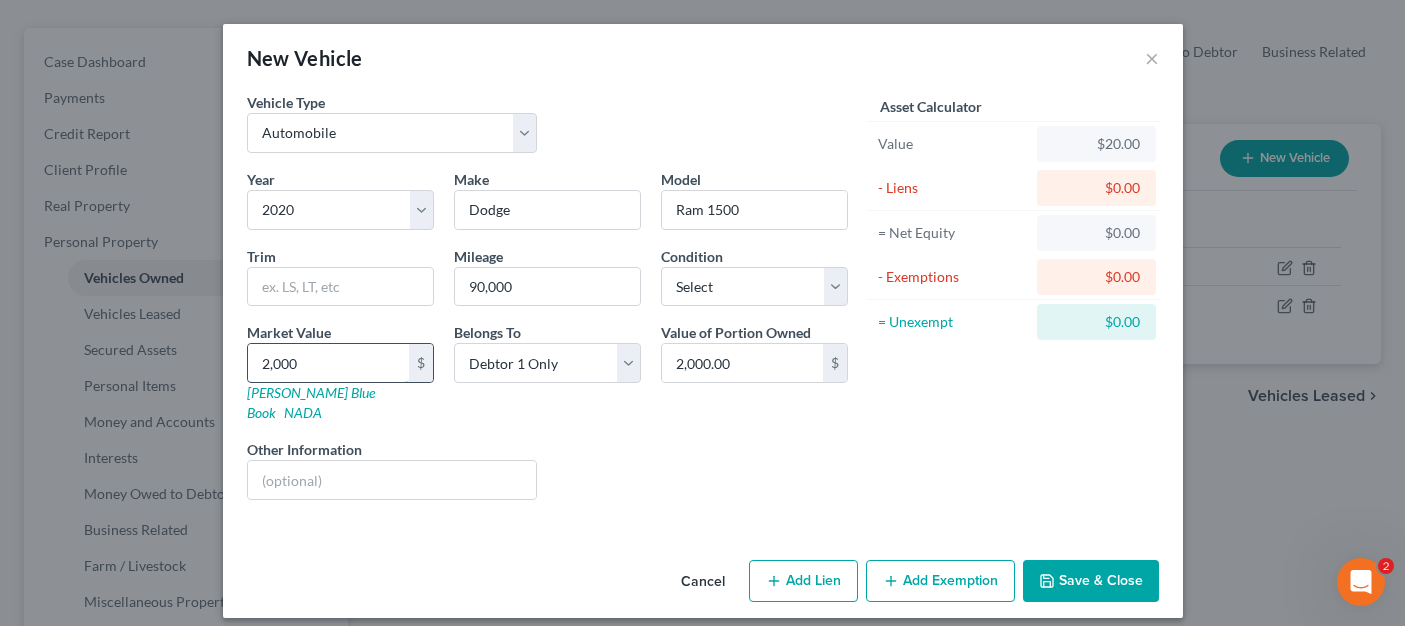 type on "2,0000" 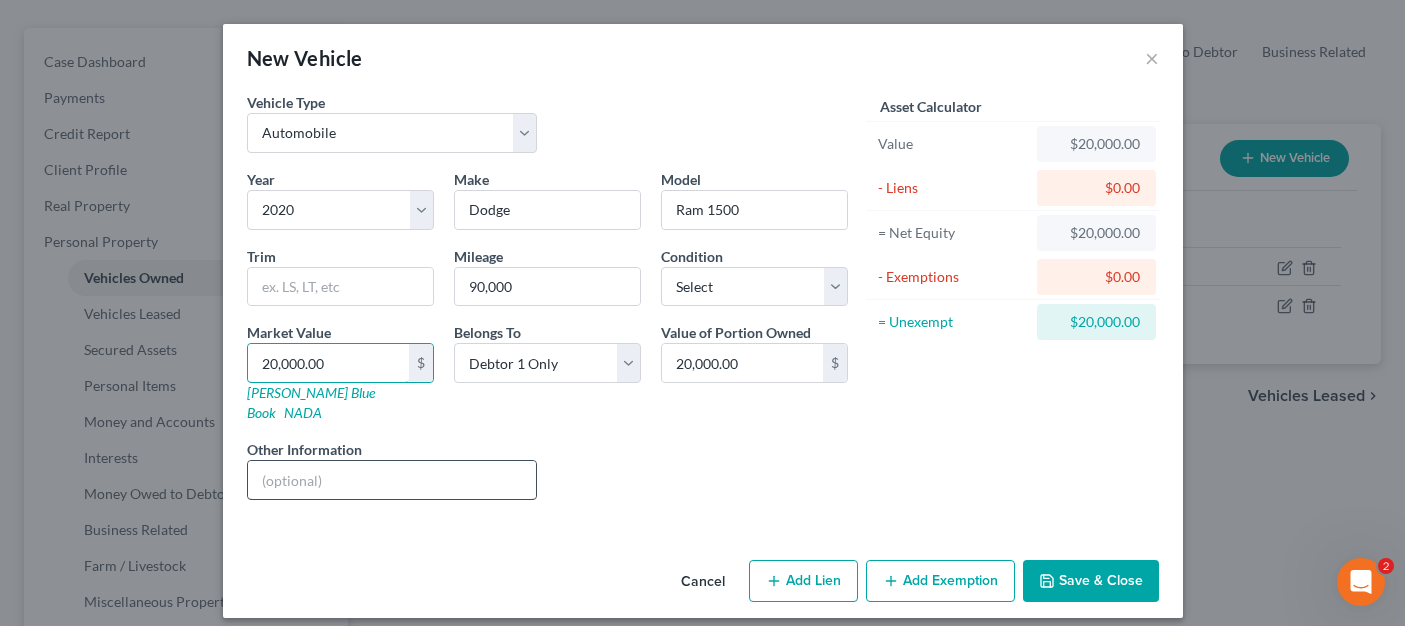 type on "20,000.00" 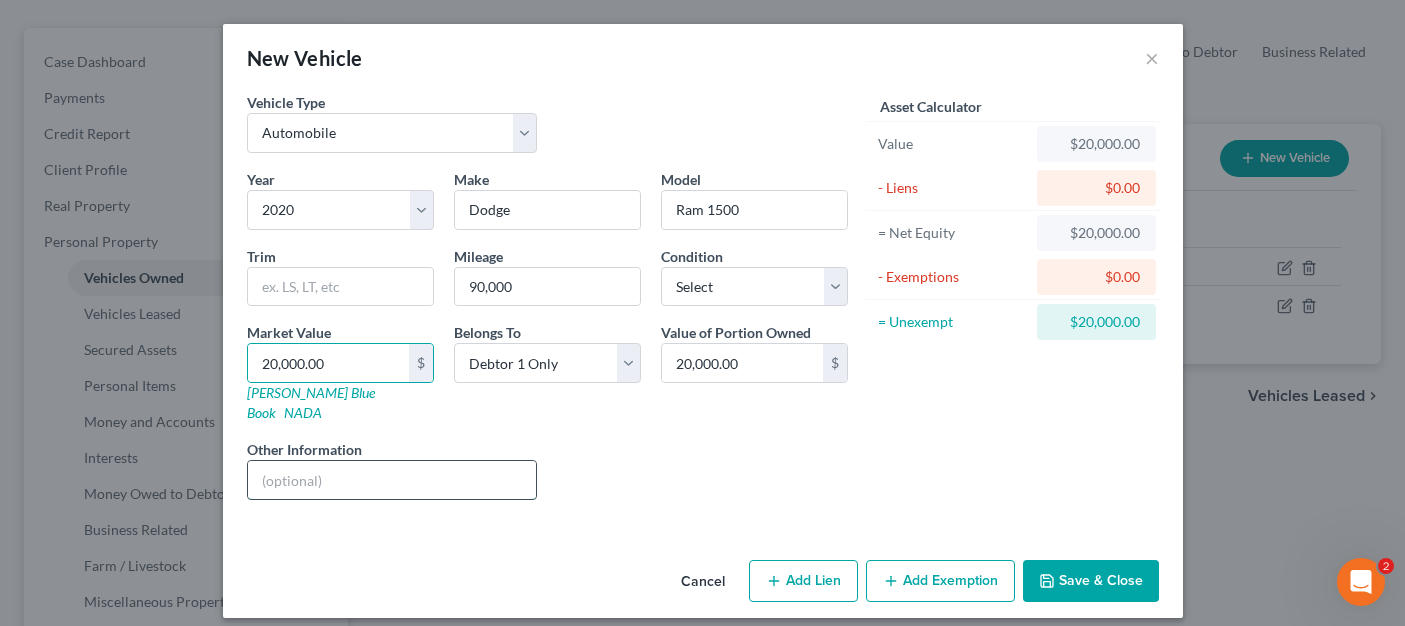click at bounding box center (392, 480) 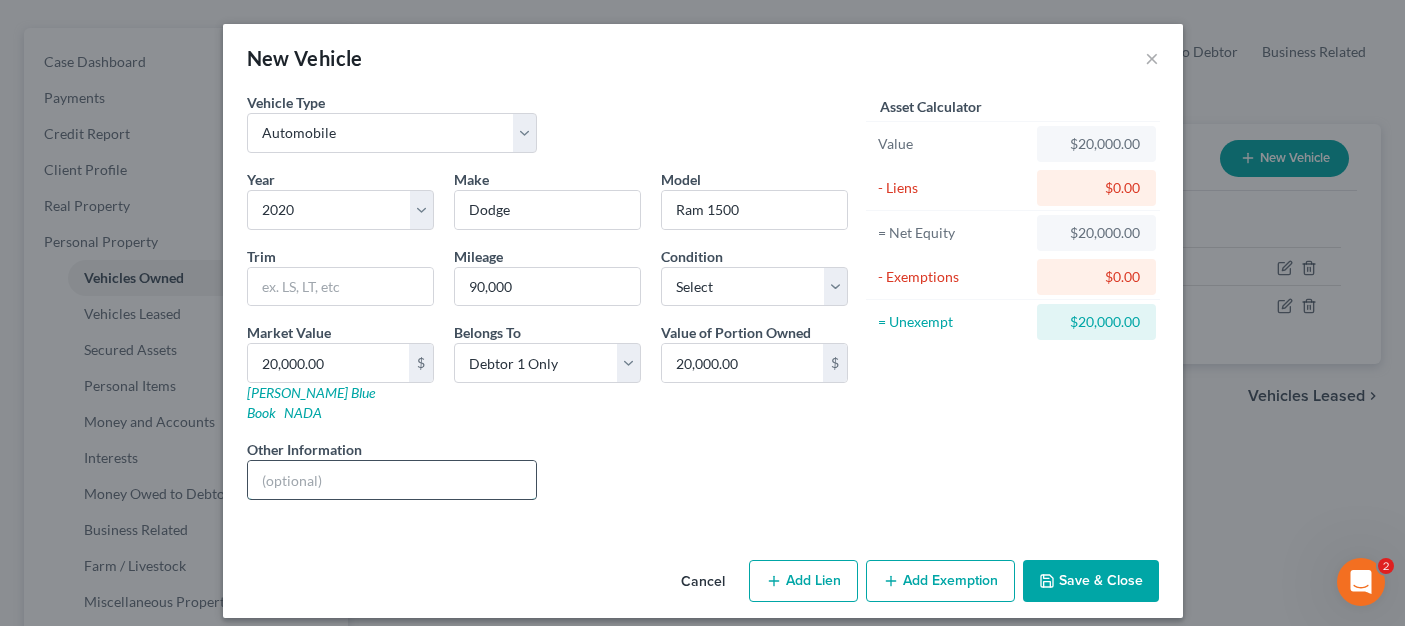 type on "(" 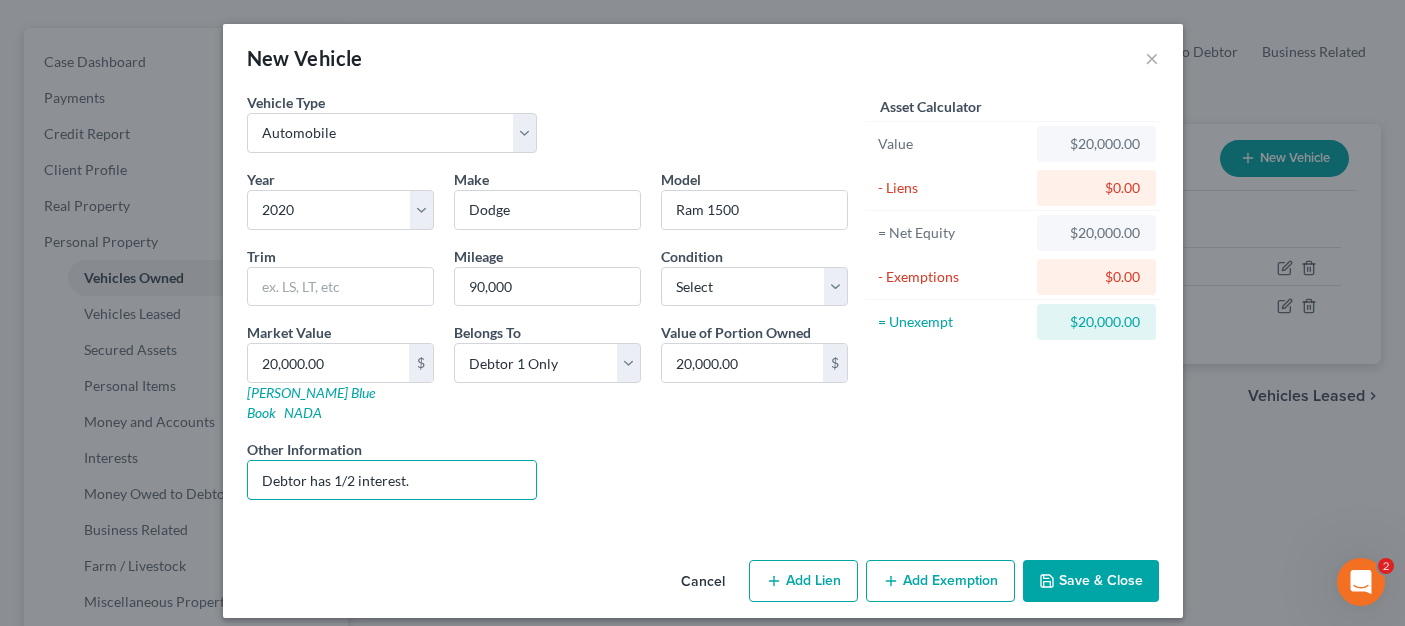 type on "Debtor has 1/2 interest." 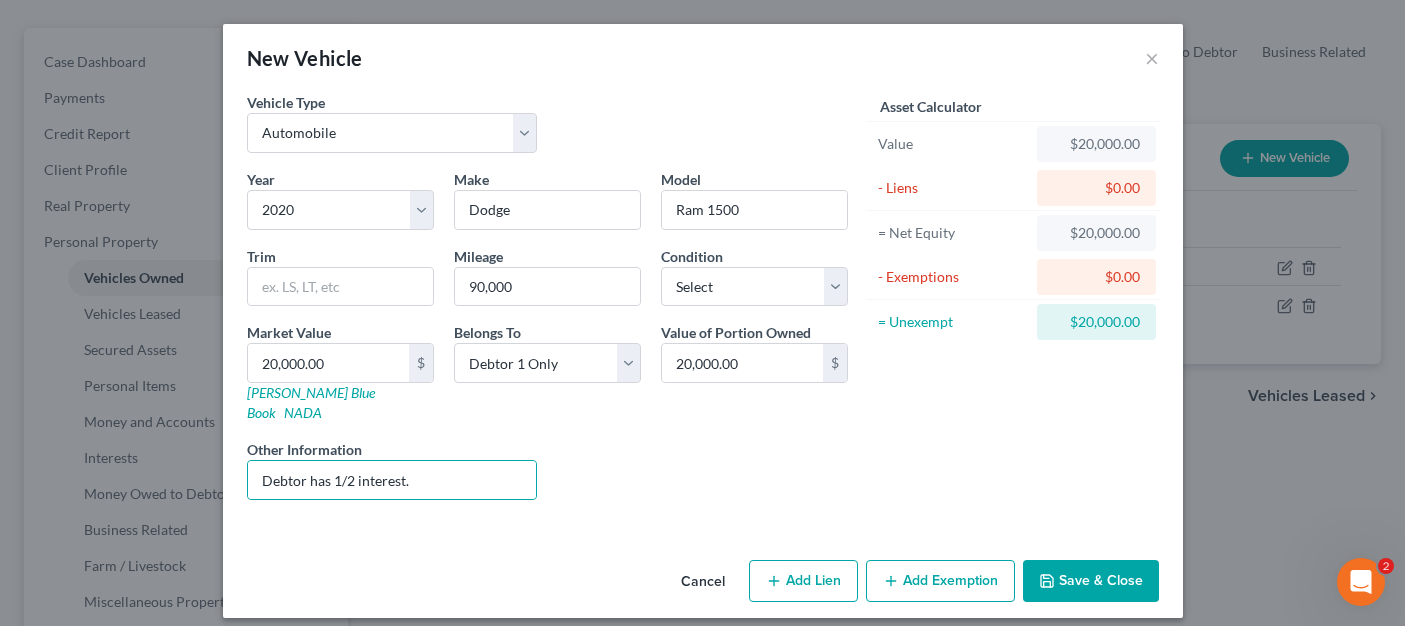 click on "Add Exemption" at bounding box center [940, 581] 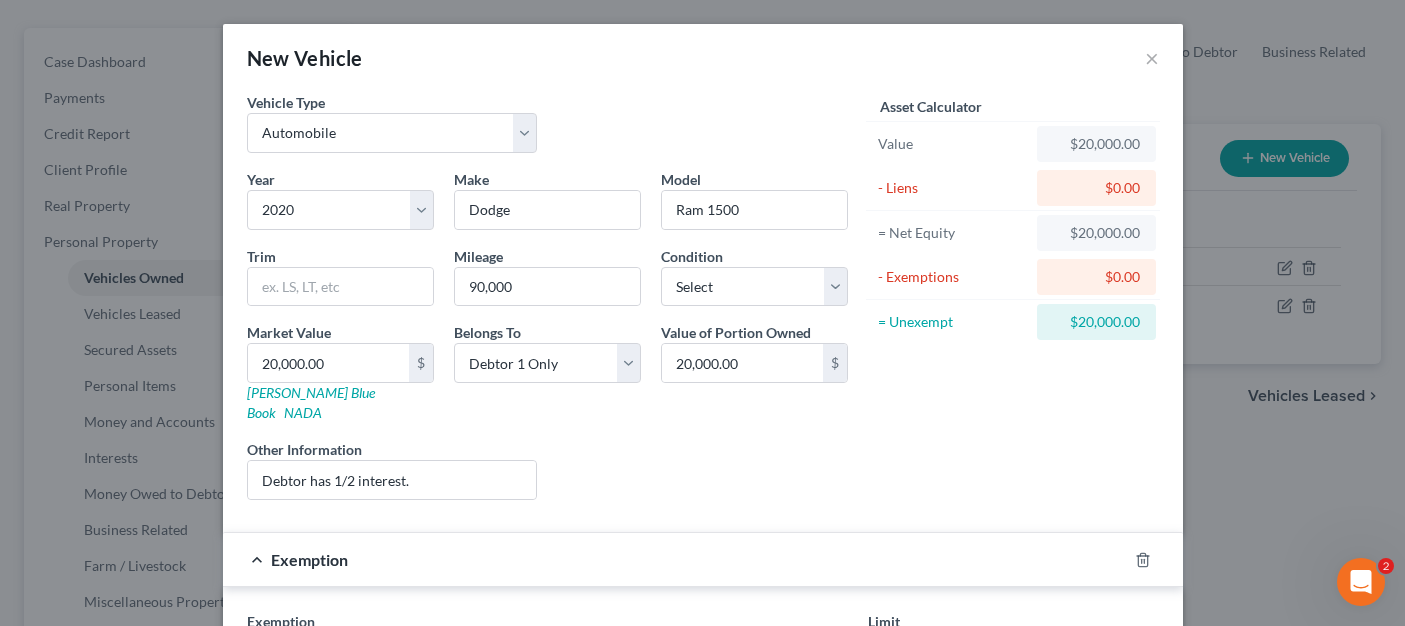 scroll, scrollTop: 300, scrollLeft: 0, axis: vertical 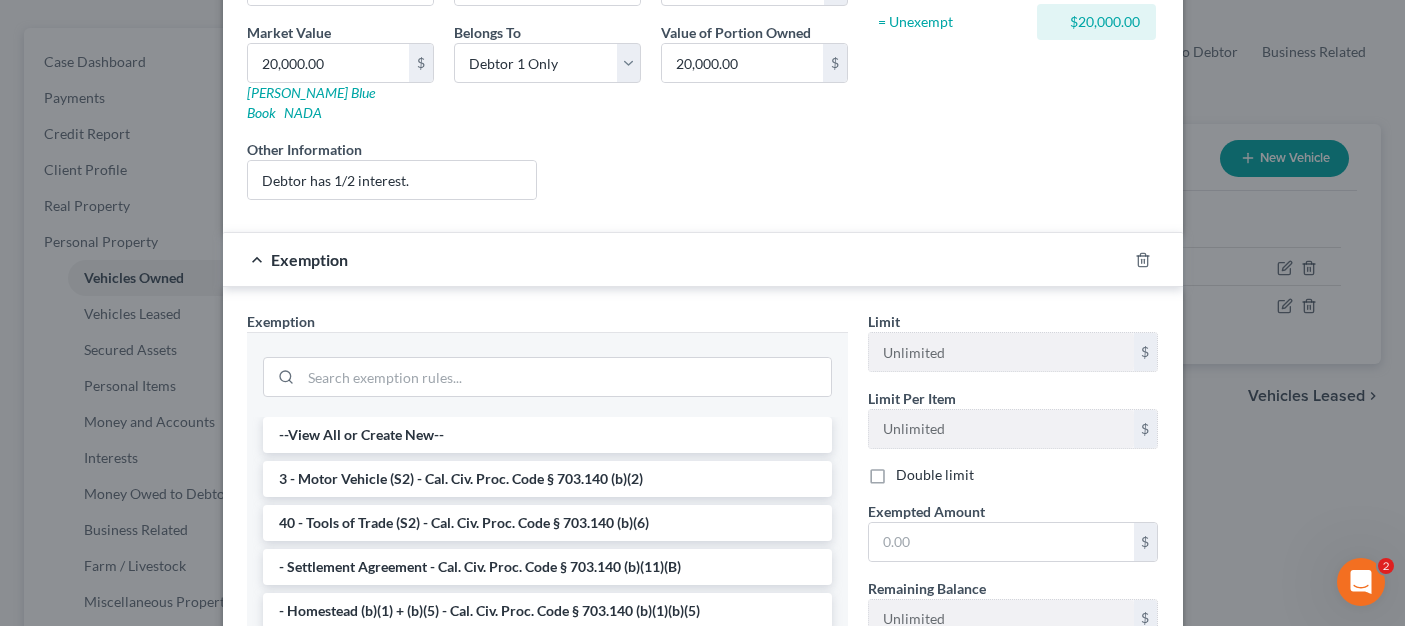 click at bounding box center [1155, 260] 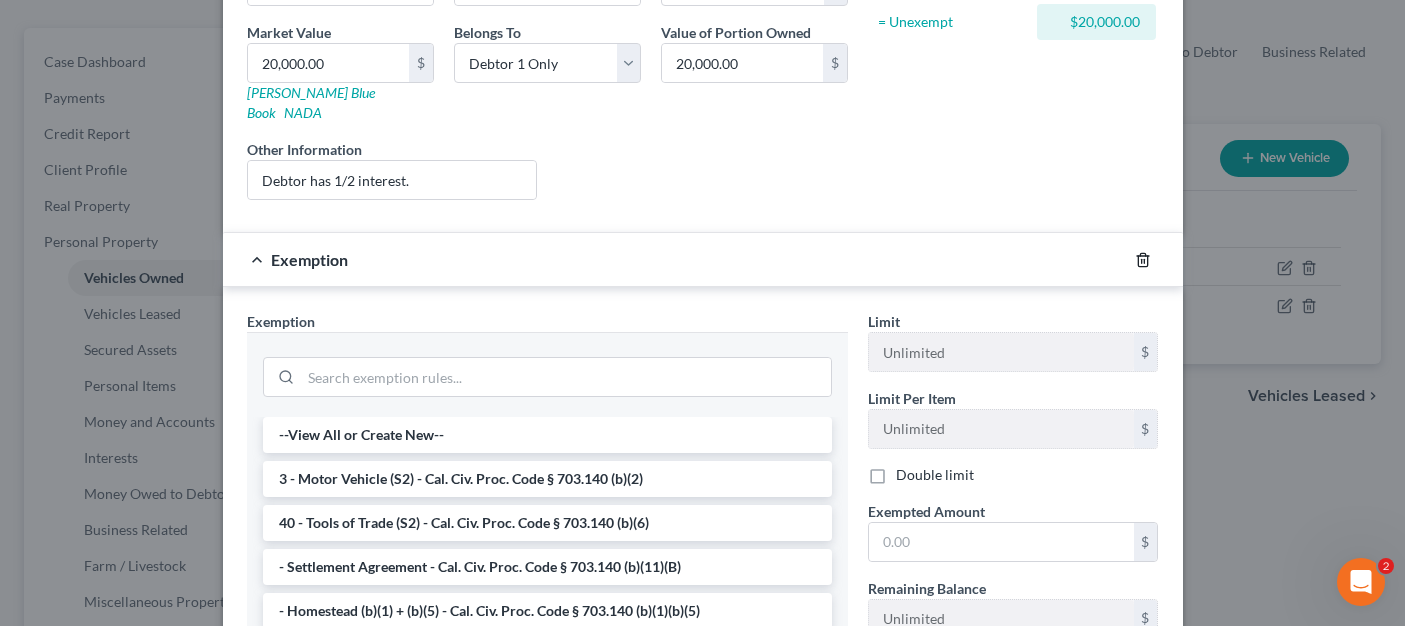 click 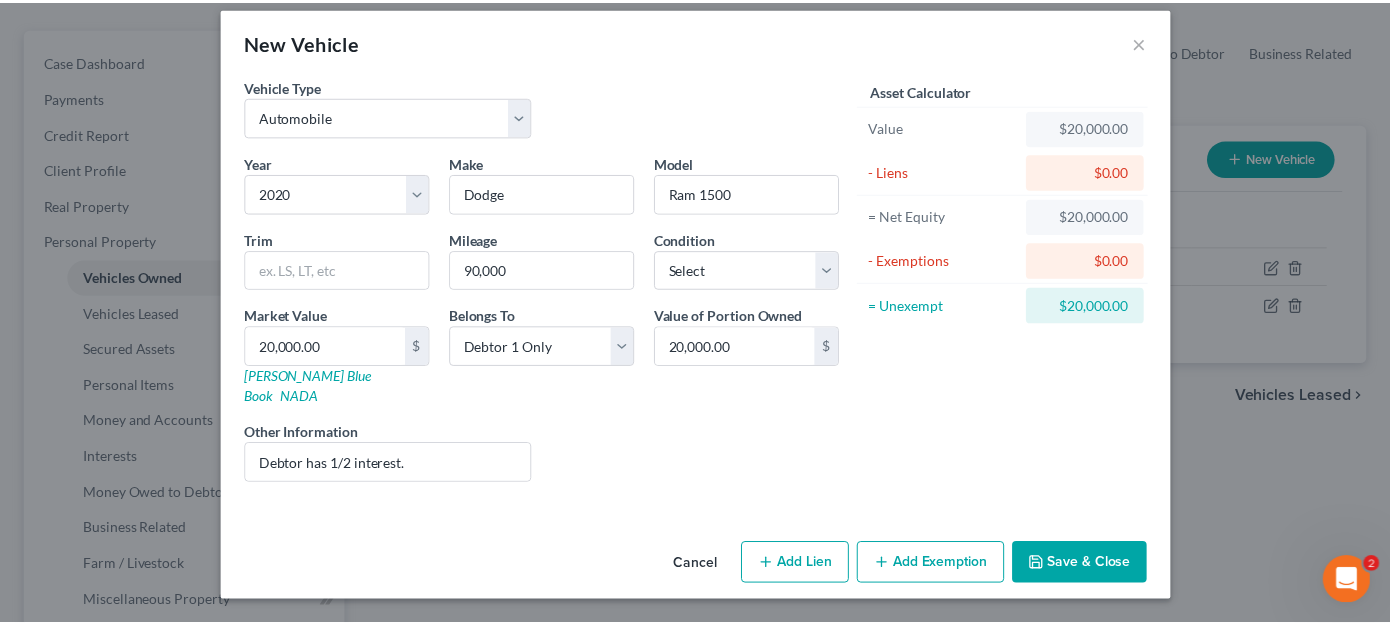 scroll, scrollTop: 0, scrollLeft: 0, axis: both 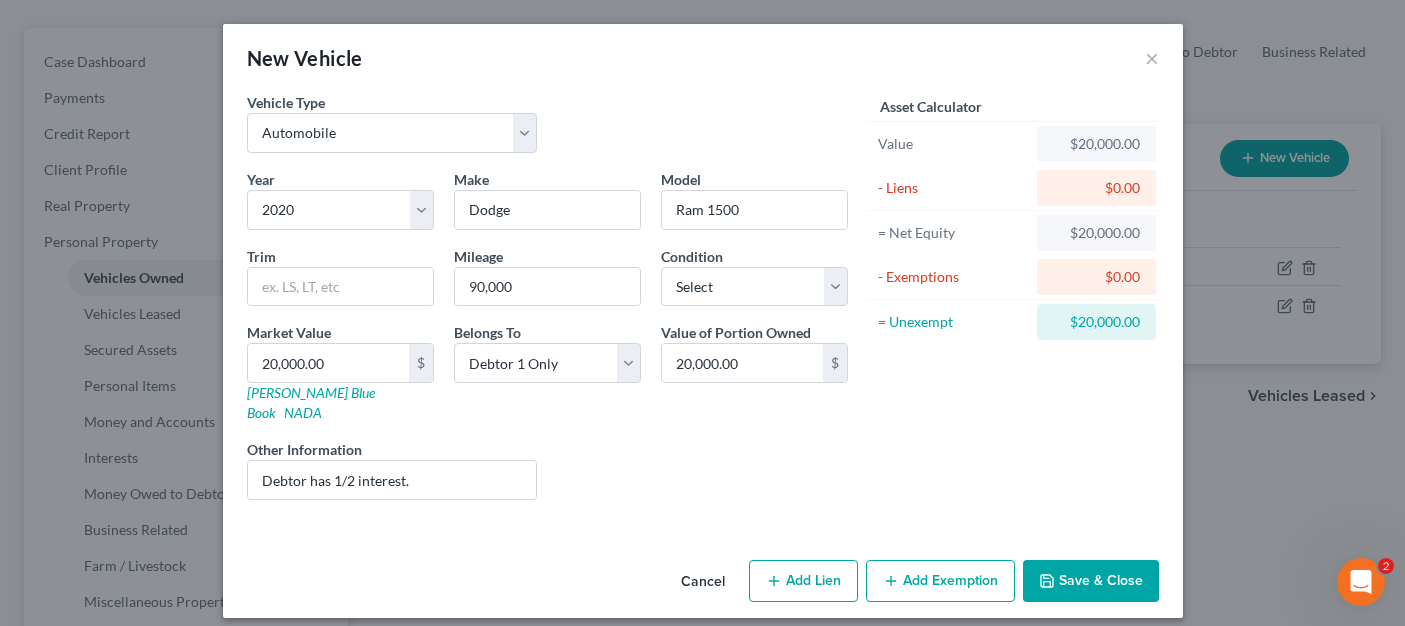 click on "$20,000.00" at bounding box center [1096, 233] 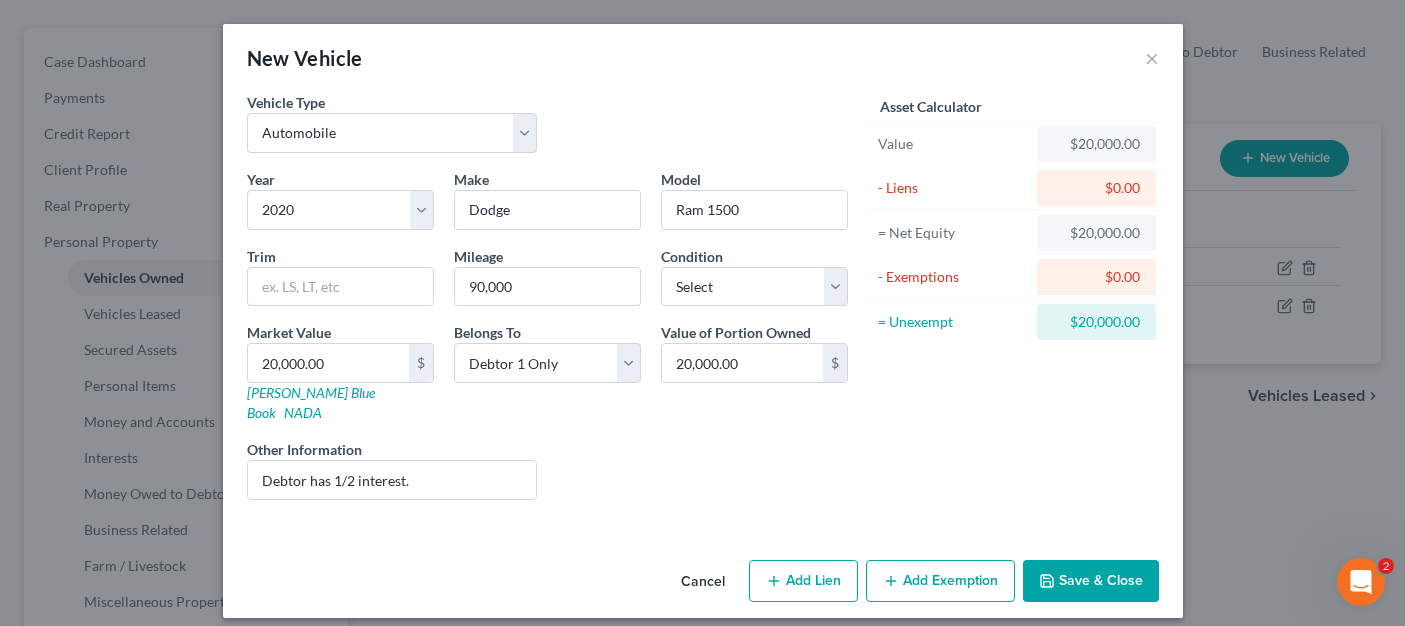 click on "Save & Close" at bounding box center [1091, 581] 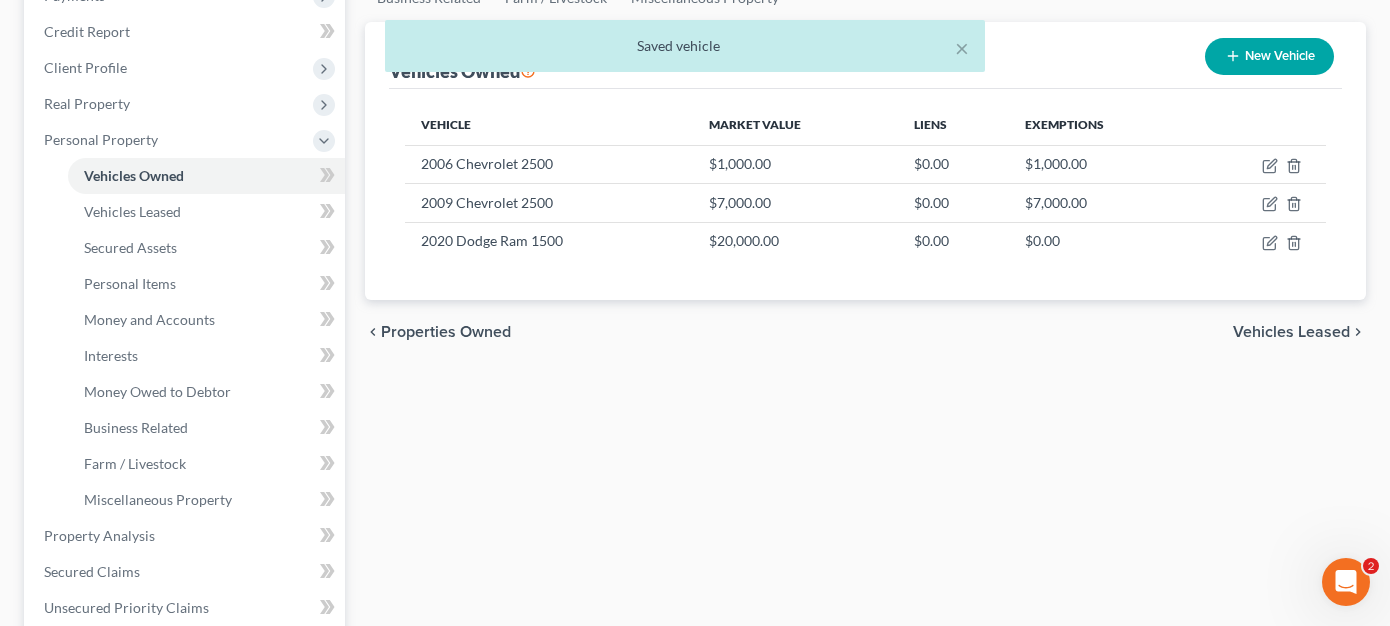 scroll, scrollTop: 400, scrollLeft: 0, axis: vertical 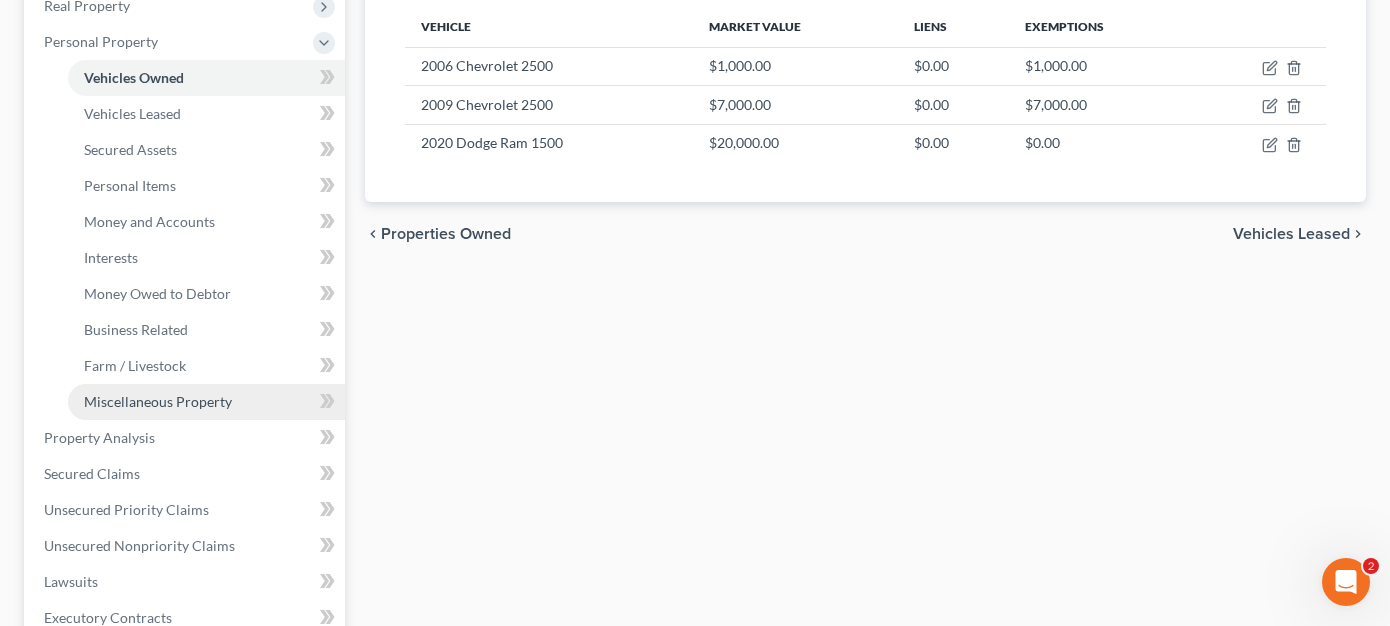 click on "Miscellaneous Property" at bounding box center (206, 402) 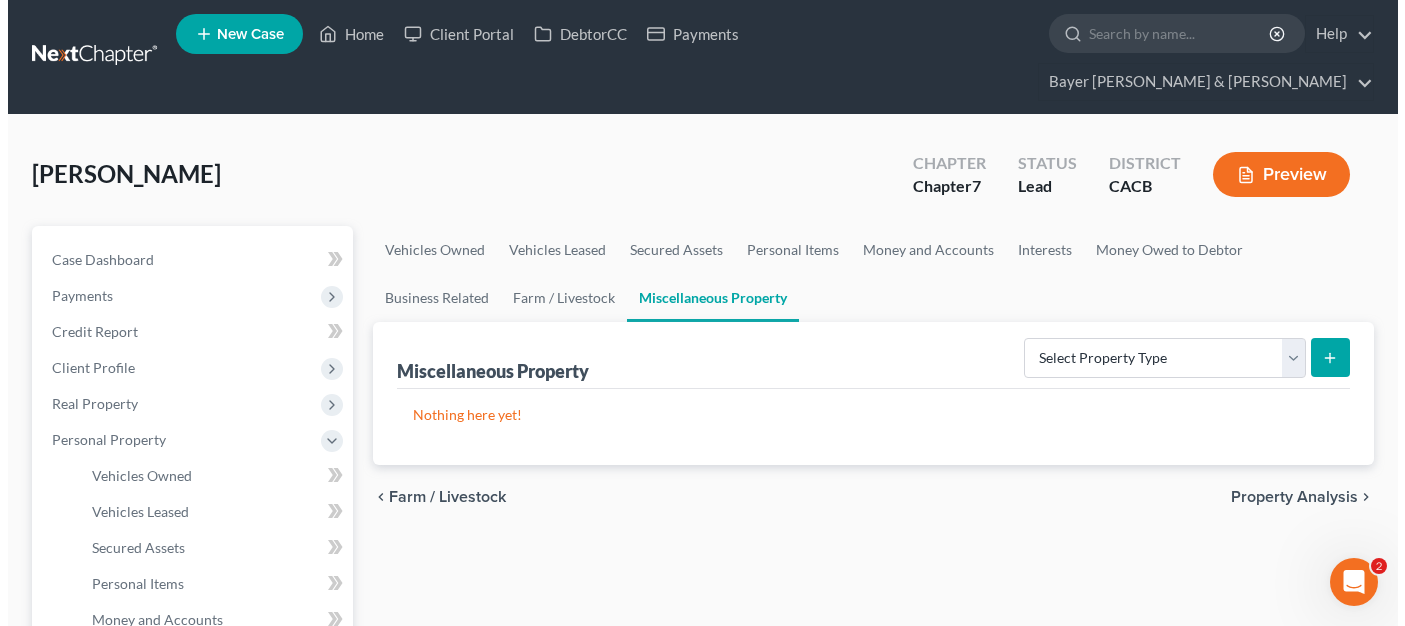 scroll, scrollTop: 0, scrollLeft: 0, axis: both 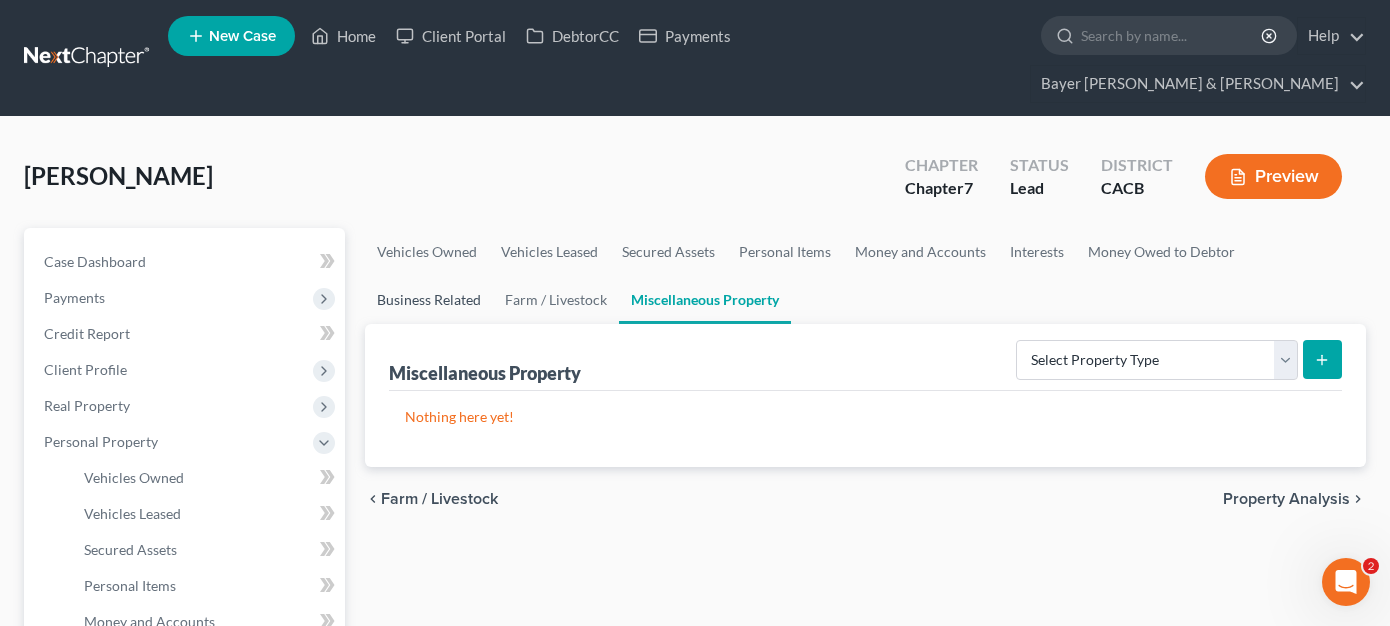 click on "Business Related" at bounding box center (429, 300) 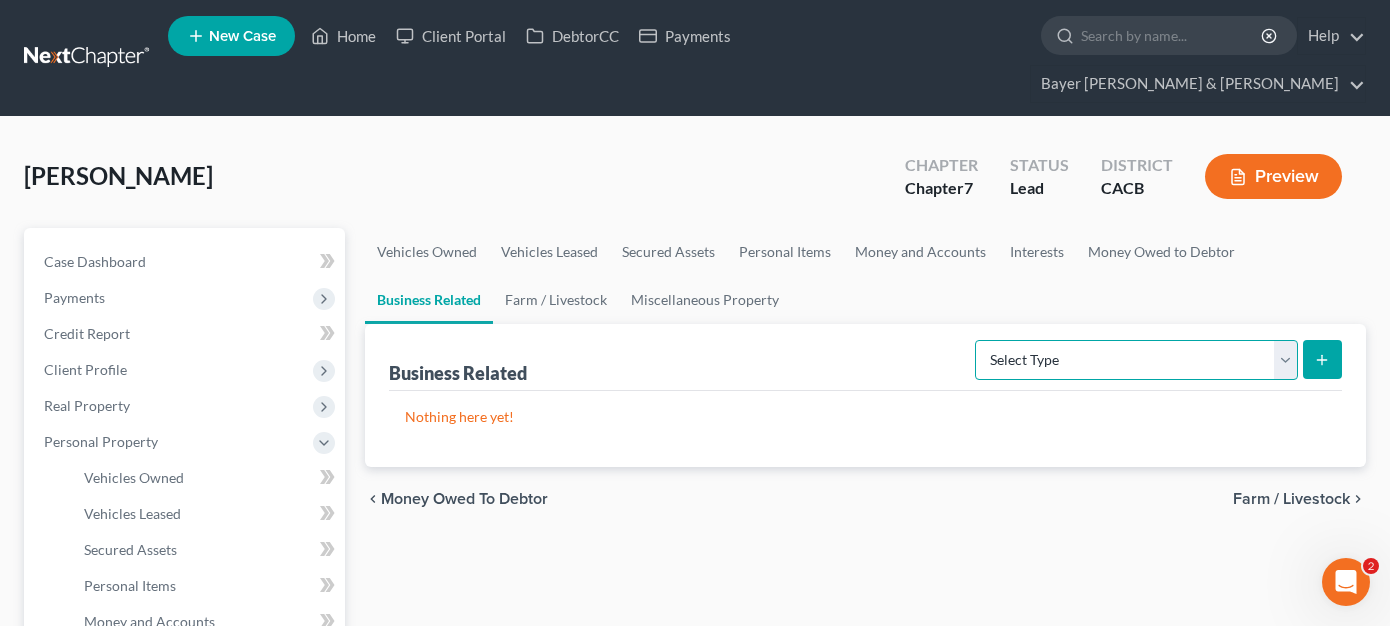click on "Select Type Customer Lists Franchises Inventory Licenses Machinery Office Equipment, Furnishings, Supplies Other Business Related Property Not Listed Patents, Copyrights, Intellectual Property" at bounding box center (1136, 360) 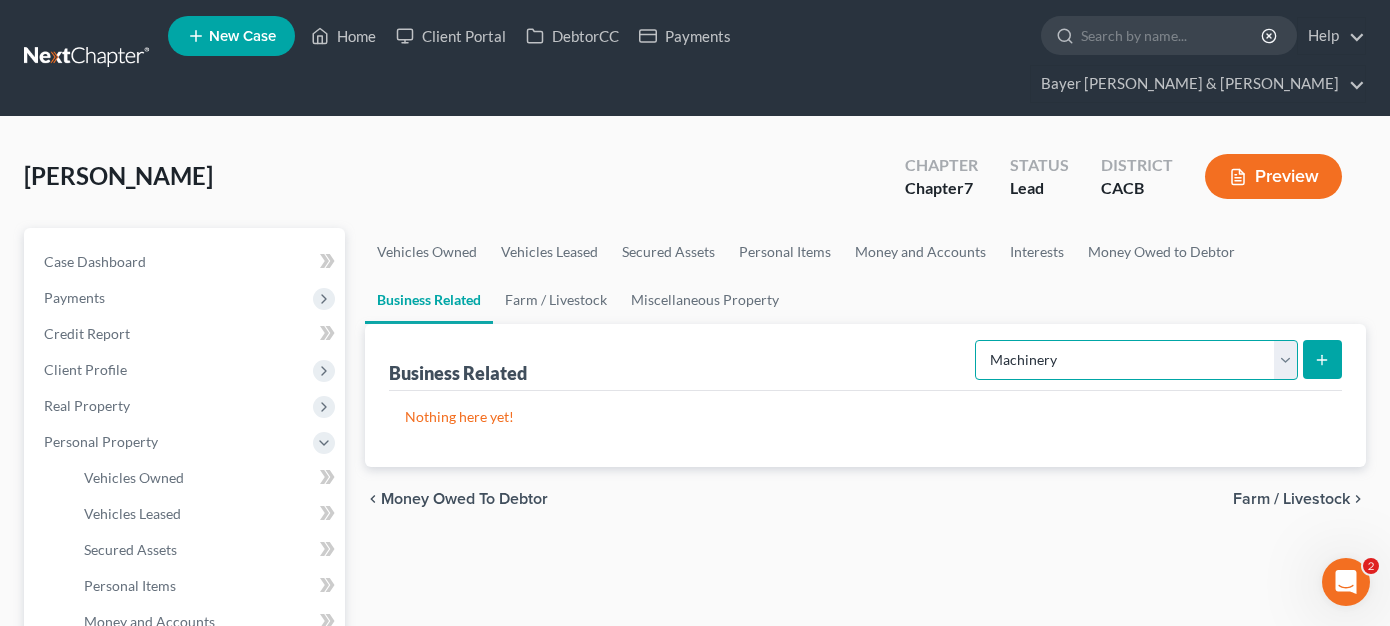 click on "Select Type Customer Lists Franchises Inventory Licenses Machinery Office Equipment, Furnishings, Supplies Other Business Related Property Not Listed Patents, Copyrights, Intellectual Property" at bounding box center [1136, 360] 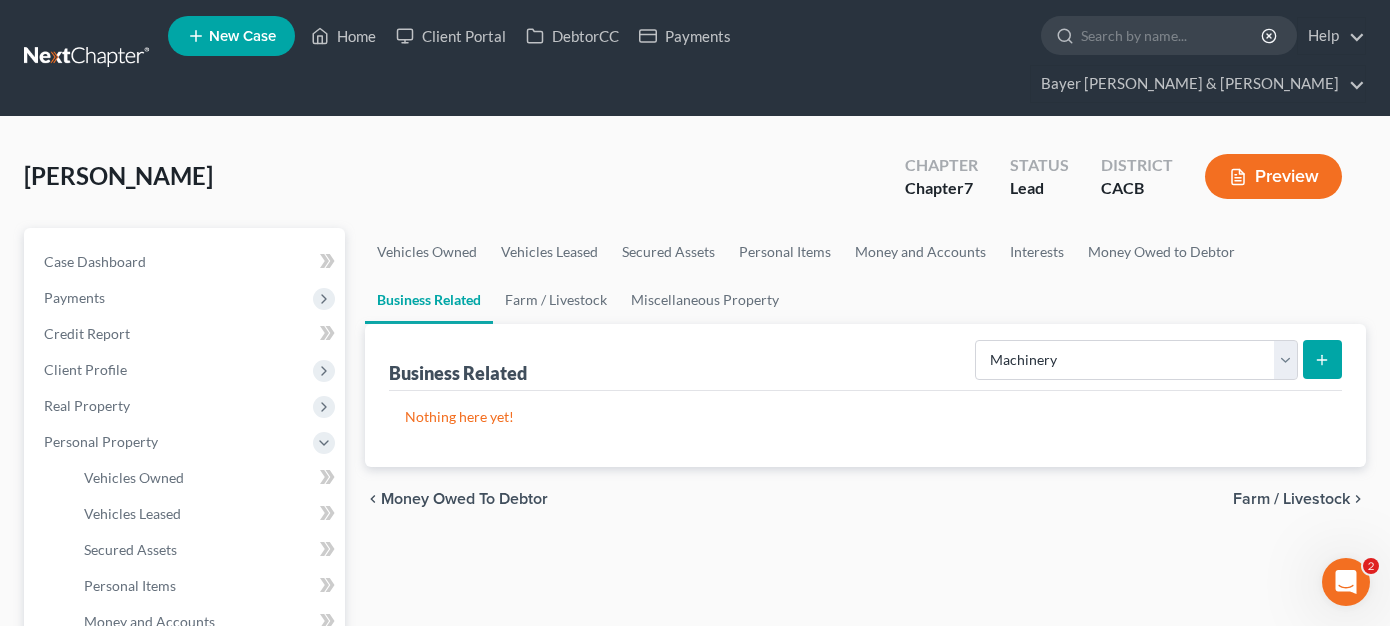 click at bounding box center [1322, 359] 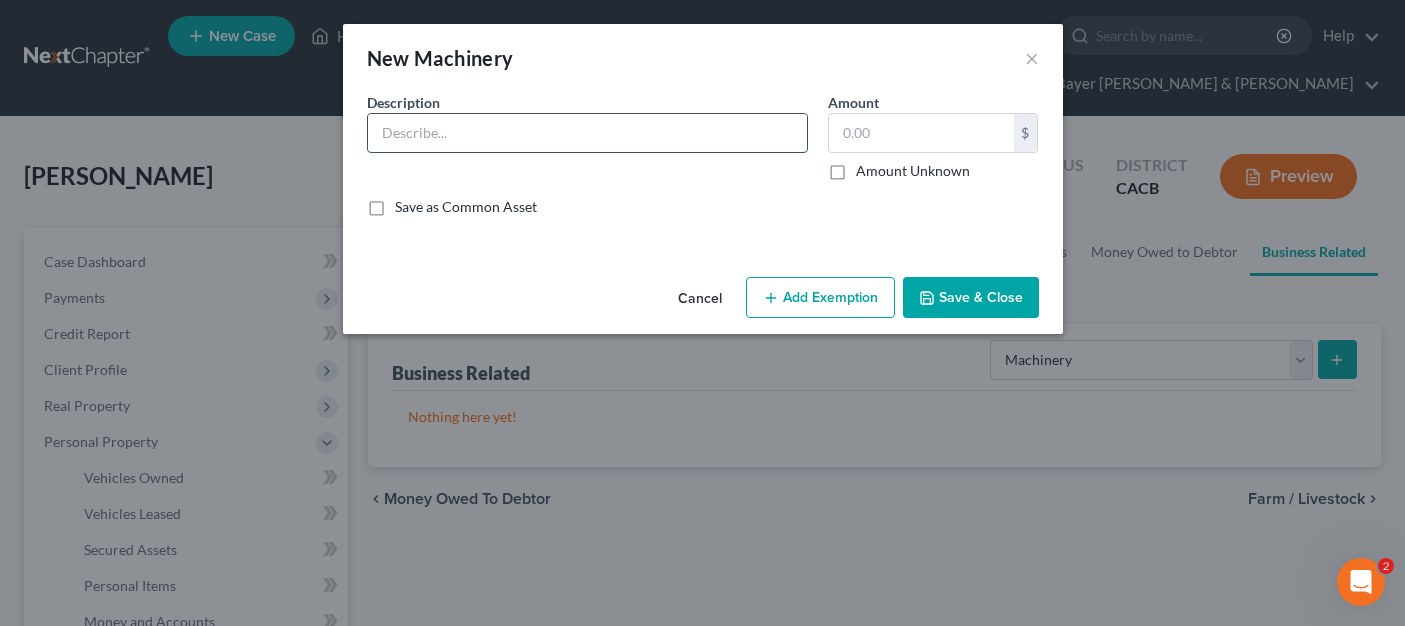 click at bounding box center (587, 133) 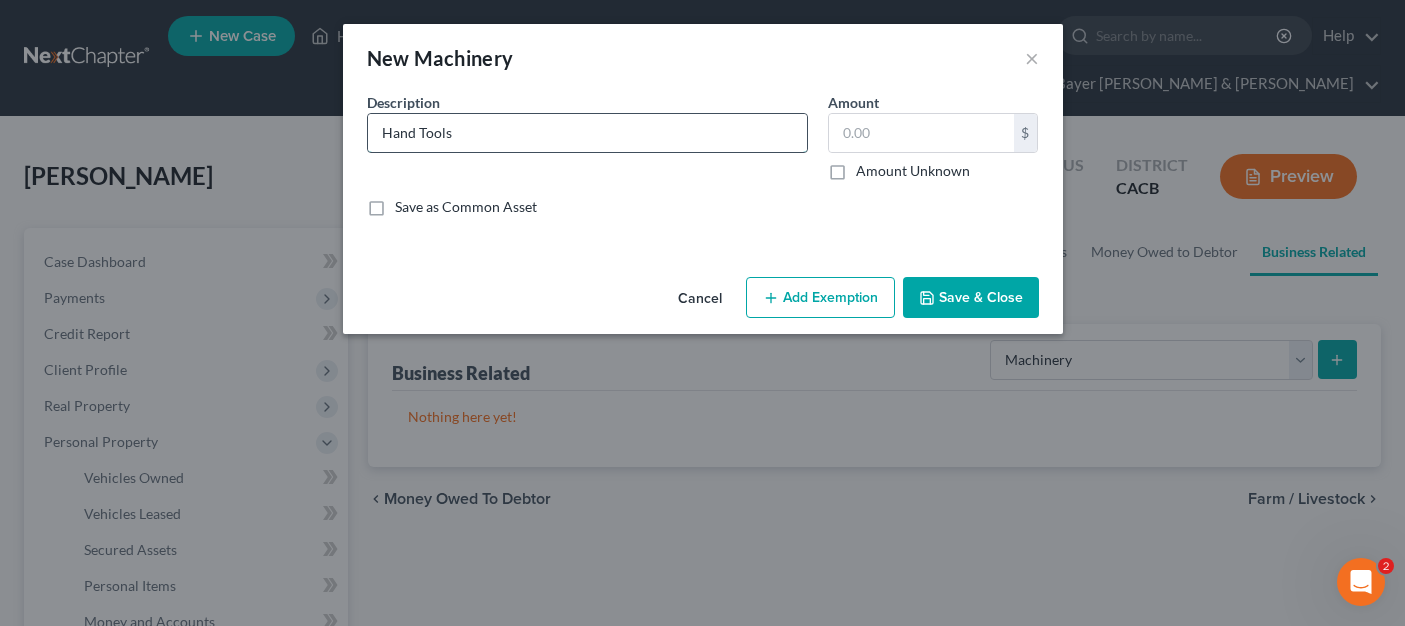 type on "Hand Tools" 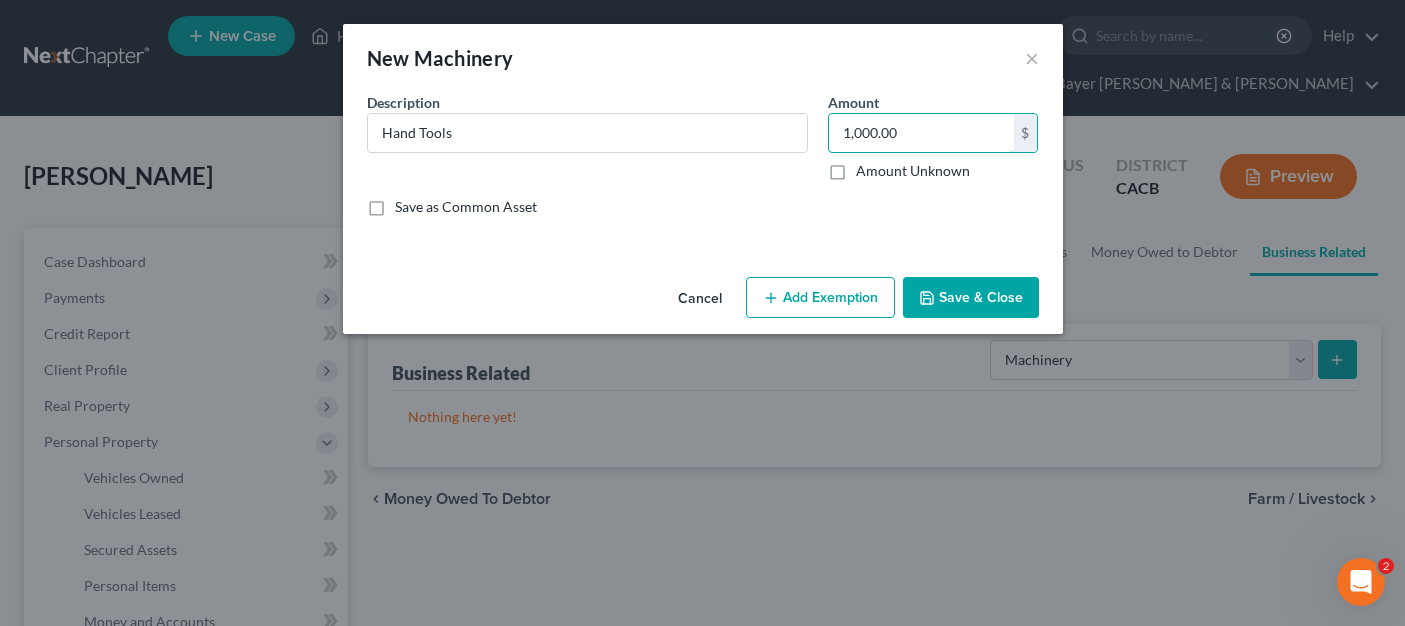 type on "1,000.00" 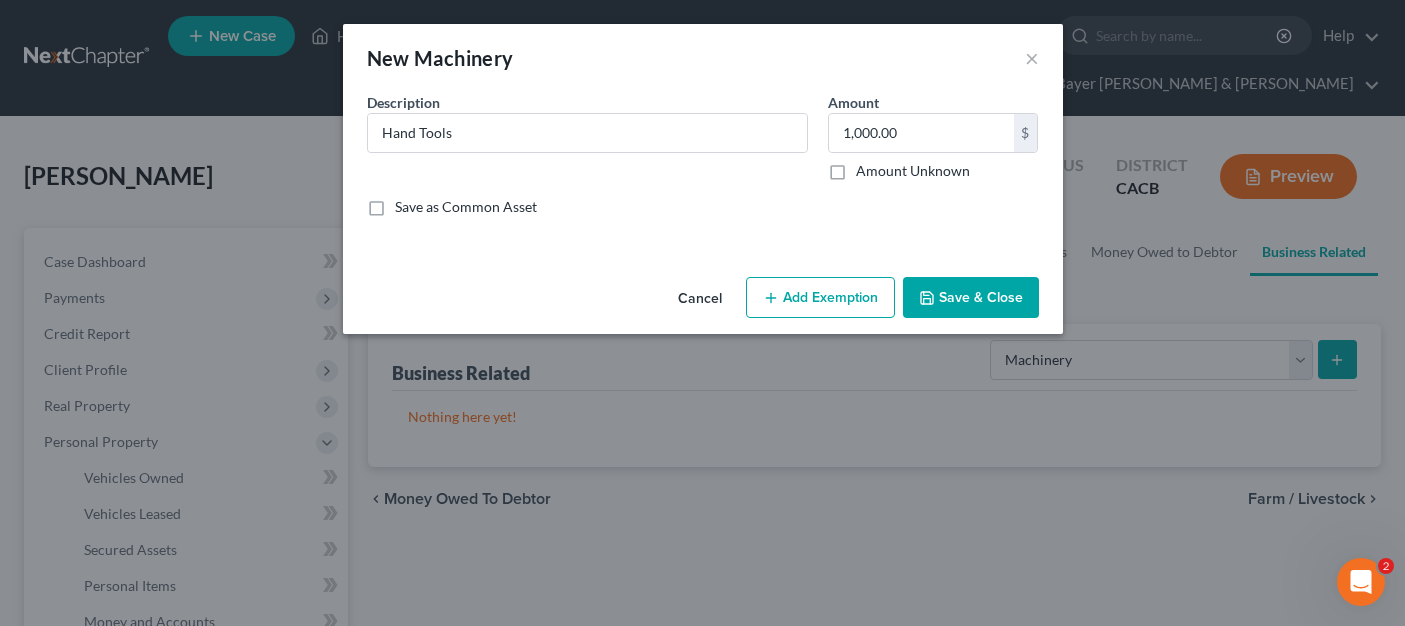 click on "Add Exemption" at bounding box center [820, 298] 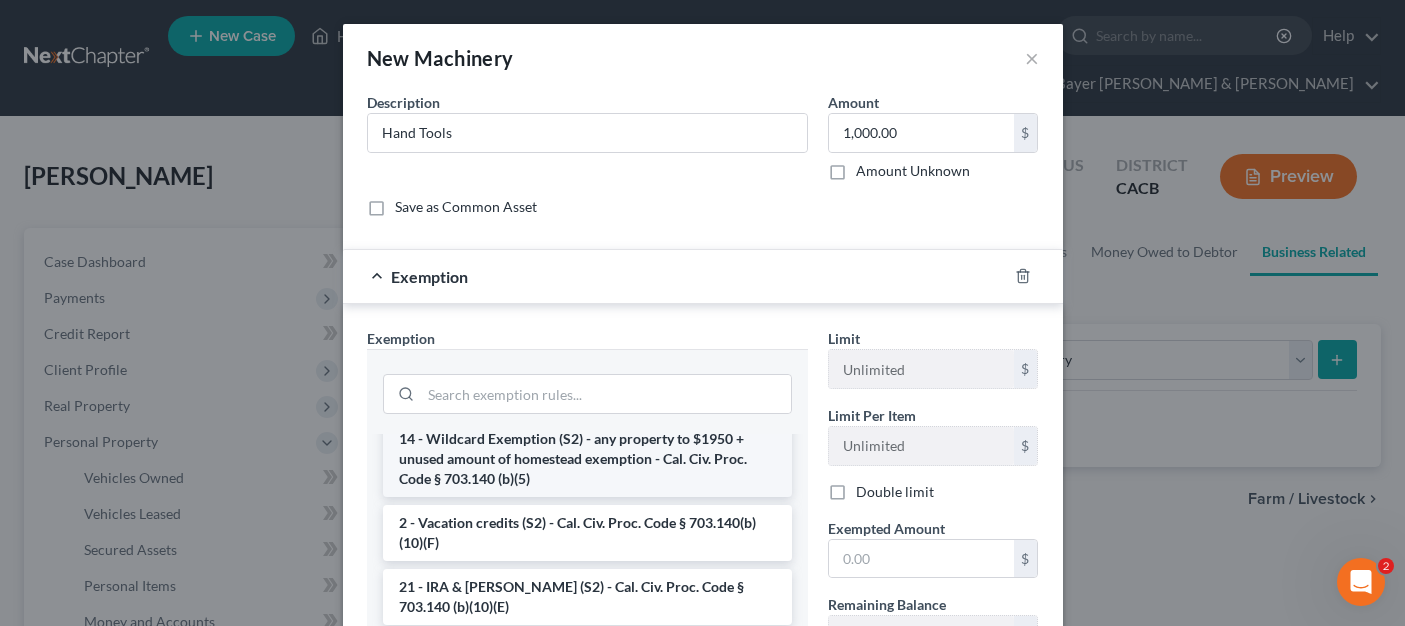 scroll, scrollTop: 500, scrollLeft: 0, axis: vertical 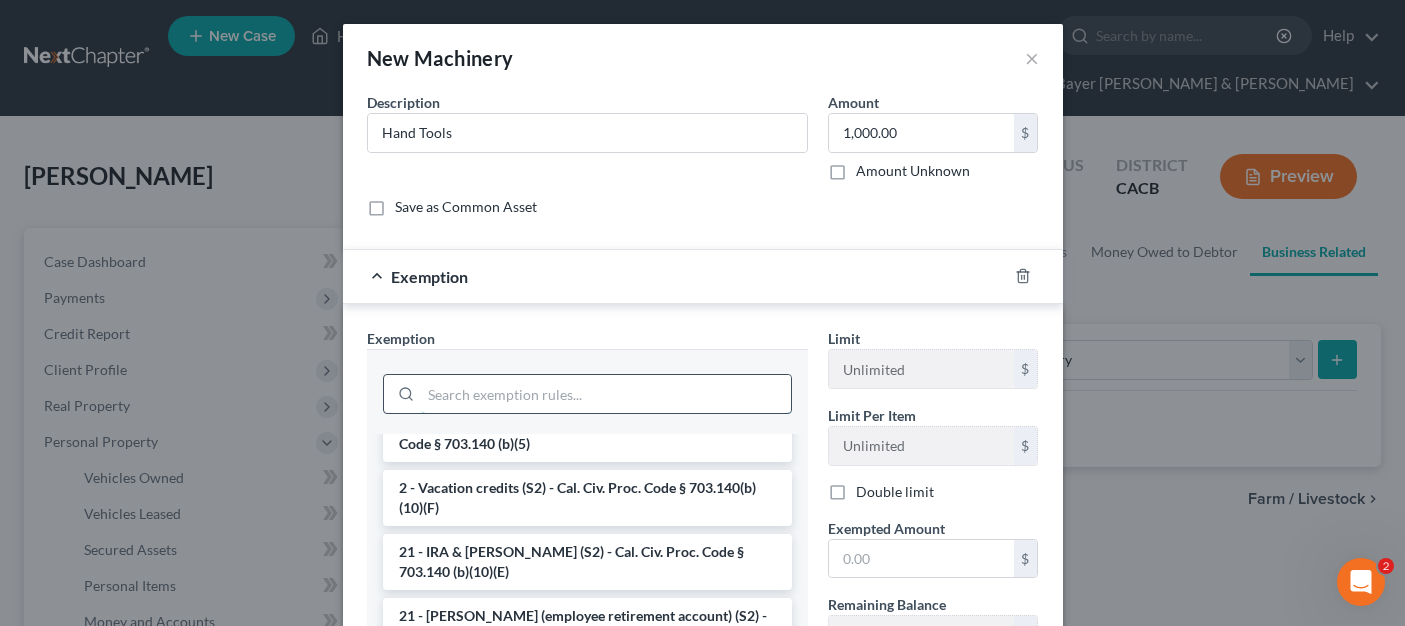 click at bounding box center [606, 394] 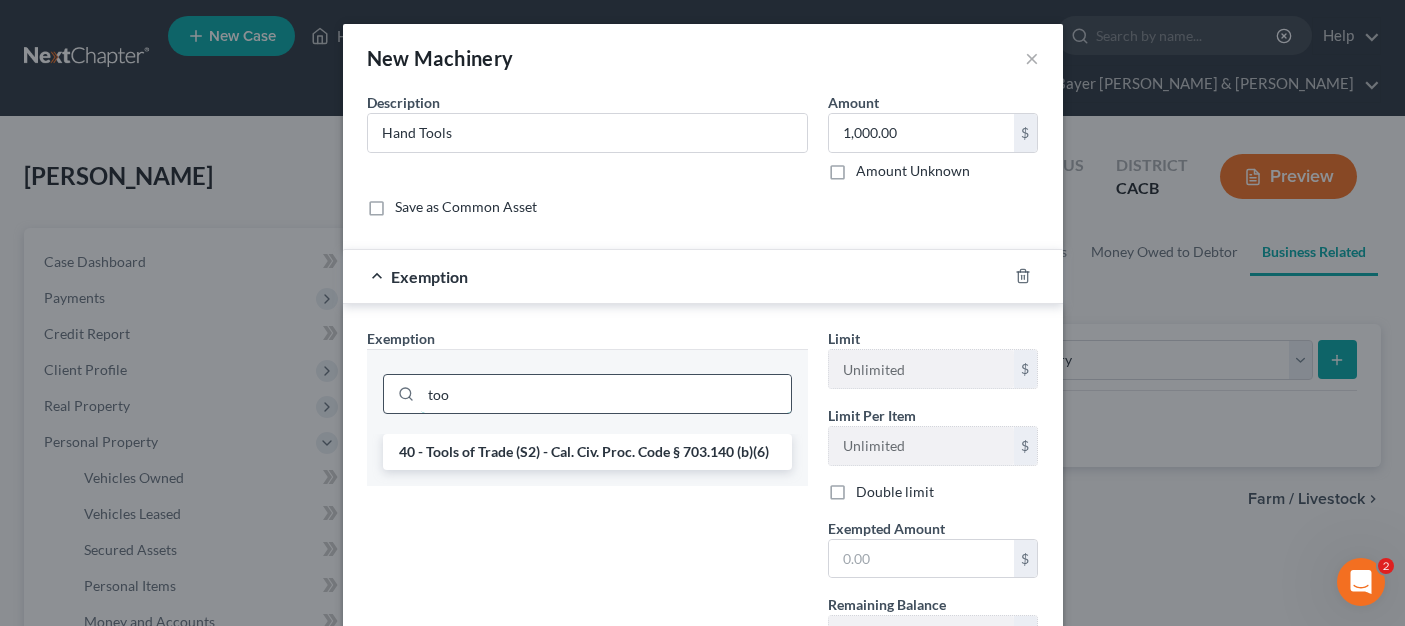 scroll, scrollTop: 0, scrollLeft: 0, axis: both 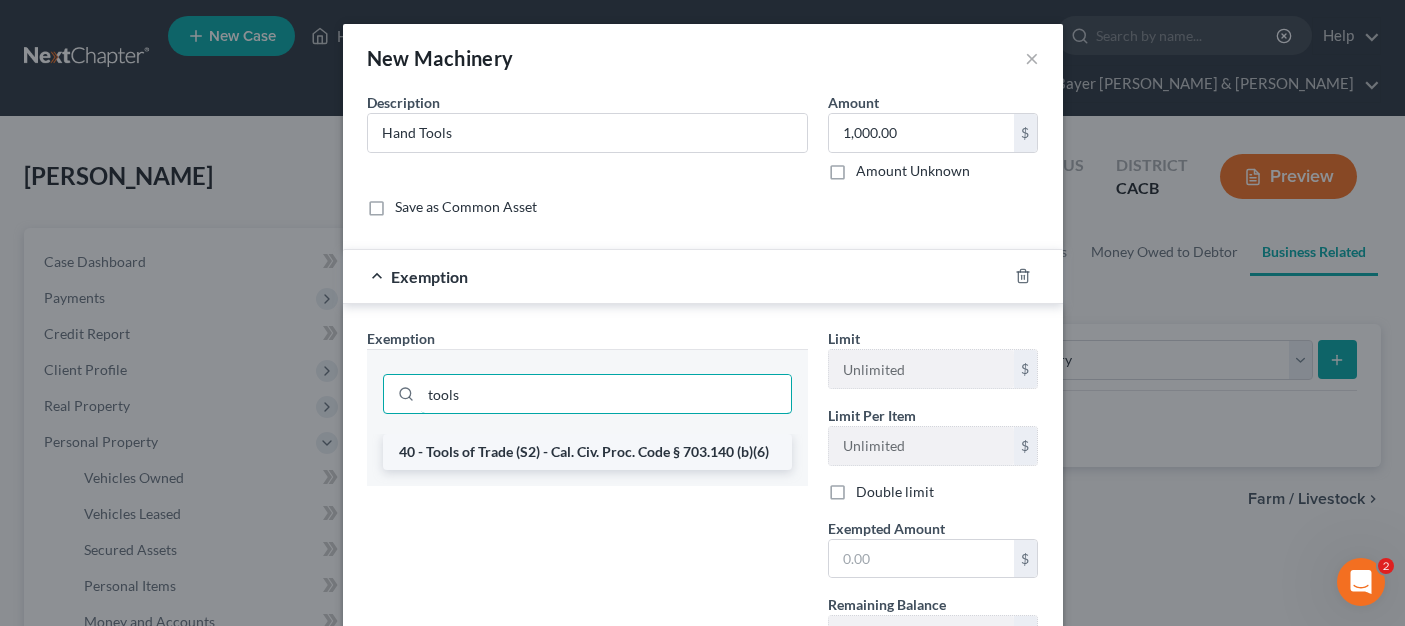 type on "tools" 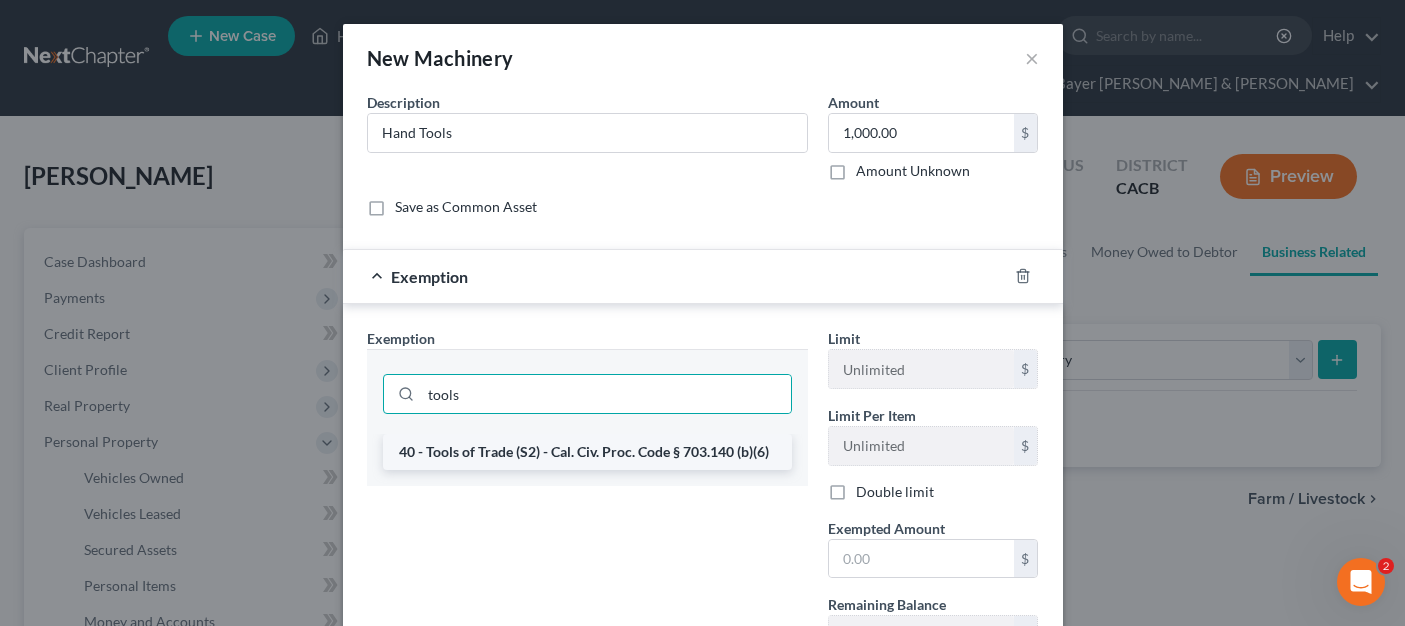 click on "40 - Tools of Trade (S2)  - Cal. Civ. Proc. Code § 703.140 (b)(6)" at bounding box center [587, 452] 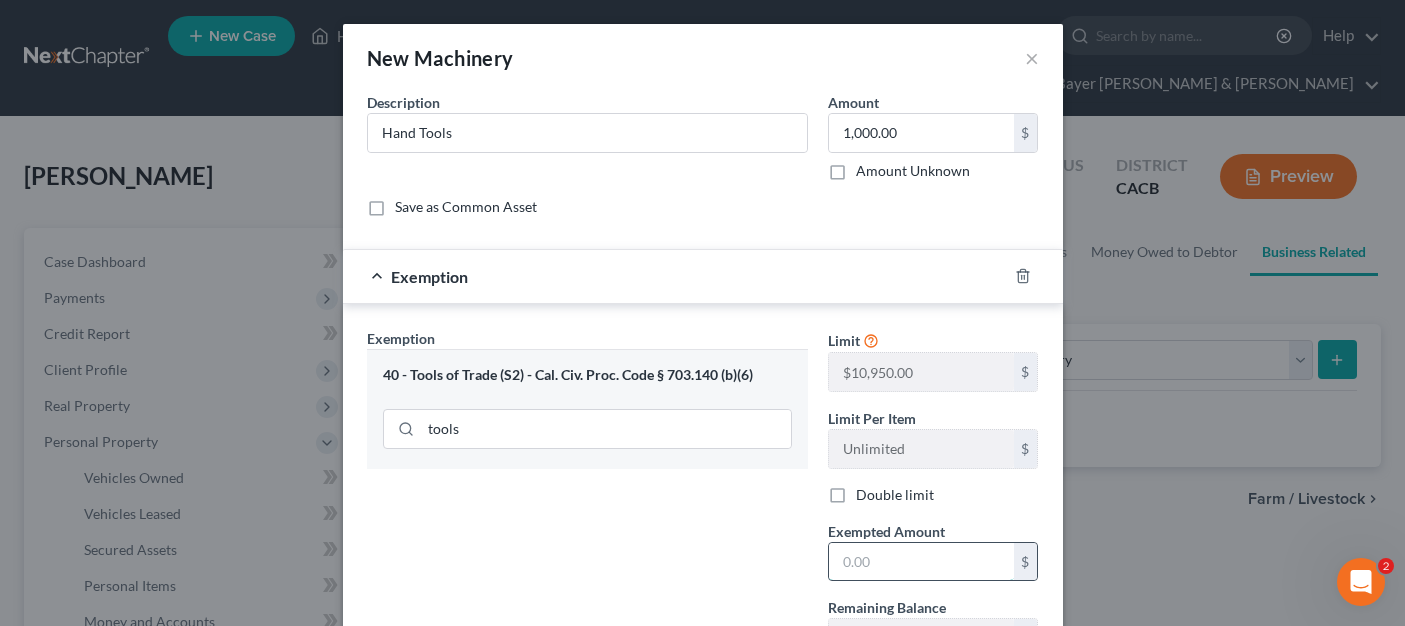 click at bounding box center [921, 562] 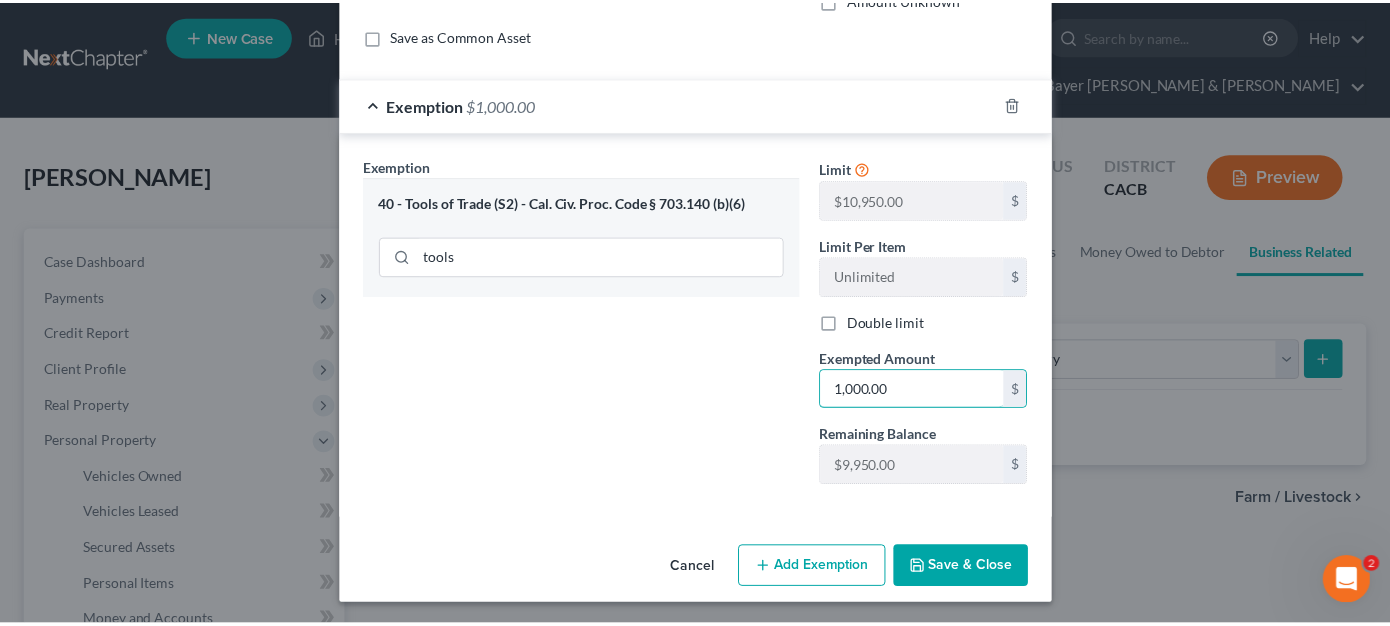 scroll, scrollTop: 175, scrollLeft: 0, axis: vertical 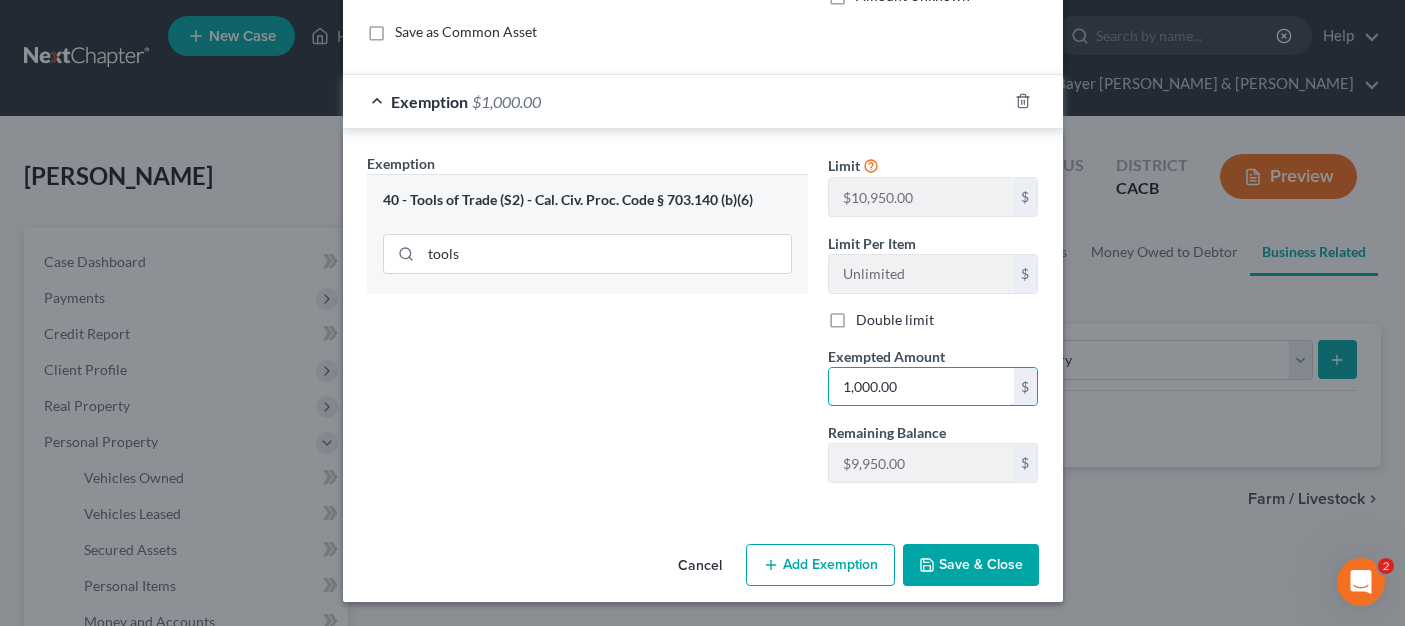 type on "1,000.00" 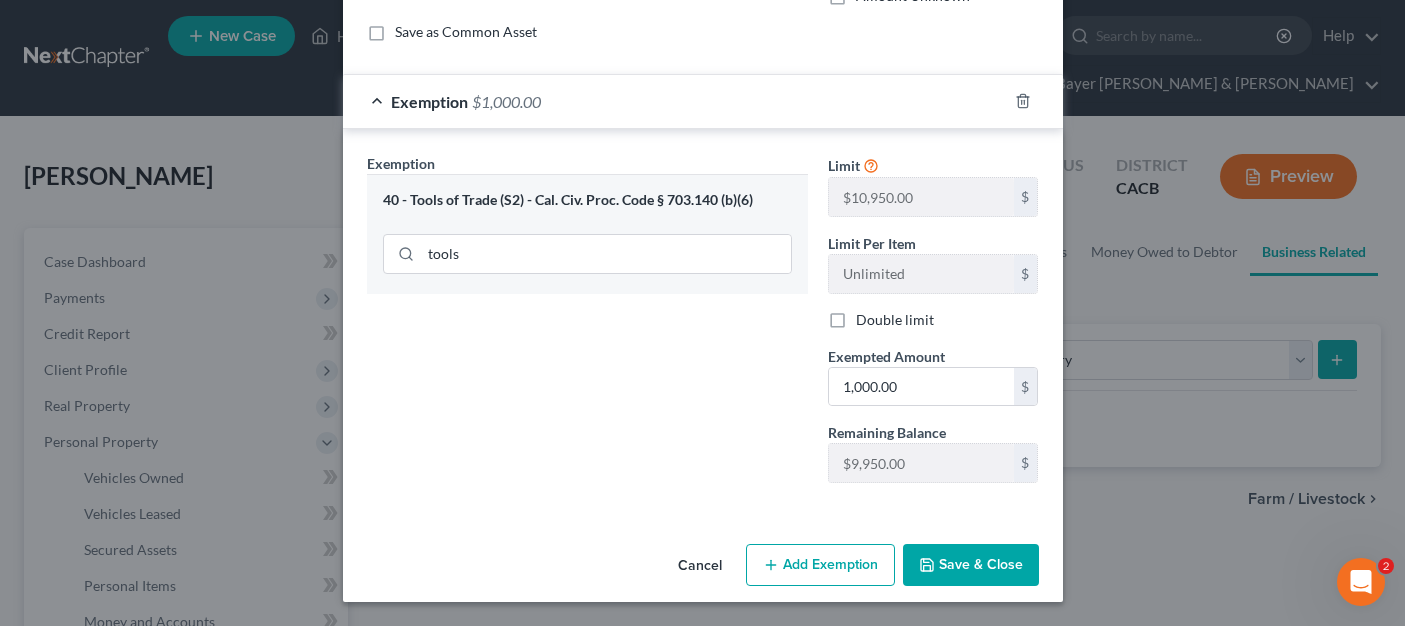 click on "Save & Close" at bounding box center (971, 565) 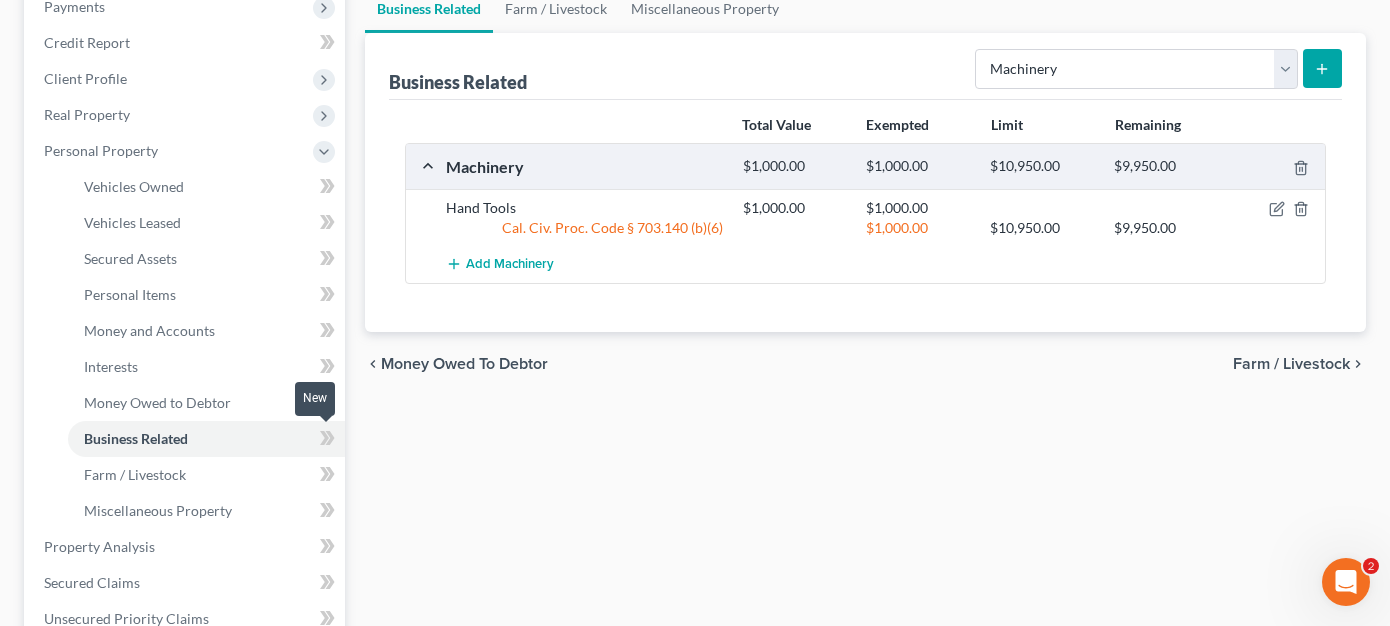 scroll, scrollTop: 300, scrollLeft: 0, axis: vertical 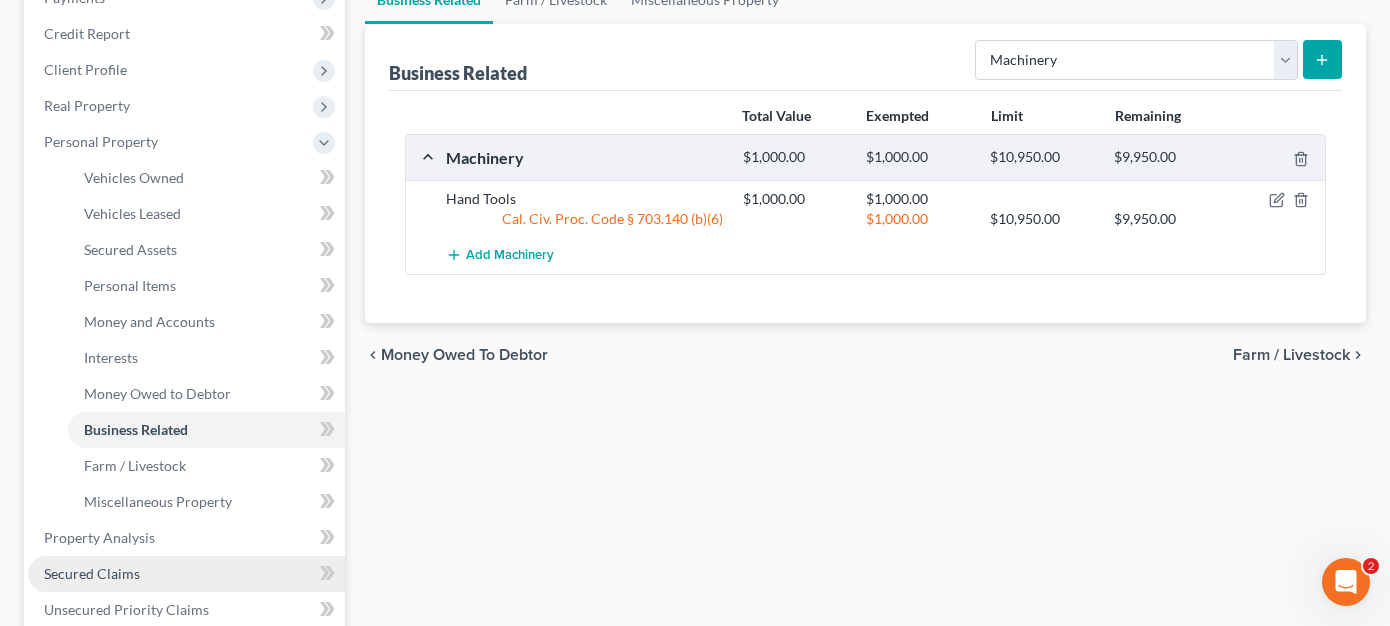 click on "Secured Claims" at bounding box center [186, 574] 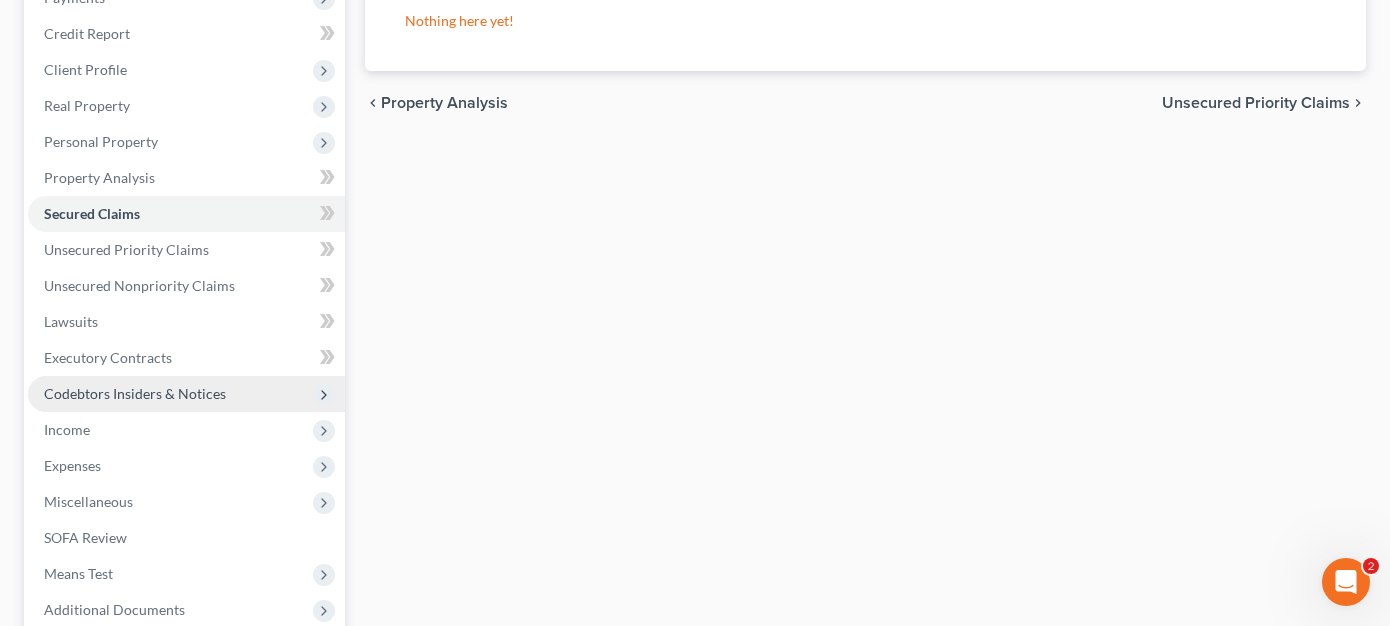 scroll, scrollTop: 400, scrollLeft: 0, axis: vertical 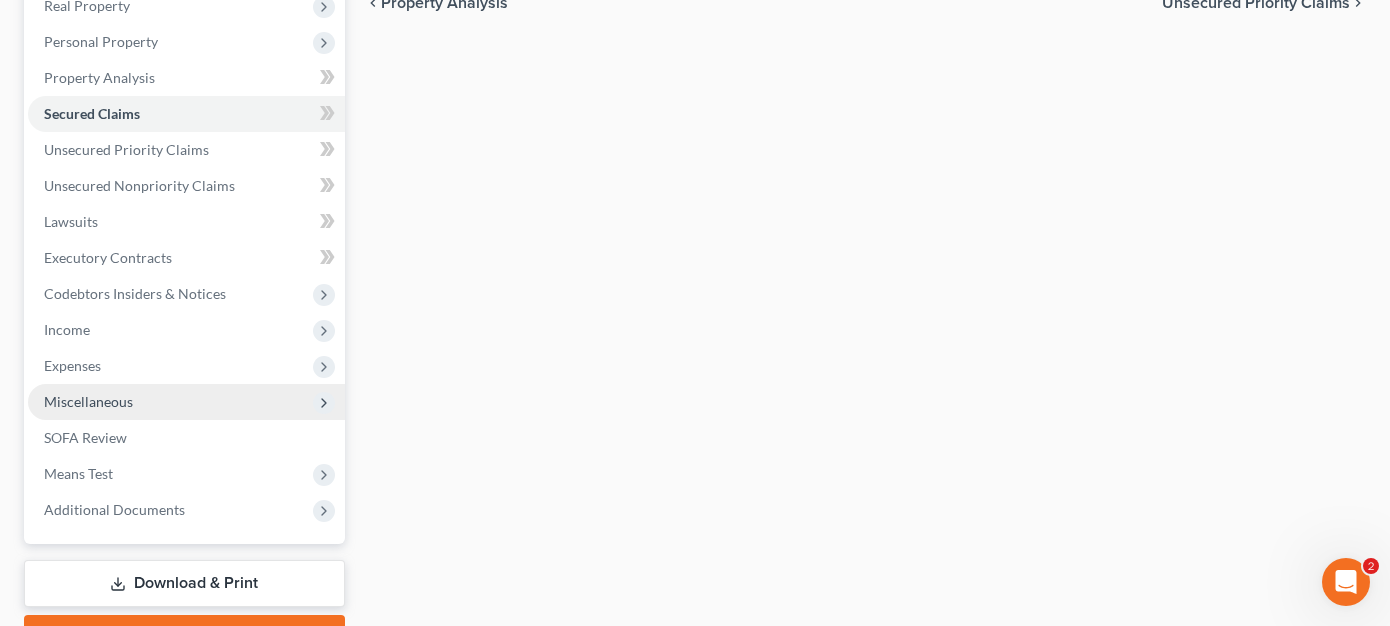click on "Miscellaneous" at bounding box center (186, 402) 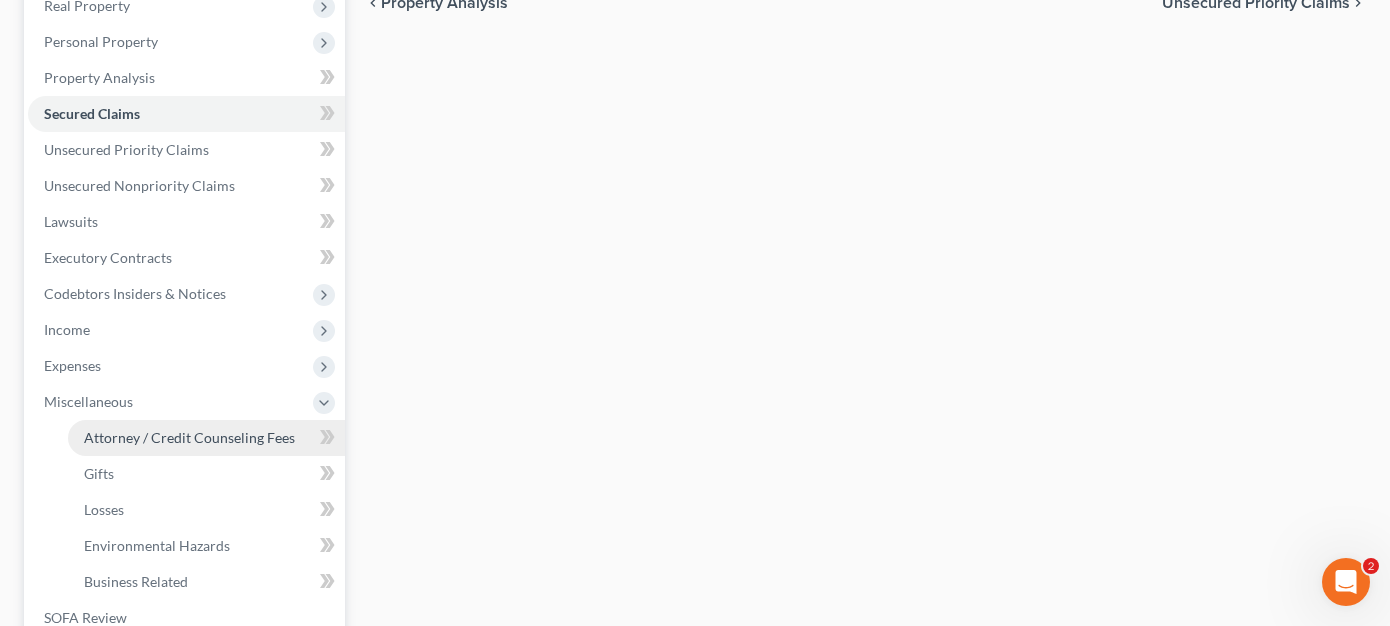click on "Attorney / Credit Counseling Fees" at bounding box center [189, 437] 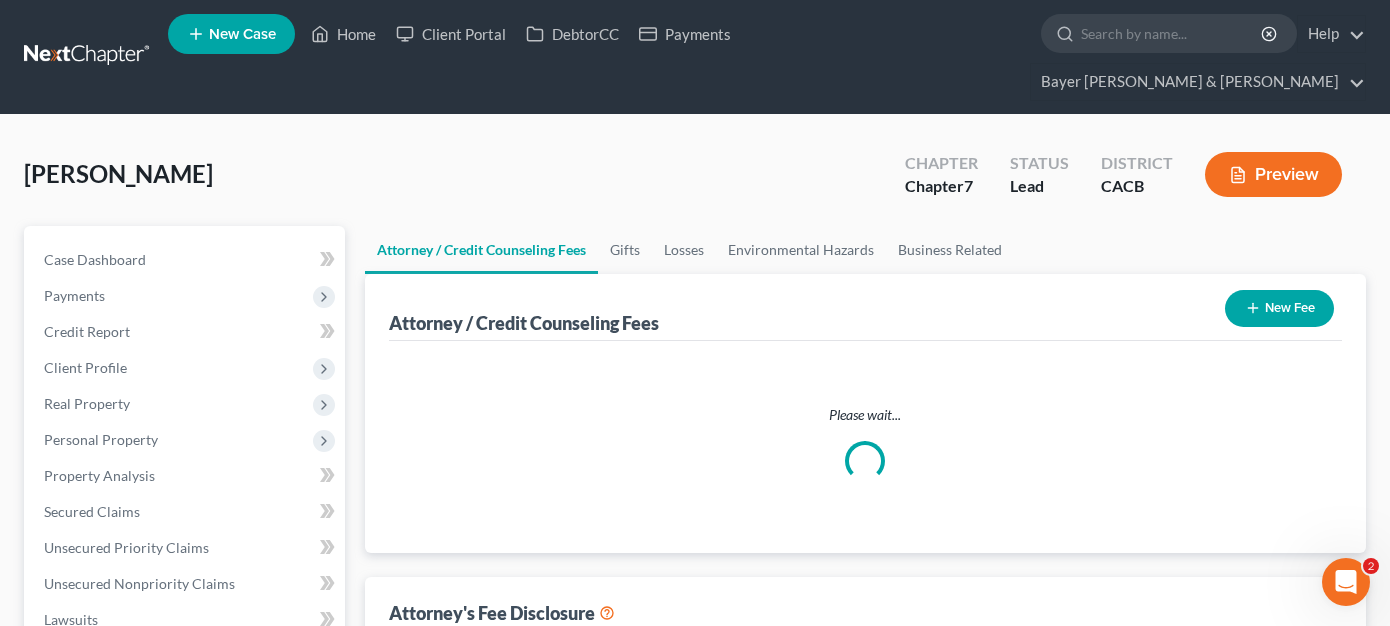 scroll, scrollTop: 0, scrollLeft: 0, axis: both 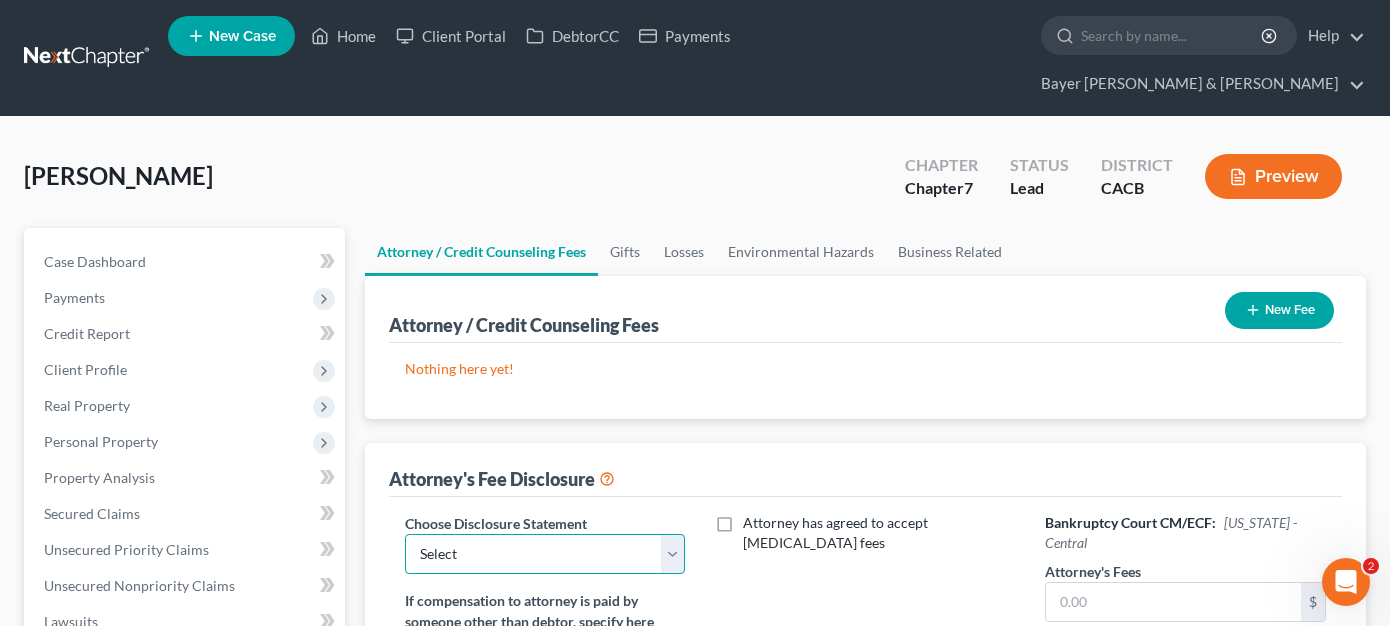 click on "Select Substitution in Ch 7 (when UST requests docs) Chapter 11 Standard Ch7 Fee Disclosure Business-Non Discharge cases" at bounding box center [545, 554] 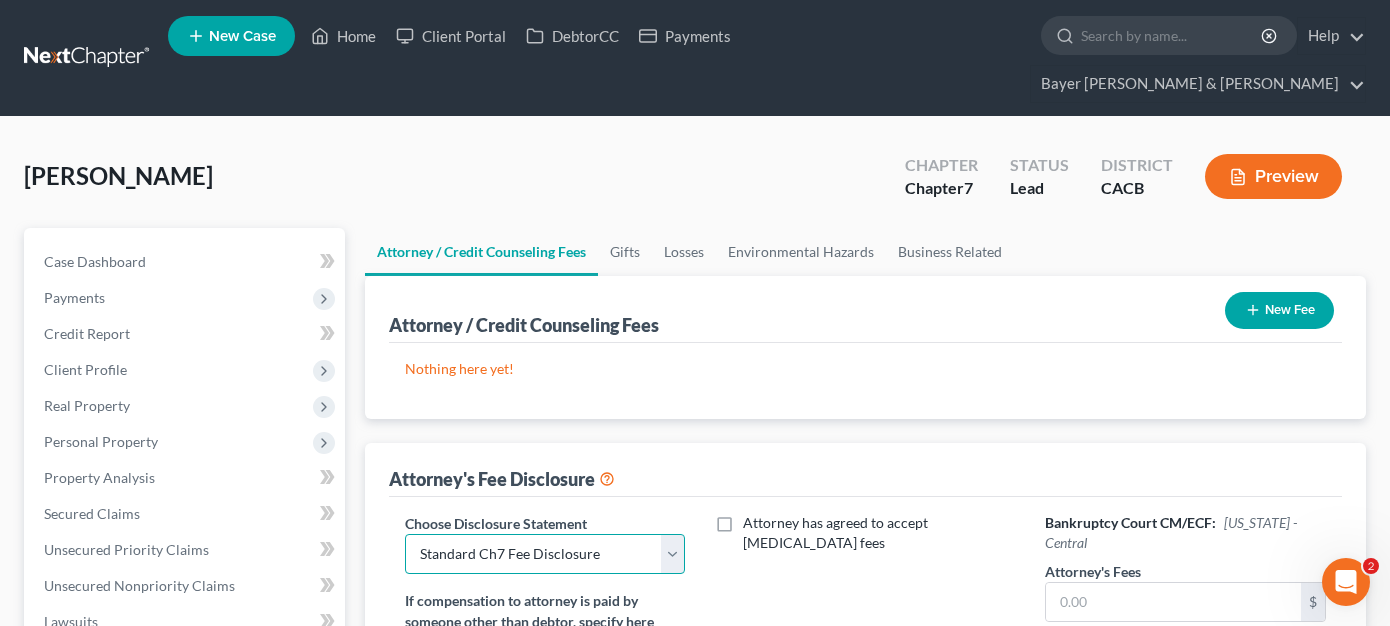 click on "Select Substitution in Ch 7 (when UST requests docs) Chapter 11 Standard Ch7 Fee Disclosure Business-Non Discharge cases" at bounding box center (545, 554) 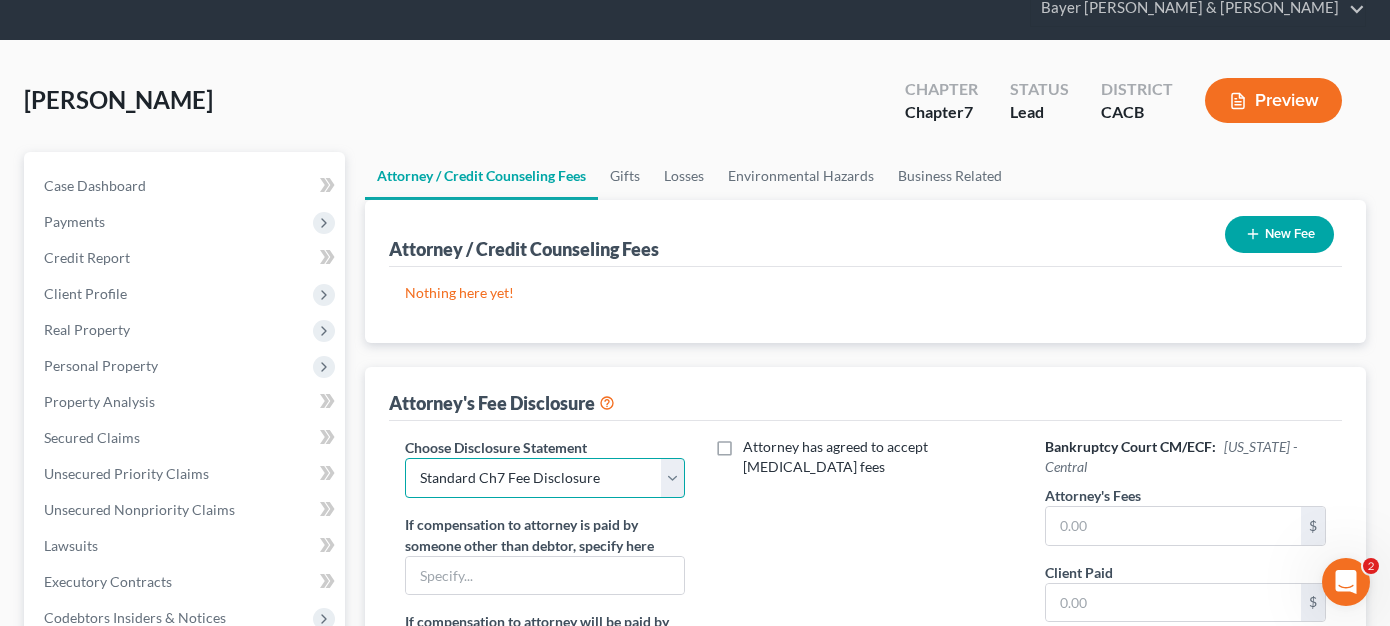 scroll, scrollTop: 300, scrollLeft: 0, axis: vertical 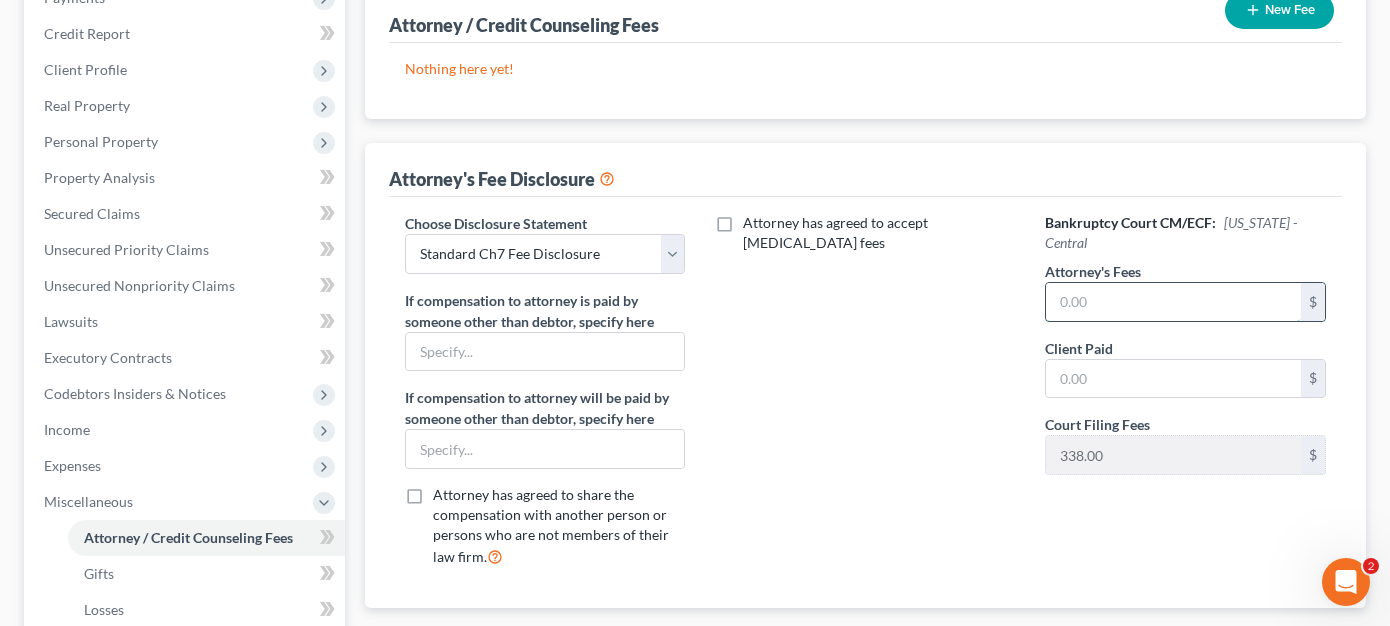 click at bounding box center [1173, 302] 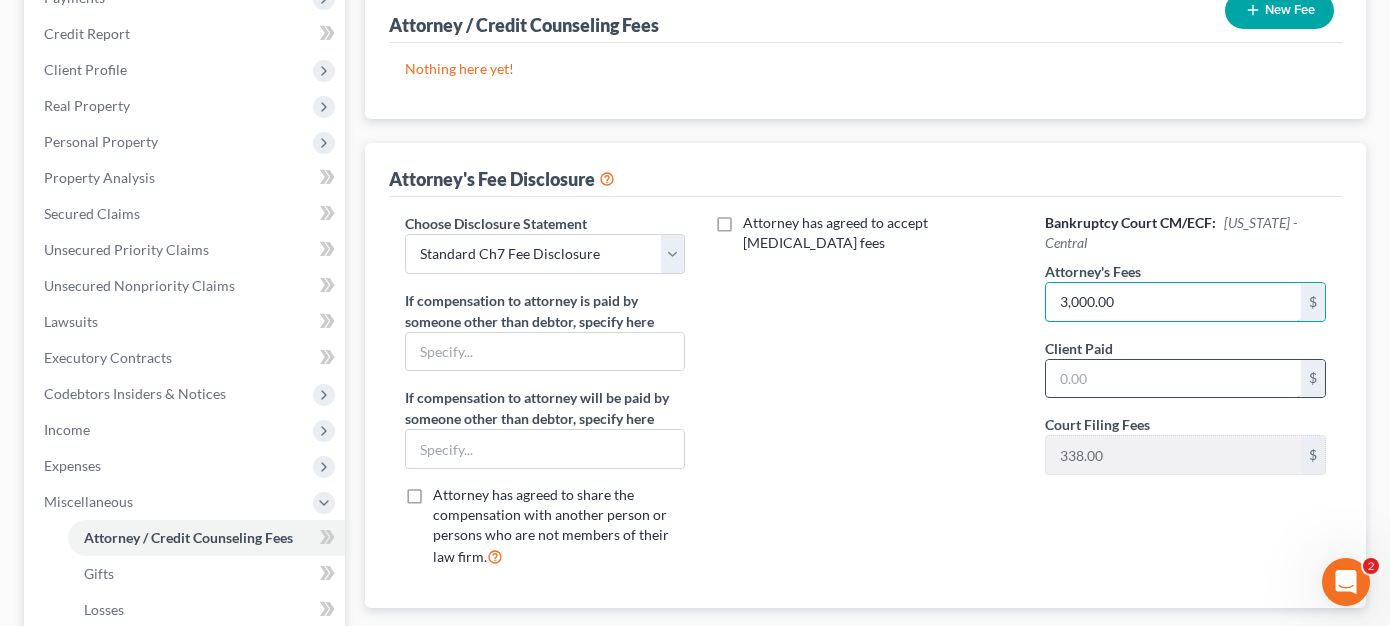 type on "3,000.00" 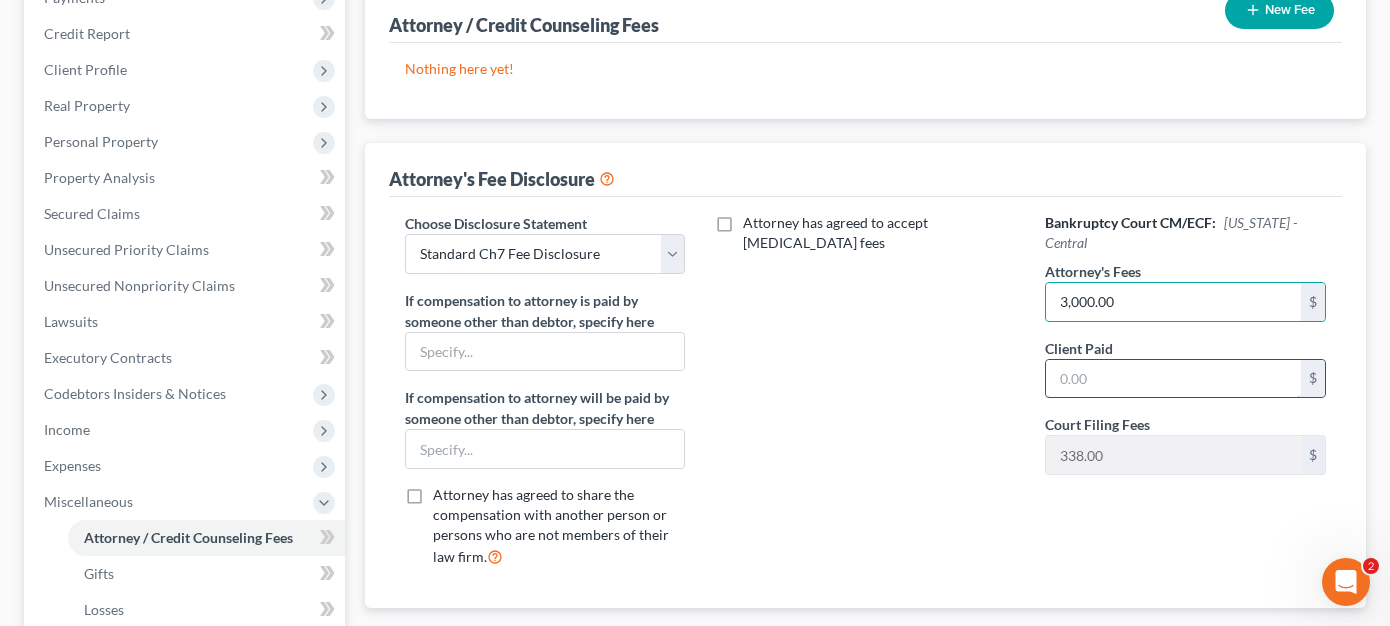 click at bounding box center [1173, 379] 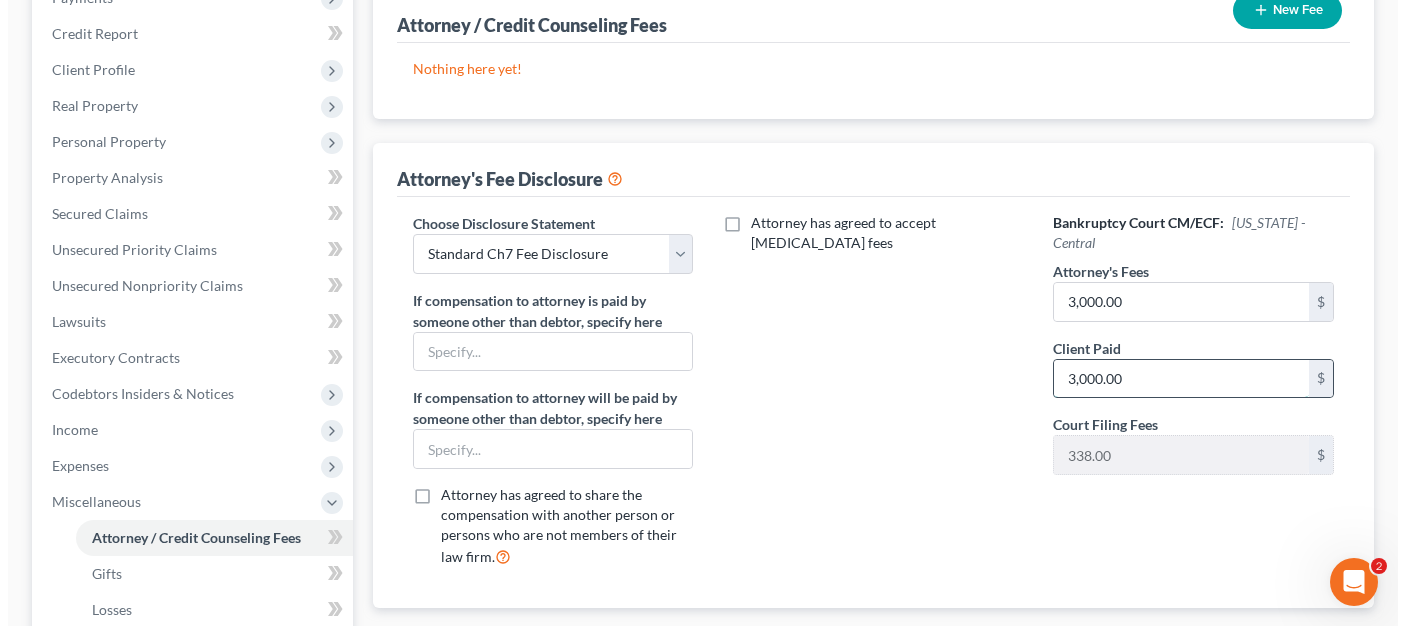 scroll, scrollTop: 200, scrollLeft: 0, axis: vertical 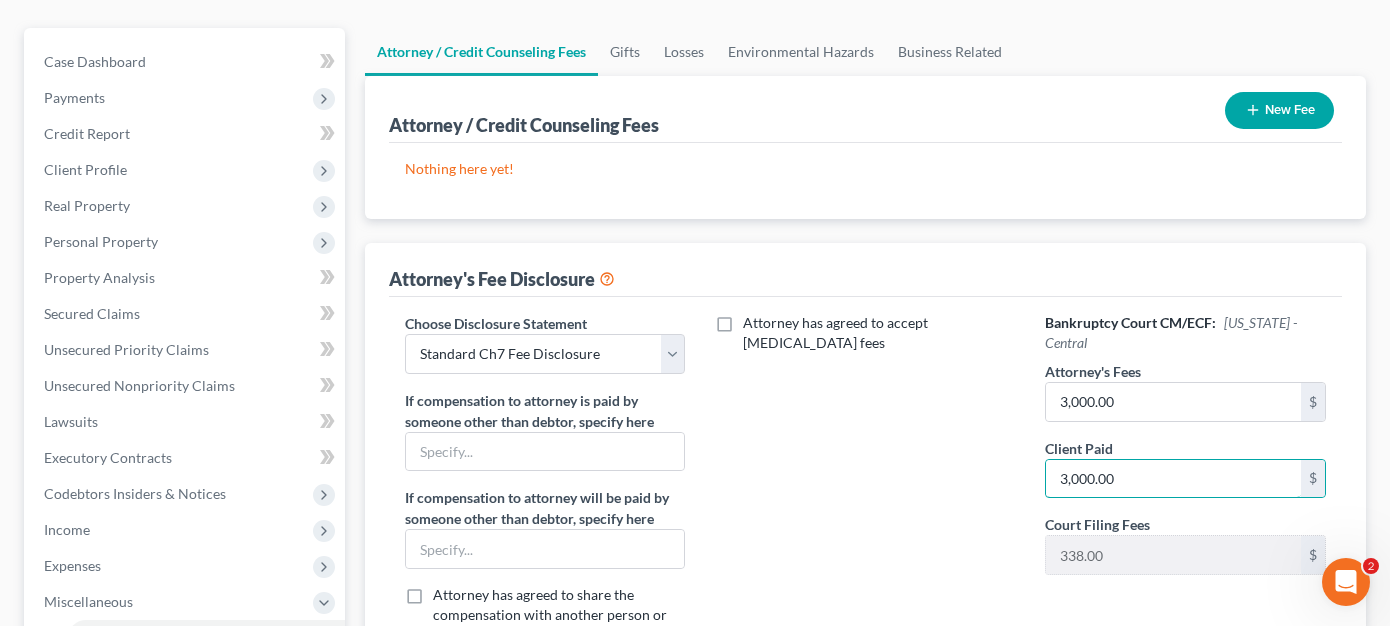 type on "3,000.00" 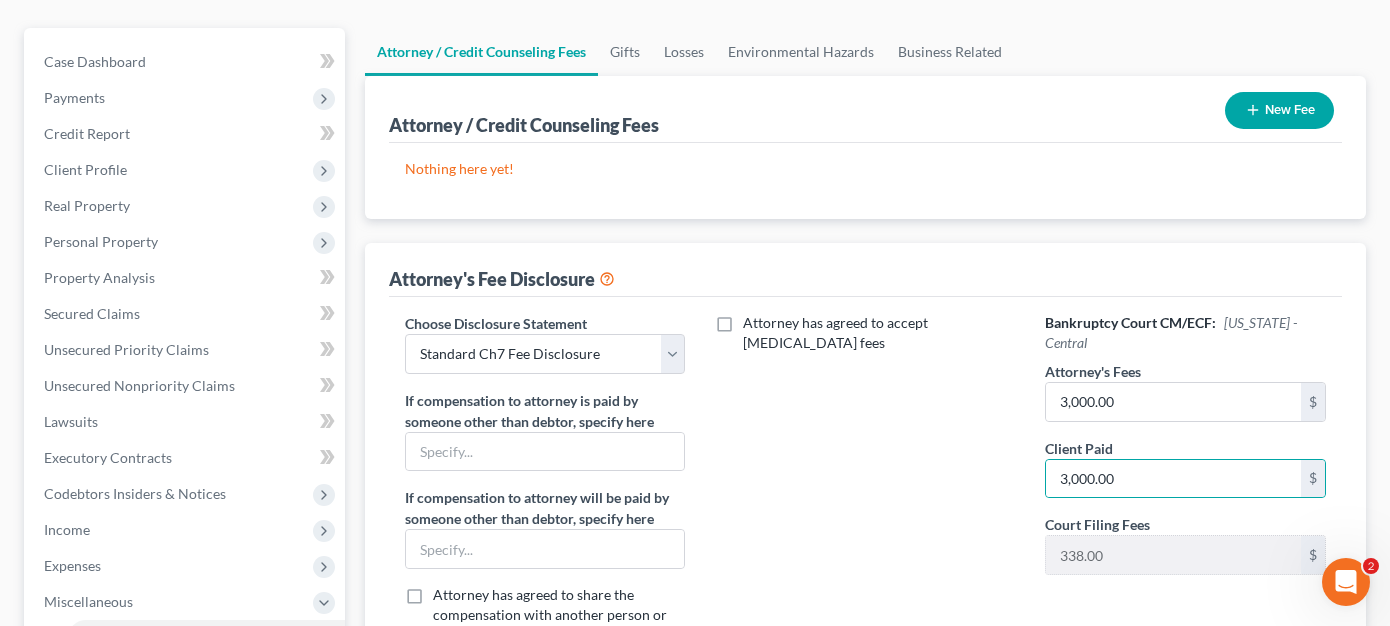 click 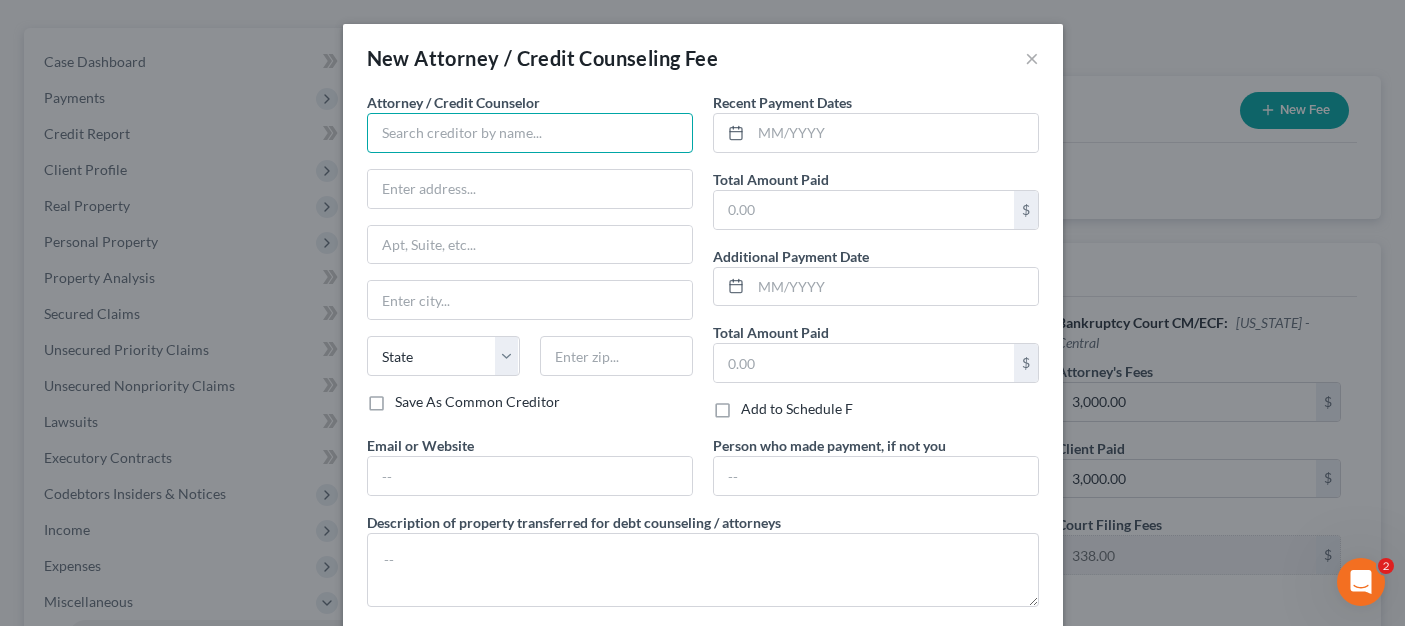 click at bounding box center [530, 133] 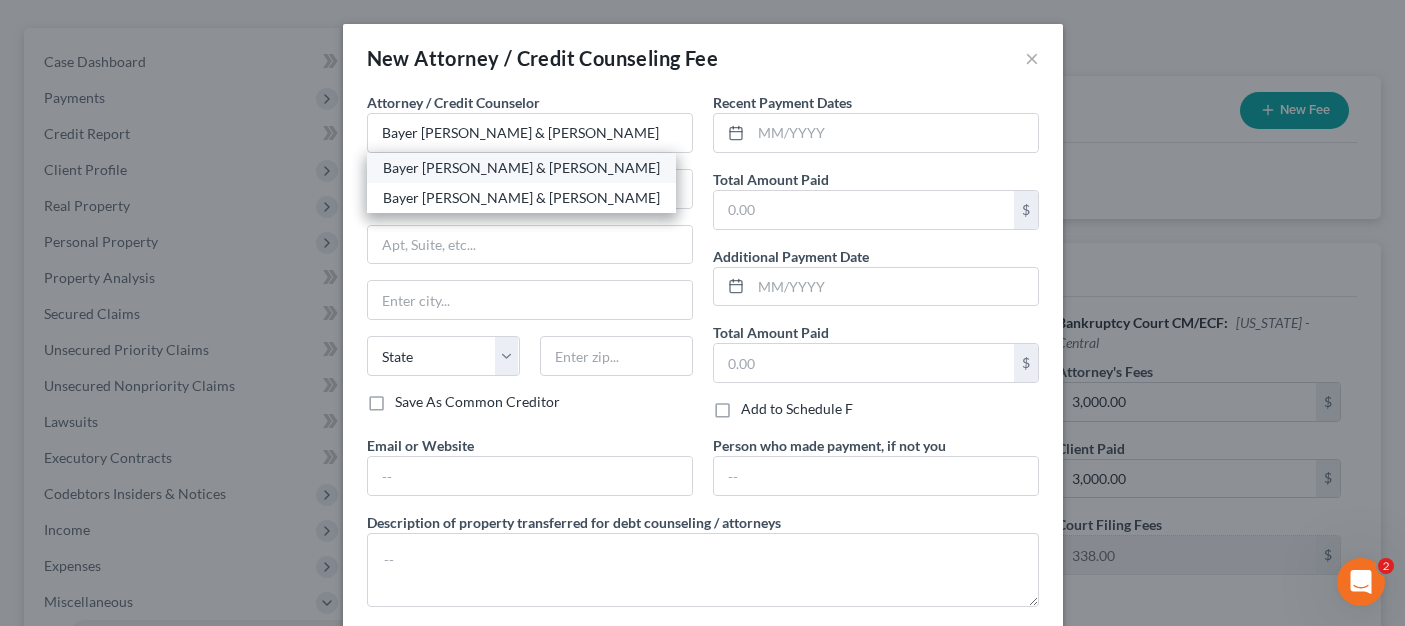 click on "Bayer [PERSON_NAME] & [PERSON_NAME]" at bounding box center (521, 168) 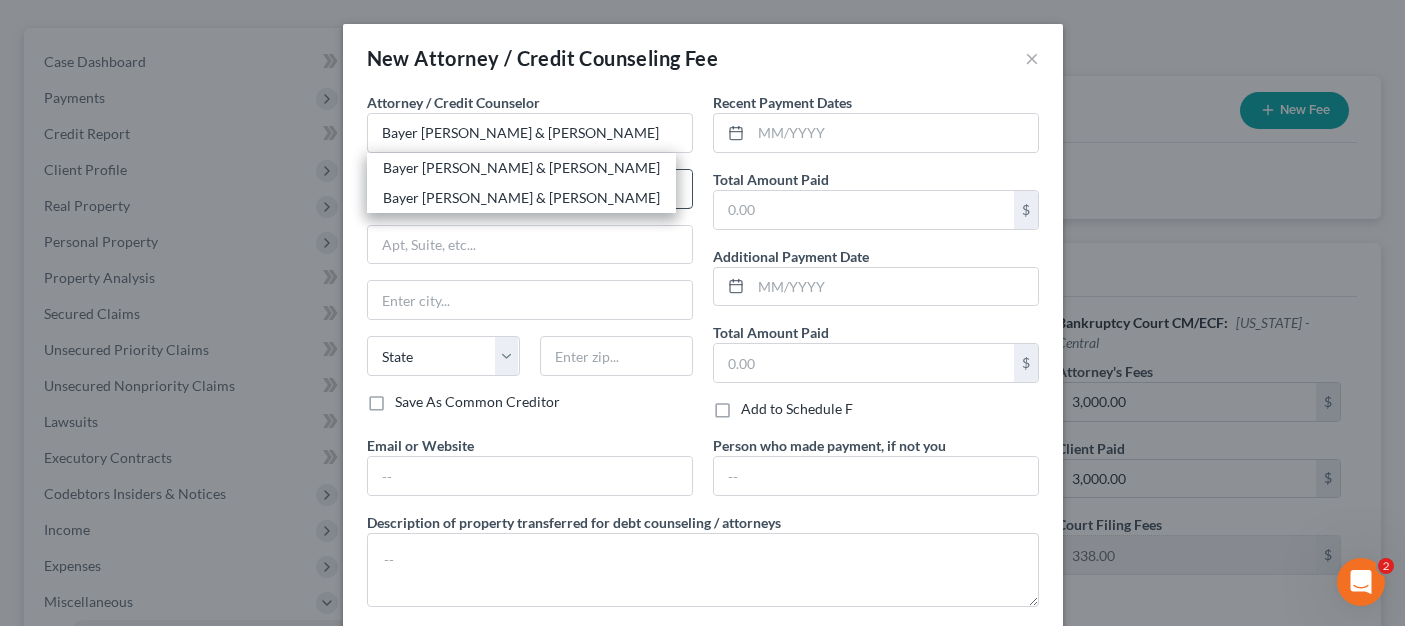 type on "Bayer [PERSON_NAME] & [PERSON_NAME]" 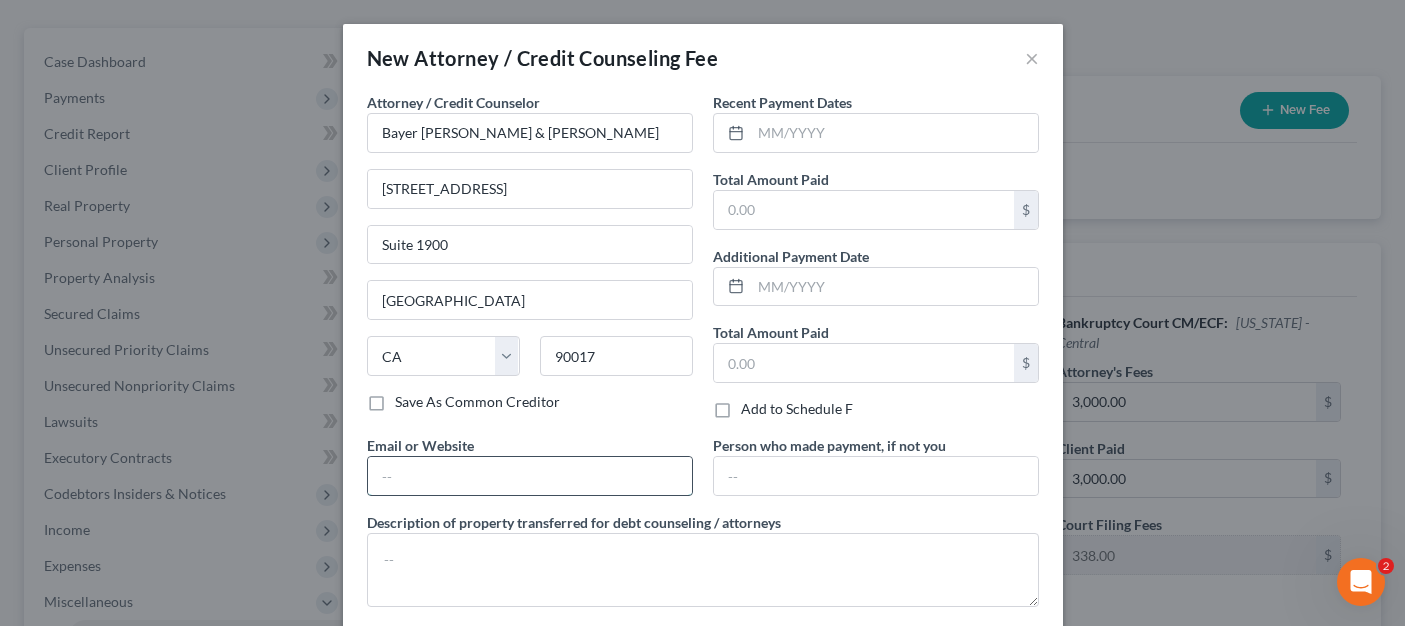 click at bounding box center (530, 476) 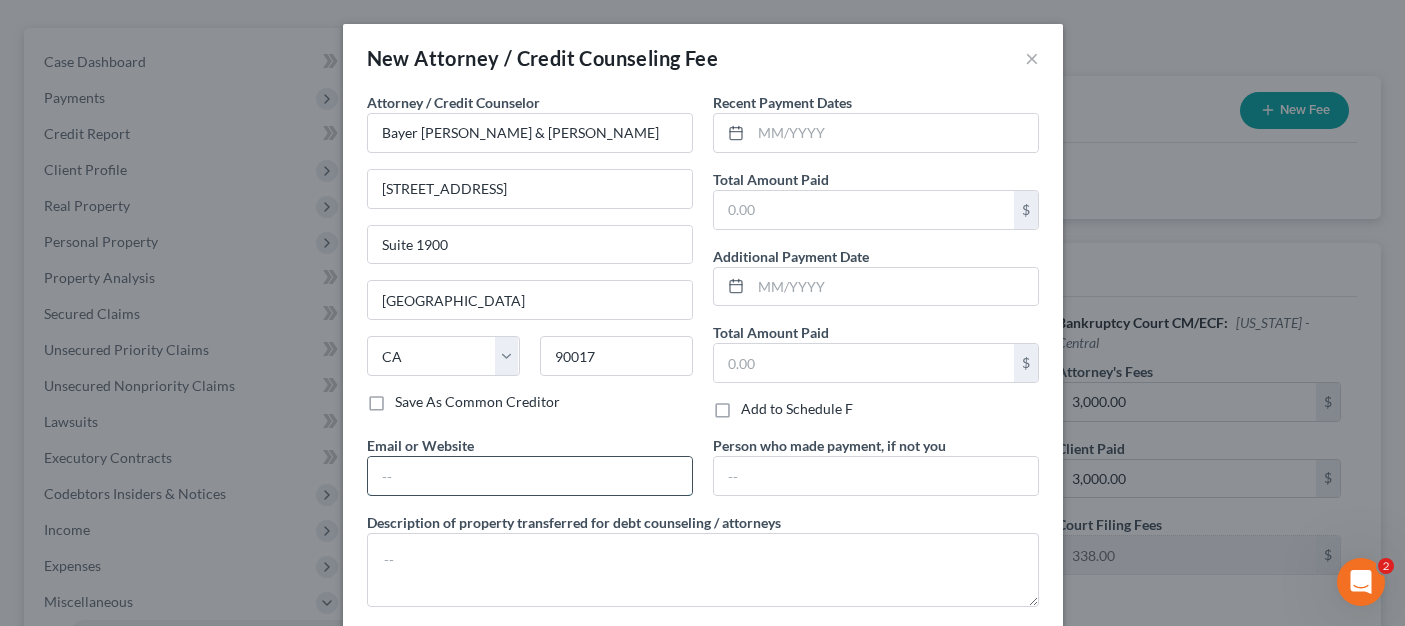 type on ";" 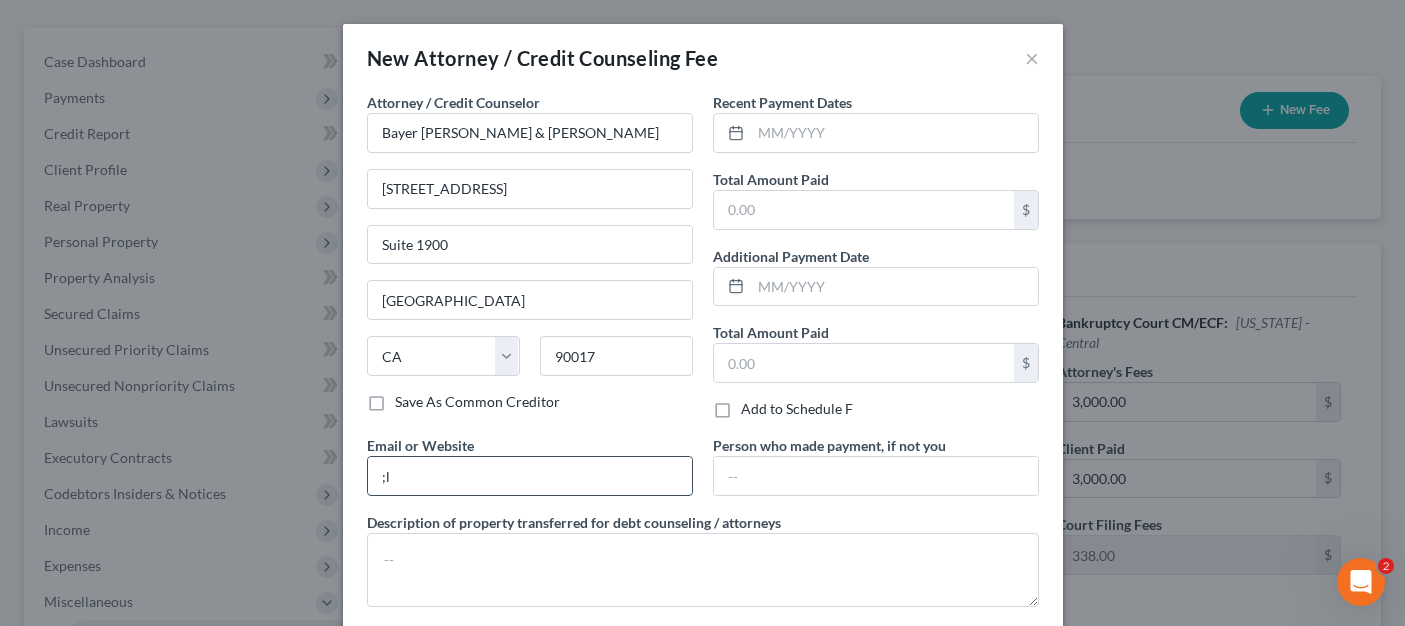 type on ";" 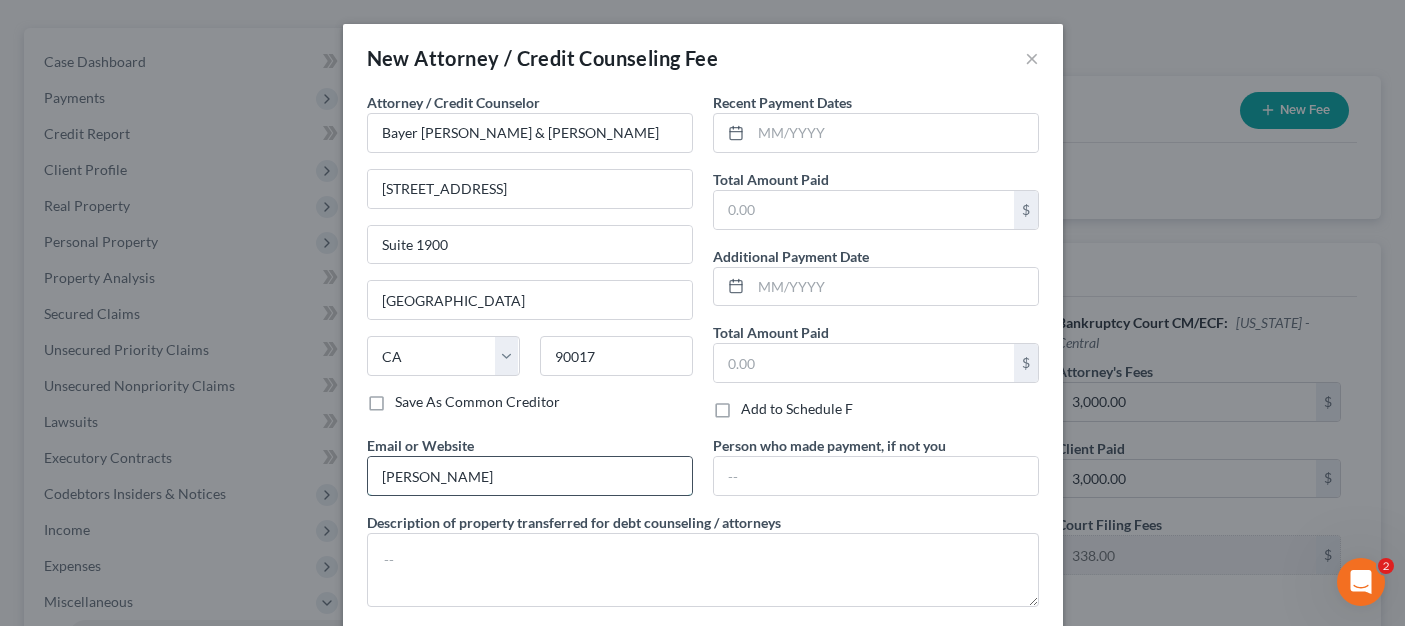 type on "[EMAIL_ADDRESS][DOMAIN_NAME]" 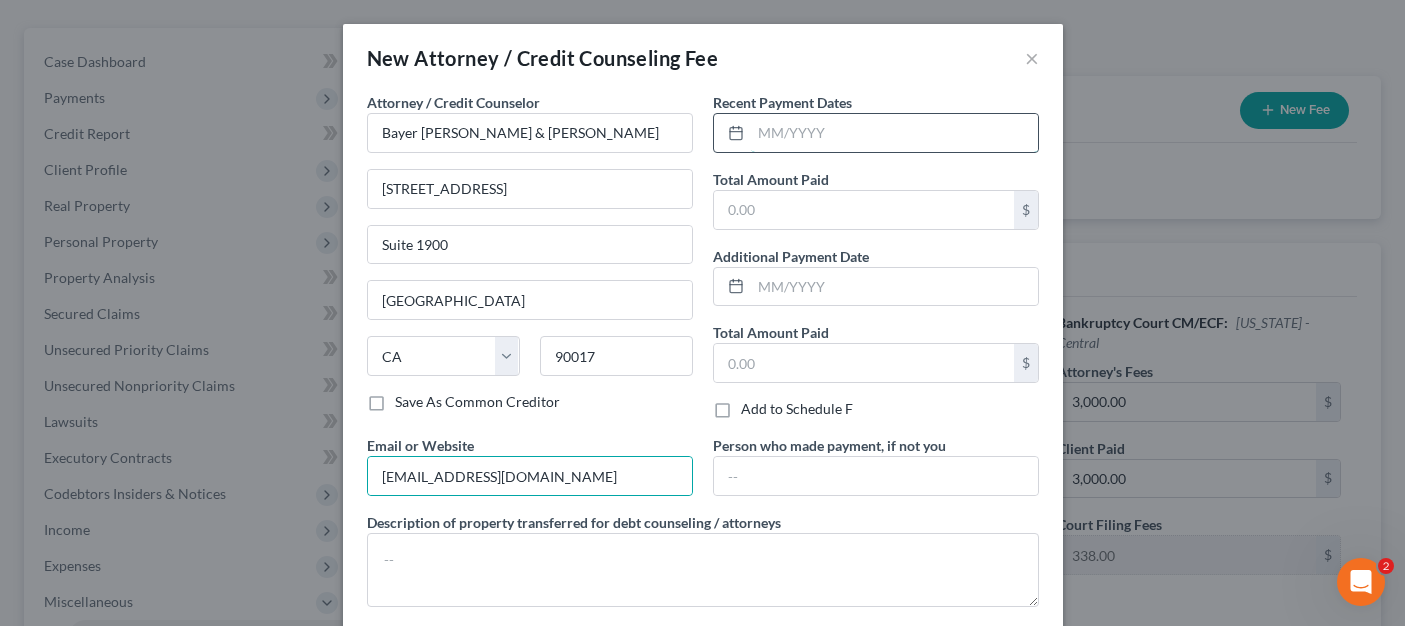 click at bounding box center [894, 133] 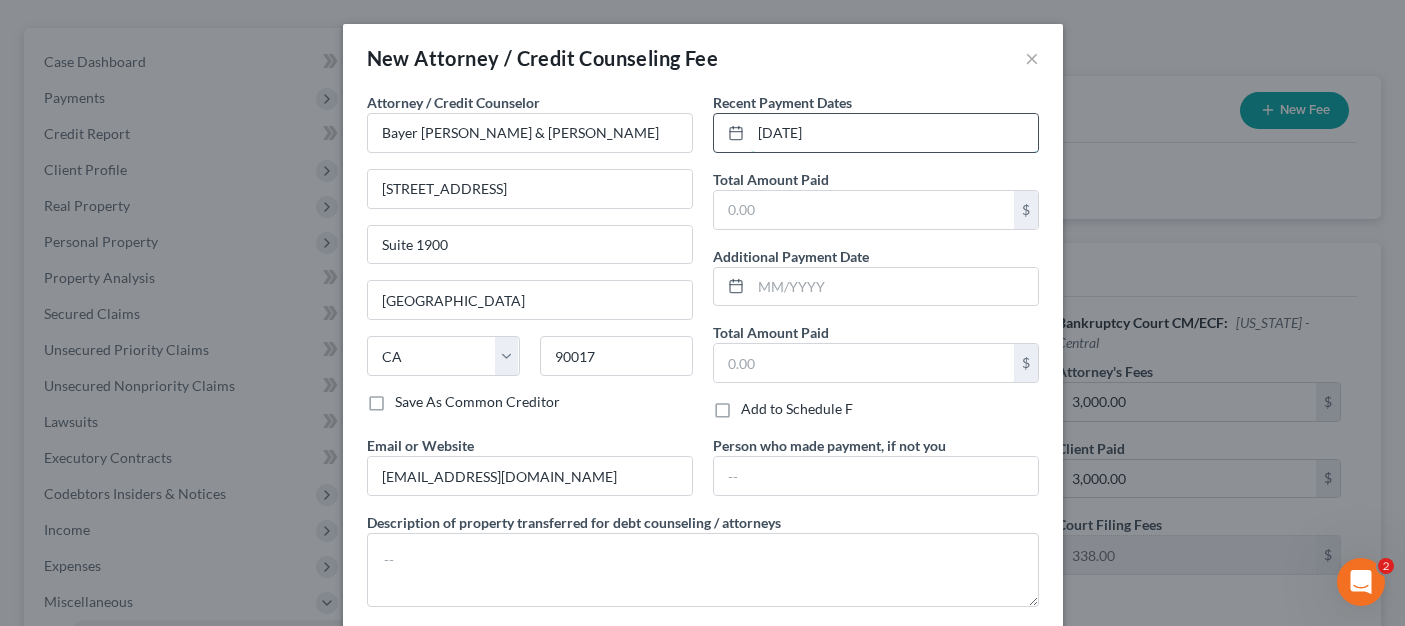 type on "[DATE]" 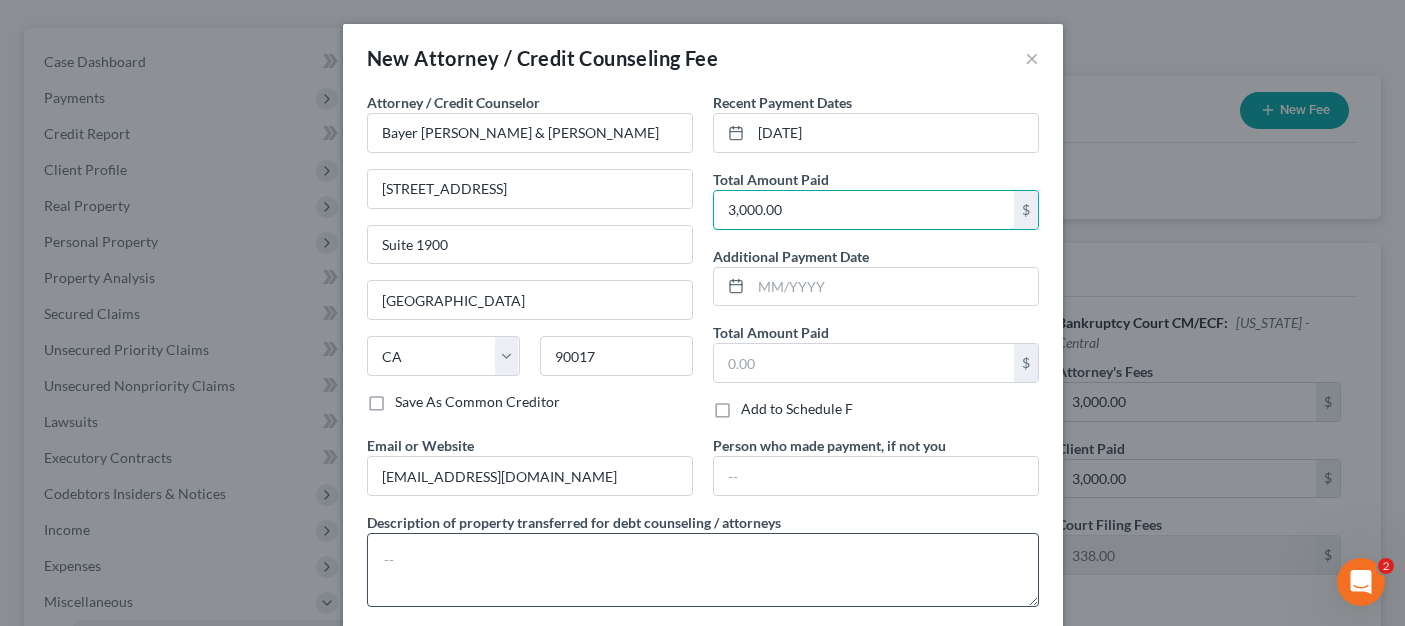 type on "3,000.00" 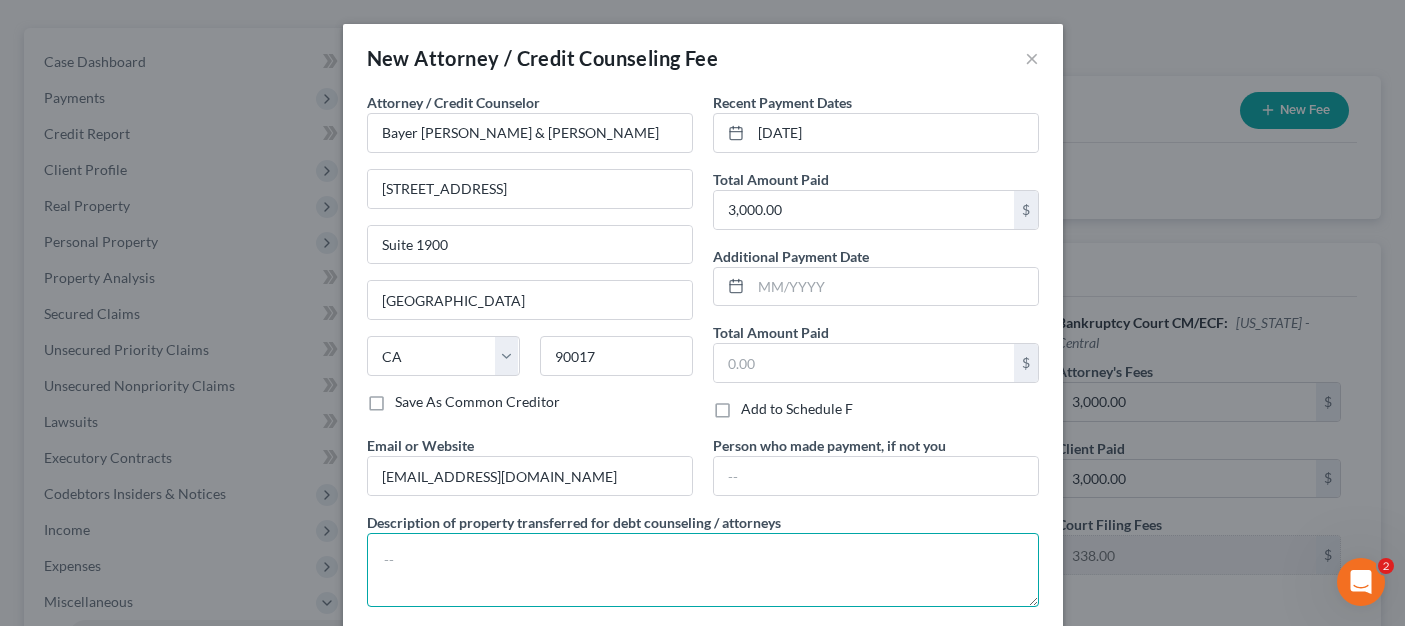 click at bounding box center [703, 570] 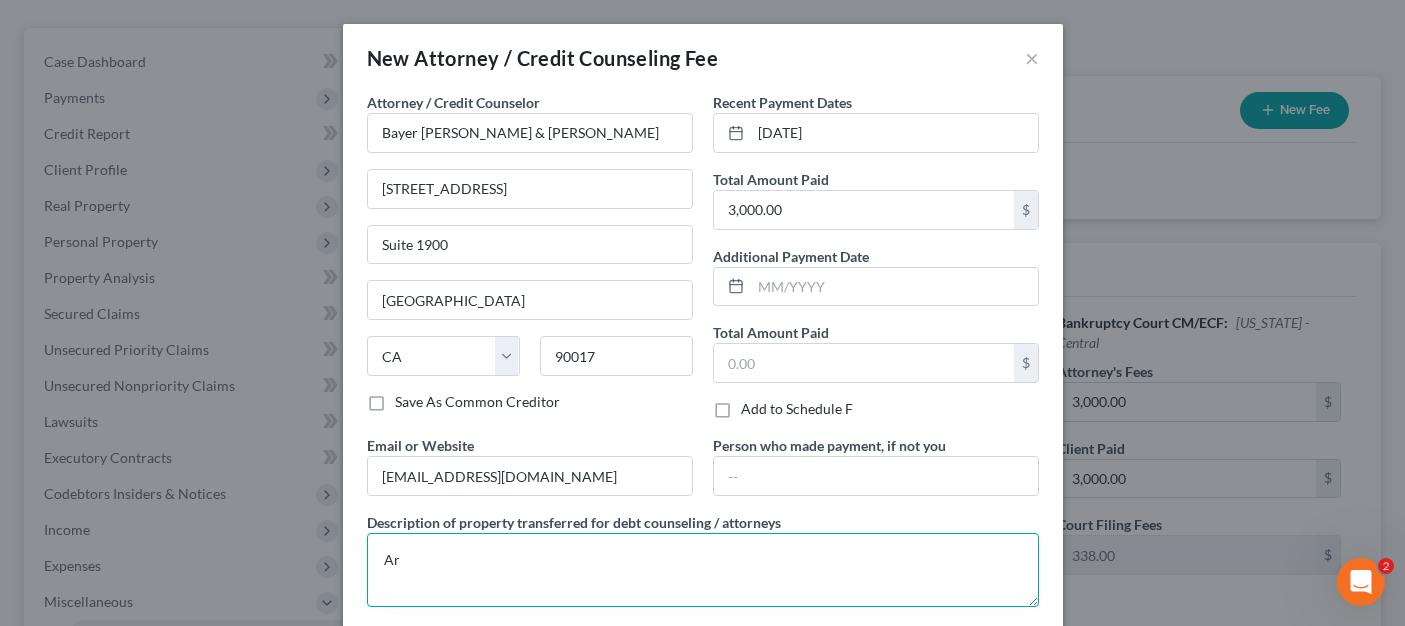 type on "A" 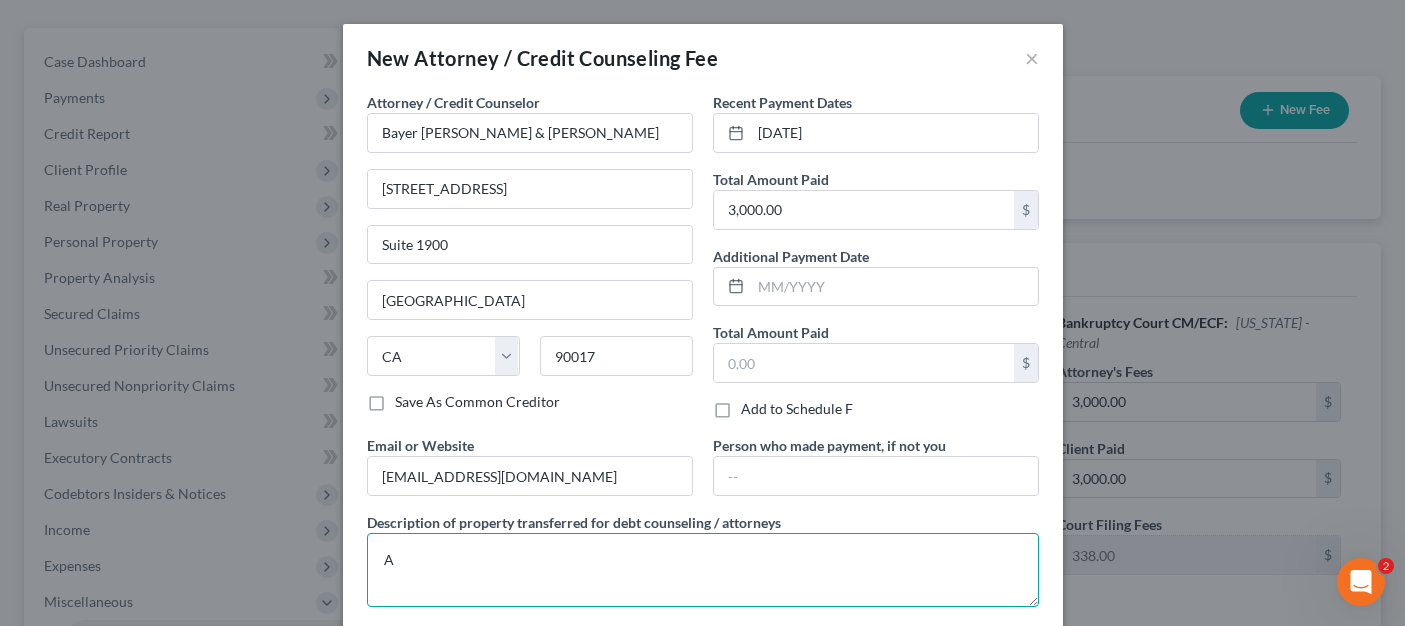 type 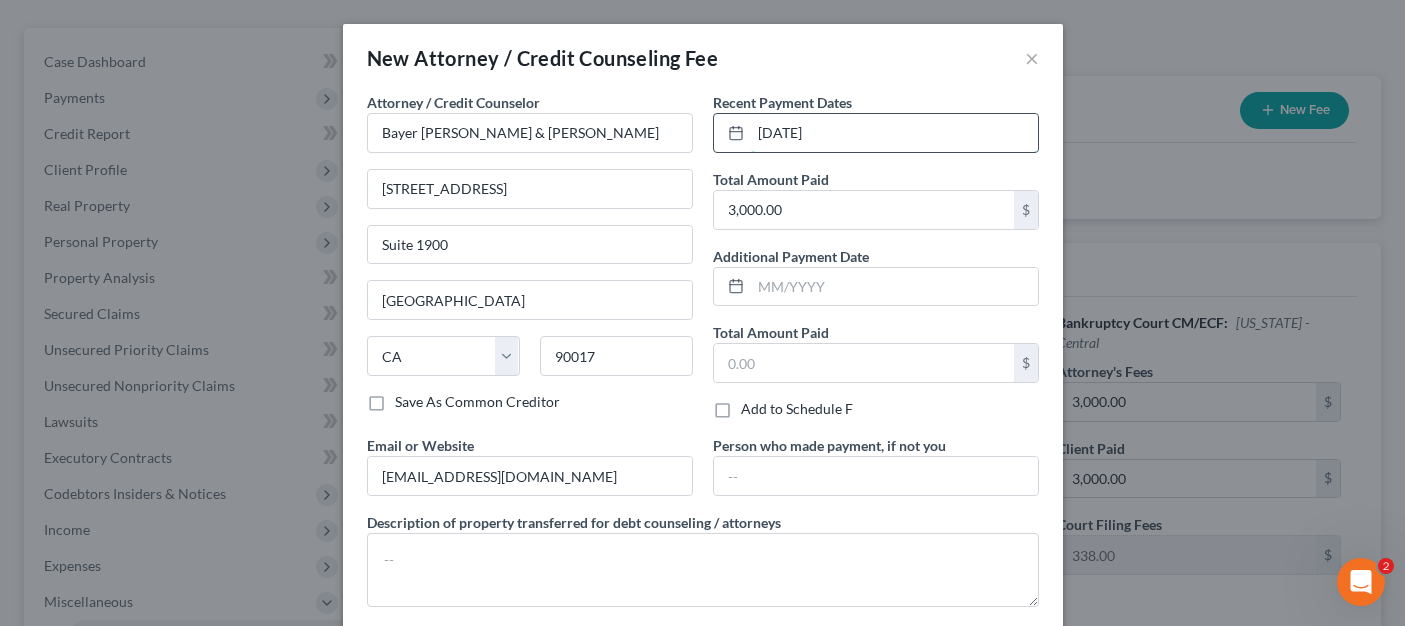 click on "[DATE]" at bounding box center [894, 133] 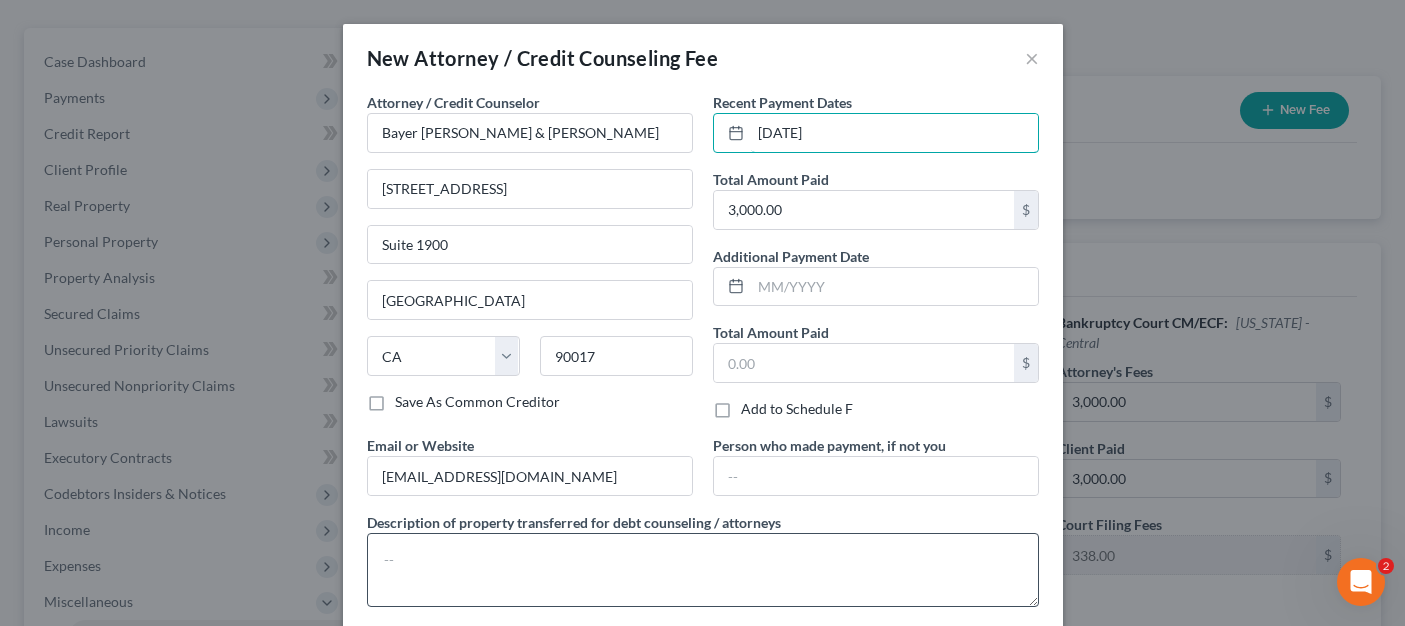 type on "[DATE]" 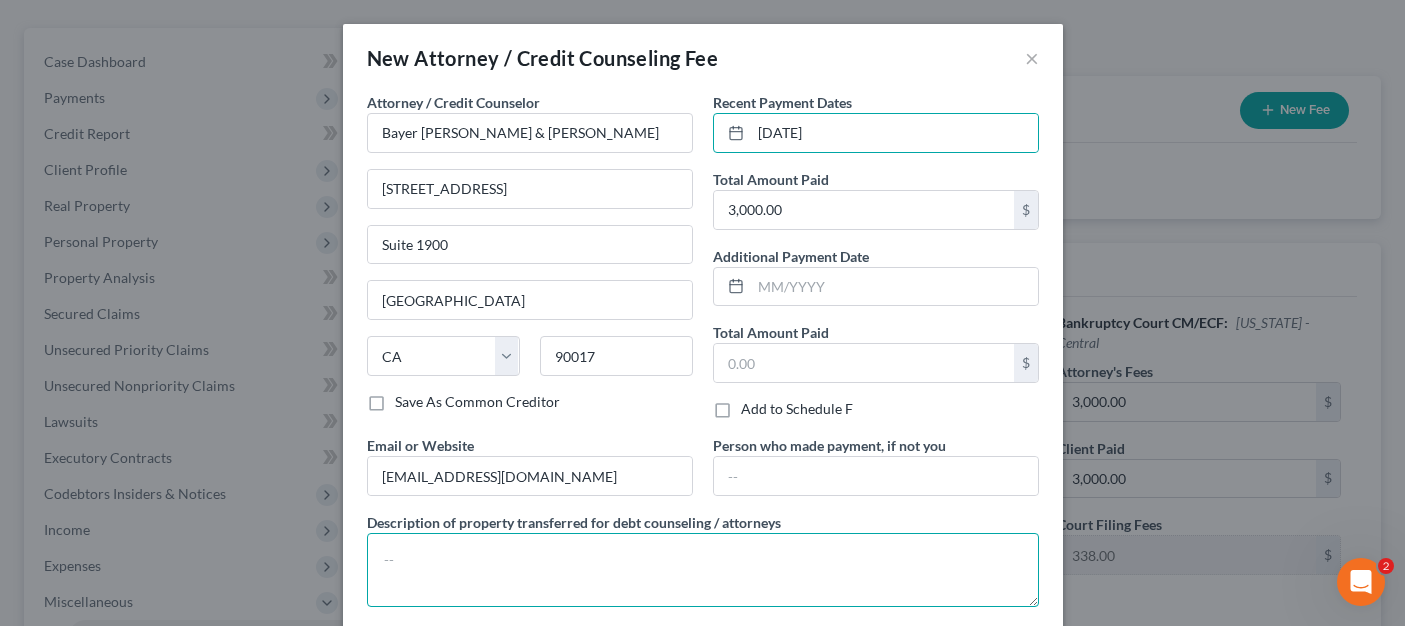 click at bounding box center [703, 570] 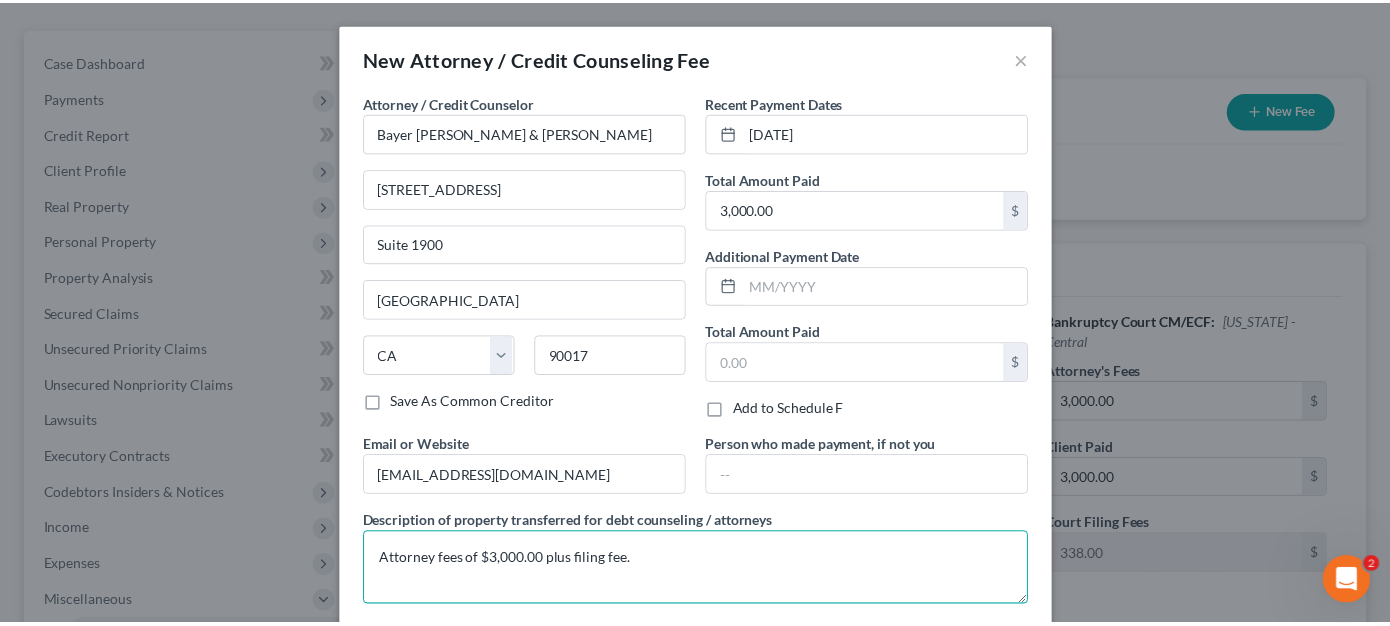 scroll, scrollTop: 100, scrollLeft: 0, axis: vertical 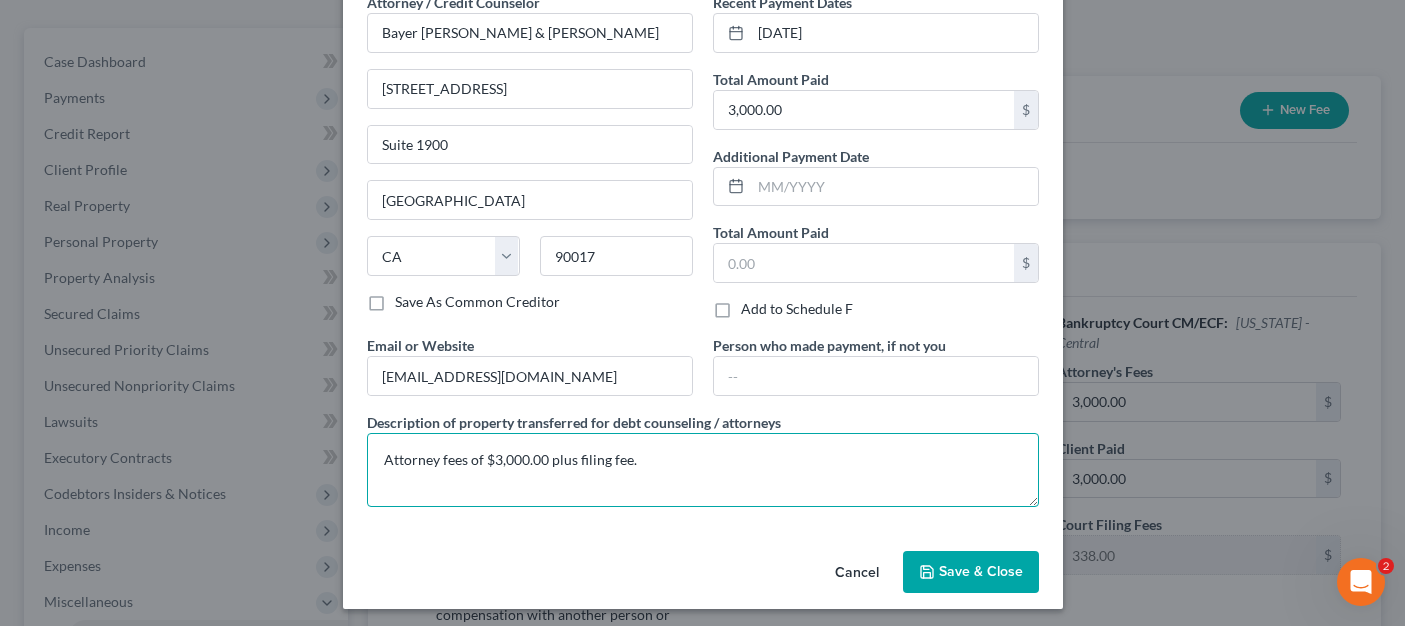 type on "Attorney fees of $3,000.00 plus filing fee." 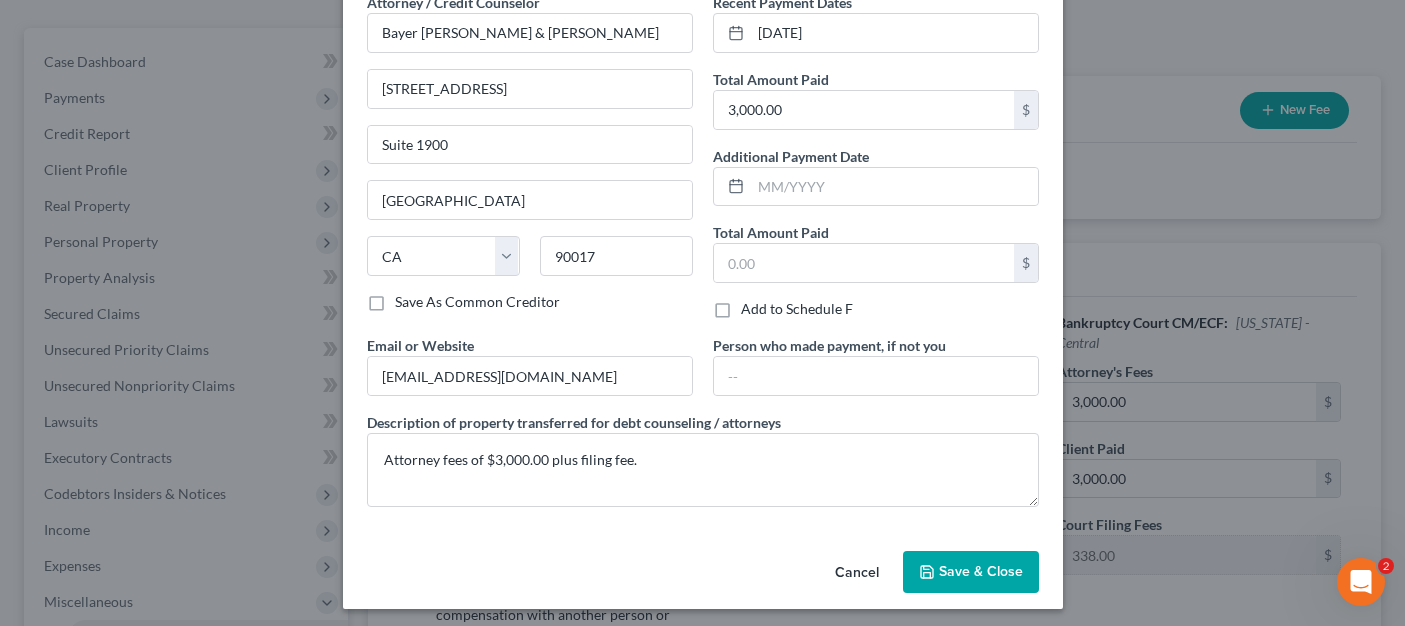 drag, startPoint x: 999, startPoint y: 565, endPoint x: 909, endPoint y: 605, distance: 98.48858 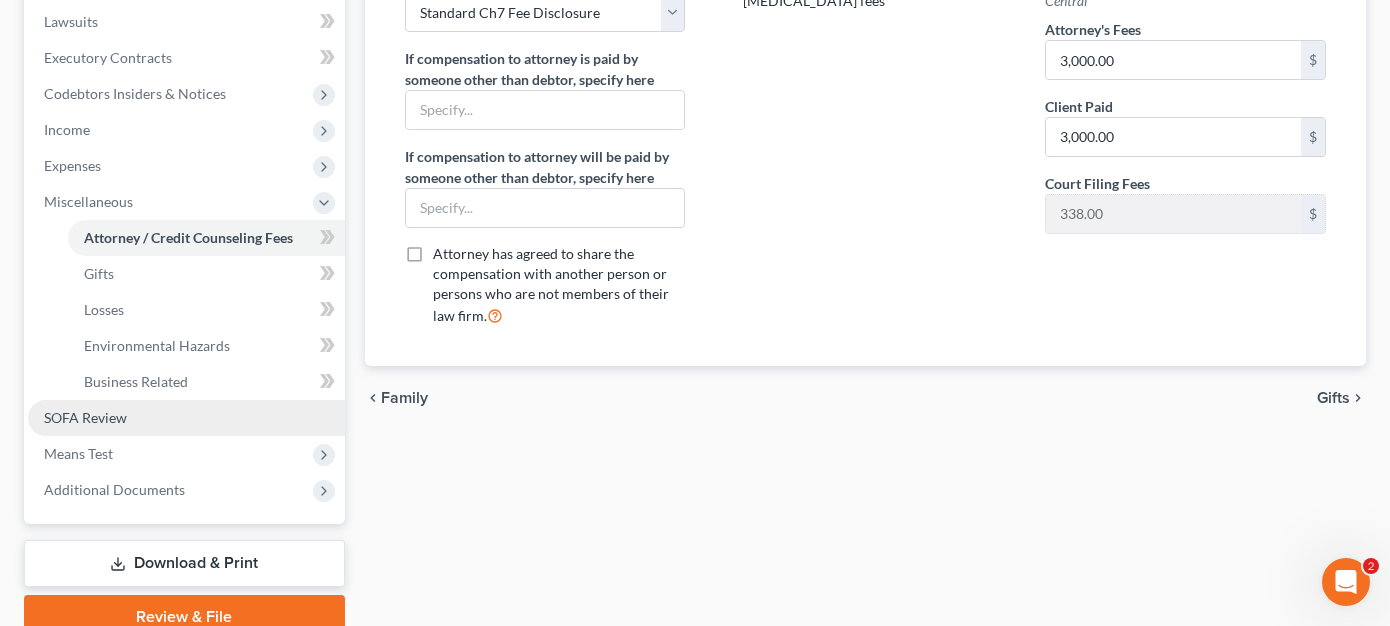click on "SOFA Review" at bounding box center [186, 418] 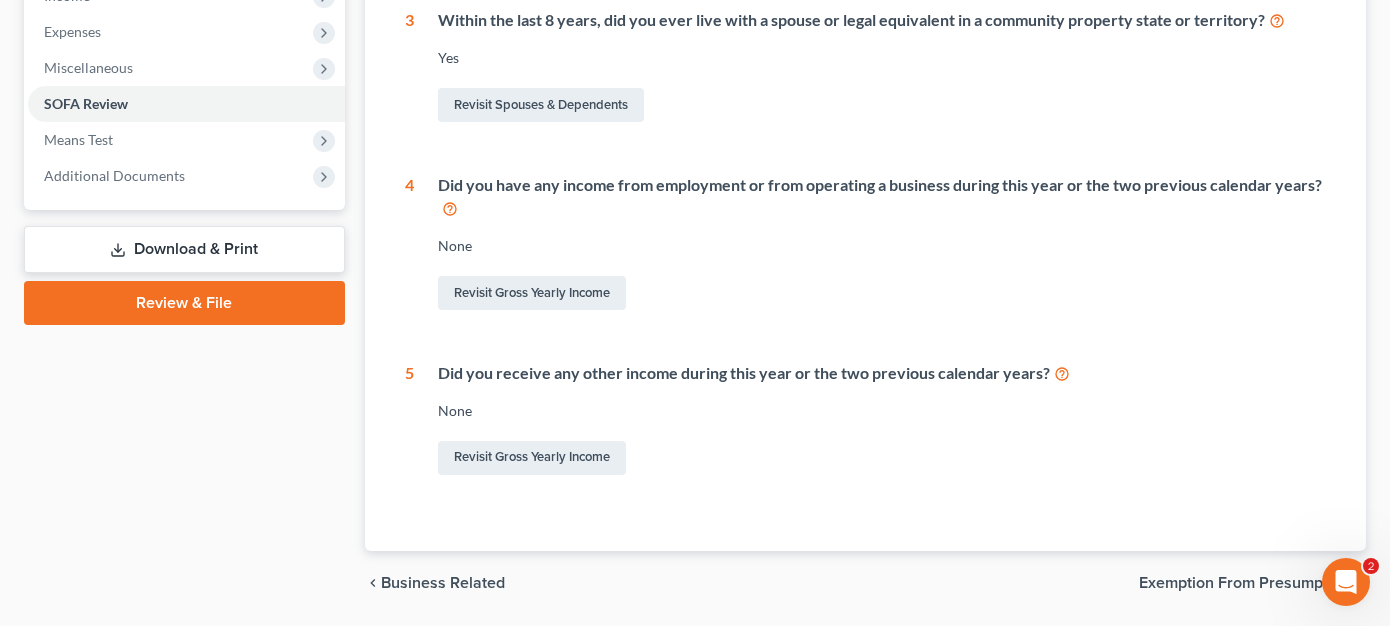 scroll, scrollTop: 763, scrollLeft: 0, axis: vertical 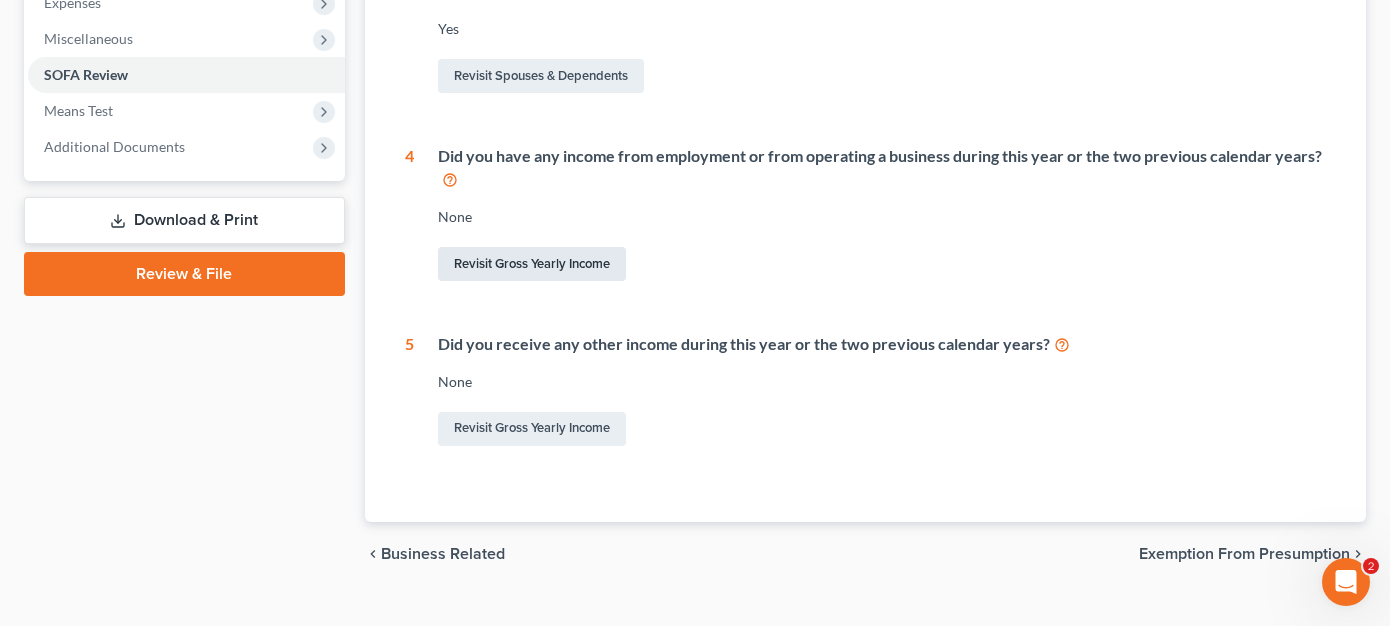 click on "Revisit Gross Yearly Income" at bounding box center (532, 264) 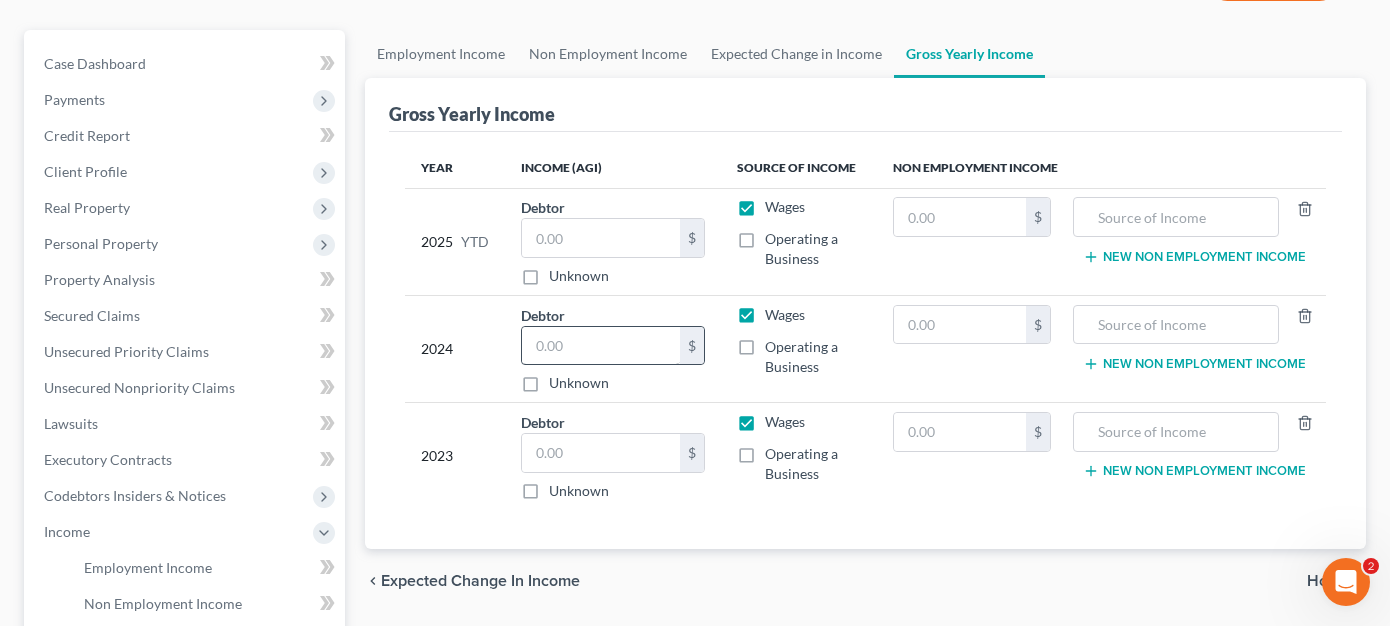 scroll, scrollTop: 200, scrollLeft: 0, axis: vertical 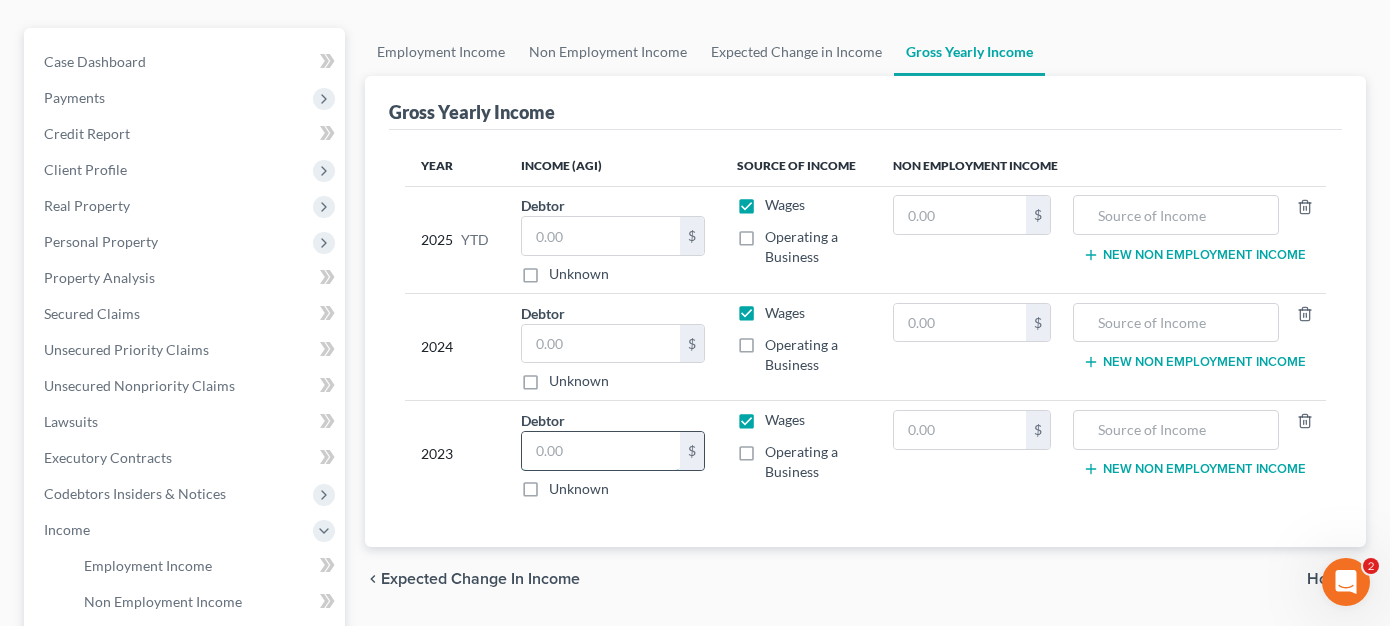 click at bounding box center [601, 451] 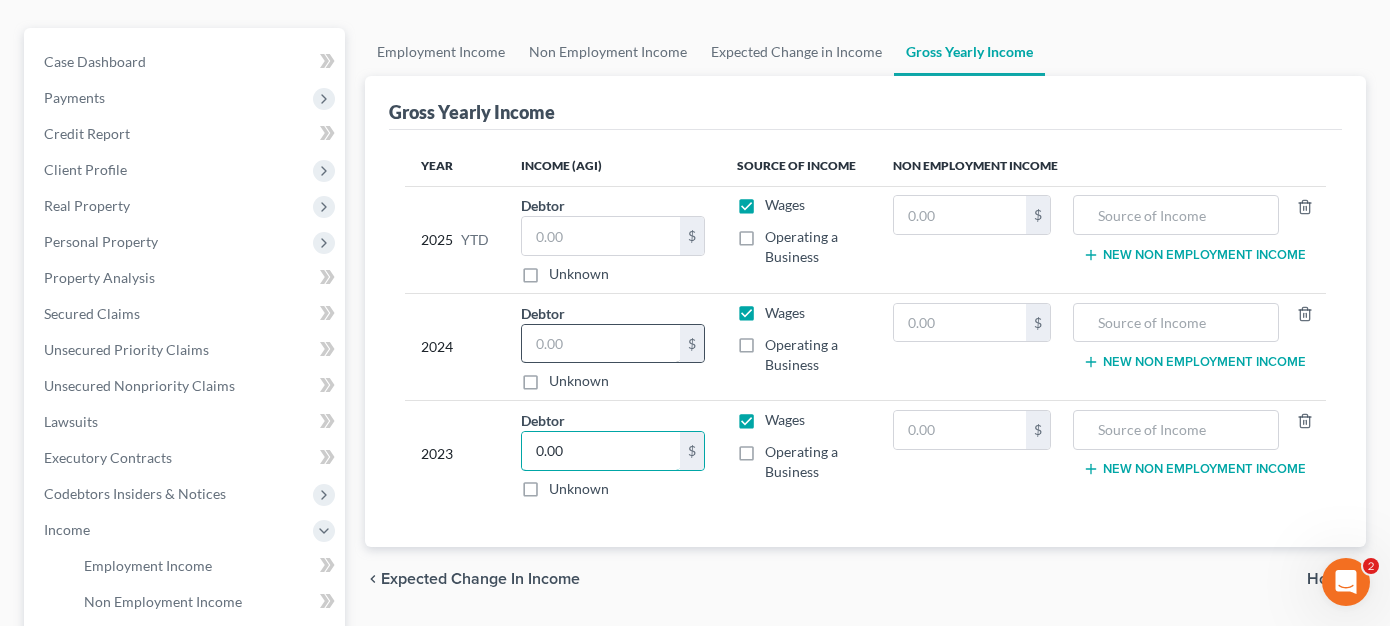 type on "0.00" 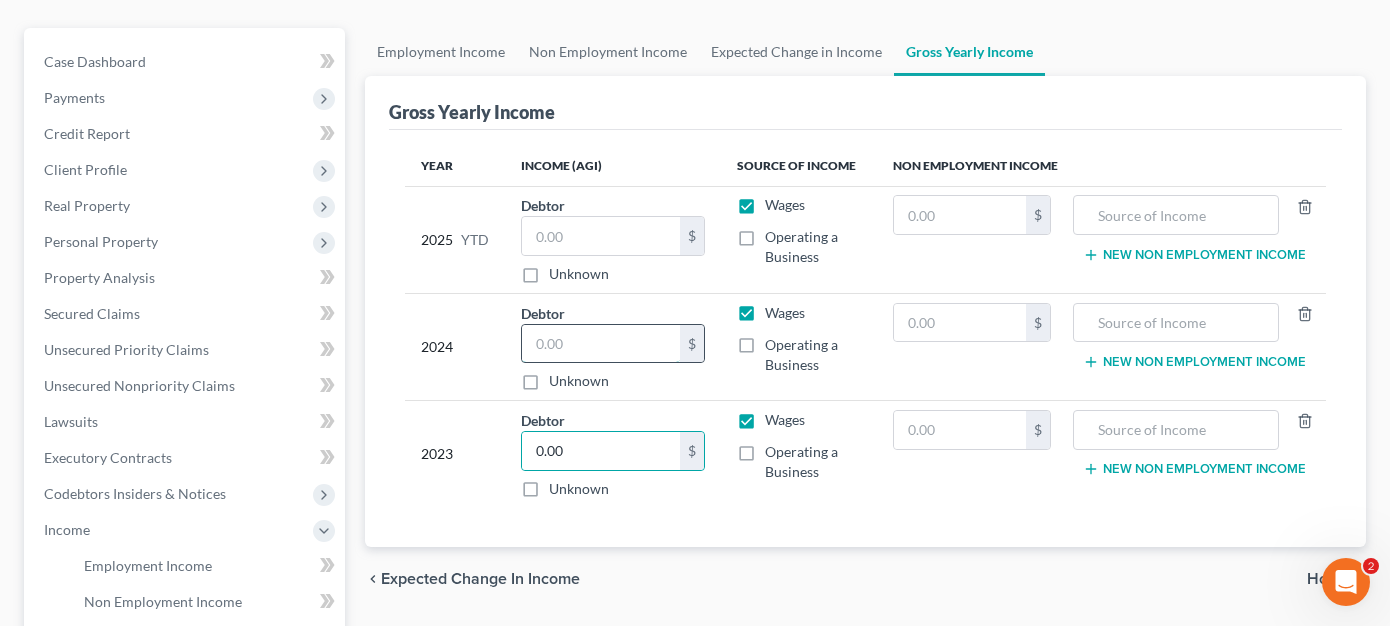click at bounding box center (601, 344) 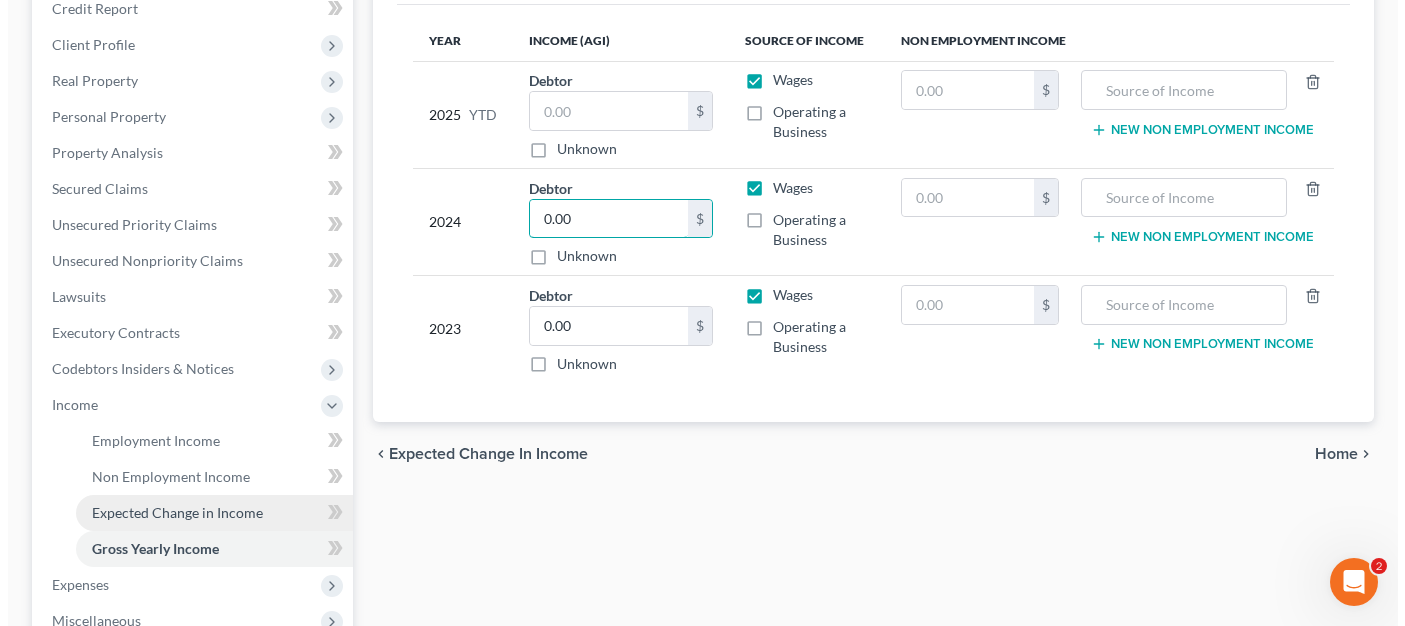 scroll, scrollTop: 500, scrollLeft: 0, axis: vertical 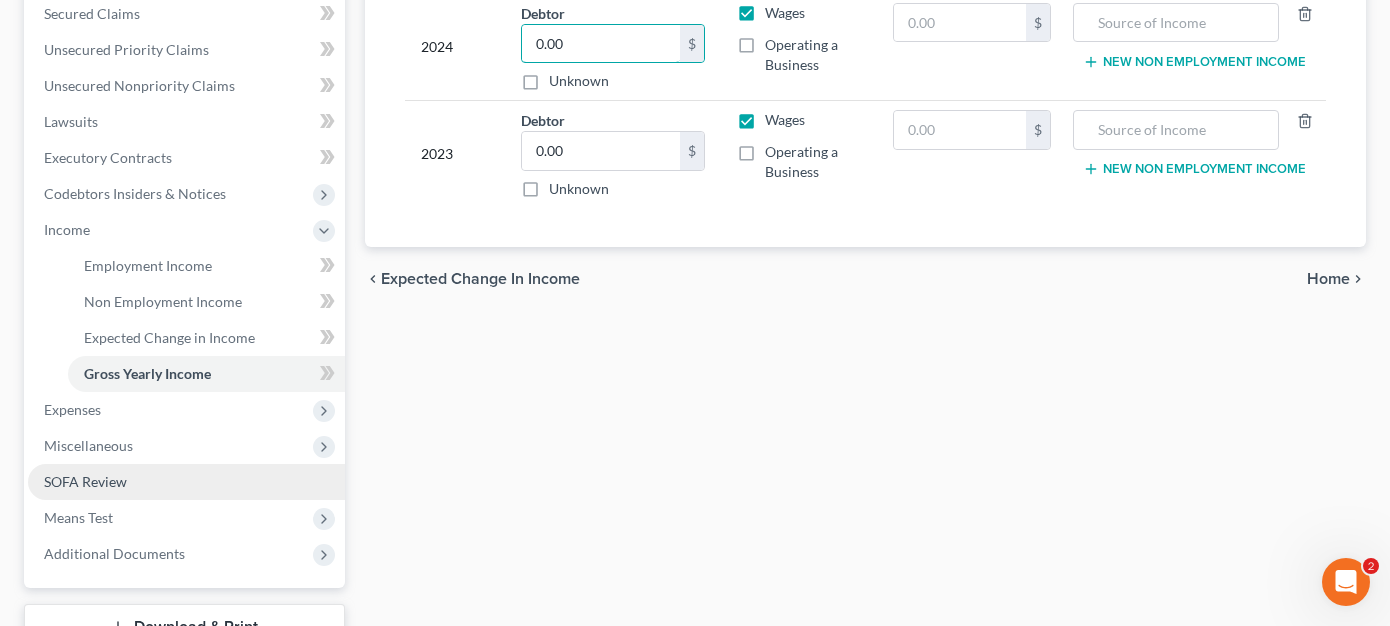 type on "0.00" 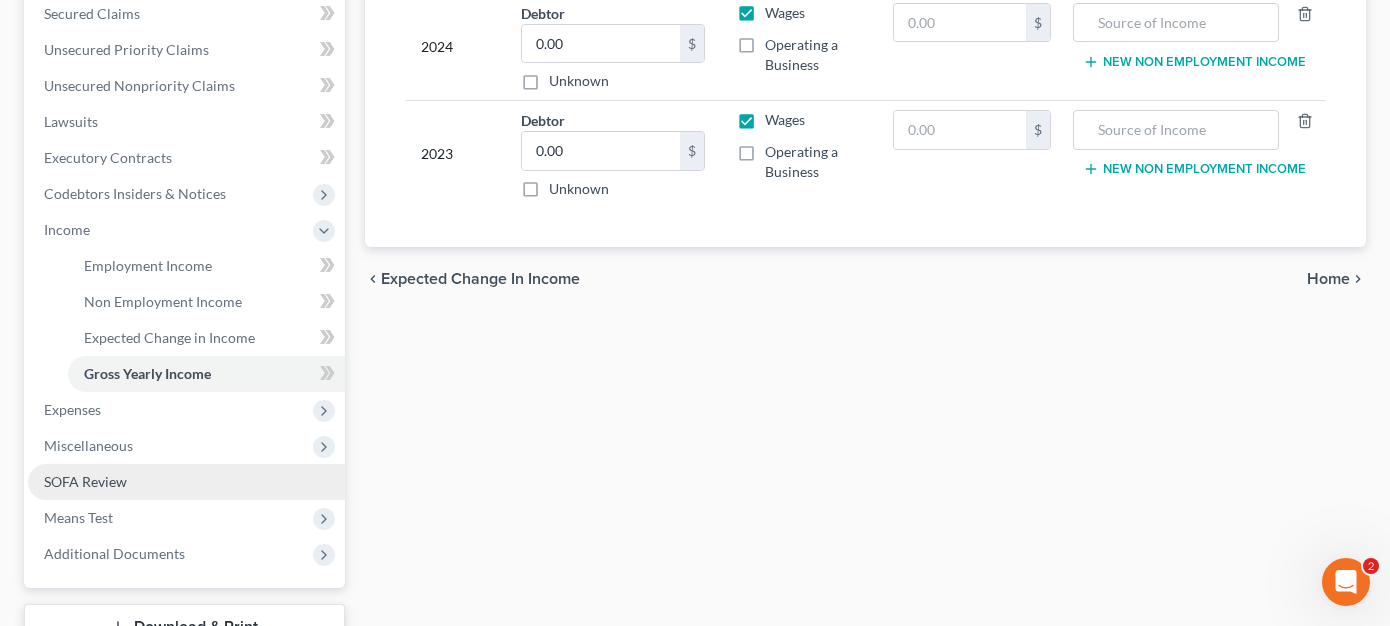 click on "SOFA Review" at bounding box center (186, 482) 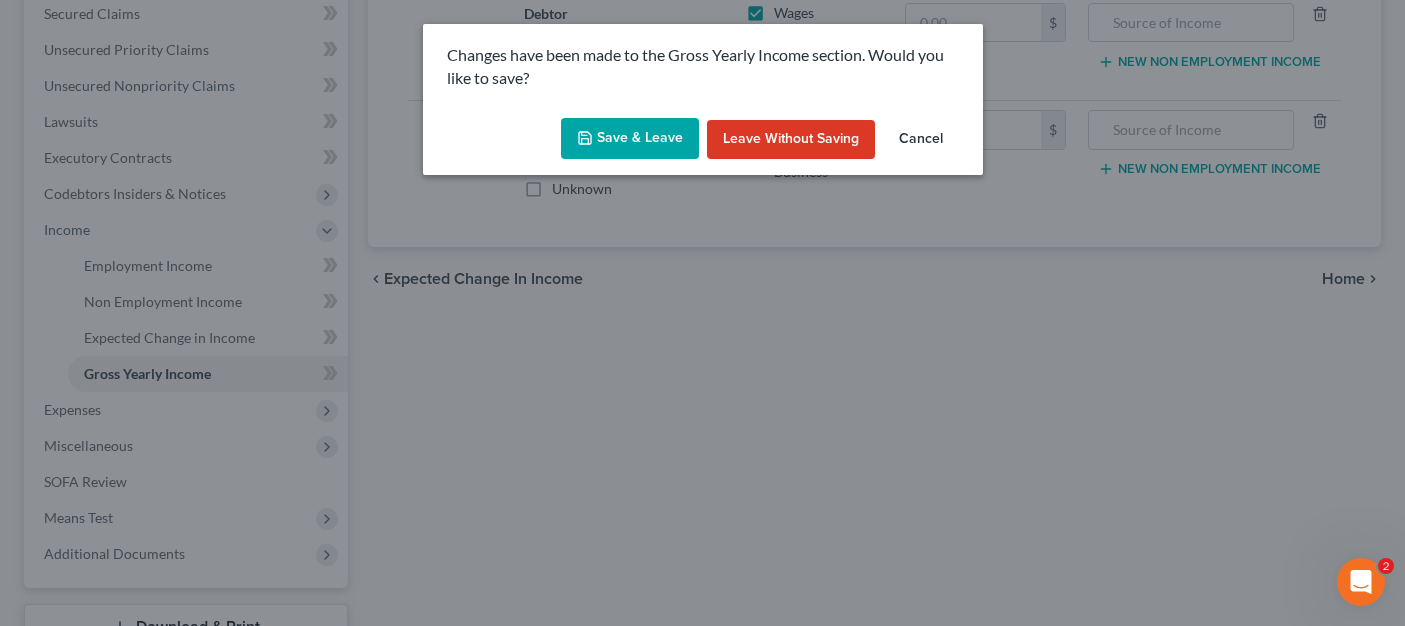 drag, startPoint x: 645, startPoint y: 146, endPoint x: 624, endPoint y: 169, distance: 31.144823 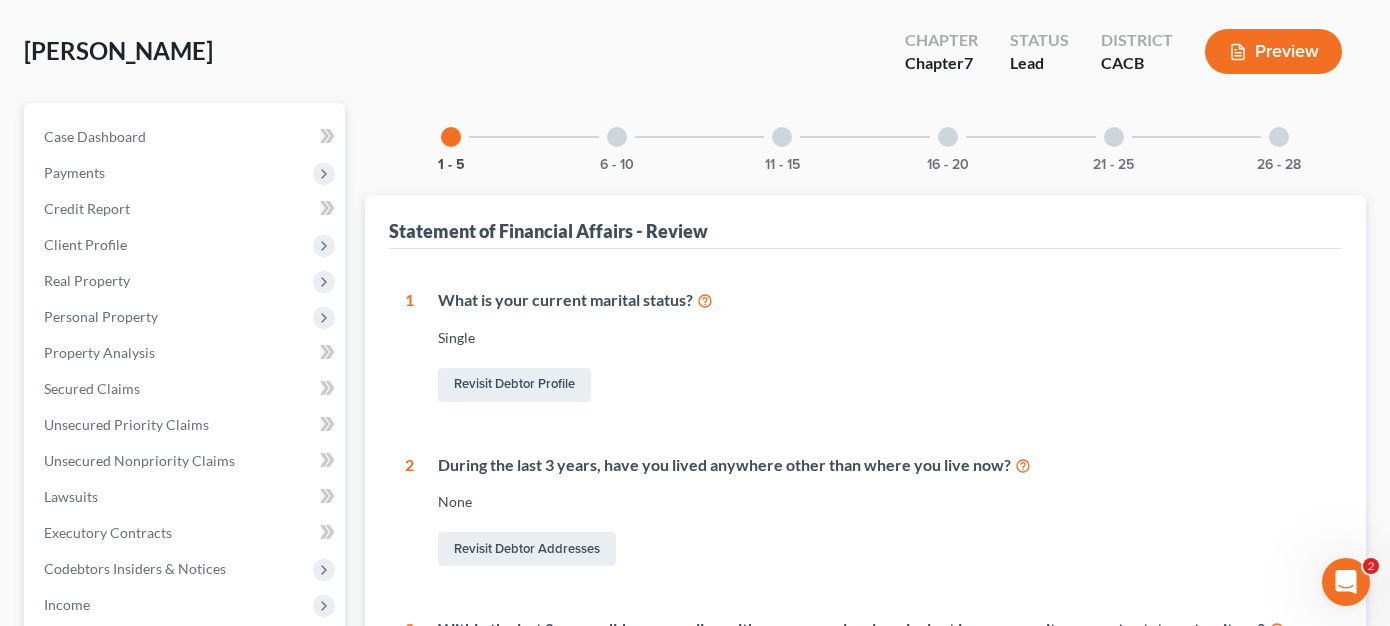 scroll, scrollTop: 0, scrollLeft: 0, axis: both 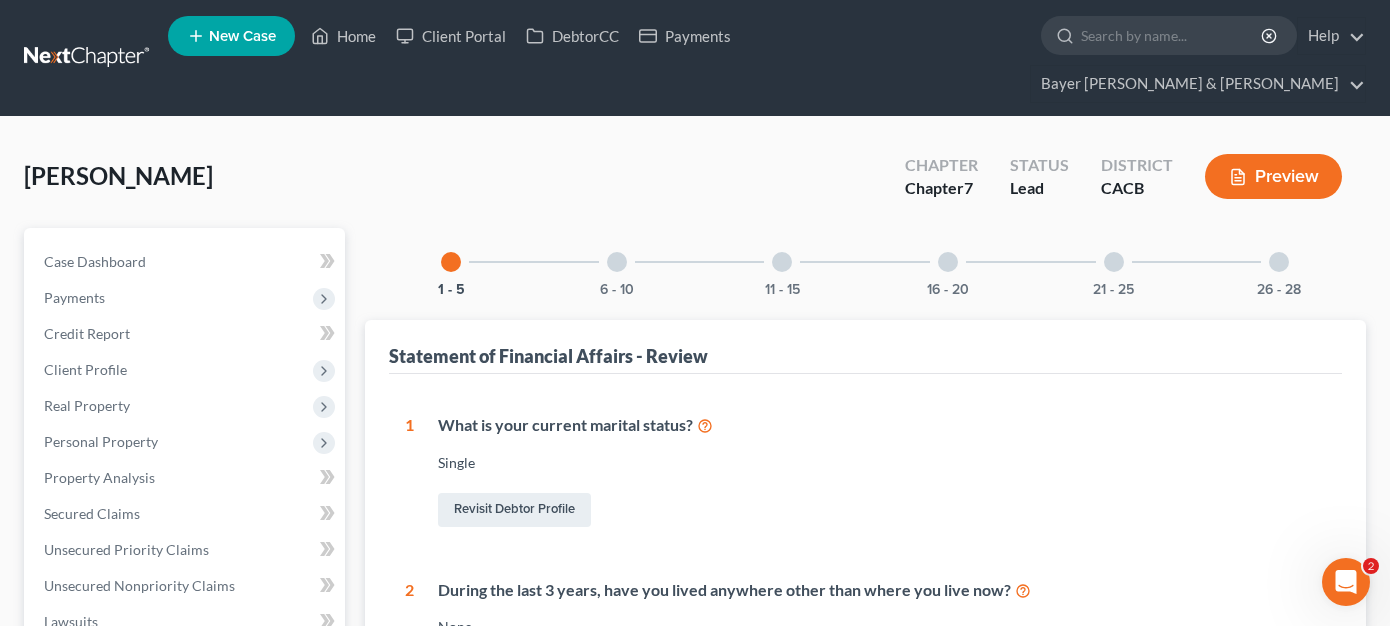 click at bounding box center (617, 262) 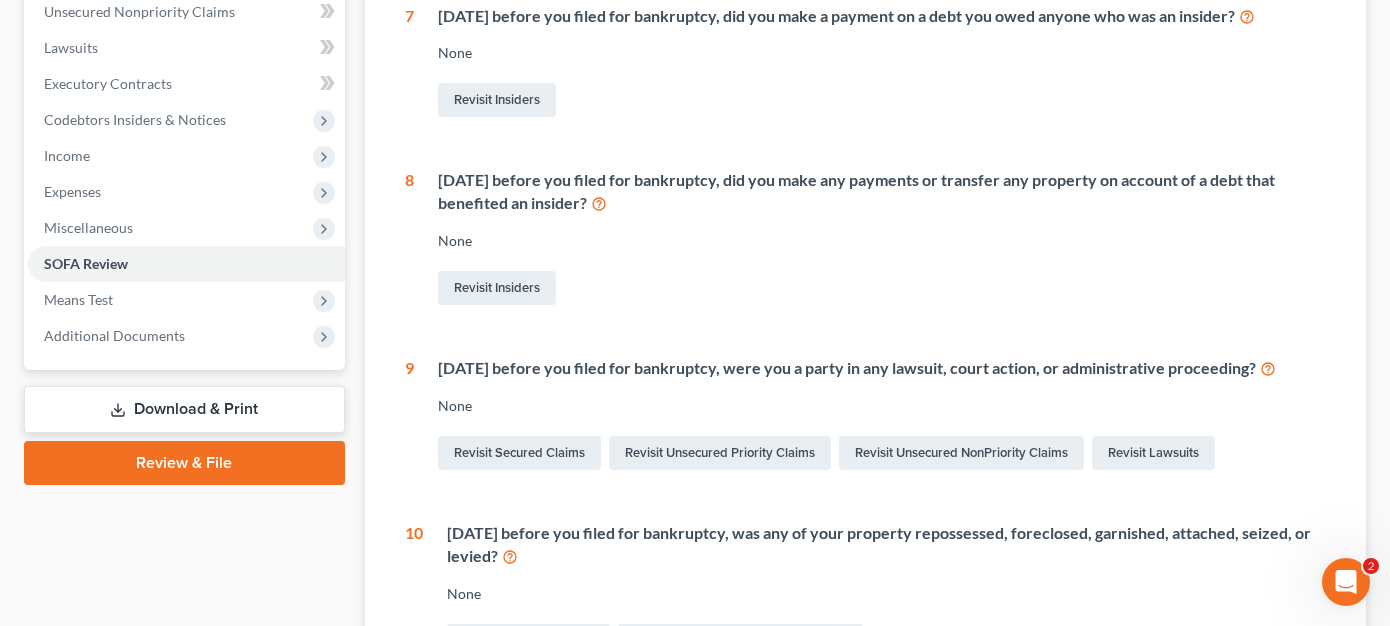 scroll, scrollTop: 600, scrollLeft: 0, axis: vertical 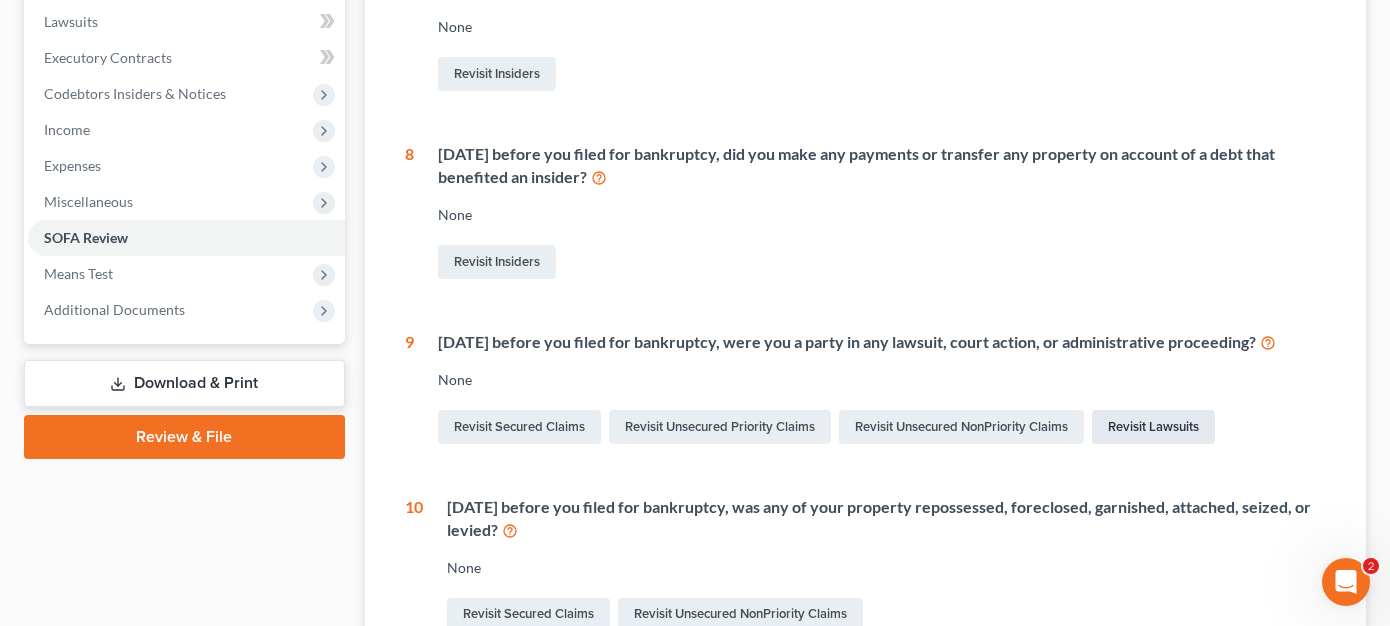 click on "Revisit Lawsuits" at bounding box center [1153, 427] 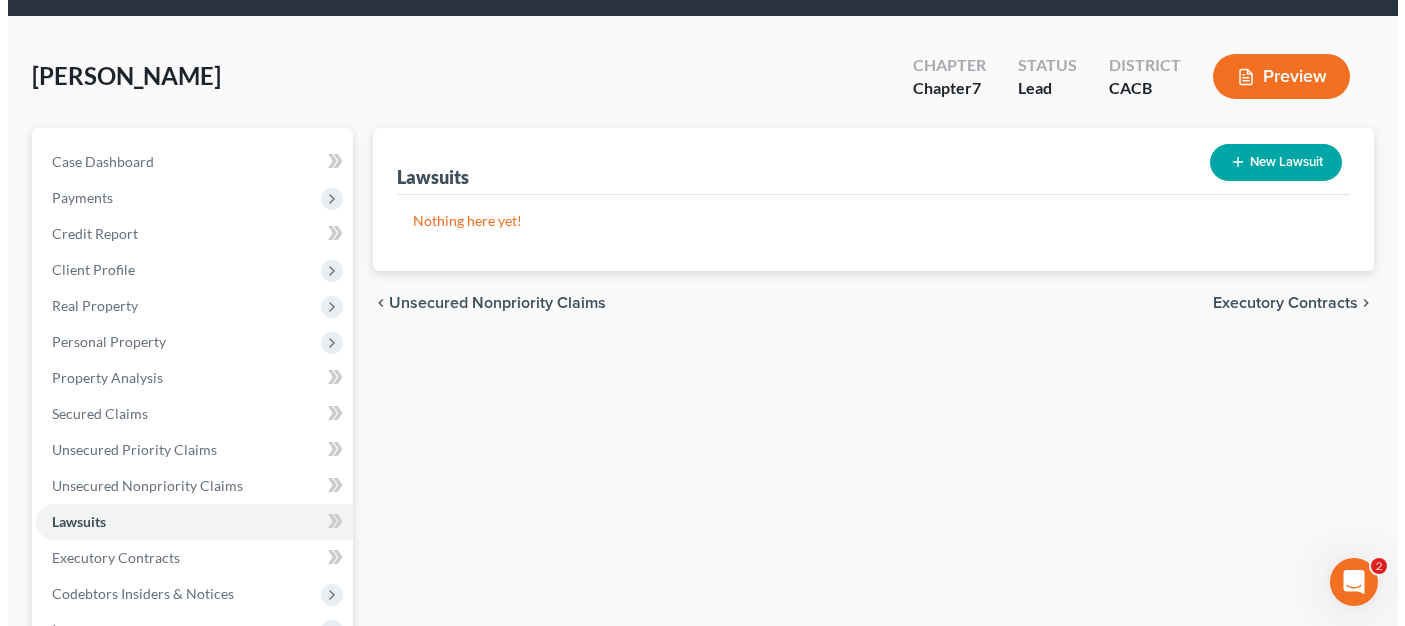 scroll, scrollTop: 200, scrollLeft: 0, axis: vertical 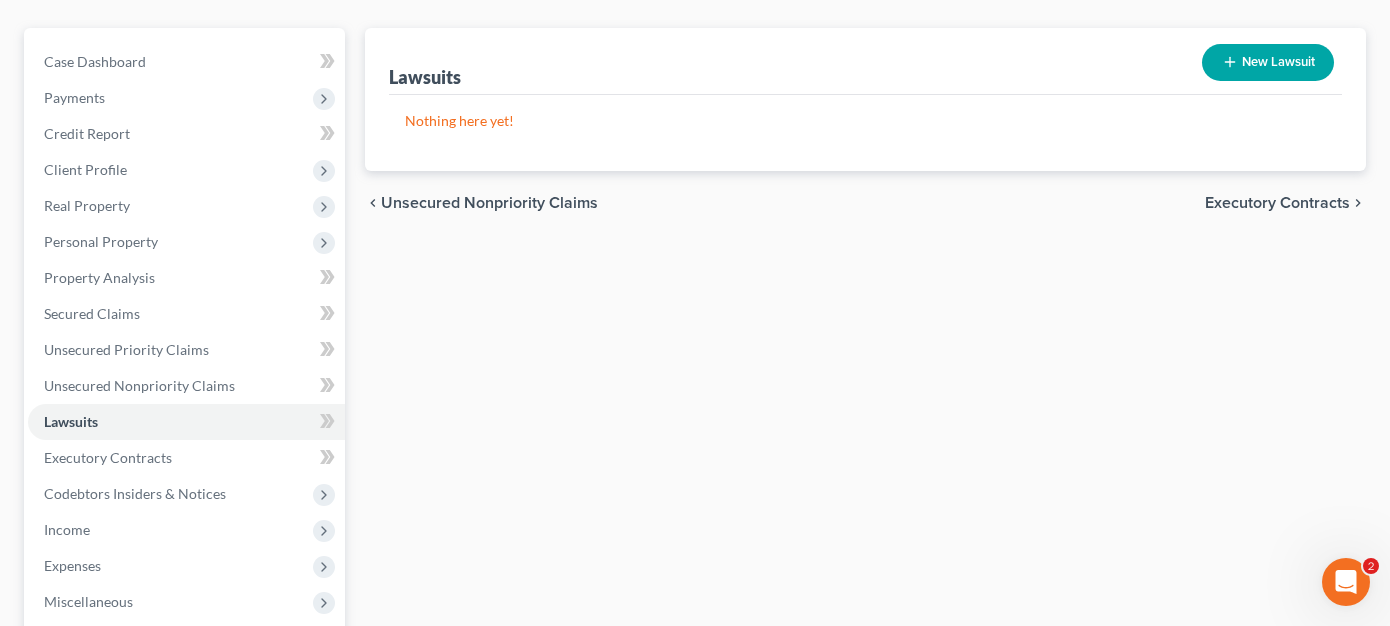 click on "New Lawsuit" at bounding box center (1268, 62) 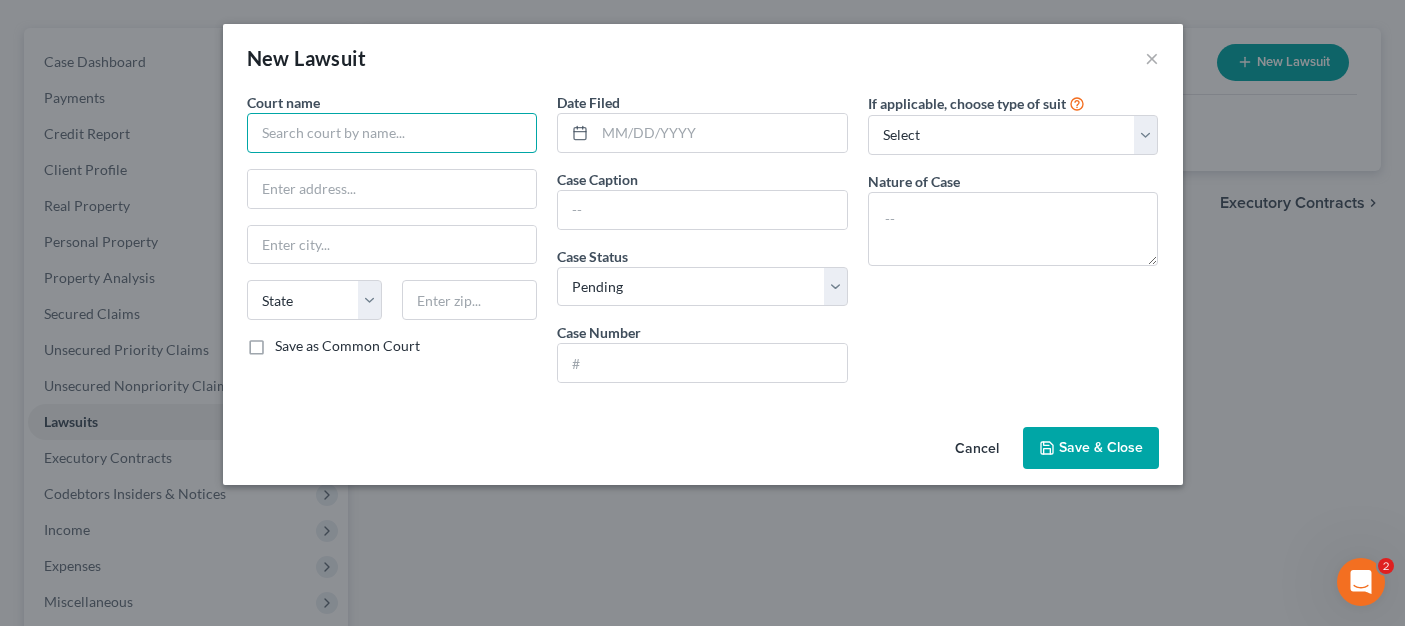 click at bounding box center (392, 133) 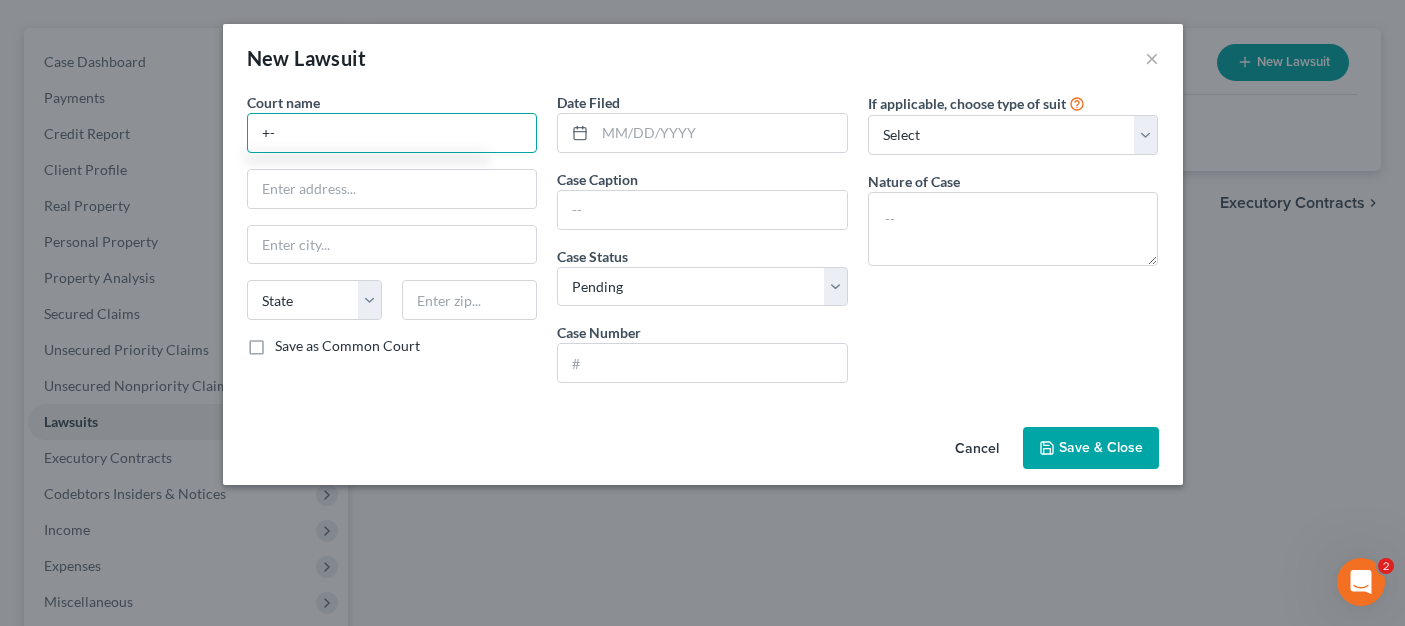 type on "+" 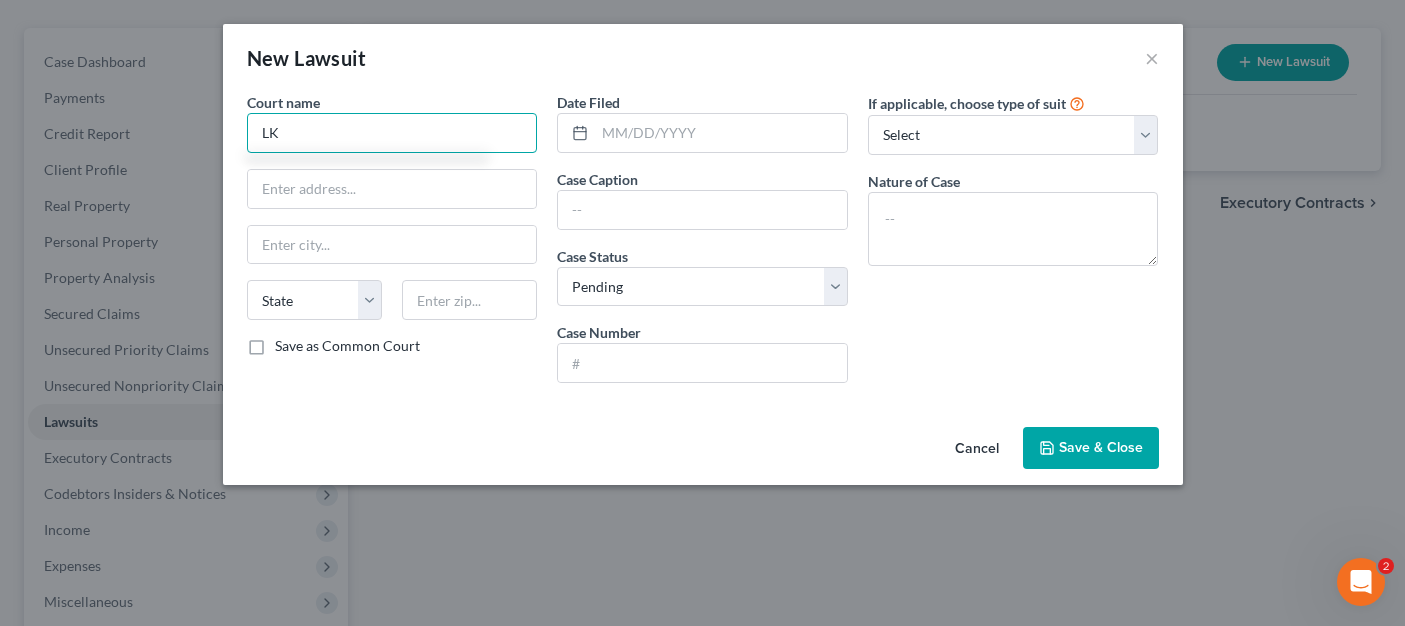 type on "L" 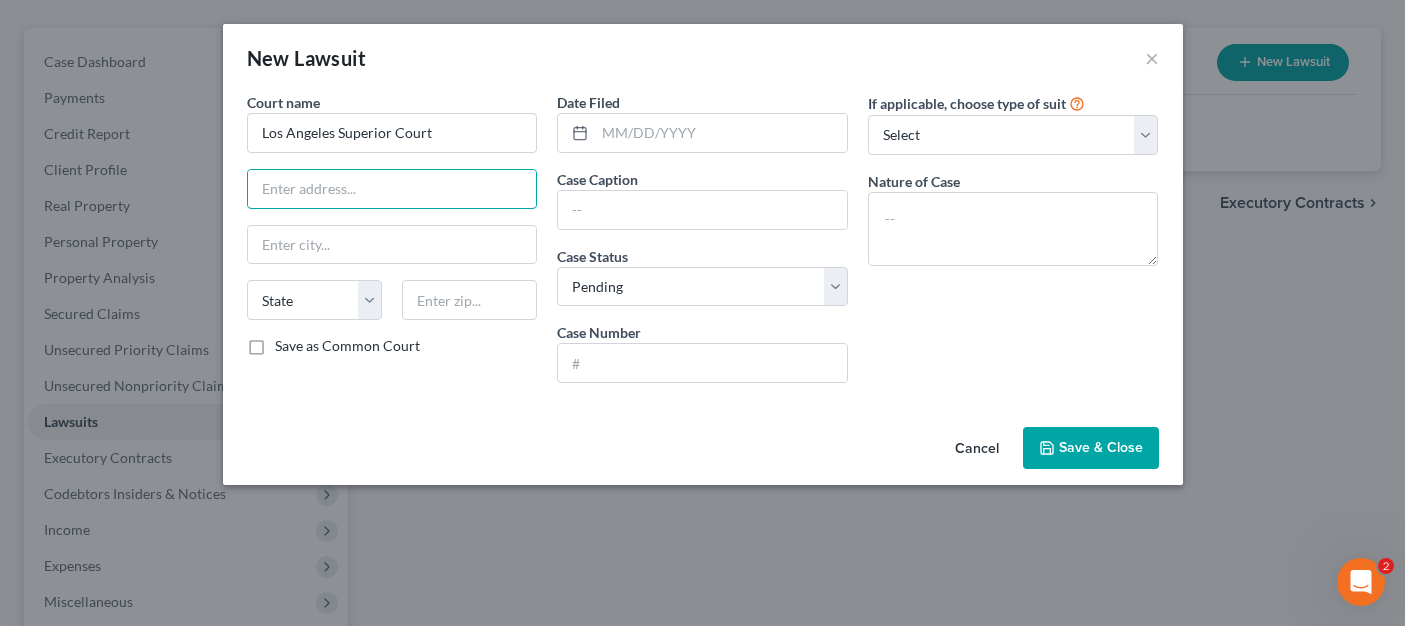 type on "Los Angeles Superior Court" 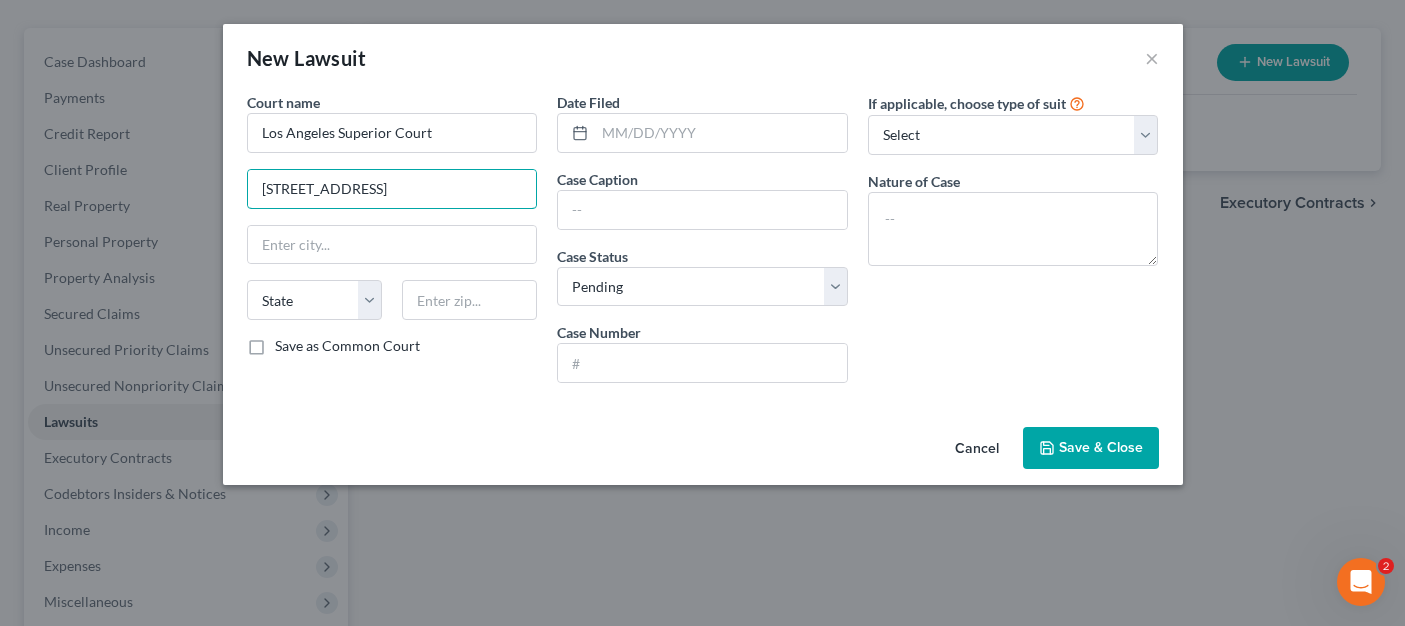 type on "[STREET_ADDRESS]" 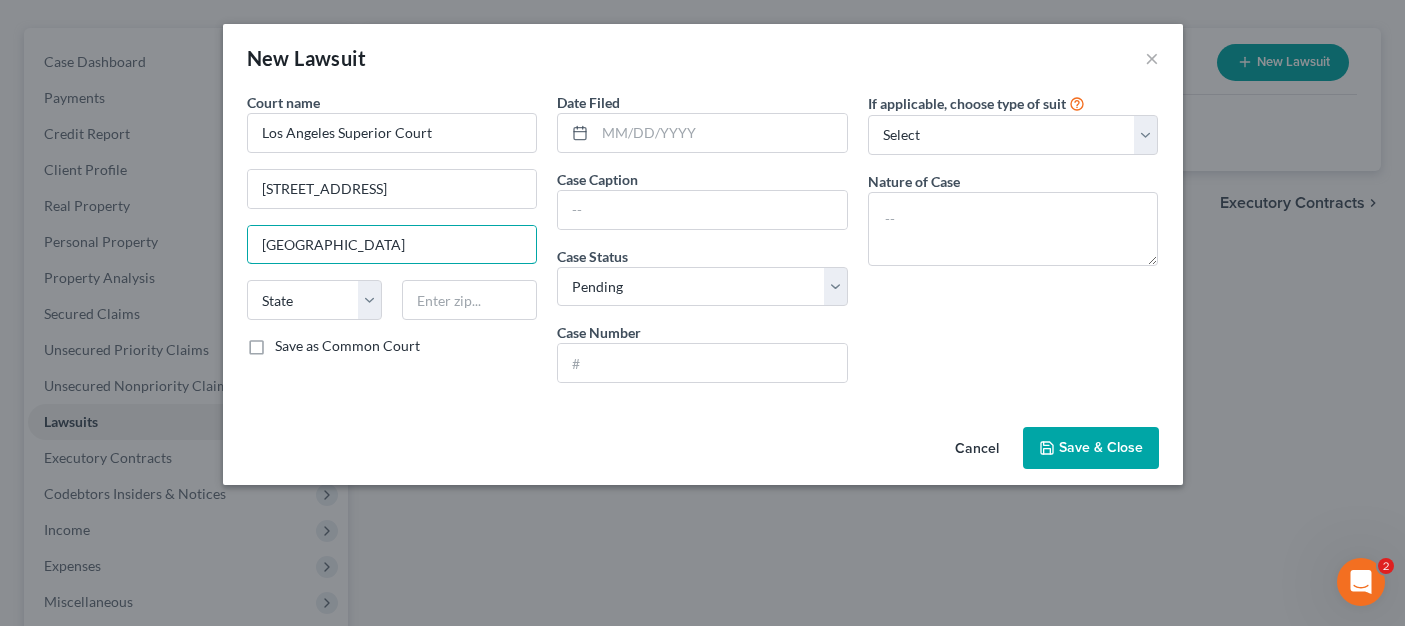 type on "[GEOGRAPHIC_DATA]" 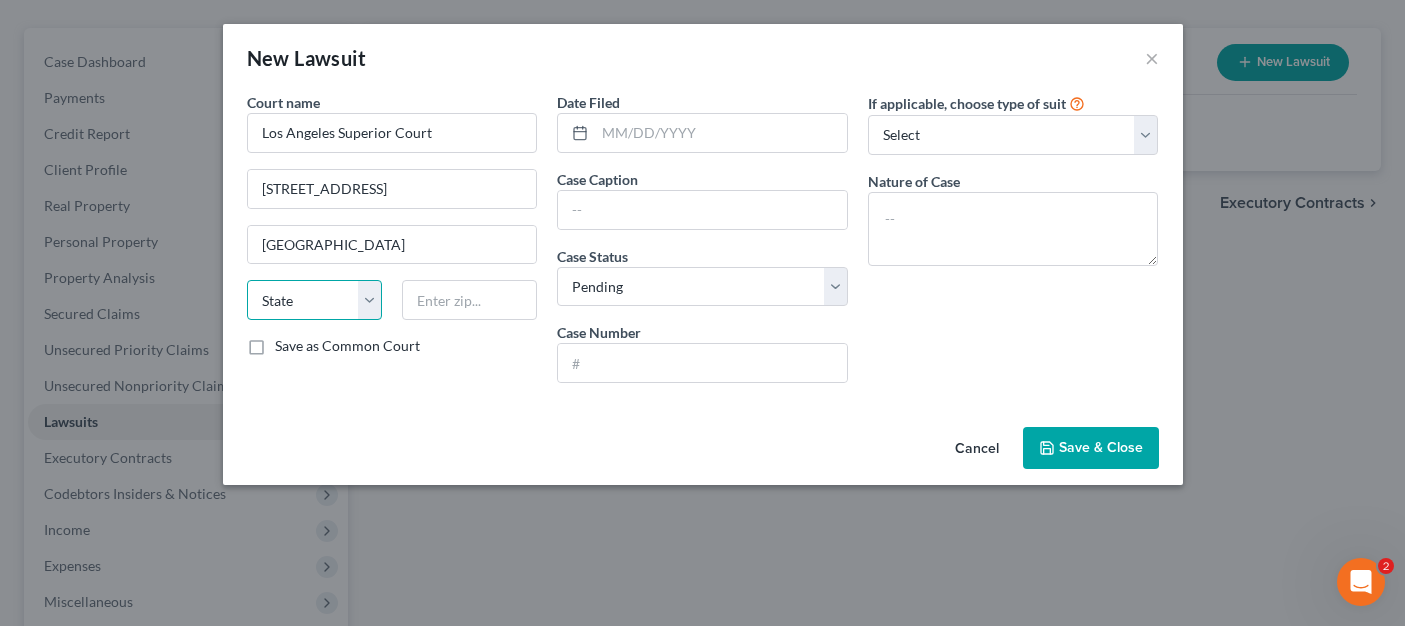 select on "4" 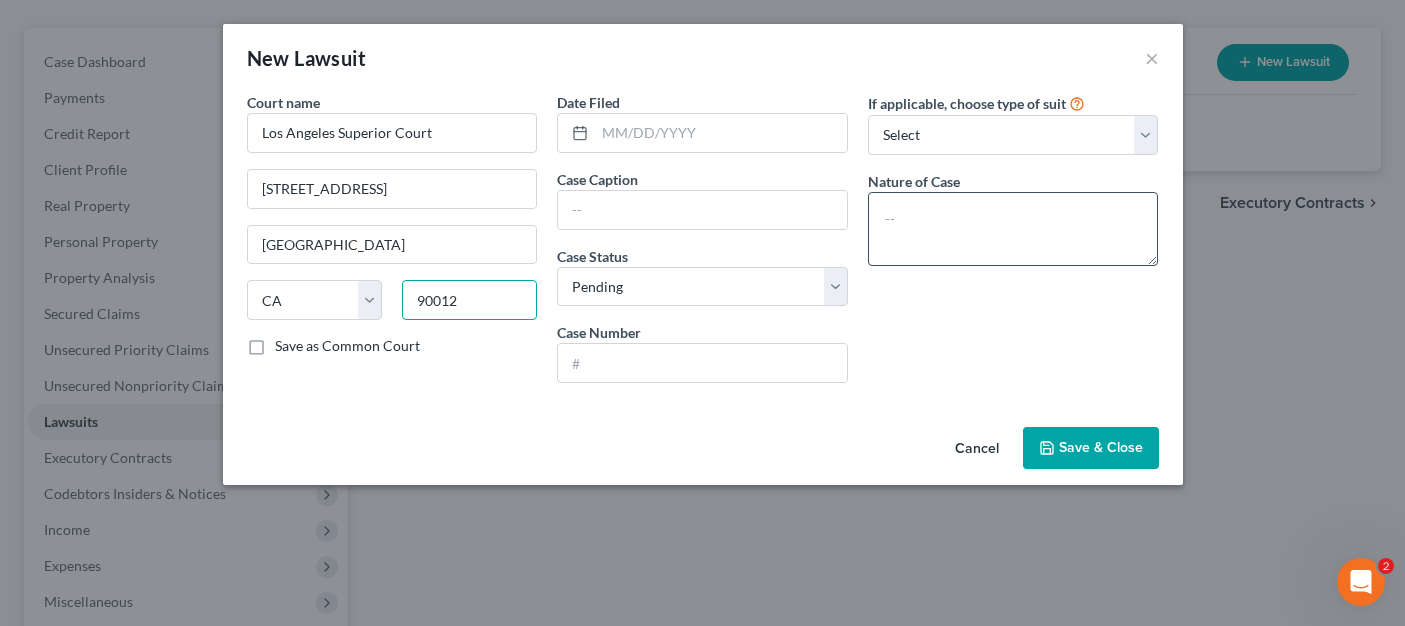 type on "90012" 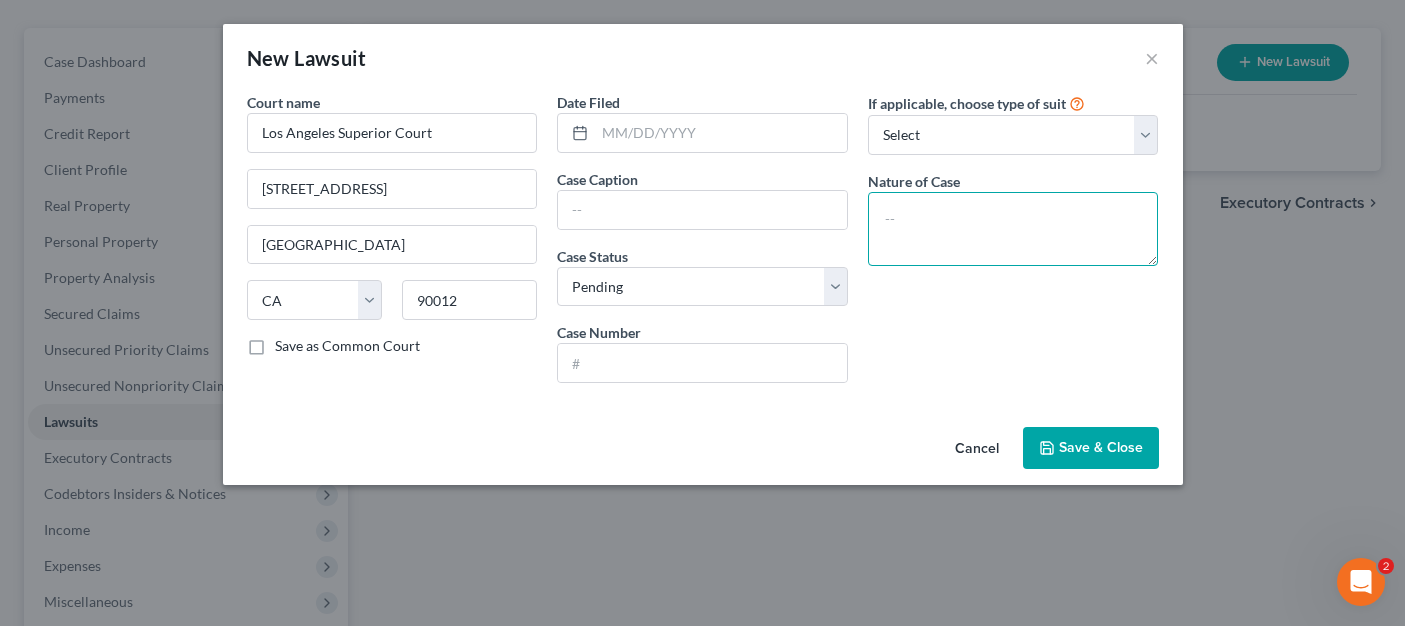 click at bounding box center (1013, 229) 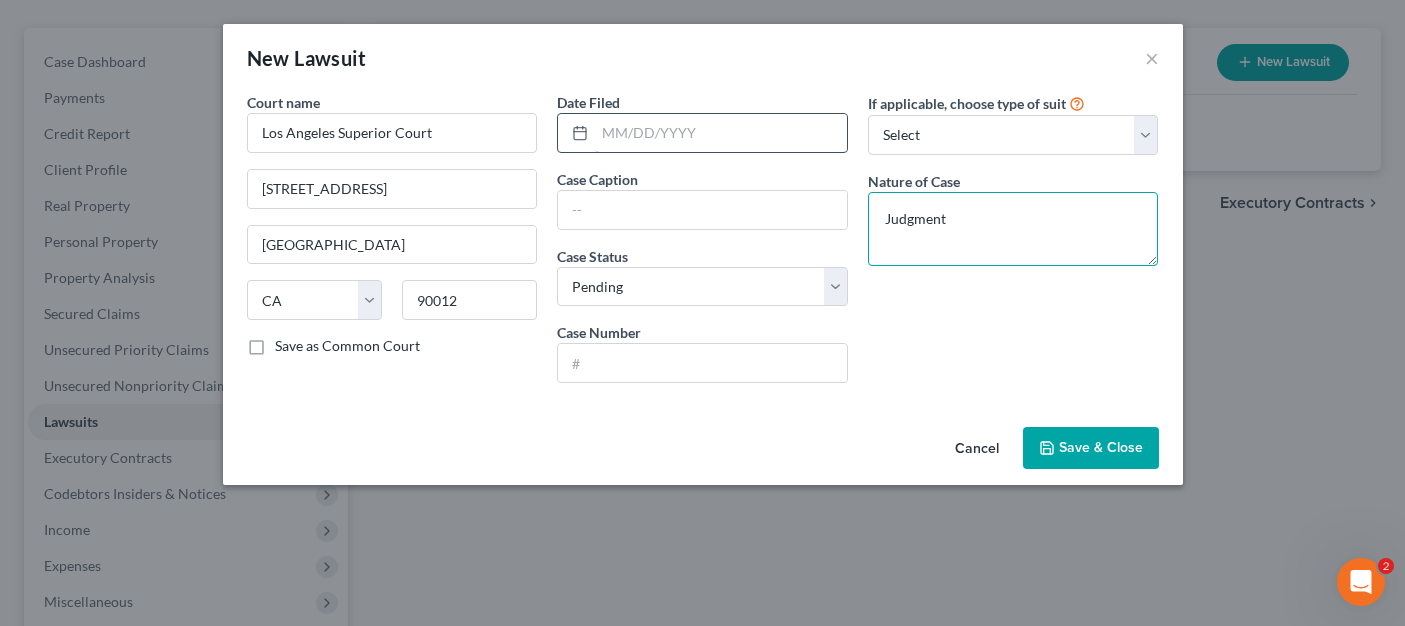 type on "Judgment" 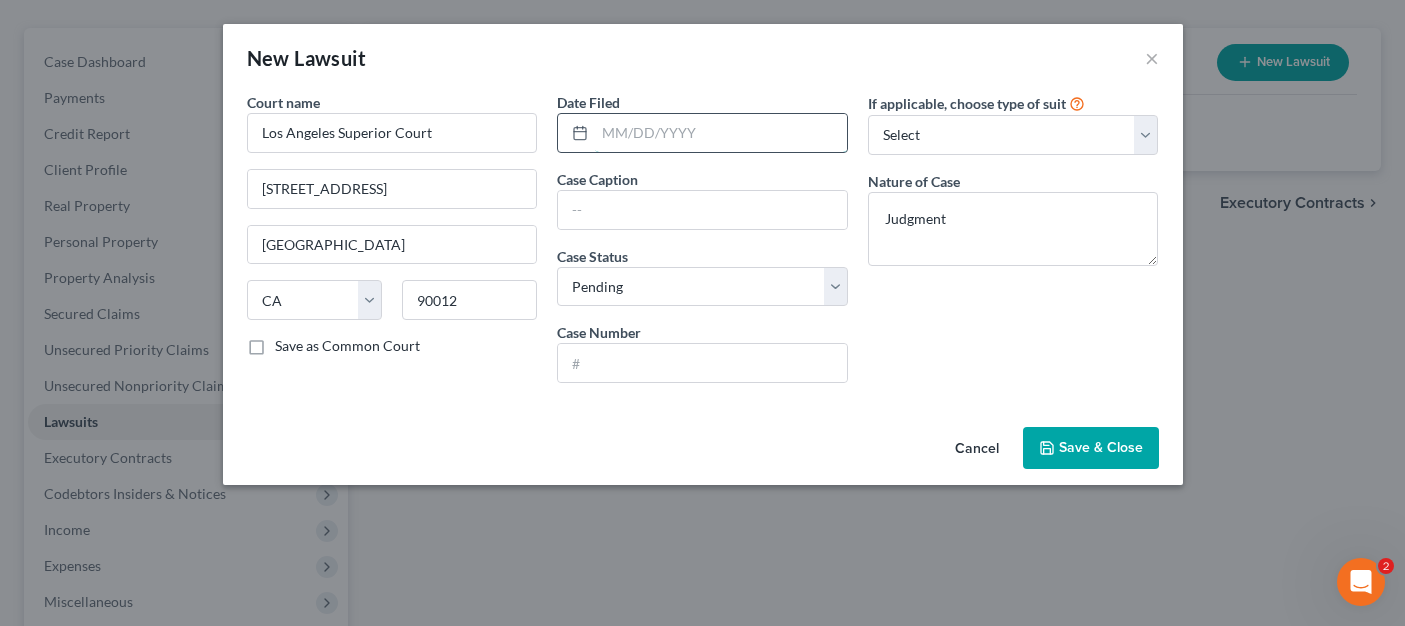 click at bounding box center [721, 133] 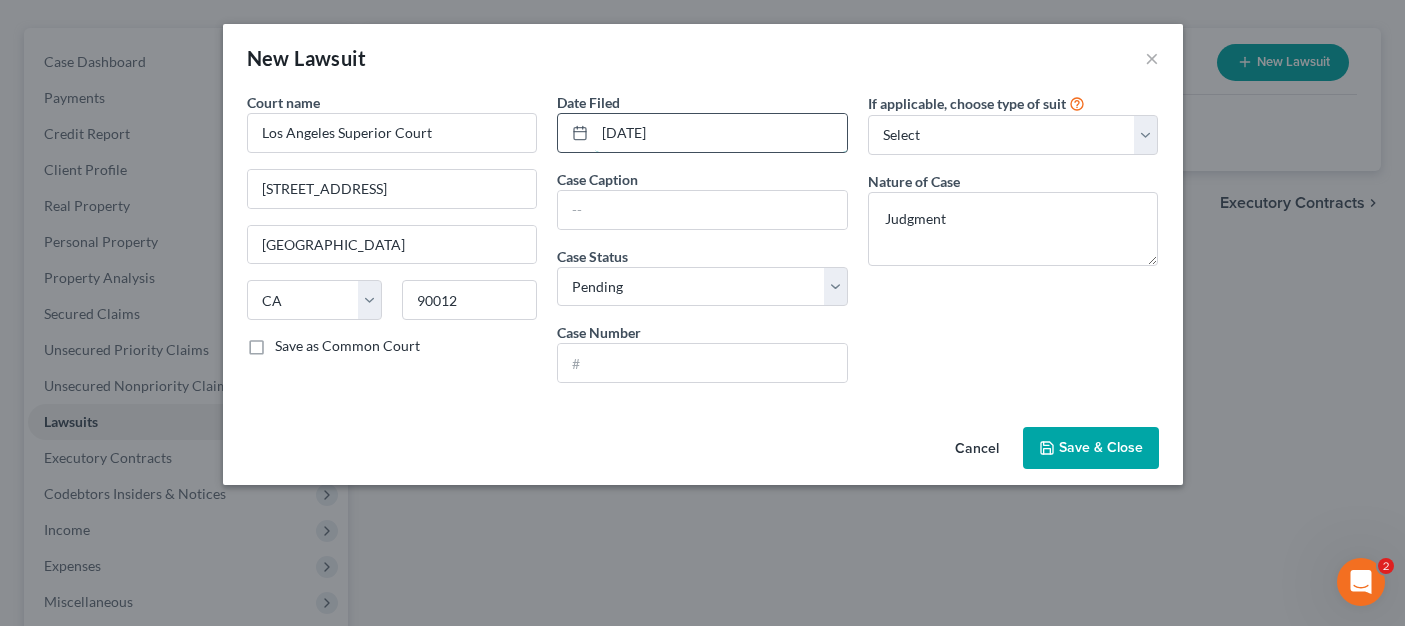 click on "[DATE]" at bounding box center (721, 133) 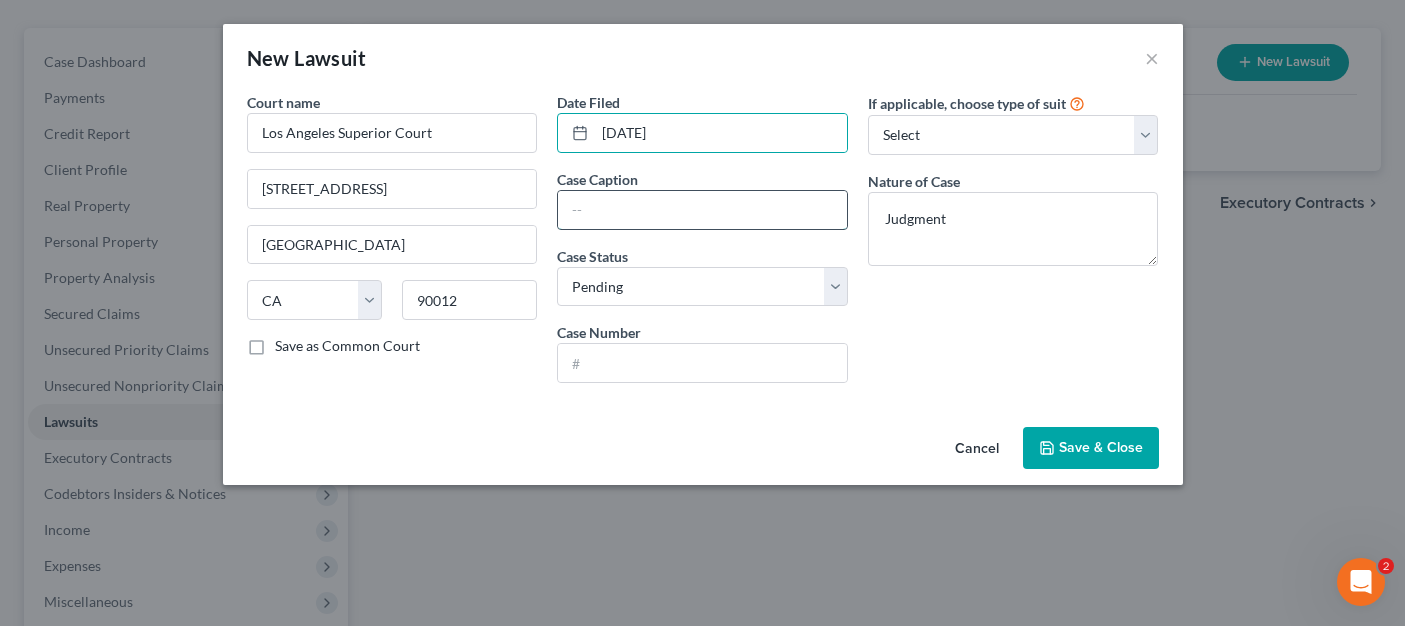 click at bounding box center (702, 210) 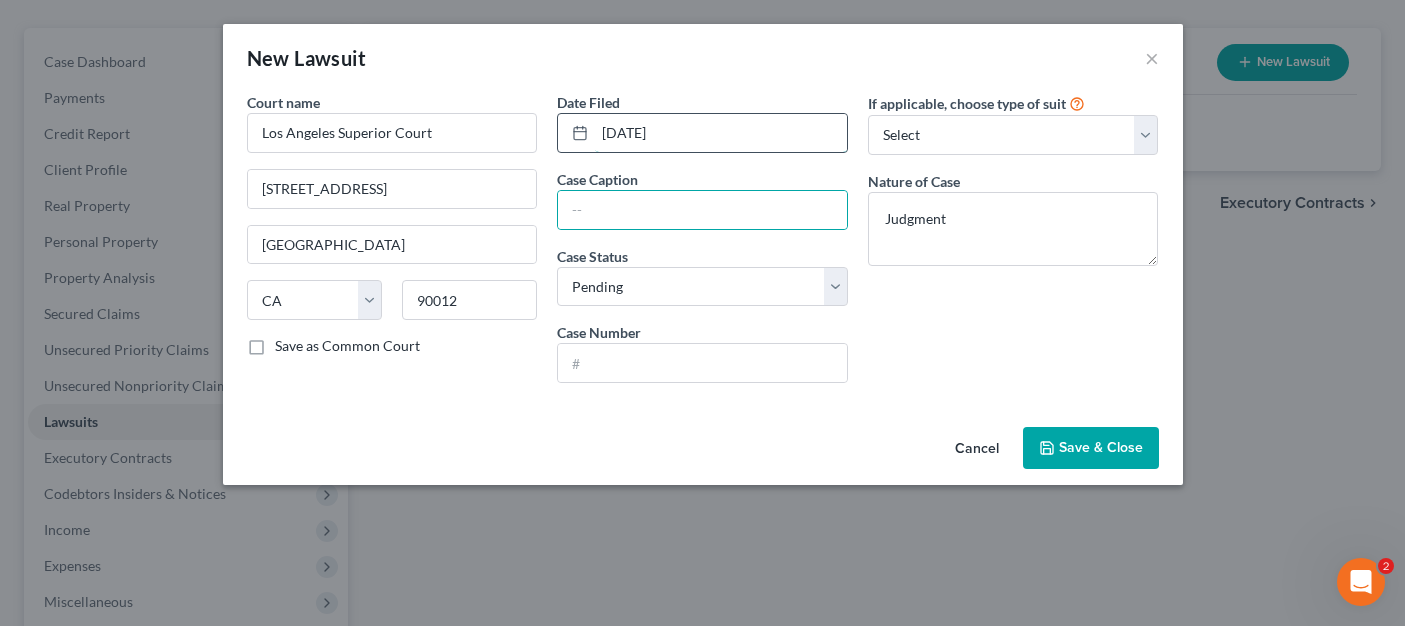 click on "[DATE]" at bounding box center (721, 133) 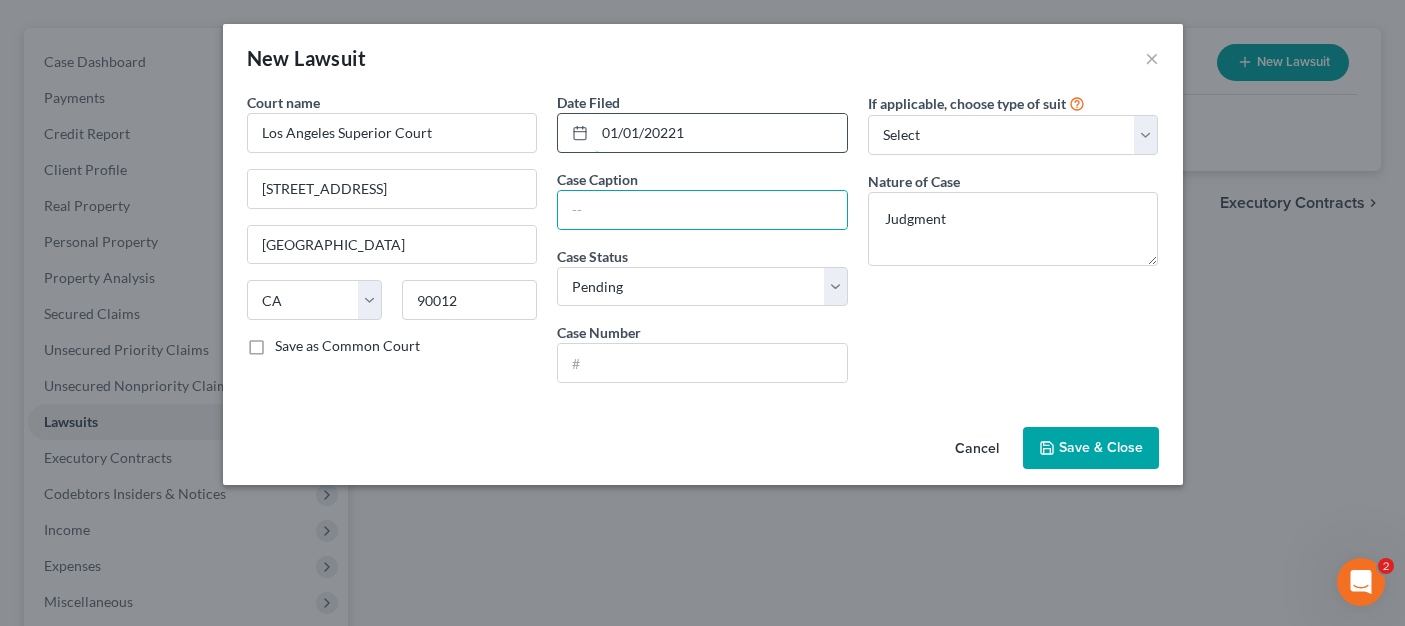 click on "01/01/20221" at bounding box center [721, 133] 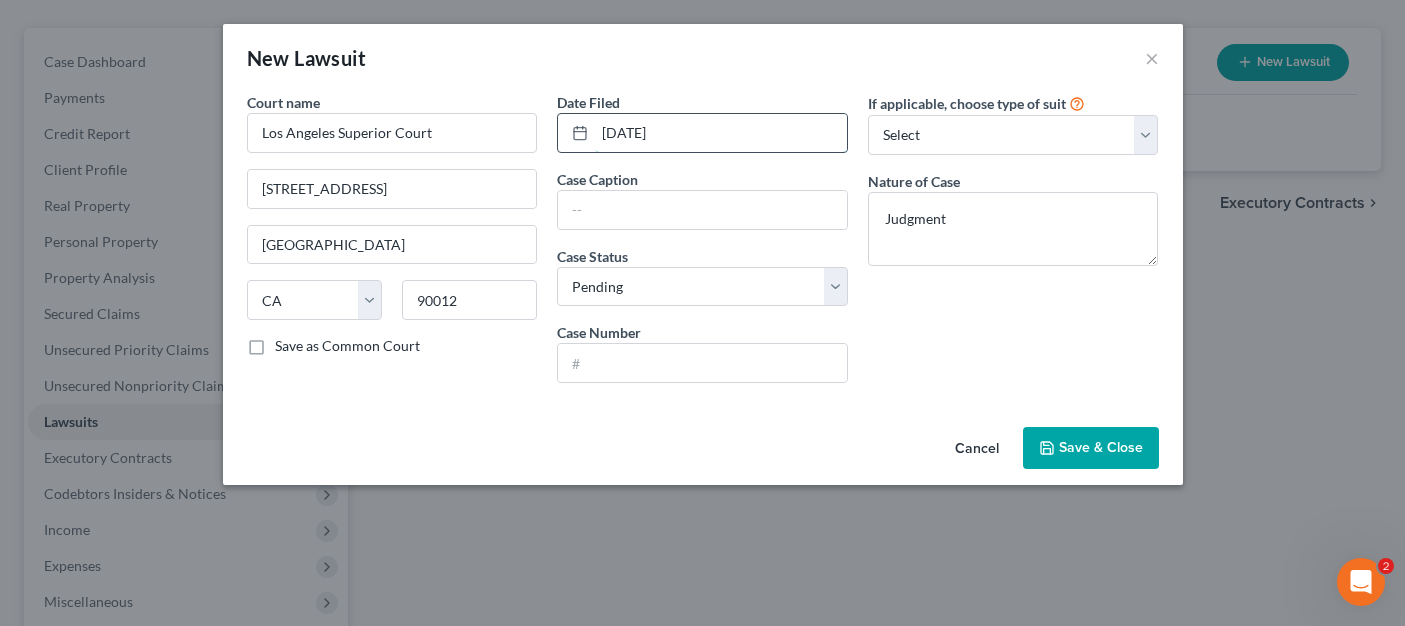 type on "[DATE]" 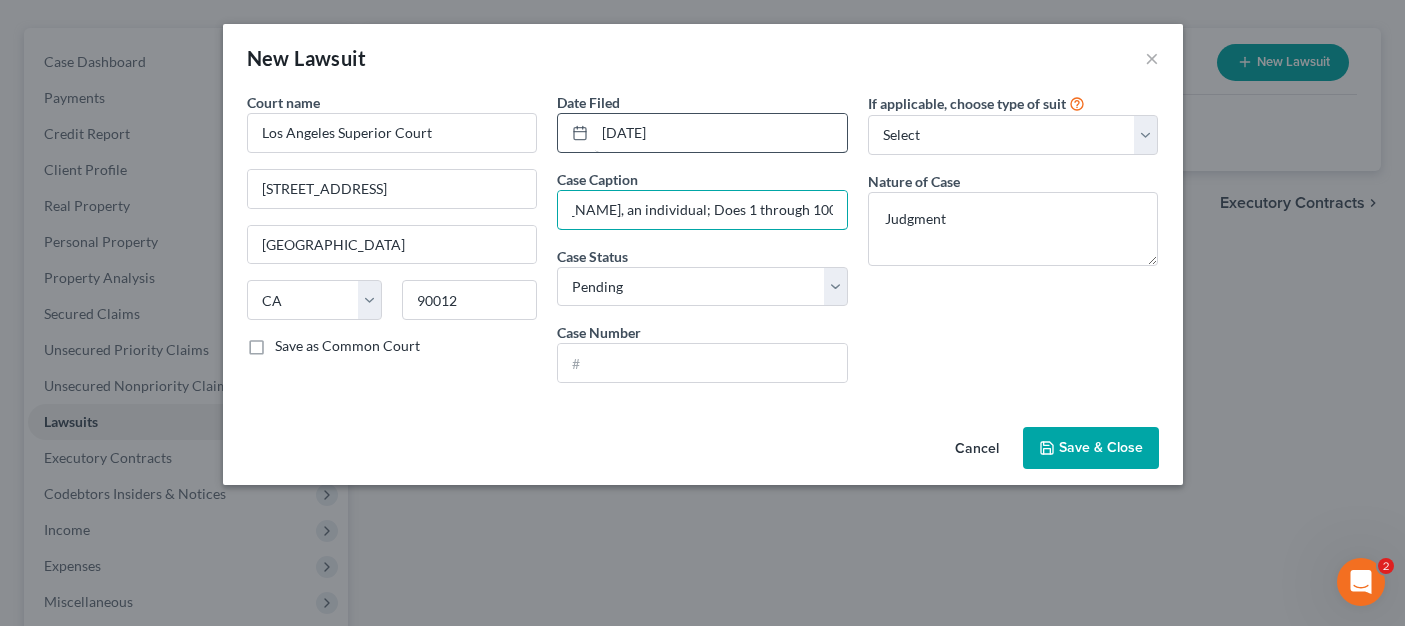 scroll, scrollTop: 0, scrollLeft: 603, axis: horizontal 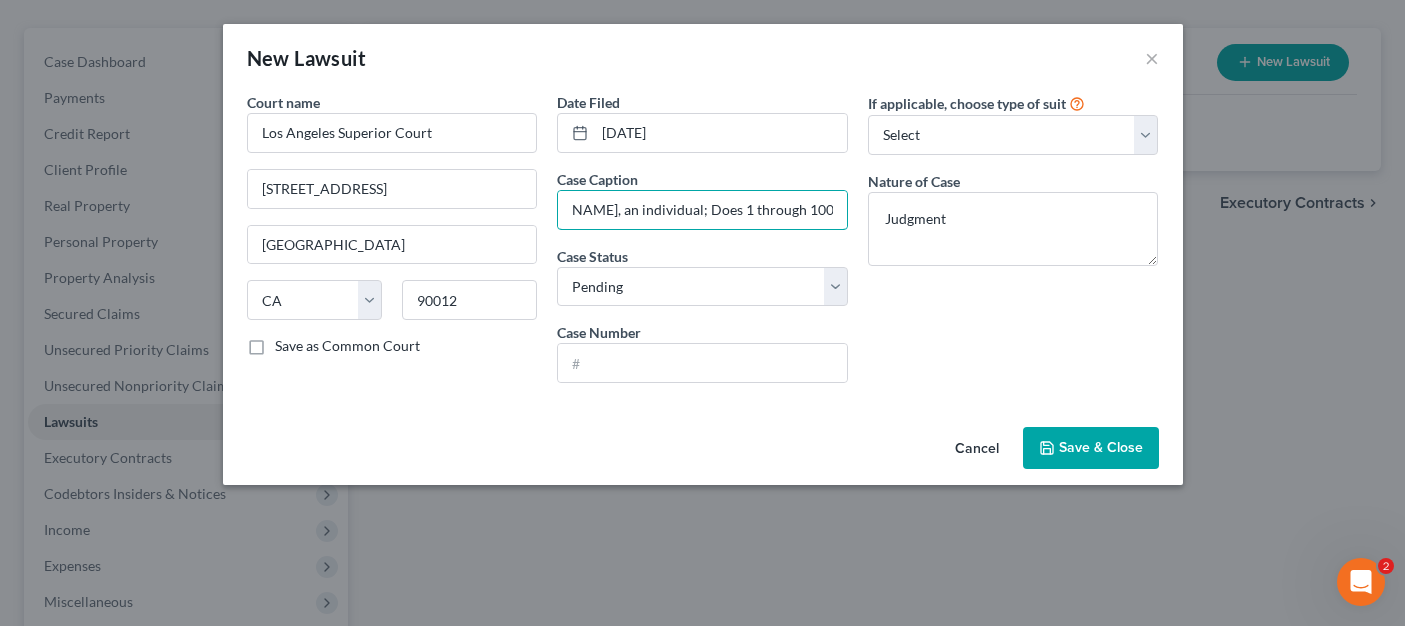 type on "[PERSON_NAME], an individual vs. Exotic Stone Works, Inc., a [US_STATE] corporation, [PERSON_NAME], an individual; Does 1 through 100, inclusive" 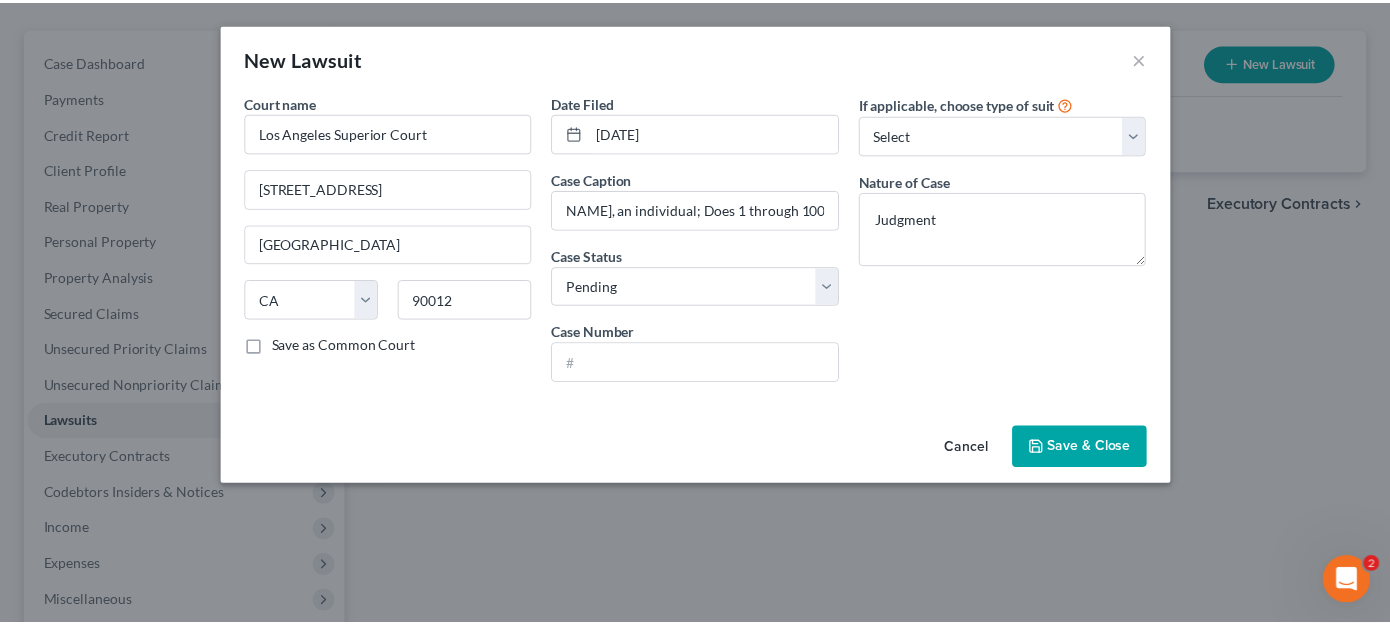 scroll, scrollTop: 0, scrollLeft: 0, axis: both 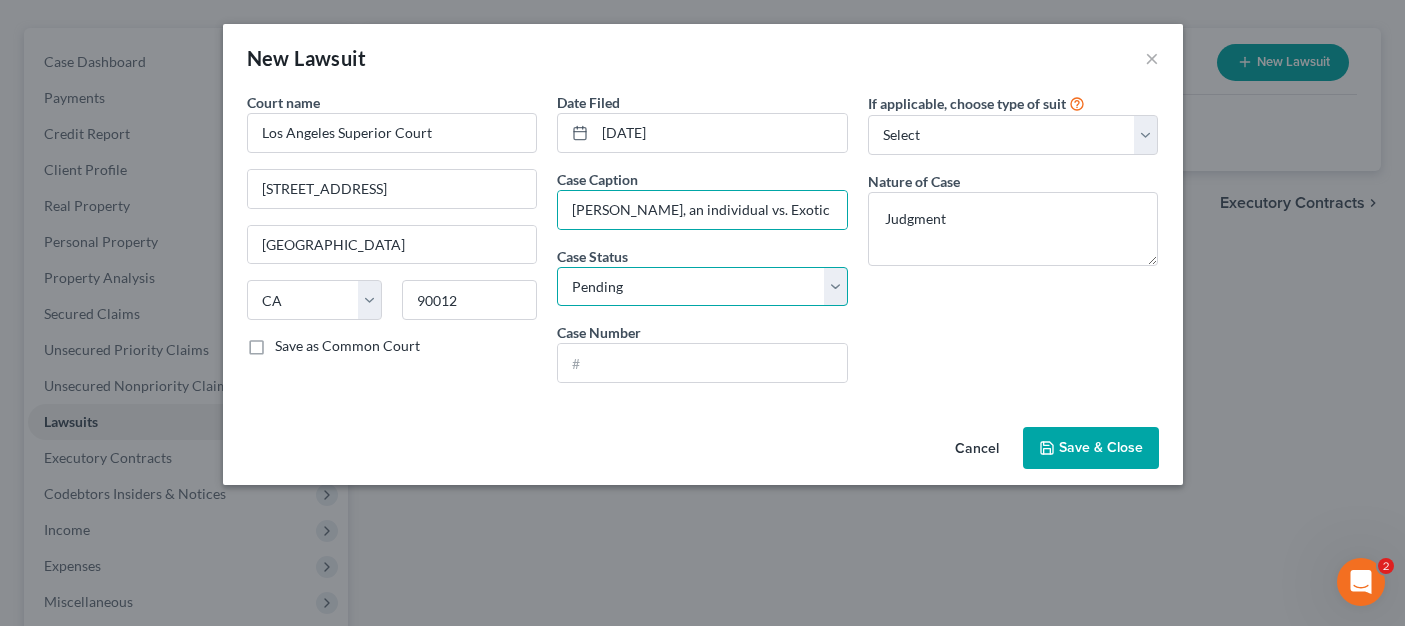 click on "Select Pending On Appeal Concluded" at bounding box center (702, 287) 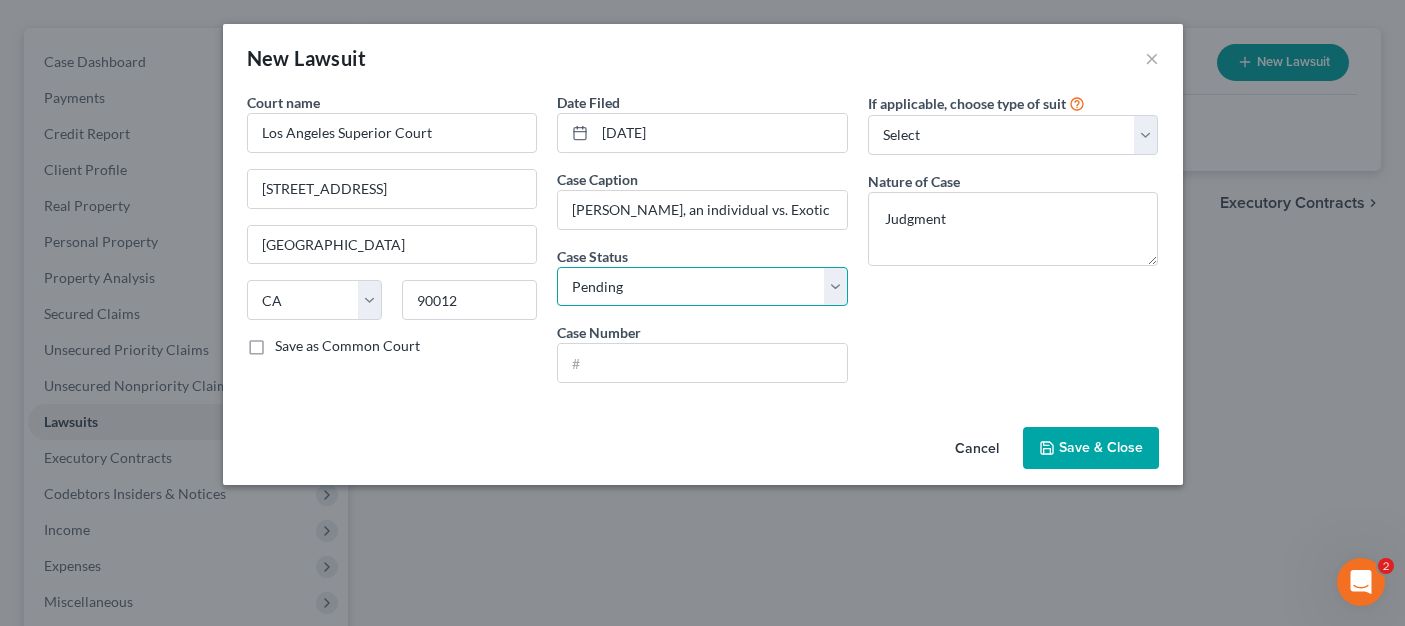 click on "Select Pending On Appeal Concluded" at bounding box center [702, 287] 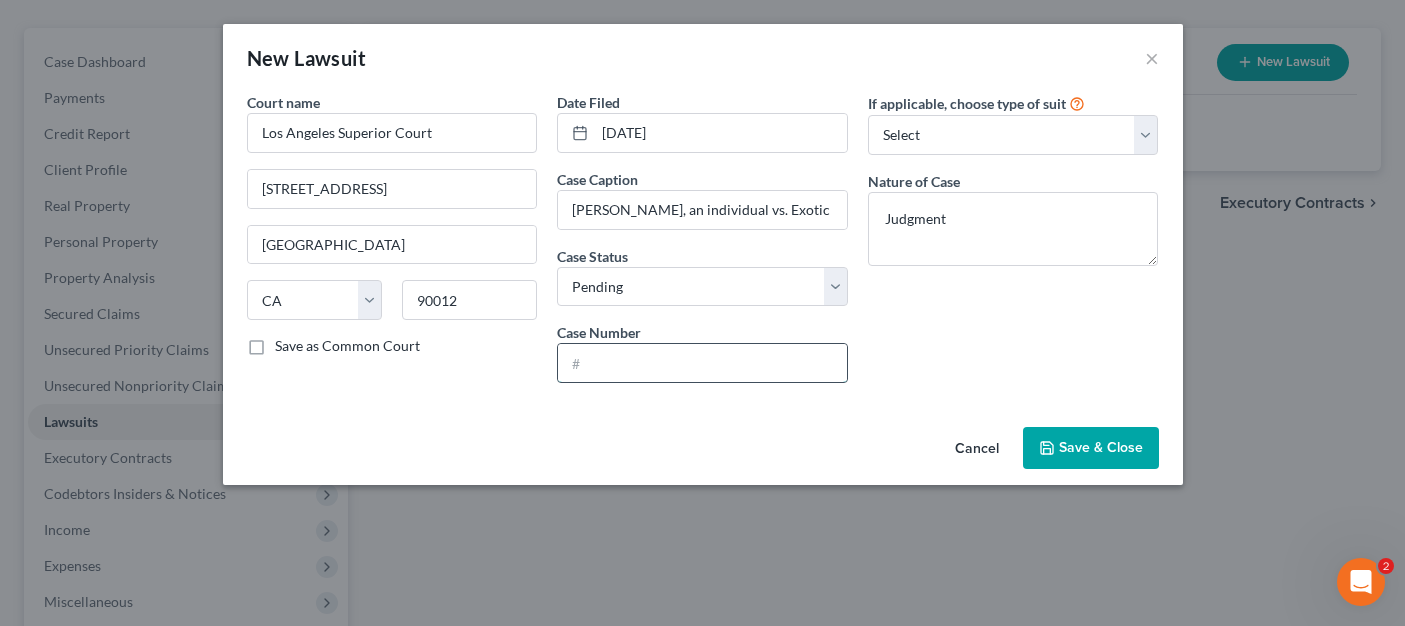 click at bounding box center [702, 363] 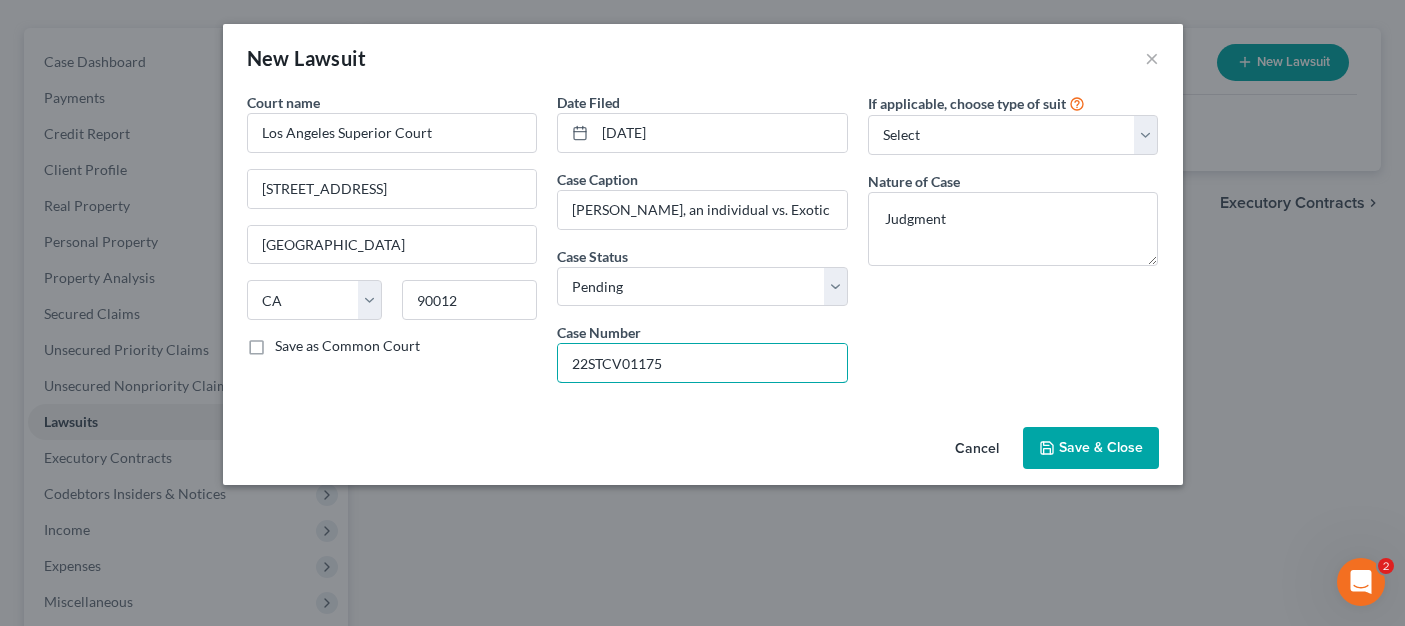 type on "22STCV01175" 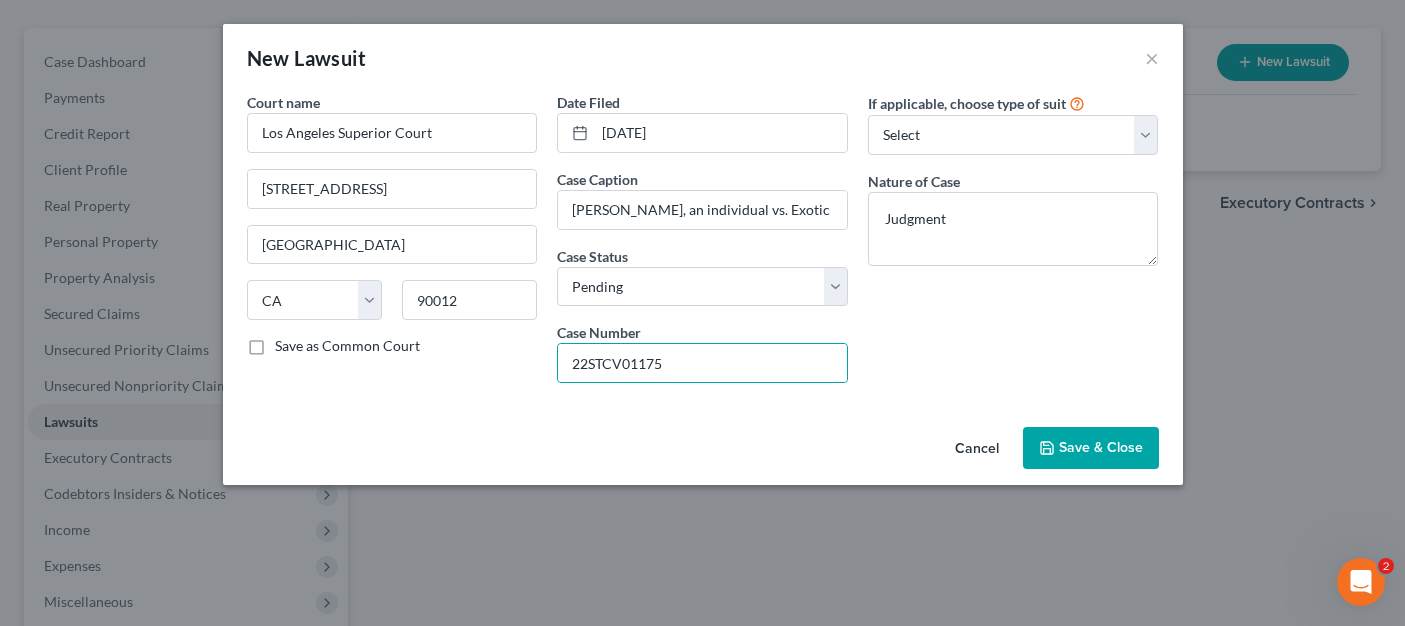 click on "Save & Close" at bounding box center [1101, 447] 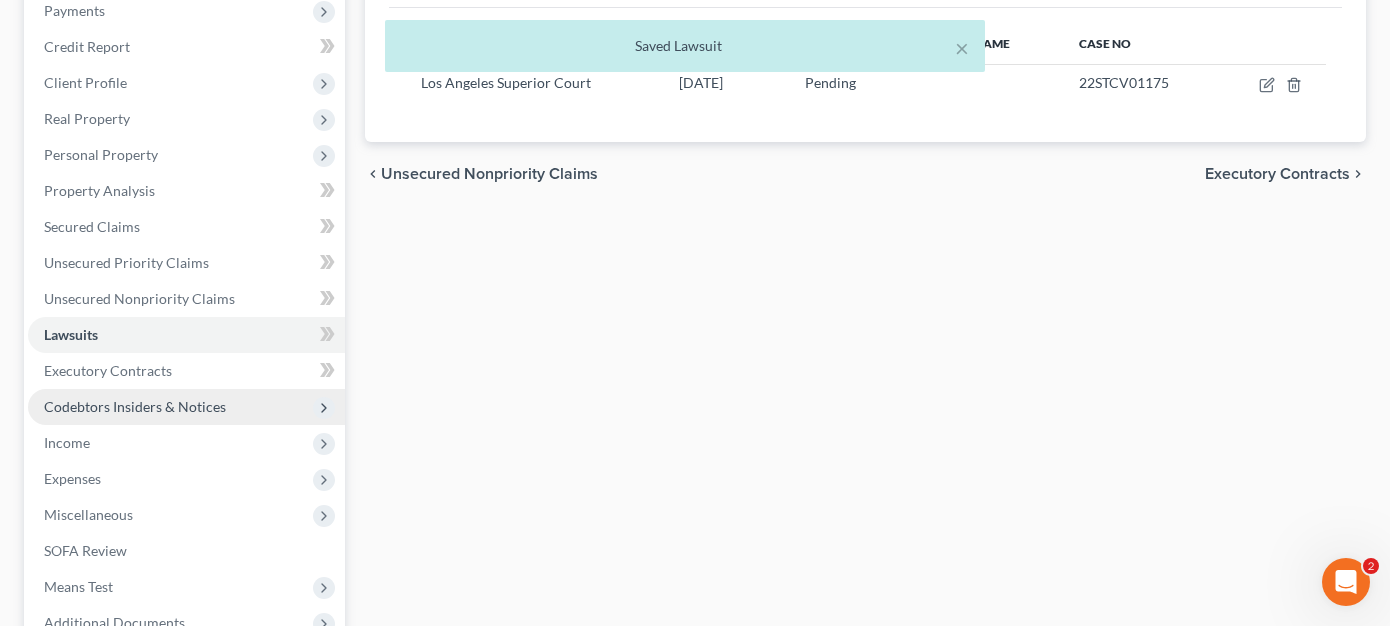 scroll, scrollTop: 400, scrollLeft: 0, axis: vertical 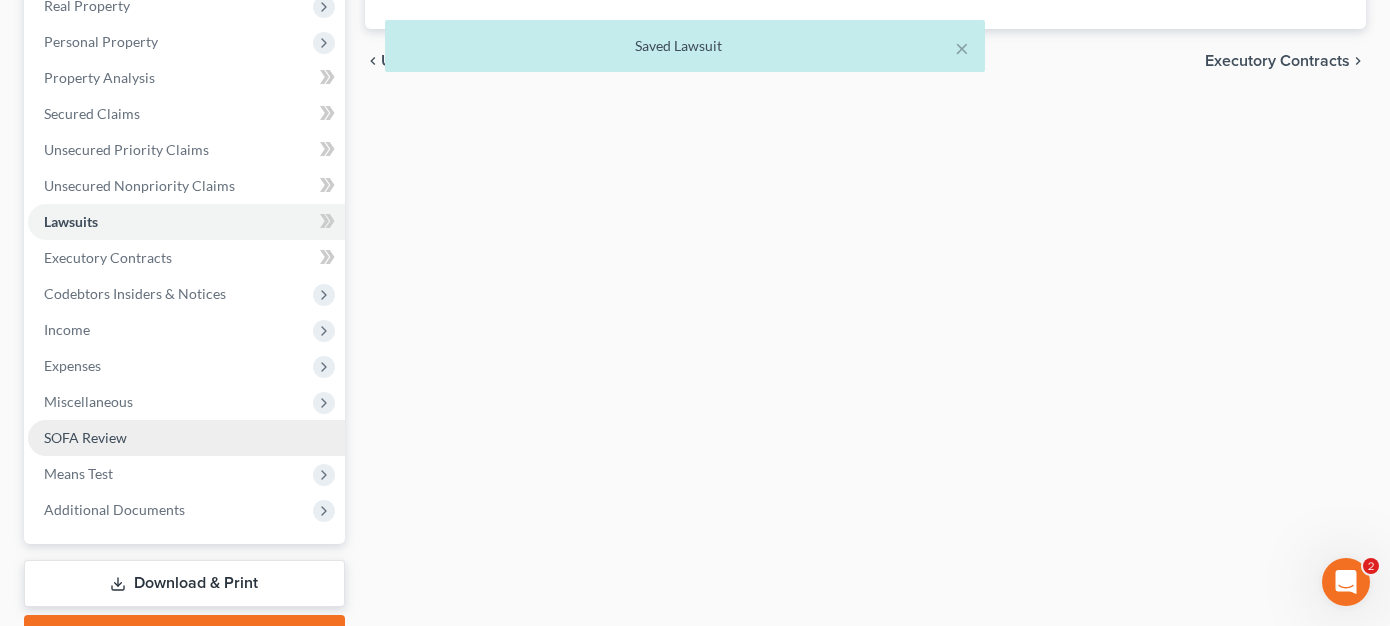click on "SOFA Review" at bounding box center [186, 438] 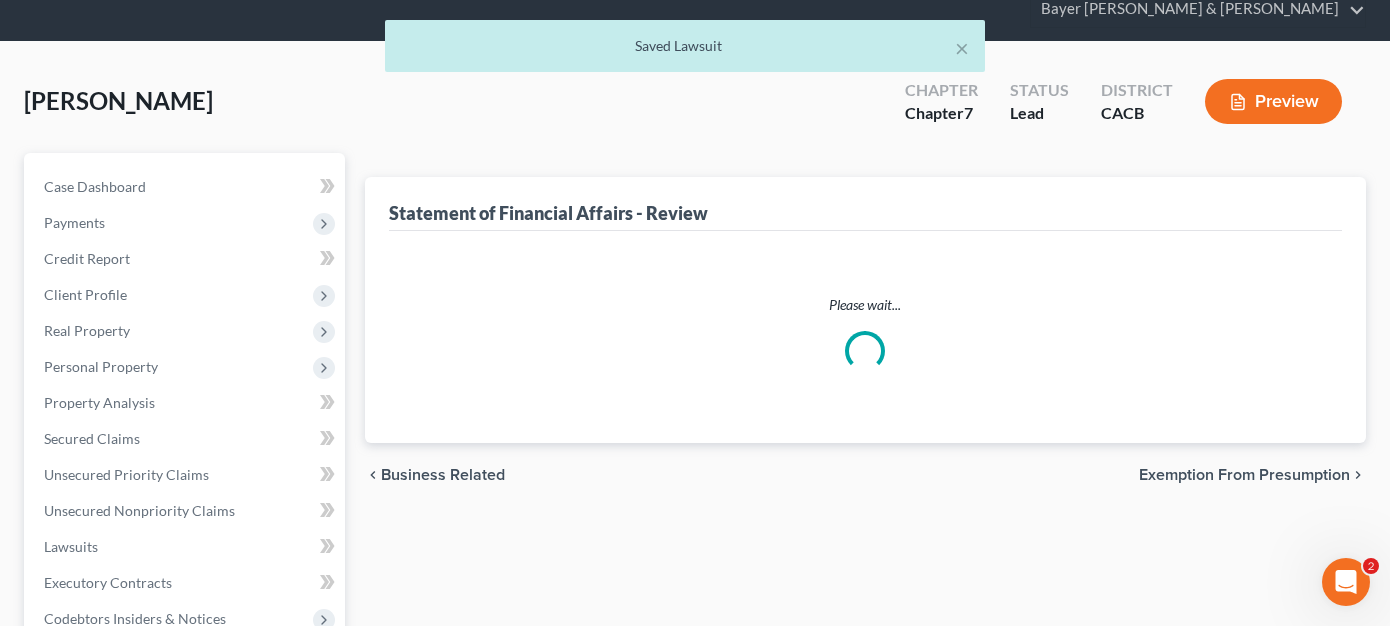 scroll, scrollTop: 0, scrollLeft: 0, axis: both 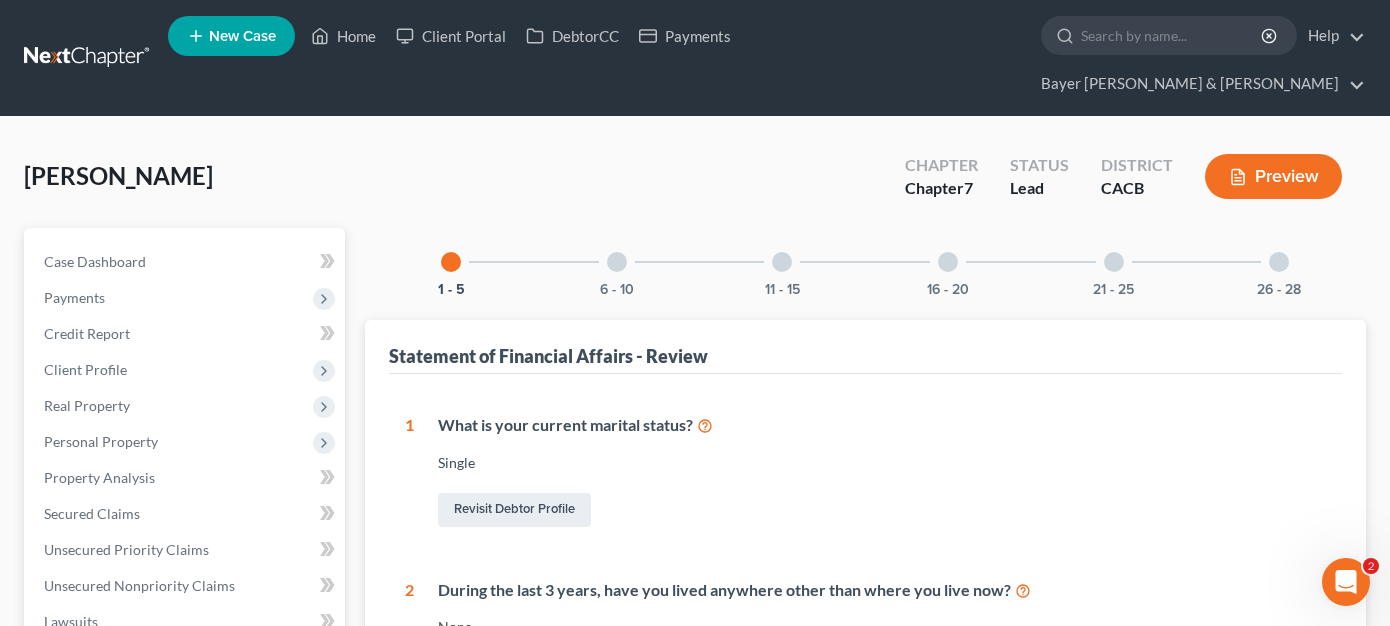 click at bounding box center (617, 262) 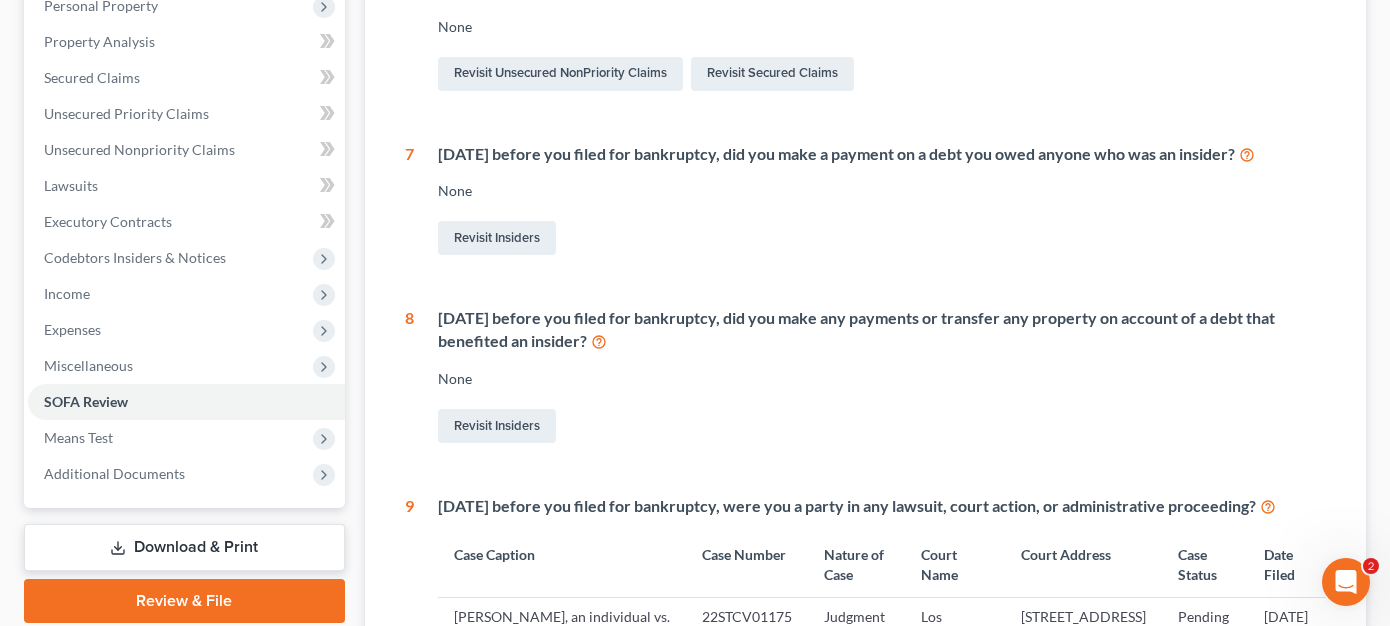 scroll, scrollTop: 400, scrollLeft: 0, axis: vertical 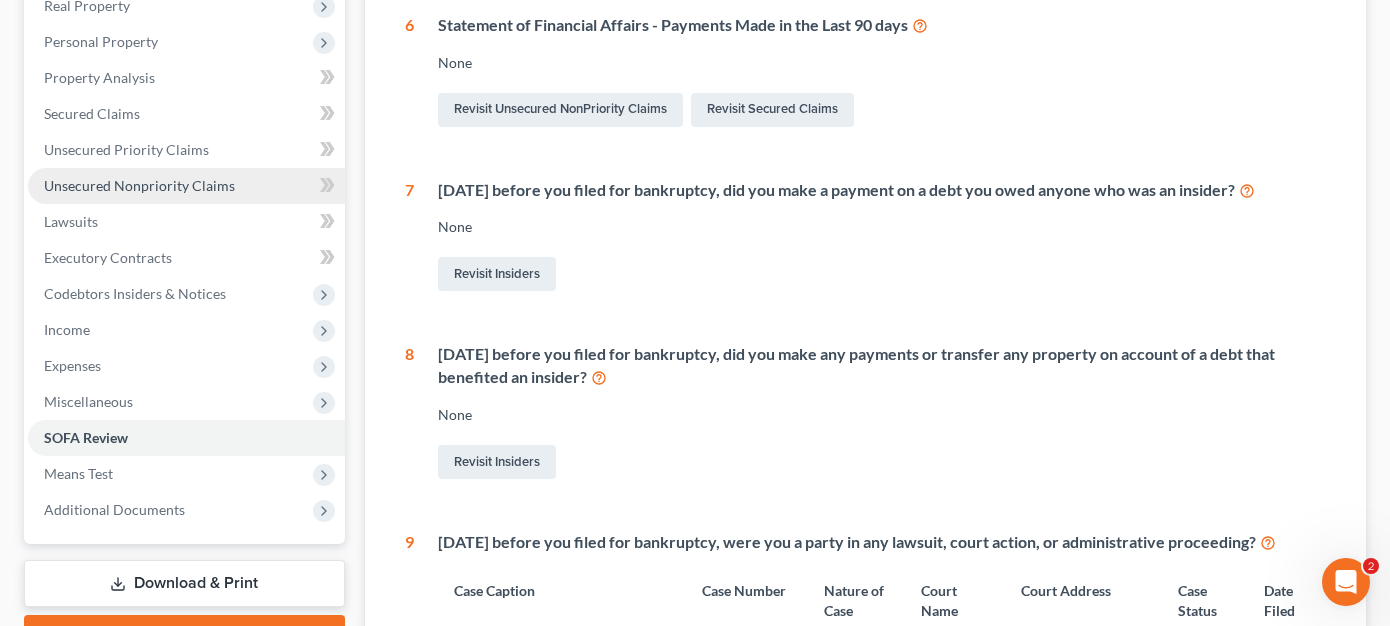 click on "Unsecured Nonpriority Claims" at bounding box center [186, 186] 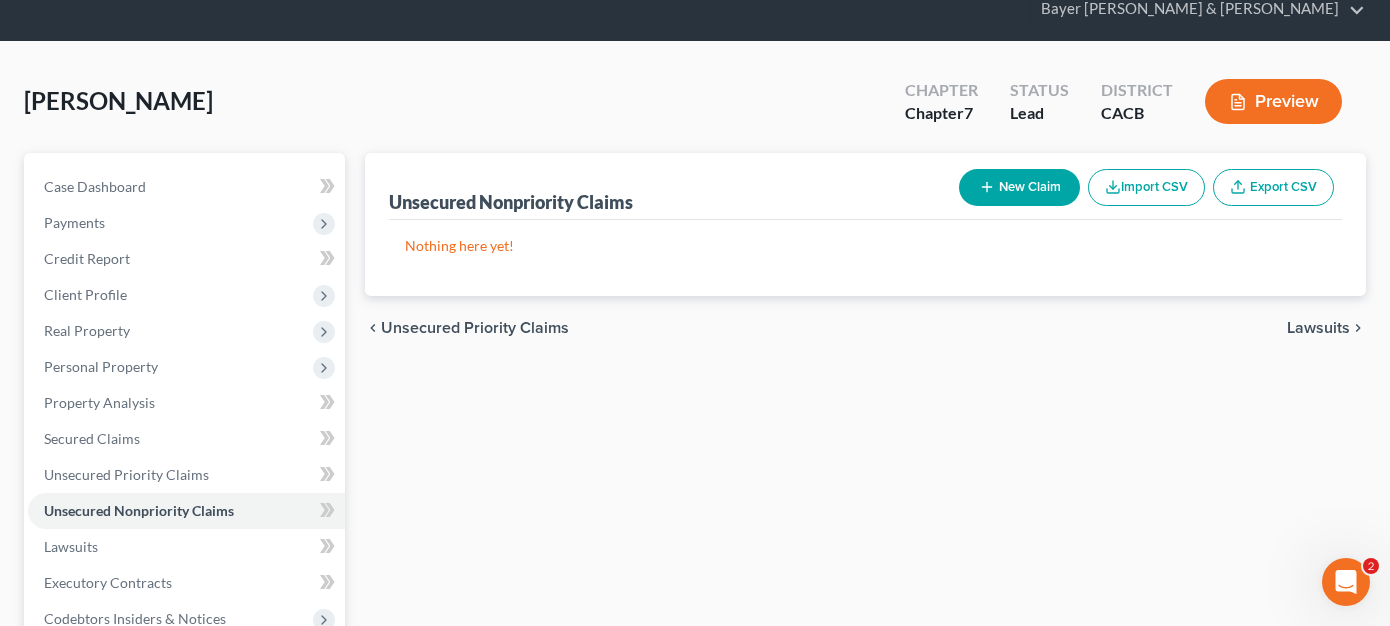 scroll, scrollTop: 0, scrollLeft: 0, axis: both 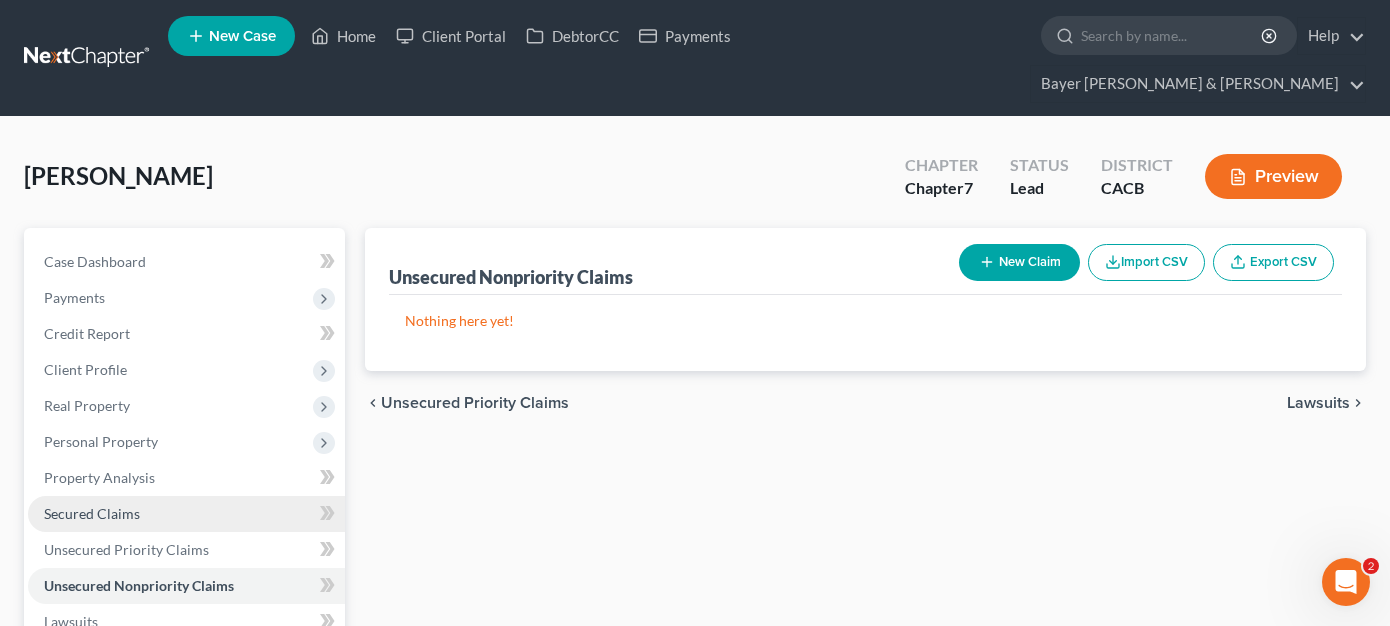 click on "Secured Claims" at bounding box center [92, 513] 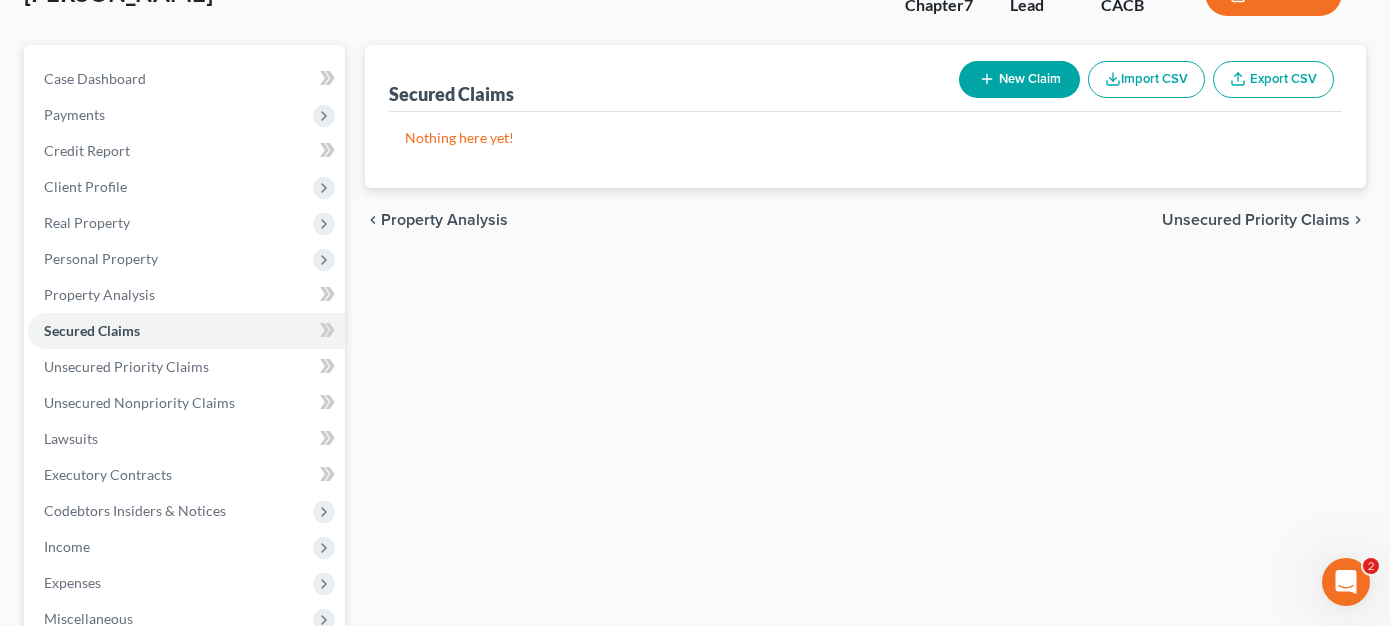 scroll, scrollTop: 200, scrollLeft: 0, axis: vertical 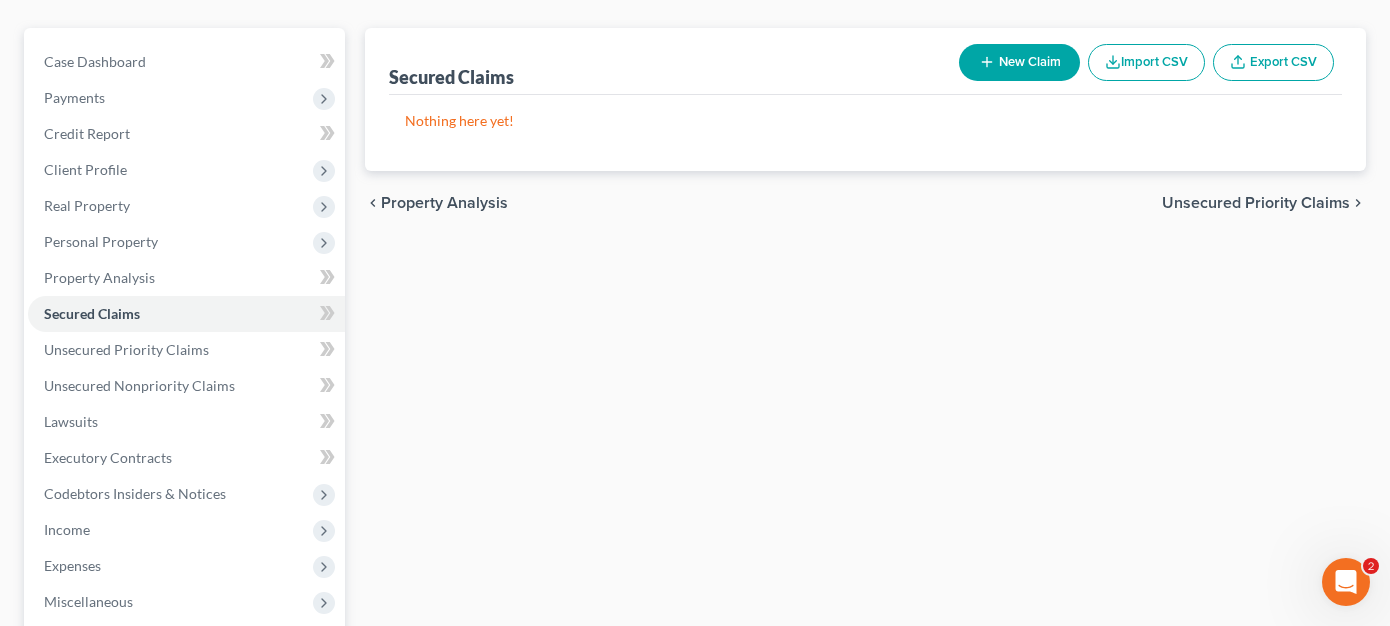 click on "New Claim
Import CSV
Export CSV" at bounding box center [1146, 62] 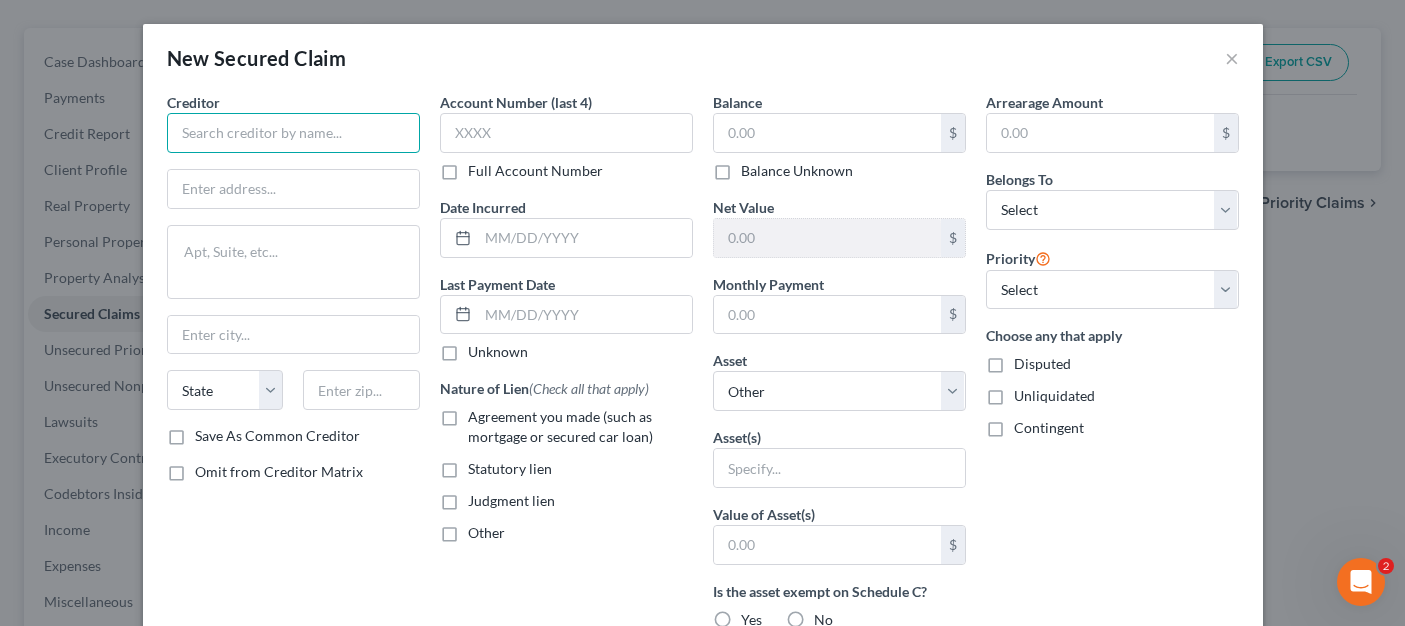 click at bounding box center [293, 133] 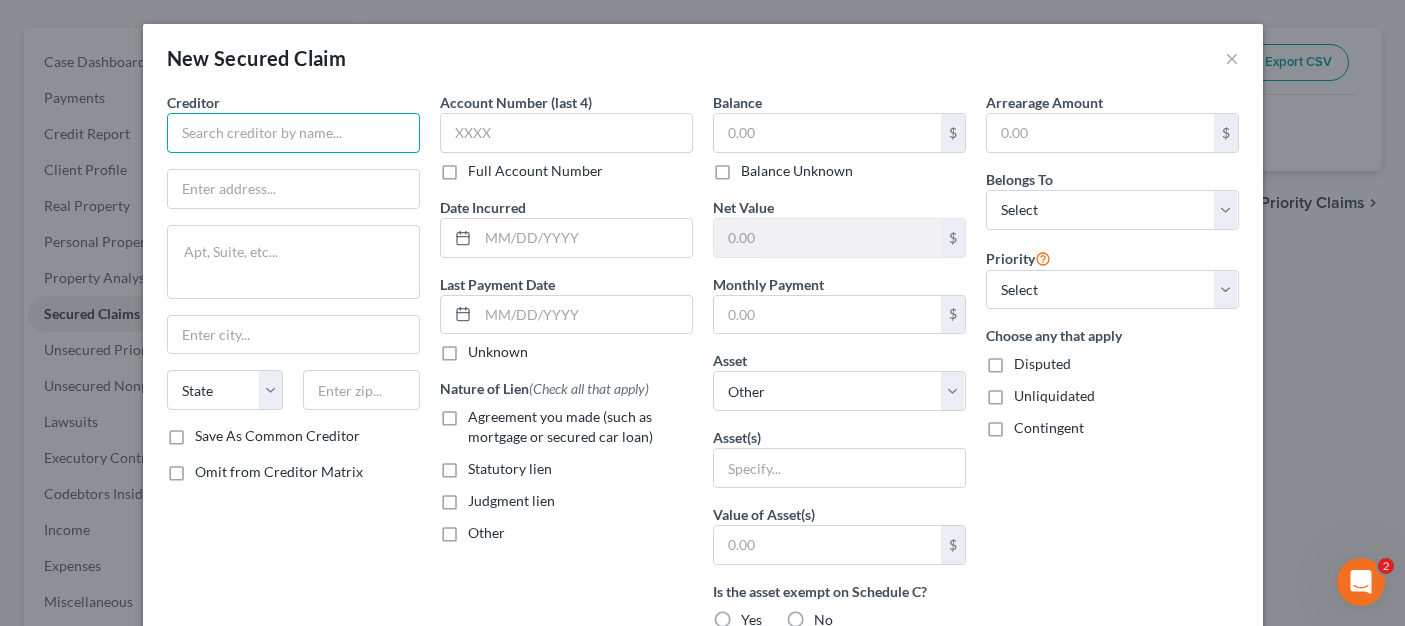 click at bounding box center (293, 133) 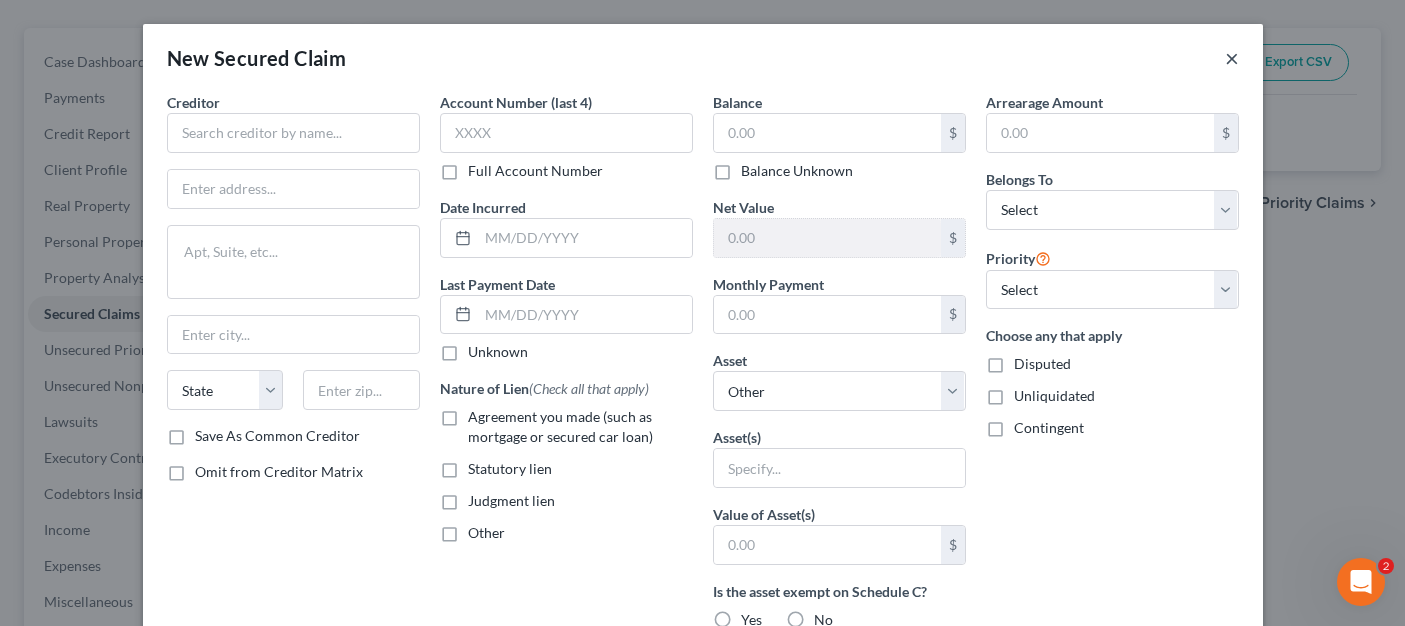 click on "×" at bounding box center [1232, 58] 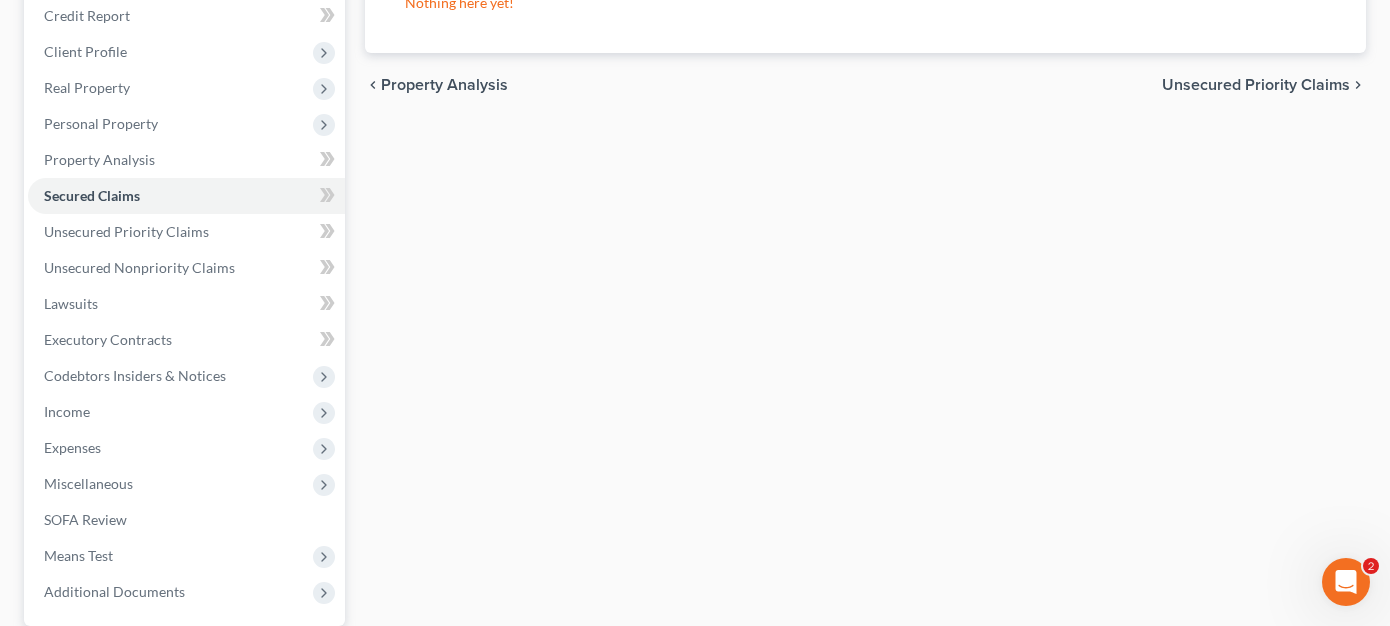 scroll, scrollTop: 473, scrollLeft: 0, axis: vertical 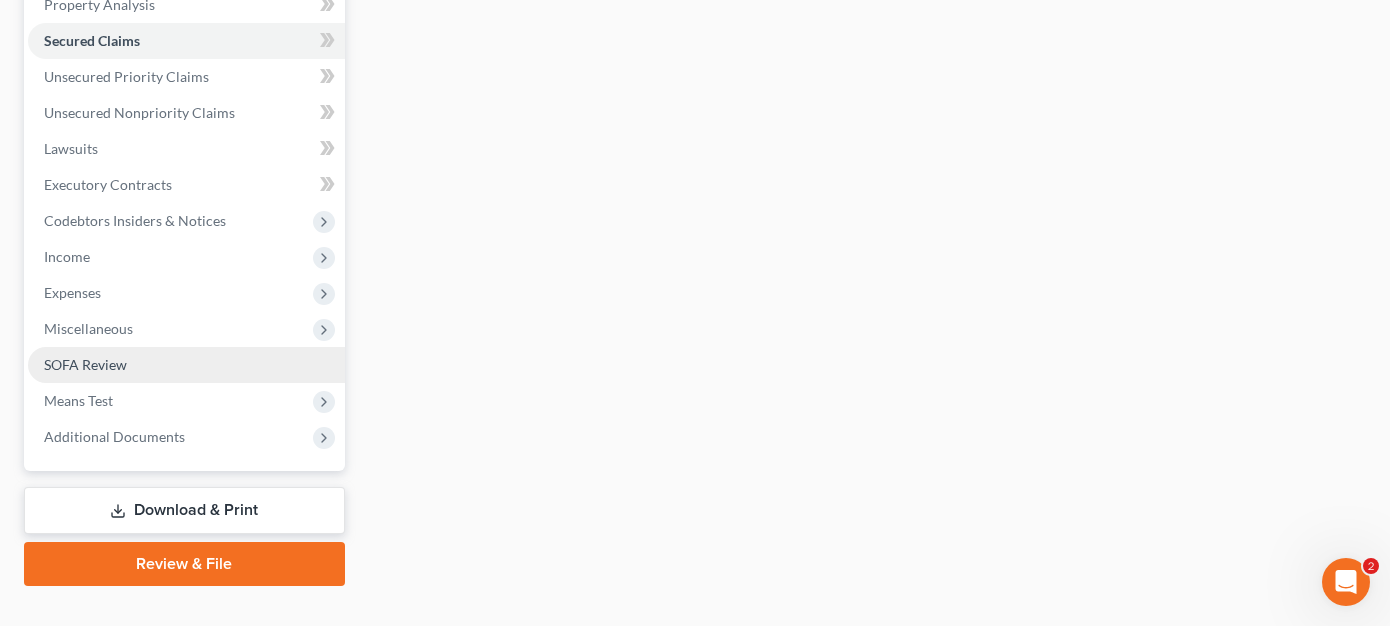 click on "SOFA Review" at bounding box center [186, 365] 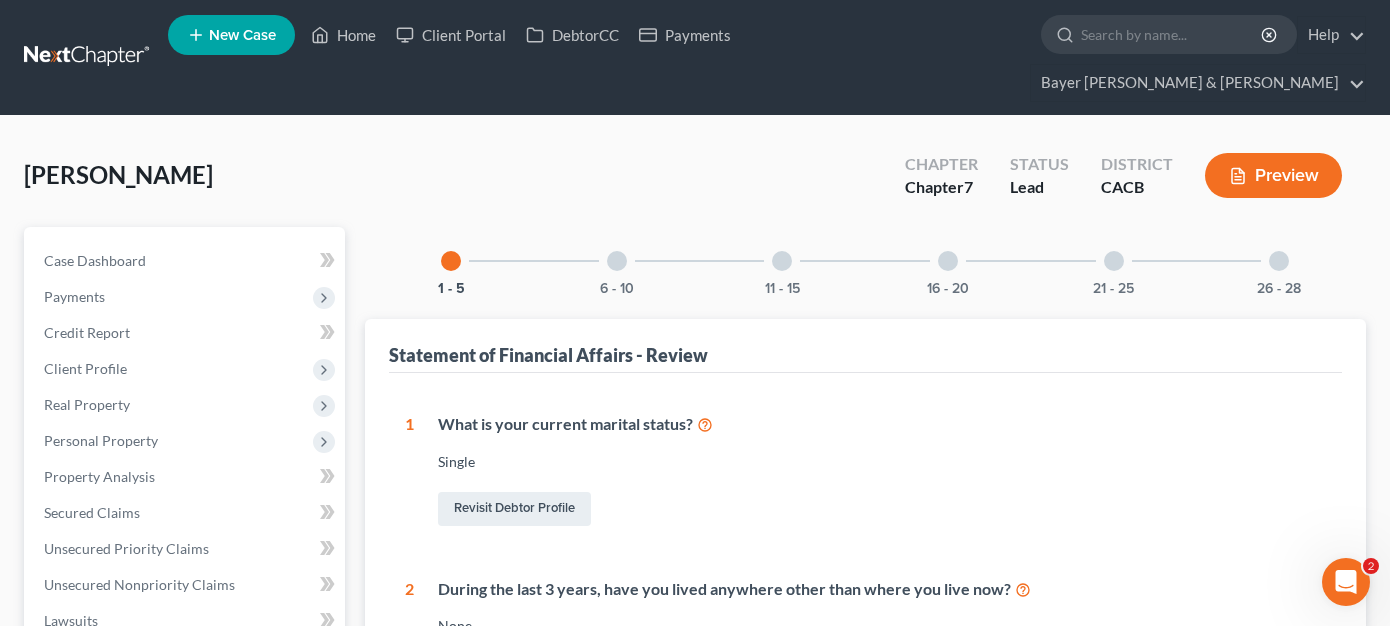 scroll, scrollTop: 0, scrollLeft: 0, axis: both 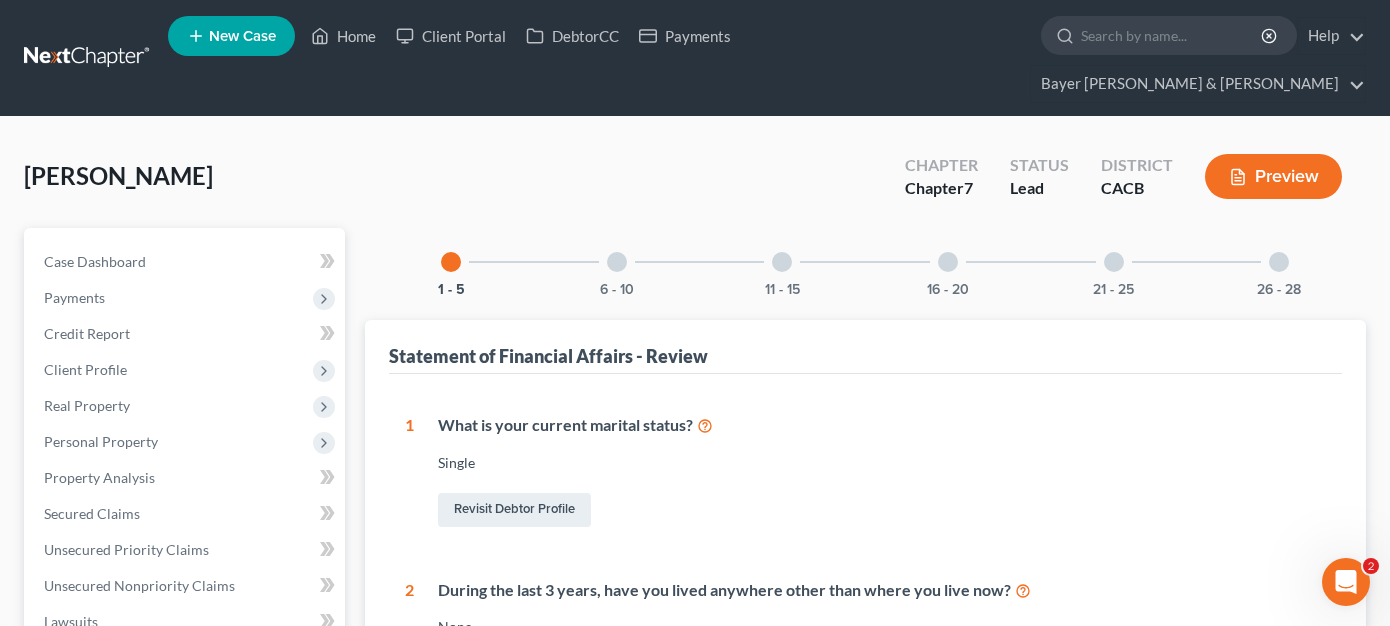 drag, startPoint x: 1276, startPoint y: 236, endPoint x: 1102, endPoint y: 304, distance: 186.81541 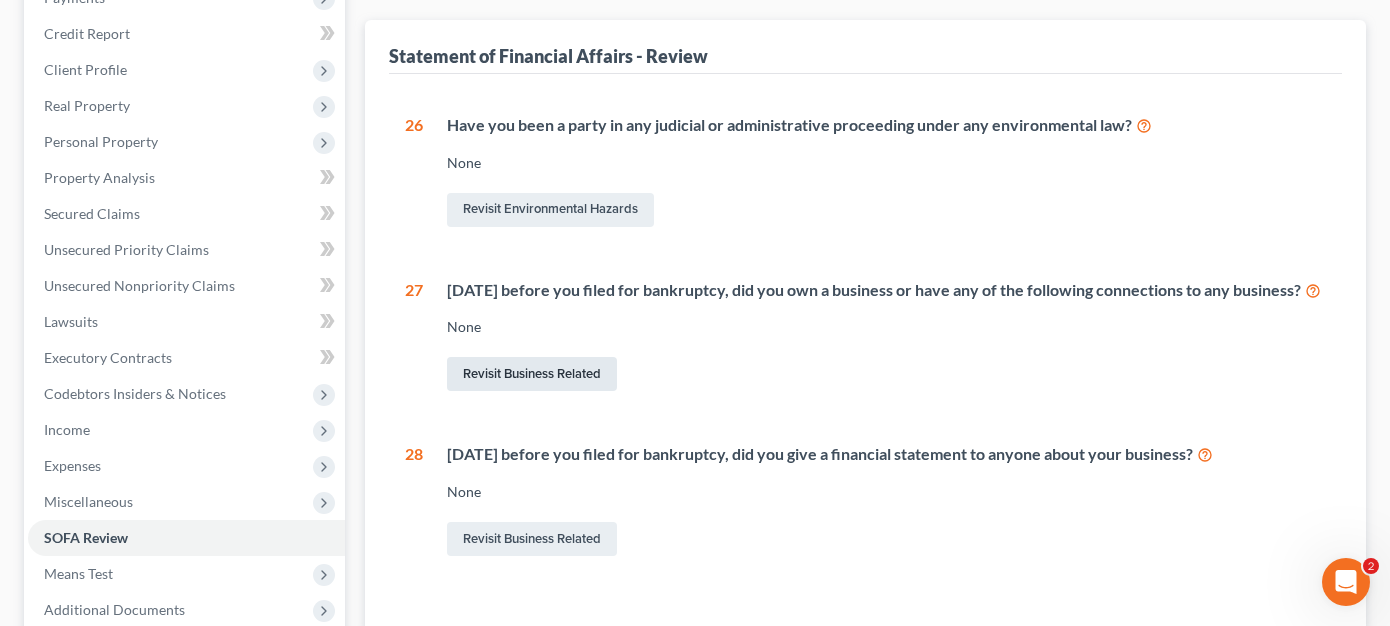click on "Revisit Business Related" at bounding box center [532, 374] 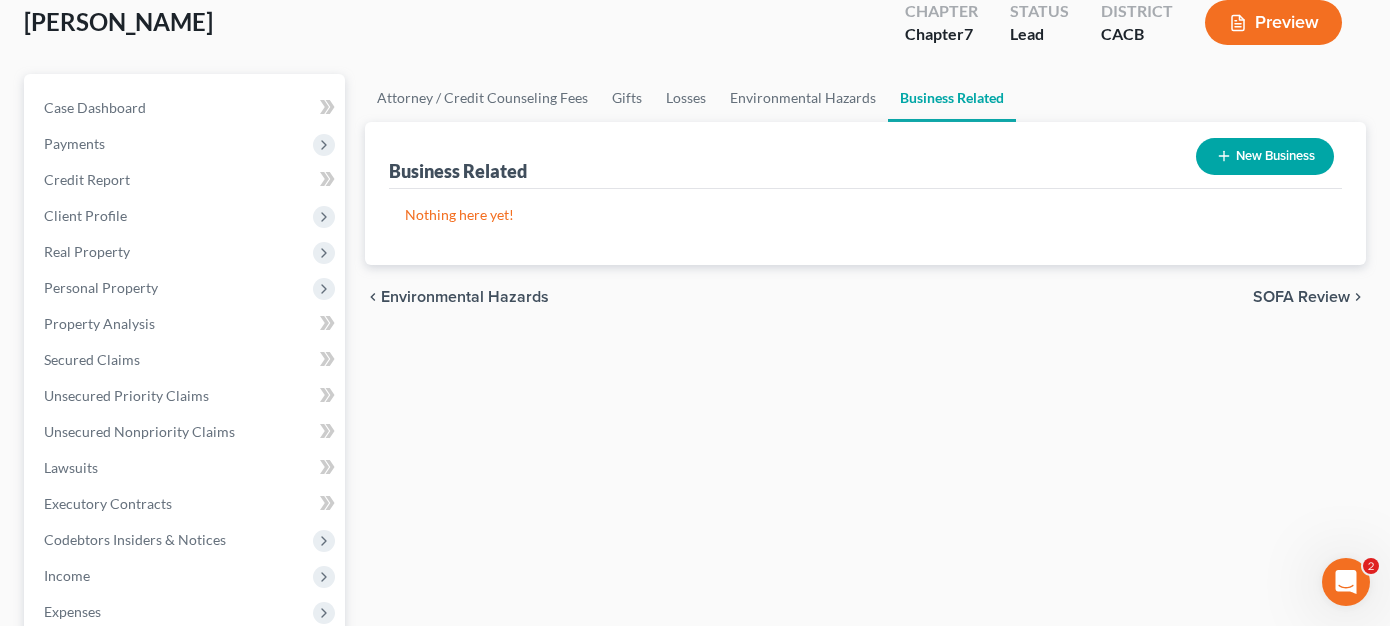 scroll, scrollTop: 200, scrollLeft: 0, axis: vertical 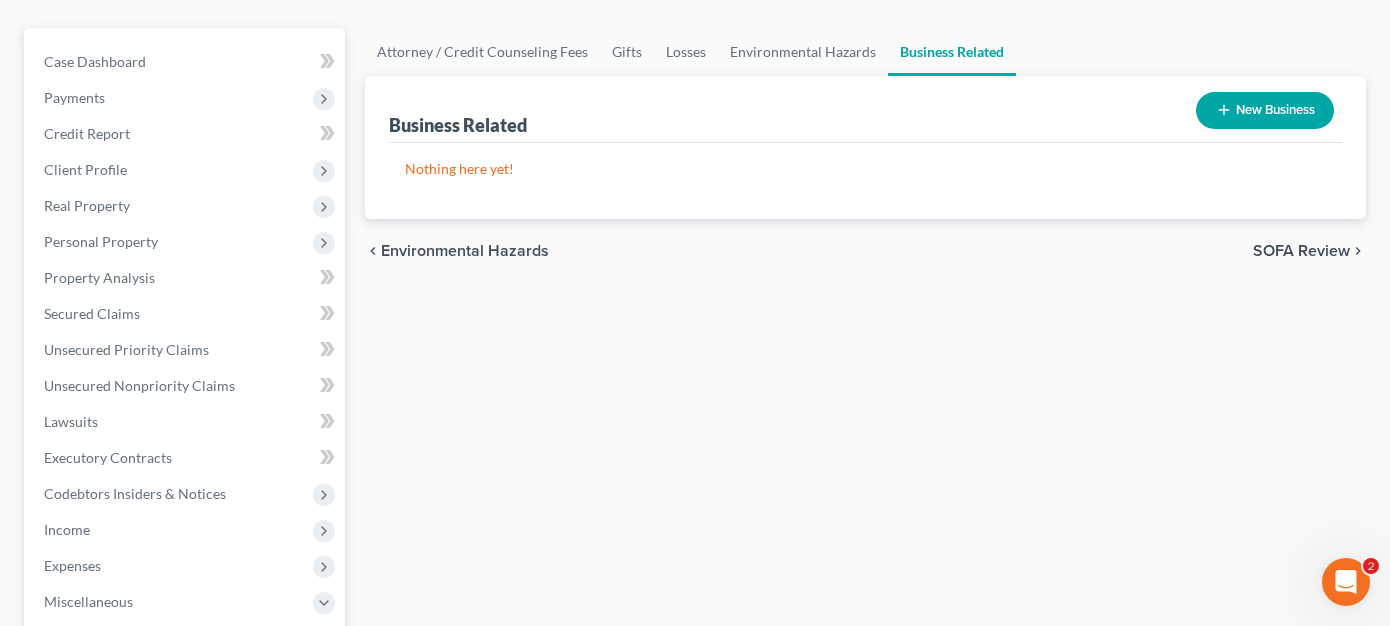 click on "New Business" at bounding box center (1265, 110) 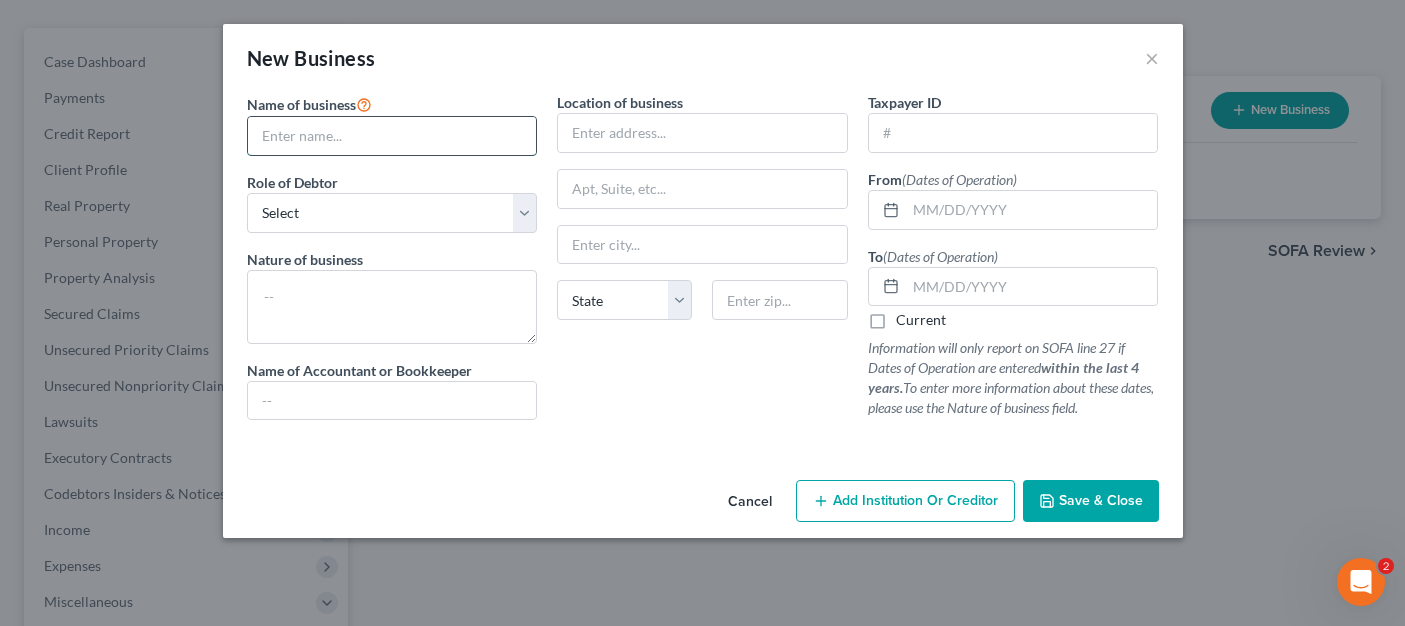 click at bounding box center (392, 136) 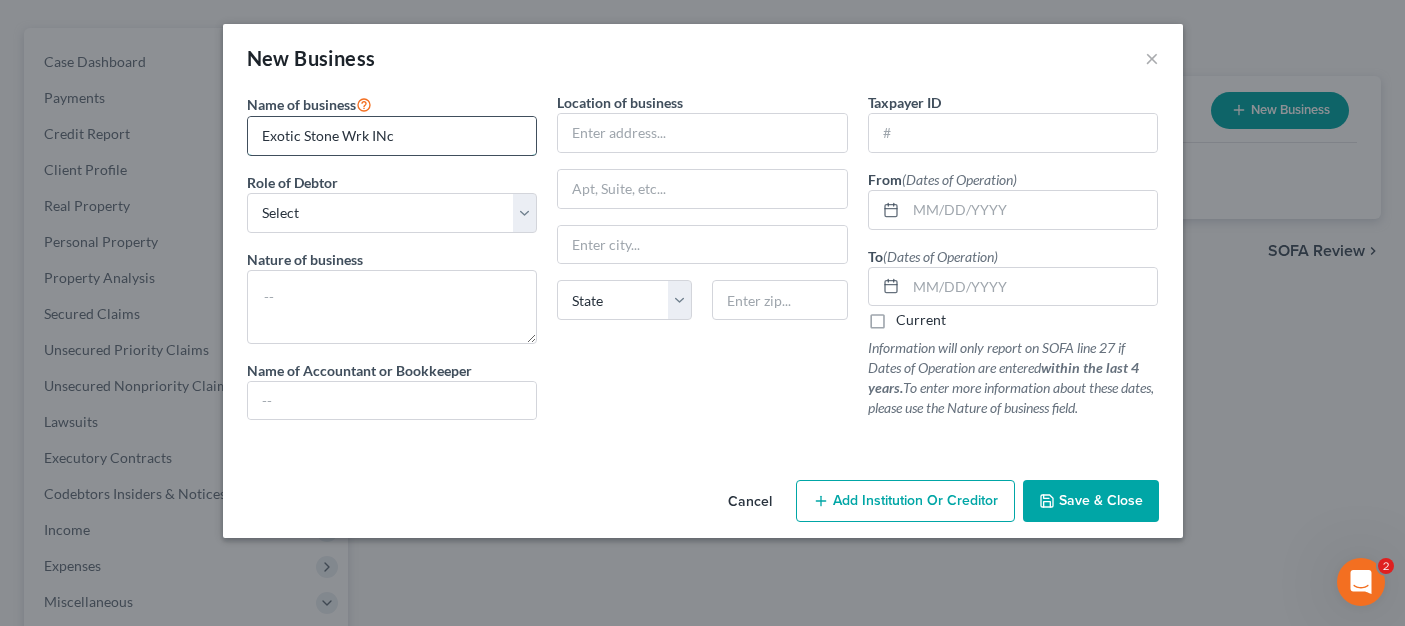 click on "Exotic Stone Wrk INc" at bounding box center (392, 136) 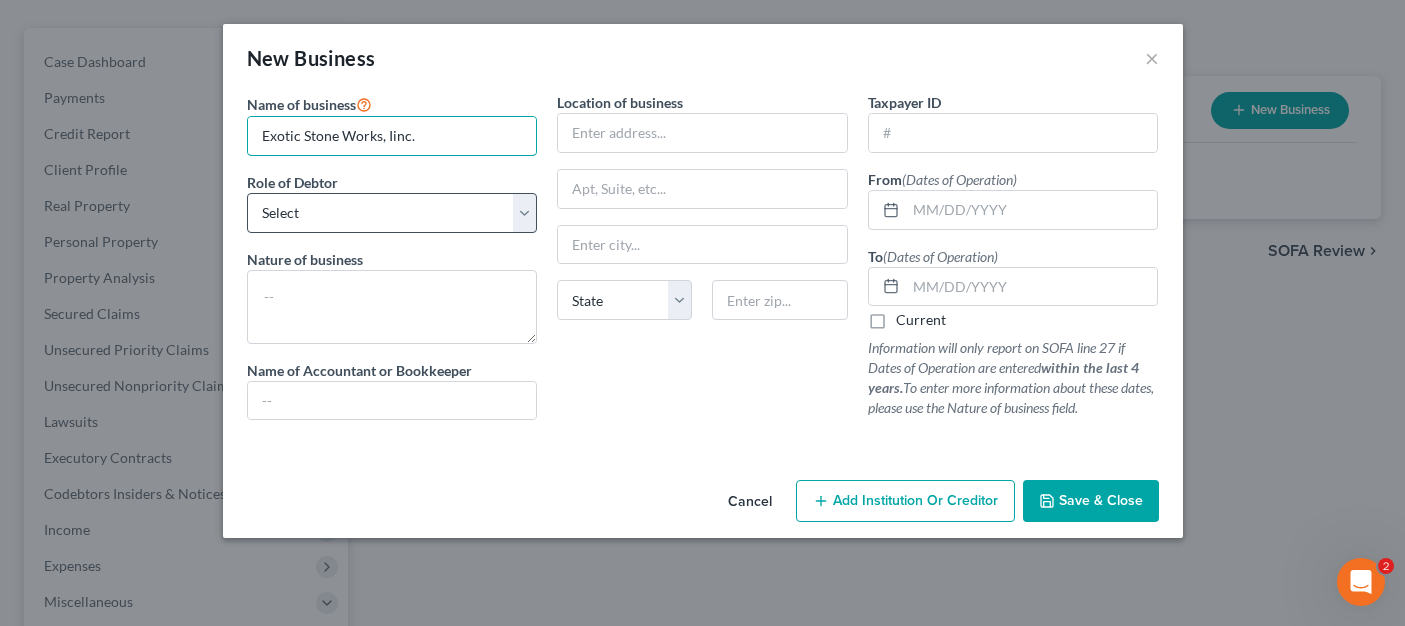 type on "Exotic Stone Works, Iinc." 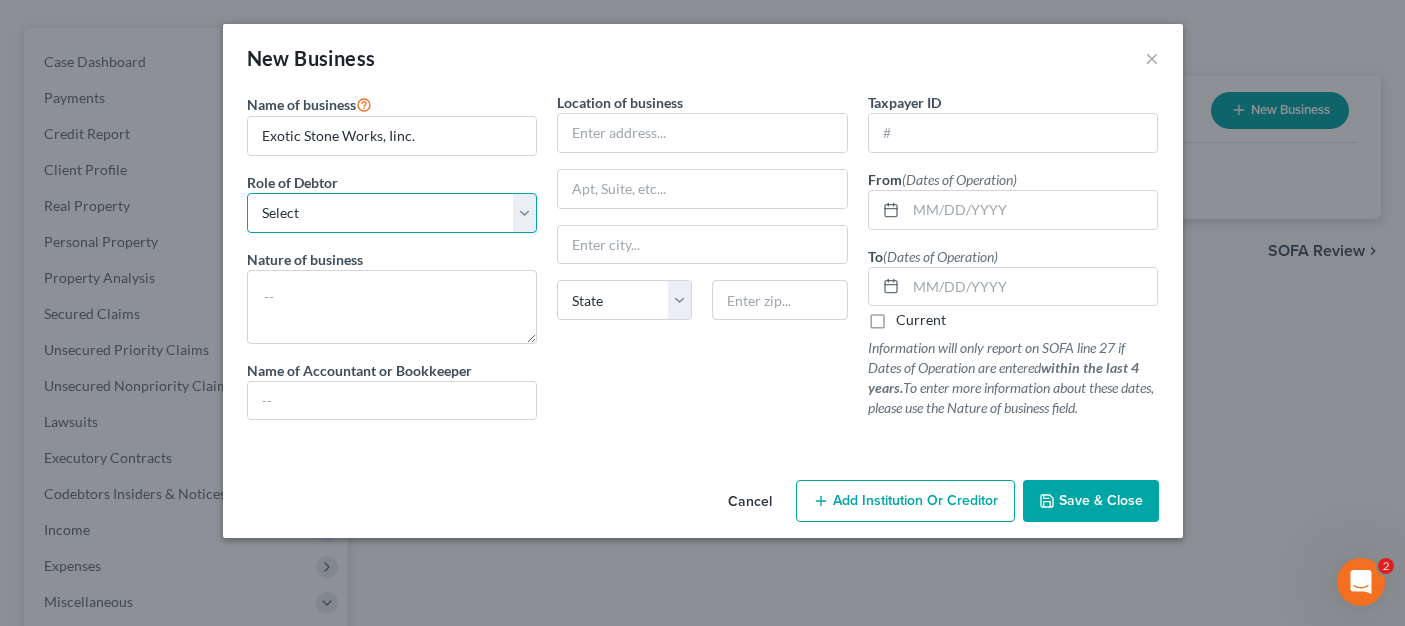 click on "Select A member of a limited liability company (LLC) or limited liability partnership (LLP) An officer, director, or managing executive of a corporation An owner of at least 5% of the voting or equity securities of a corporation A partner in a partnership A sole proprietor or self-employed in a trade, profession, or [MEDICAL_DATA], either full-time or part-time" at bounding box center [392, 213] 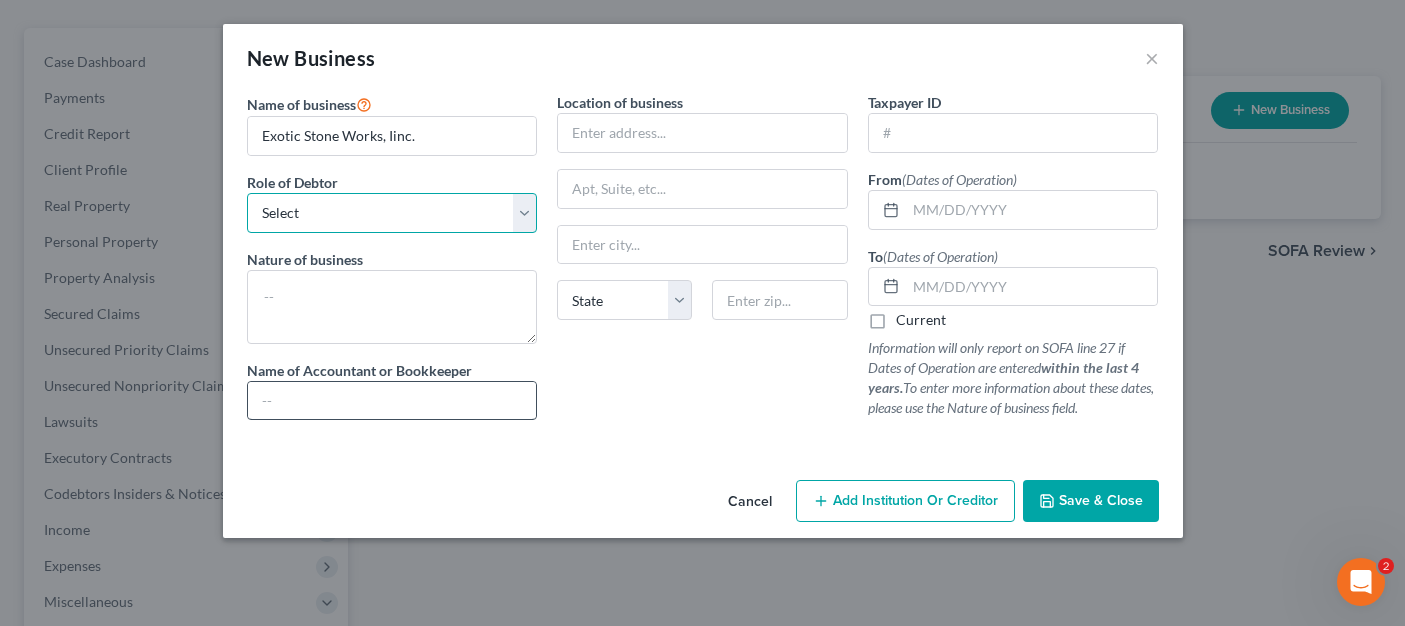 select on "sole_proprietor" 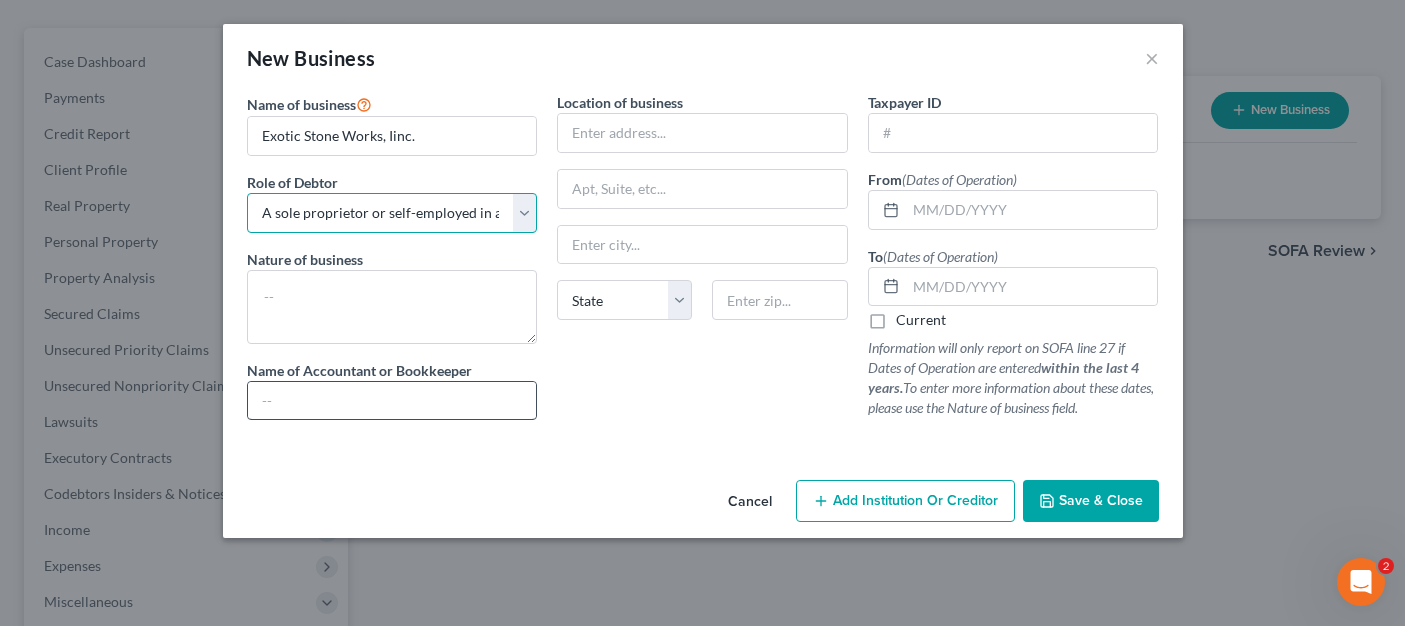 click on "Select A member of a limited liability company (LLC) or limited liability partnership (LLP) An officer, director, or managing executive of a corporation An owner of at least 5% of the voting or equity securities of a corporation A partner in a partnership A sole proprietor or self-employed in a trade, profession, or [MEDICAL_DATA], either full-time or part-time" at bounding box center (392, 213) 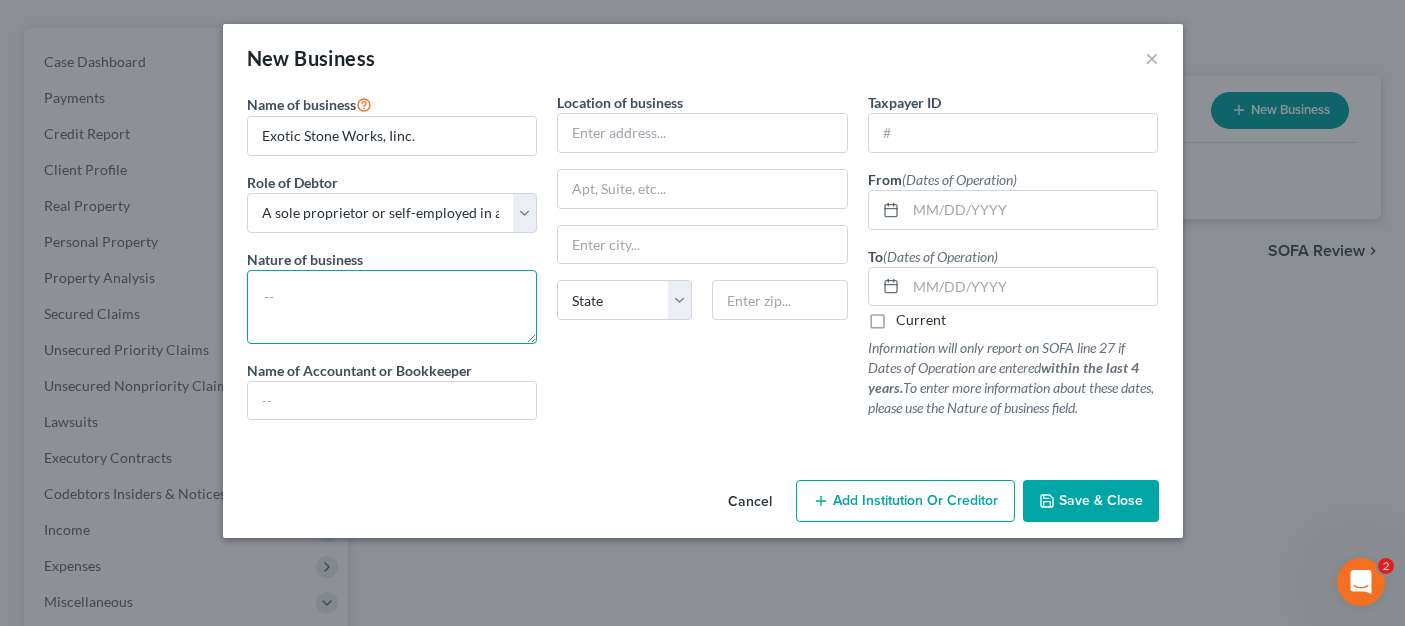 drag, startPoint x: 371, startPoint y: 287, endPoint x: 355, endPoint y: 287, distance: 16 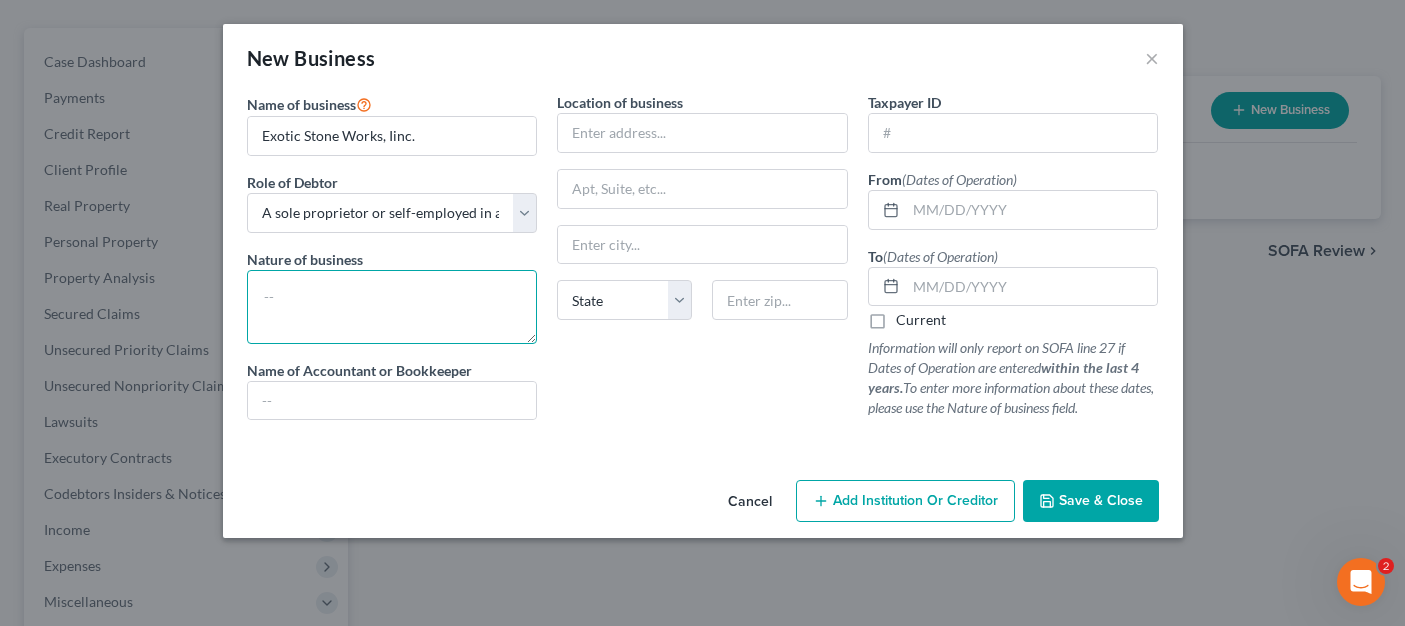 type on "<" 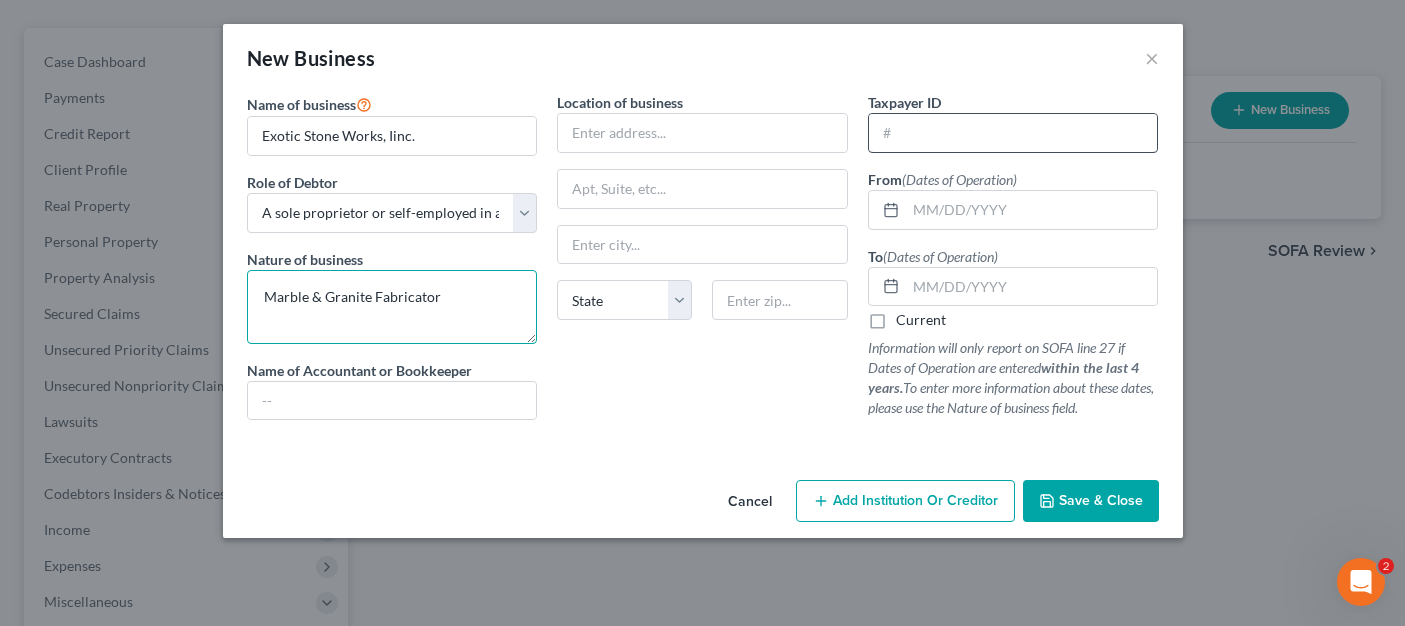 type on "Marble & Granite Fabricator" 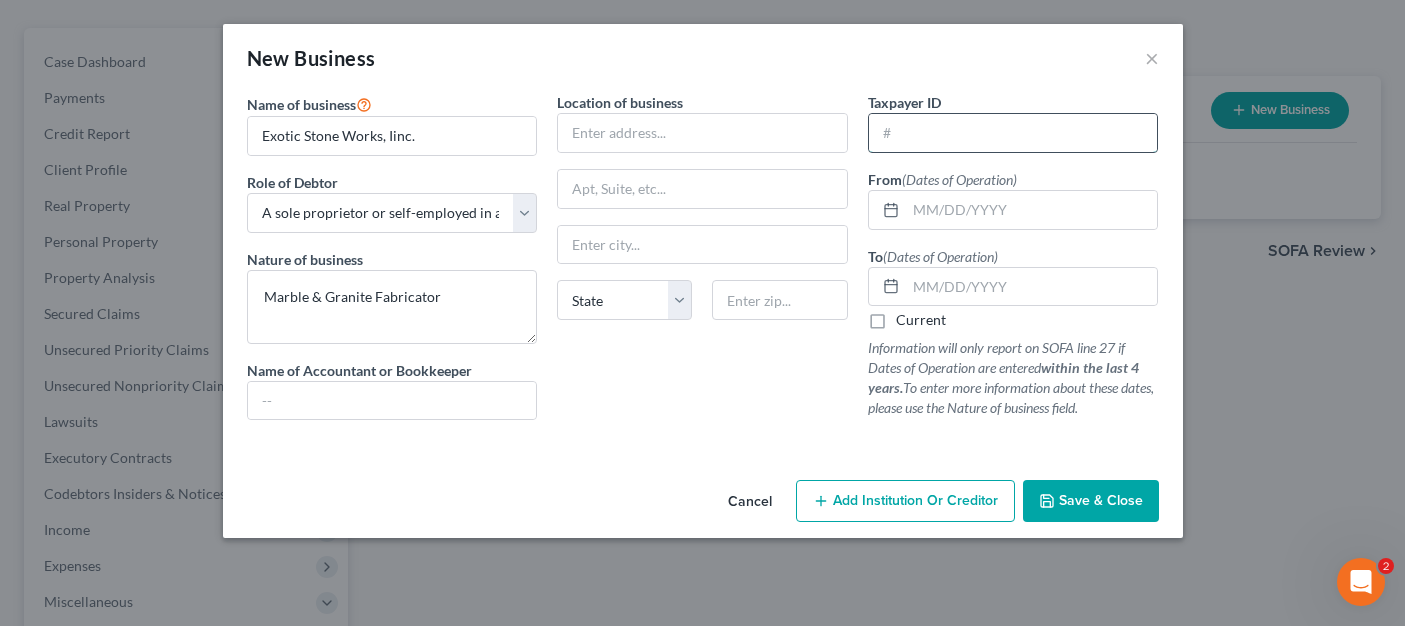 click at bounding box center (1013, 133) 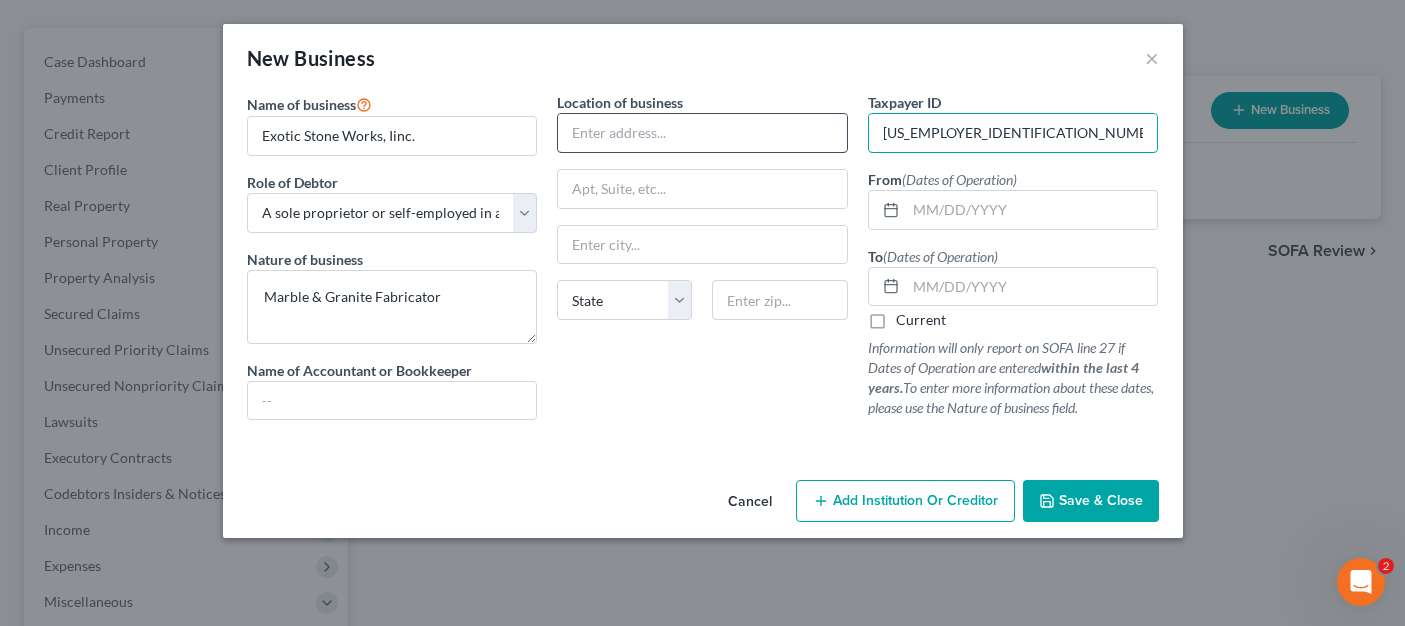 type on "[US_EMPLOYER_IDENTIFICATION_NUMBER]" 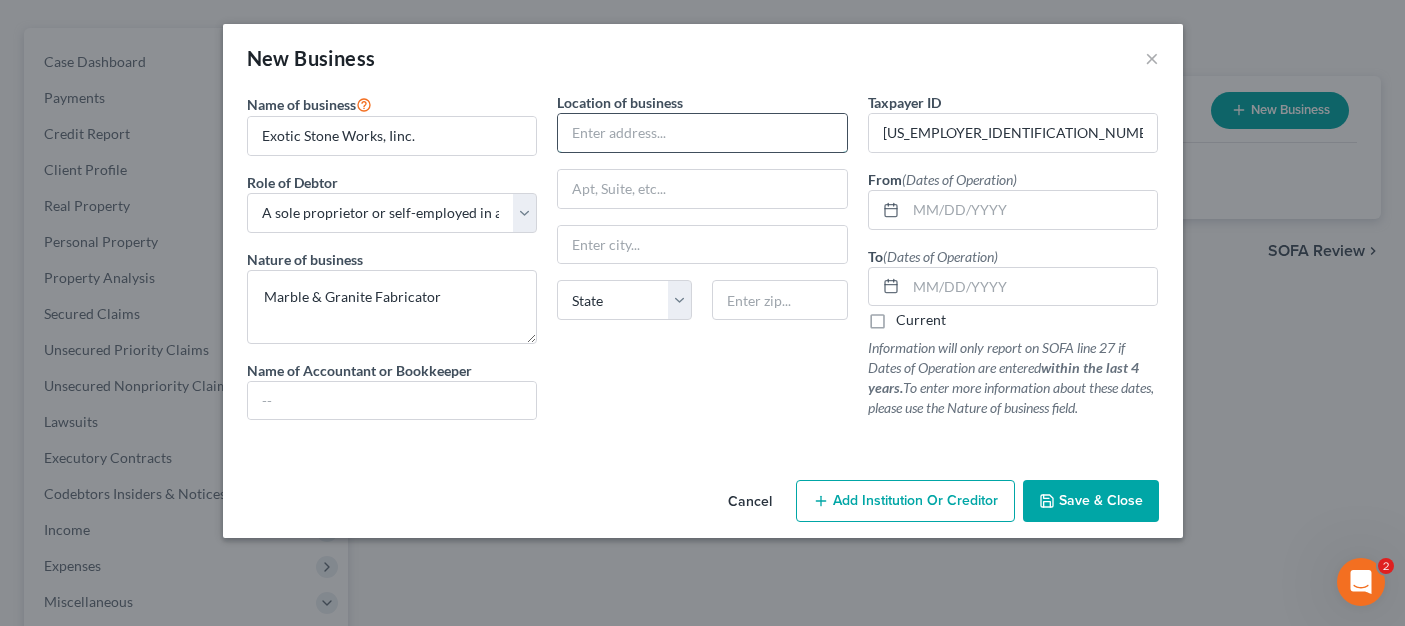 click at bounding box center (702, 133) 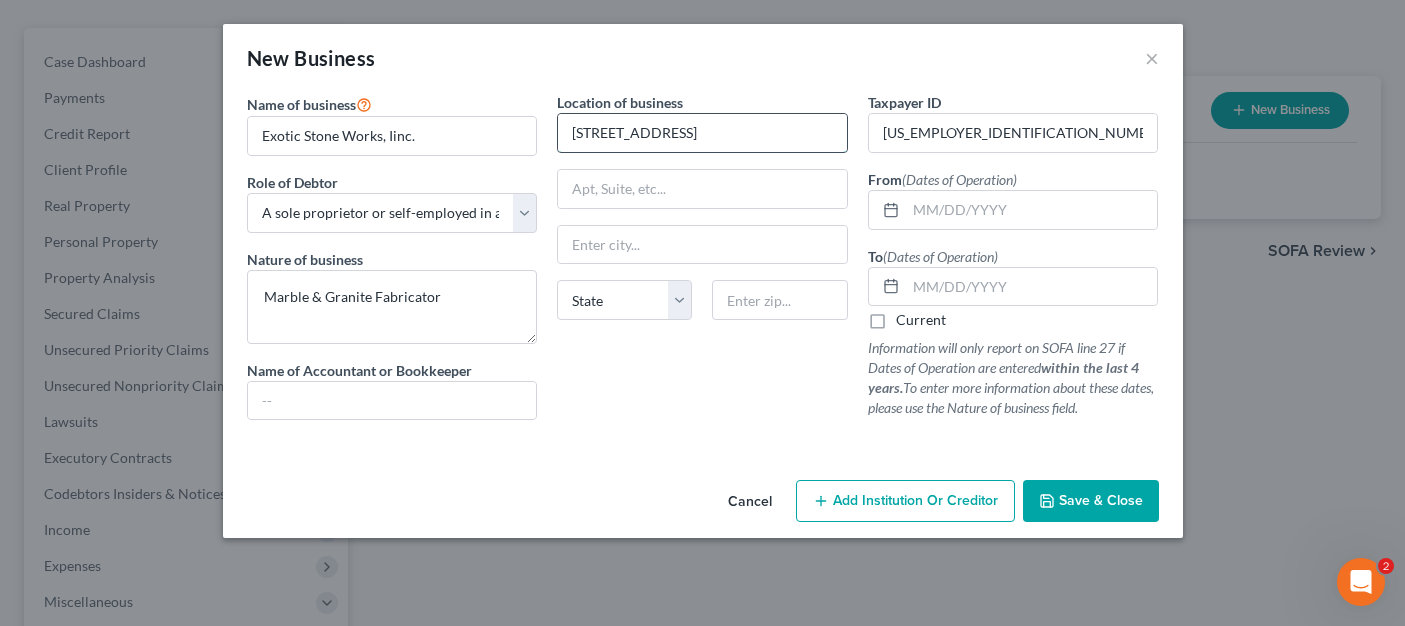 type on "[STREET_ADDRESS]" 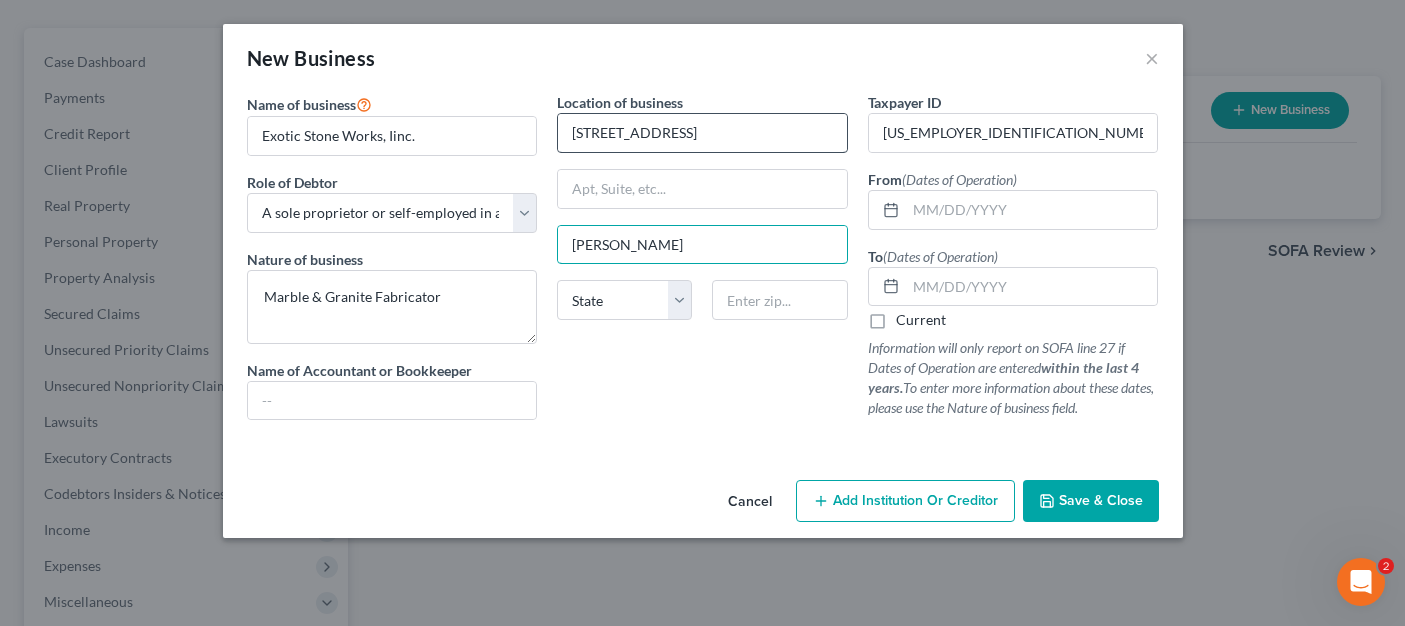 type on "[PERSON_NAME]" 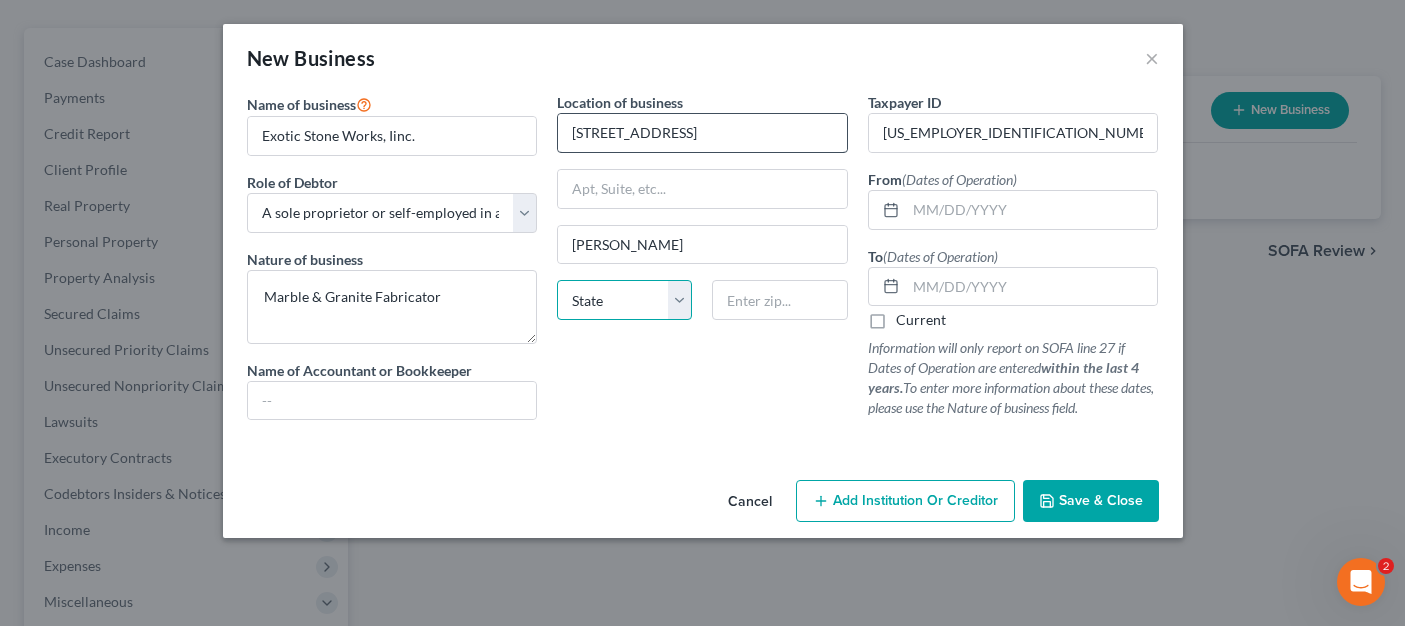 select on "4" 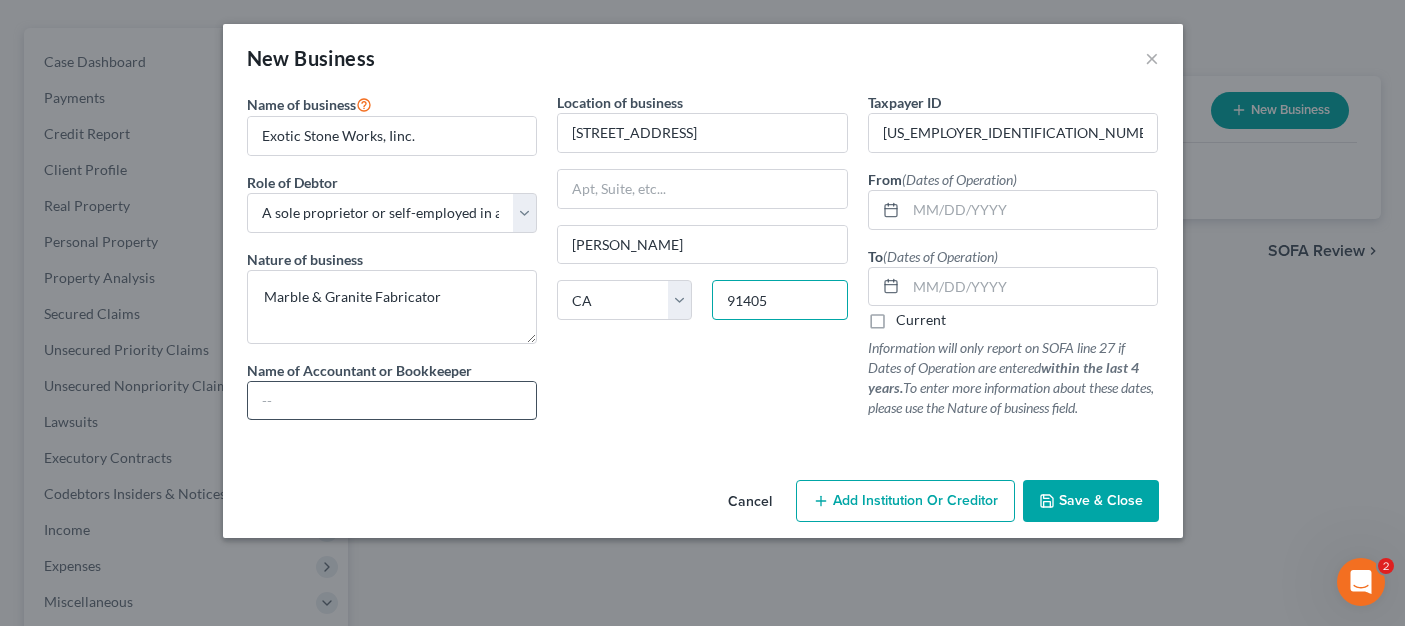 type on "91405" 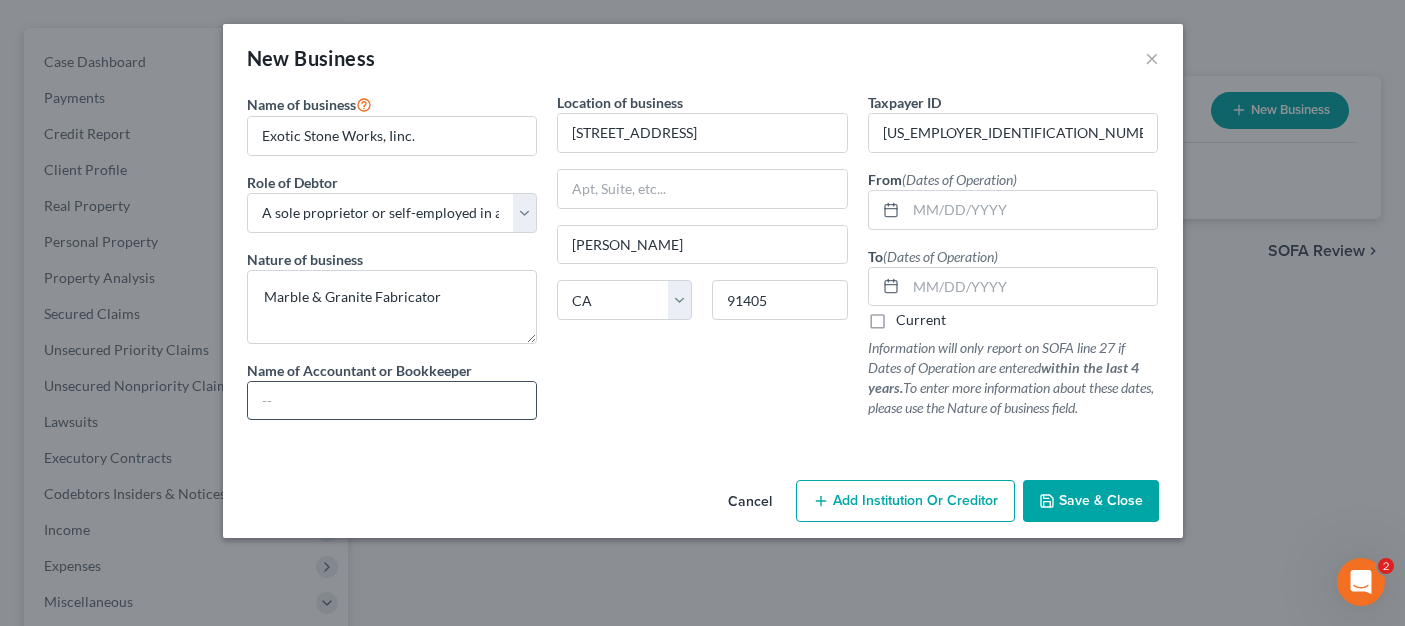 click at bounding box center [392, 401] 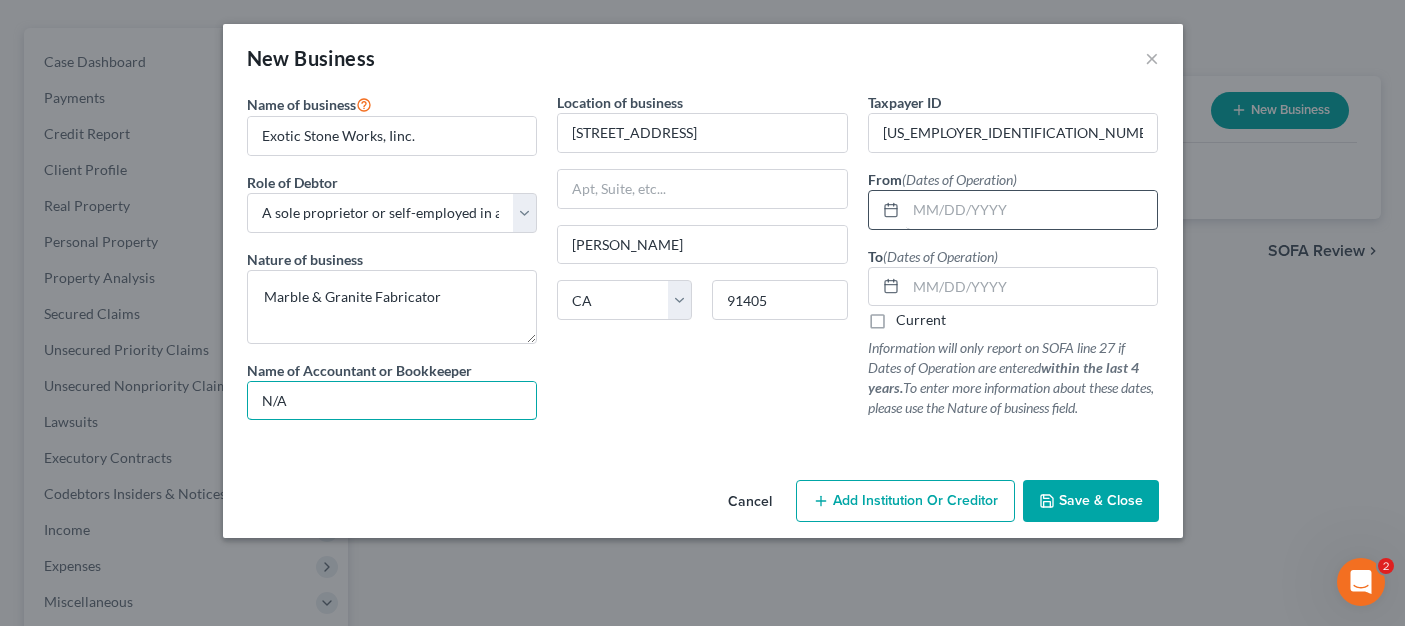 type on "N/A" 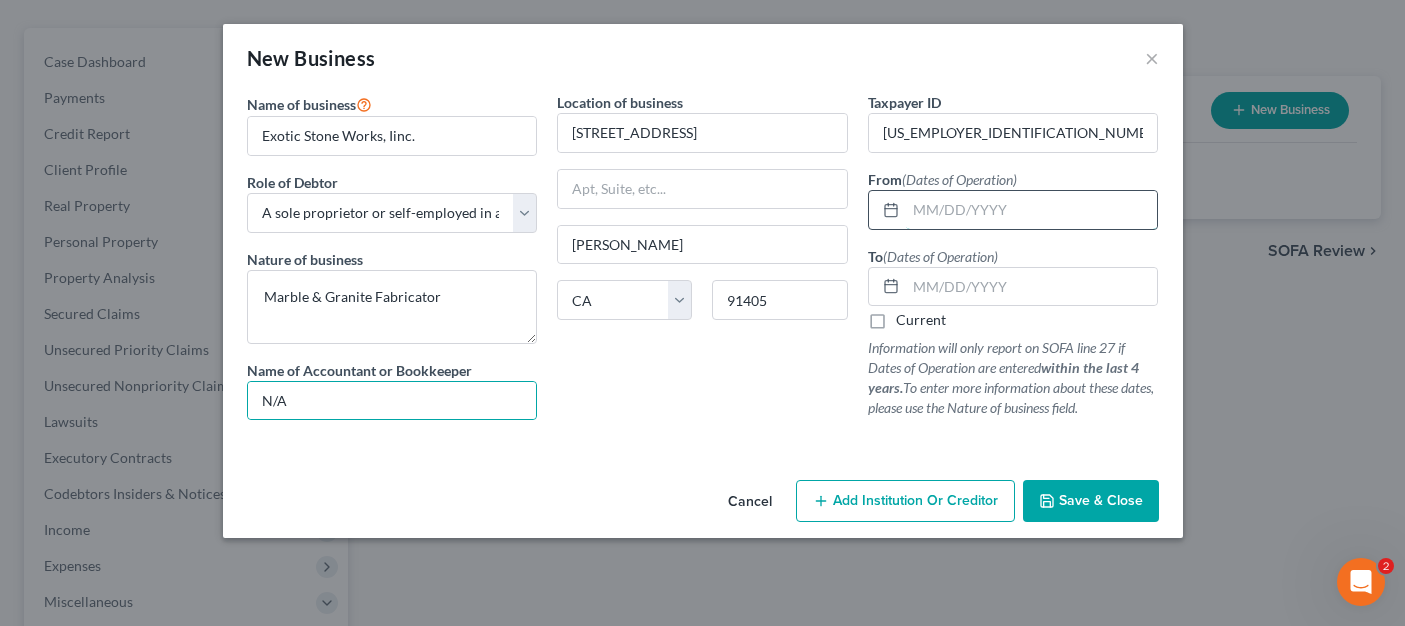 click at bounding box center [1032, 210] 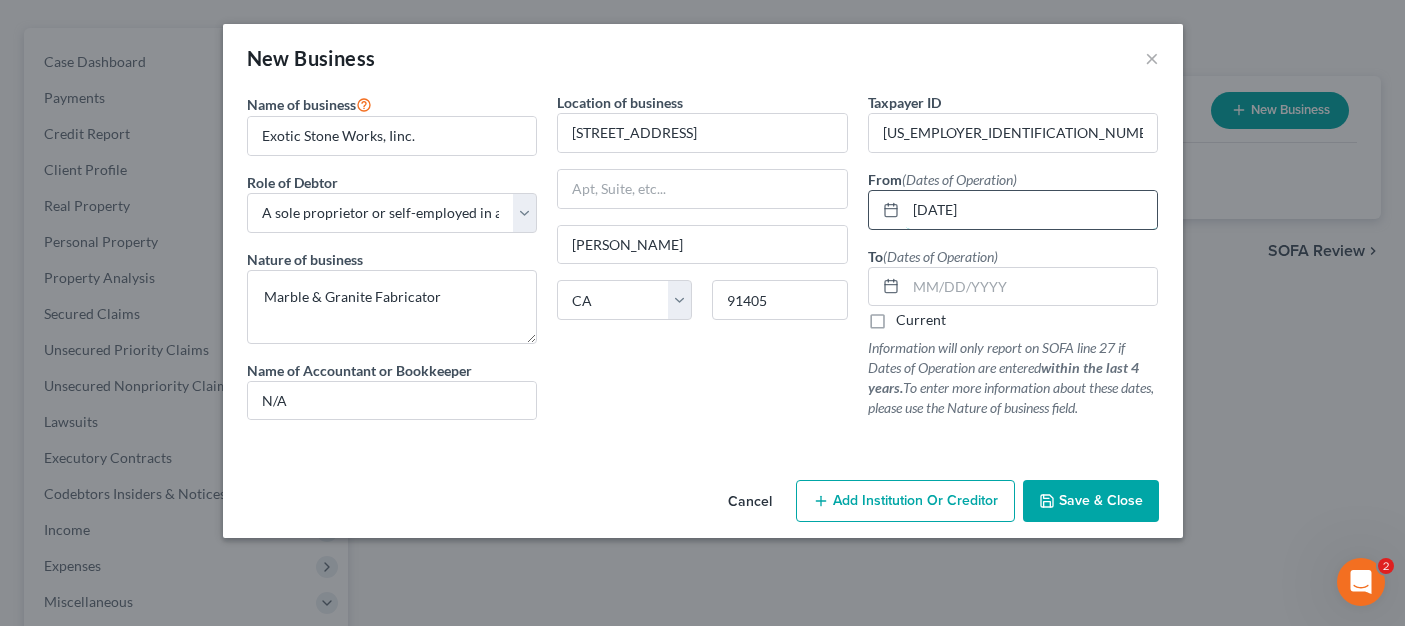 type on "[DATE]" 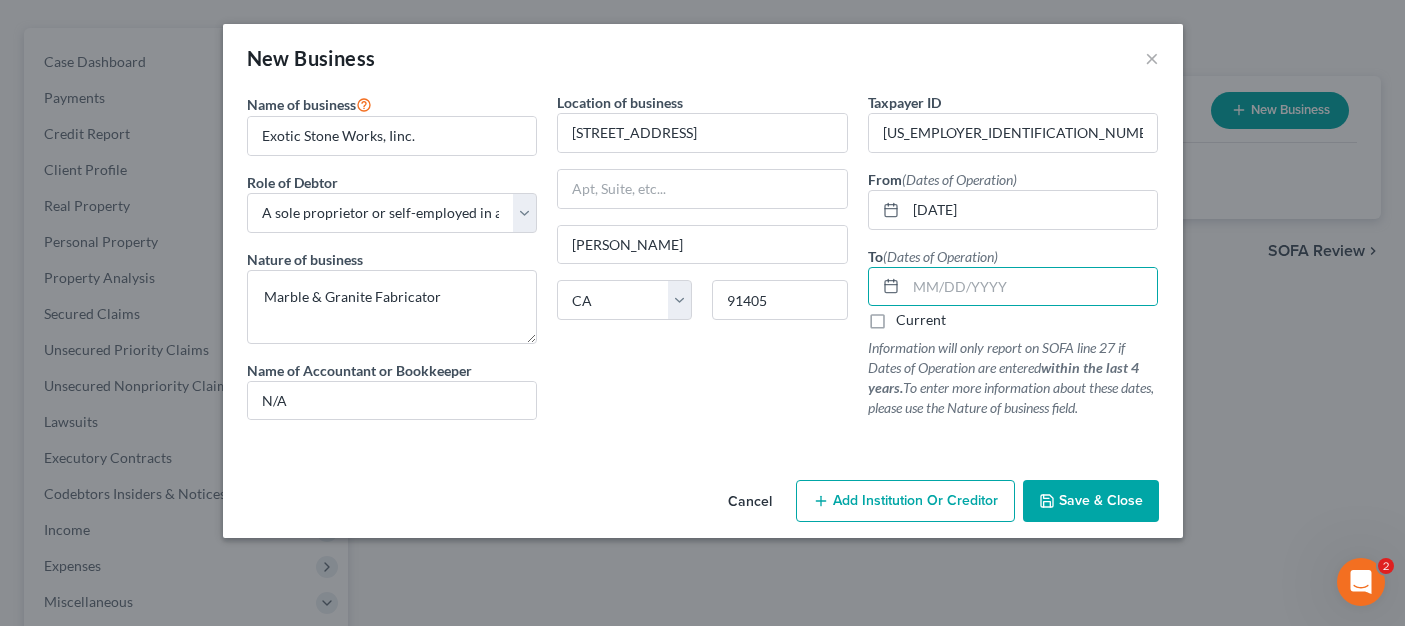 click on "Current" at bounding box center [921, 320] 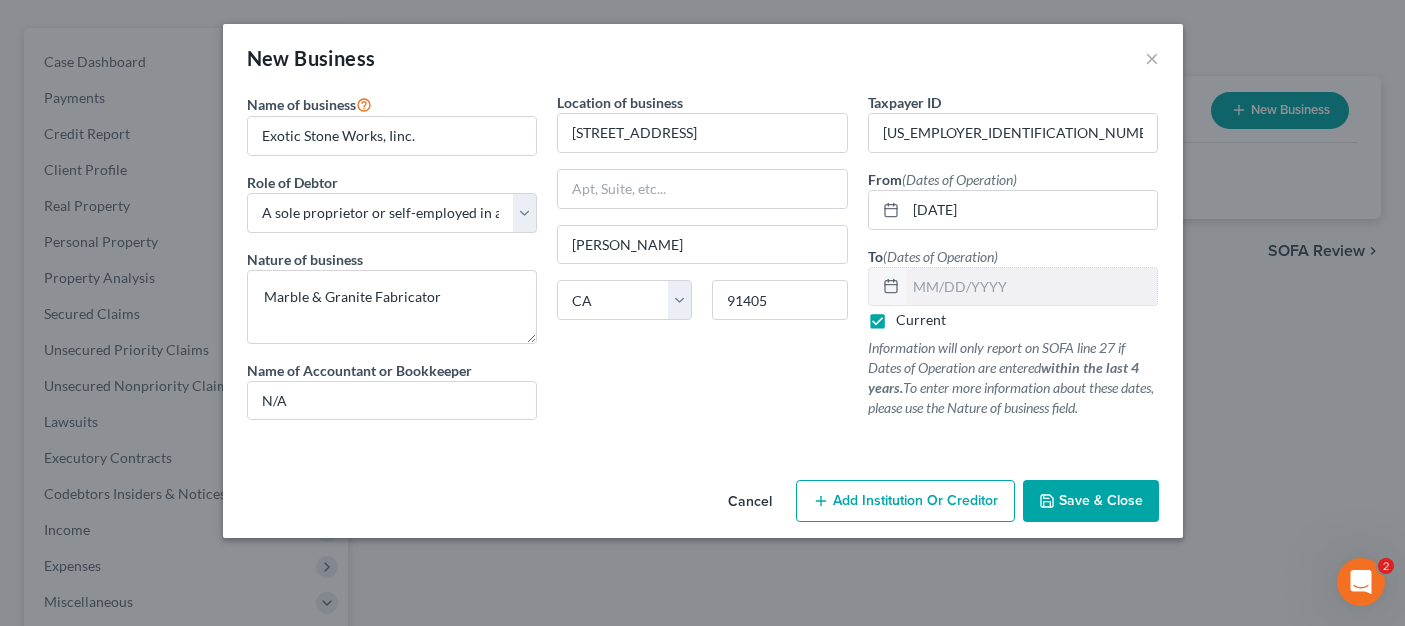 click on "Save & Close" at bounding box center [1101, 500] 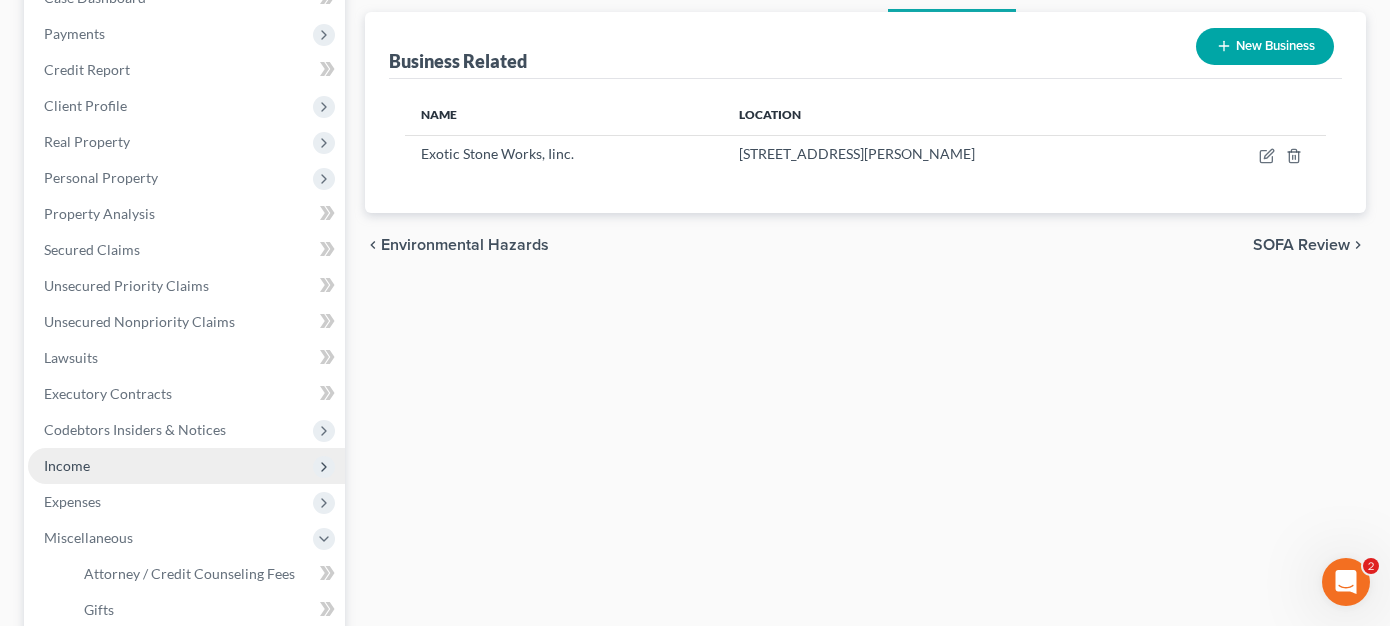 scroll, scrollTop: 300, scrollLeft: 0, axis: vertical 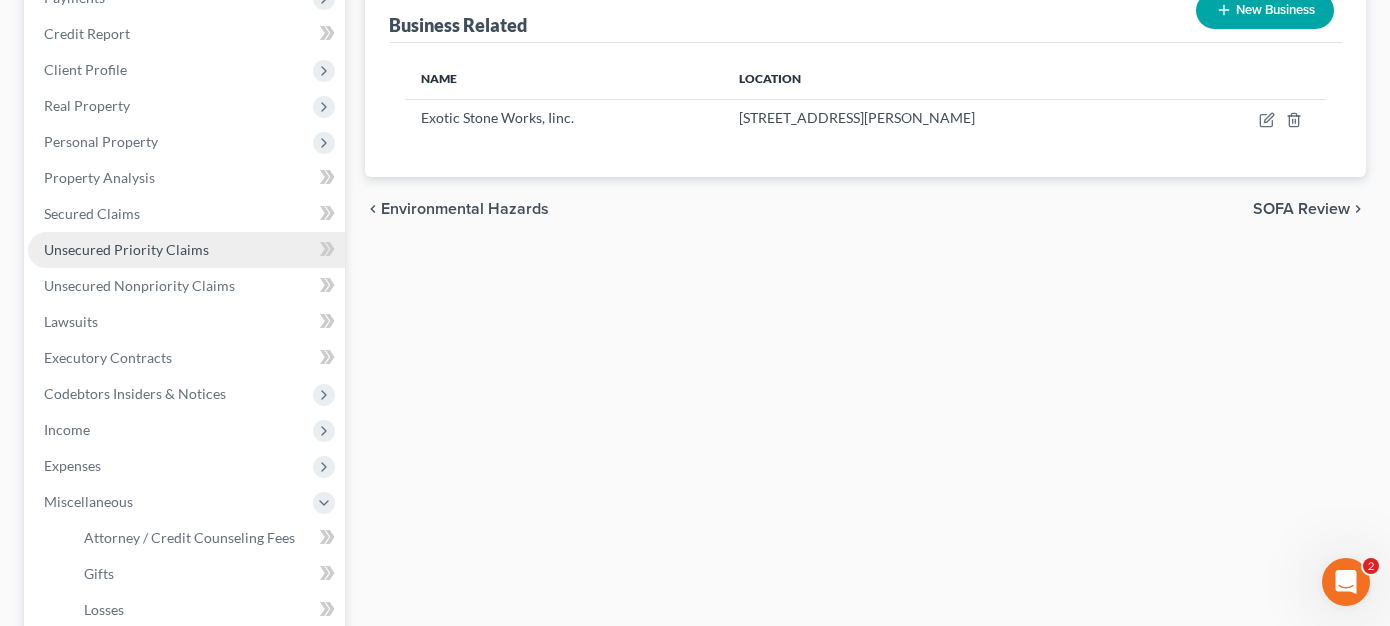click on "Unsecured Priority Claims" at bounding box center (186, 250) 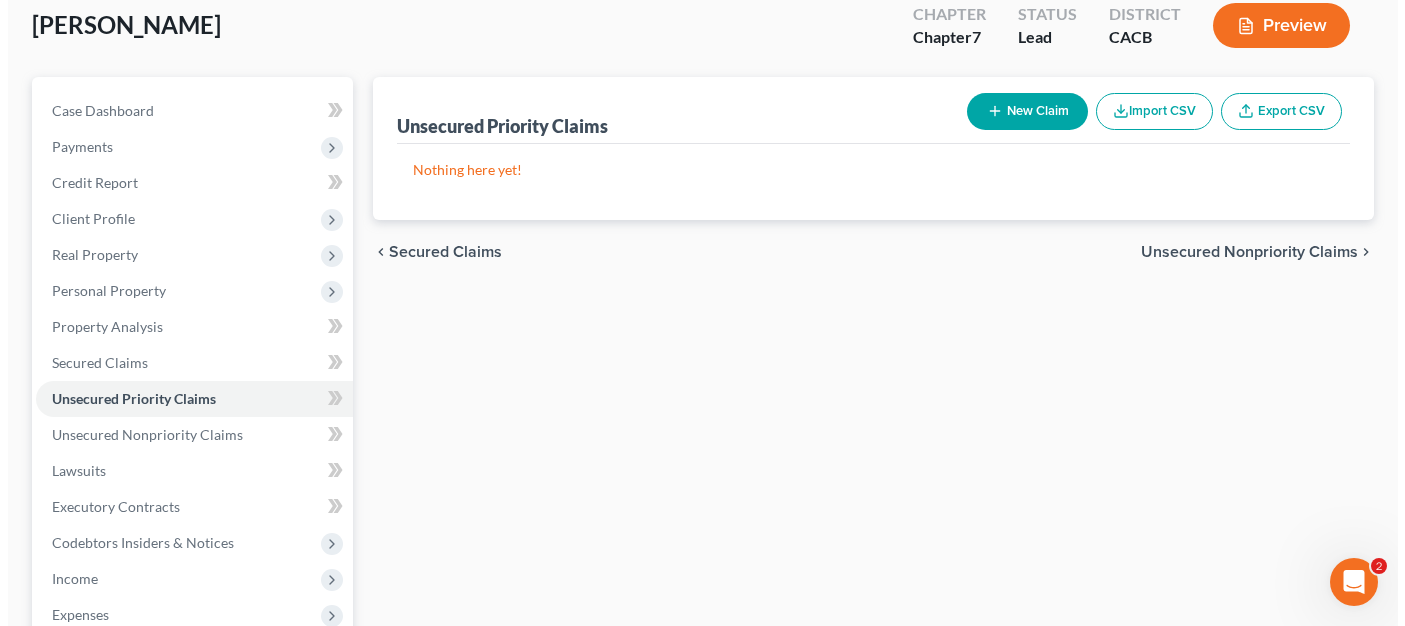 scroll, scrollTop: 200, scrollLeft: 0, axis: vertical 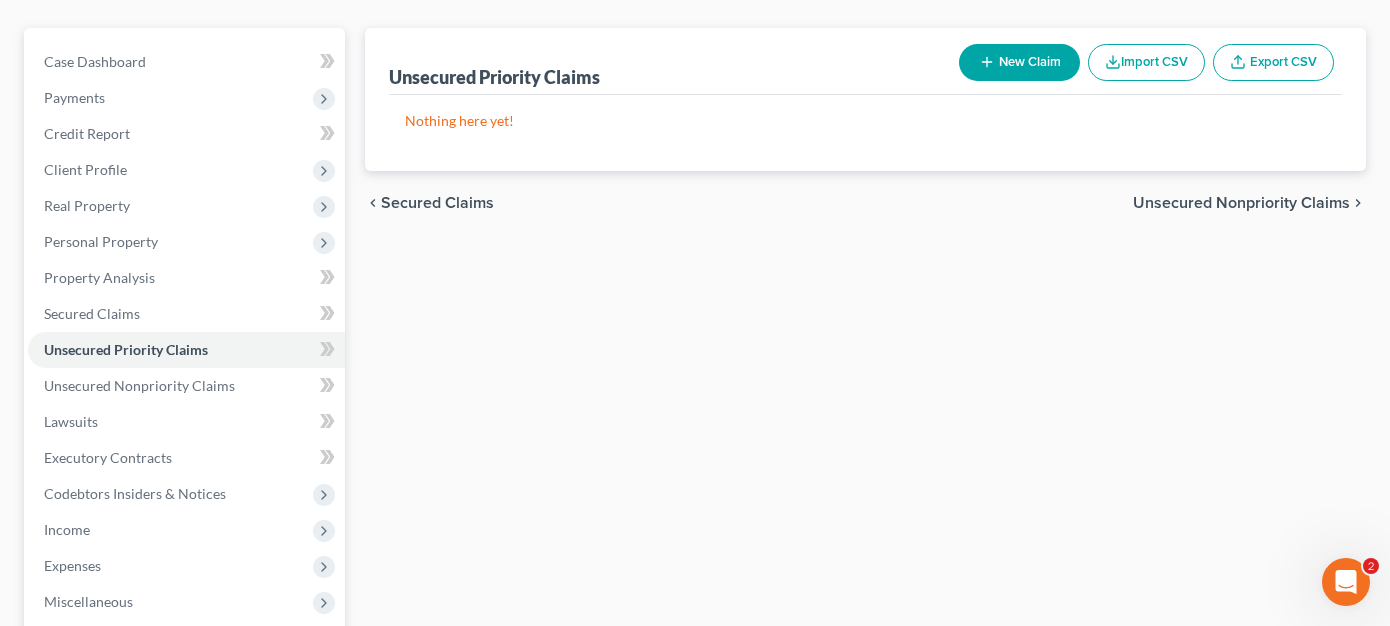 click on "New Claim" at bounding box center [1019, 62] 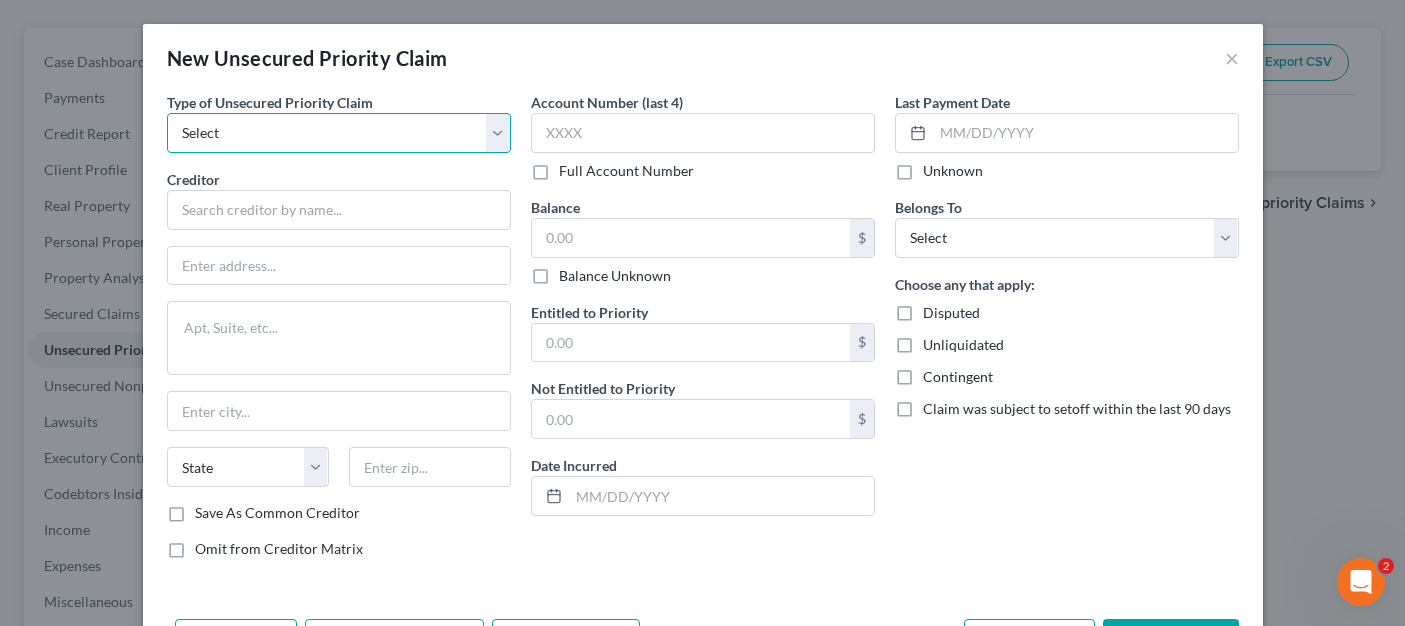 click on "Select Taxes & Other Government Units Domestic Support Obligations Extensions of credit in an involuntary case Wages, Salaries, Commissions Contributions to employee benefits Certain farmers and fisherman Deposits by individuals Commitments to maintain capitals Claims for death or injury while intoxicated Other" at bounding box center (339, 133) 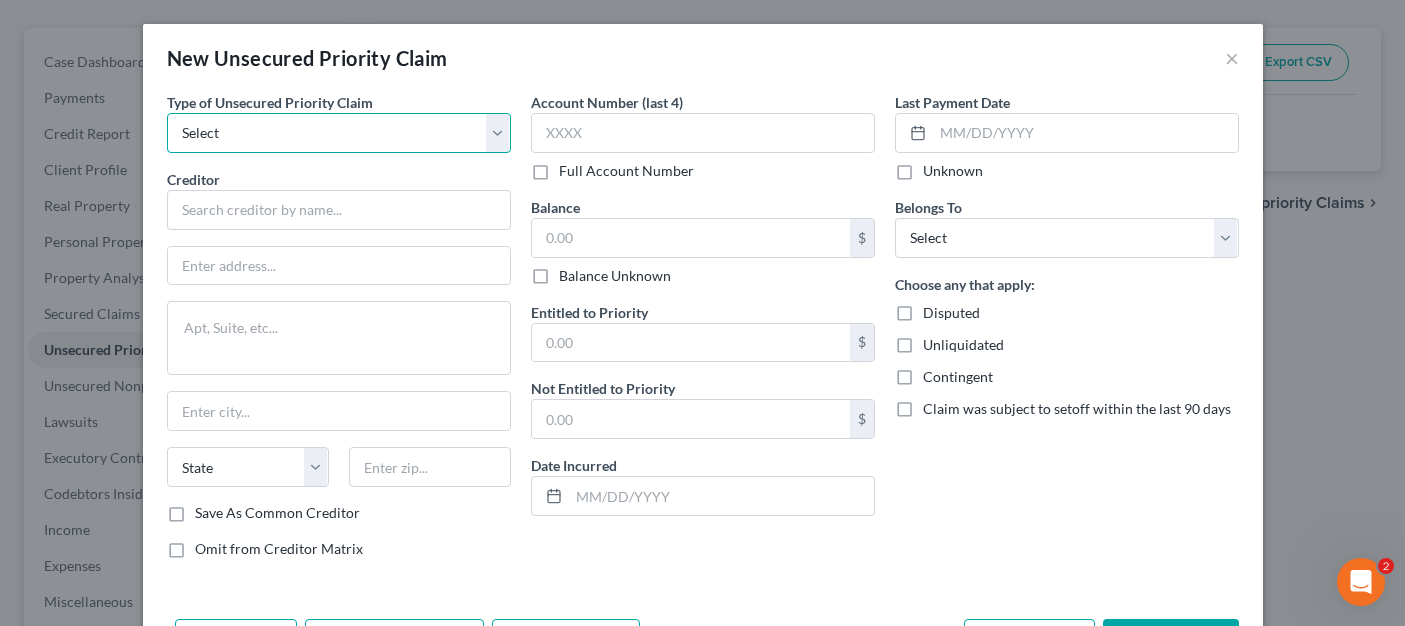 select on "1" 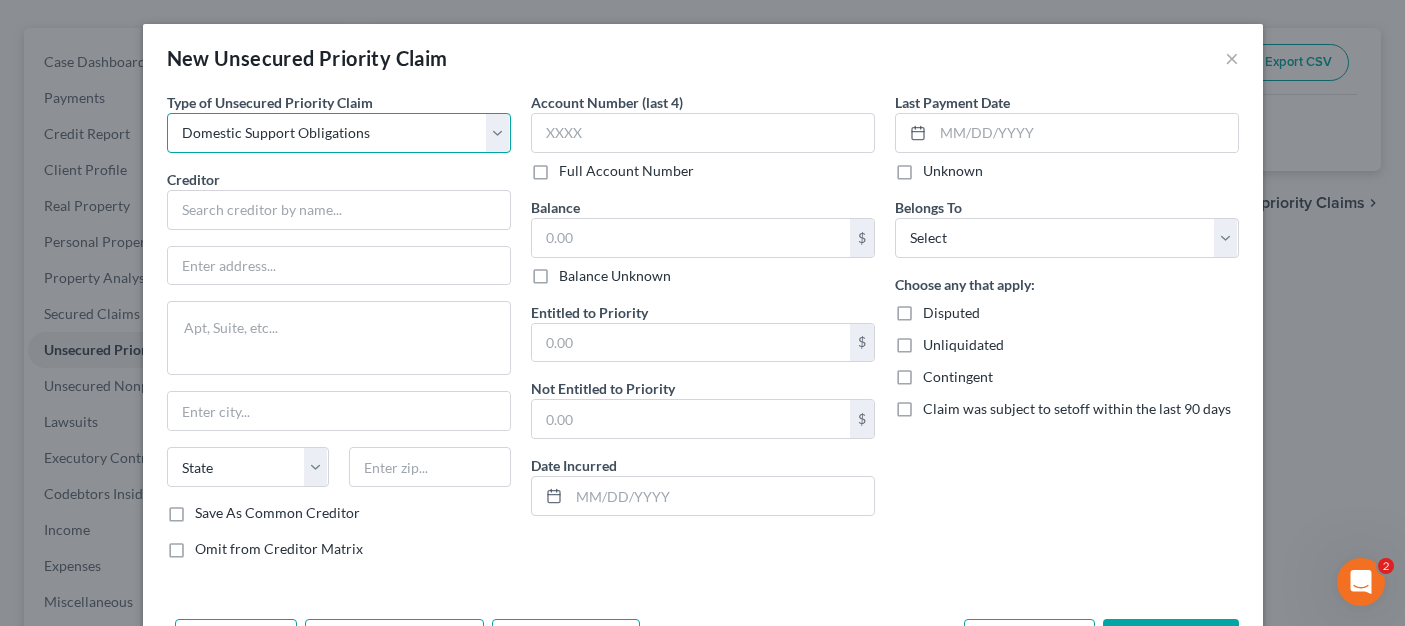click on "Select Taxes & Other Government Units Domestic Support Obligations Extensions of credit in an involuntary case Wages, Salaries, Commissions Contributions to employee benefits Certain farmers and fisherman Deposits by individuals Commitments to maintain capitals Claims for death or injury while intoxicated Other" at bounding box center [339, 133] 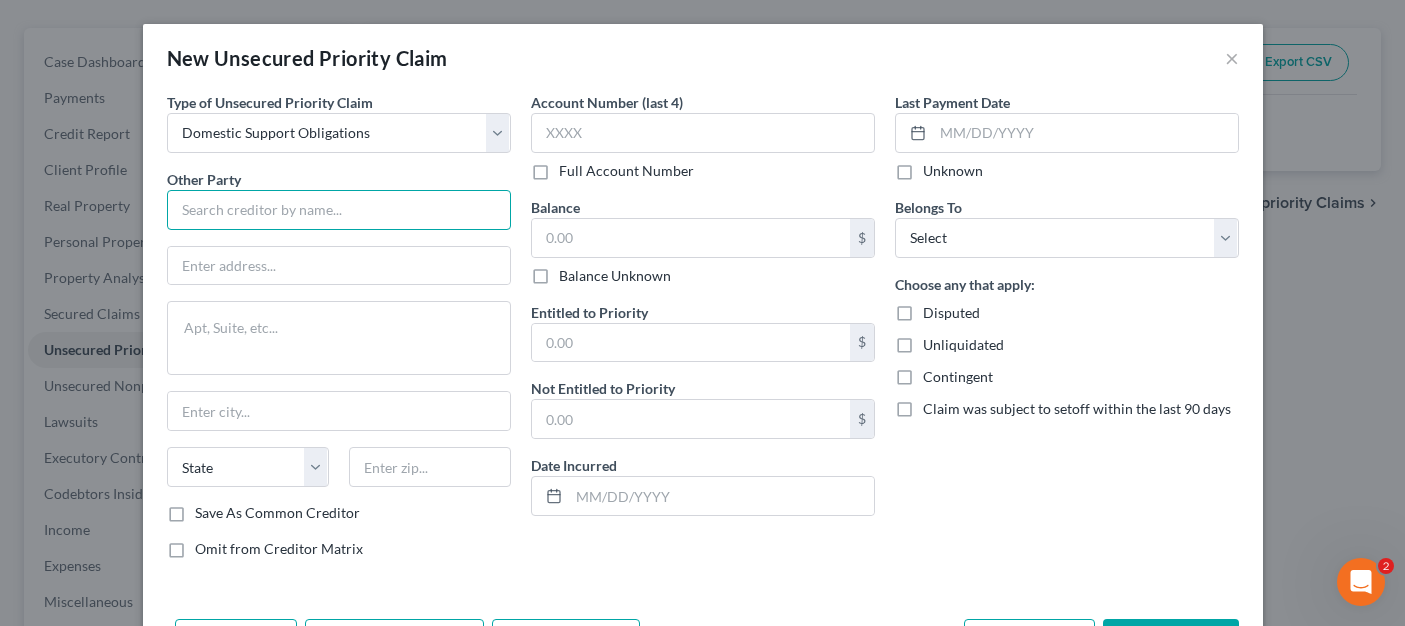 click at bounding box center (339, 210) 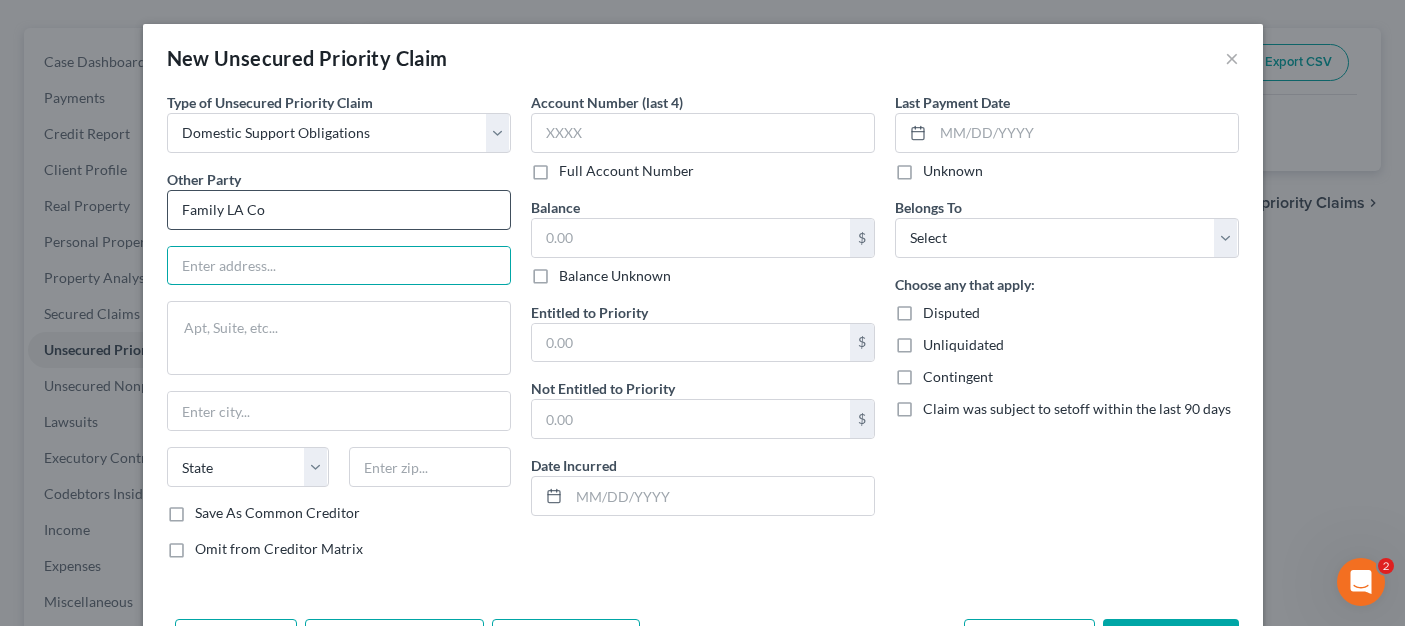type on "Family LA Co" 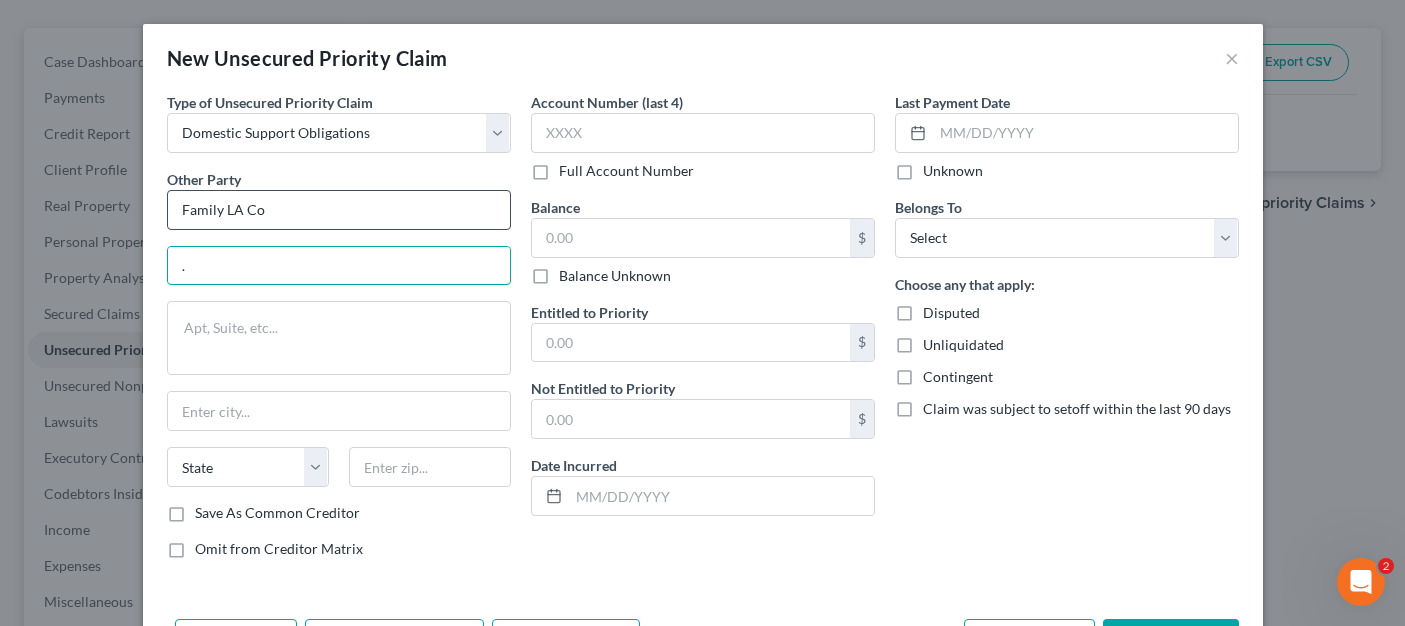 type on "." 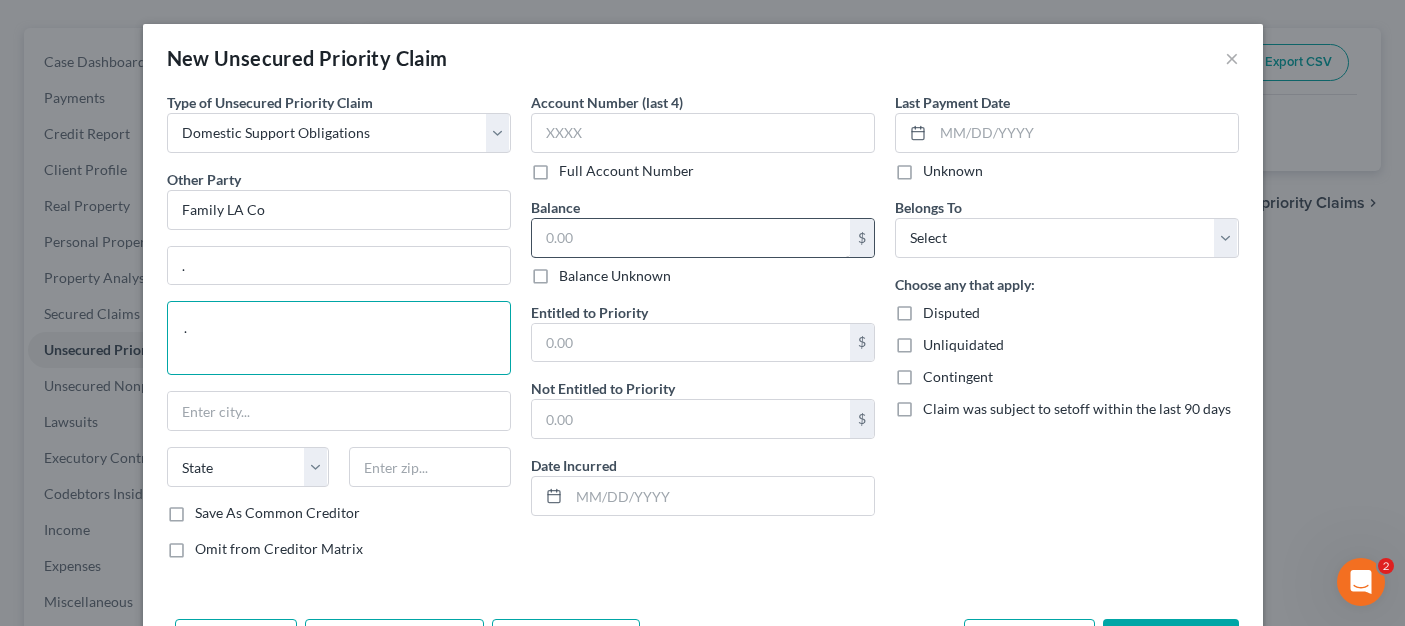 type on "." 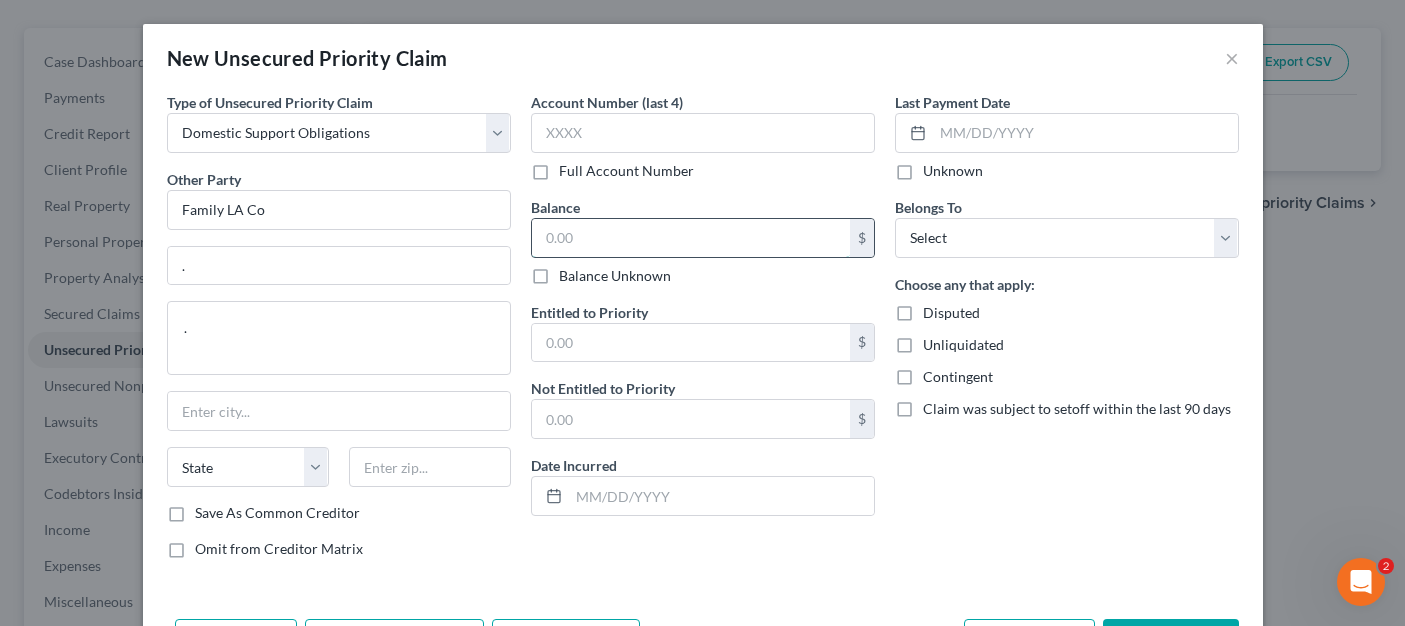 click at bounding box center (691, 238) 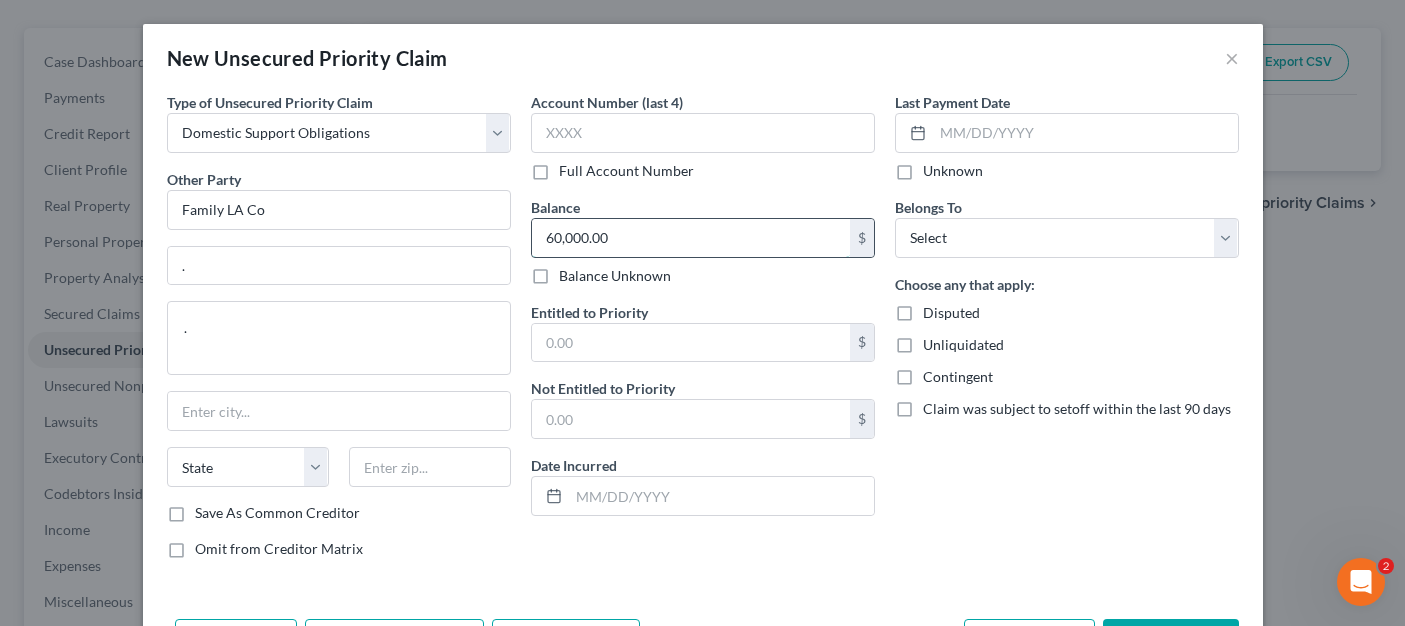 type on "60,000.00" 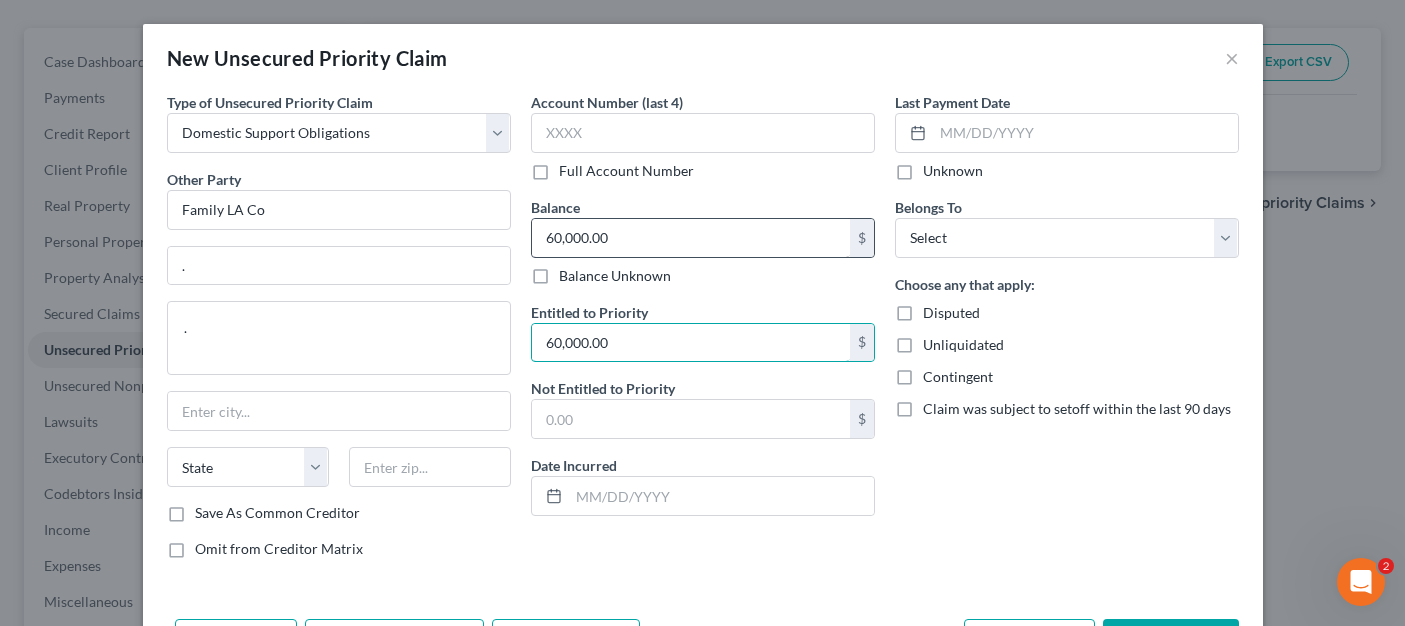 type on "60,000.00" 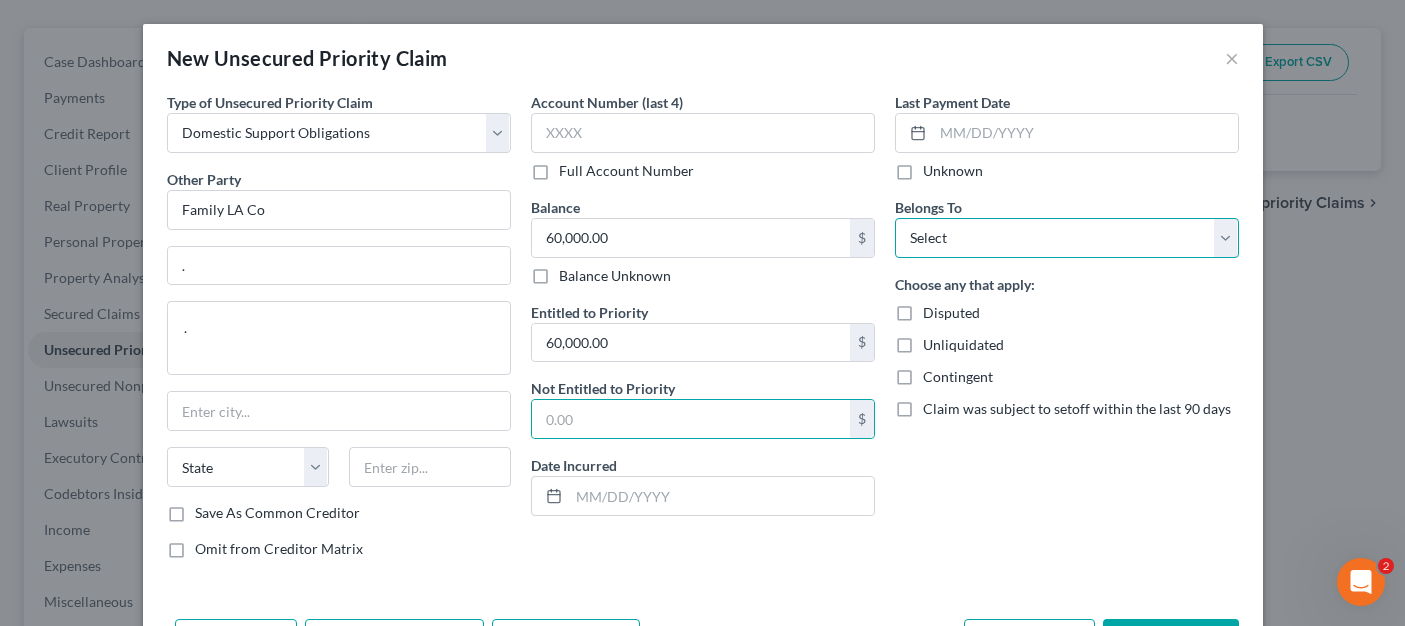 click on "Select Debtor 1 Only Debtor 2 Only Debtor 1 And Debtor 2 Only At Least One Of The Debtors And Another Community Property" at bounding box center [1067, 238] 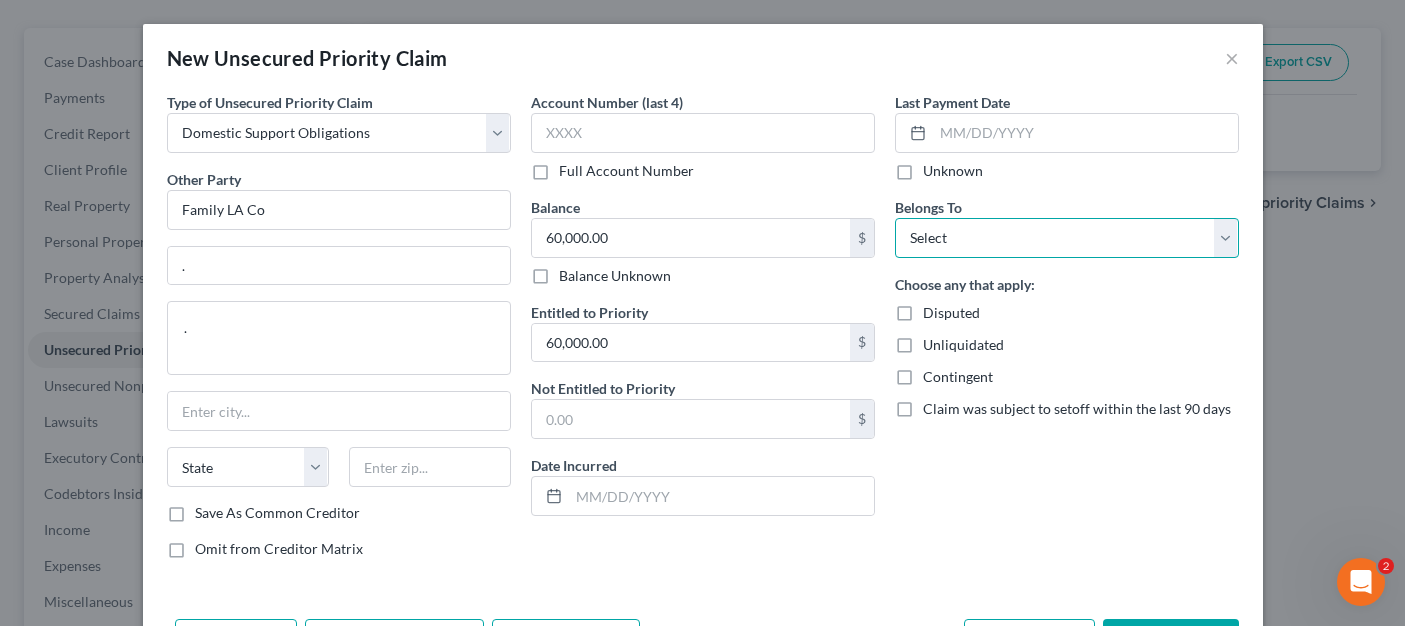 select on "0" 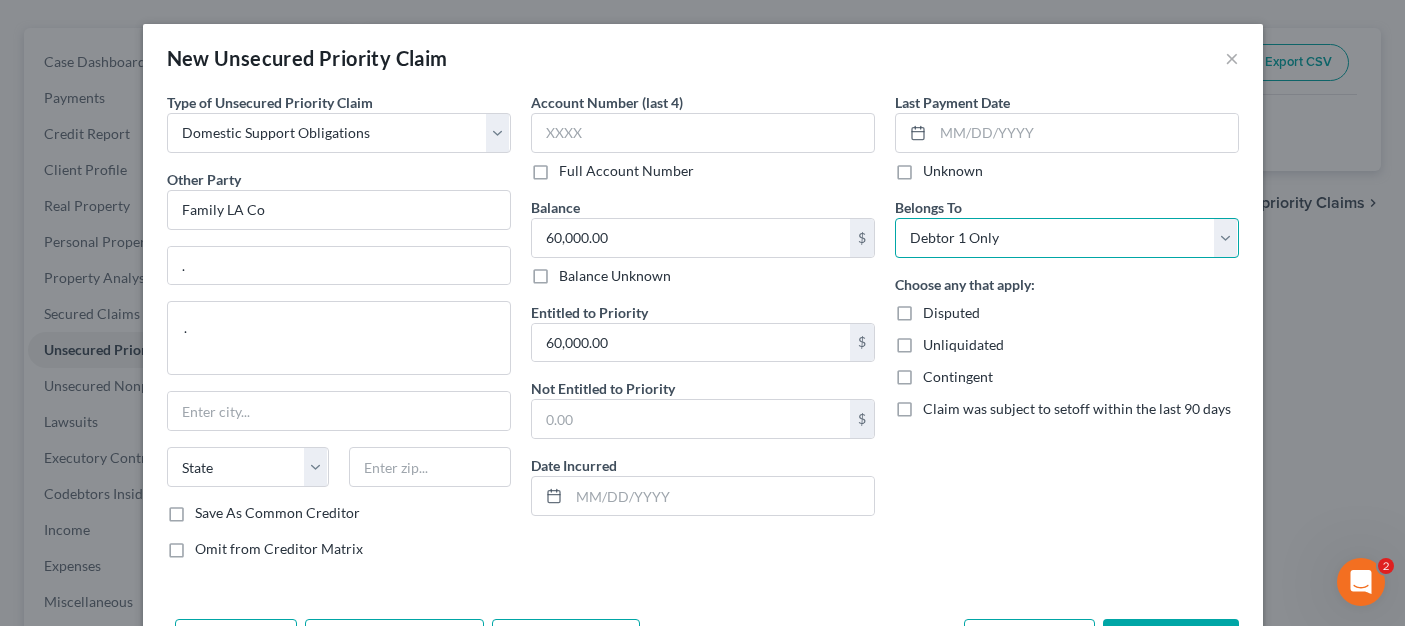 click on "Select Debtor 1 Only Debtor 2 Only Debtor 1 And Debtor 2 Only At Least One Of The Debtors And Another Community Property" at bounding box center (1067, 238) 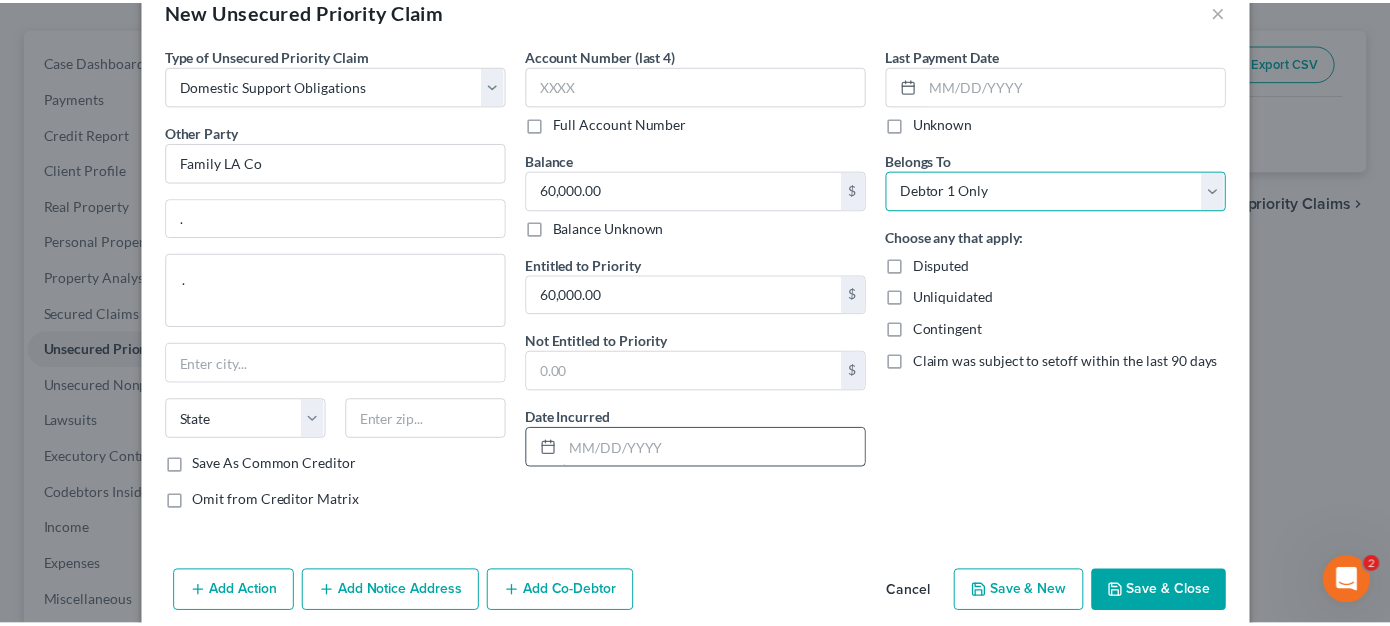 scroll, scrollTop: 75, scrollLeft: 0, axis: vertical 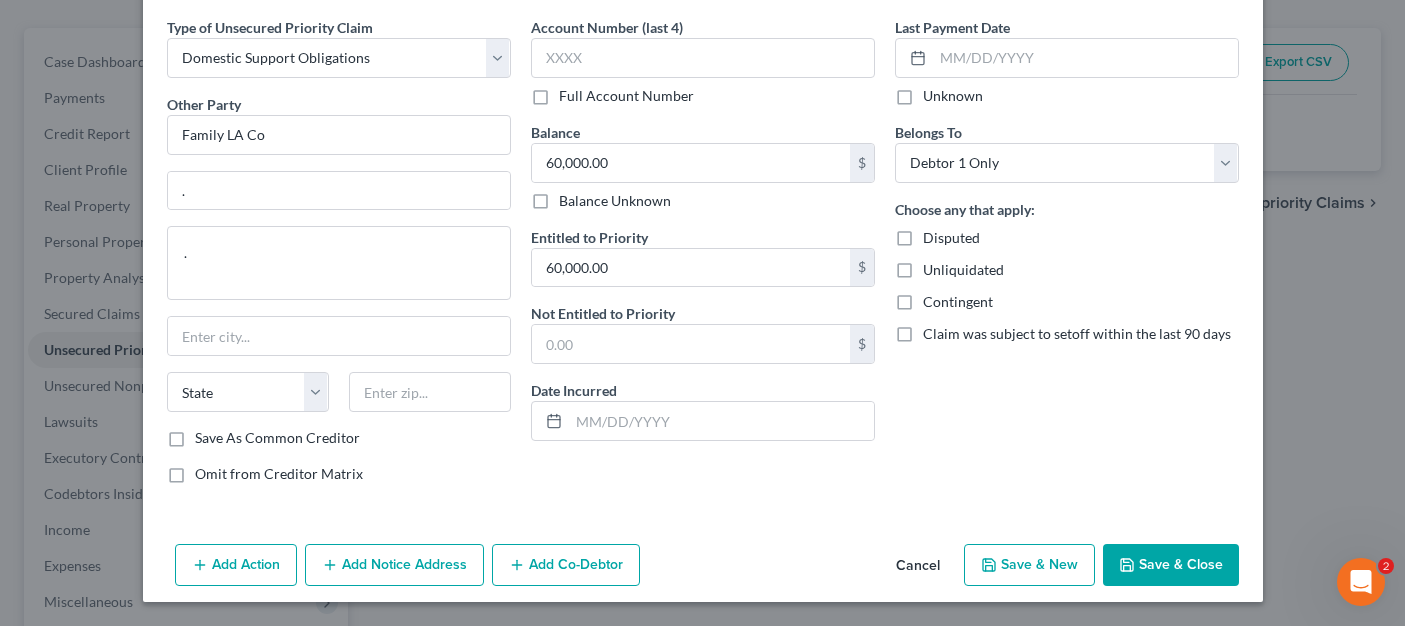 click on "Save & Close" at bounding box center [1171, 565] 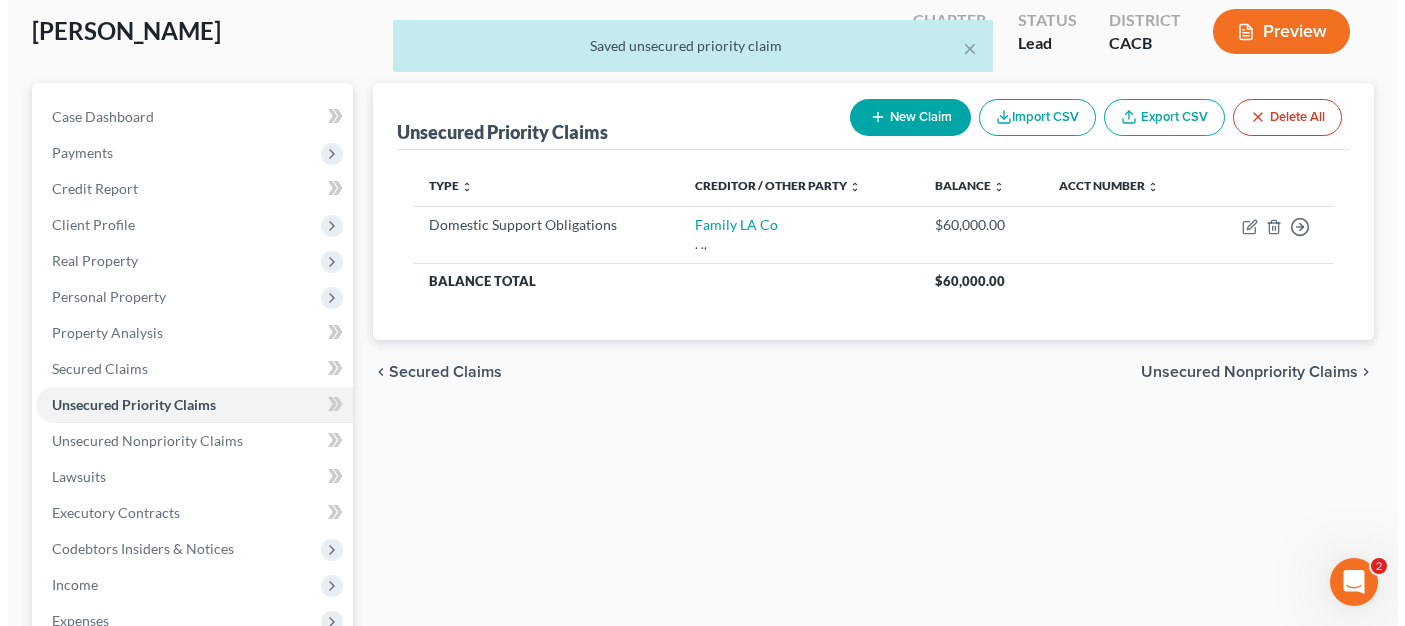 scroll, scrollTop: 100, scrollLeft: 0, axis: vertical 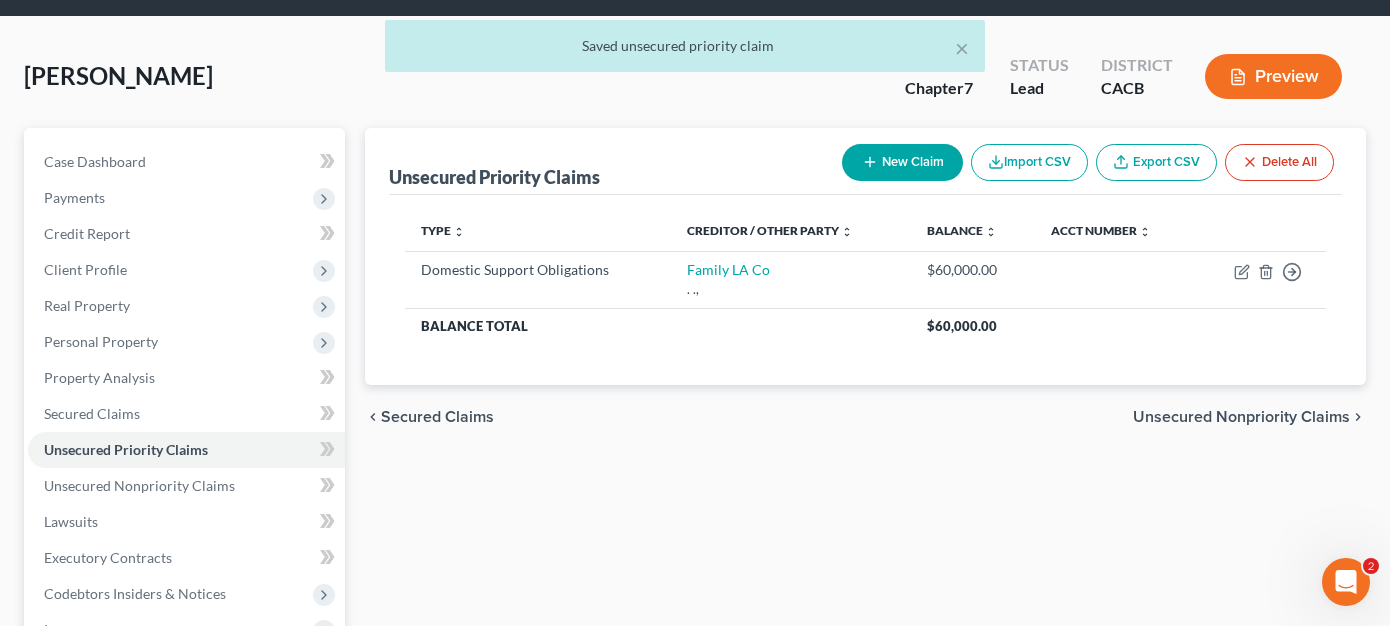 click on "×                     Saved unsecured priority claim" at bounding box center (685, 51) 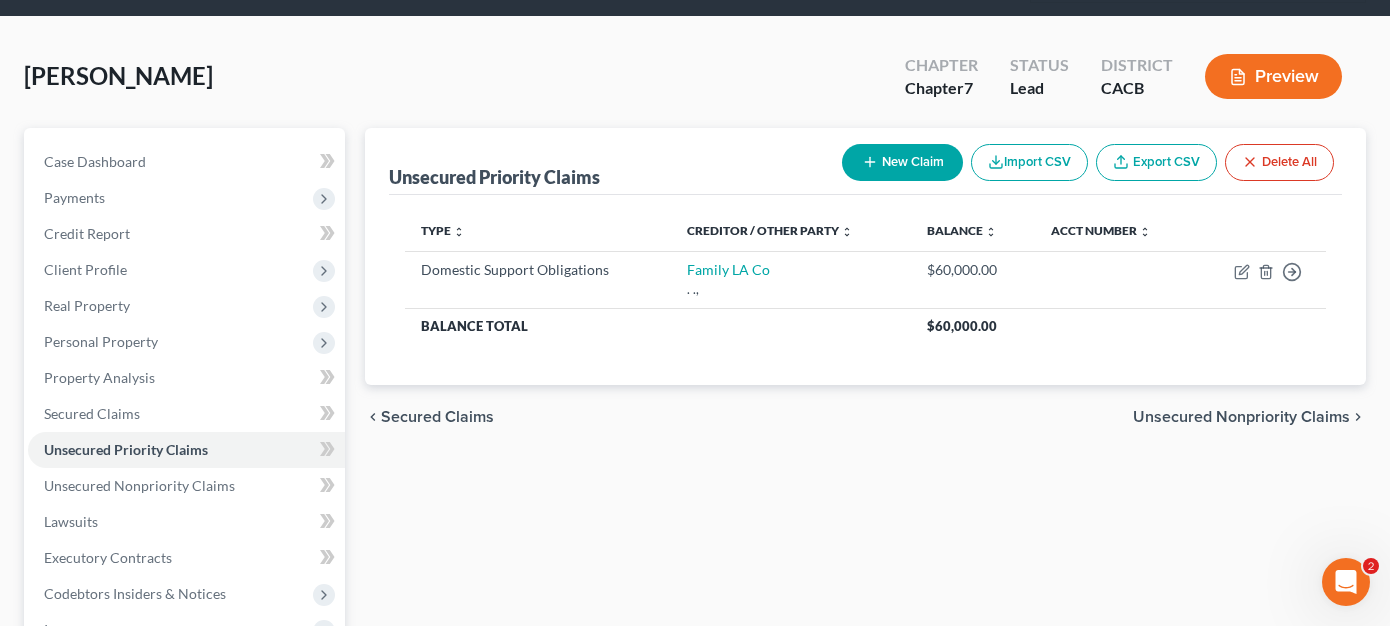 click on "Preview" at bounding box center [1273, 76] 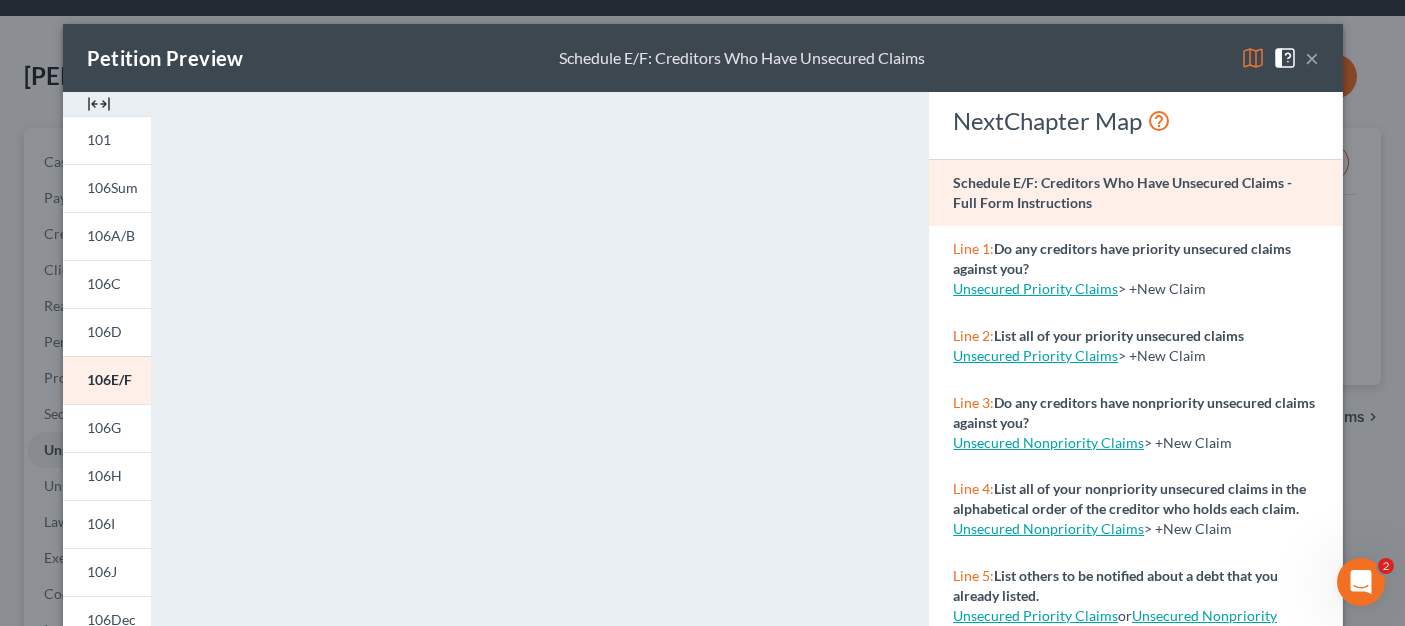 click on "×" at bounding box center [1312, 58] 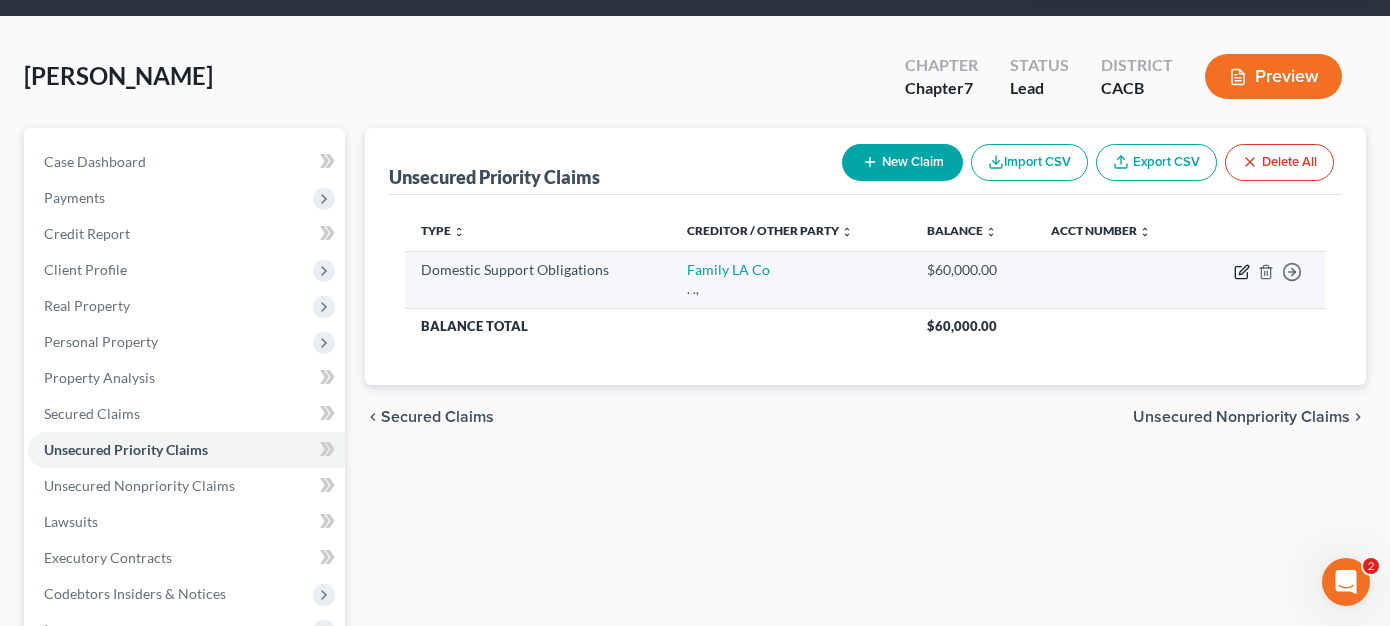click 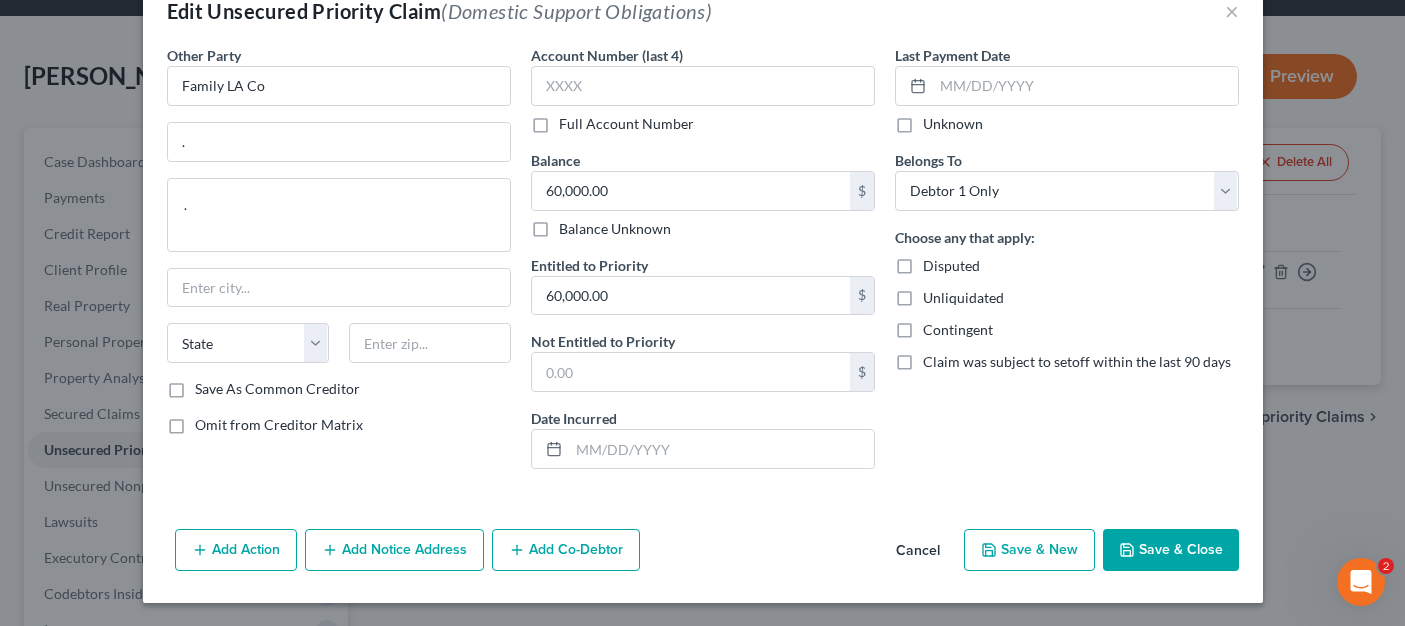 scroll, scrollTop: 48, scrollLeft: 0, axis: vertical 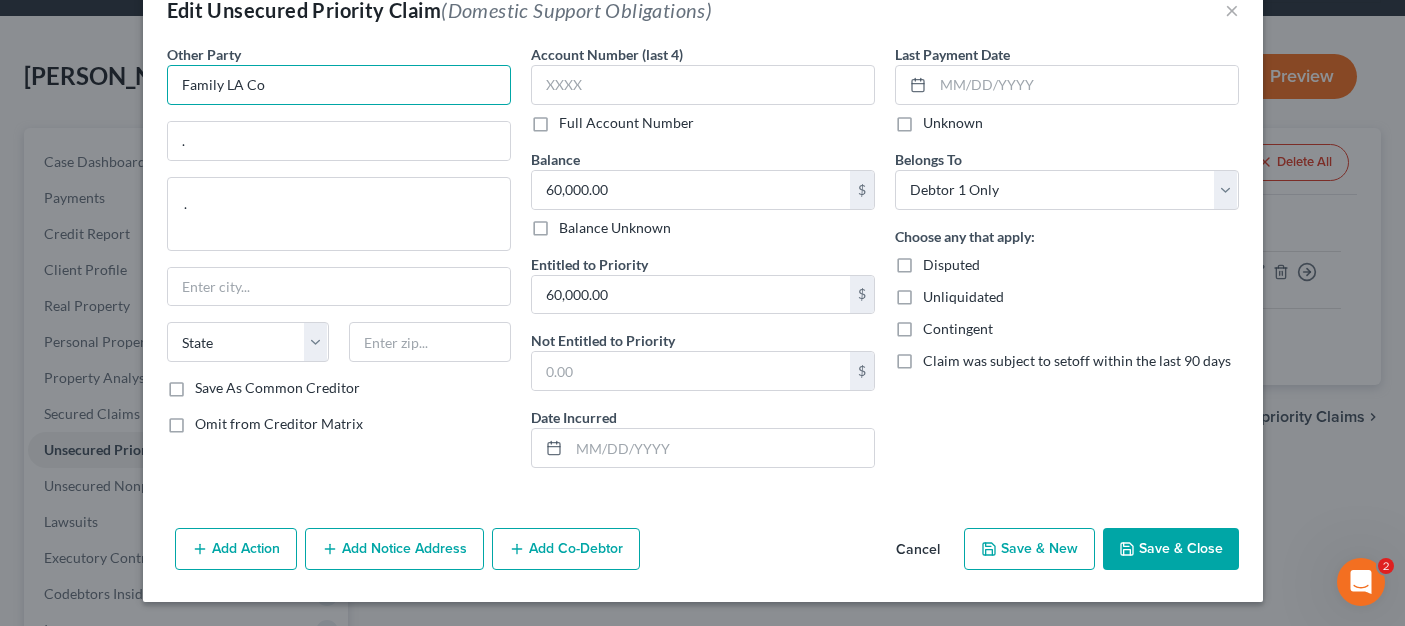 click on "Family LA Co" at bounding box center [339, 85] 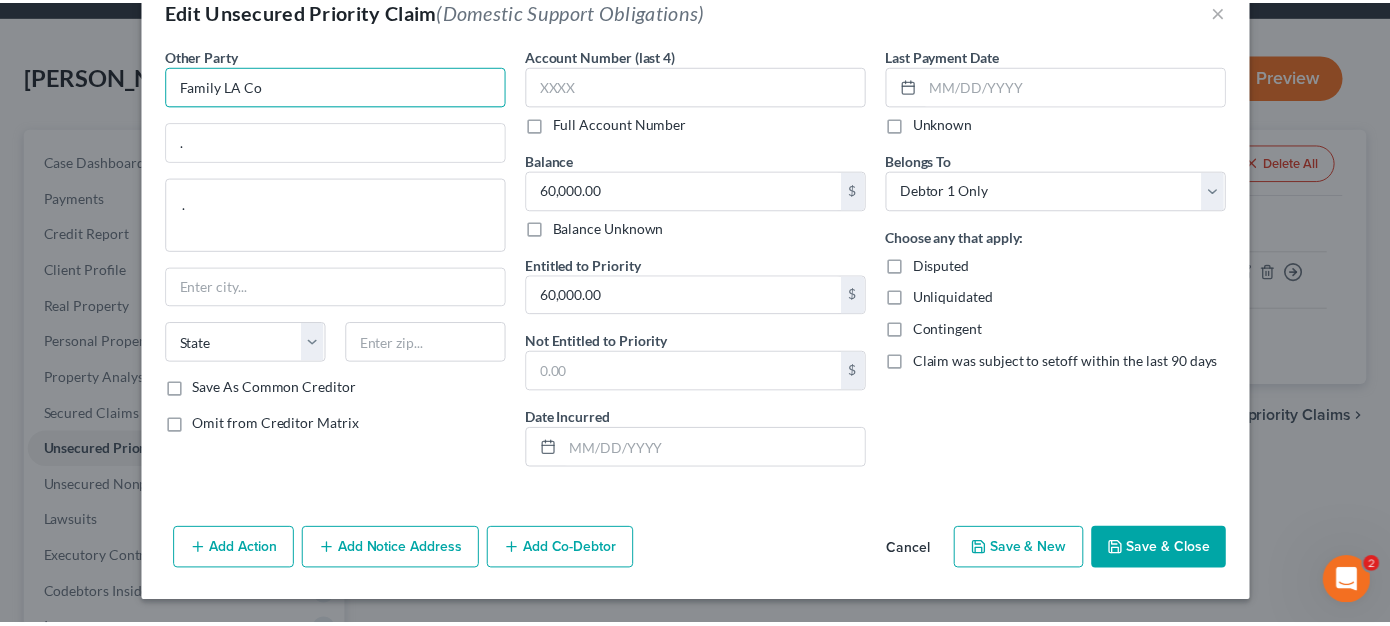 scroll, scrollTop: 0, scrollLeft: 0, axis: both 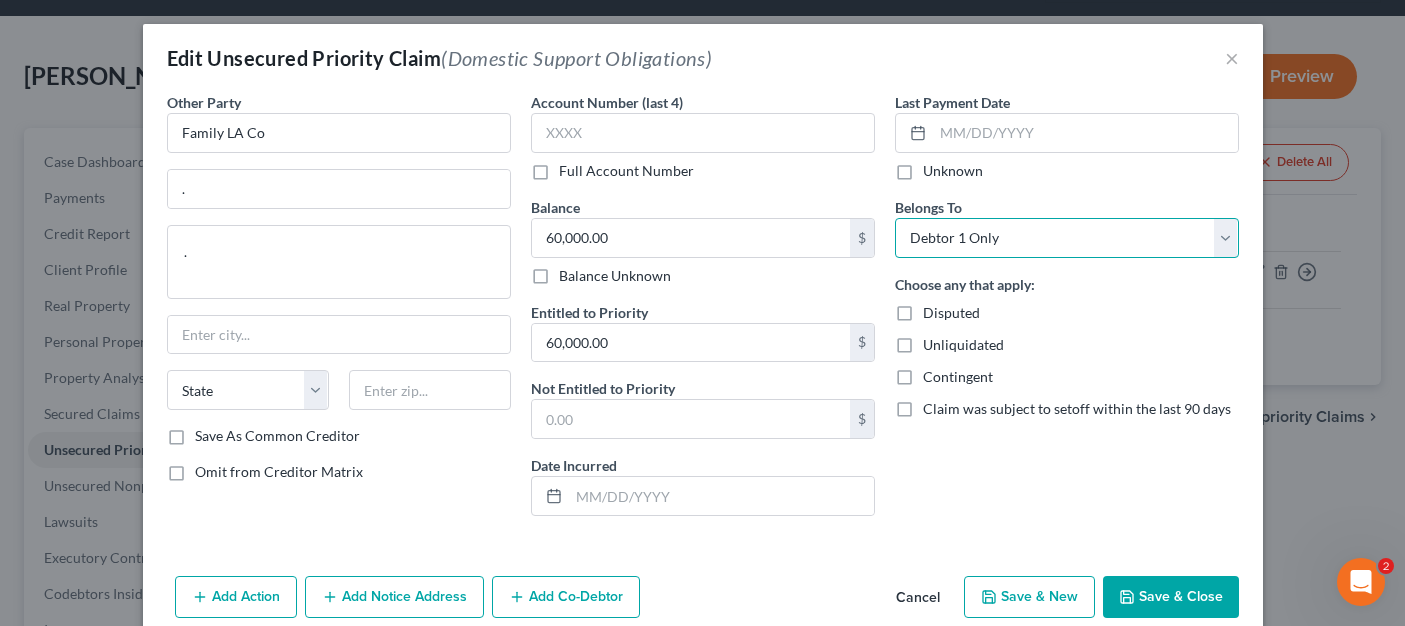 click on "Select Debtor 1 Only Debtor 2 Only Debtor 1 And Debtor 2 Only At Least One Of The Debtors And Another Community Property" at bounding box center (1067, 238) 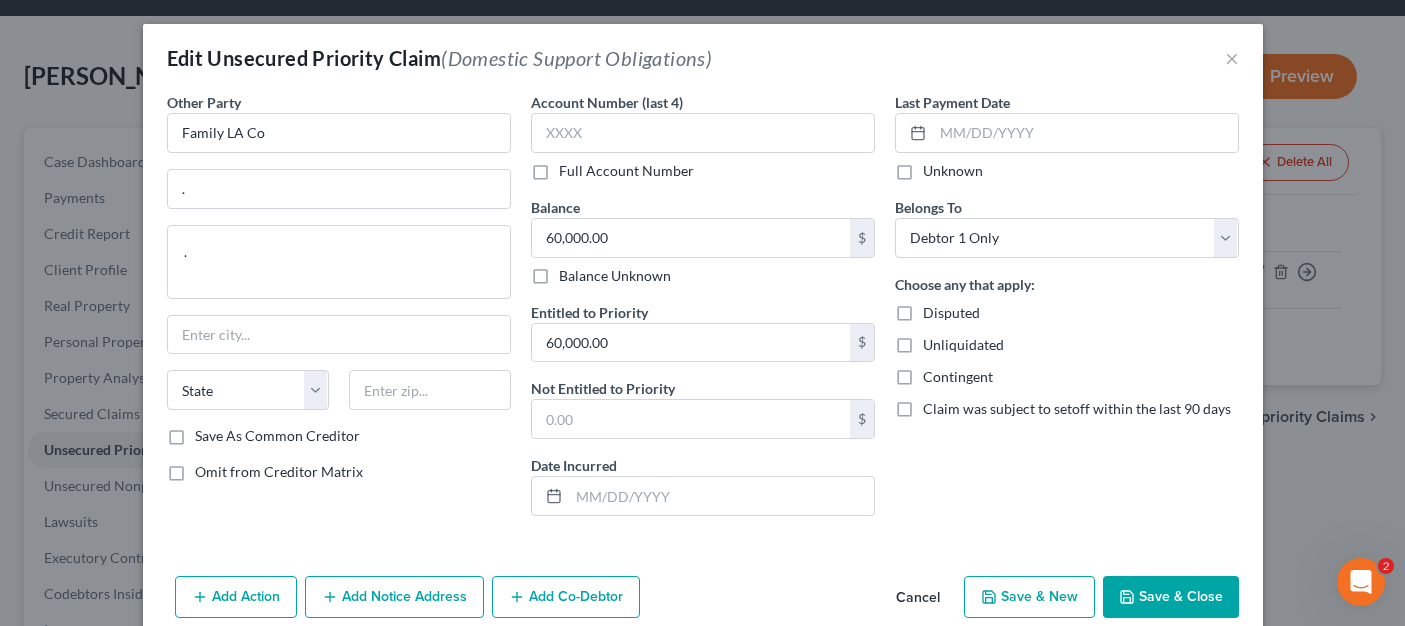 drag, startPoint x: 1169, startPoint y: 596, endPoint x: 1146, endPoint y: 602, distance: 23.769728 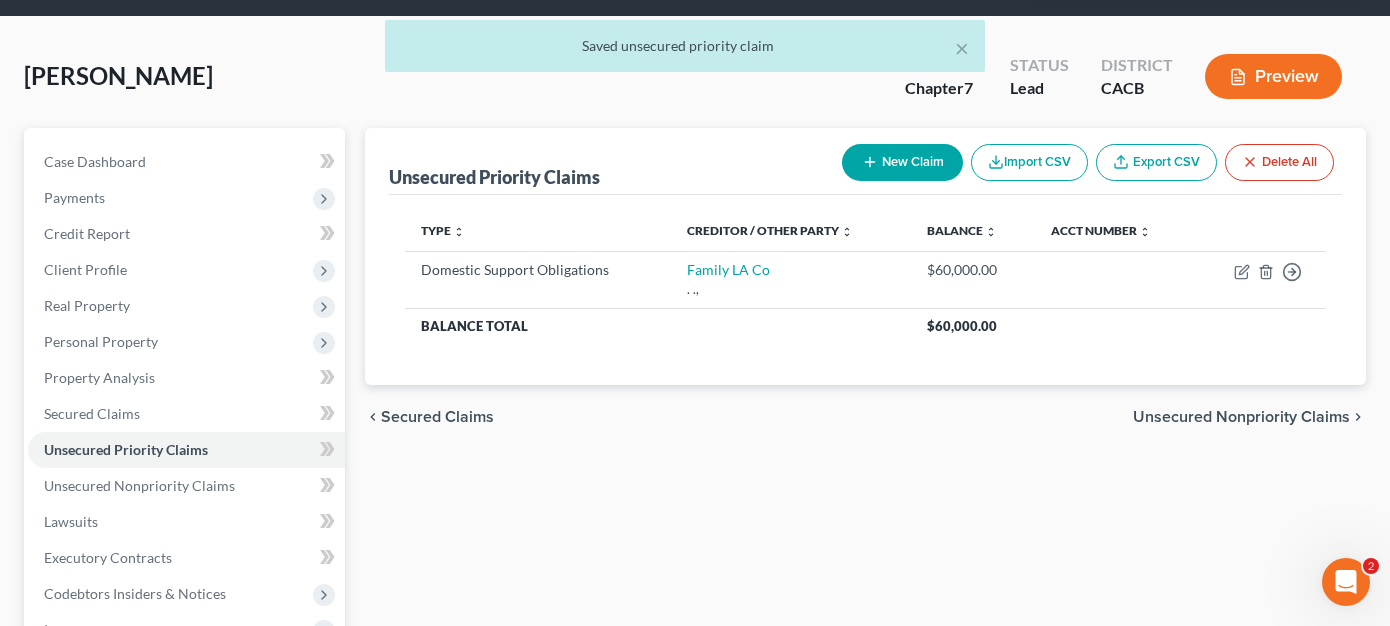 click on "New Claim" at bounding box center (902, 162) 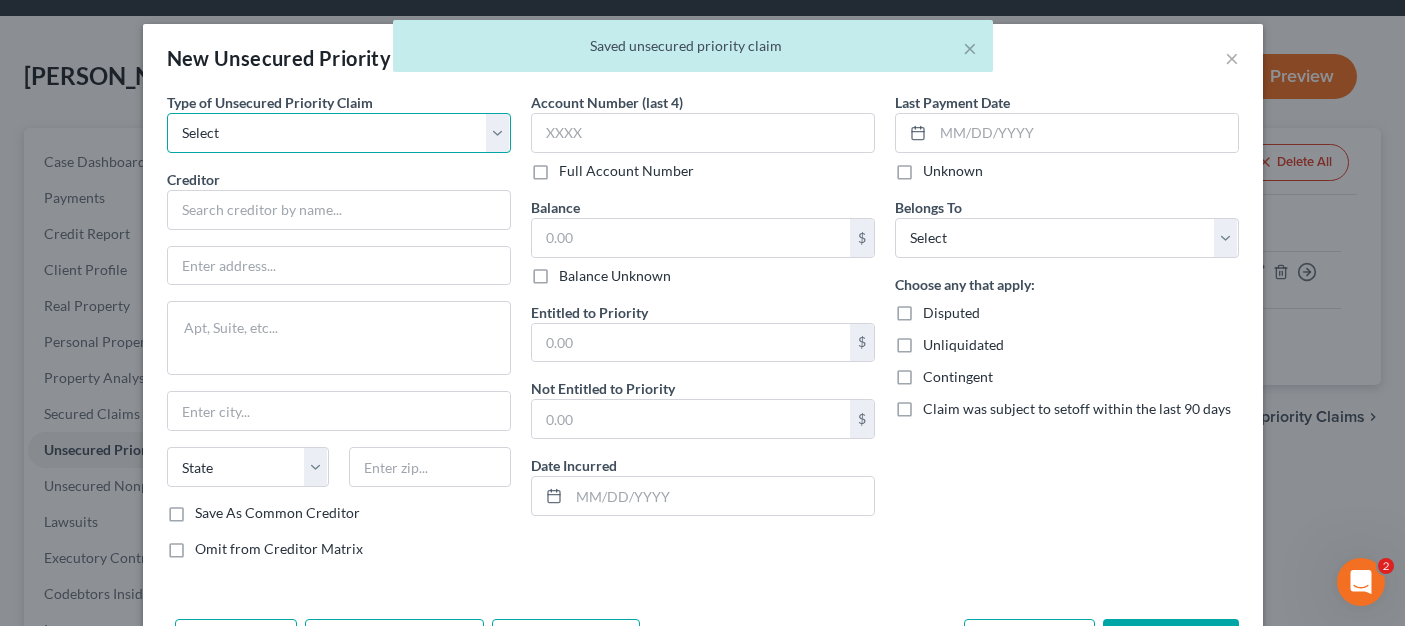 click on "Select Taxes & Other Government Units Domestic Support Obligations Extensions of credit in an involuntary case Wages, Salaries, Commissions Contributions to employee benefits Certain farmers and fisherman Deposits by individuals Commitments to maintain capitals Claims for death or injury while intoxicated Other" at bounding box center (339, 133) 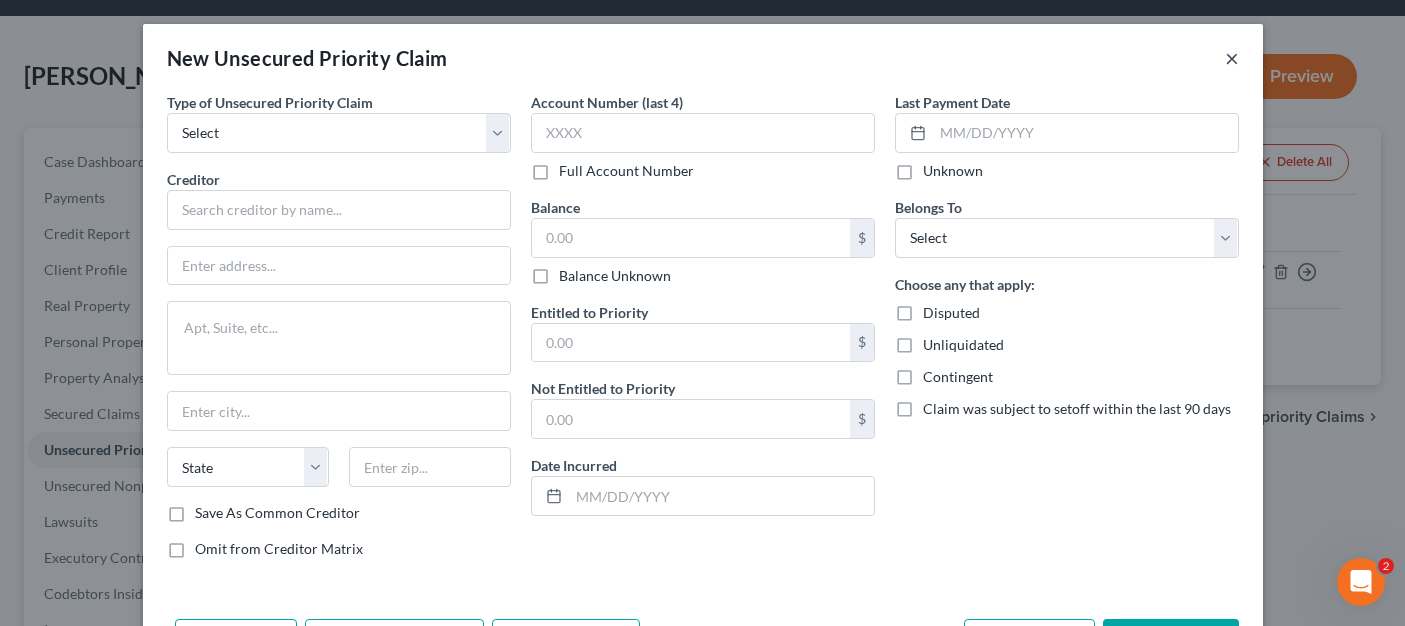 click on "×" at bounding box center [1232, 58] 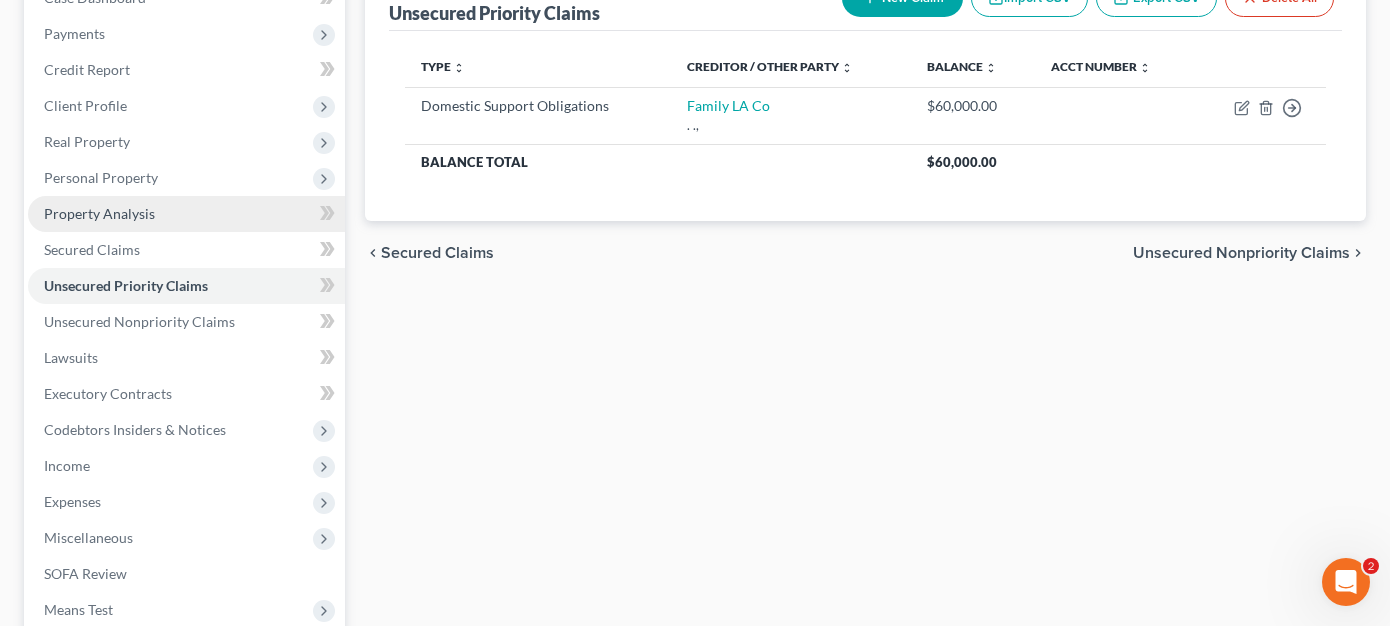 scroll, scrollTop: 300, scrollLeft: 0, axis: vertical 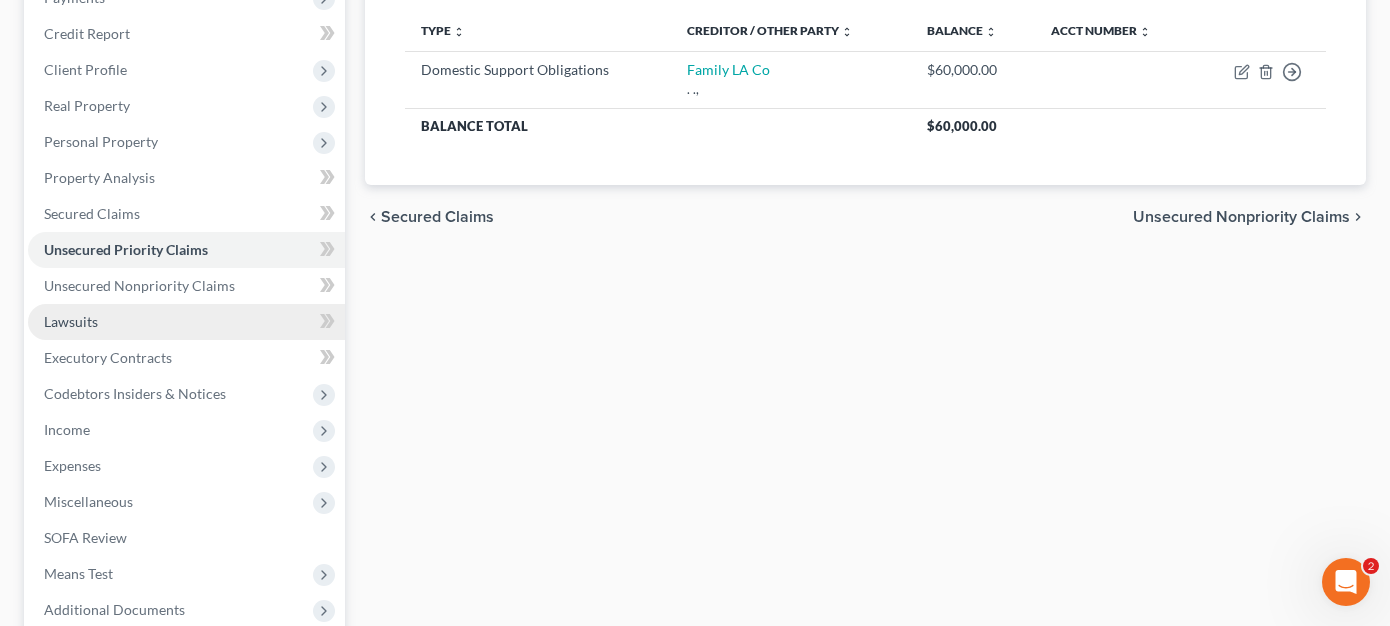 click on "Lawsuits" at bounding box center (186, 322) 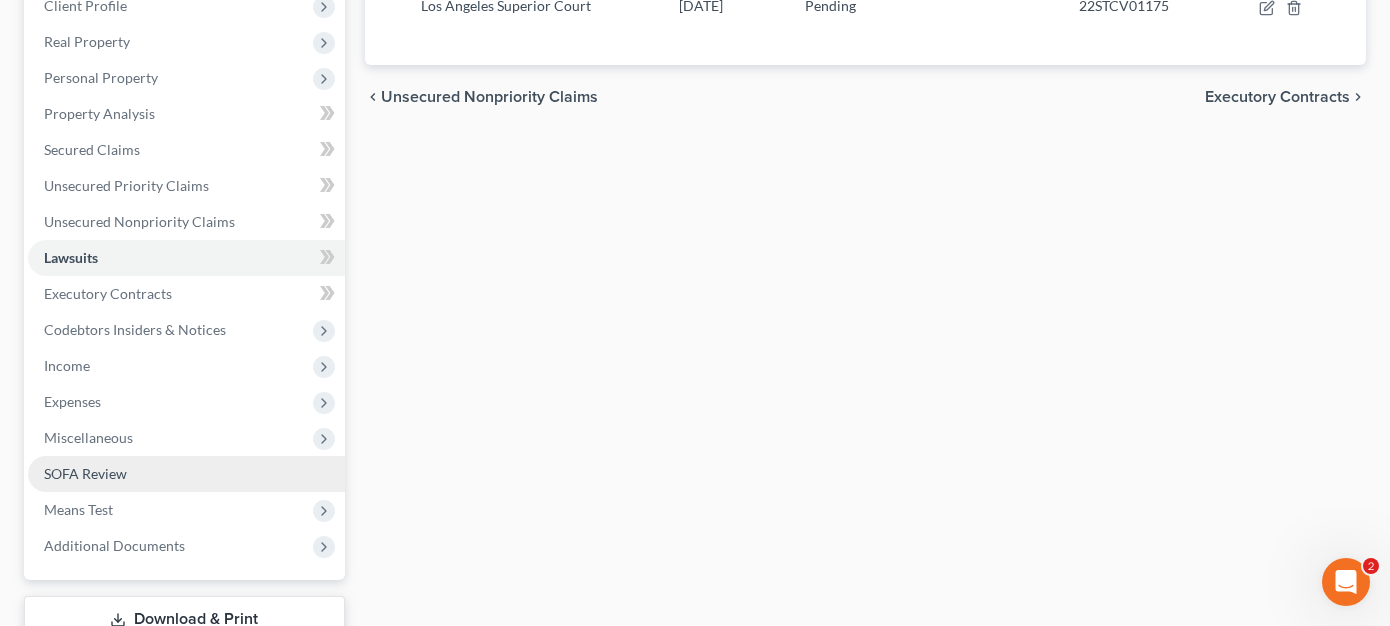 scroll, scrollTop: 400, scrollLeft: 0, axis: vertical 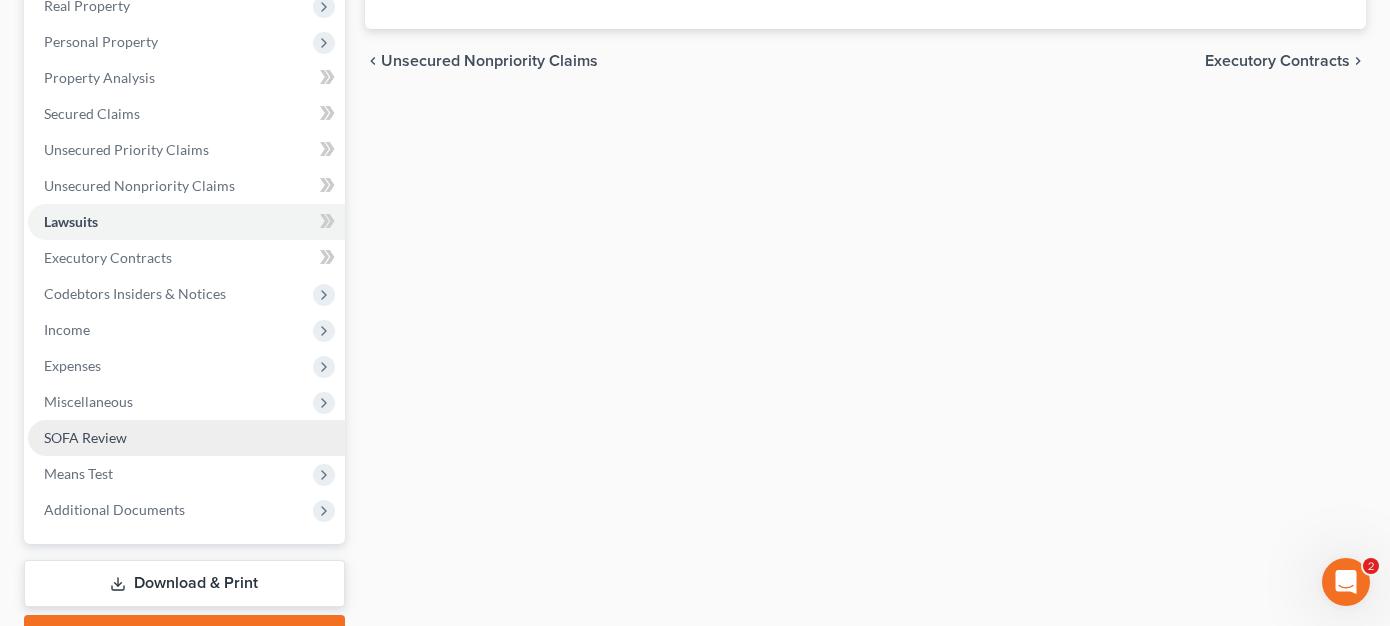click on "SOFA Review" at bounding box center (186, 438) 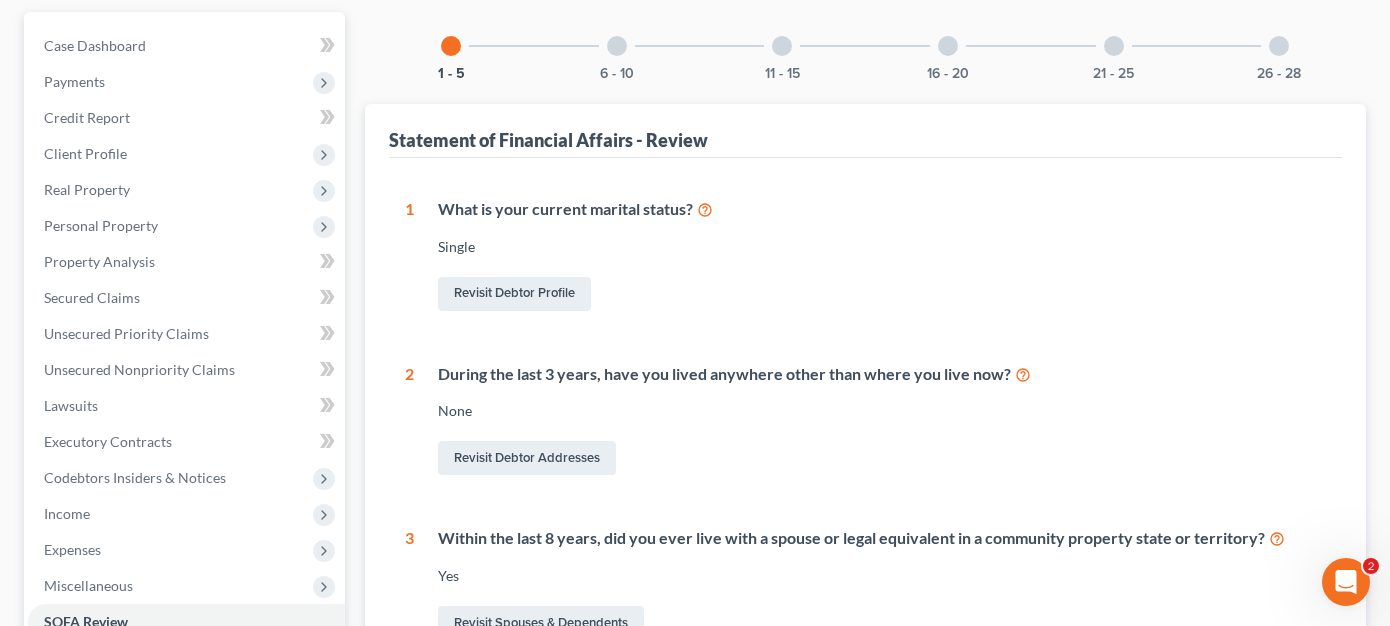 scroll, scrollTop: 100, scrollLeft: 0, axis: vertical 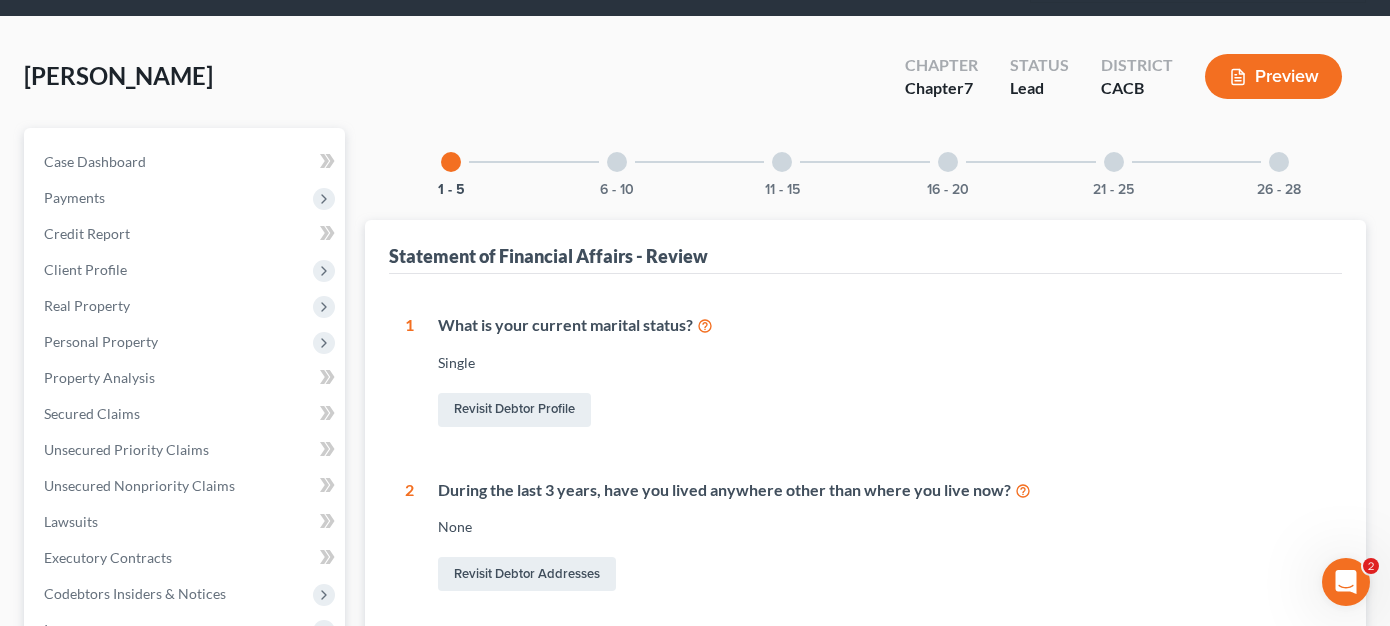 click at bounding box center (948, 162) 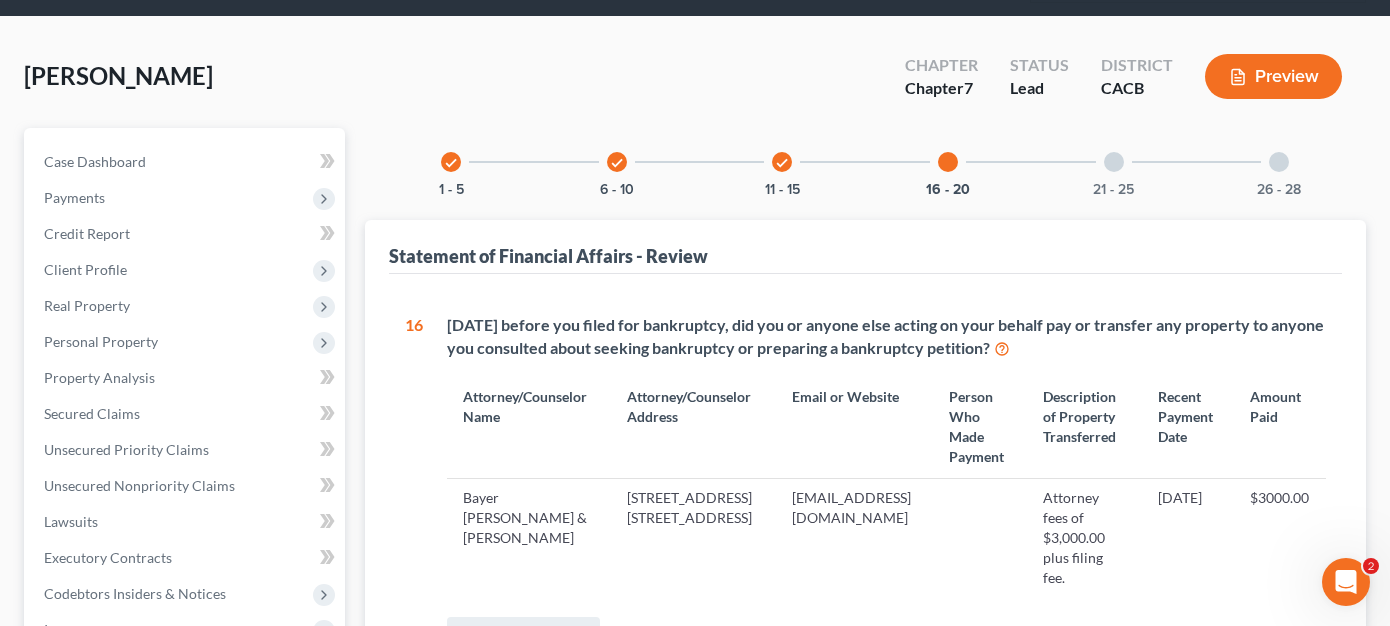 click on "check" at bounding box center (617, 163) 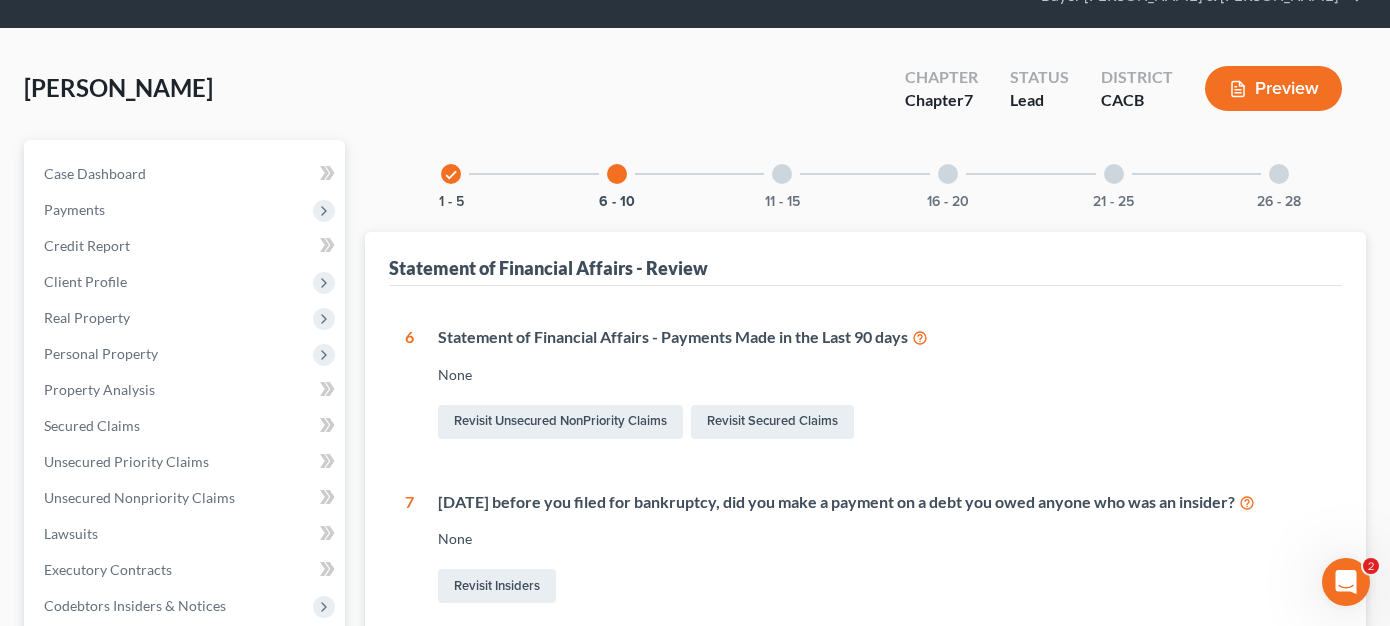 scroll, scrollTop: 300, scrollLeft: 0, axis: vertical 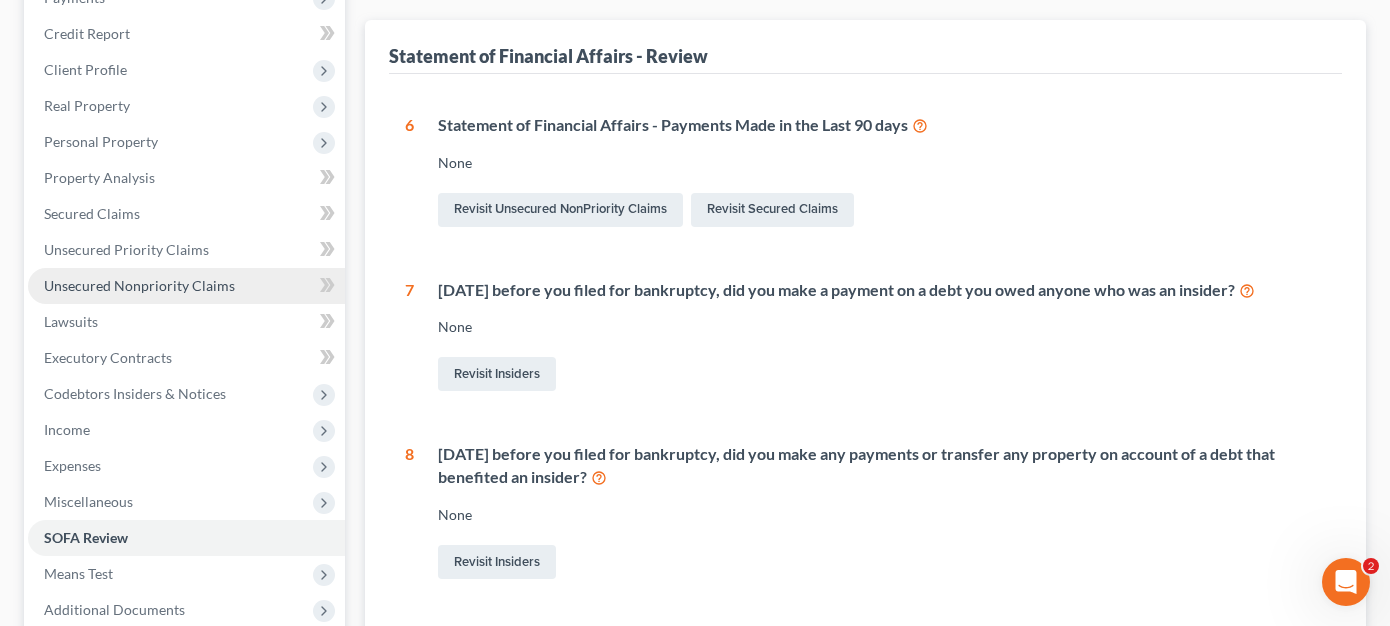 click on "Unsecured Nonpriority Claims" at bounding box center (139, 285) 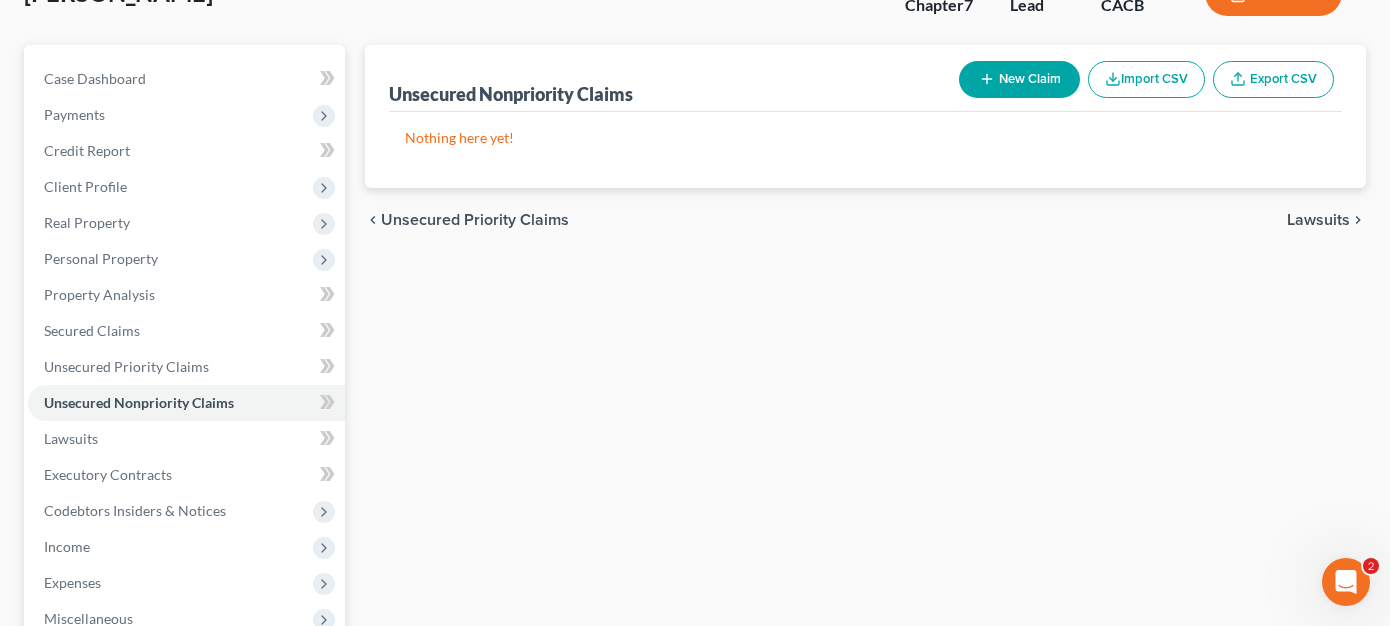 scroll, scrollTop: 200, scrollLeft: 0, axis: vertical 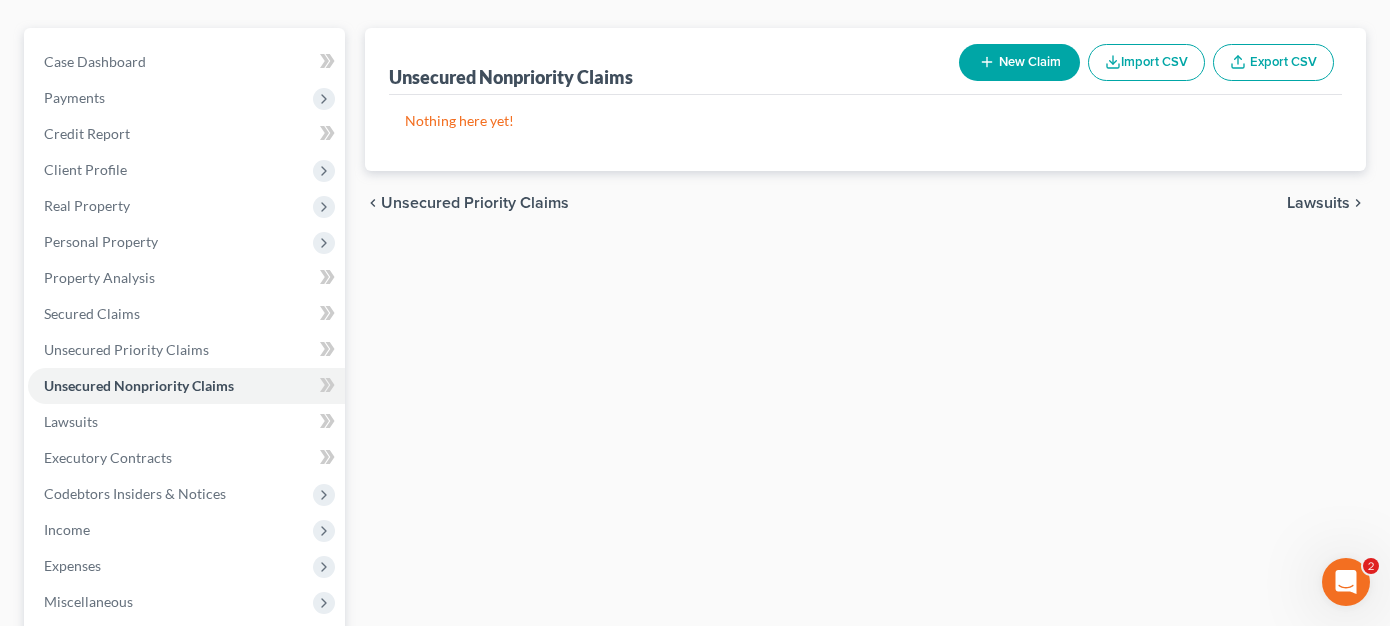 click on "New Claim" at bounding box center (1019, 62) 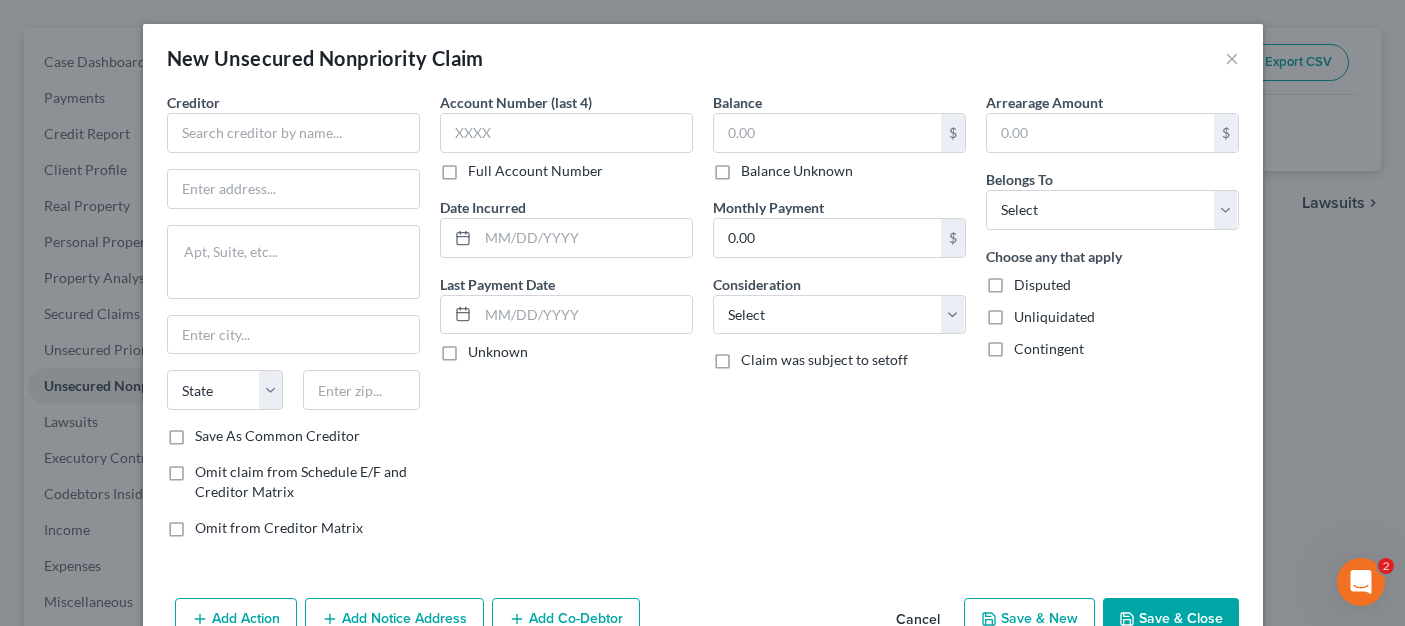 click on "Cancel" at bounding box center [918, 620] 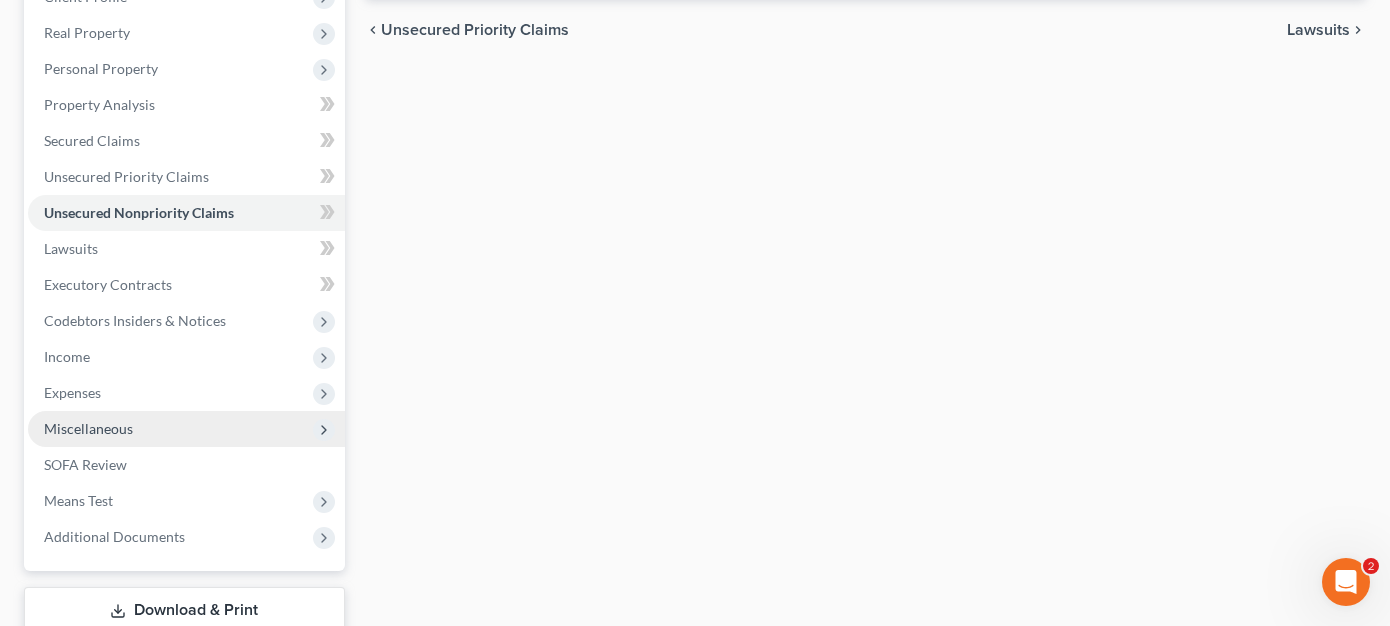 scroll, scrollTop: 400, scrollLeft: 0, axis: vertical 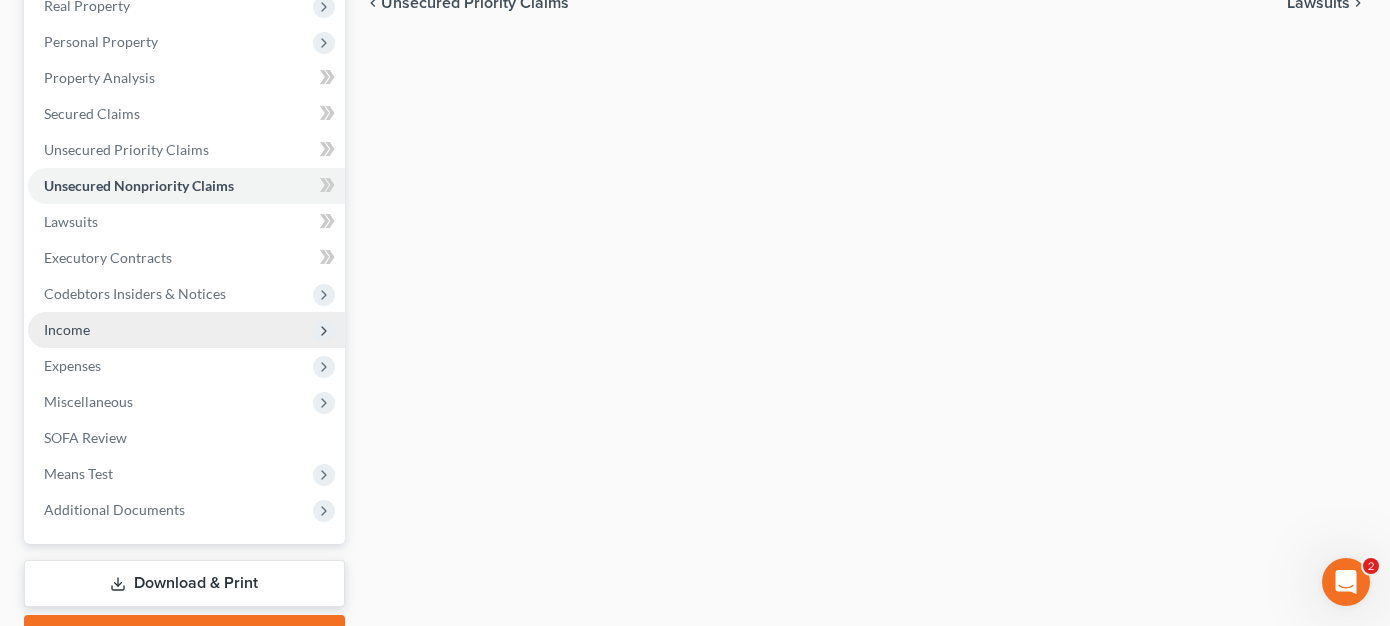 click on "Income" at bounding box center (186, 330) 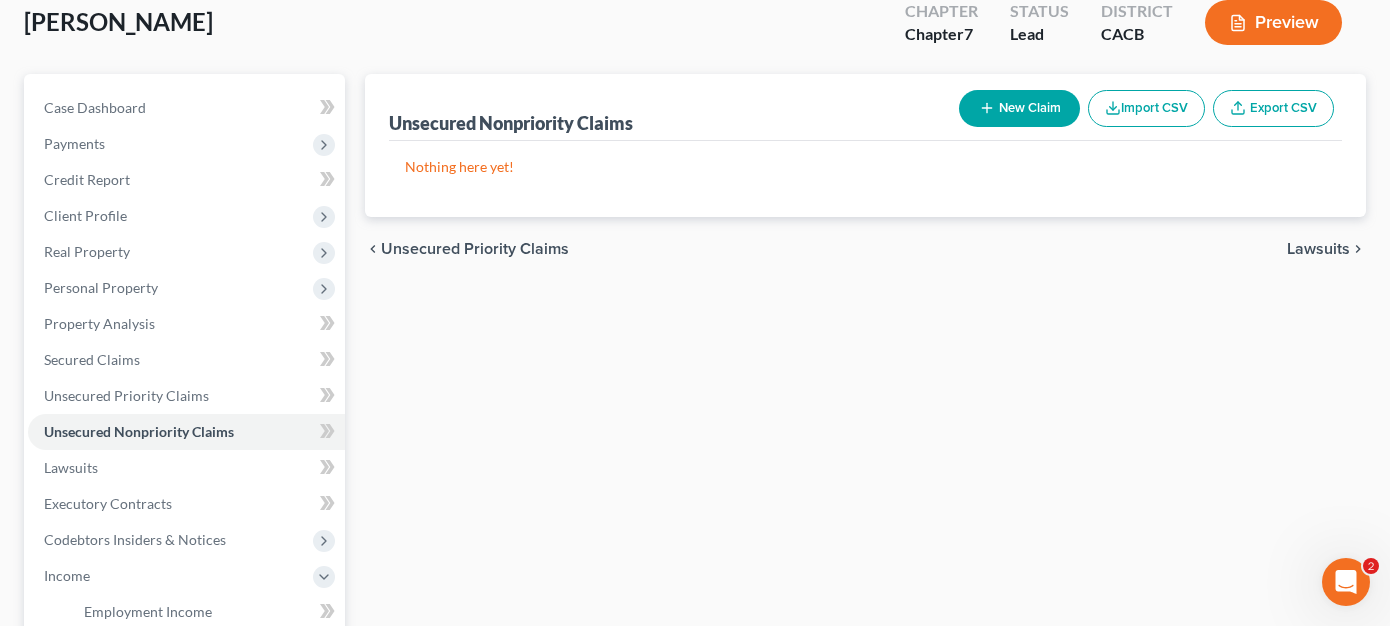 scroll, scrollTop: 200, scrollLeft: 0, axis: vertical 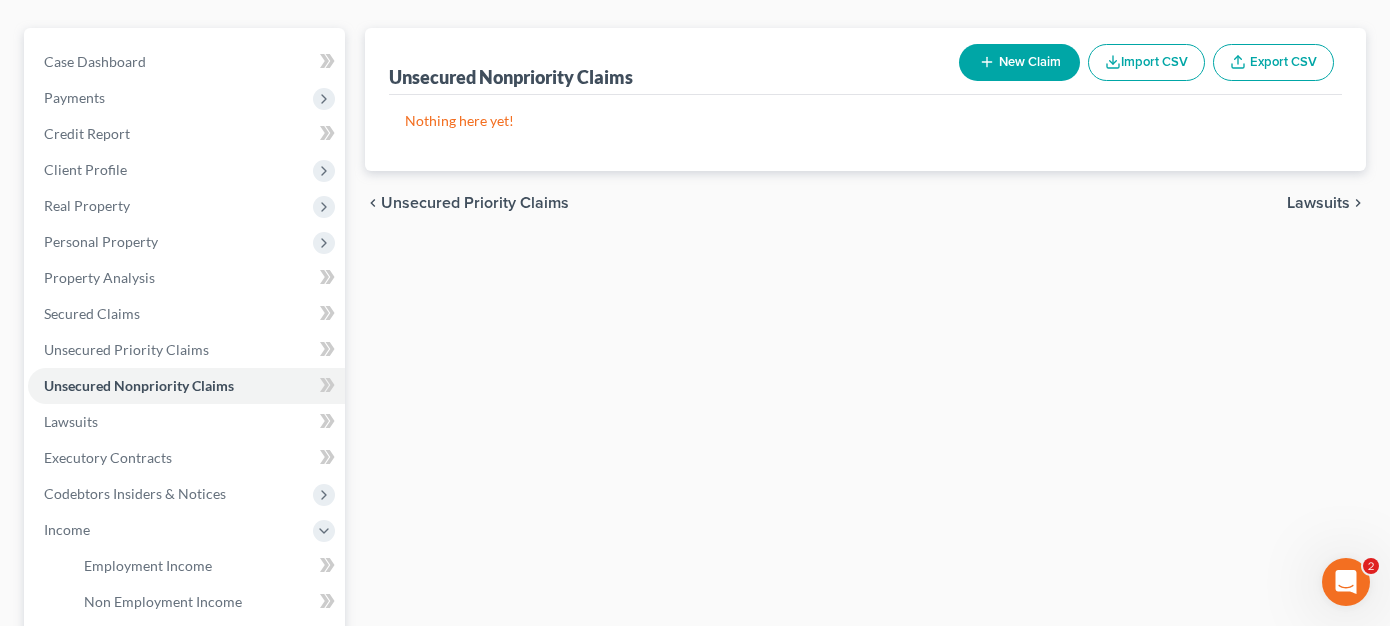 click on "New Claim" at bounding box center [1019, 62] 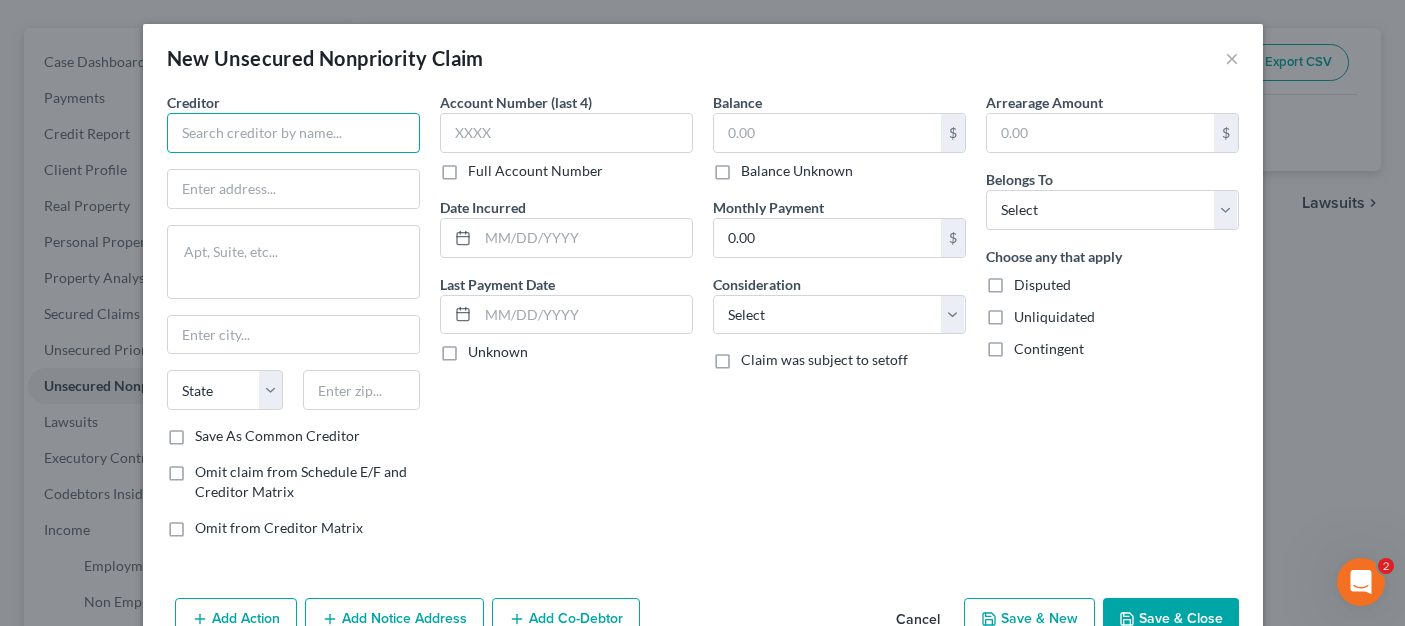 click at bounding box center (293, 133) 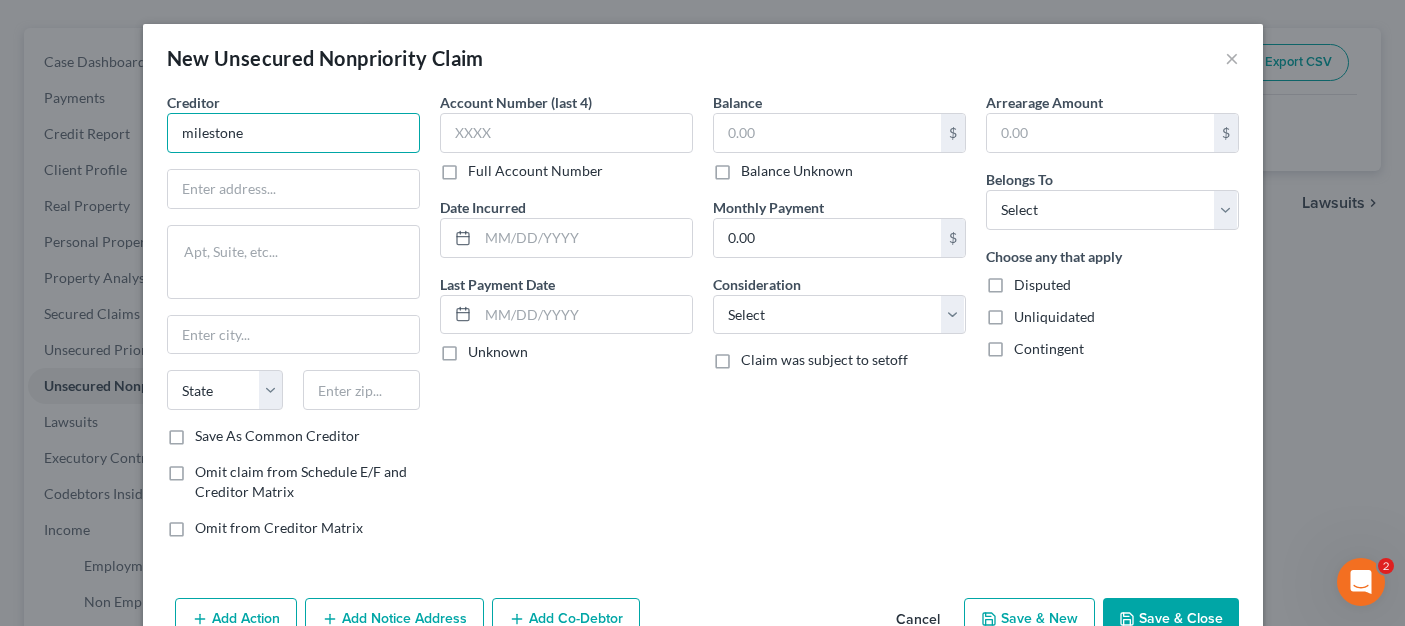 drag, startPoint x: 321, startPoint y: 128, endPoint x: 272, endPoint y: 128, distance: 49 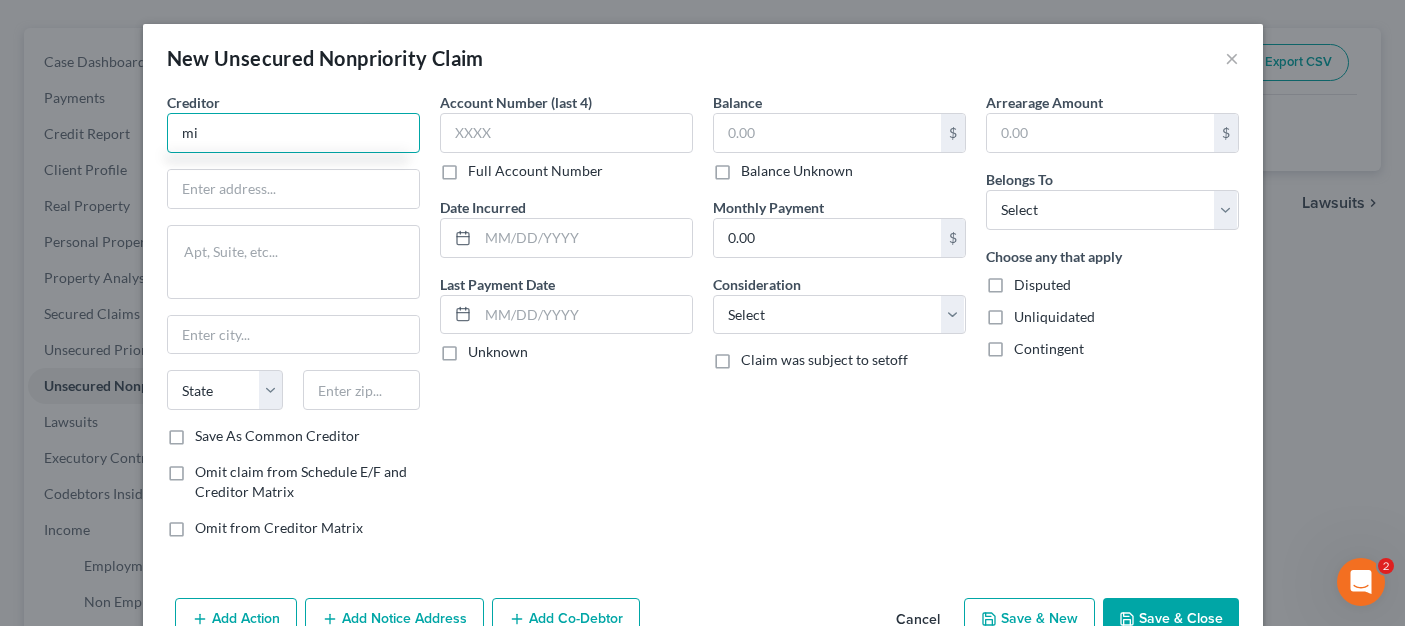 type on "m" 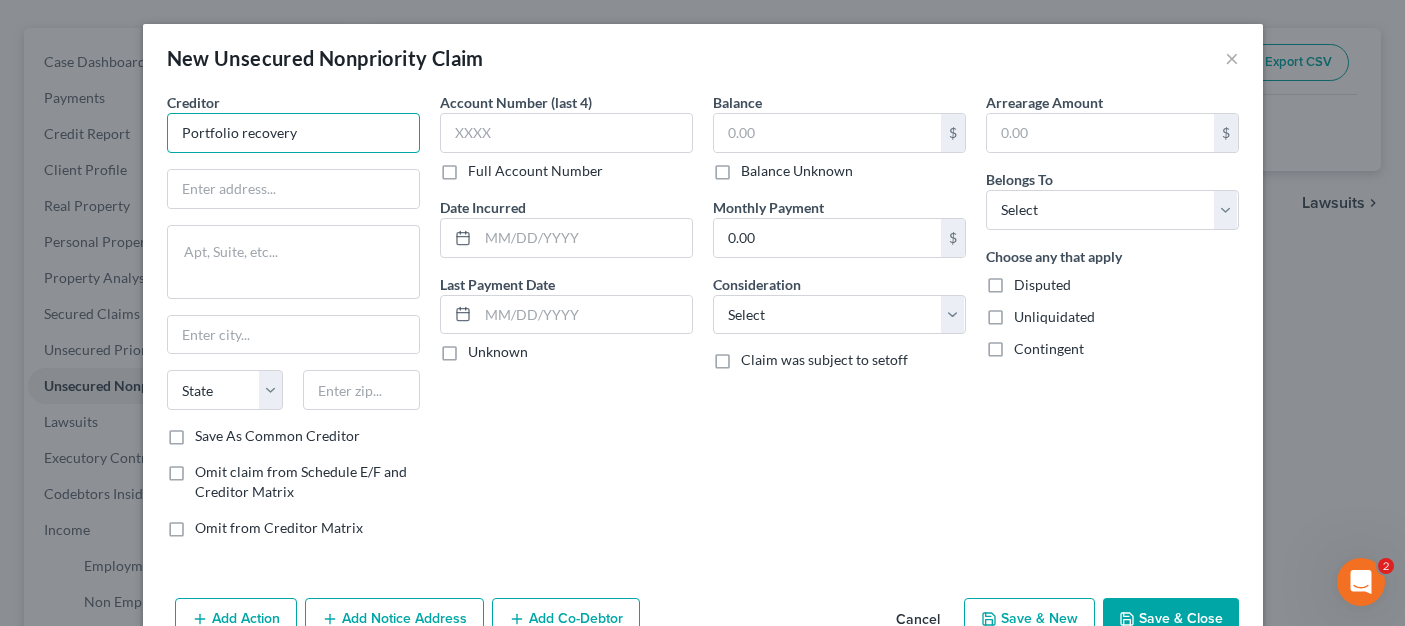 drag, startPoint x: 314, startPoint y: 126, endPoint x: 128, endPoint y: 120, distance: 186.09676 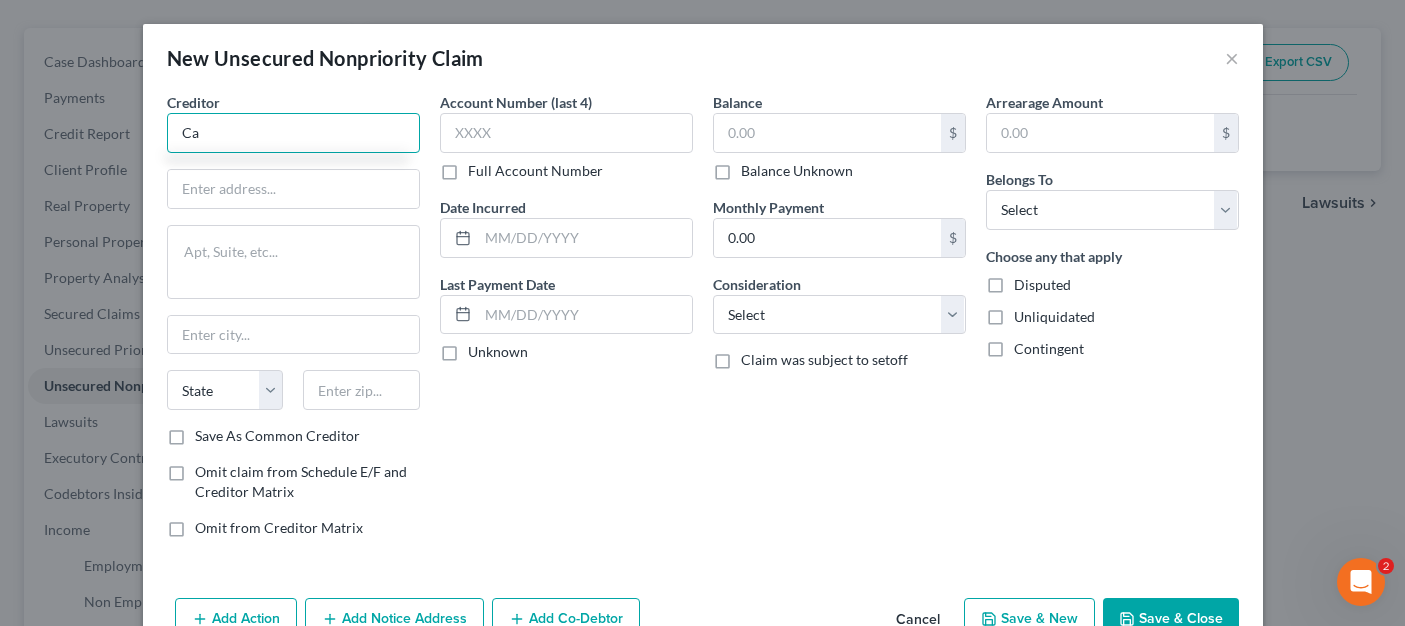 type on "C" 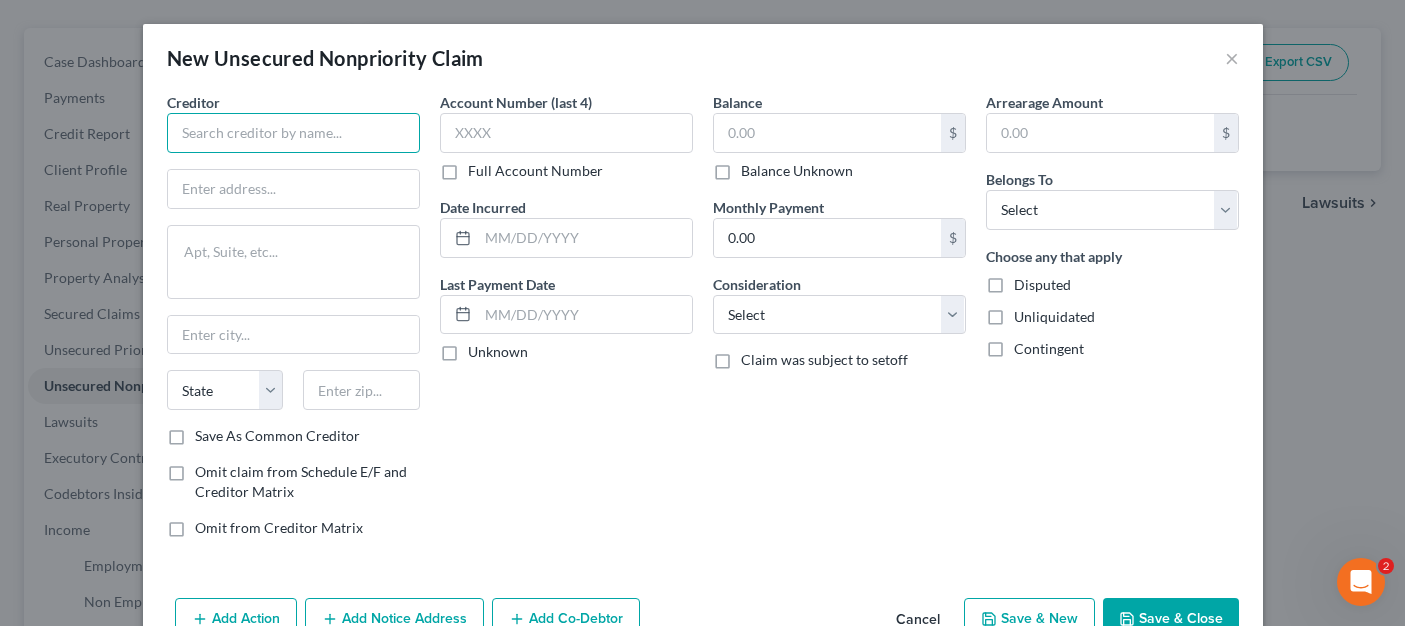 type 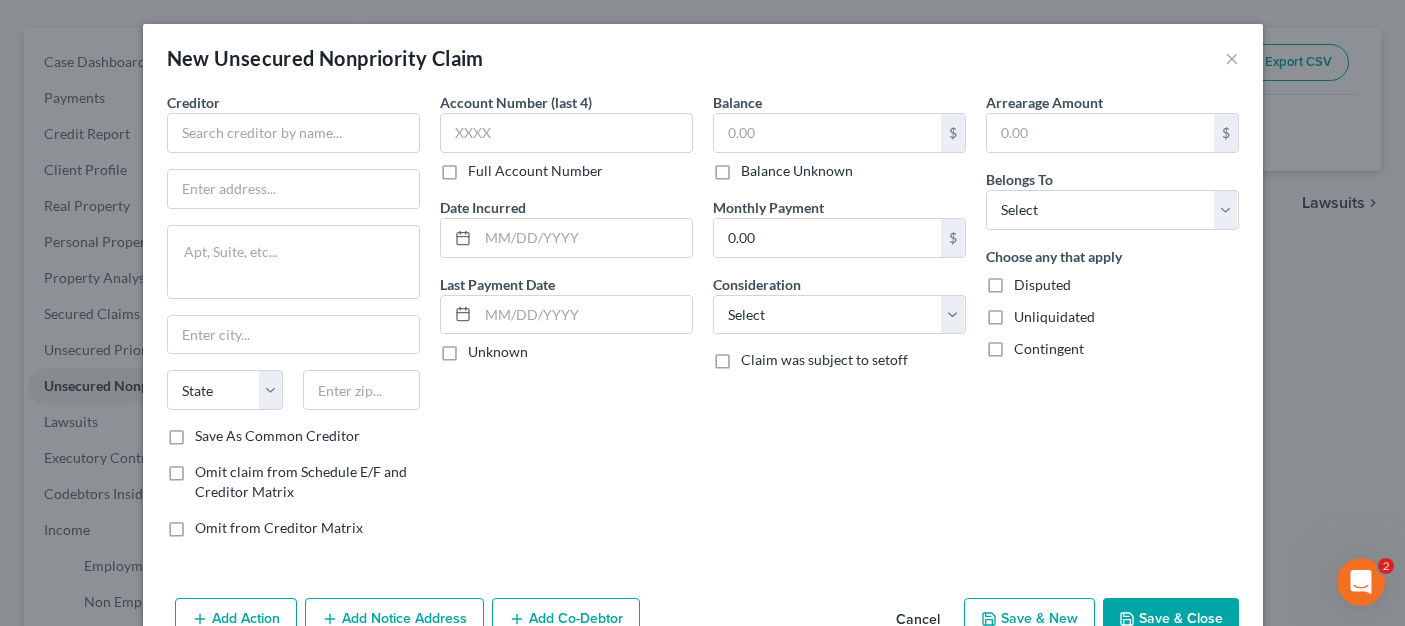 click on "Cancel" at bounding box center [918, 620] 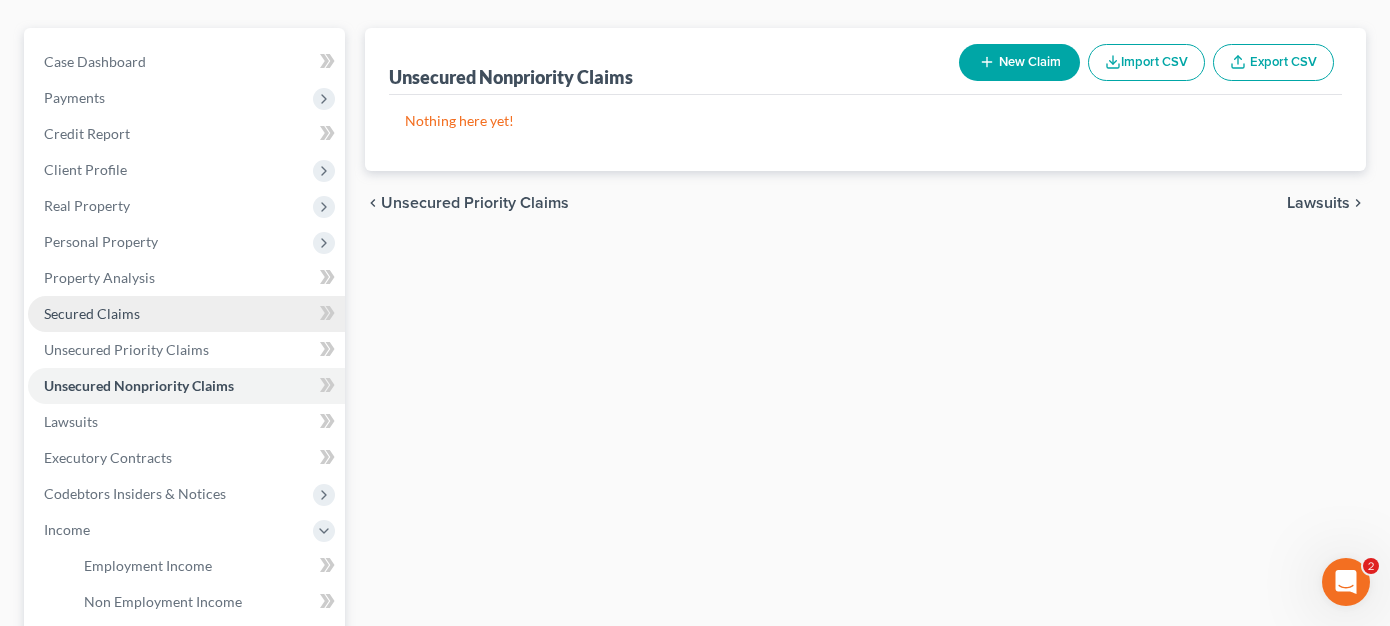 click on "Secured Claims" at bounding box center [186, 314] 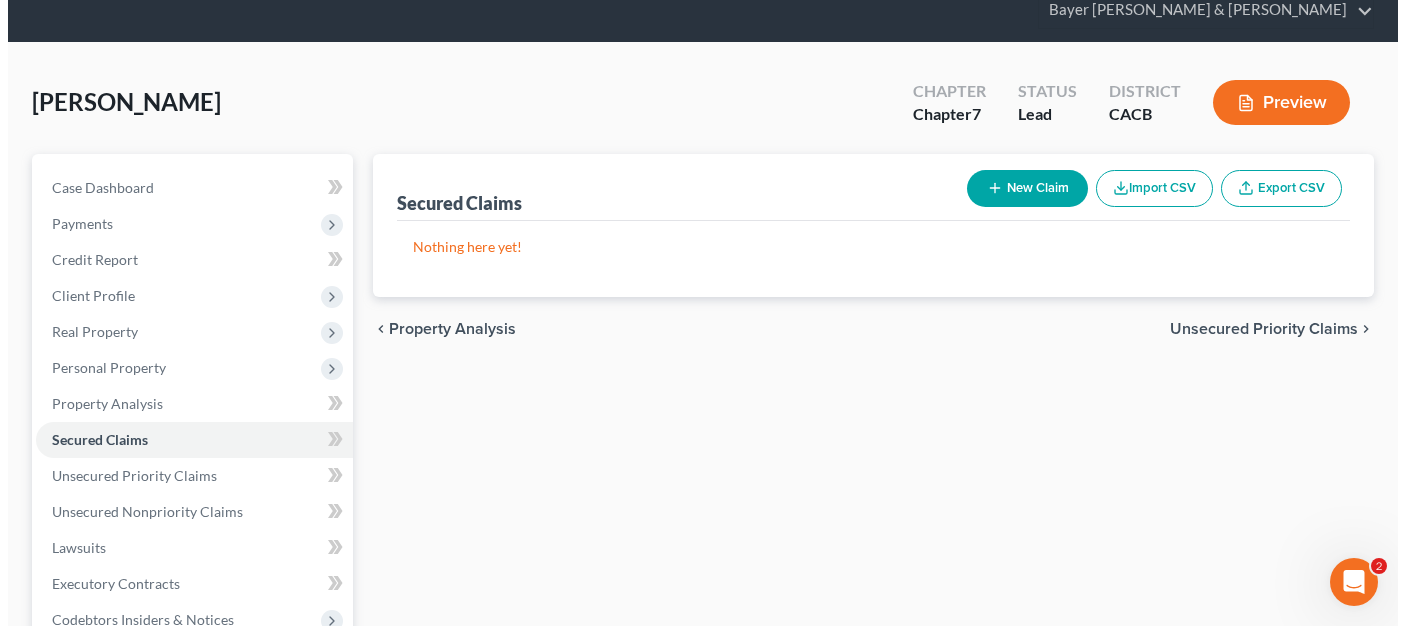 scroll, scrollTop: 200, scrollLeft: 0, axis: vertical 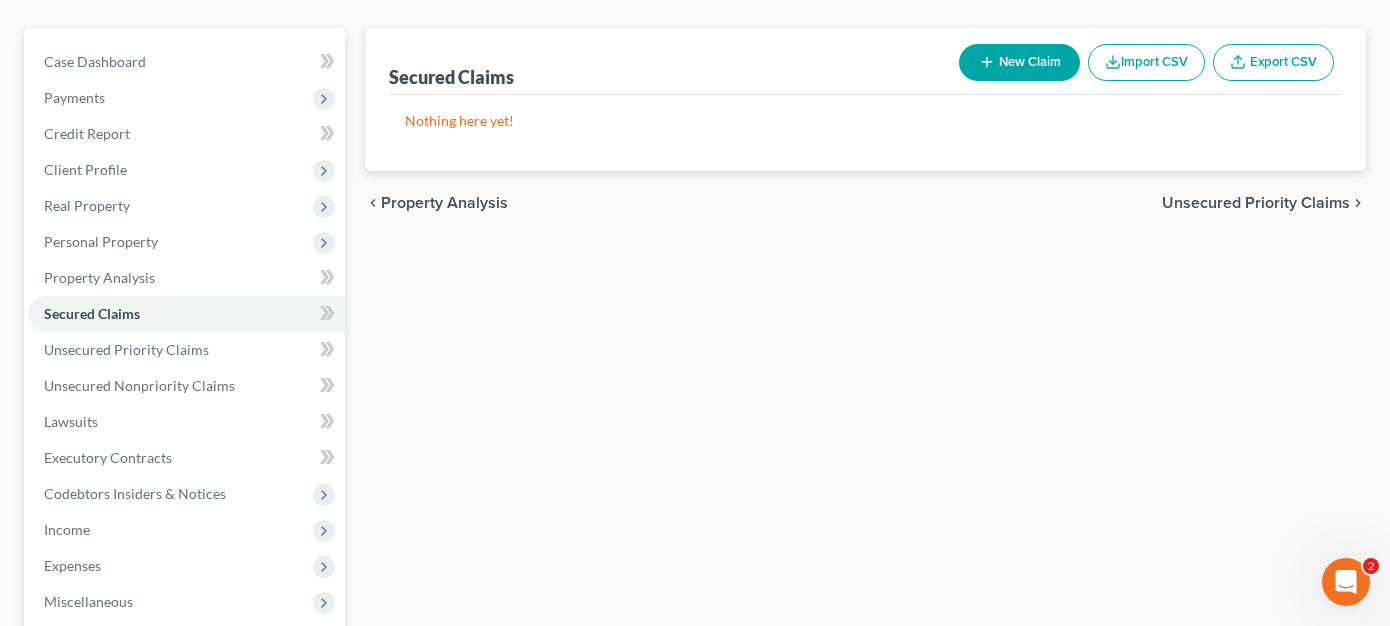 click on "New Claim" at bounding box center [1019, 62] 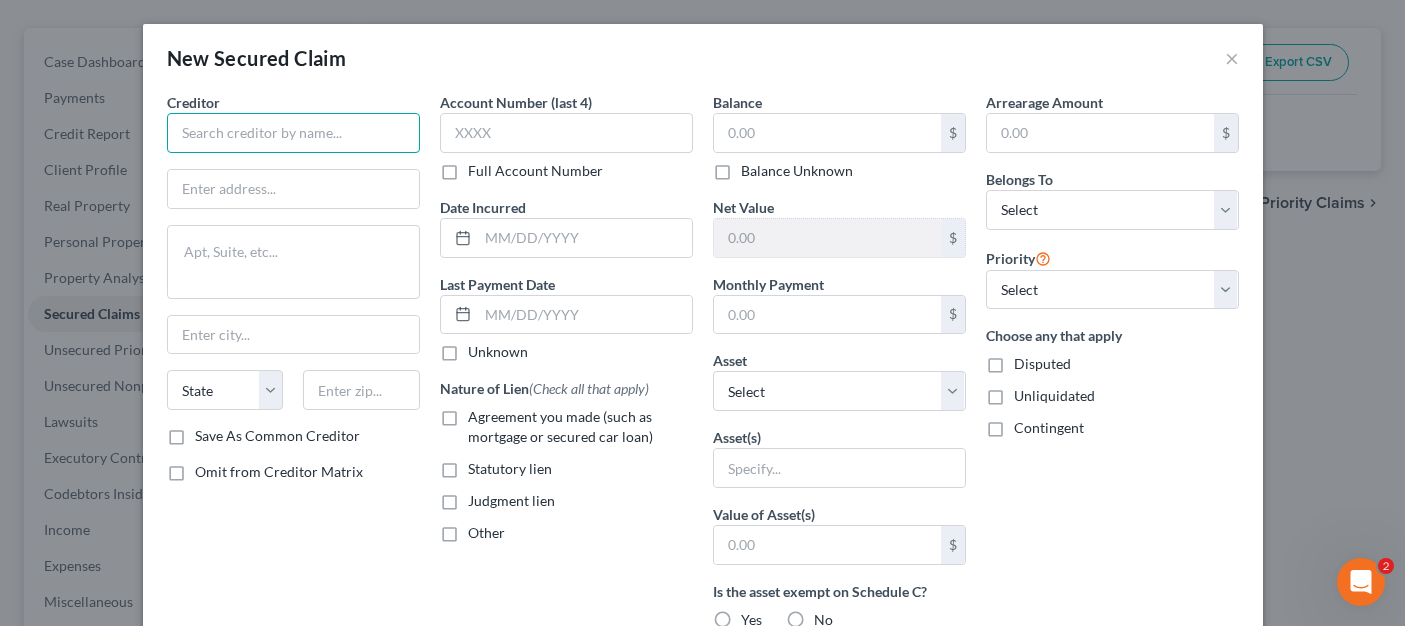 click at bounding box center (293, 133) 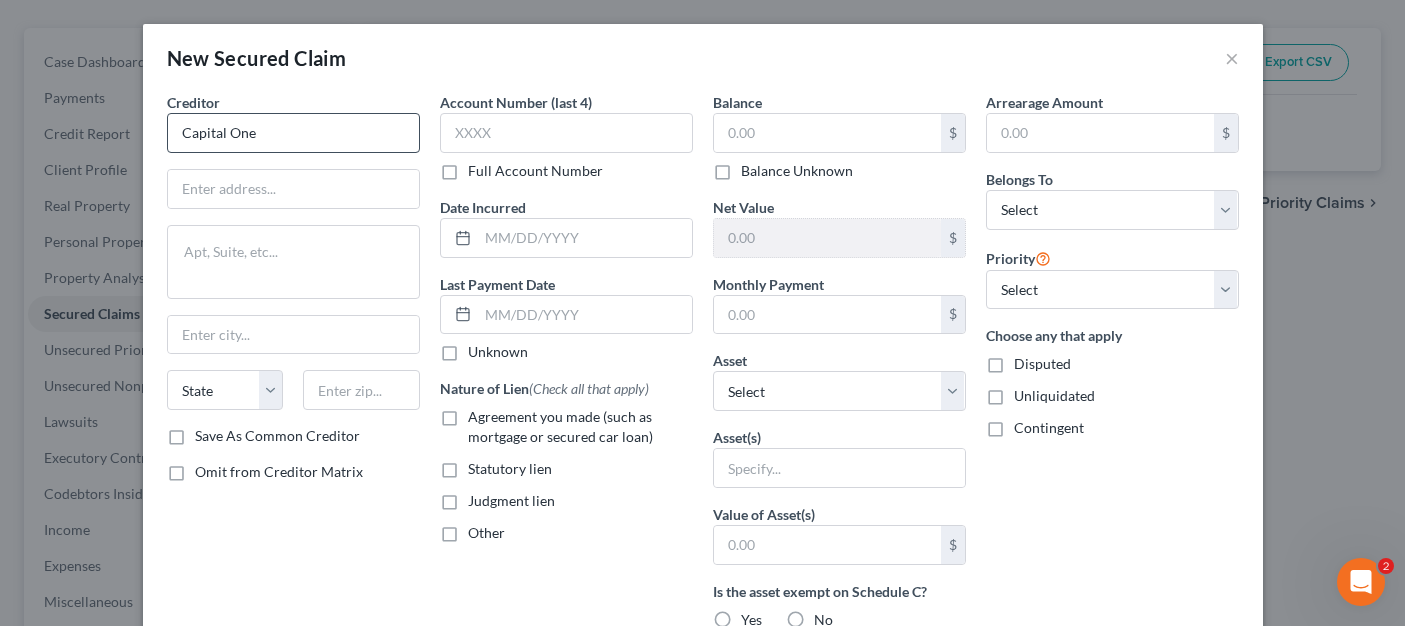type on "Capital One" 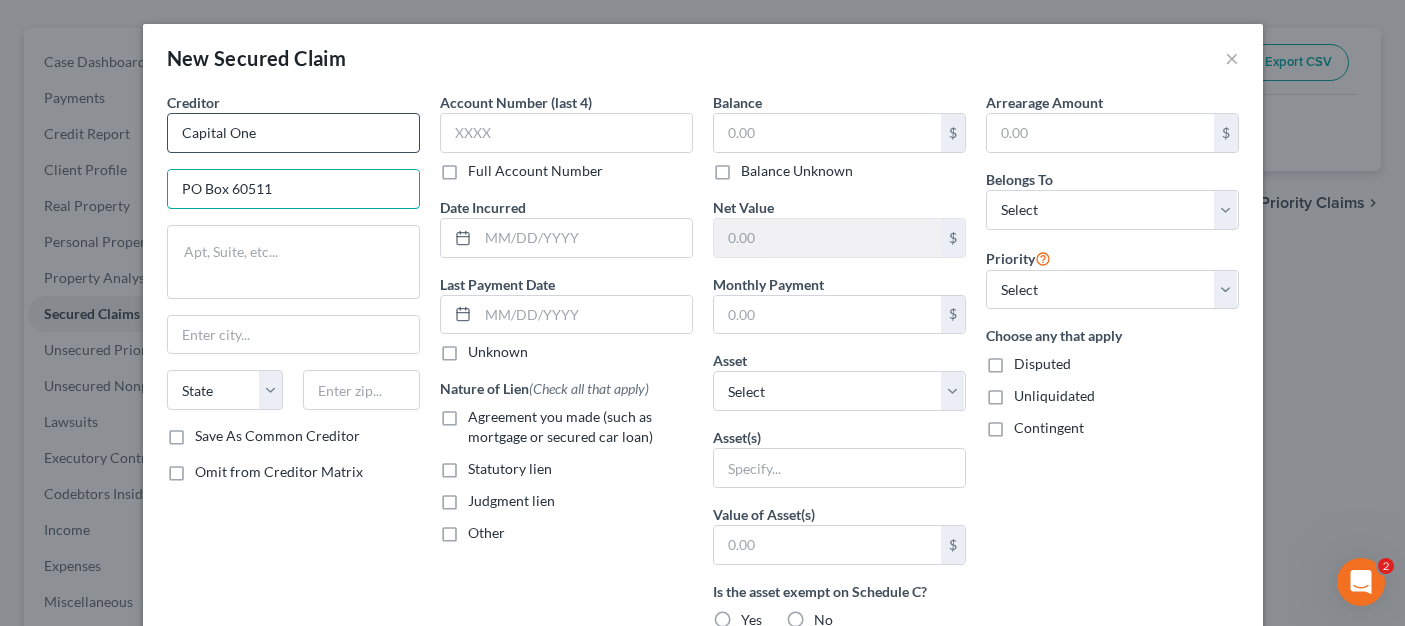 type on "PO Box 60511" 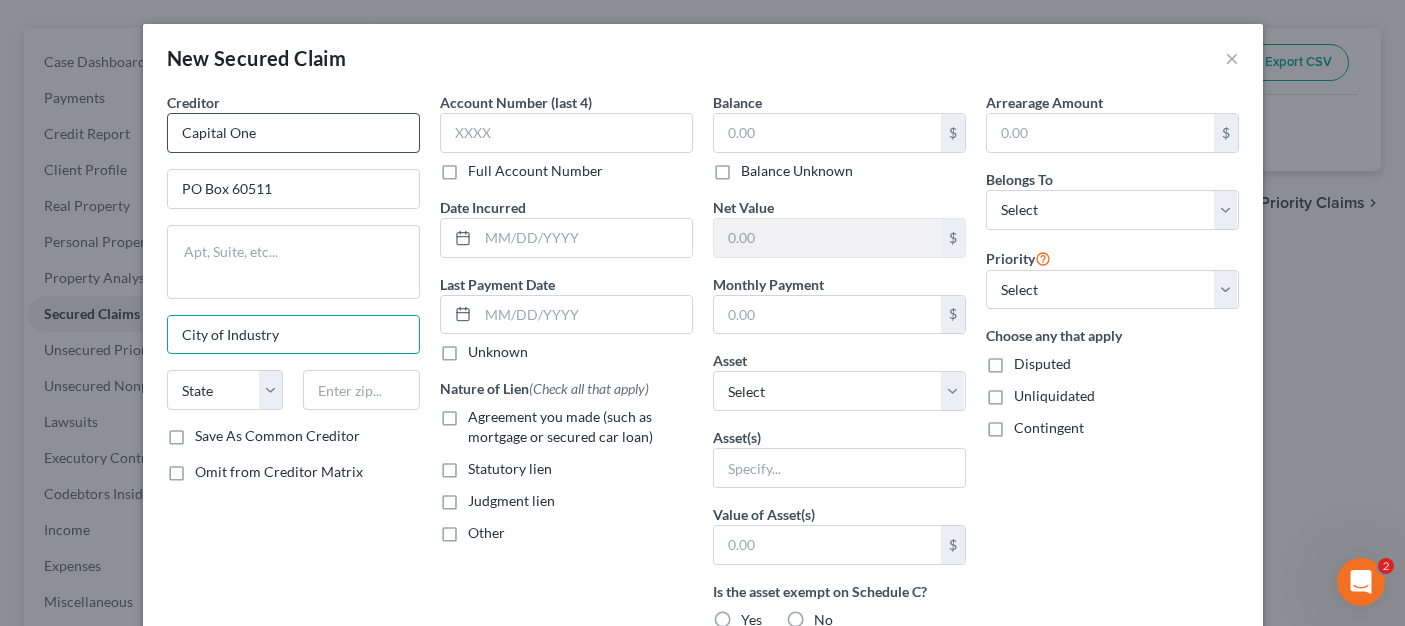 type on "City of Industry" 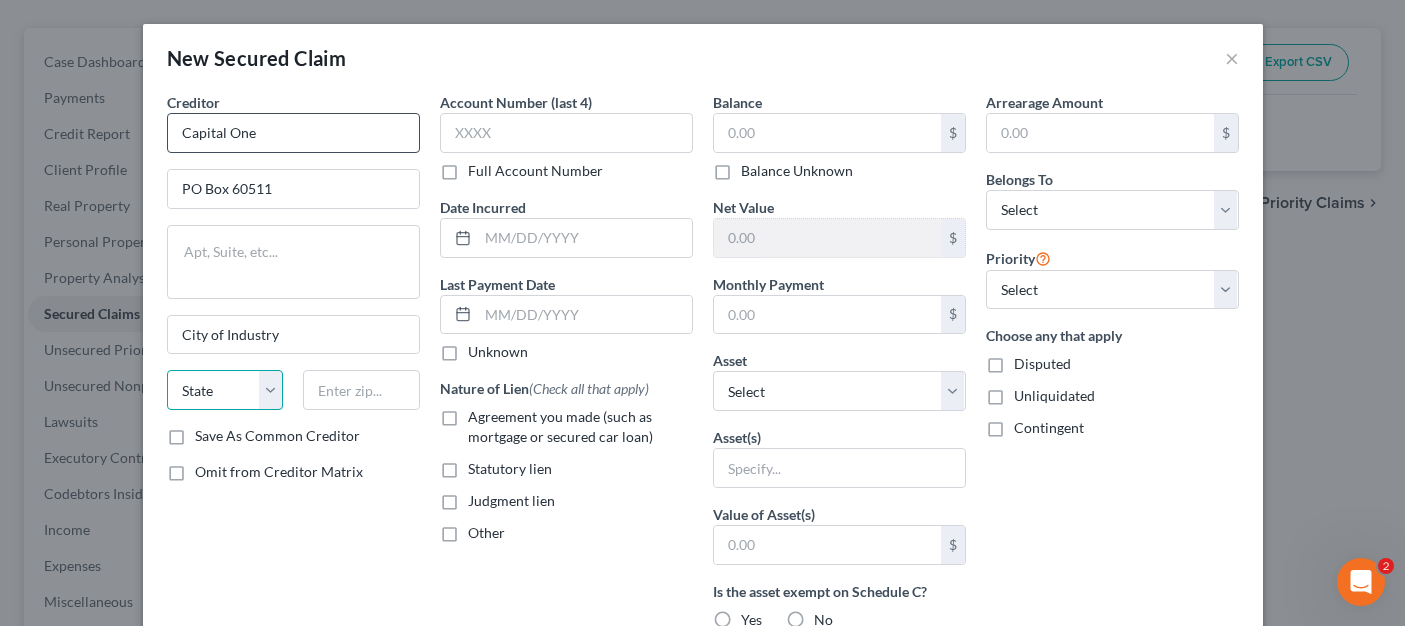 select on "4" 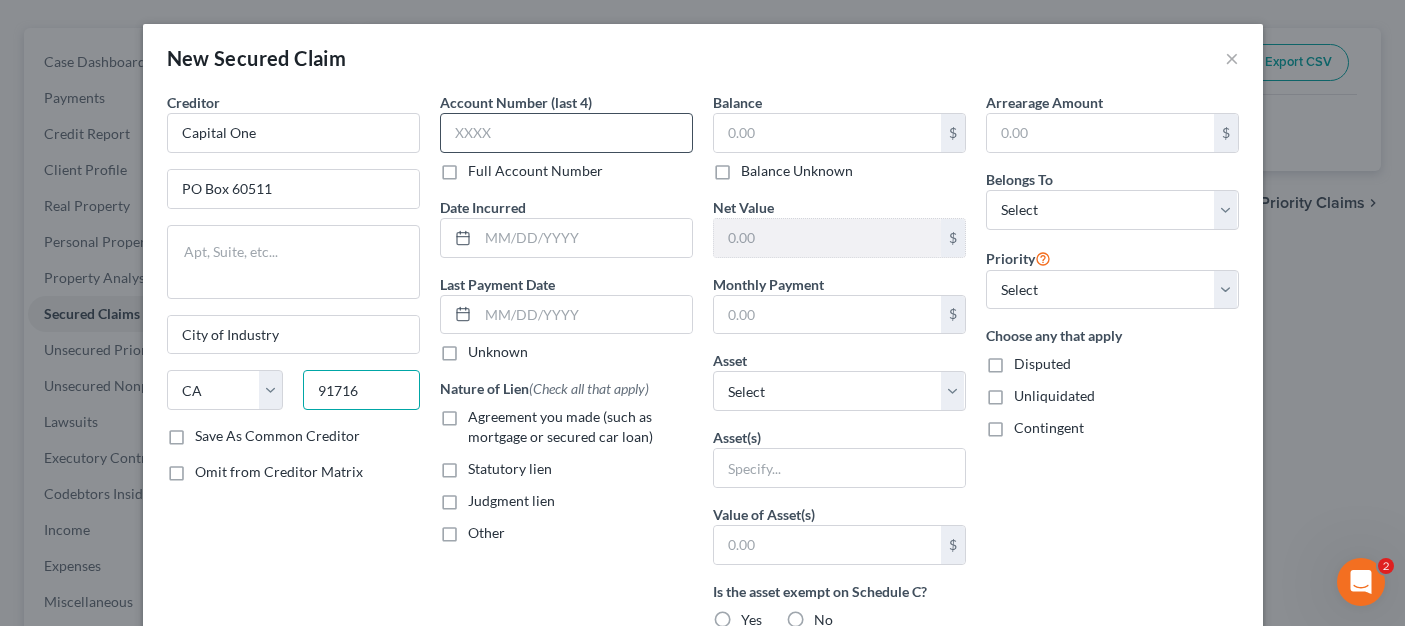 type on "91716" 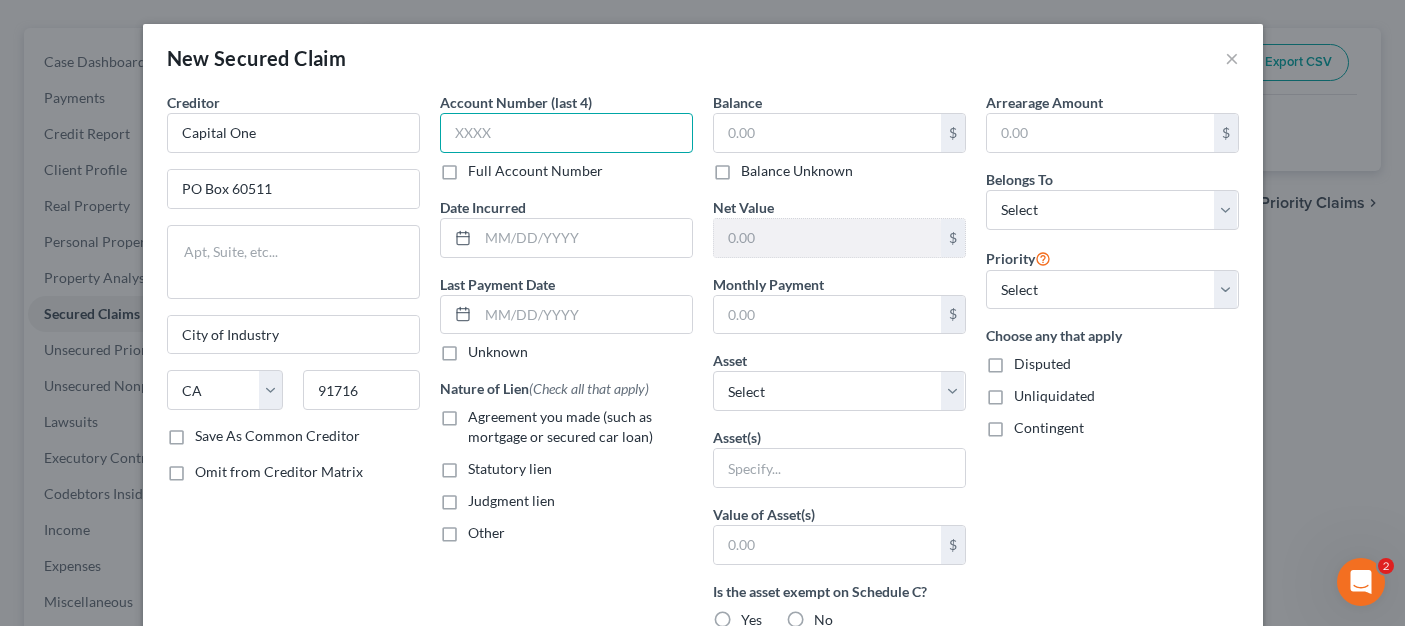 click at bounding box center (566, 133) 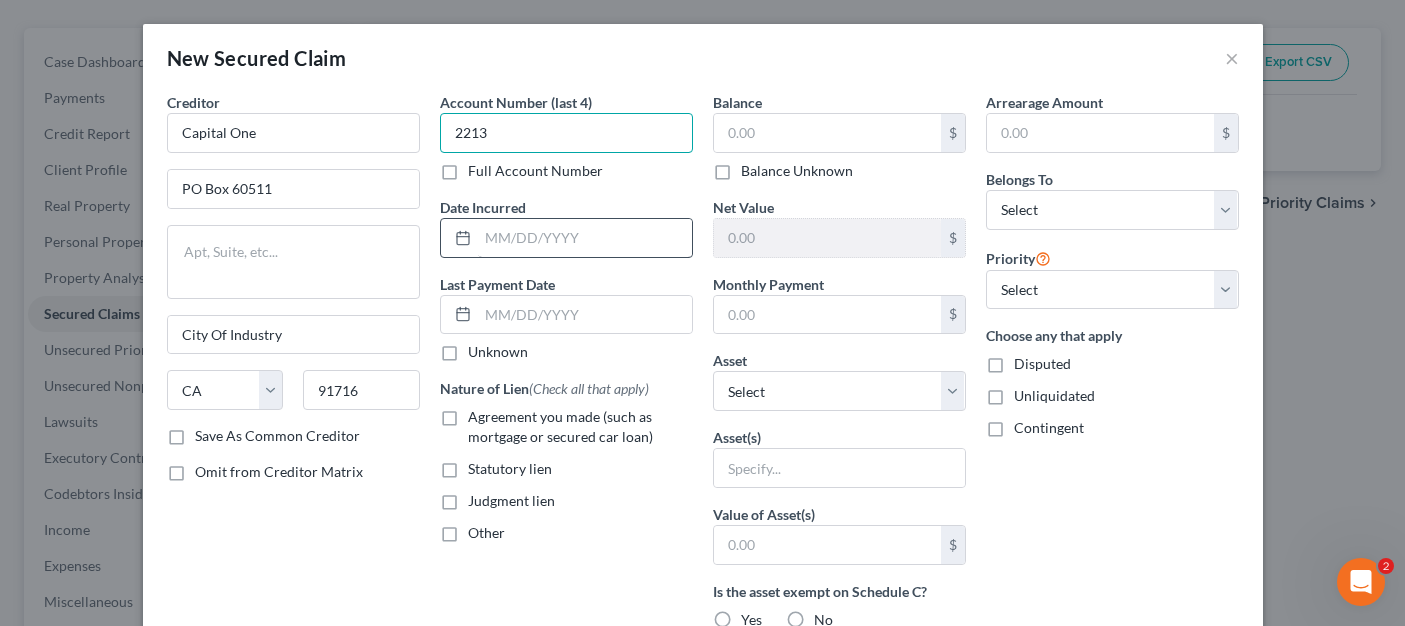 type on "2213" 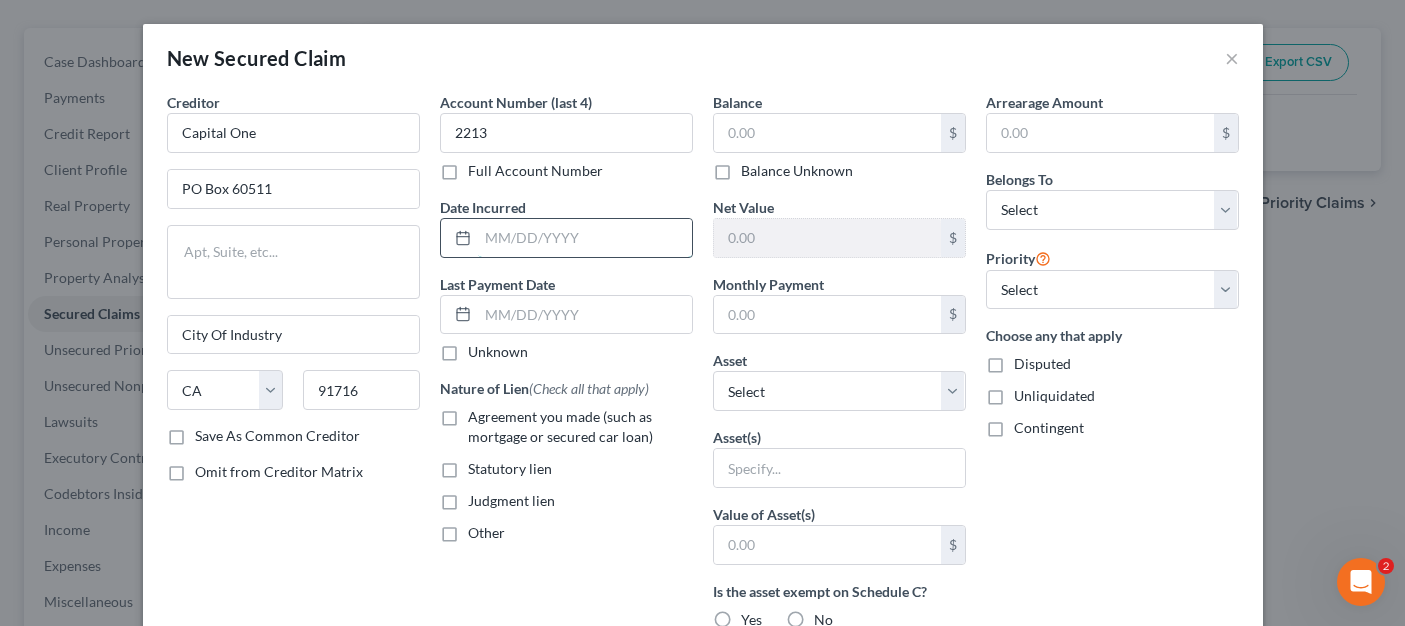 click at bounding box center (585, 238) 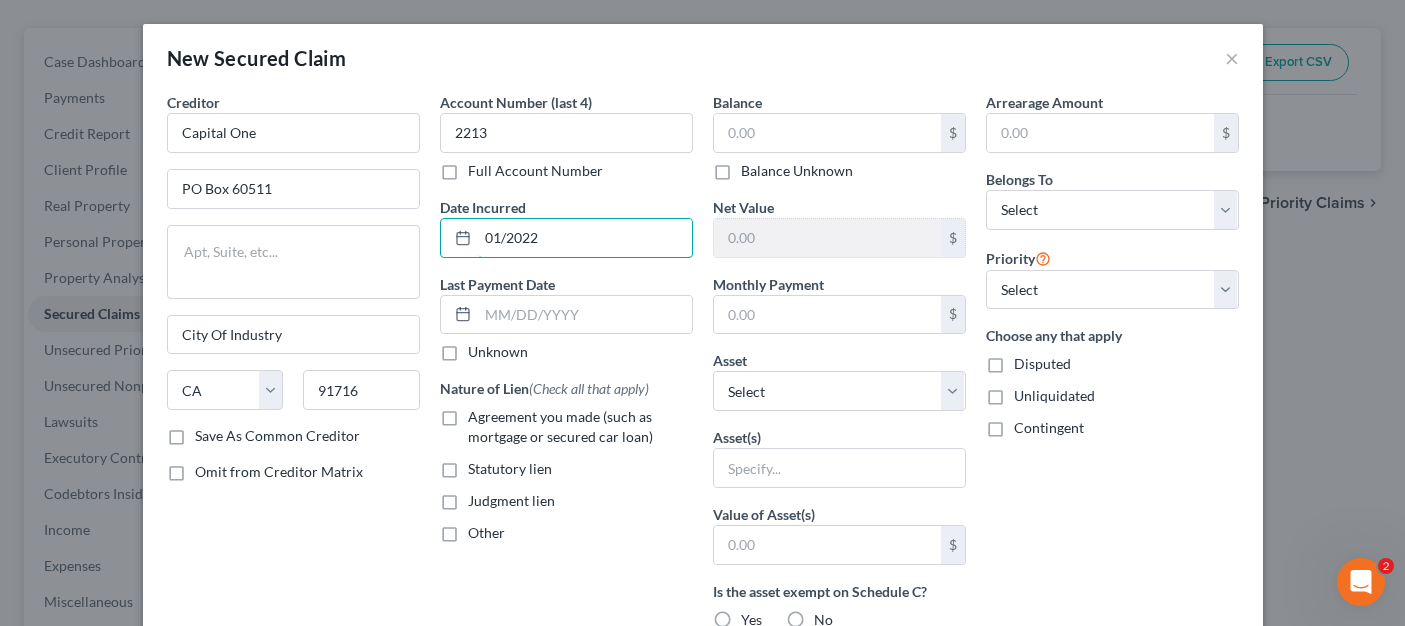 type on "01/2022" 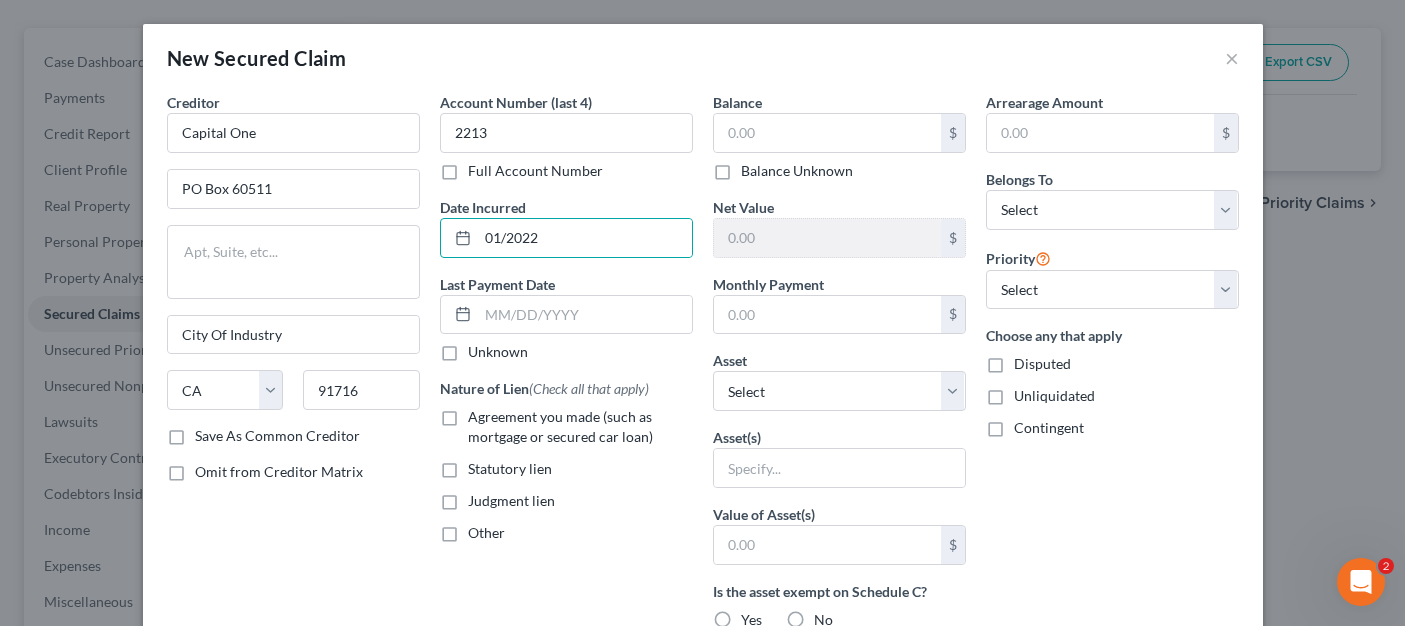 click on "Agreement you made (such as mortgage or secured car loan)" at bounding box center [580, 427] 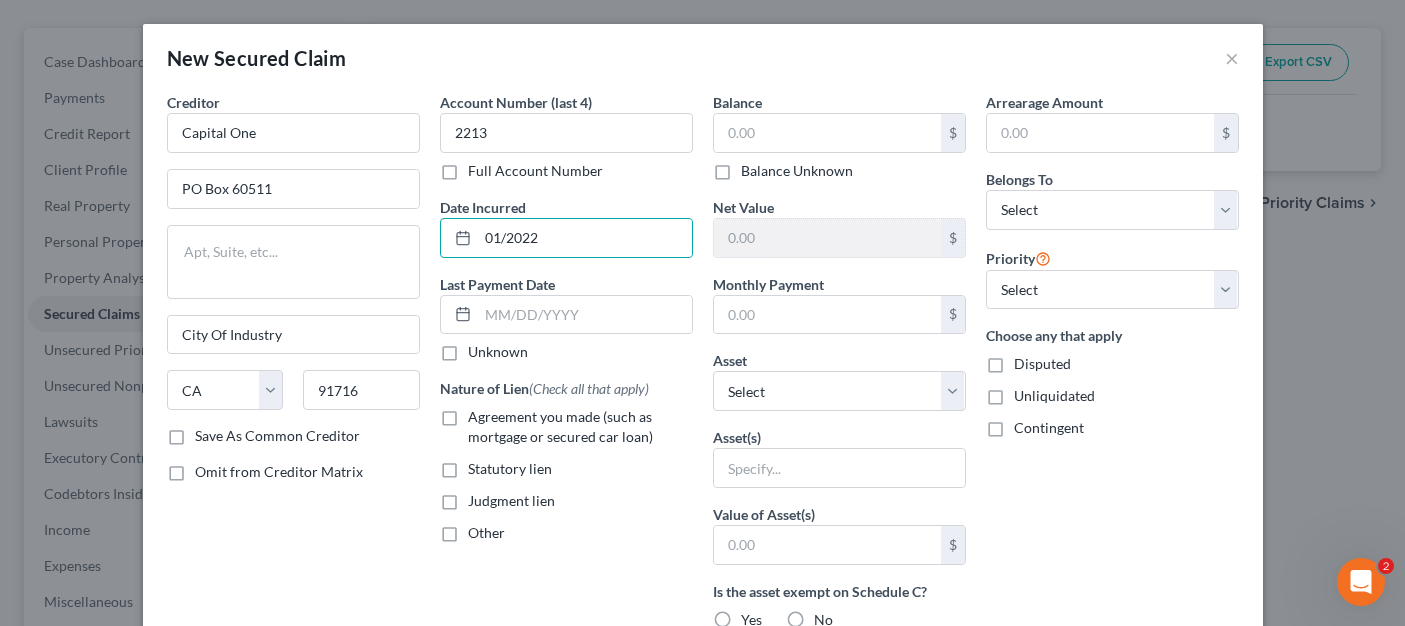 click on "Agreement you made (such as mortgage or secured car loan)" at bounding box center (482, 413) 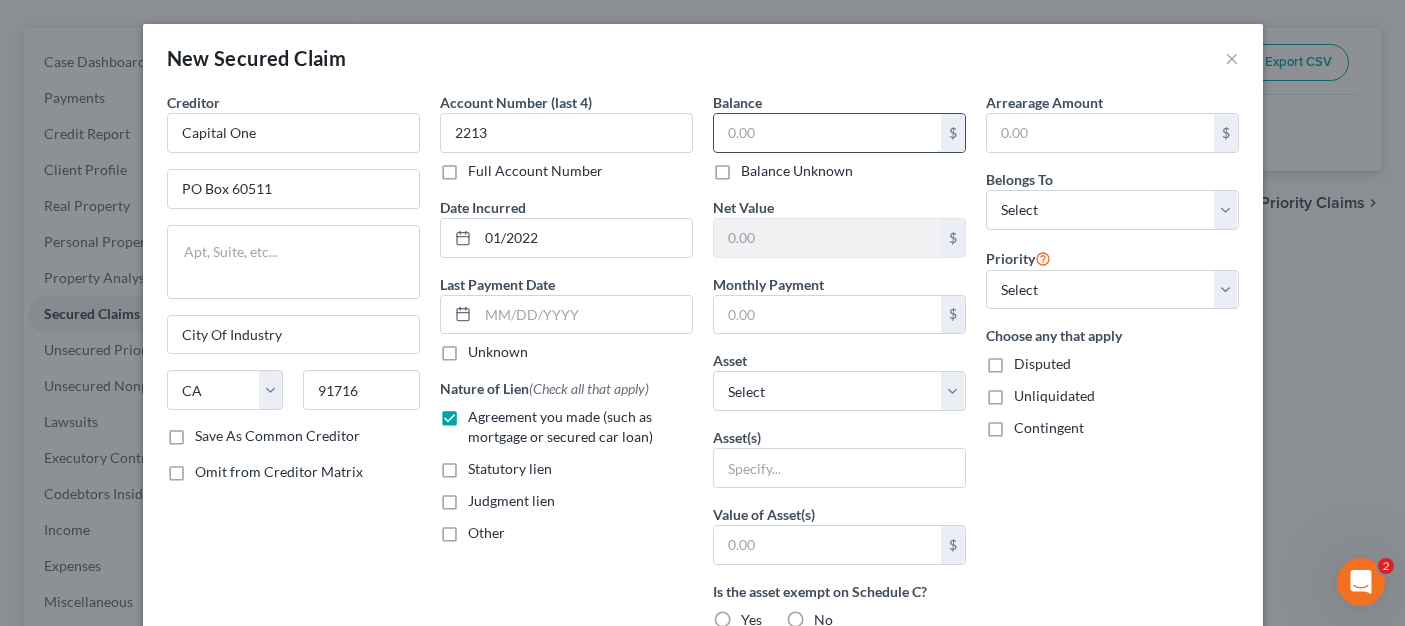 click at bounding box center (827, 133) 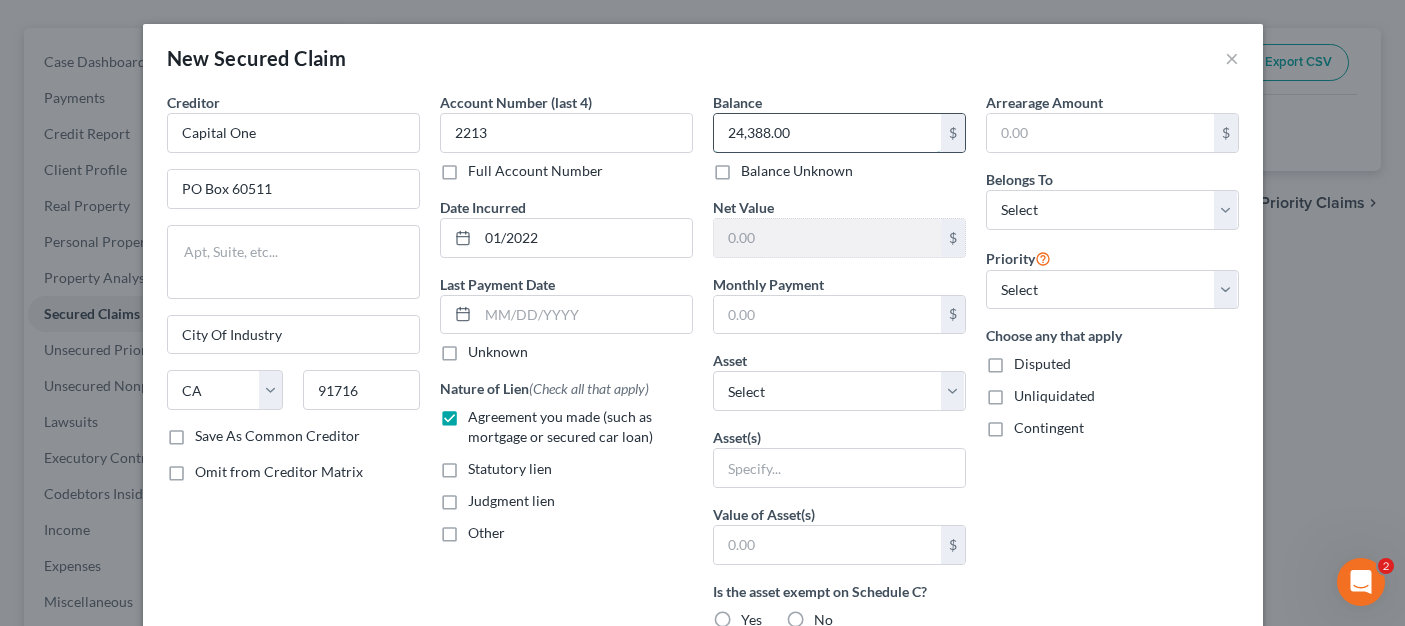 type on "24,388.00" 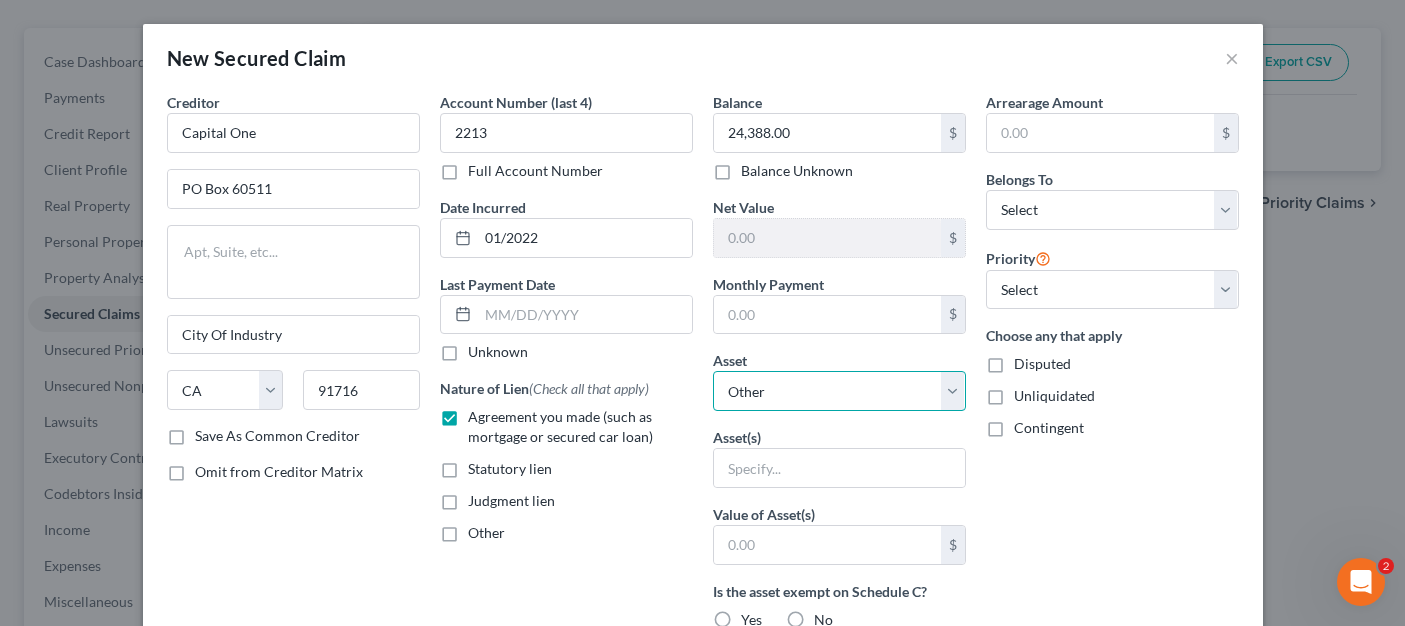 drag, startPoint x: 905, startPoint y: 404, endPoint x: 875, endPoint y: 405, distance: 30.016663 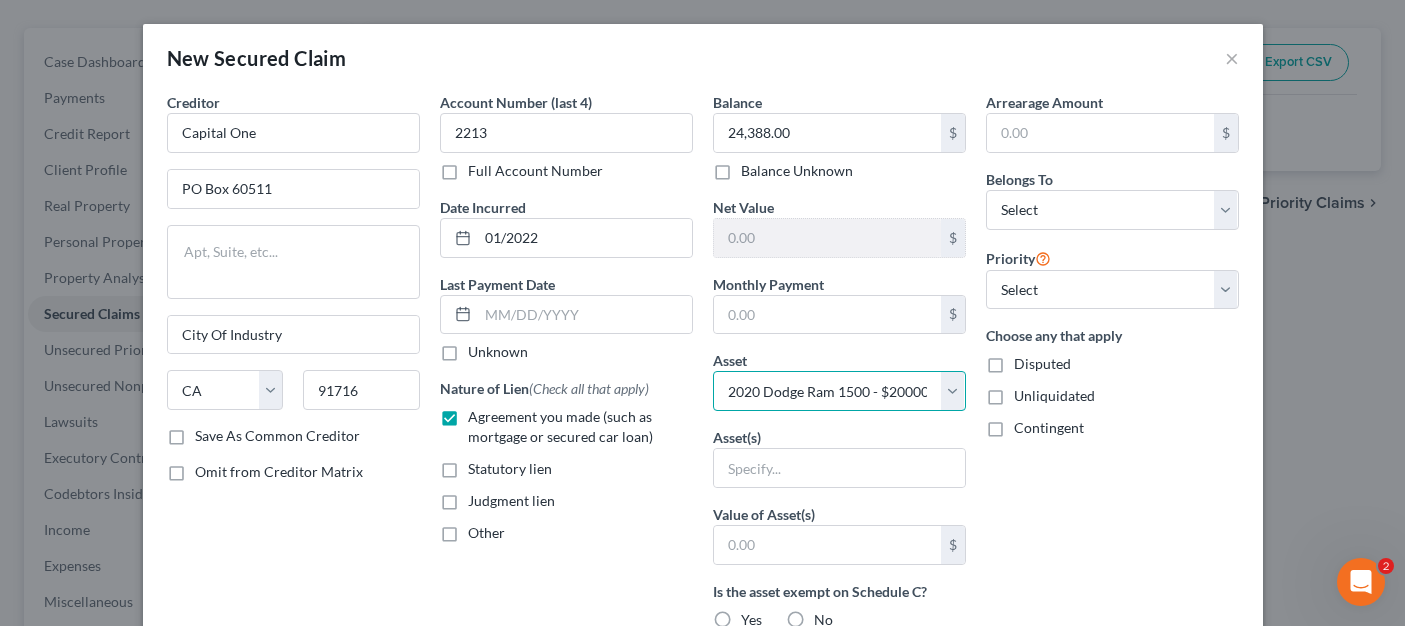 click on "Select Other Multiple Assets Household Goods - Hosuehold goods and furnishings - $500.0 2009 Chevrolet 2500 - $7000.0 Hand Tools - $1000.0 Bank Of America (Checking Account) - $2500.0 2006 Chevrolet 2500 - $1000.0 Clothing - Clothing - $100.0 Electronics - Cell phone - $400.0 2020 Dodge Ram 1500 - $20000.0" at bounding box center [839, 391] 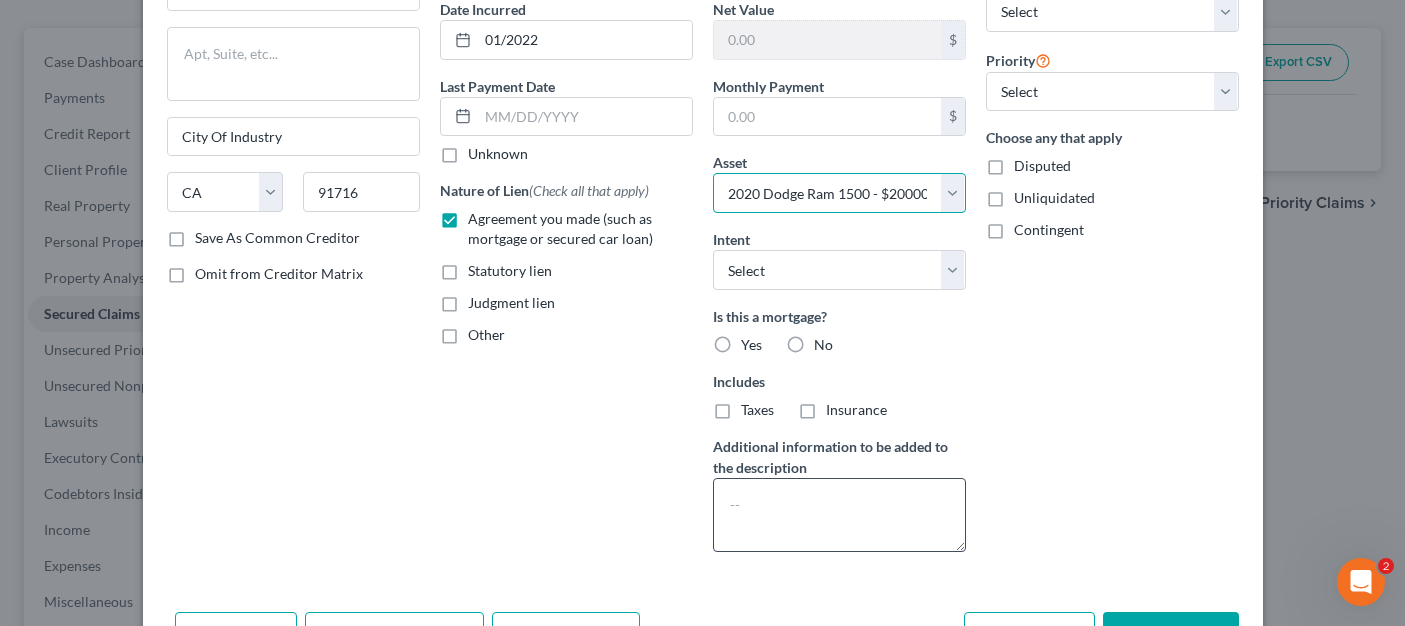 scroll, scrollTop: 200, scrollLeft: 0, axis: vertical 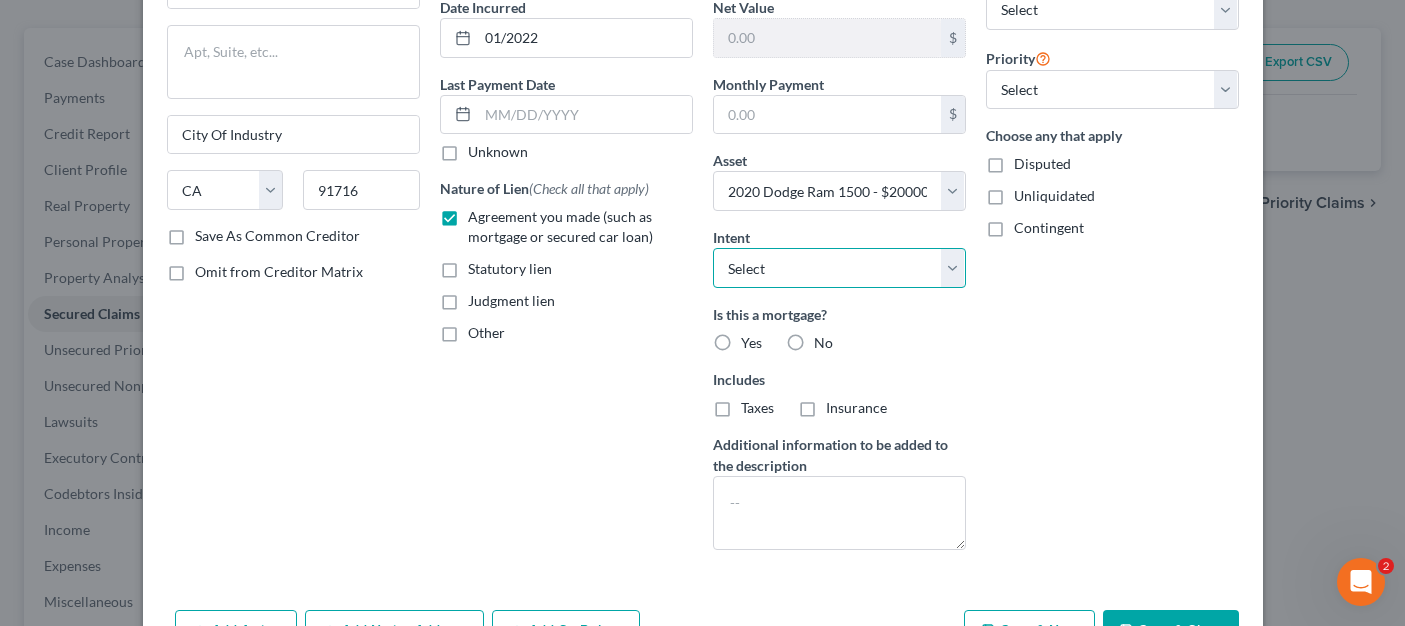 click on "Select Surrender Redeem Reaffirm Avoid Other" at bounding box center (839, 268) 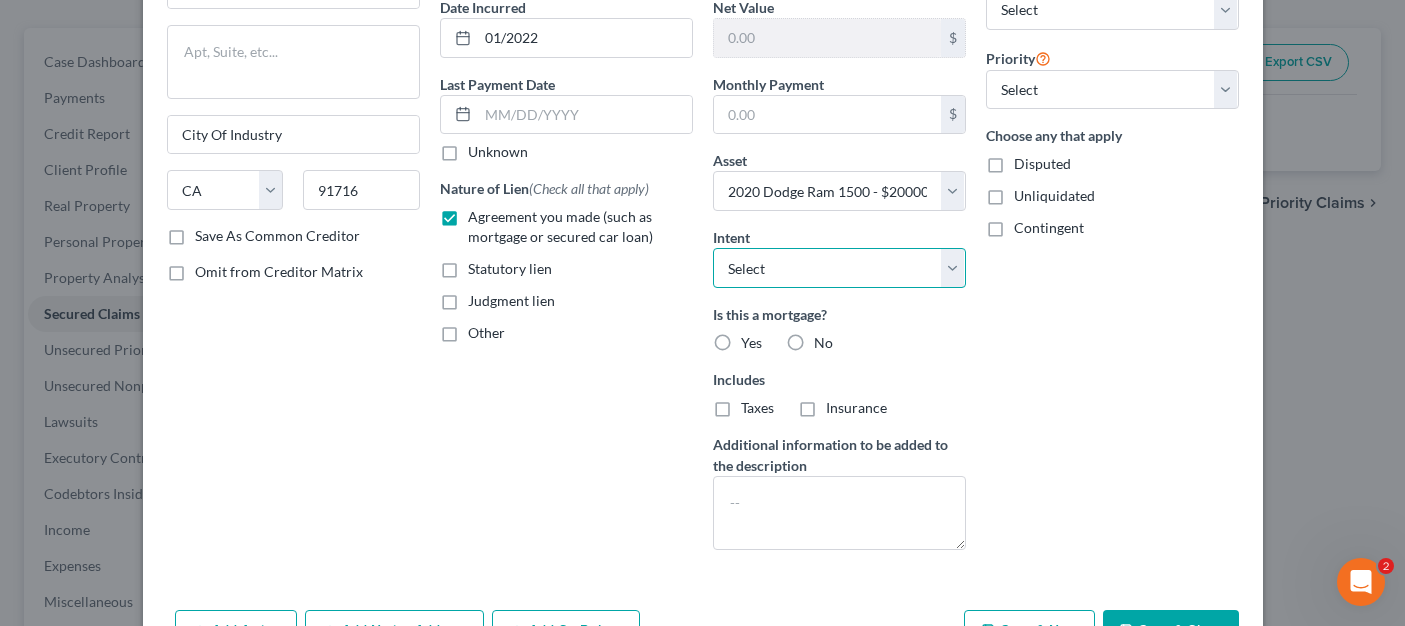 select on "2" 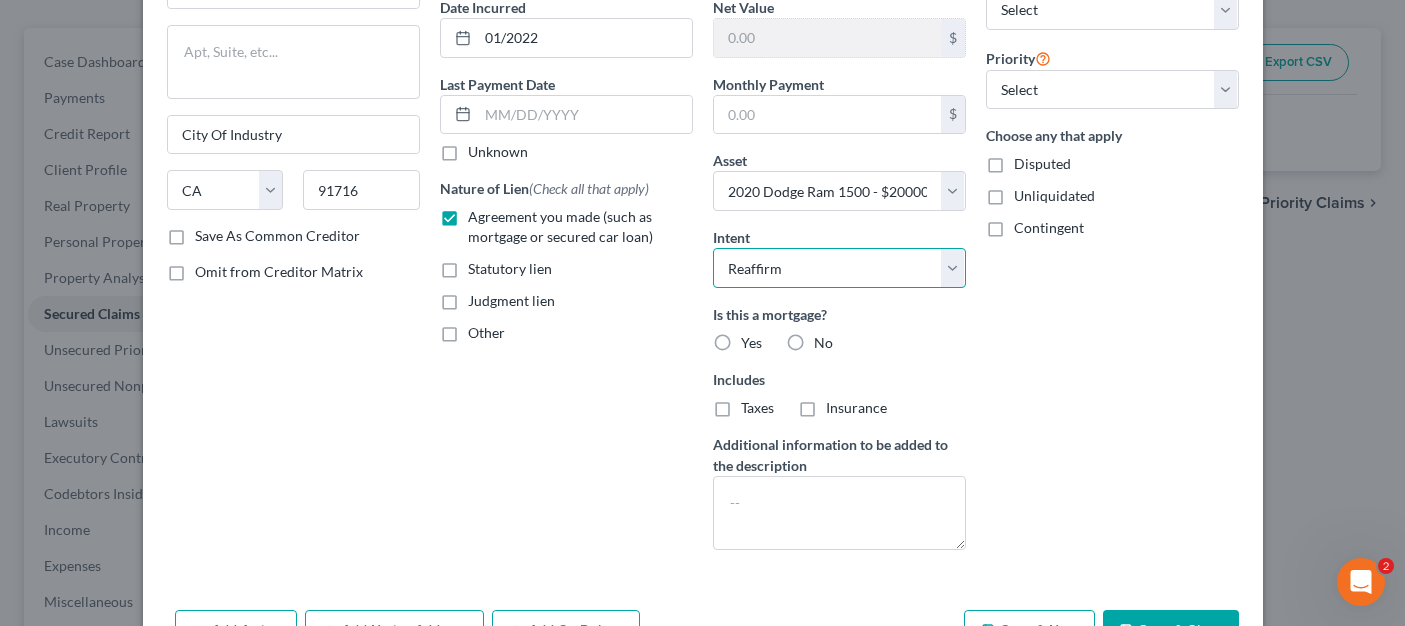 click on "Select Surrender Redeem Reaffirm Avoid Other" at bounding box center (839, 268) 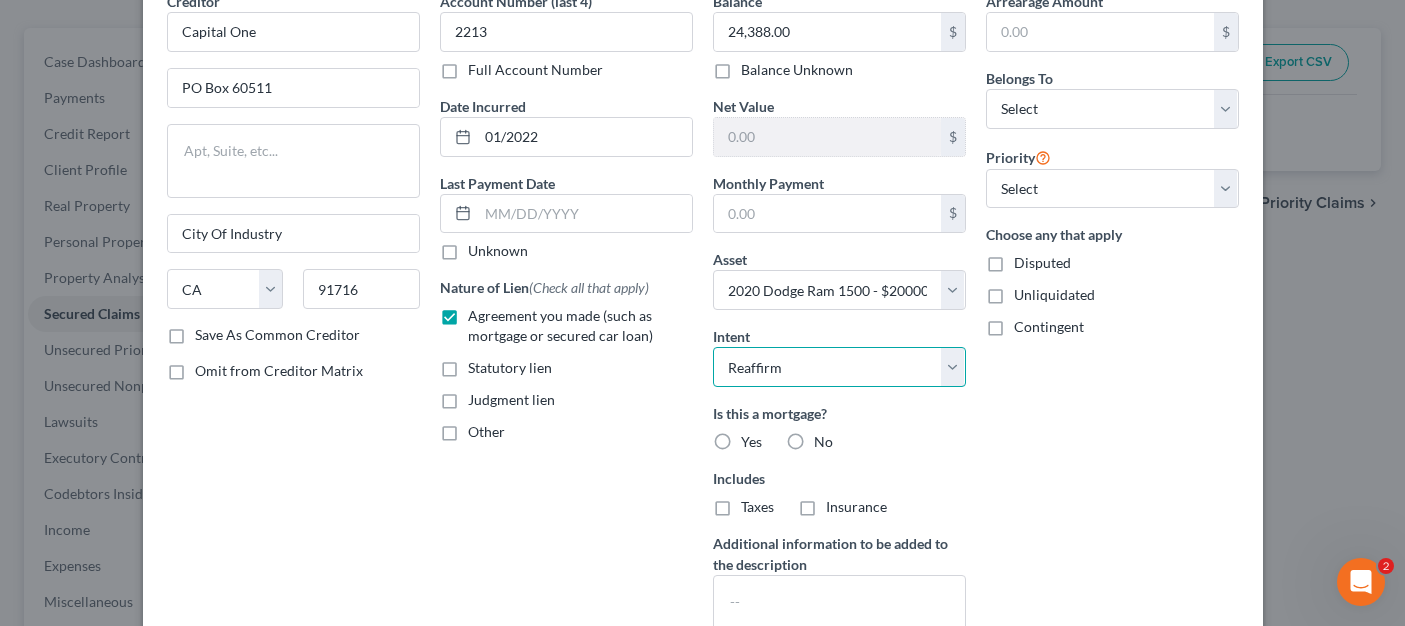scroll, scrollTop: 100, scrollLeft: 0, axis: vertical 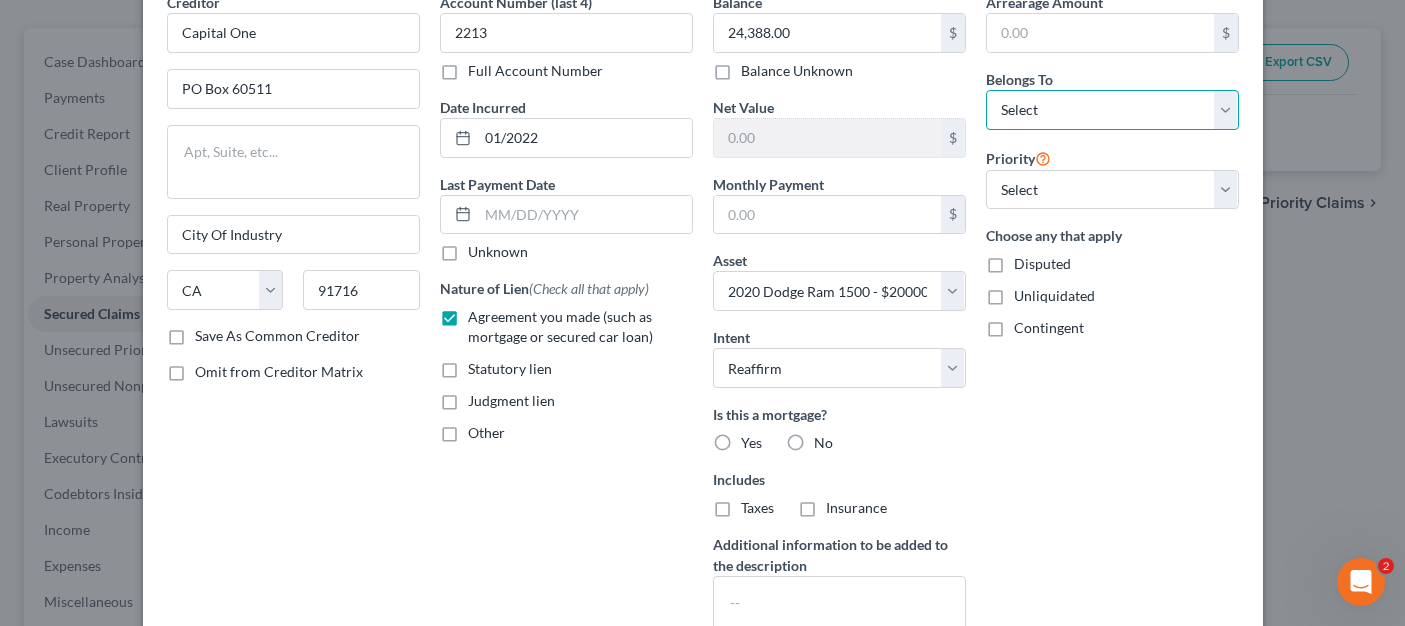 click on "Select Debtor 1 Only Debtor 2 Only Debtor 1 And Debtor 2 Only At Least One Of The Debtors And Another Community Property" at bounding box center (1112, 110) 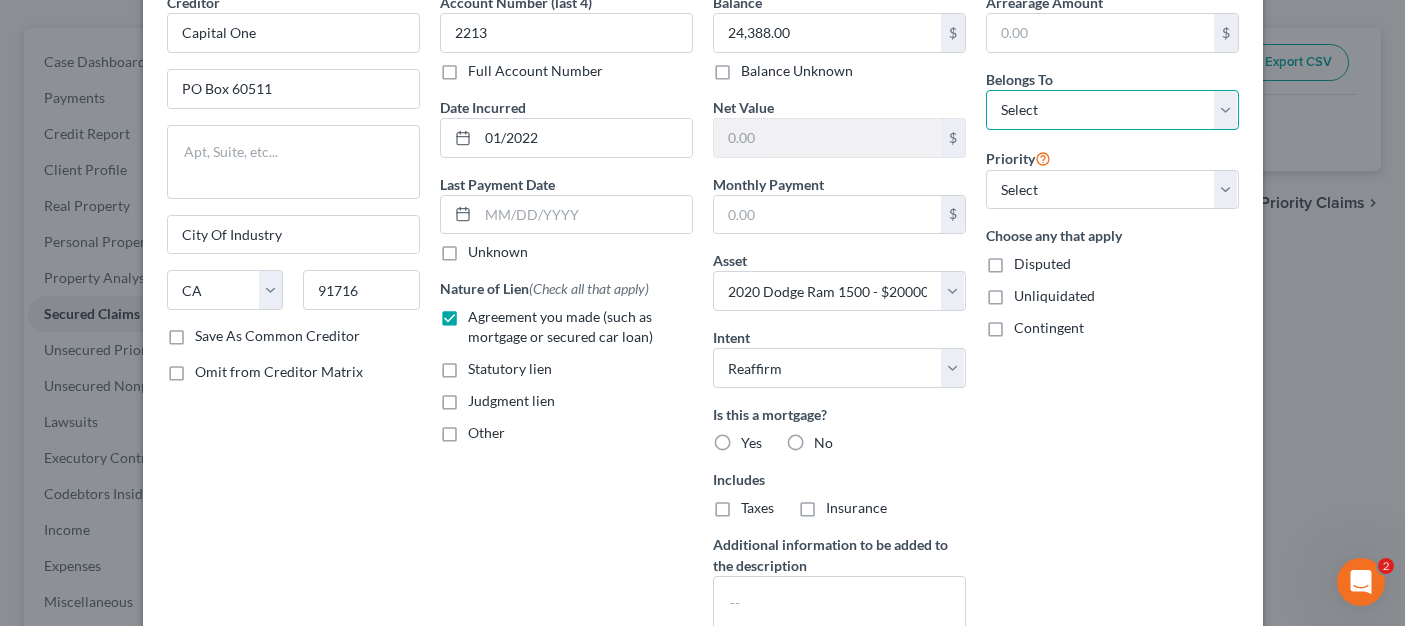 select on "3" 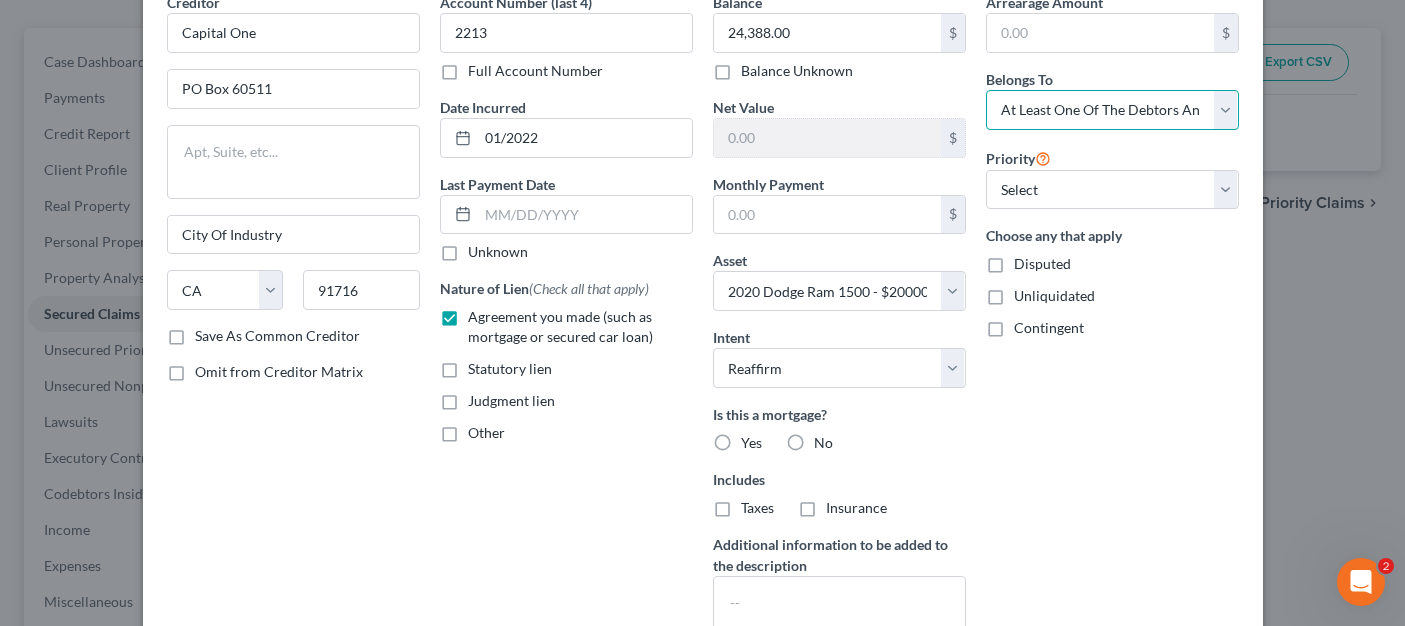 click on "Select Debtor 1 Only Debtor 2 Only Debtor 1 And Debtor 2 Only At Least One Of The Debtors And Another Community Property" at bounding box center [1112, 110] 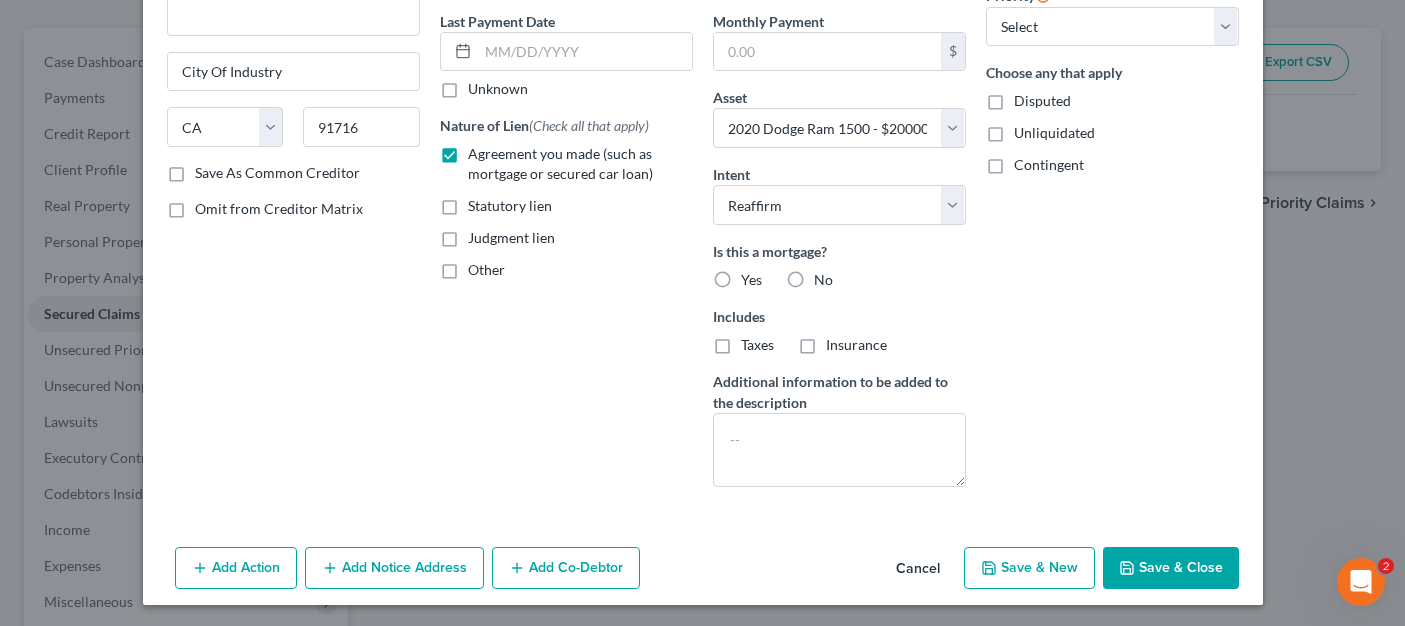 scroll, scrollTop: 266, scrollLeft: 0, axis: vertical 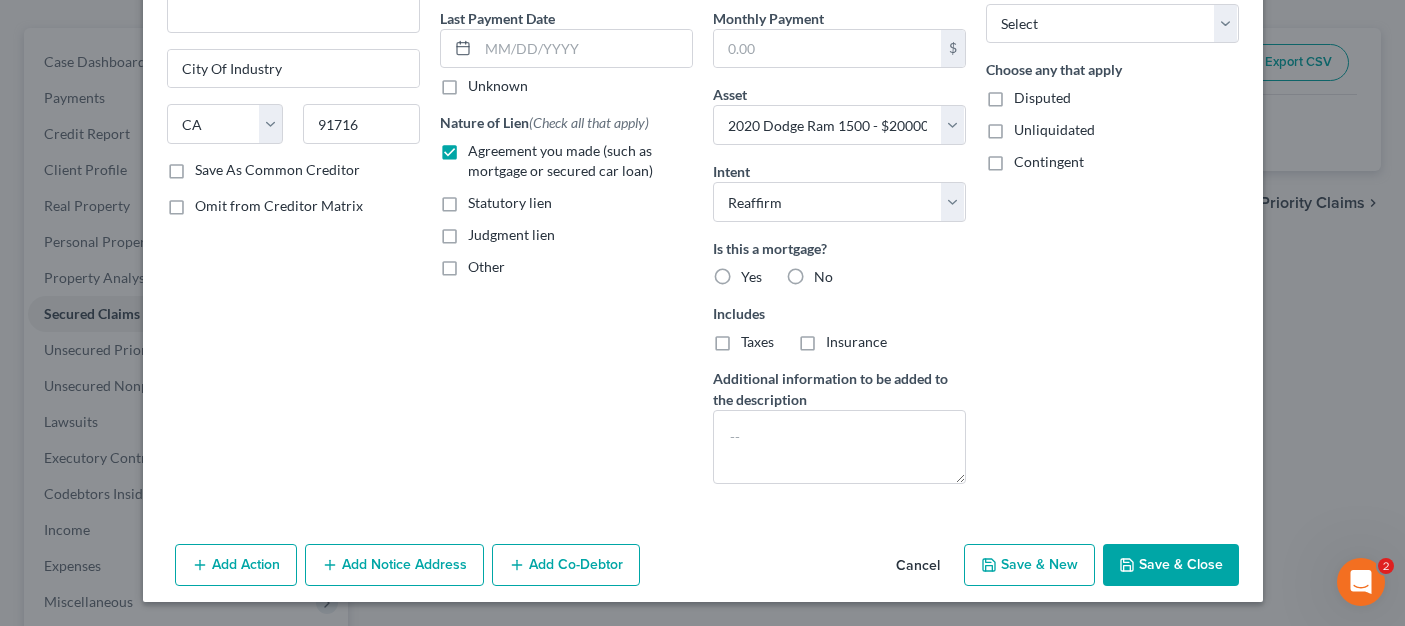 click on "No" at bounding box center (823, 277) 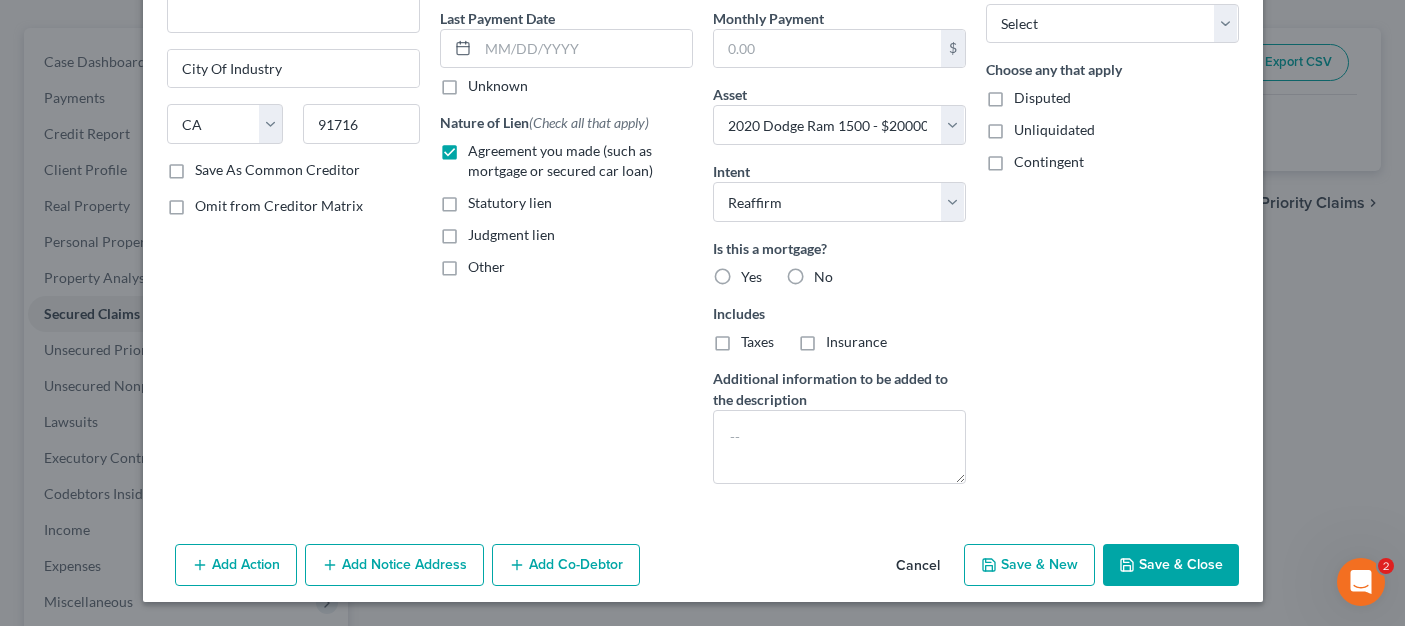 click on "No" at bounding box center (828, 273) 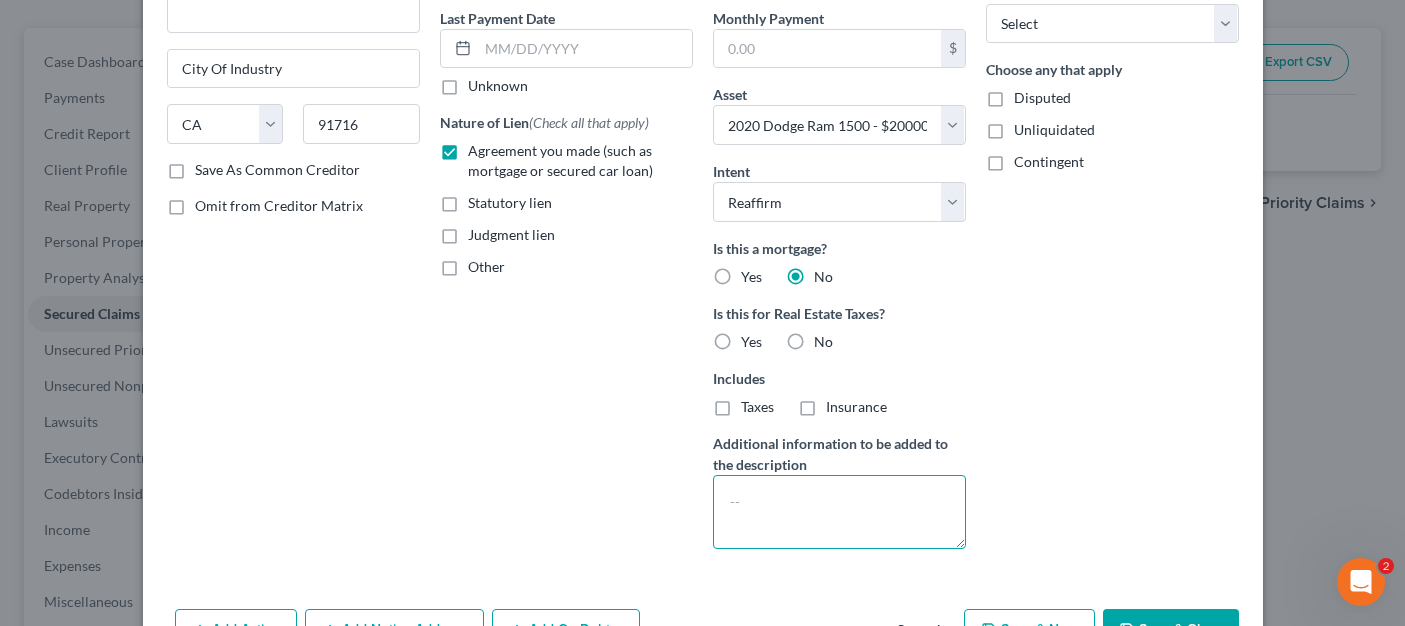 click at bounding box center (839, 512) 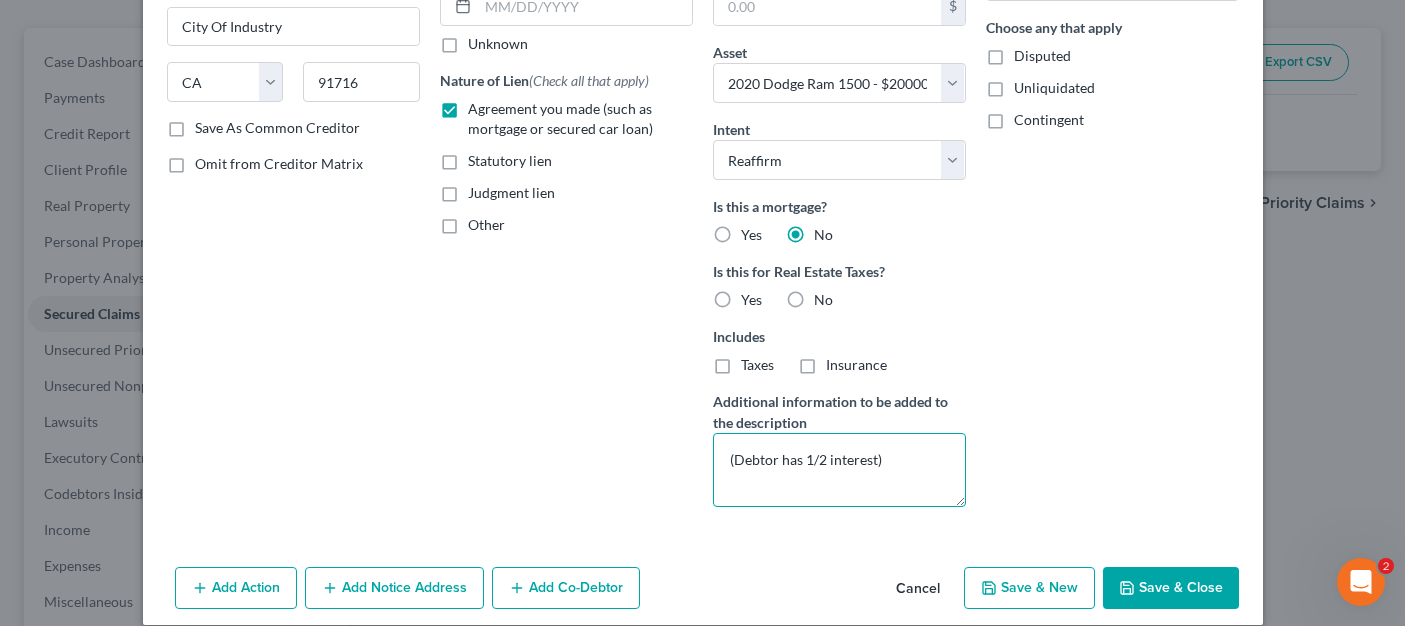scroll, scrollTop: 331, scrollLeft: 0, axis: vertical 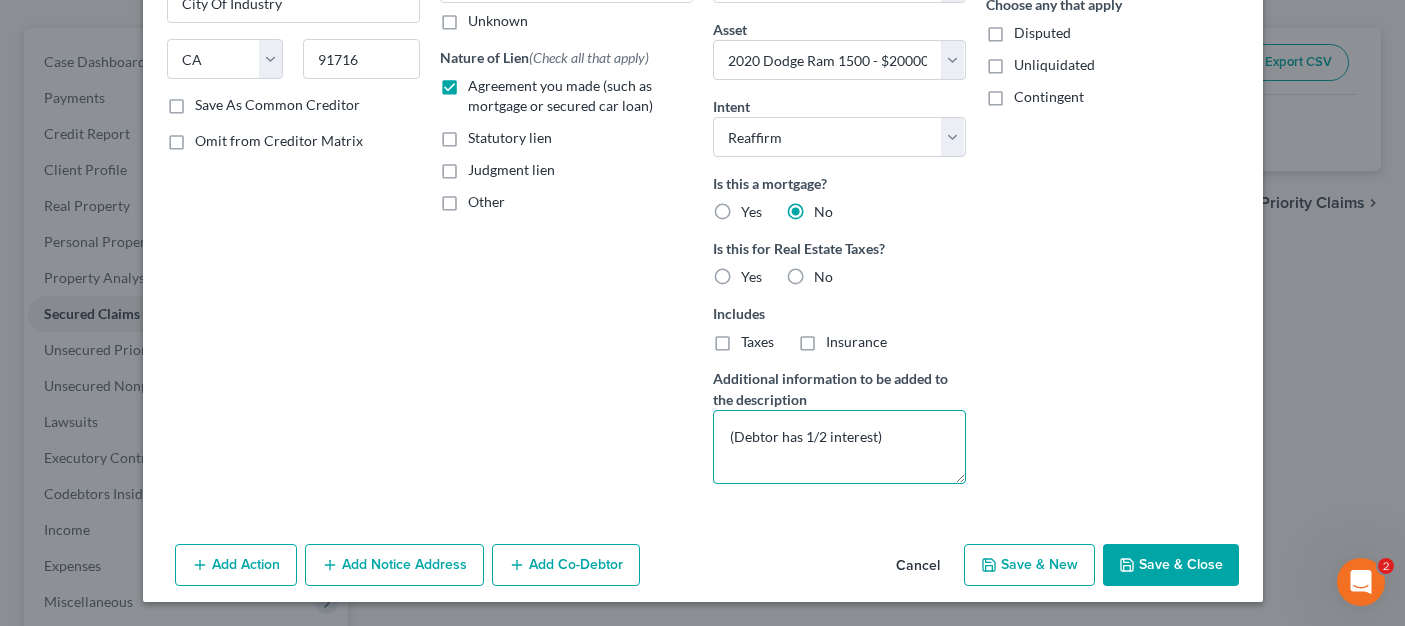 type on "(Debtor has 1/2 interest)" 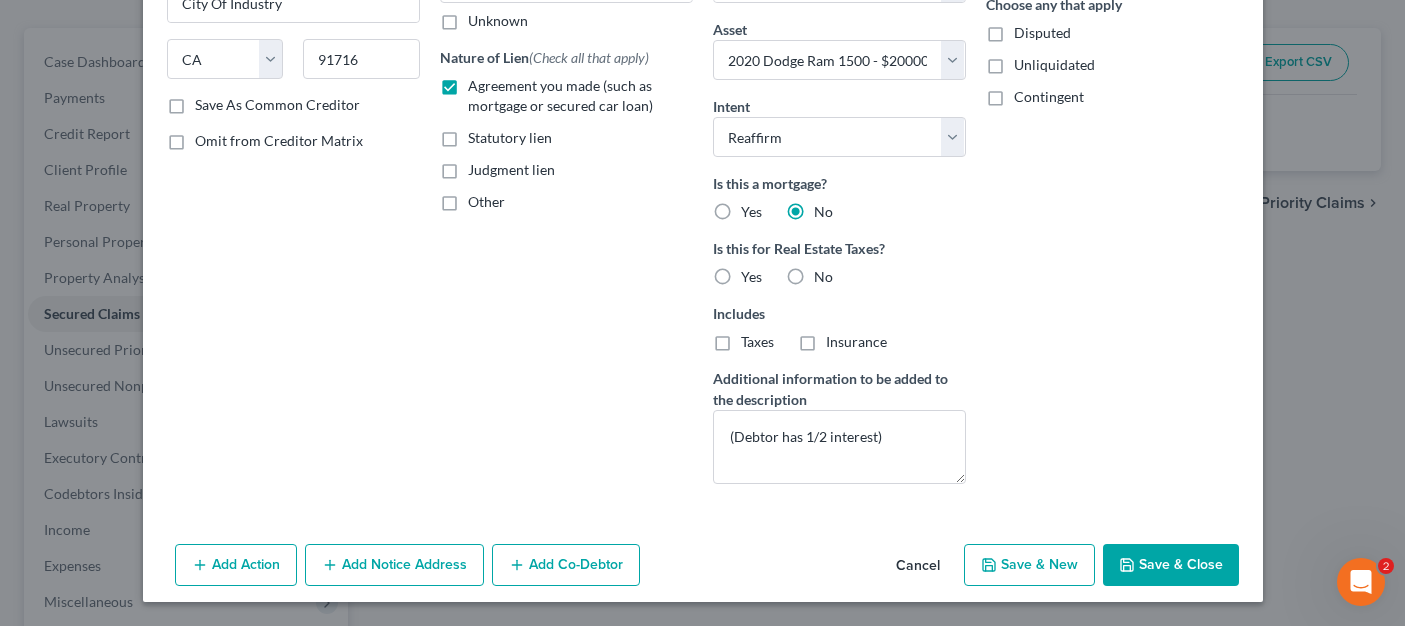 drag, startPoint x: 545, startPoint y: 564, endPoint x: 531, endPoint y: 491, distance: 74.330345 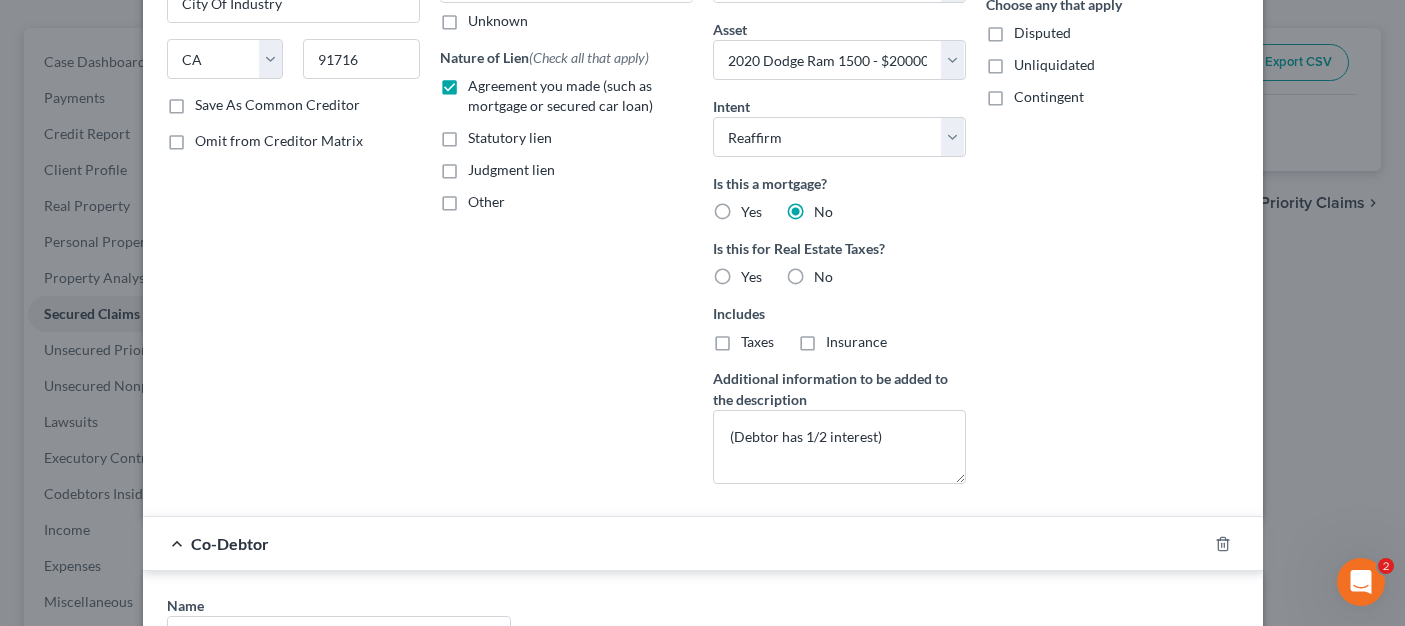 scroll, scrollTop: 531, scrollLeft: 0, axis: vertical 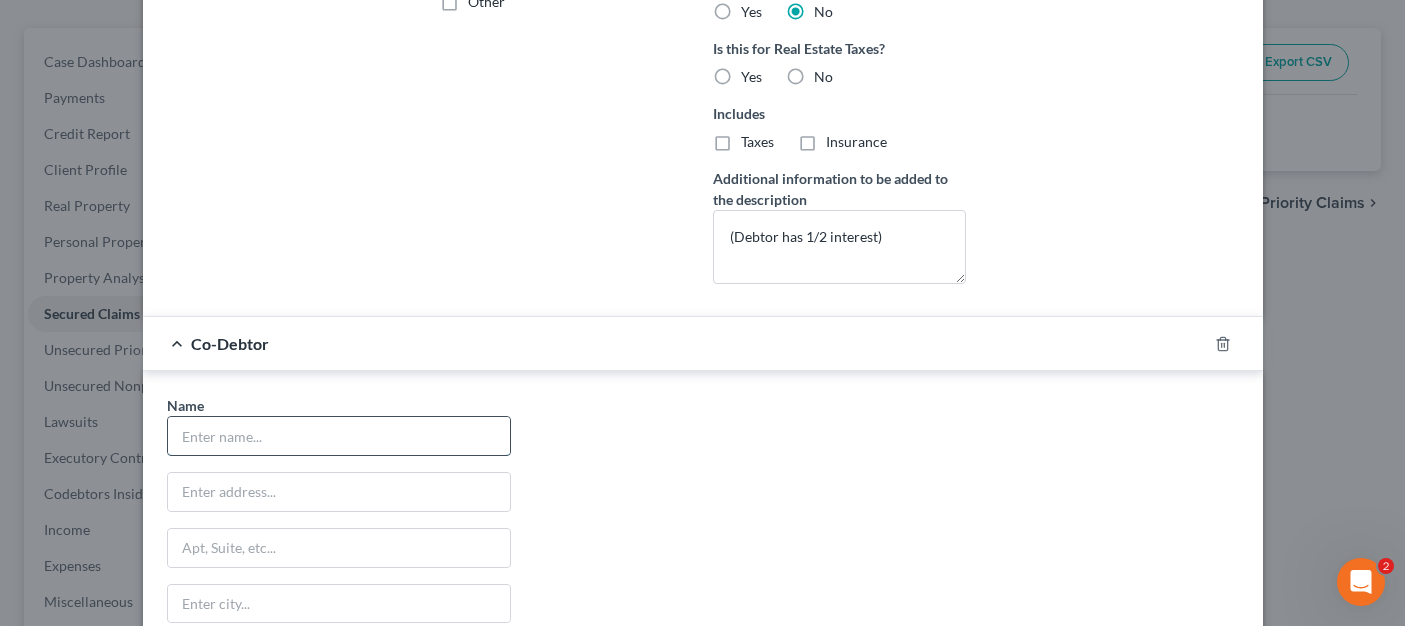 click at bounding box center (339, 436) 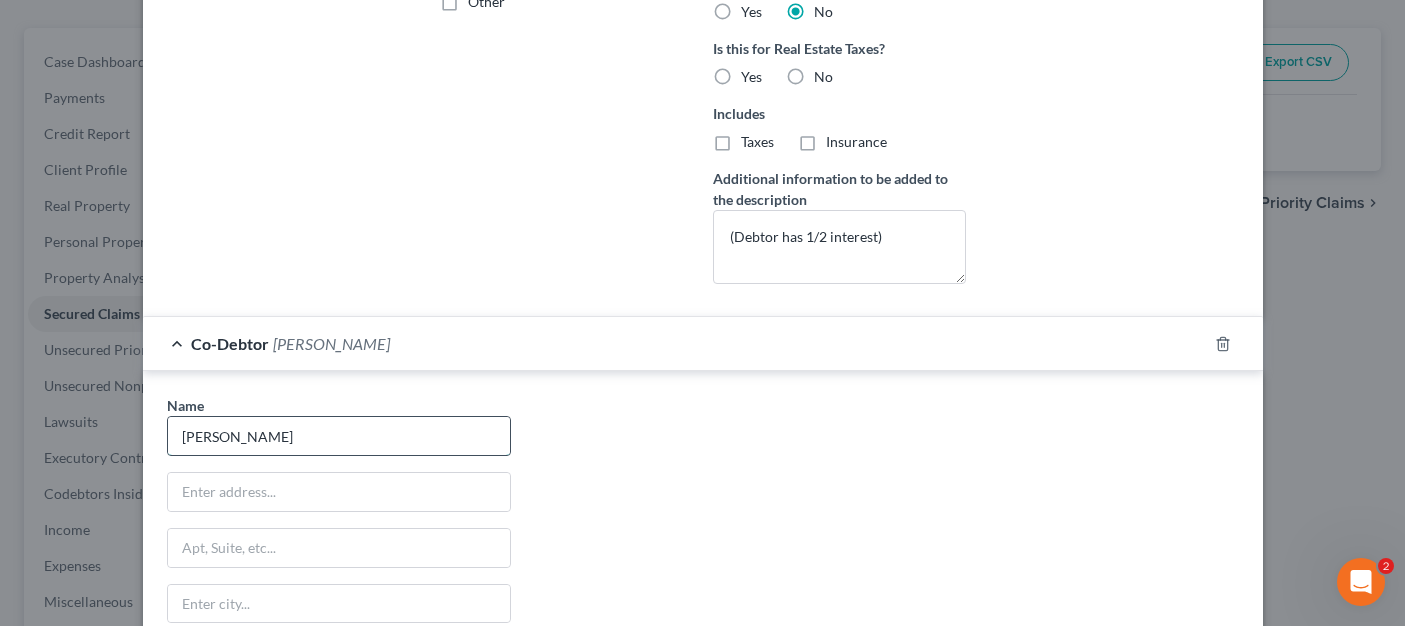 type on "[PERSON_NAME]" 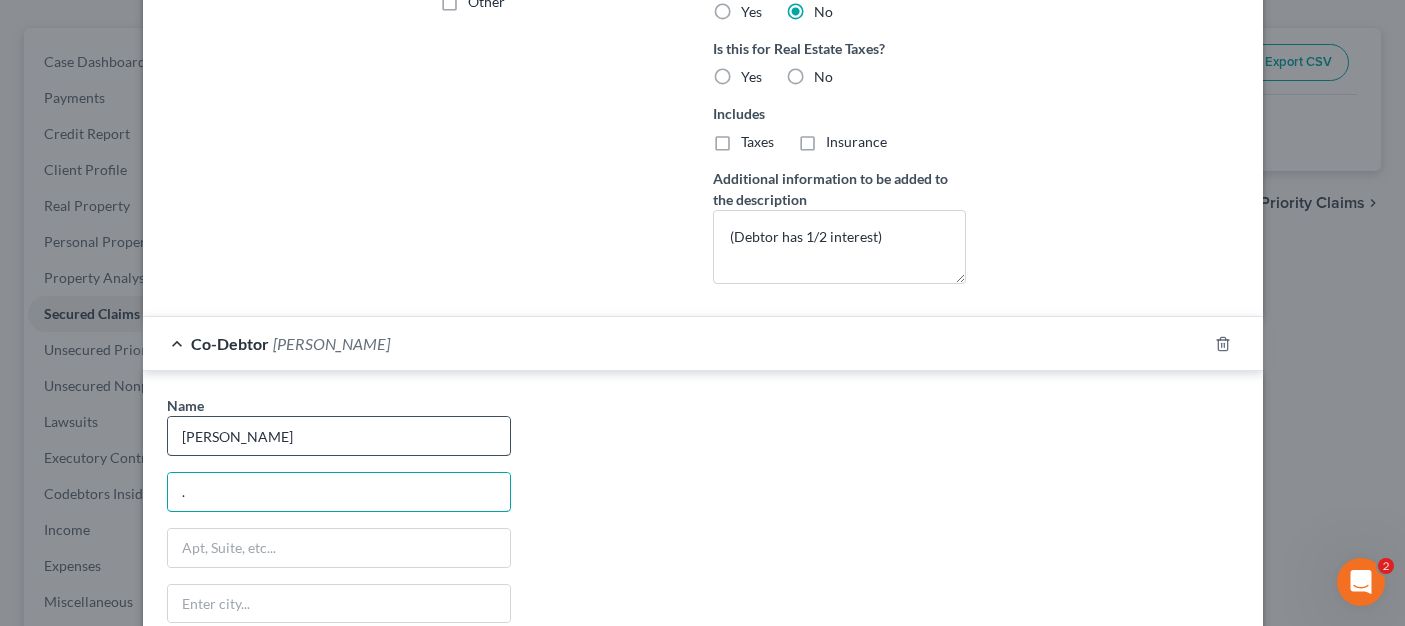 type on "." 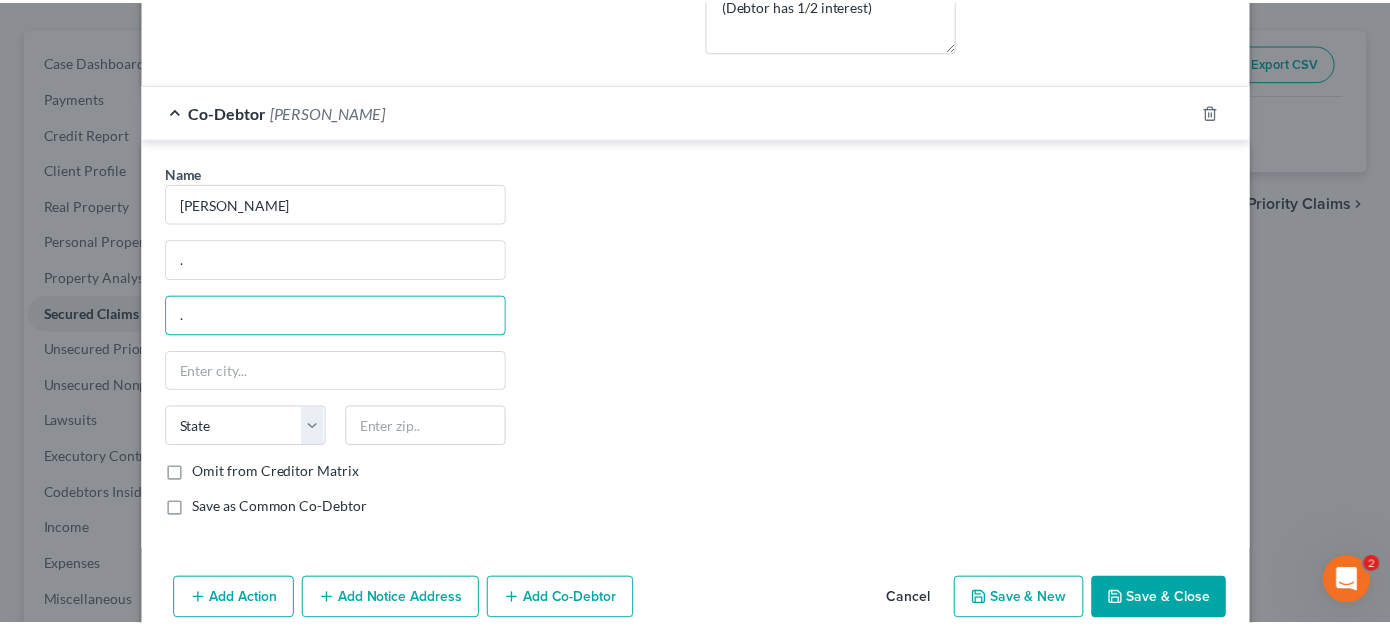 scroll, scrollTop: 798, scrollLeft: 0, axis: vertical 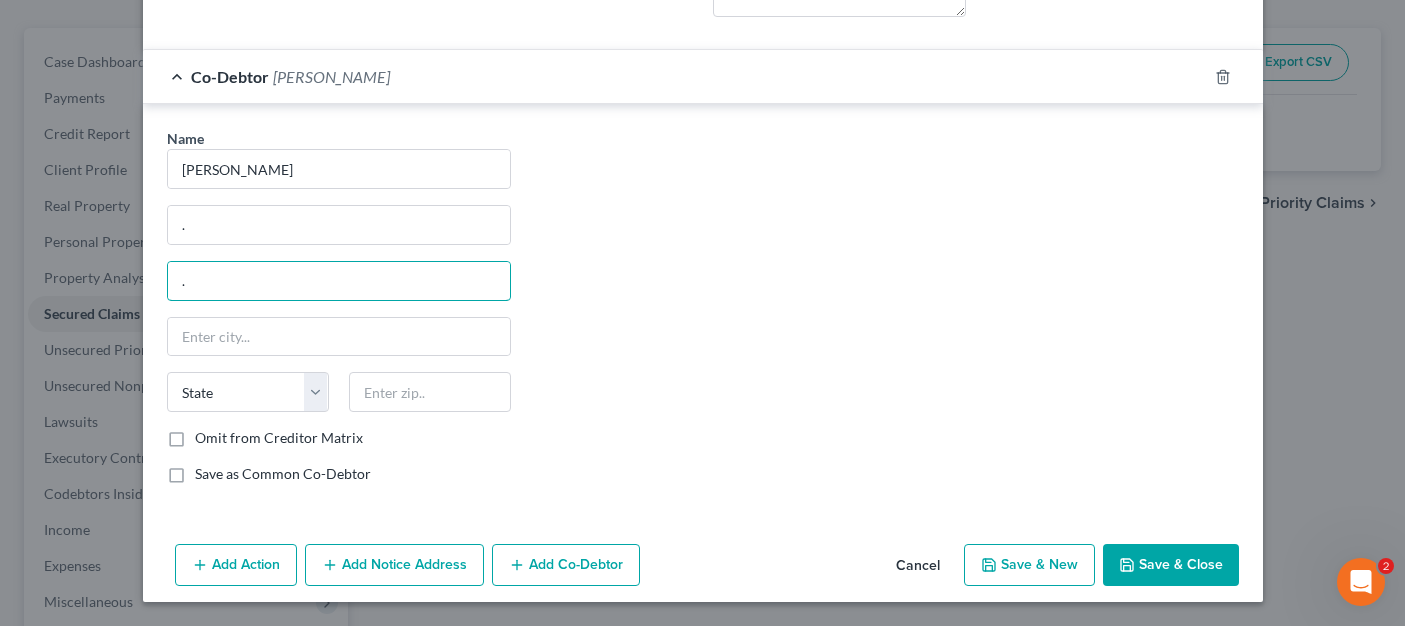 type on "." 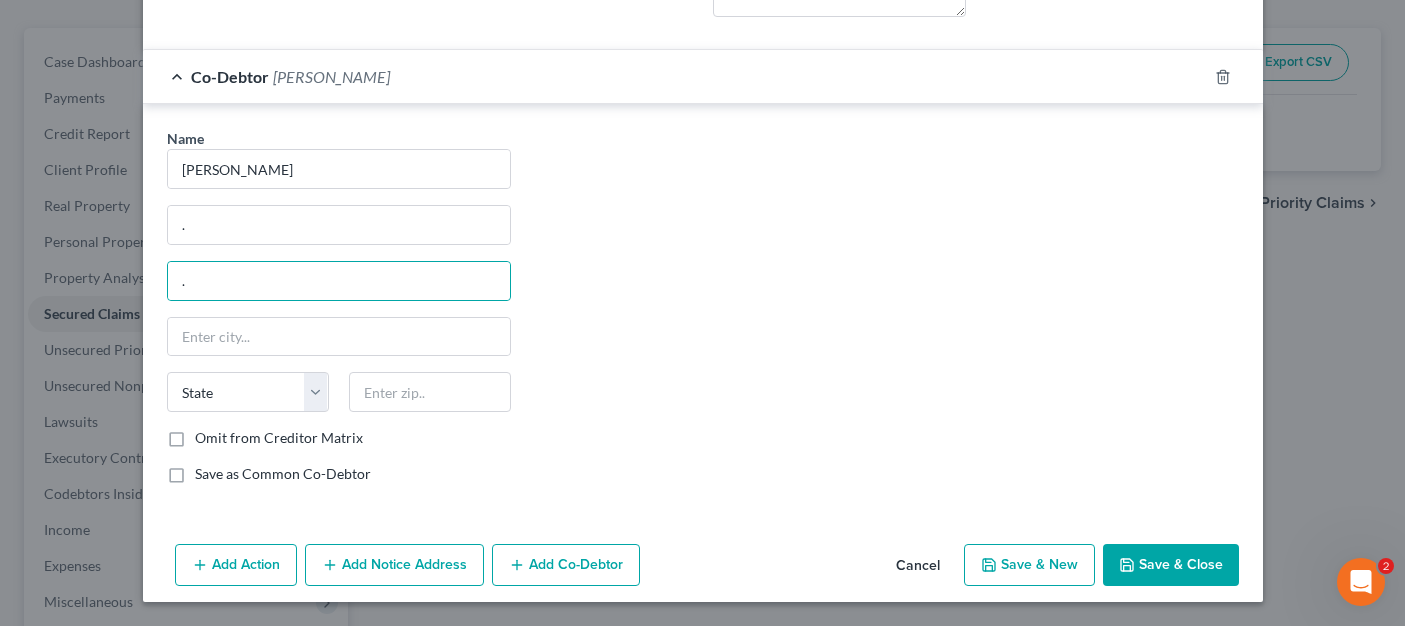 drag, startPoint x: 1171, startPoint y: 570, endPoint x: 1143, endPoint y: 571, distance: 28.01785 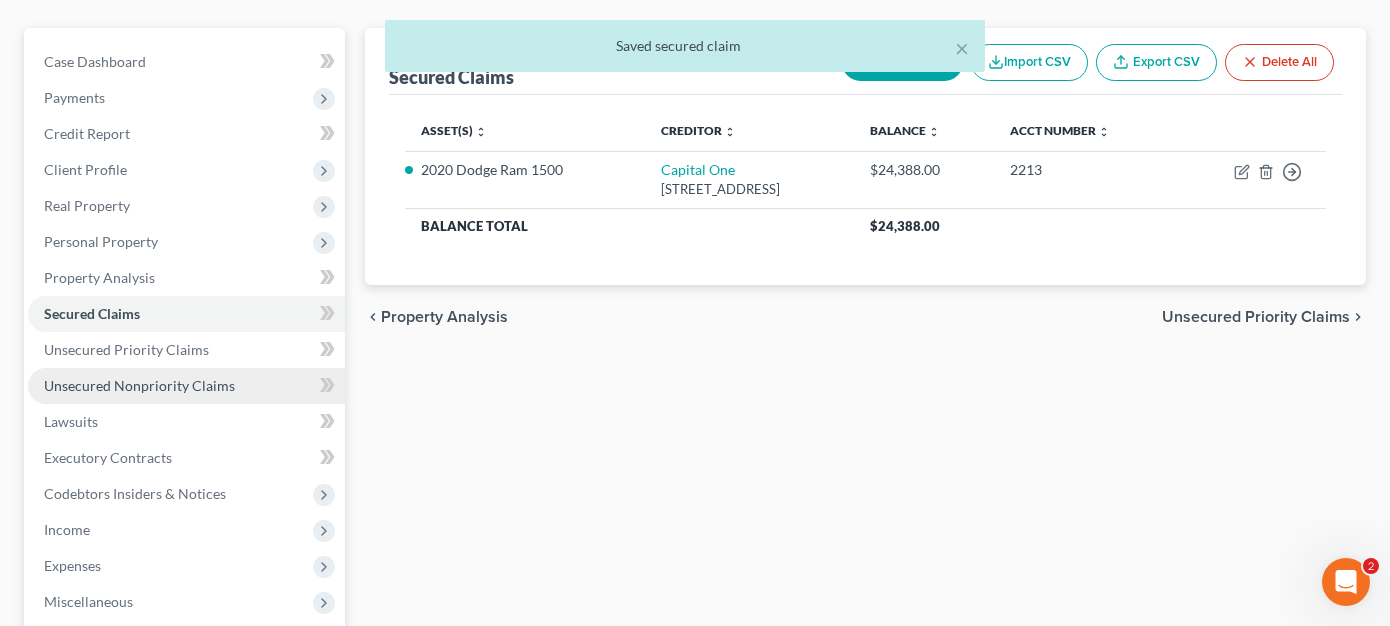 click on "Unsecured Nonpriority Claims" at bounding box center (139, 385) 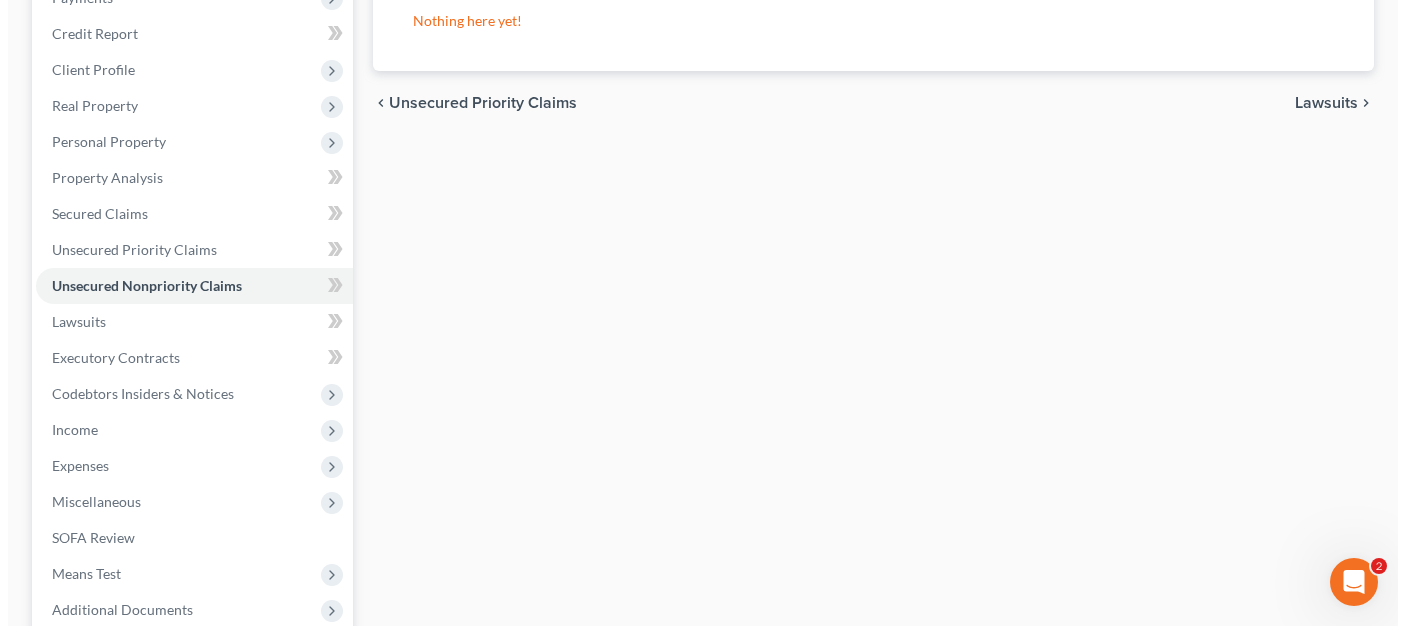 scroll, scrollTop: 200, scrollLeft: 0, axis: vertical 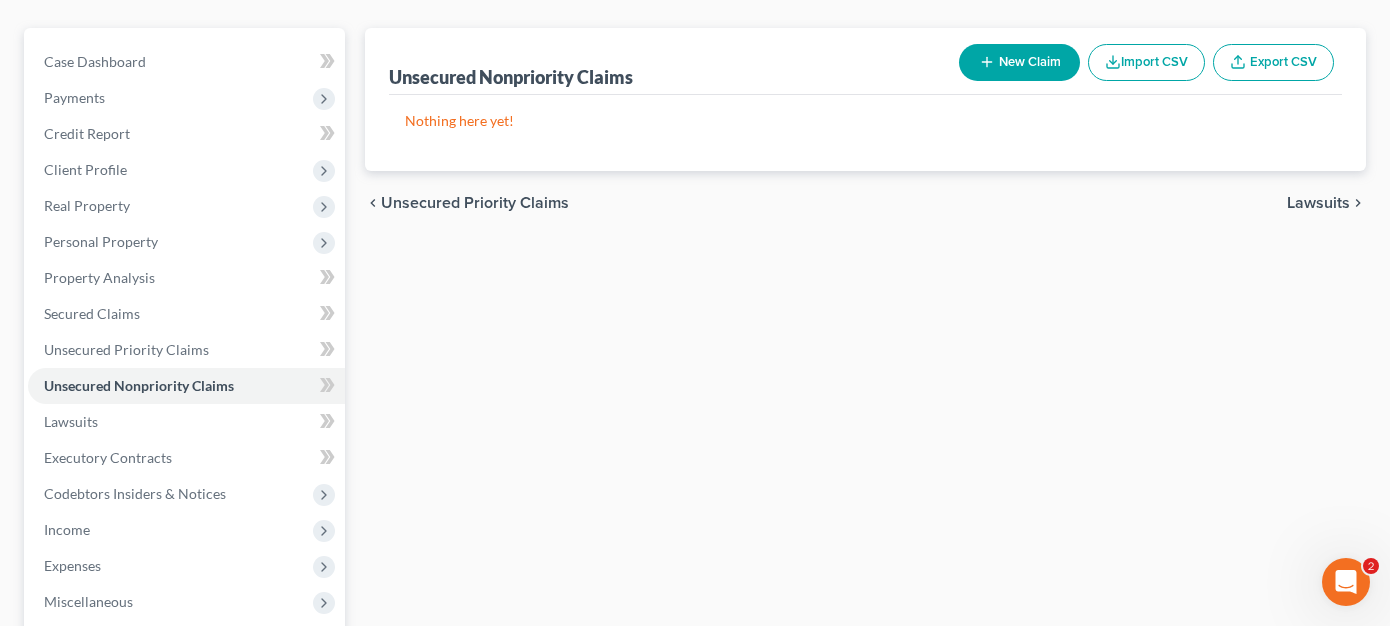 click on "New Claim" at bounding box center [1019, 62] 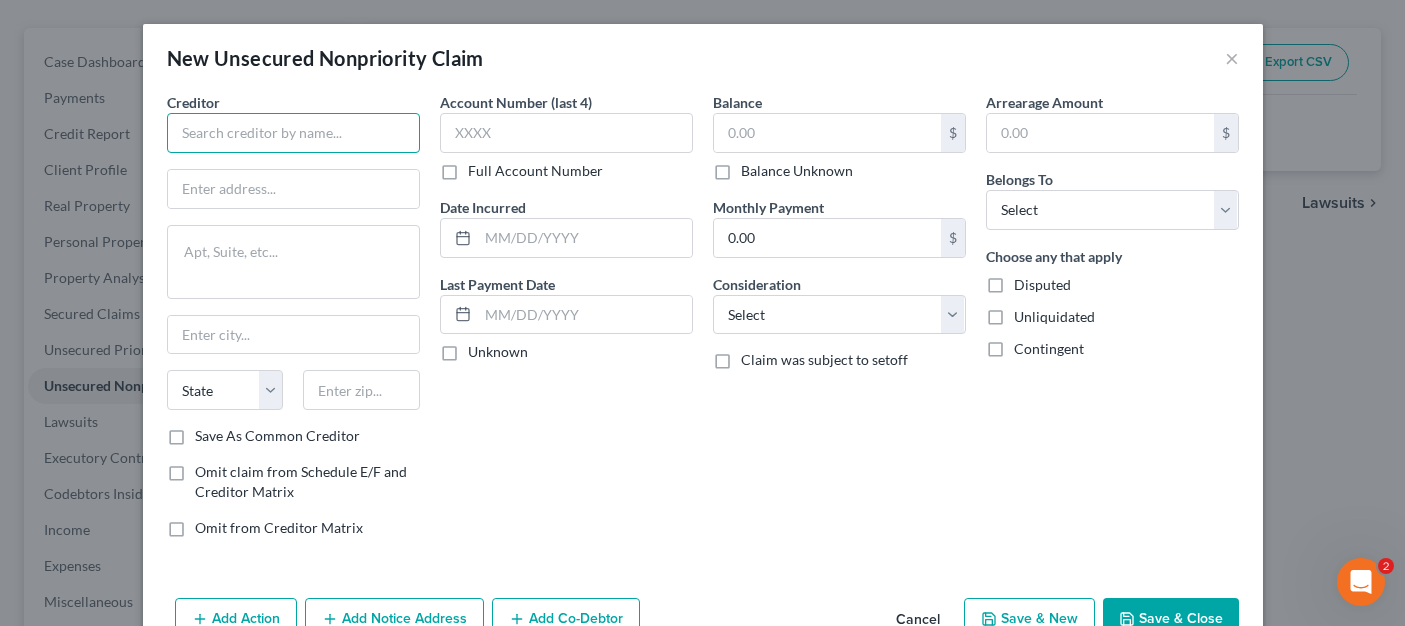 click at bounding box center (293, 133) 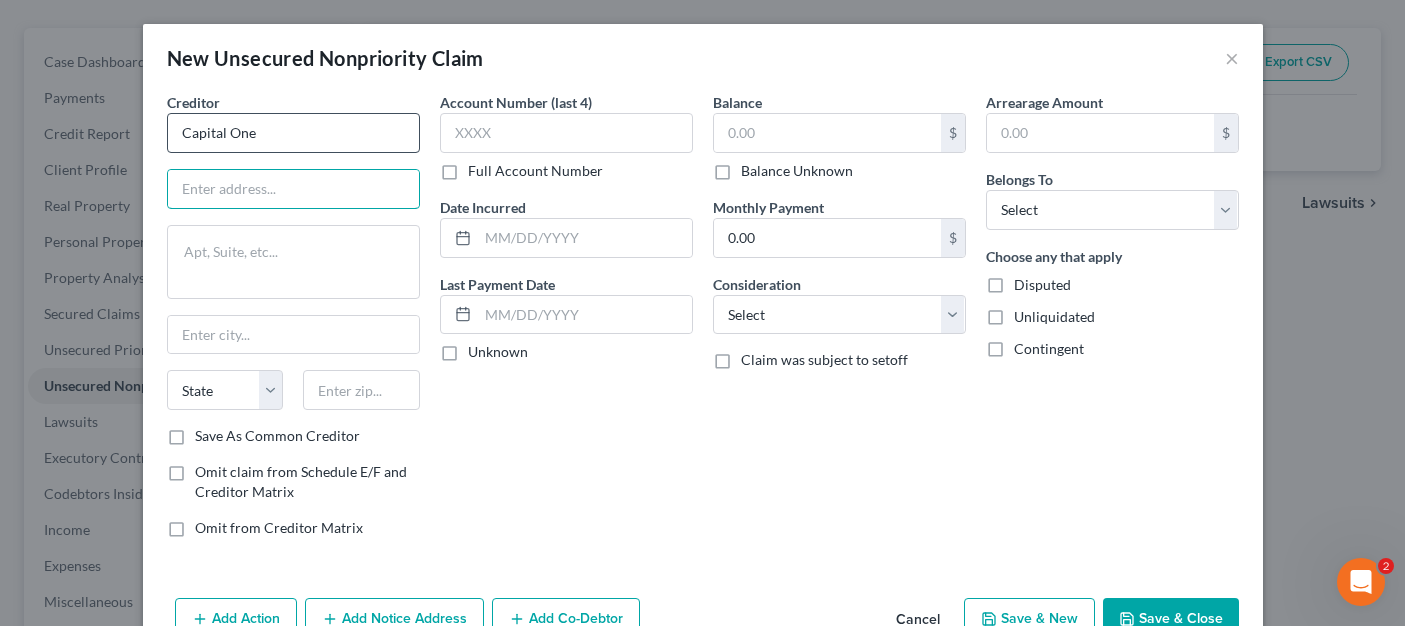 type on "Capital One" 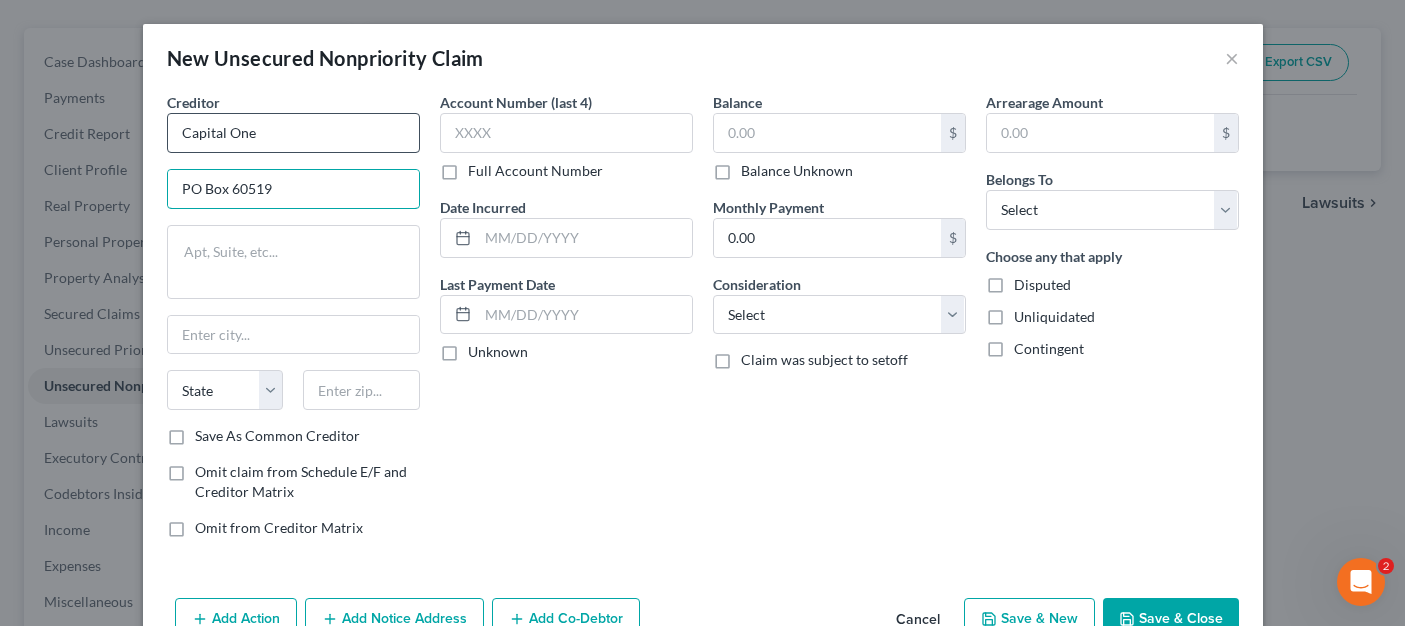 type on "PO Box 60519" 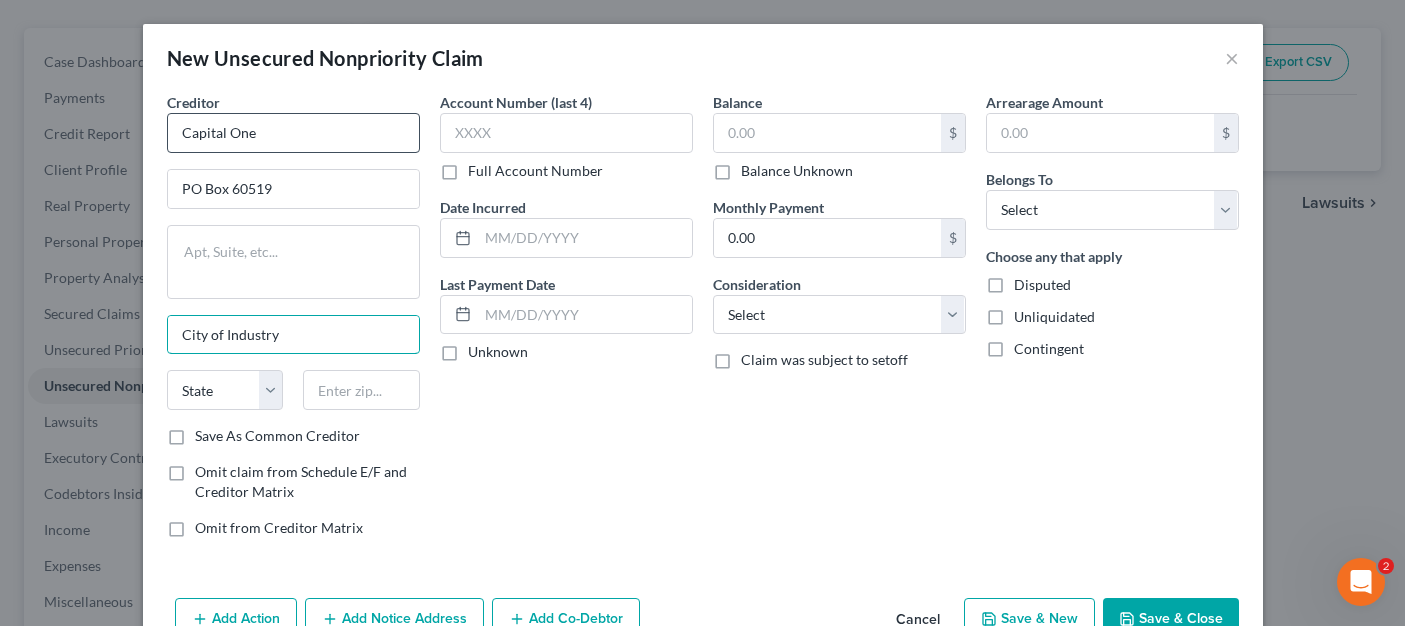type on "City of Industry" 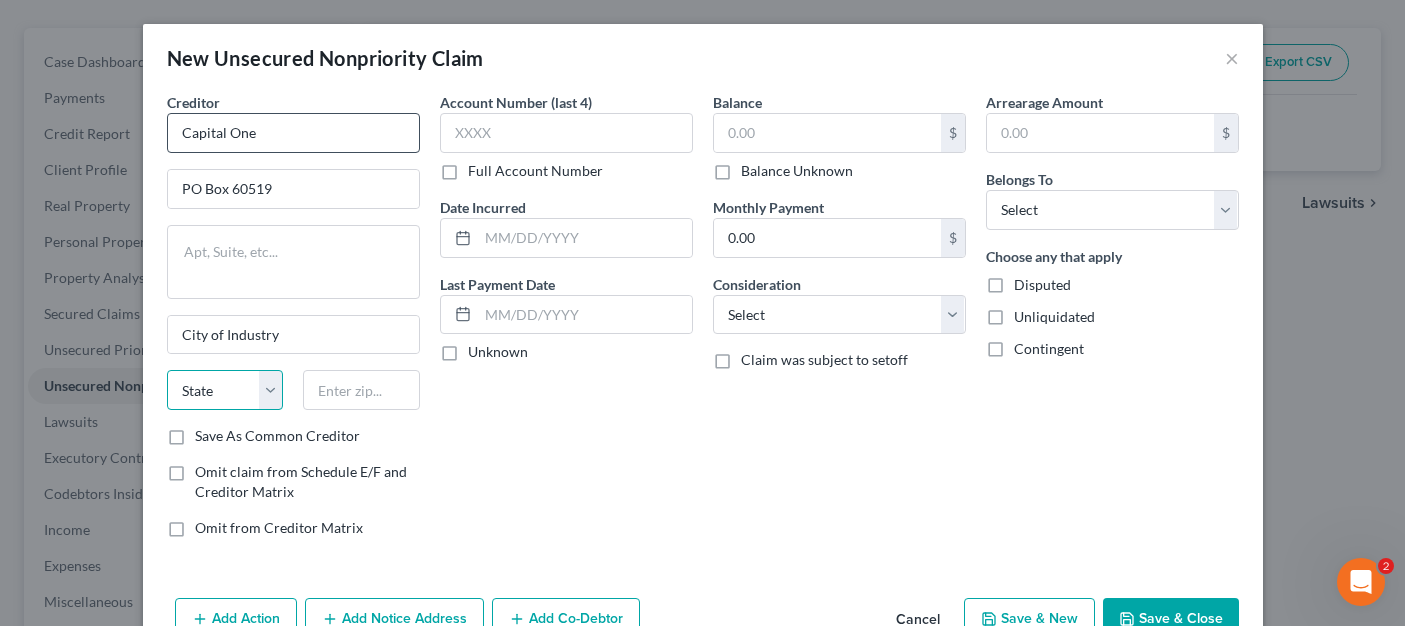 select on "4" 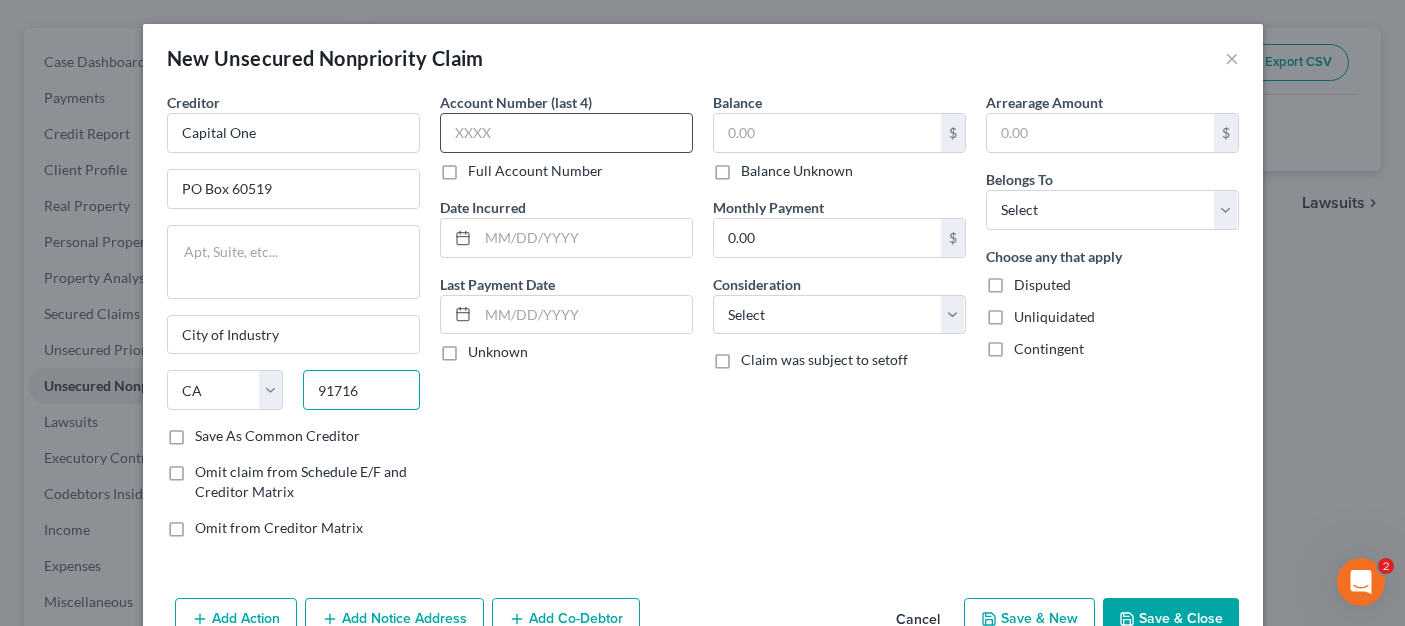 type on "91716" 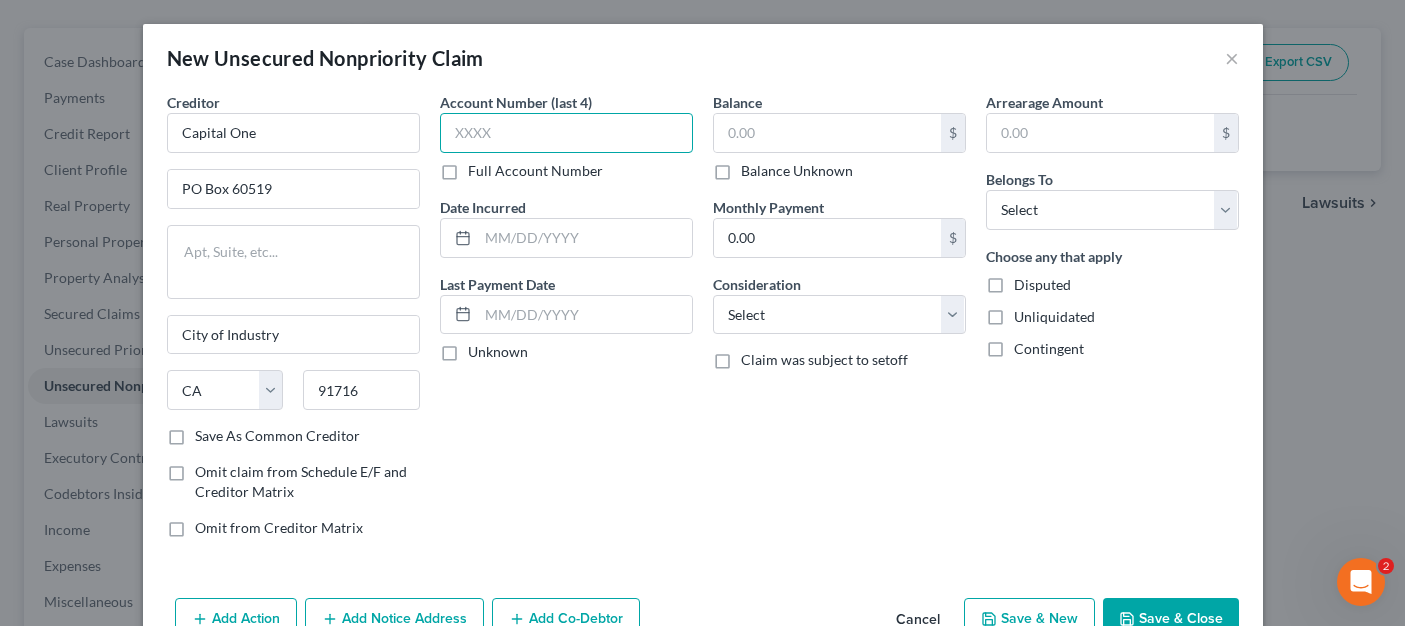 click at bounding box center (566, 133) 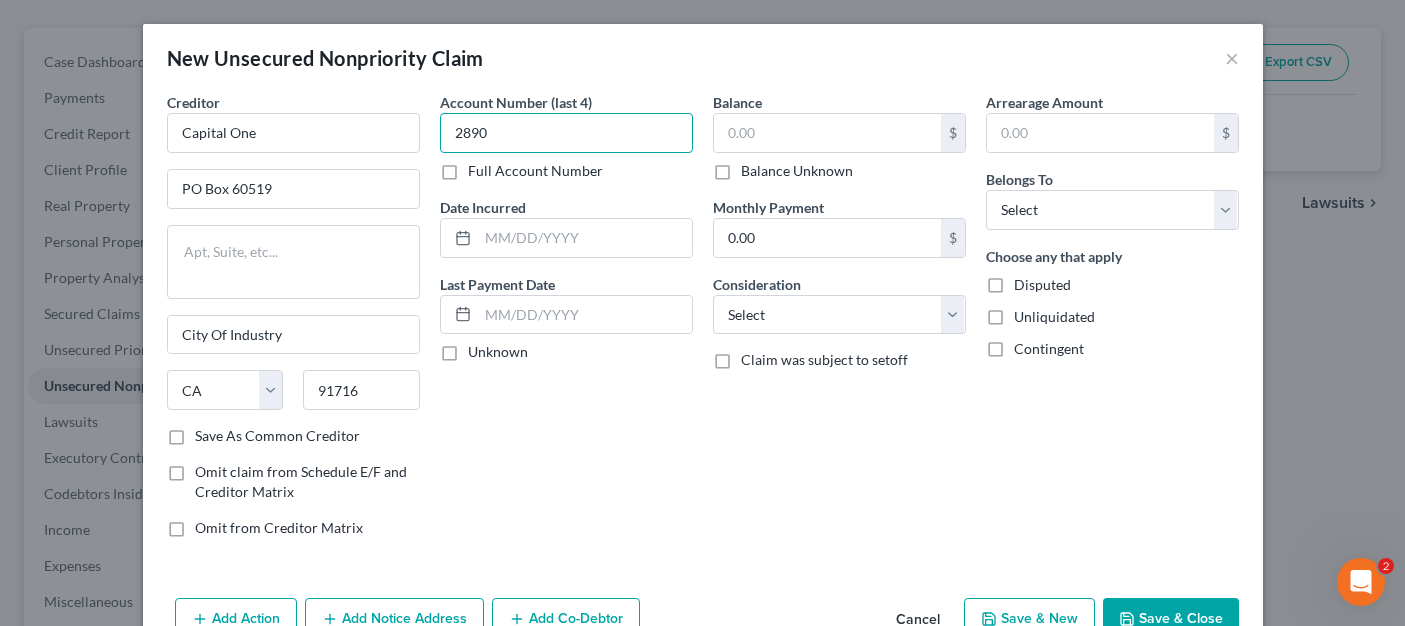 type on "2890" 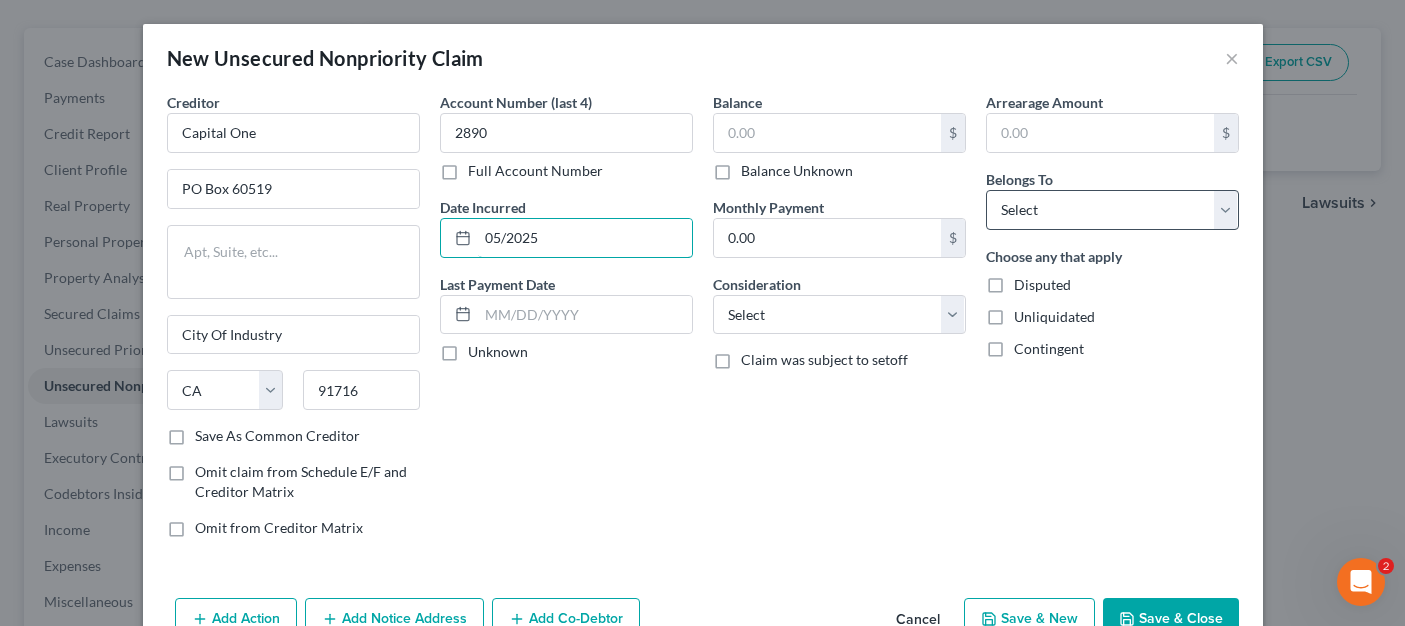 type on "05/2025" 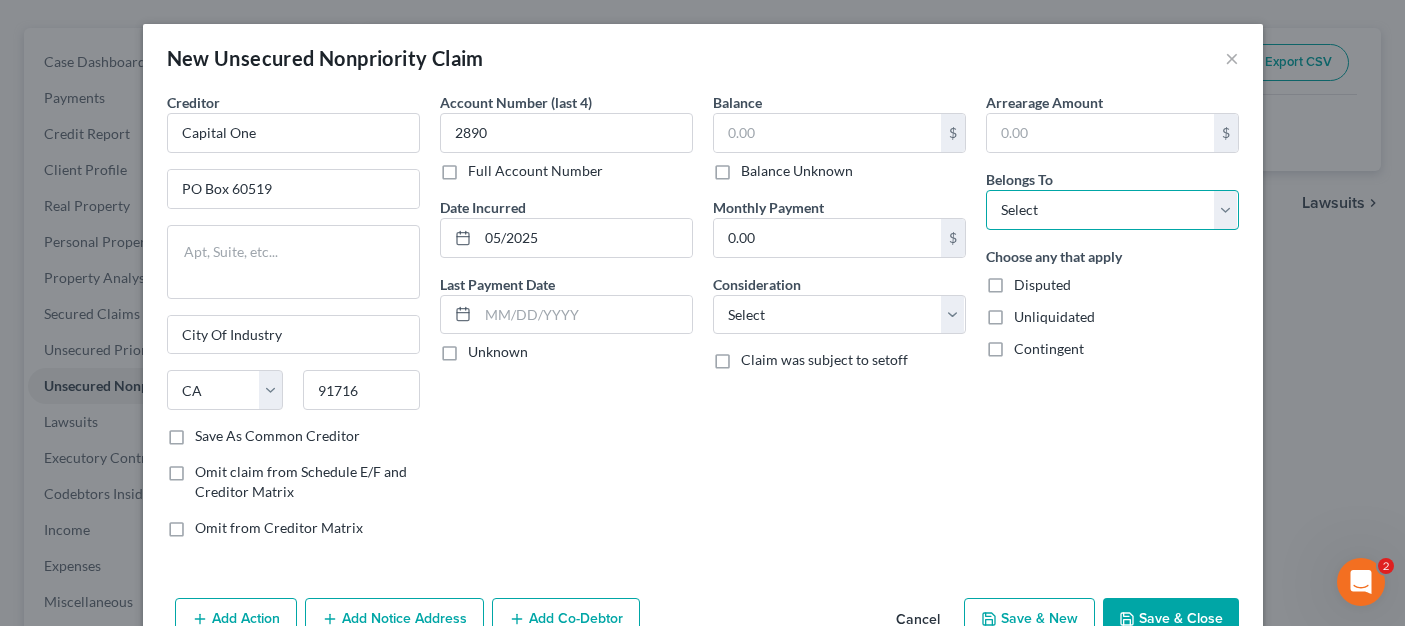 click on "Select Debtor 1 Only Debtor 2 Only Debtor 1 And Debtor 2 Only At Least One Of The Debtors And Another Community Property" at bounding box center (1112, 210) 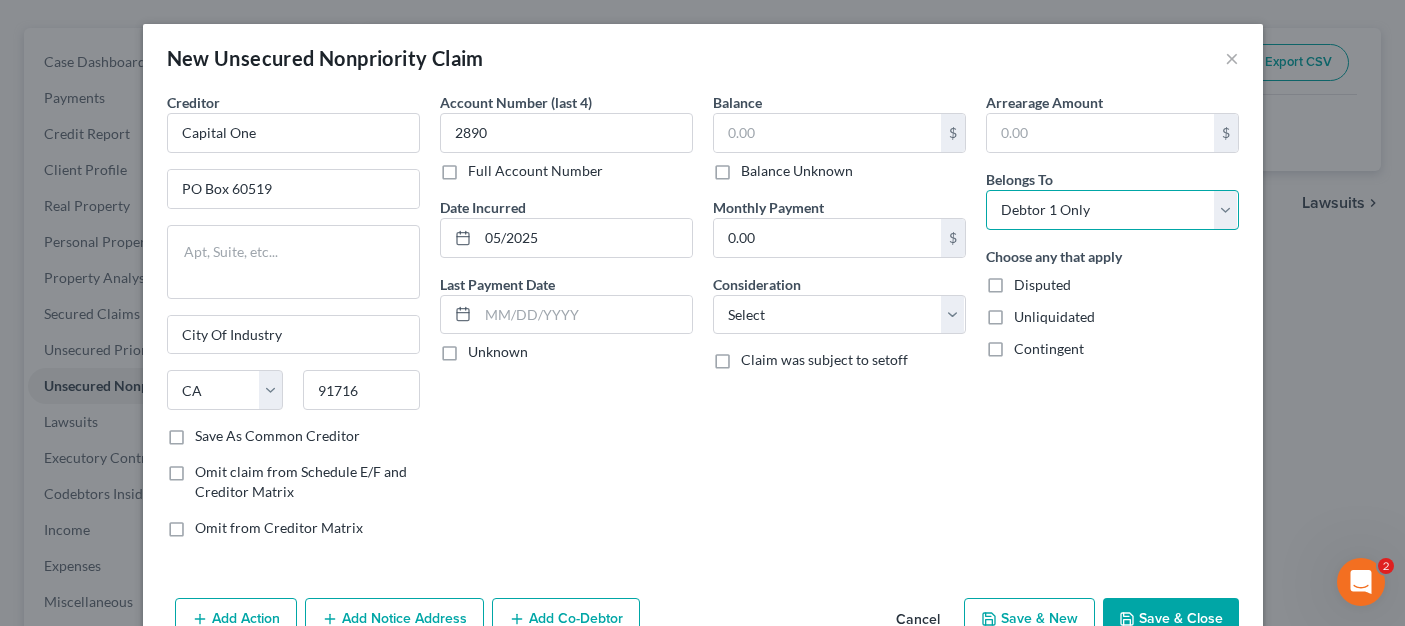 click on "Select Debtor 1 Only Debtor 2 Only Debtor 1 And Debtor 2 Only At Least One Of The Debtors And Another Community Property" at bounding box center [1112, 210] 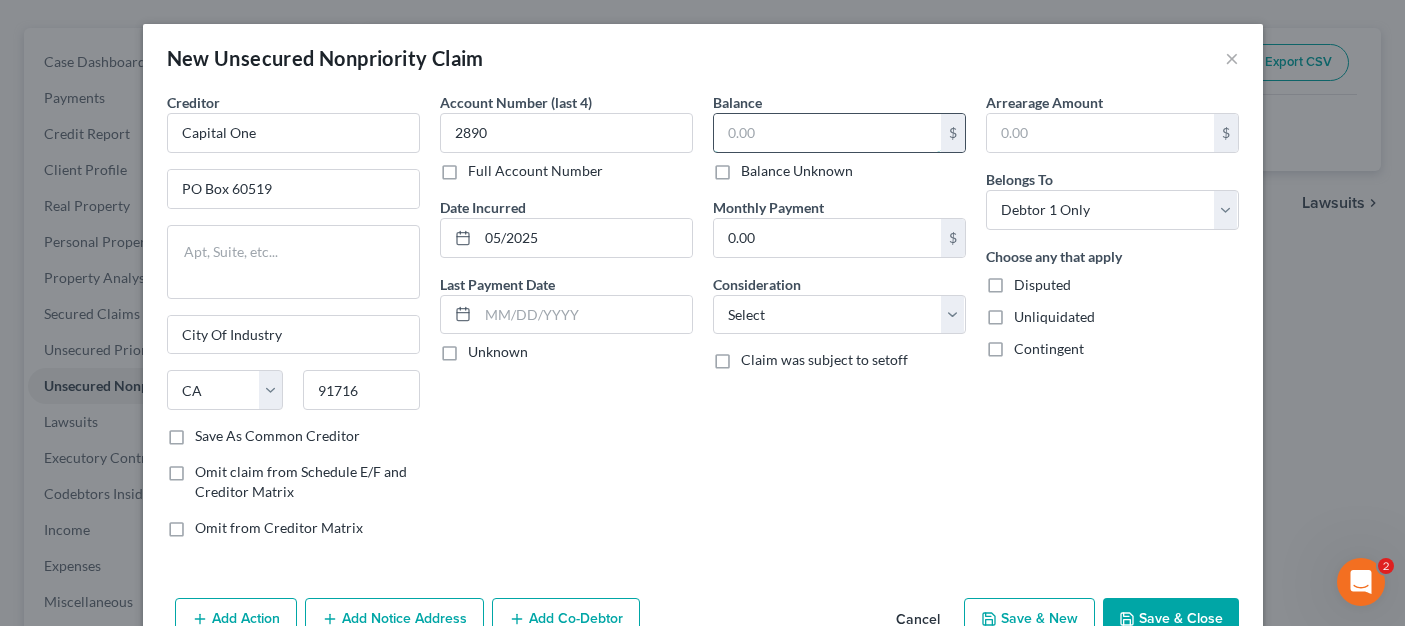 click at bounding box center [827, 133] 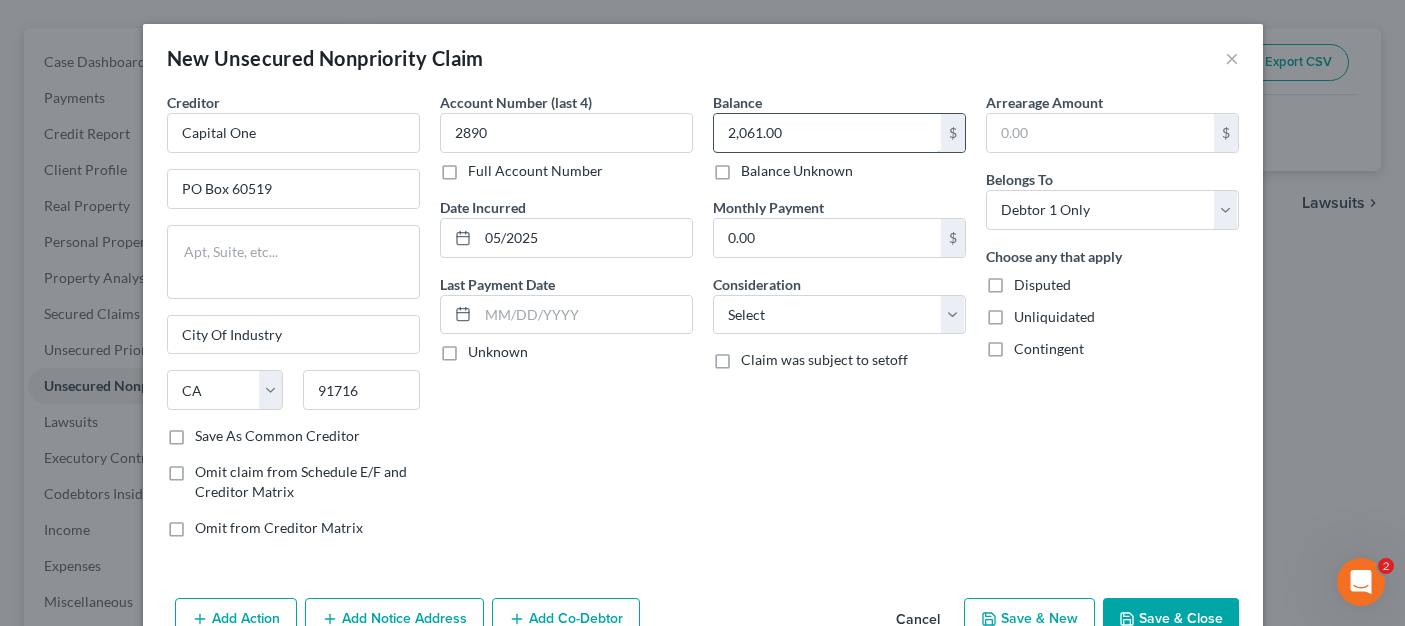 type on "2,061.00" 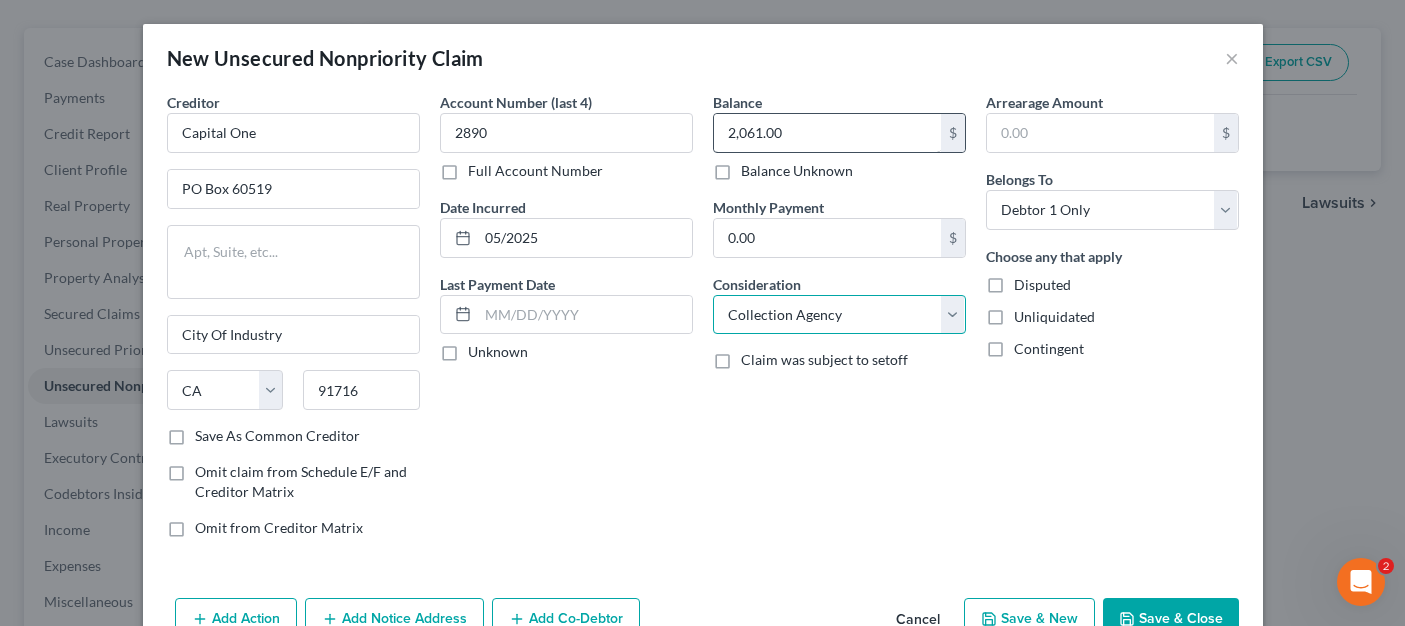 select on "2" 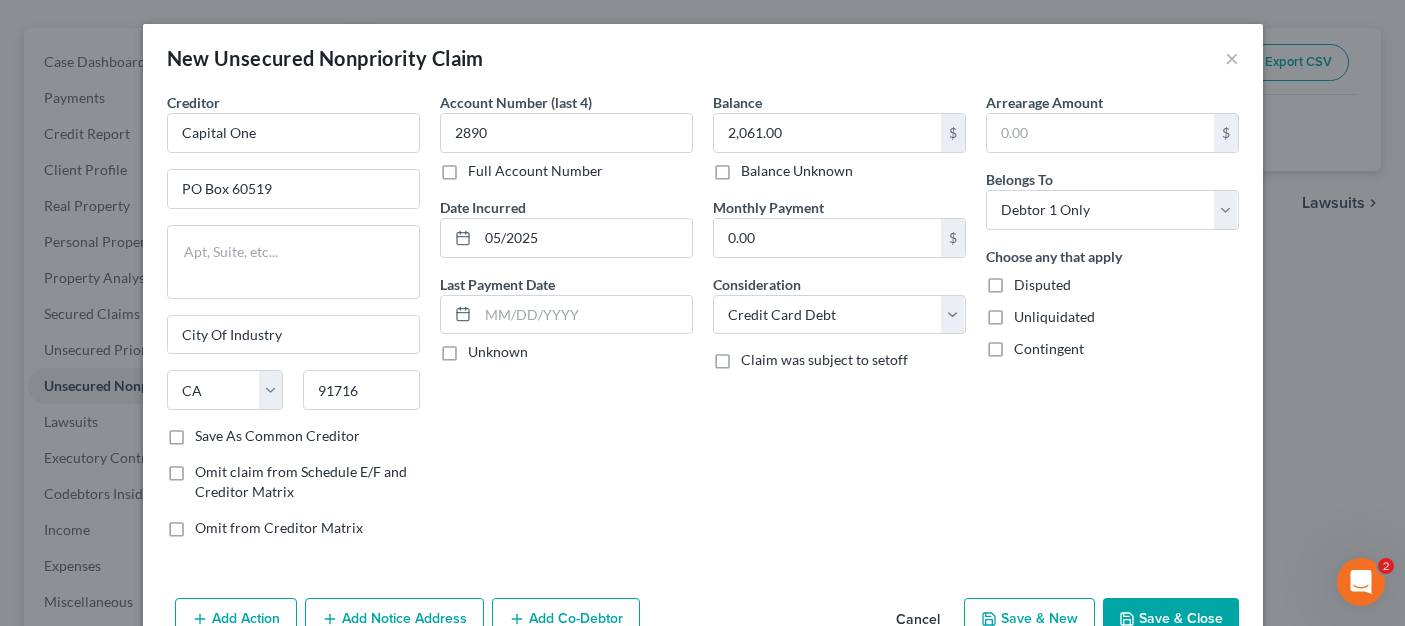 click on "Add Action Add Notice Address Add Co-Debtor Cancel Save & New Save & Close" at bounding box center (703, 623) 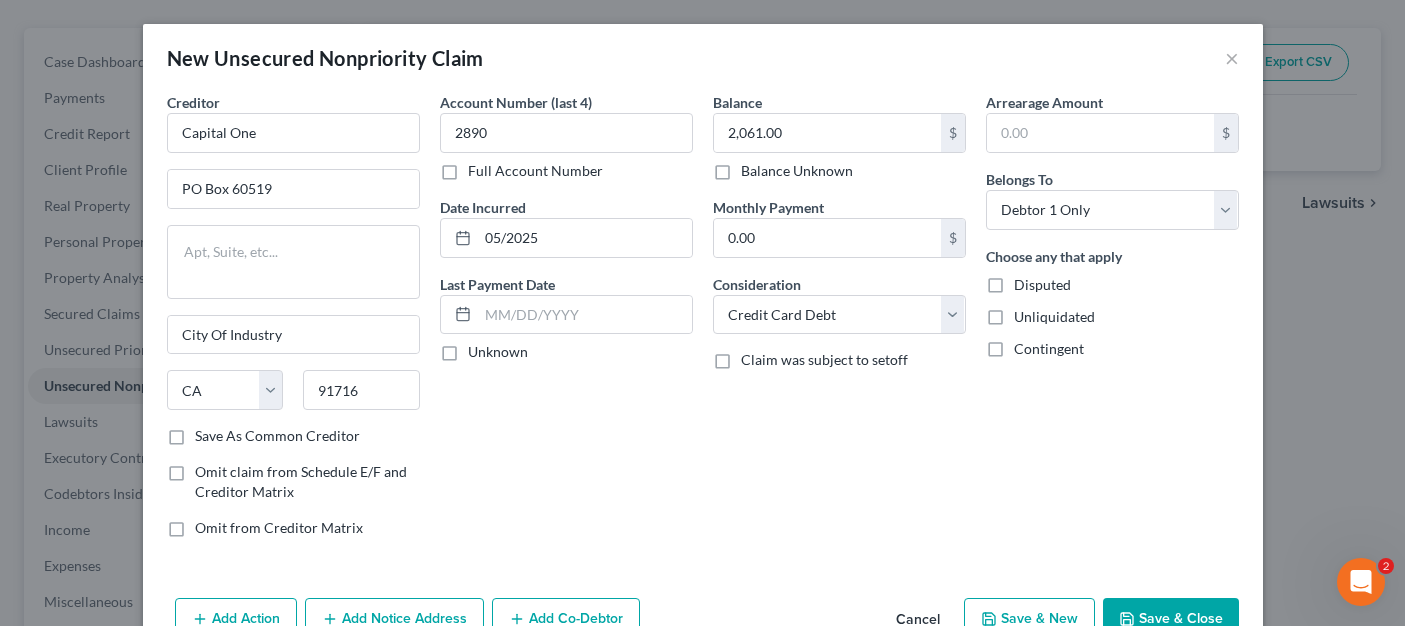 click on "Save & New" at bounding box center [1029, 619] 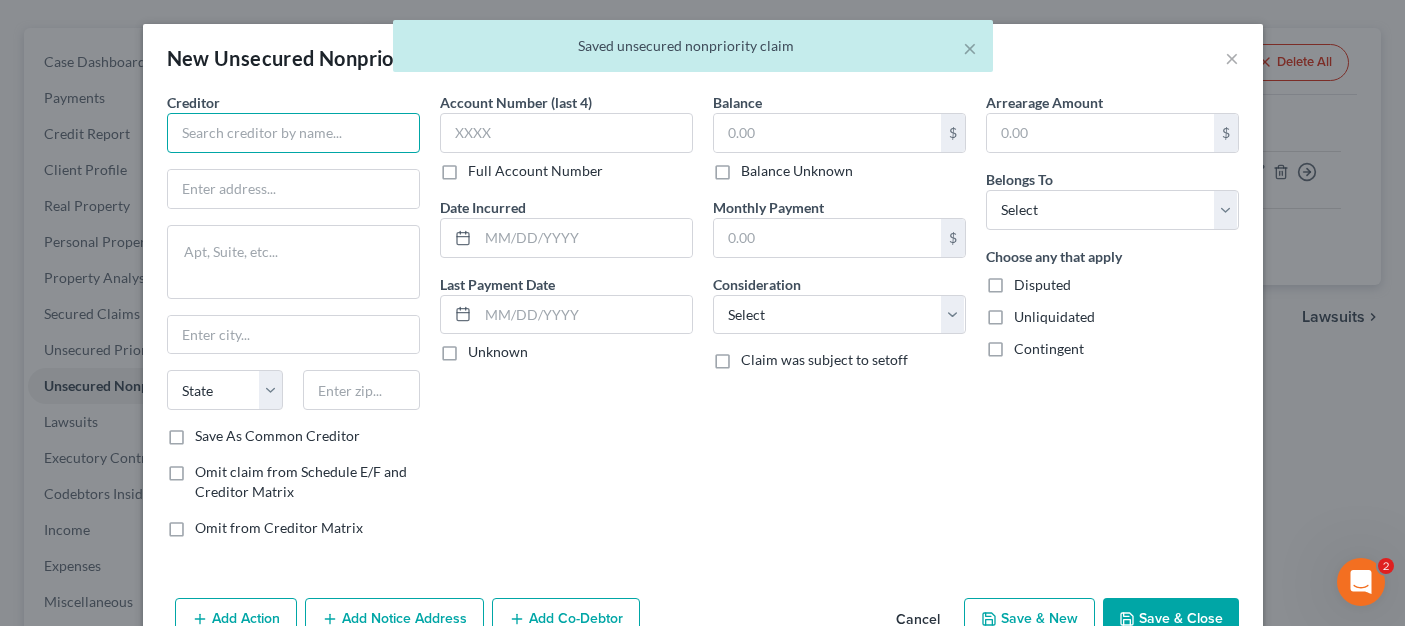 click at bounding box center (293, 133) 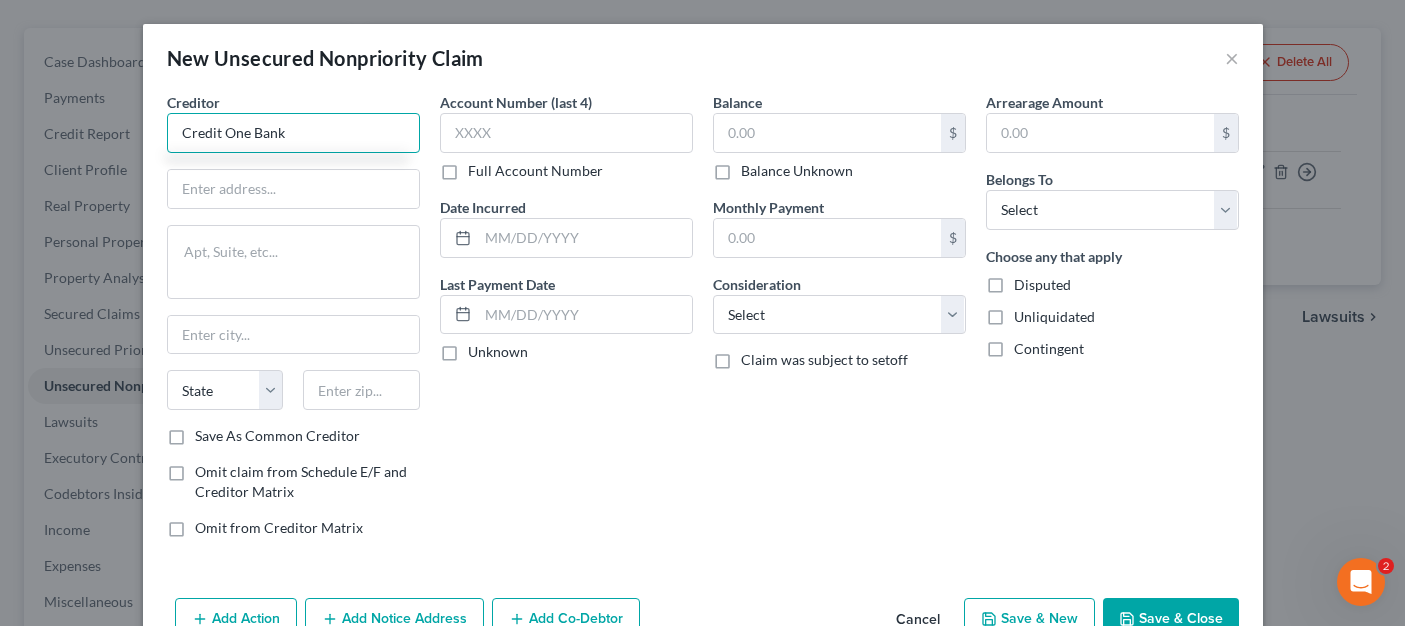 type on "Credit One Bank" 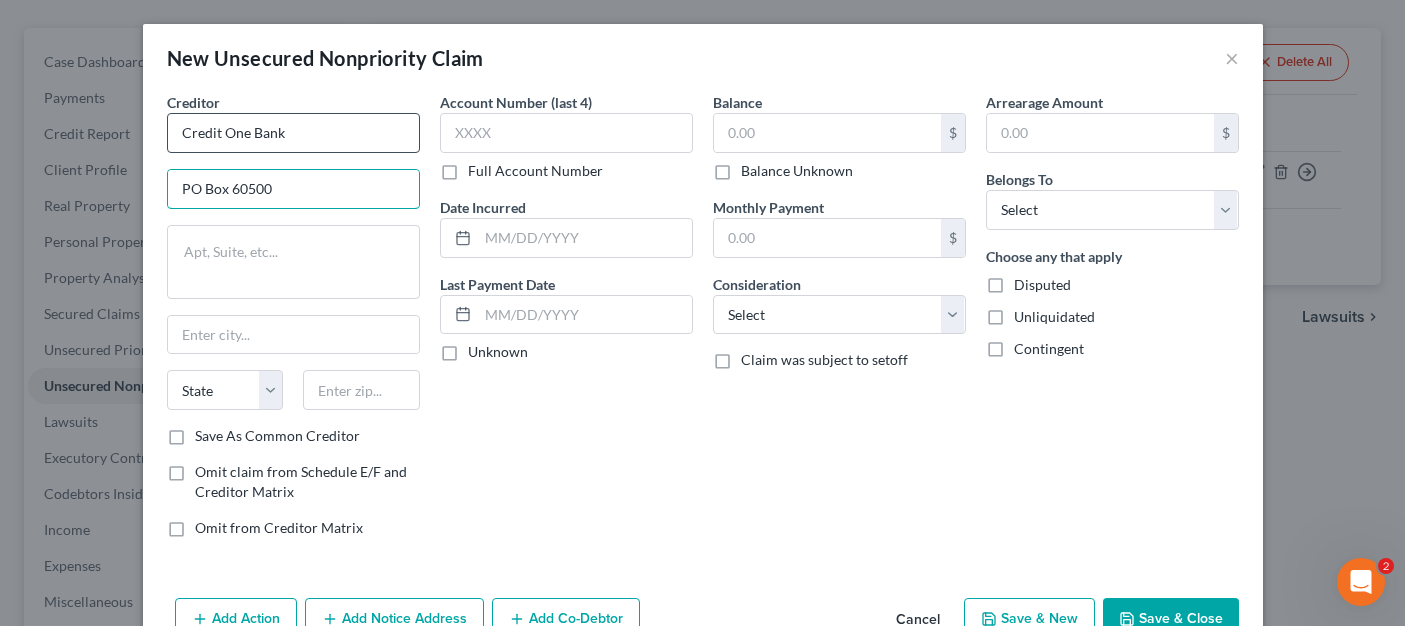 type on "PO Box 60500" 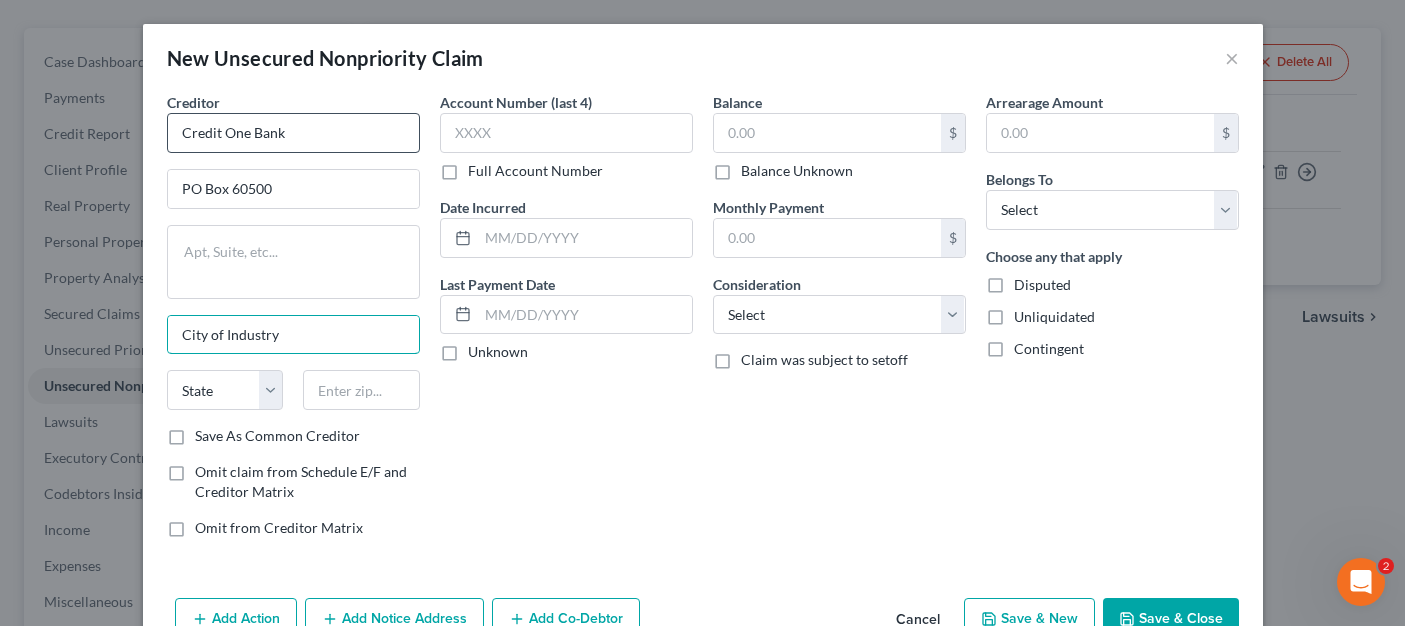 type on "City of Industry" 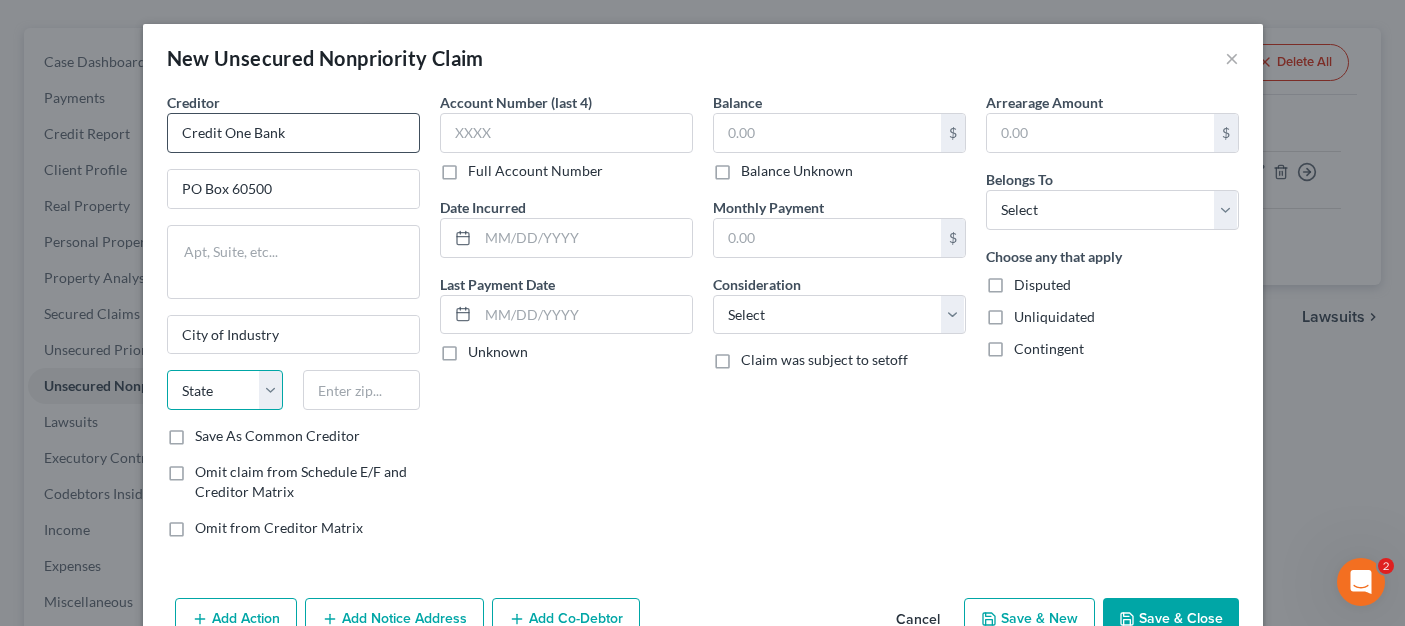 select on "4" 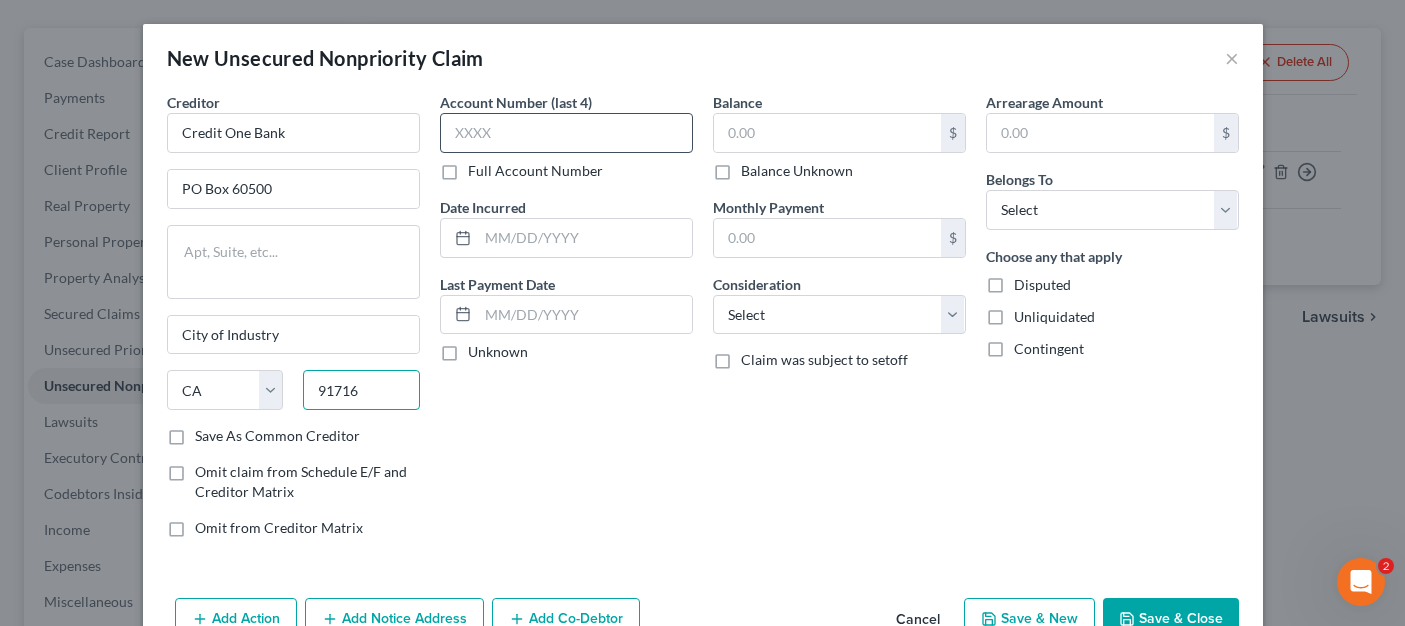 type on "91716" 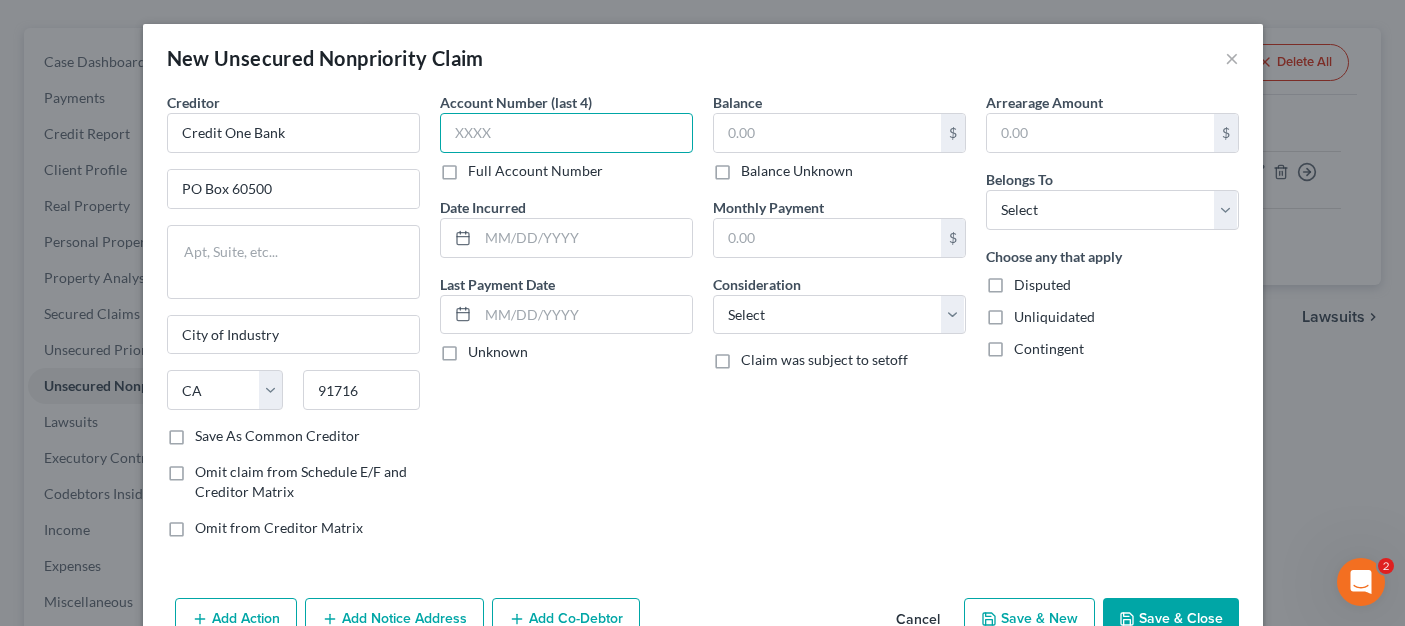 click at bounding box center [566, 133] 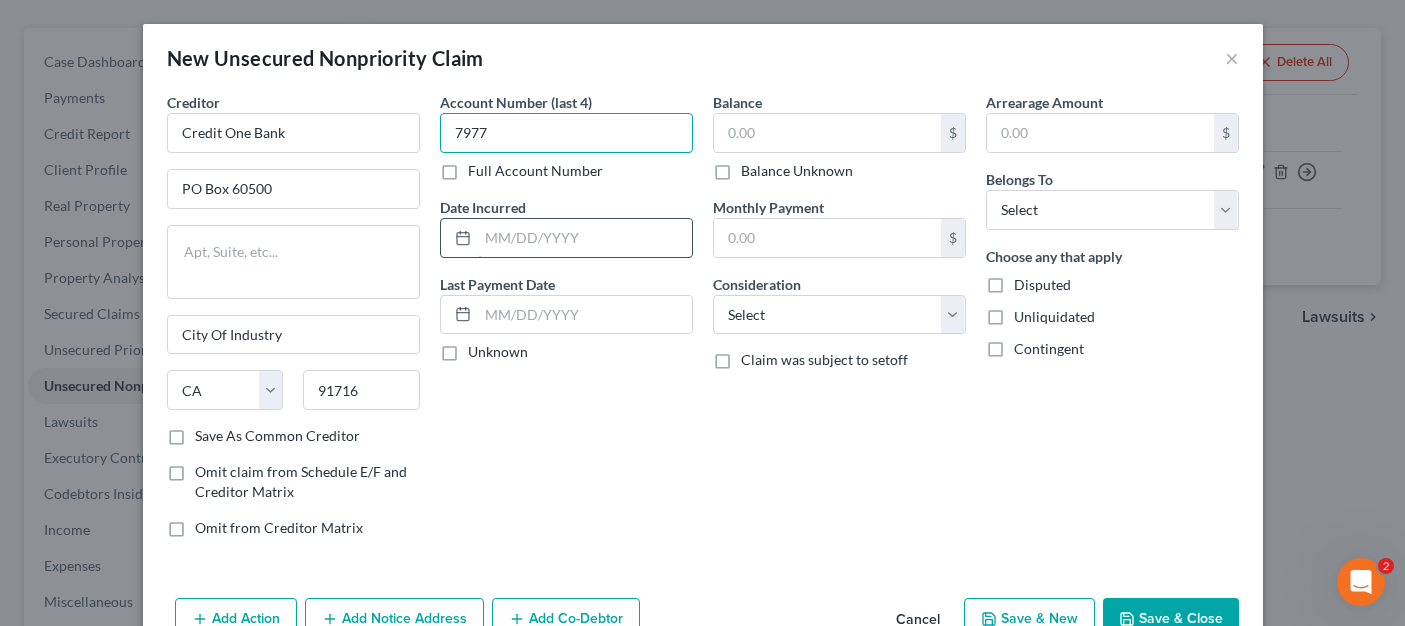 type 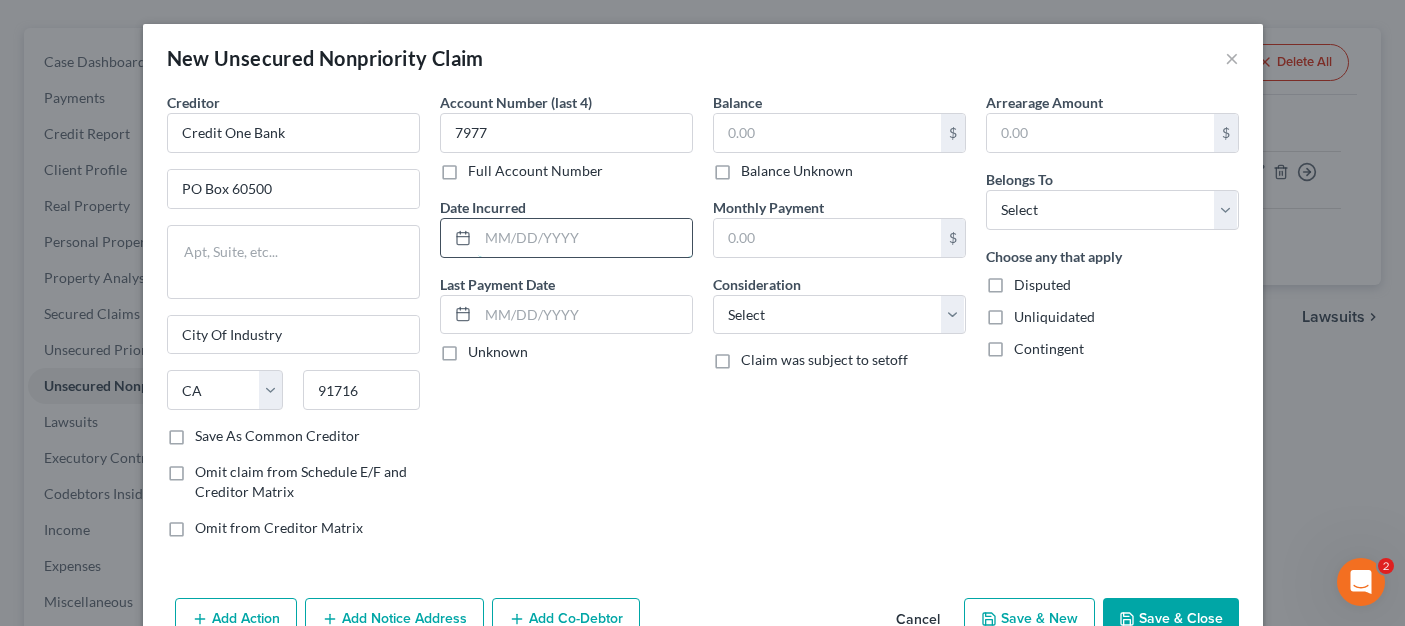 click at bounding box center (585, 238) 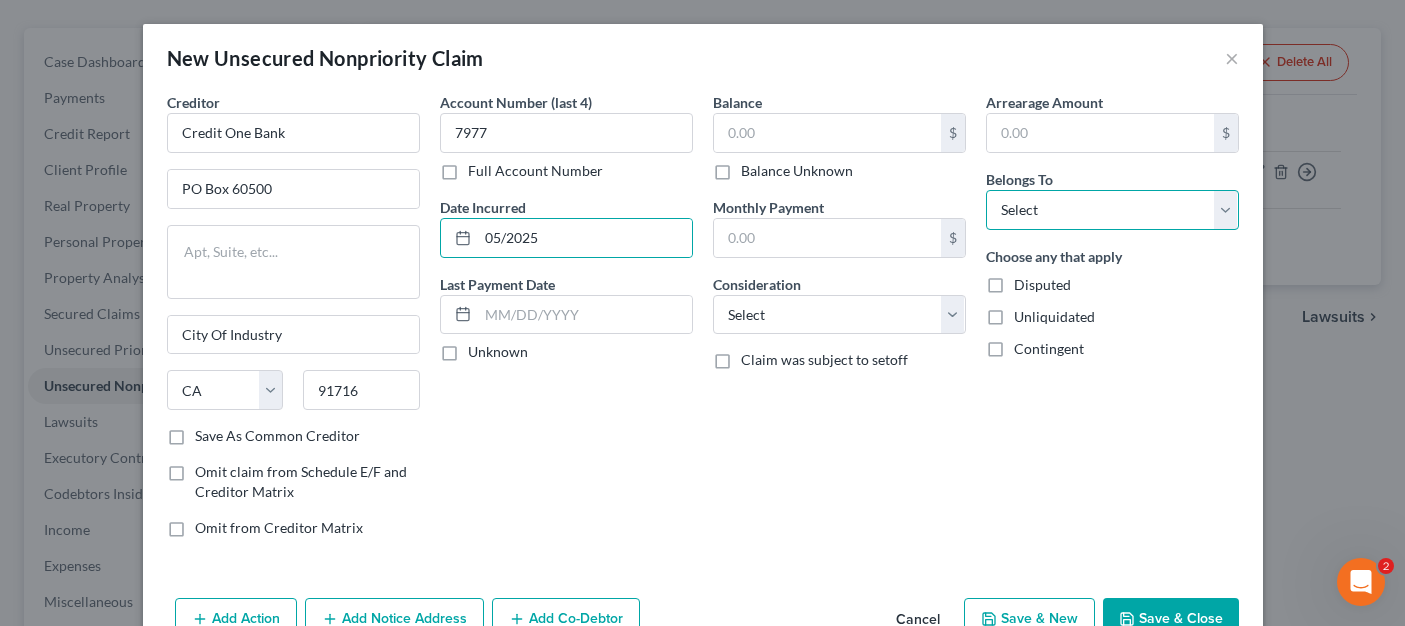 click on "Select Debtor 1 Only Debtor 2 Only Debtor 1 And Debtor 2 Only At Least One Of The Debtors And Another Community Property" at bounding box center [1112, 210] 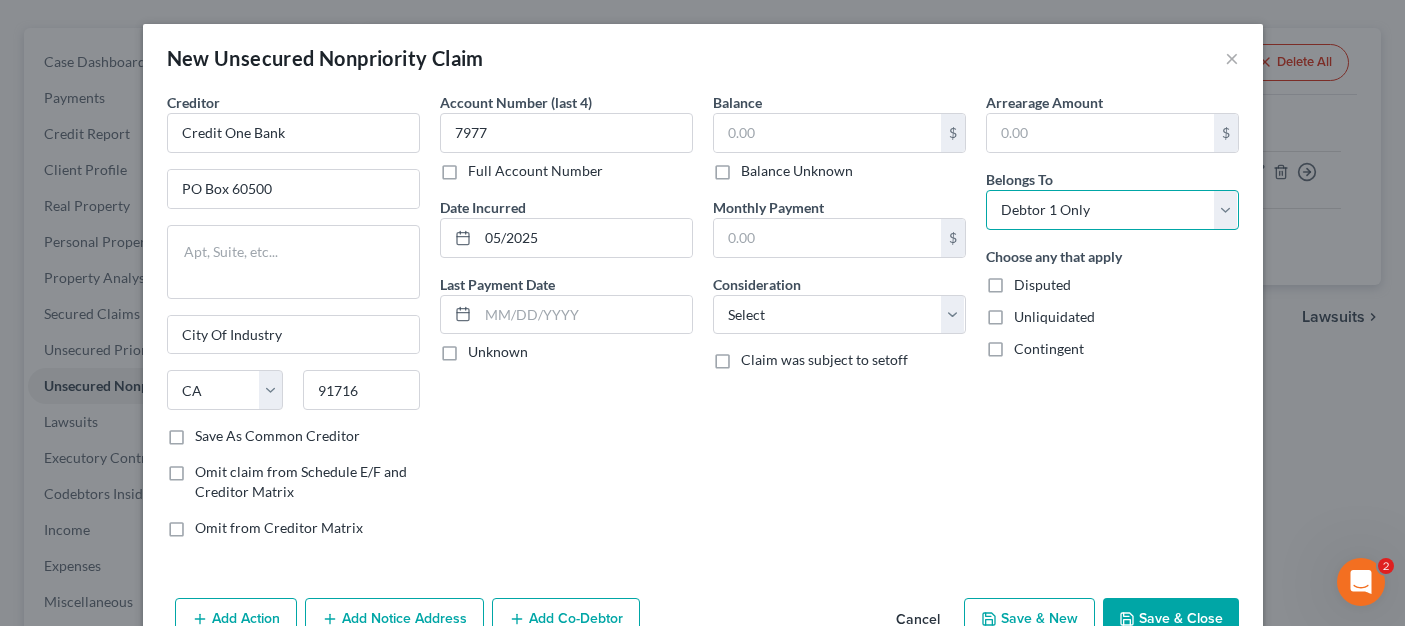click on "Select Debtor 1 Only Debtor 2 Only Debtor 1 And Debtor 2 Only At Least One Of The Debtors And Another Community Property" at bounding box center [1112, 210] 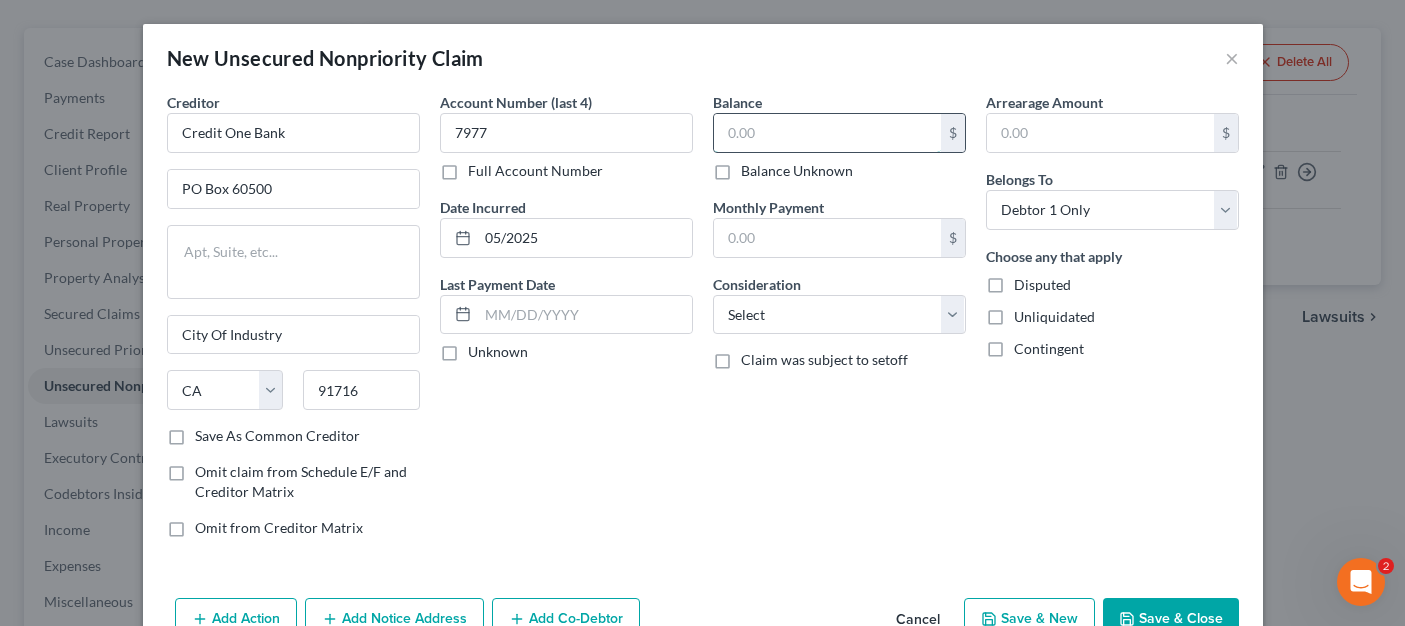 click at bounding box center [827, 133] 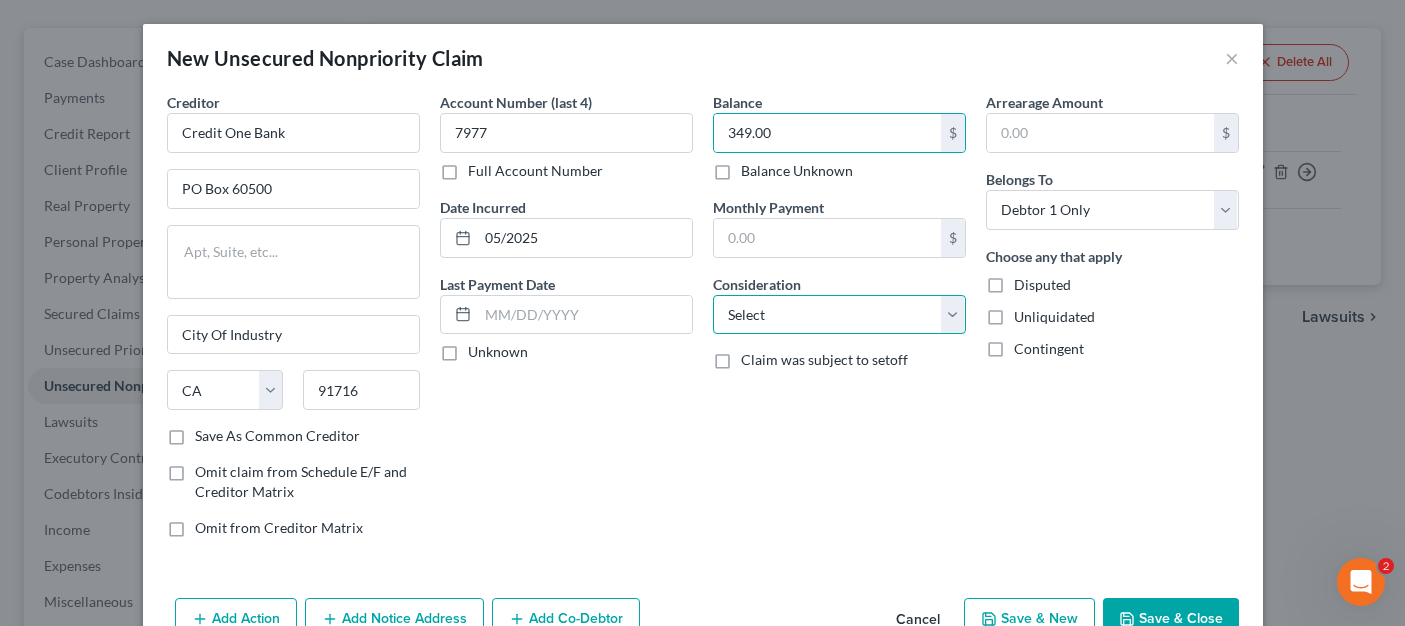 drag, startPoint x: 835, startPoint y: 314, endPoint x: 833, endPoint y: 297, distance: 17.117243 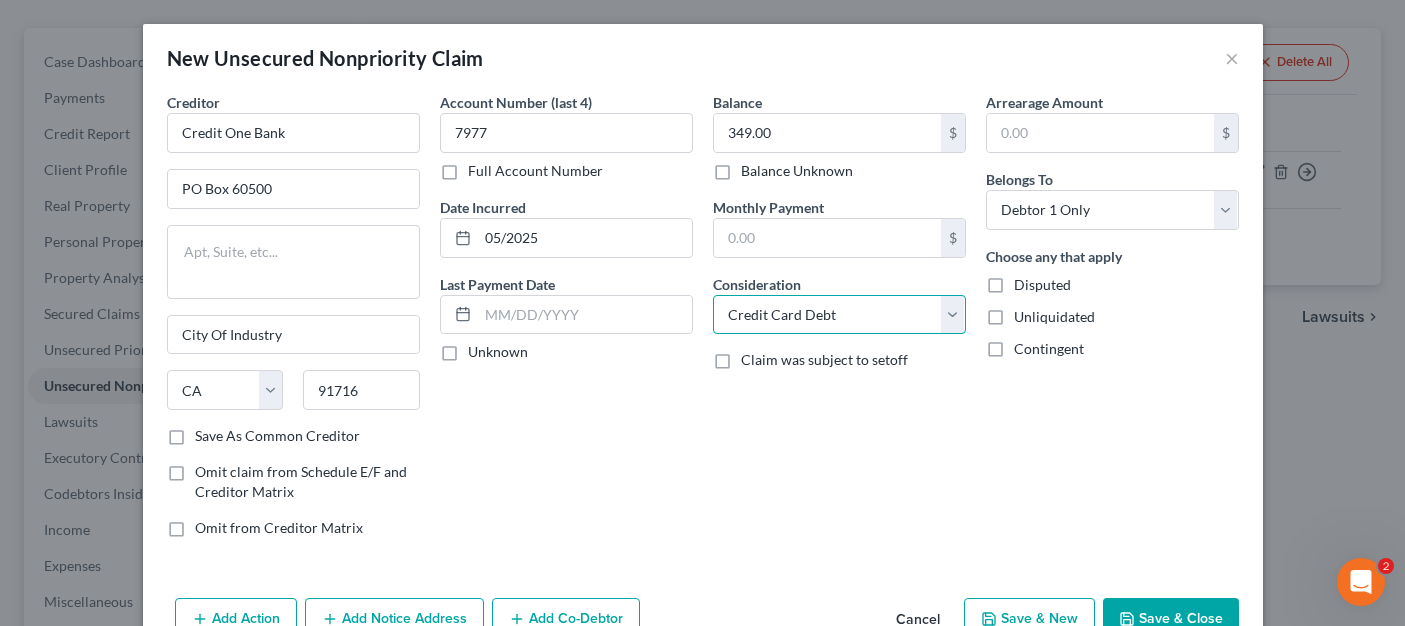click on "Select Cable / Satellite Services Collection Agency Credit Card Debt Debt Counseling / Attorneys Deficiency Balance Domestic Support Obligations Home / Car Repairs Income Taxes Judgment Liens Medical Services Monies Loaned / Advanced Mortgage Obligation From Divorce Or Separation Obligation To Pensions Other Overdrawn Bank Account Promised To Help Pay Creditors Student Loans Suppliers And Vendors Telephone / Internet Services Utility Services" at bounding box center (839, 315) 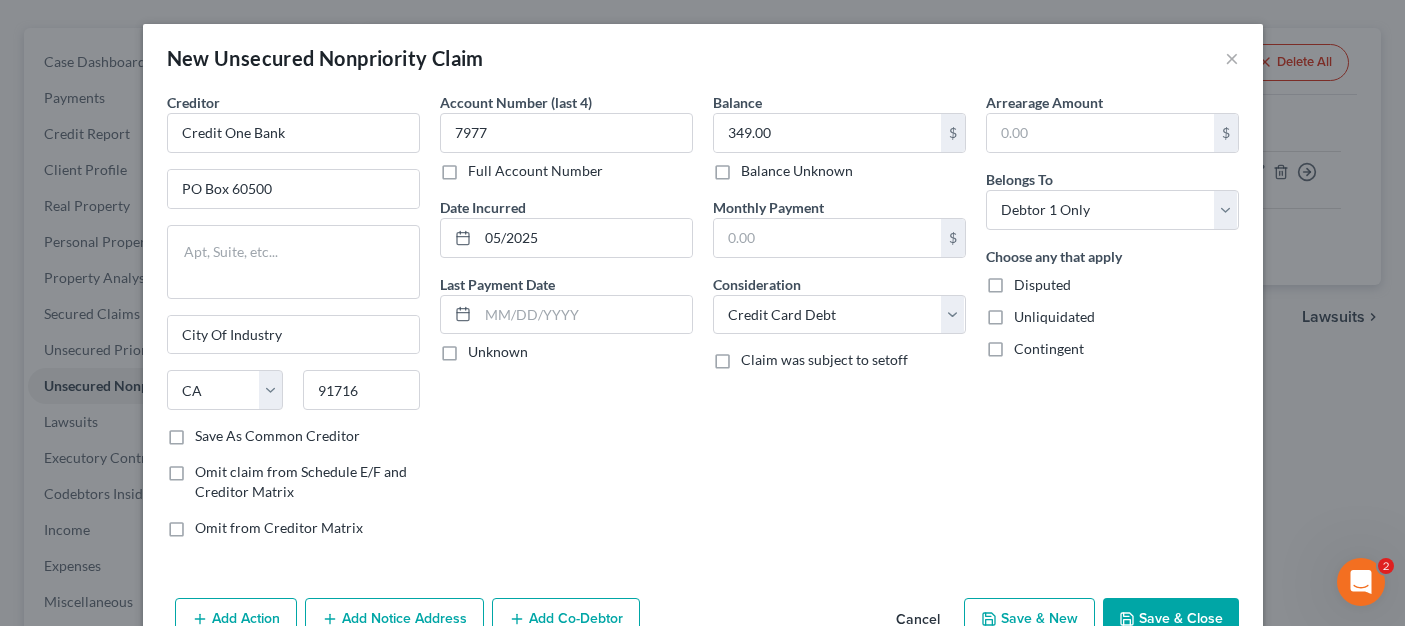 click on "Save & New" at bounding box center [1029, 619] 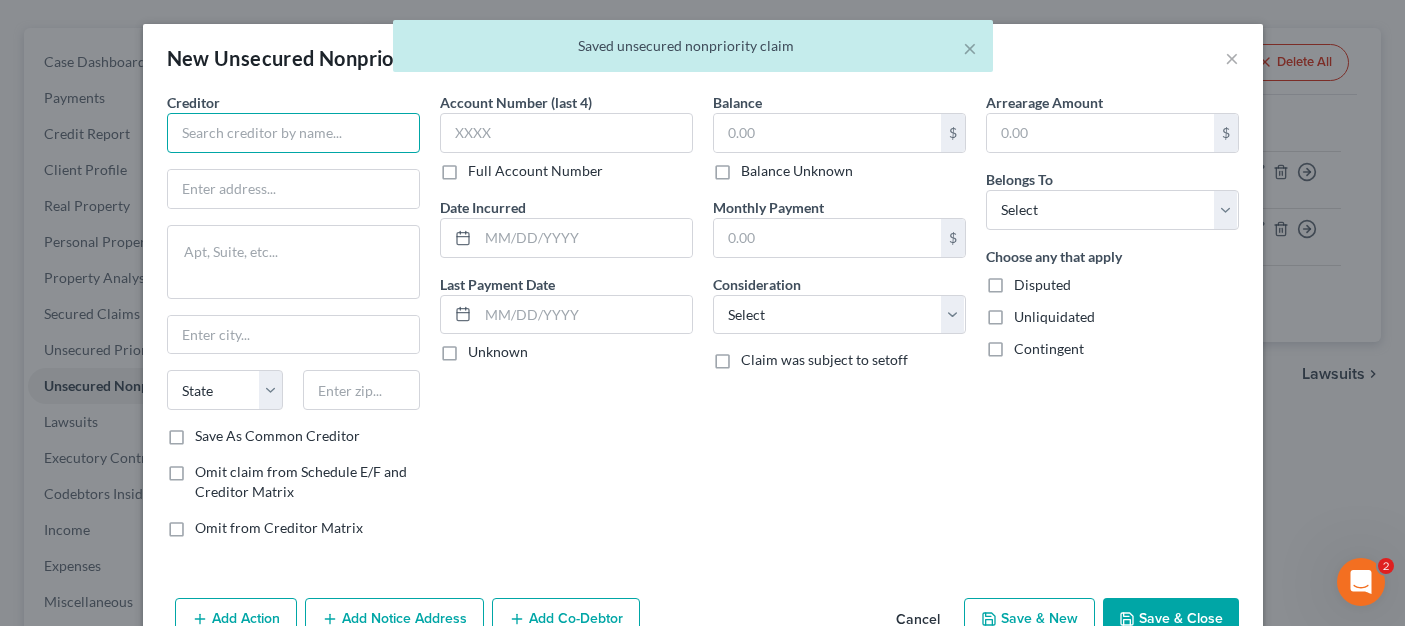 click at bounding box center [293, 133] 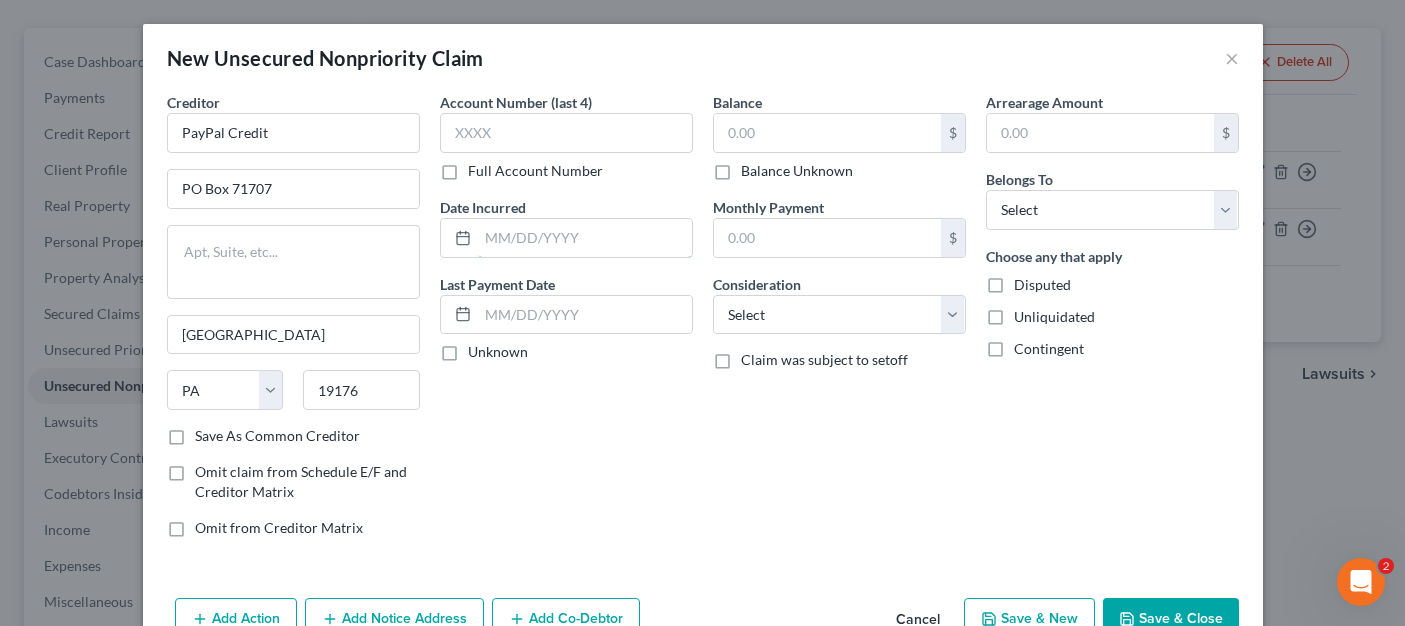 click at bounding box center [585, 238] 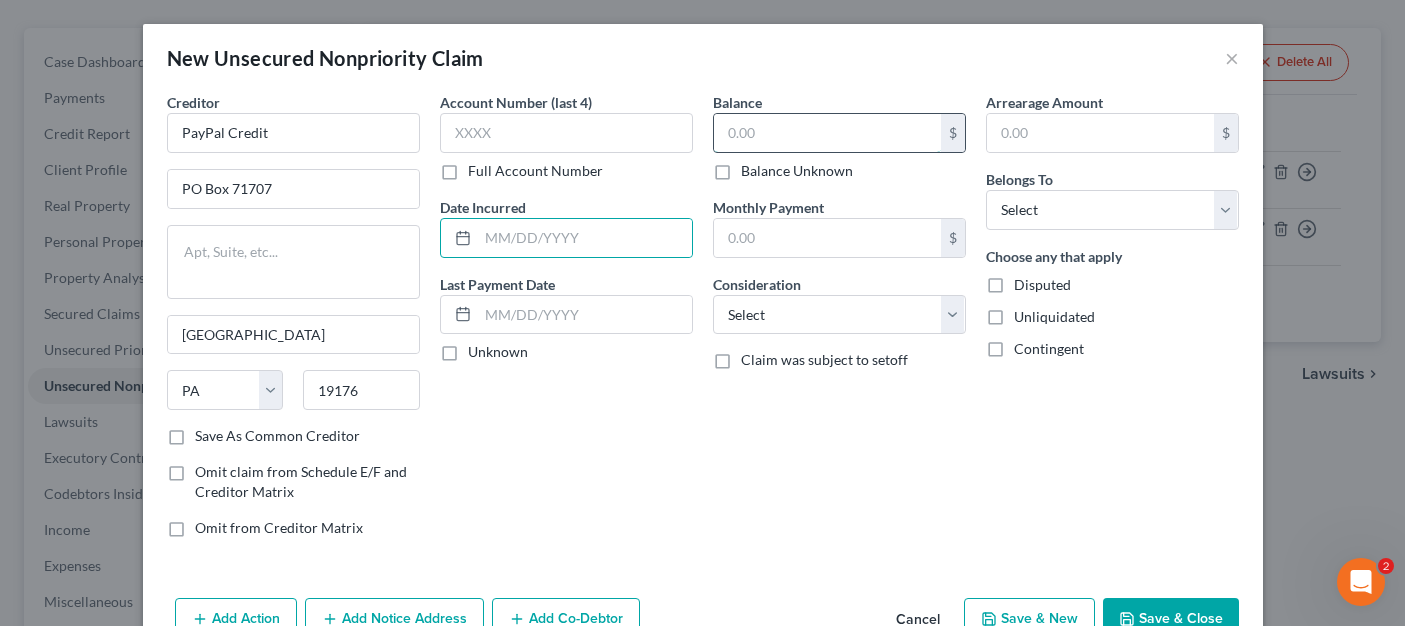 drag, startPoint x: 803, startPoint y: 127, endPoint x: 793, endPoint y: 117, distance: 14.142136 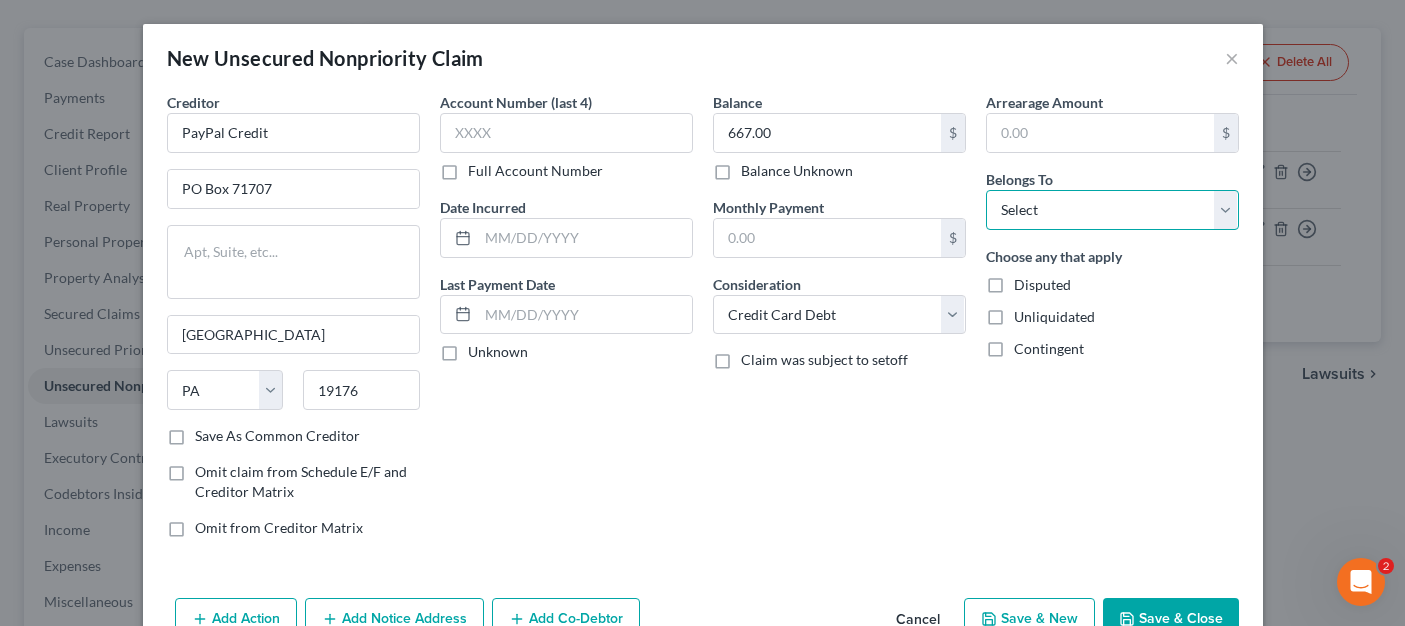 click on "Select Debtor 1 Only Debtor 2 Only Debtor 1 And Debtor 2 Only At Least One Of The Debtors And Another Community Property" at bounding box center [1112, 210] 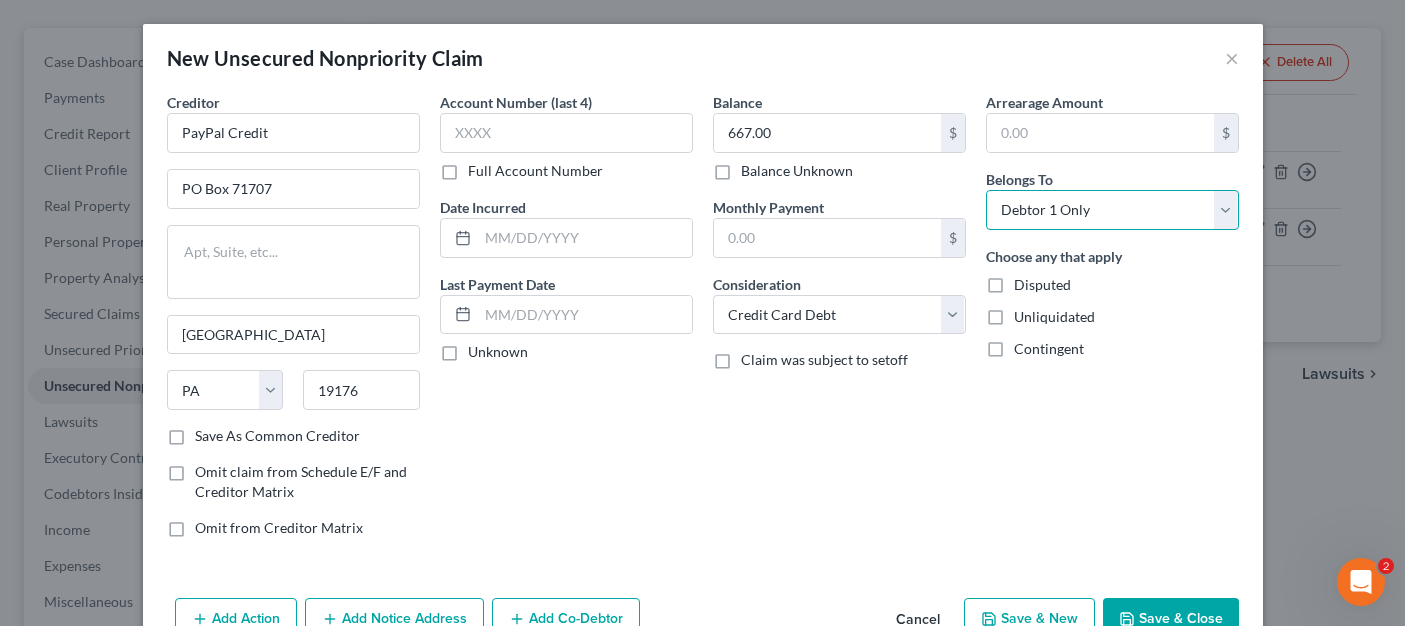 click on "Select Debtor 1 Only Debtor 2 Only Debtor 1 And Debtor 2 Only At Least One Of The Debtors And Another Community Property" at bounding box center [1112, 210] 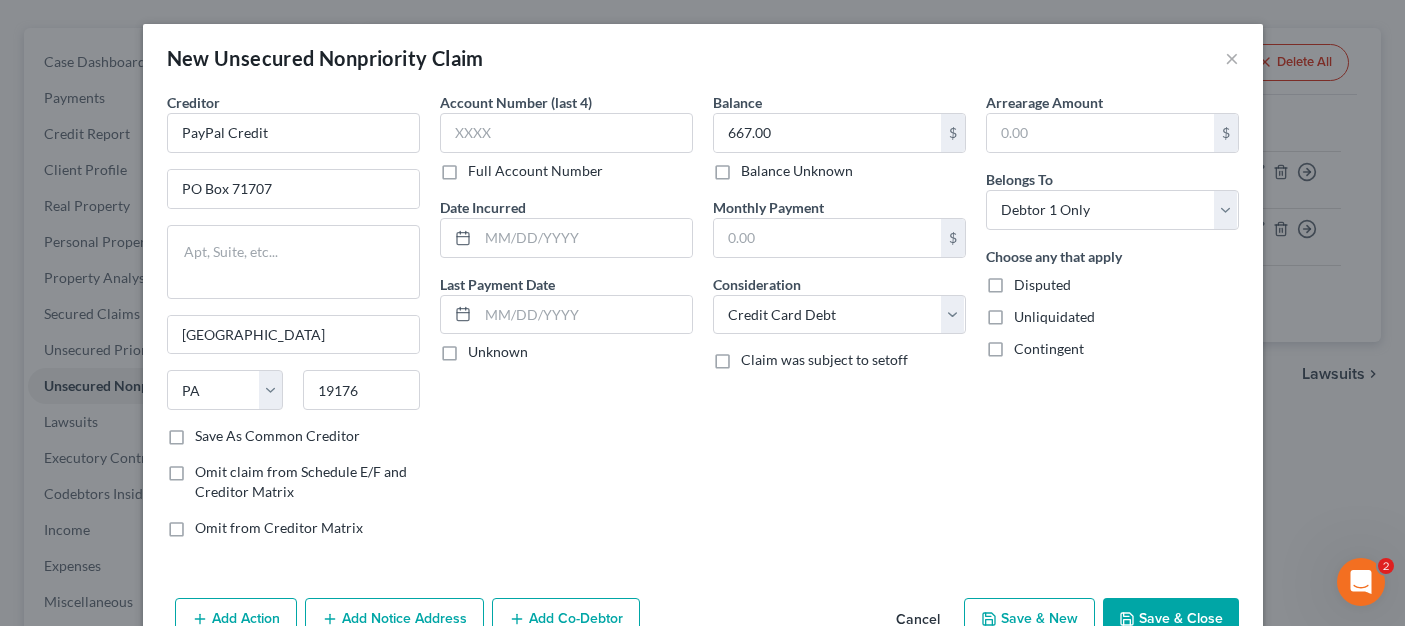 click on "Save & New" at bounding box center (1029, 619) 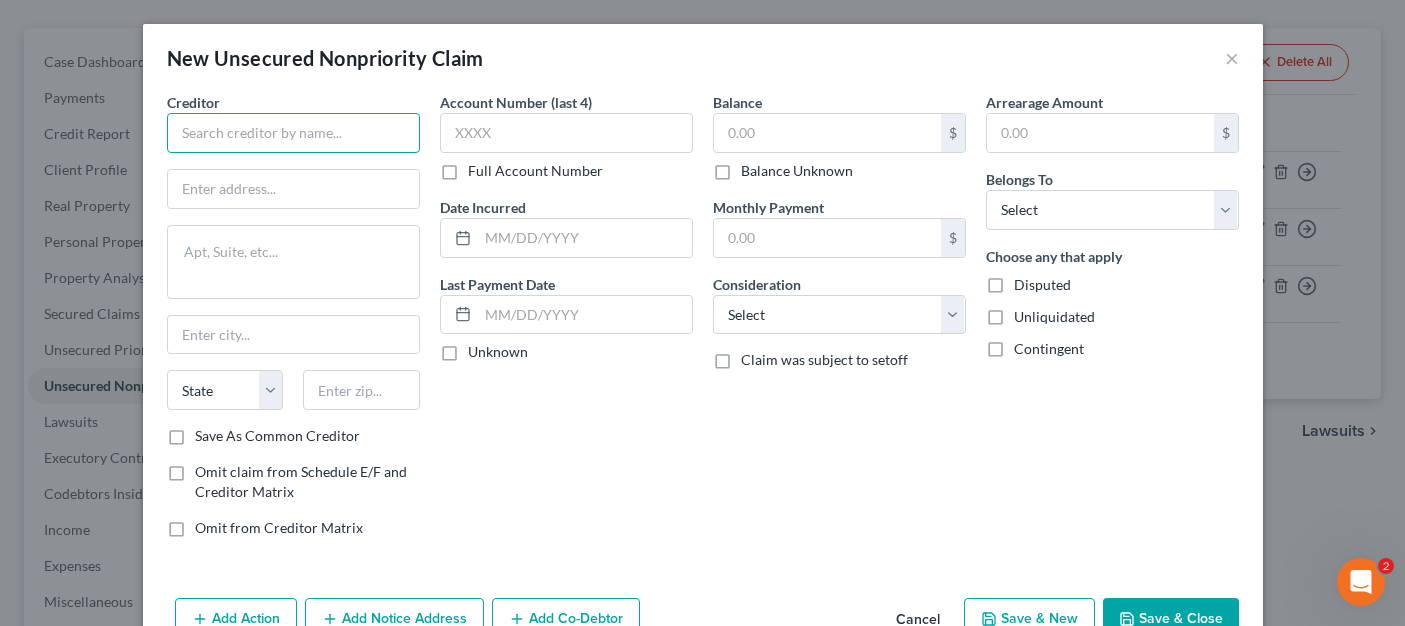 click at bounding box center (293, 133) 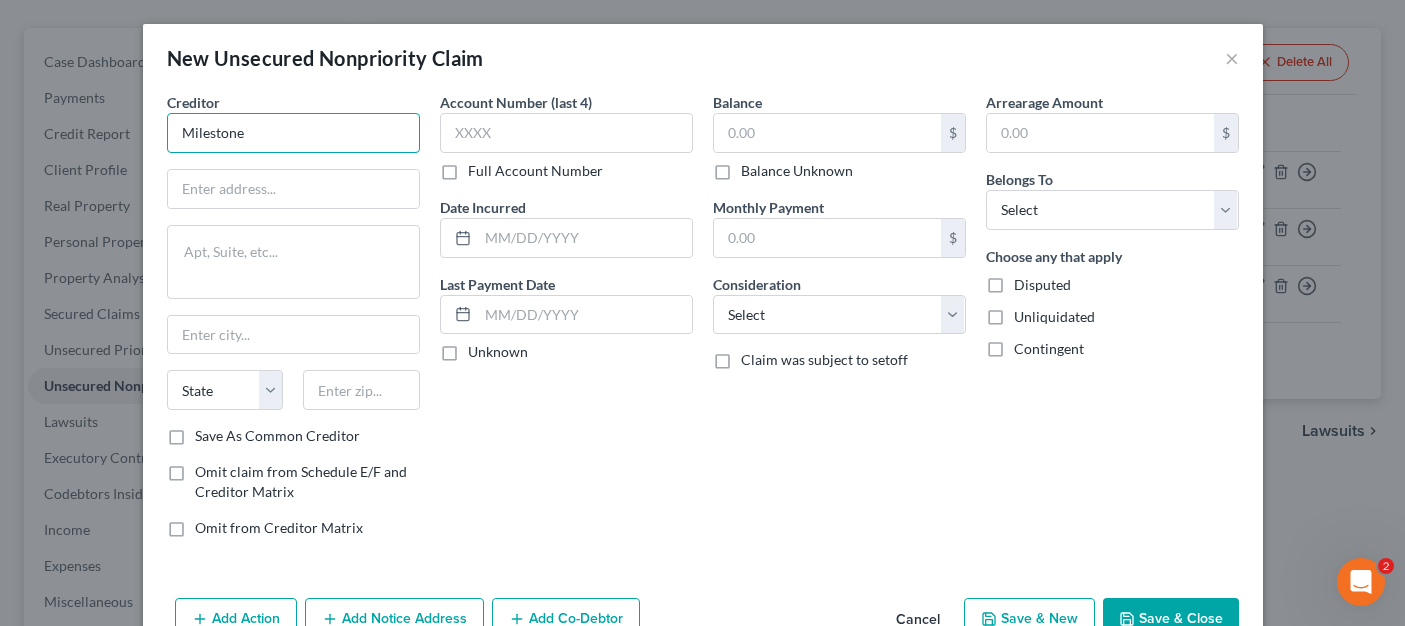 click on "Milestone" at bounding box center (293, 133) 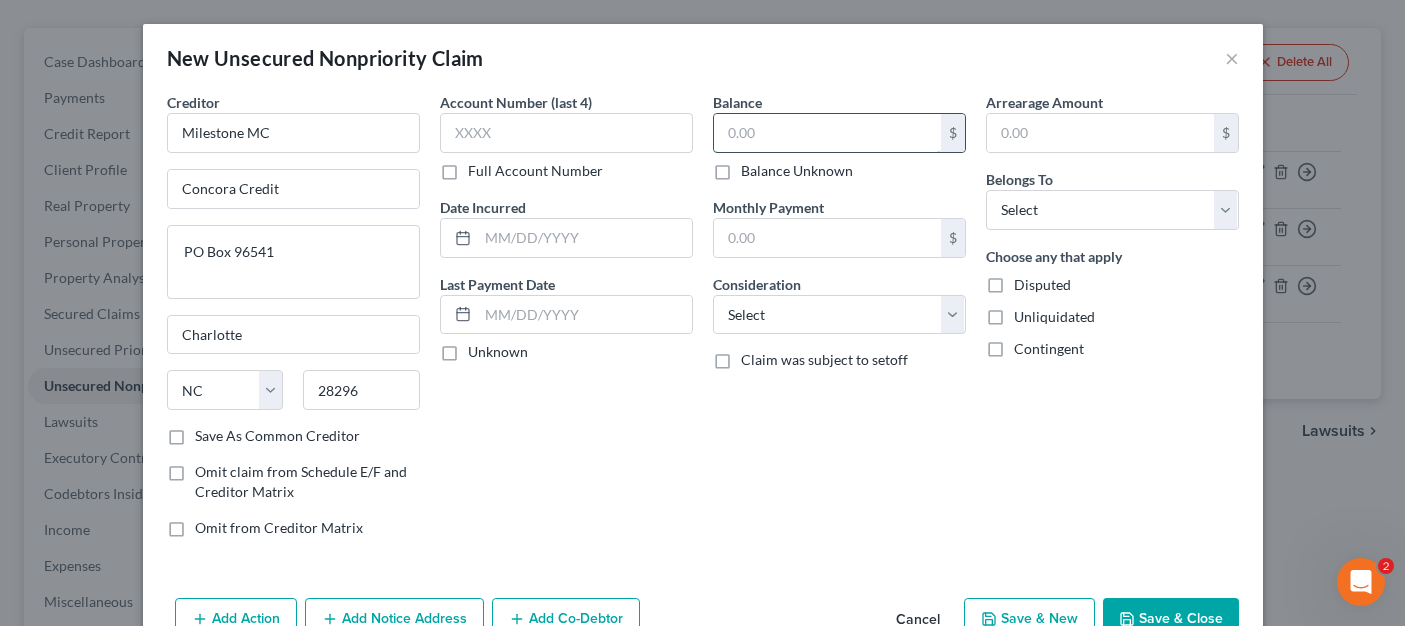 click at bounding box center (827, 133) 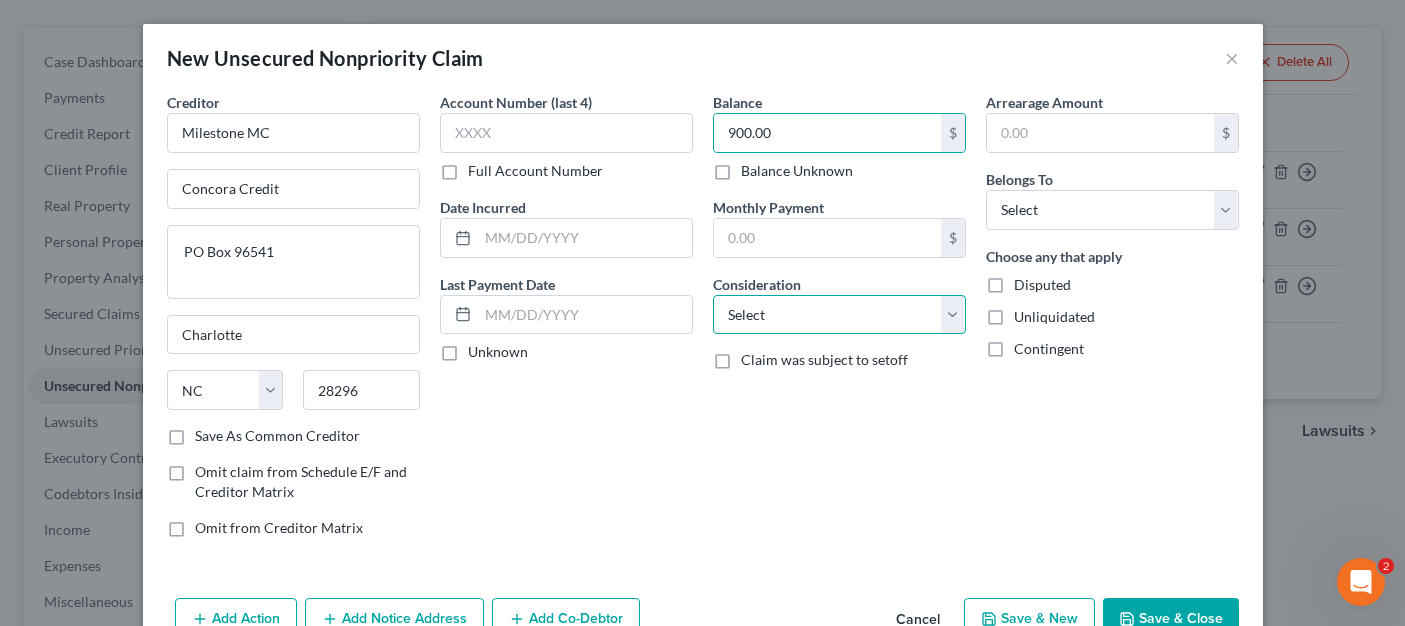 click on "Select Cable / Satellite Services Collection Agency Credit Card Debt Debt Counseling / Attorneys Deficiency Balance Domestic Support Obligations Home / Car Repairs Income Taxes Judgment Liens Medical Services Monies Loaned / Advanced Mortgage Obligation From Divorce Or Separation Obligation To Pensions Other Overdrawn Bank Account Promised To Help Pay Creditors Student Loans Suppliers And Vendors Telephone / Internet Services Utility Services" at bounding box center [839, 315] 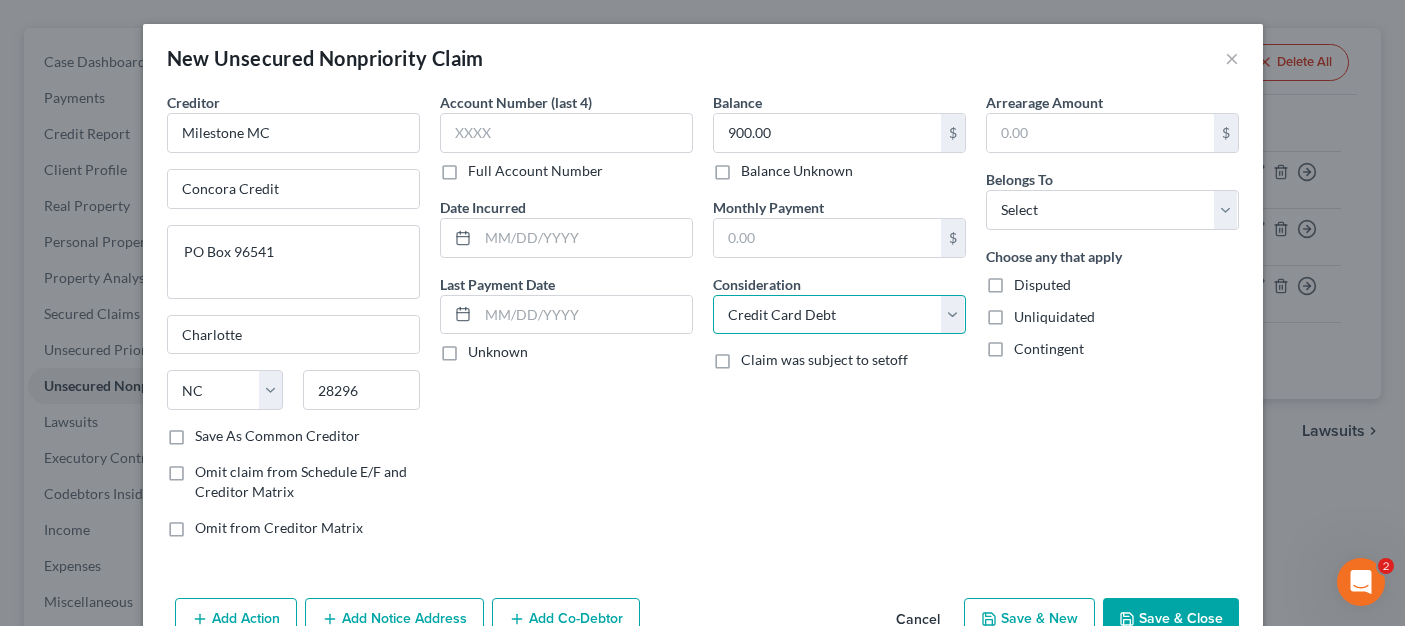 click on "Select Cable / Satellite Services Collection Agency Credit Card Debt Debt Counseling / Attorneys Deficiency Balance Domestic Support Obligations Home / Car Repairs Income Taxes Judgment Liens Medical Services Monies Loaned / Advanced Mortgage Obligation From Divorce Or Separation Obligation To Pensions Other Overdrawn Bank Account Promised To Help Pay Creditors Student Loans Suppliers And Vendors Telephone / Internet Services Utility Services" at bounding box center [839, 315] 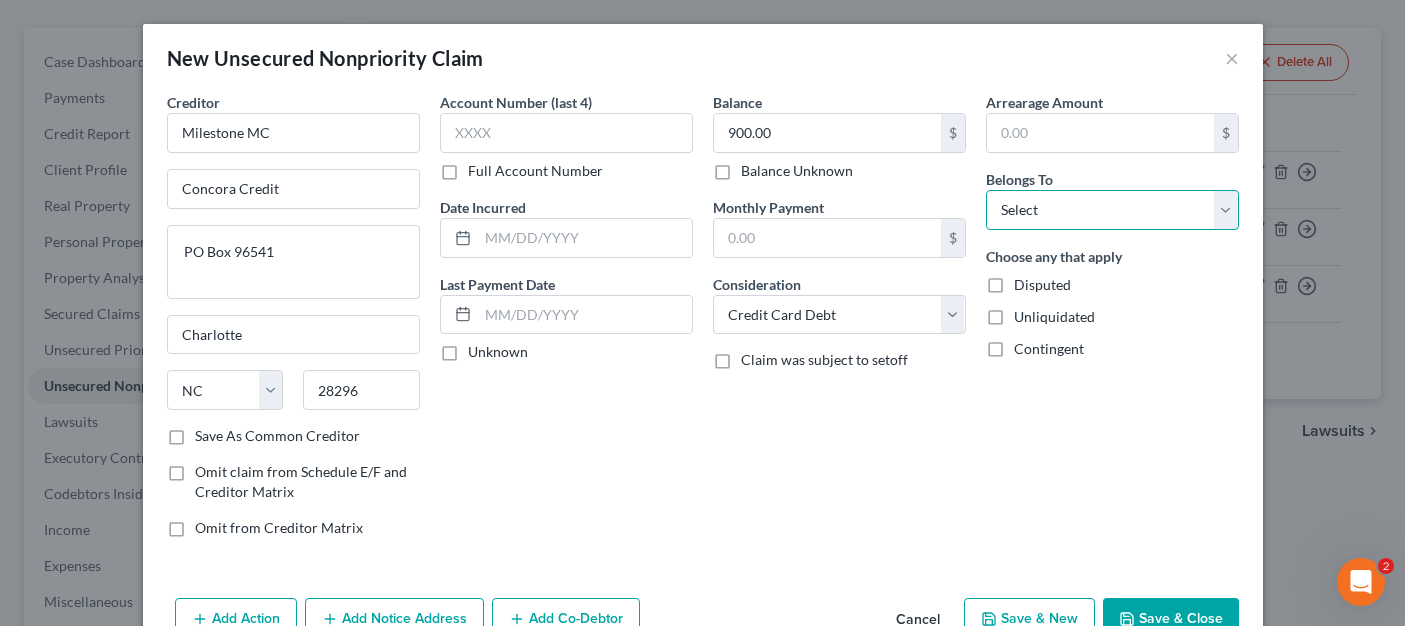 click on "Select Debtor 1 Only Debtor 2 Only Debtor 1 And Debtor 2 Only At Least One Of The Debtors And Another Community Property" at bounding box center (1112, 210) 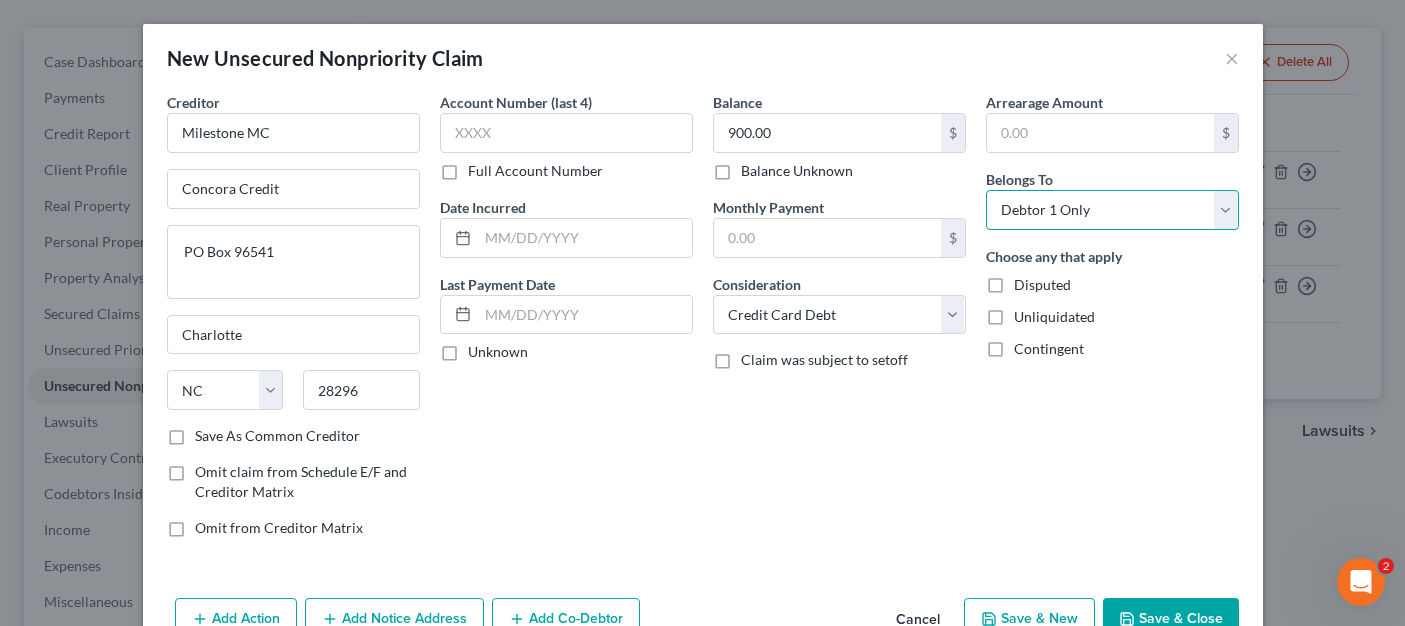 click on "Select Debtor 1 Only Debtor 2 Only Debtor 1 And Debtor 2 Only At Least One Of The Debtors And Another Community Property" at bounding box center [1112, 210] 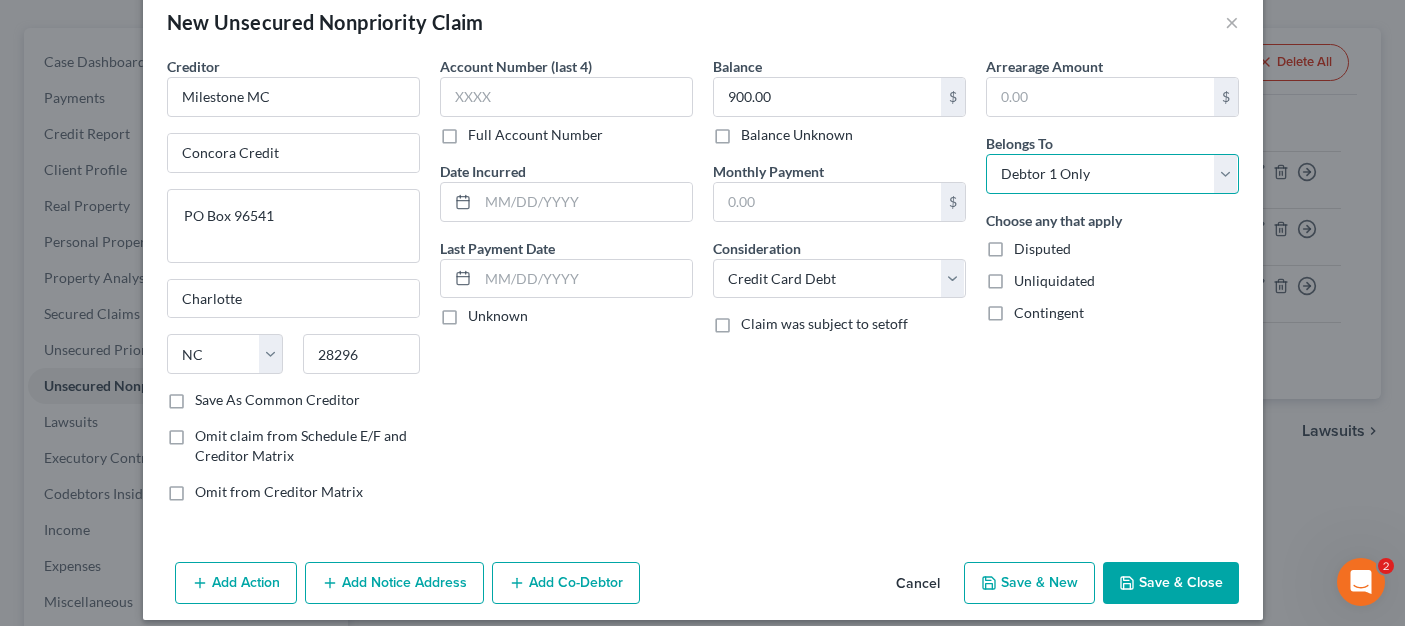 scroll, scrollTop: 54, scrollLeft: 0, axis: vertical 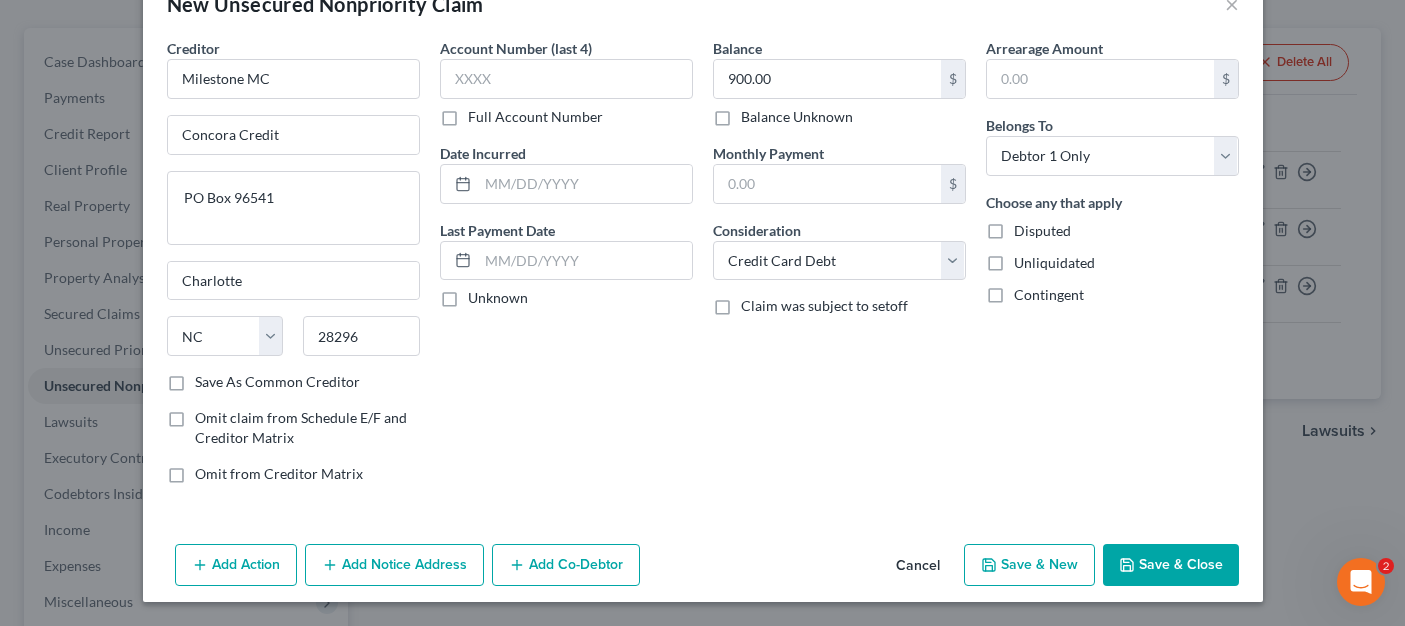 click on "Save & New" at bounding box center (1029, 565) 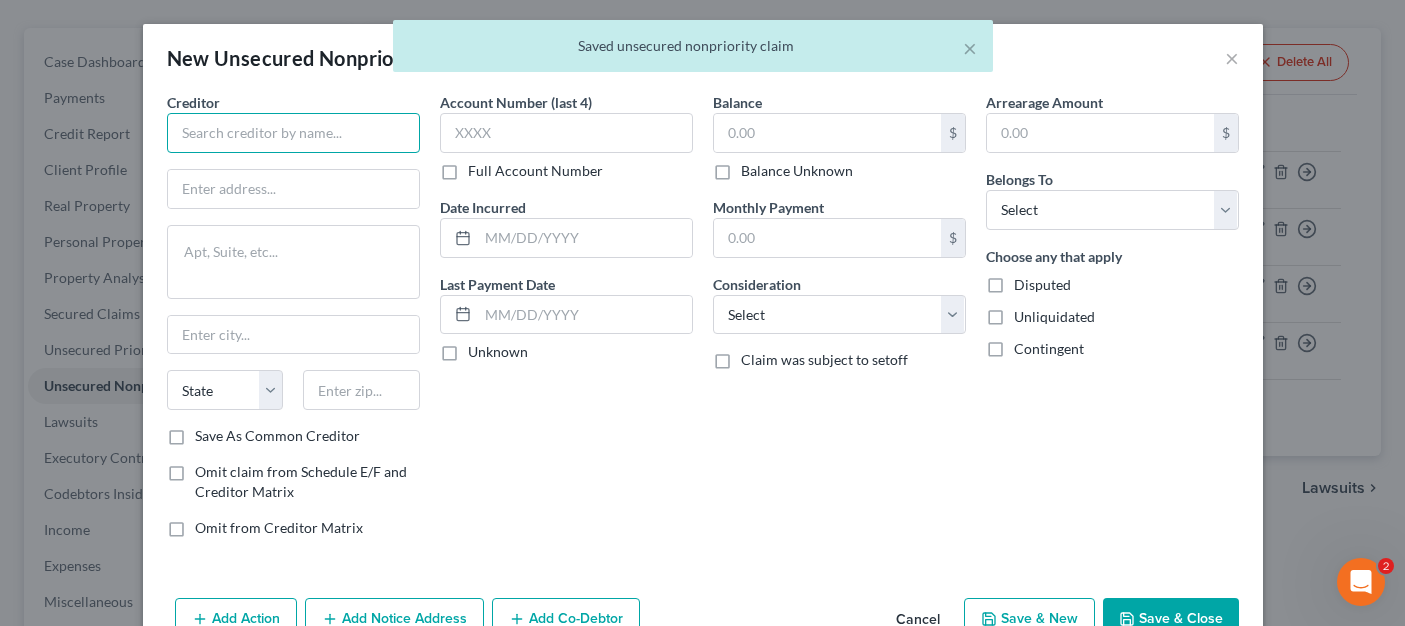 click at bounding box center (293, 133) 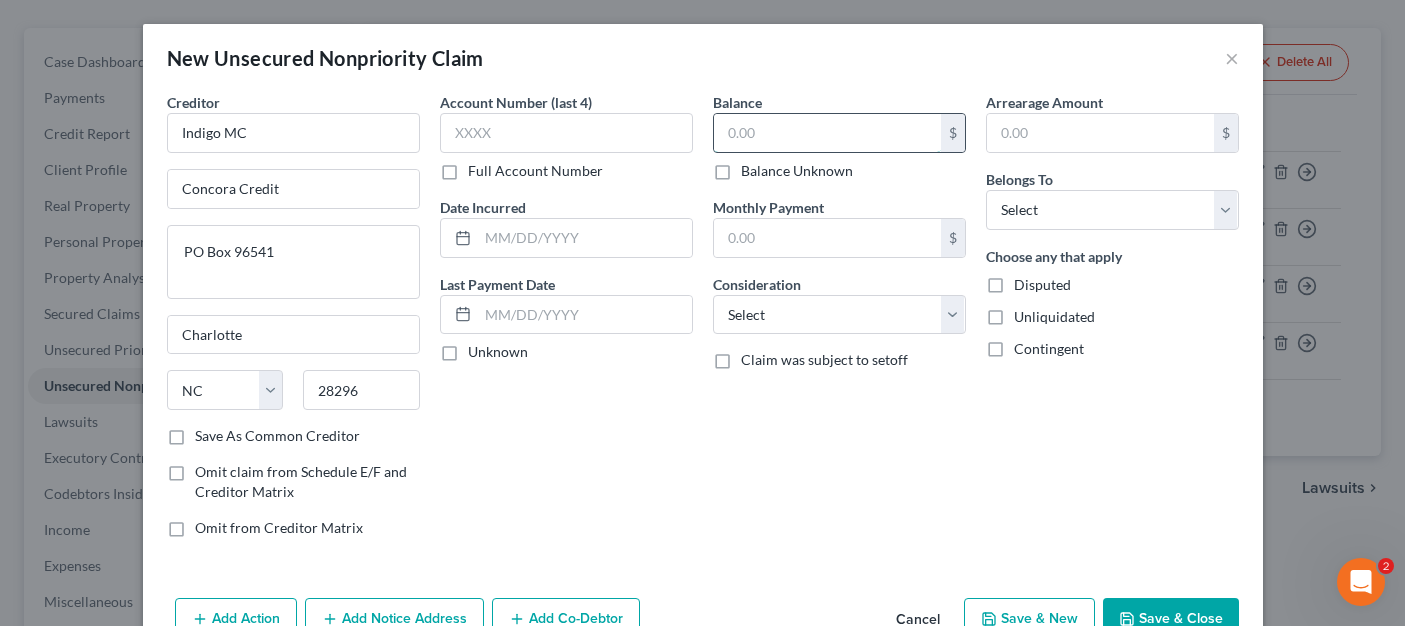 click at bounding box center (827, 133) 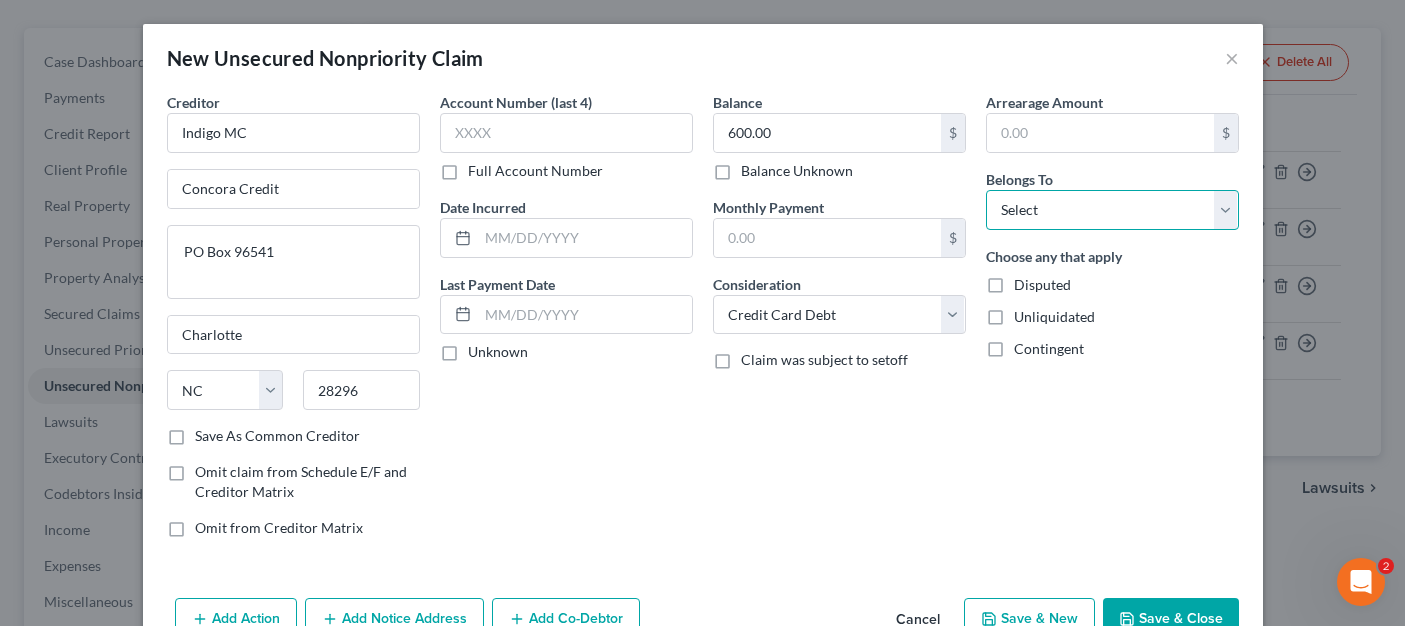 drag, startPoint x: 1071, startPoint y: 199, endPoint x: 1078, endPoint y: 212, distance: 14.764823 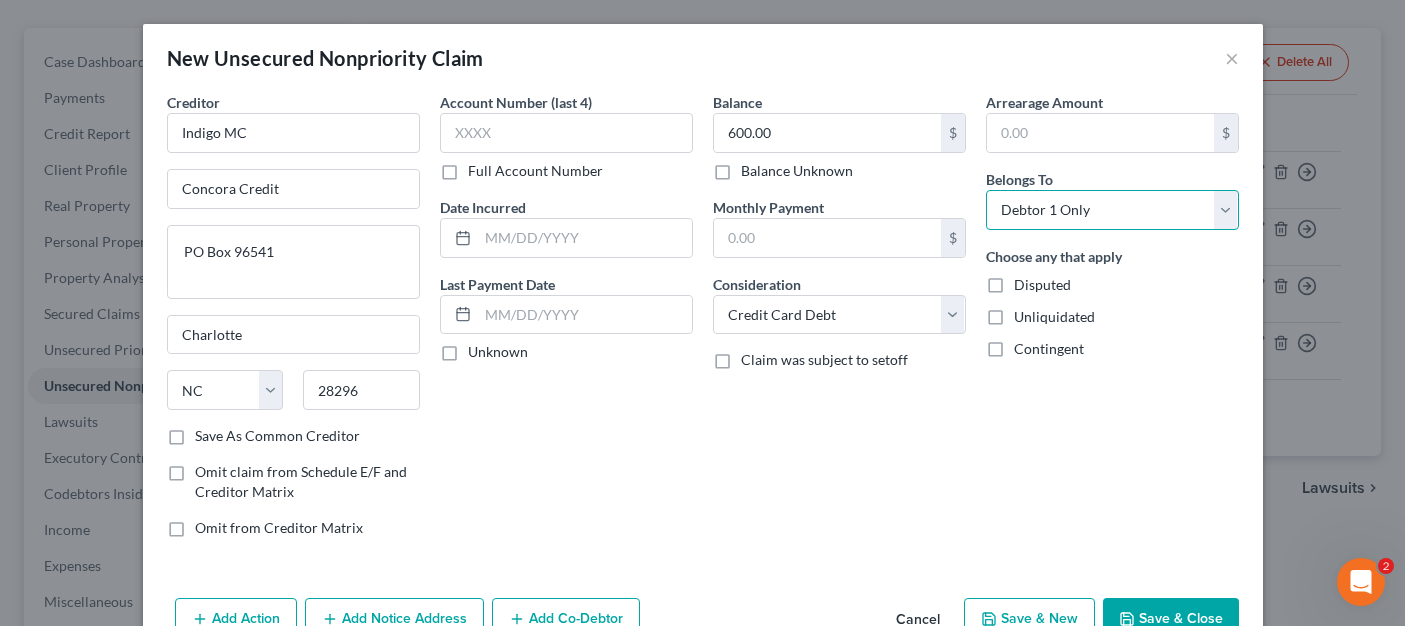 click on "Select Debtor 1 Only Debtor 2 Only Debtor 1 And Debtor 2 Only At Least One Of The Debtors And Another Community Property" at bounding box center [1112, 210] 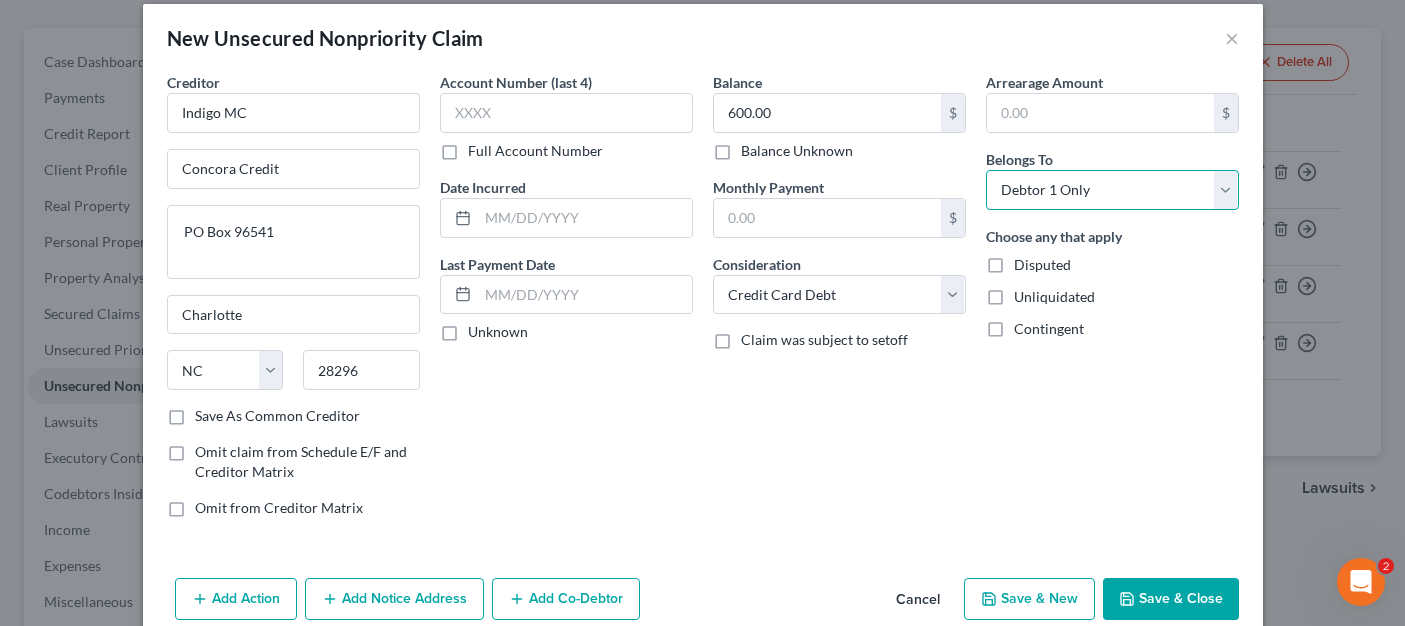 scroll, scrollTop: 54, scrollLeft: 0, axis: vertical 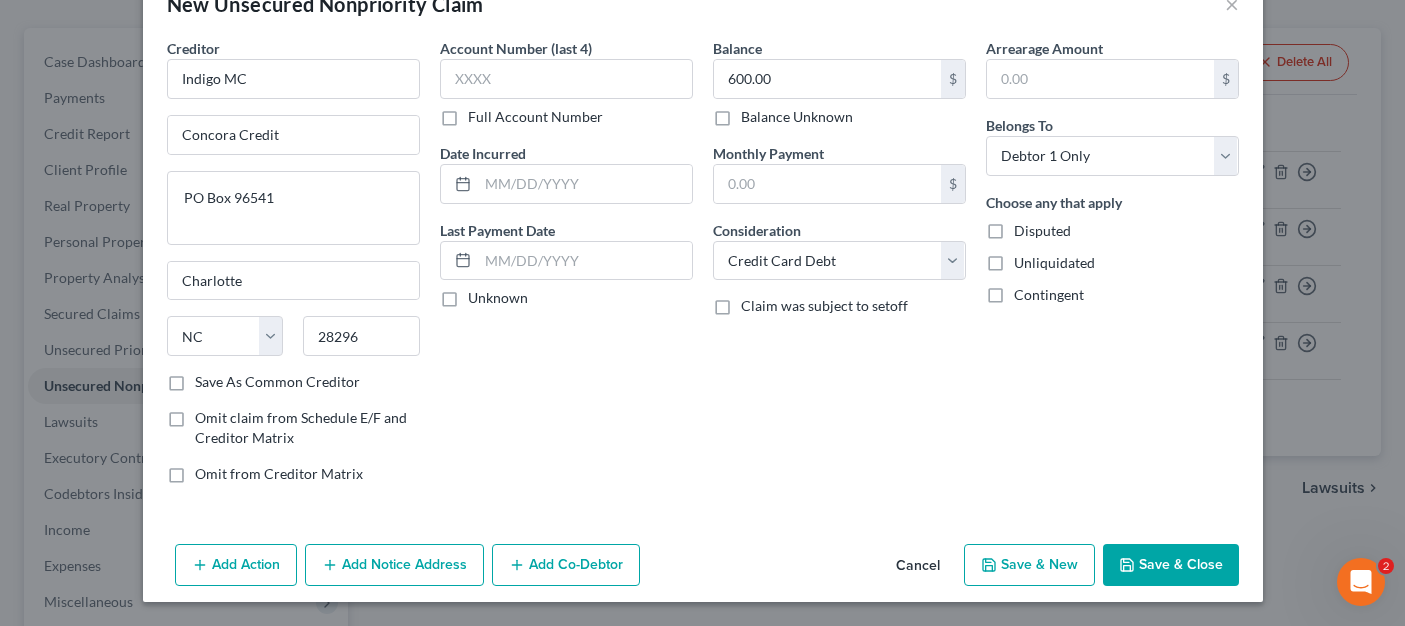 click on "Save & New" at bounding box center (1029, 565) 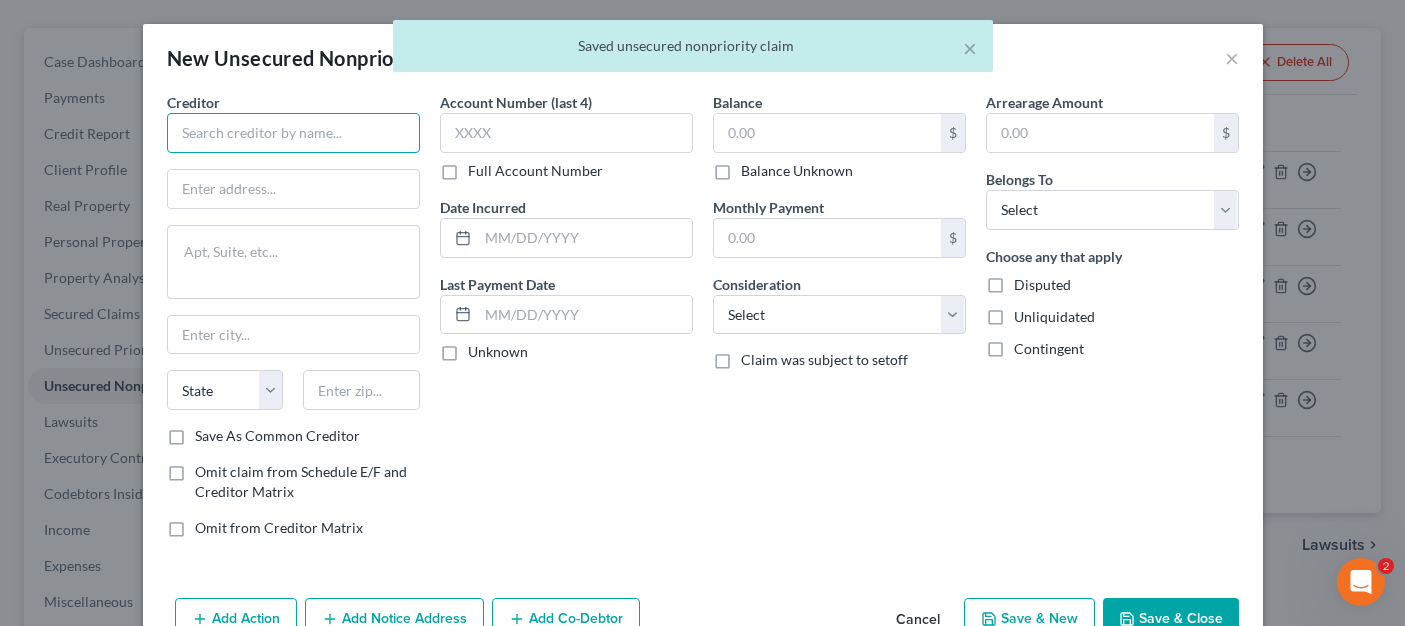 click at bounding box center [293, 133] 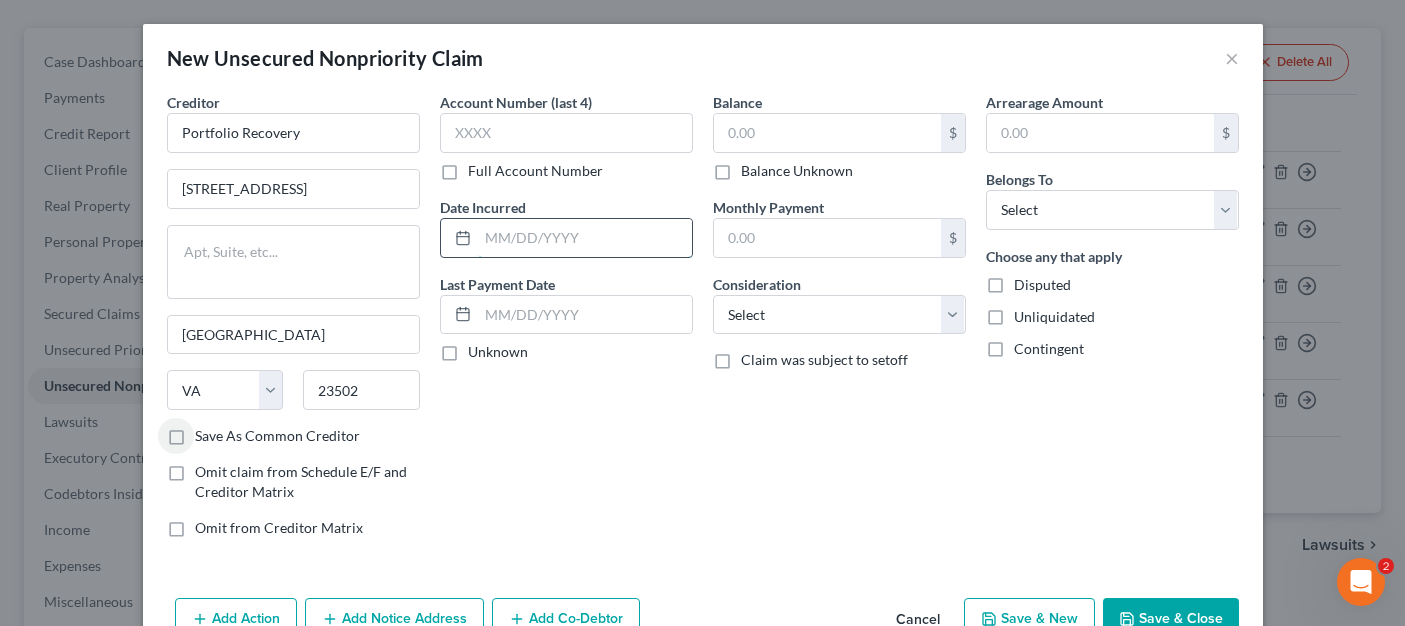 click at bounding box center (585, 238) 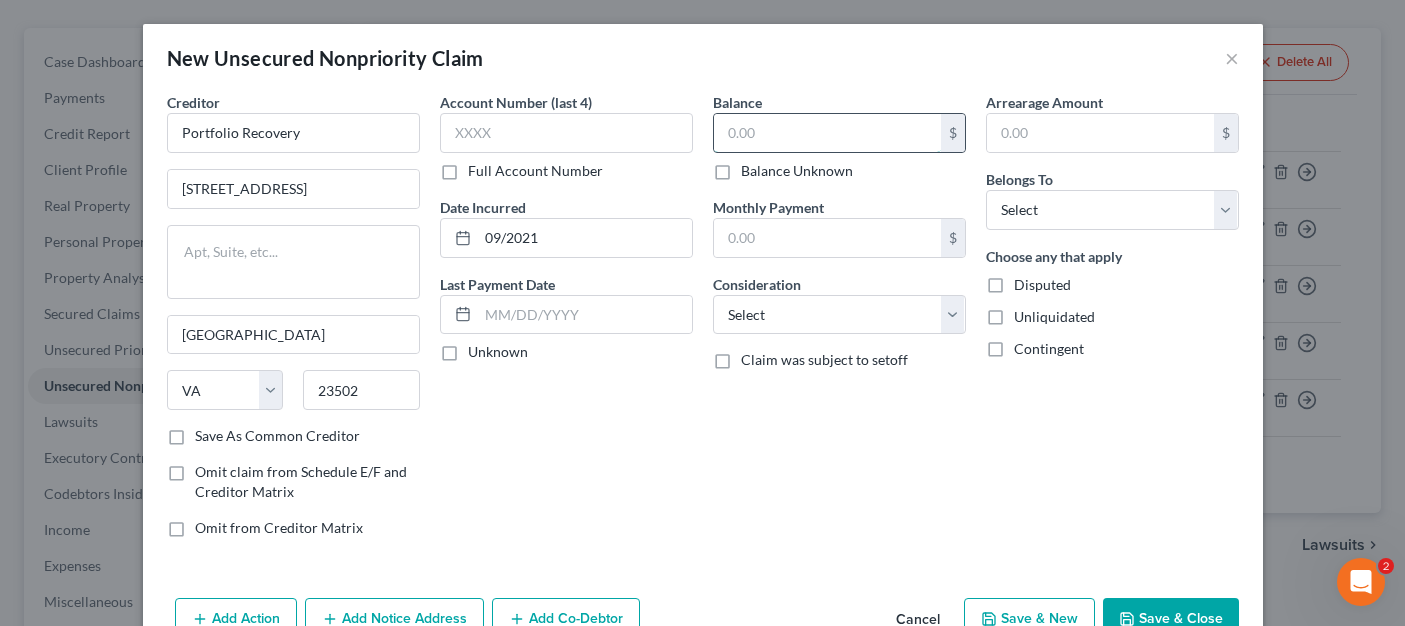 click at bounding box center (827, 133) 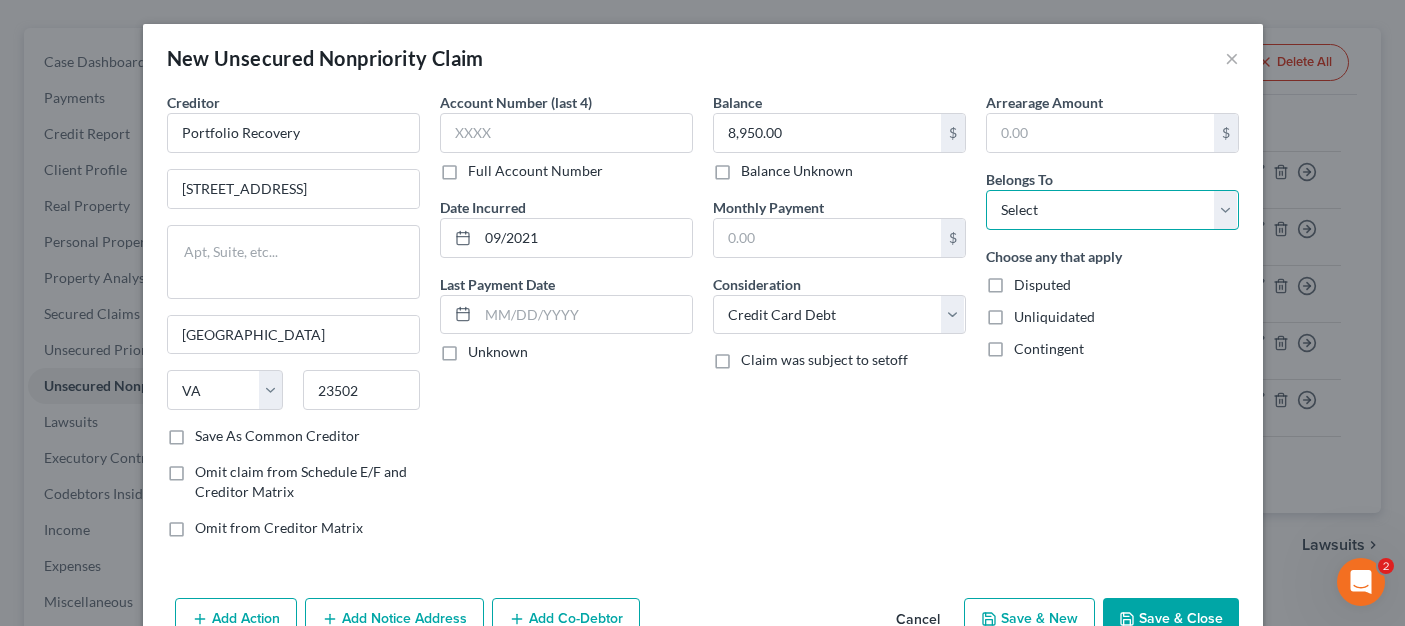 click on "Select Debtor 1 Only Debtor 2 Only Debtor 1 And Debtor 2 Only At Least One Of The Debtors And Another Community Property" at bounding box center (1112, 210) 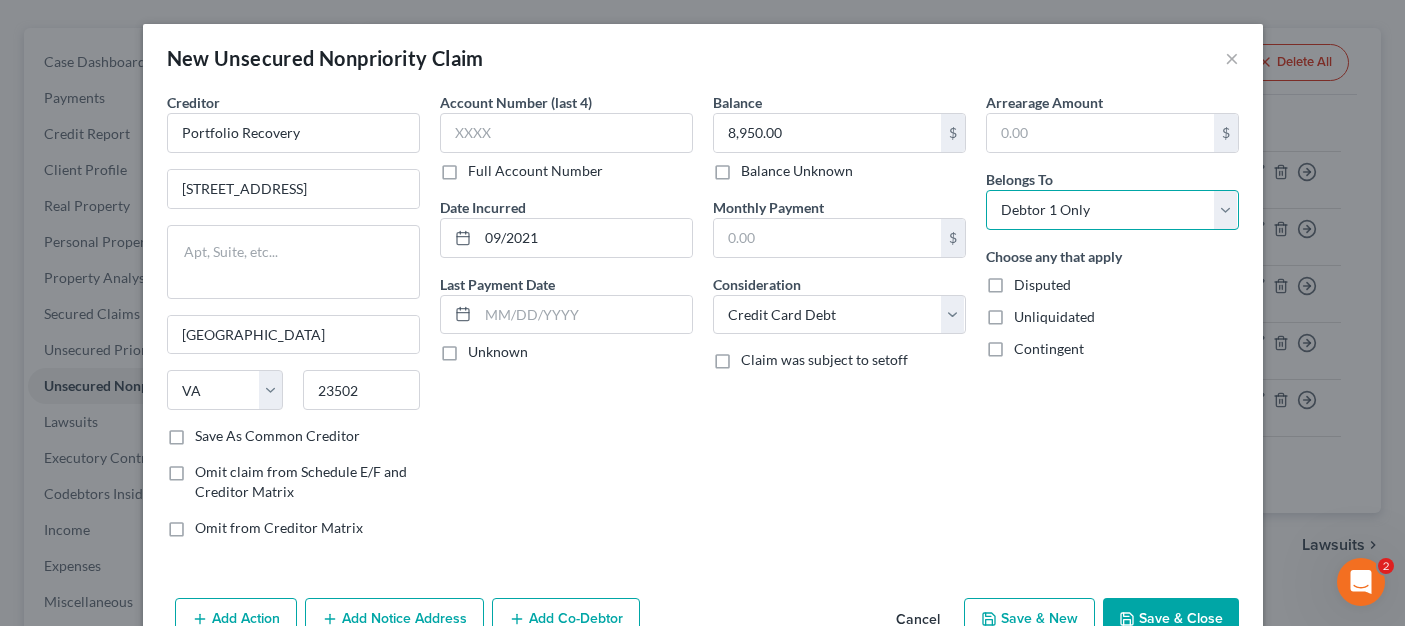 click on "Select Debtor 1 Only Debtor 2 Only Debtor 1 And Debtor 2 Only At Least One Of The Debtors And Another Community Property" at bounding box center (1112, 210) 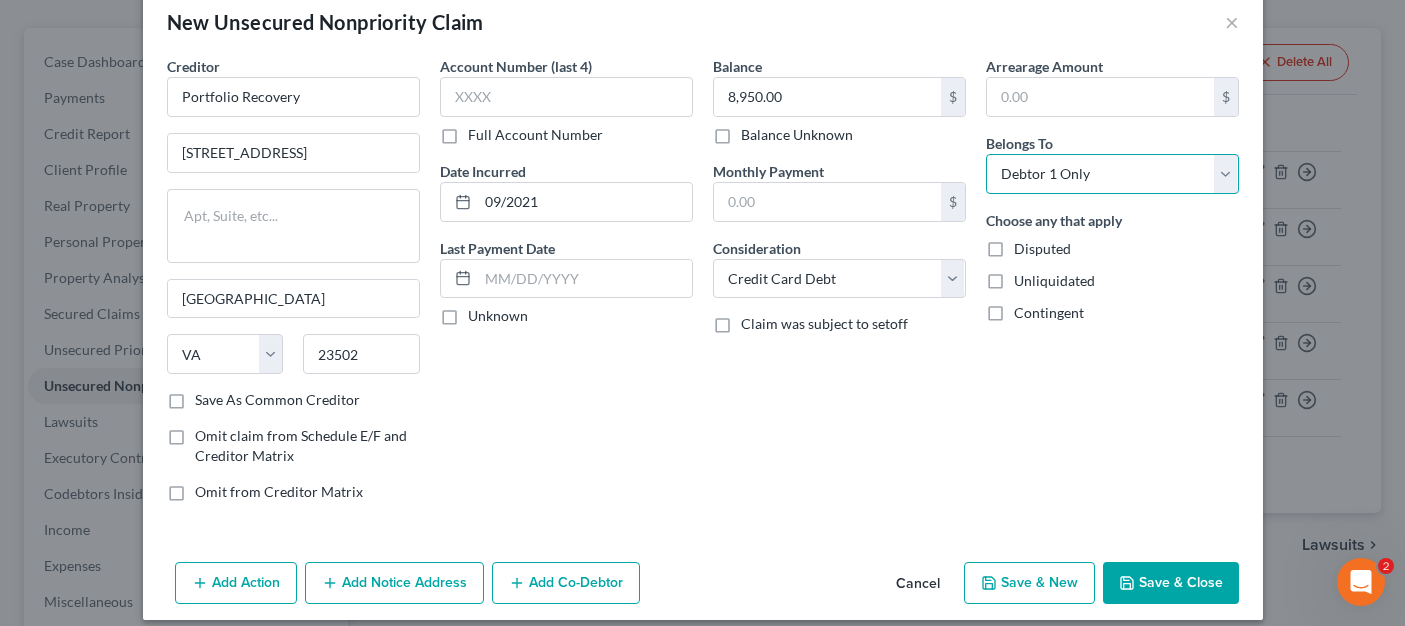 scroll, scrollTop: 54, scrollLeft: 0, axis: vertical 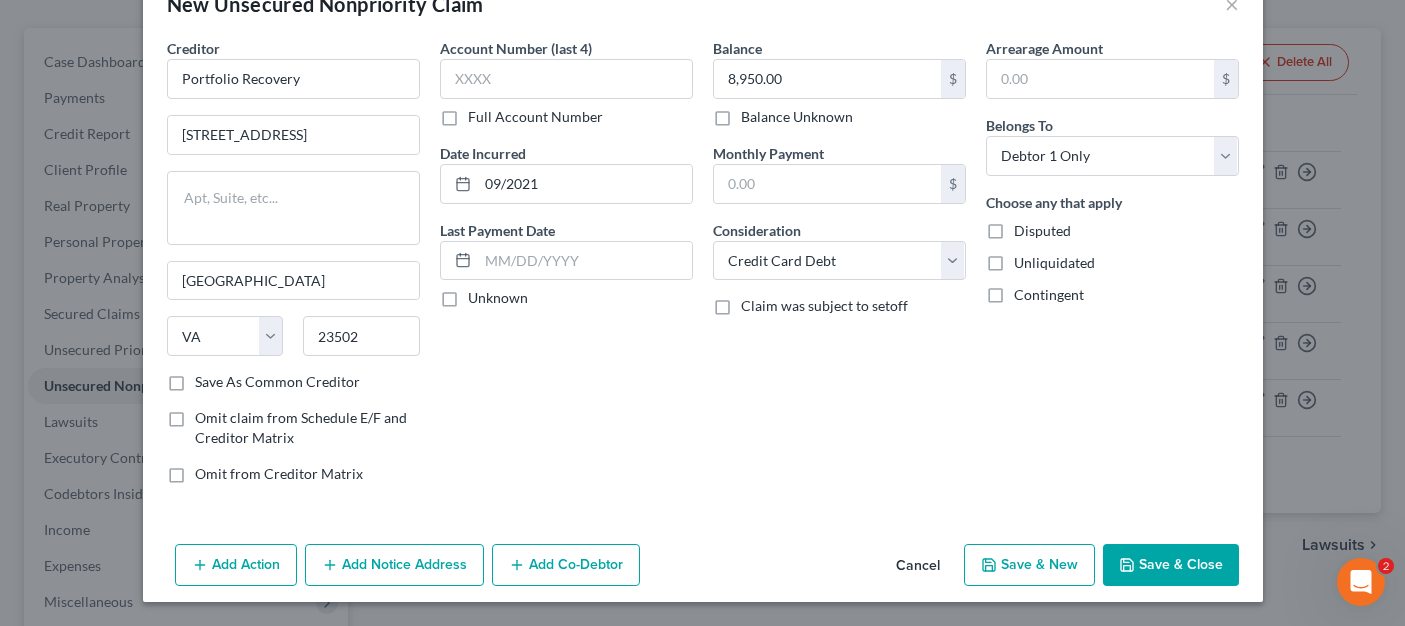 click on "Save & New" at bounding box center (1029, 565) 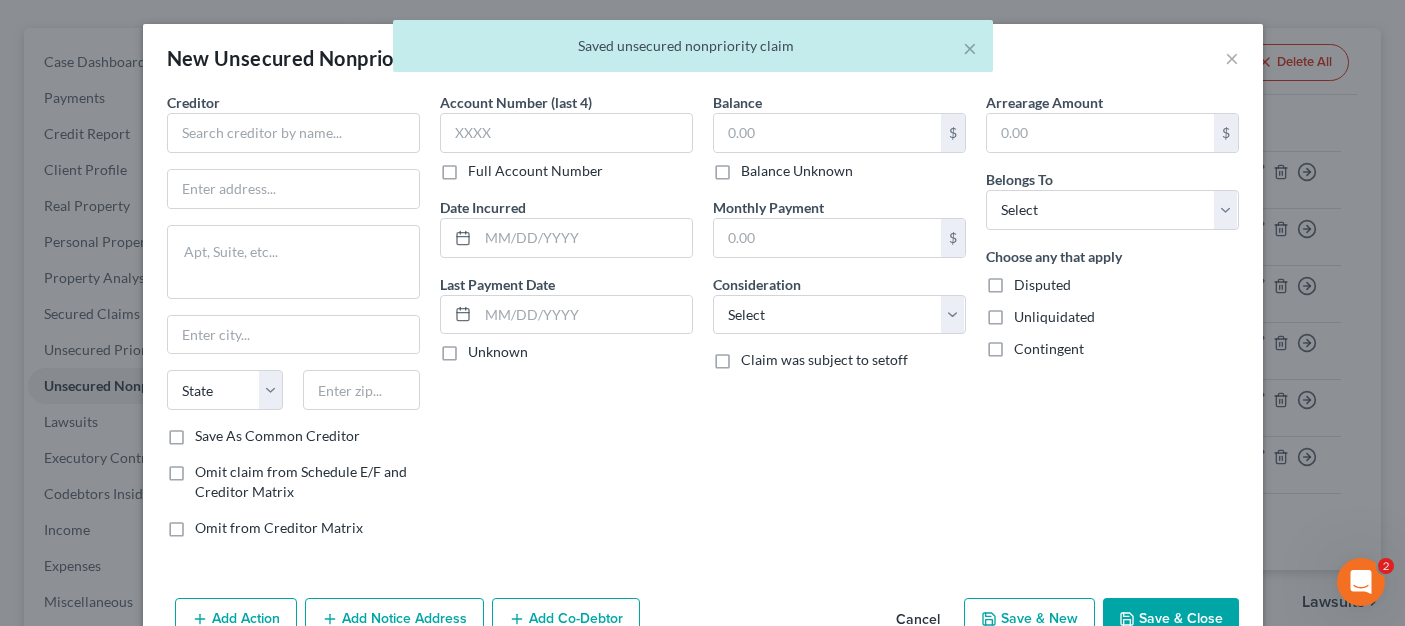 click on "Creditor *" at bounding box center (293, 122) 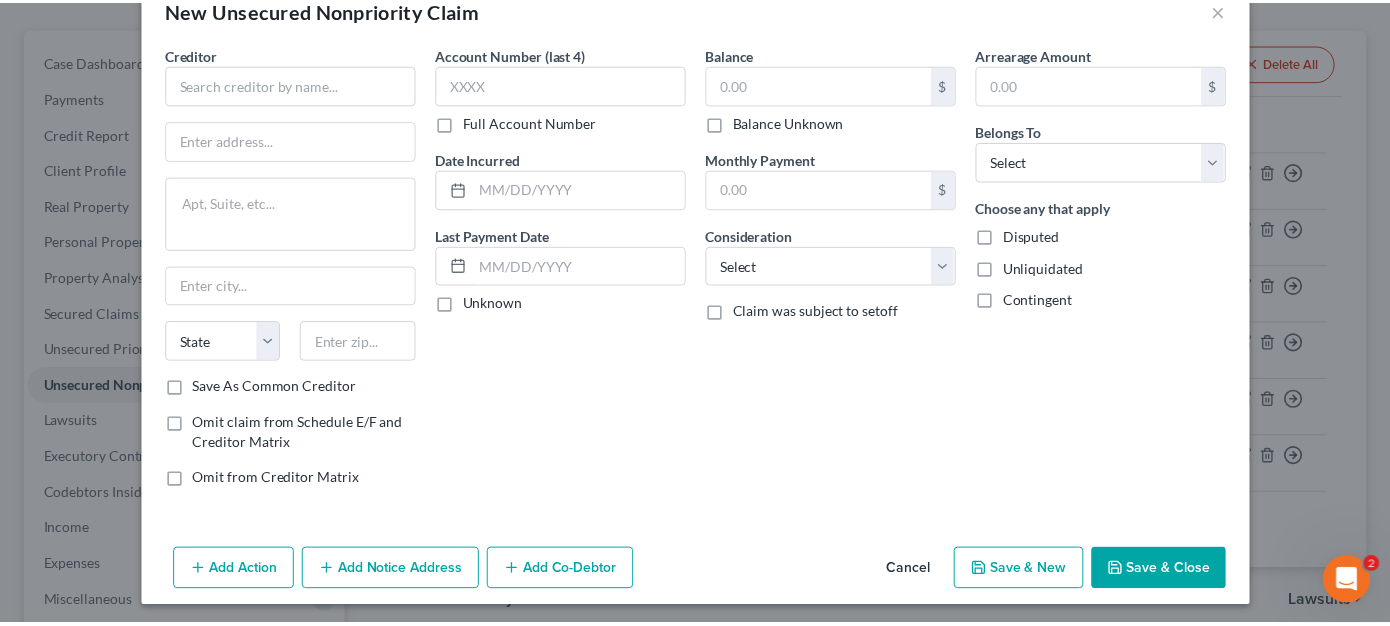 scroll, scrollTop: 54, scrollLeft: 0, axis: vertical 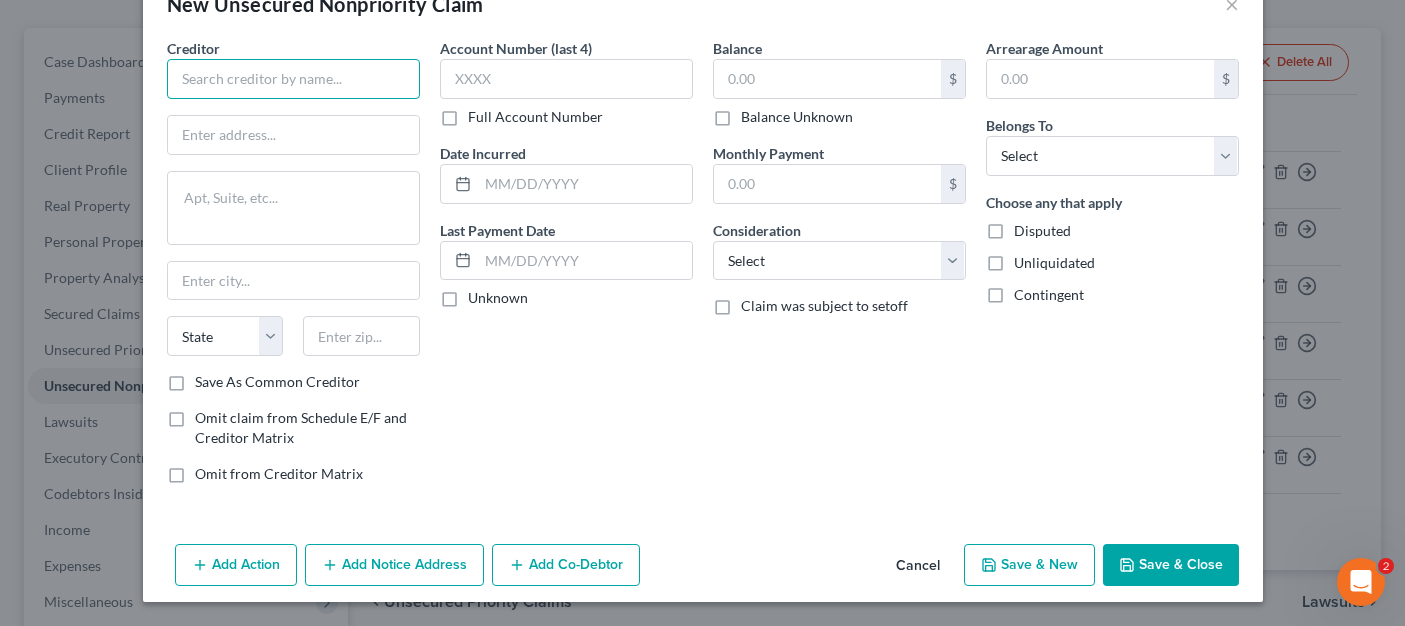 click at bounding box center (293, 79) 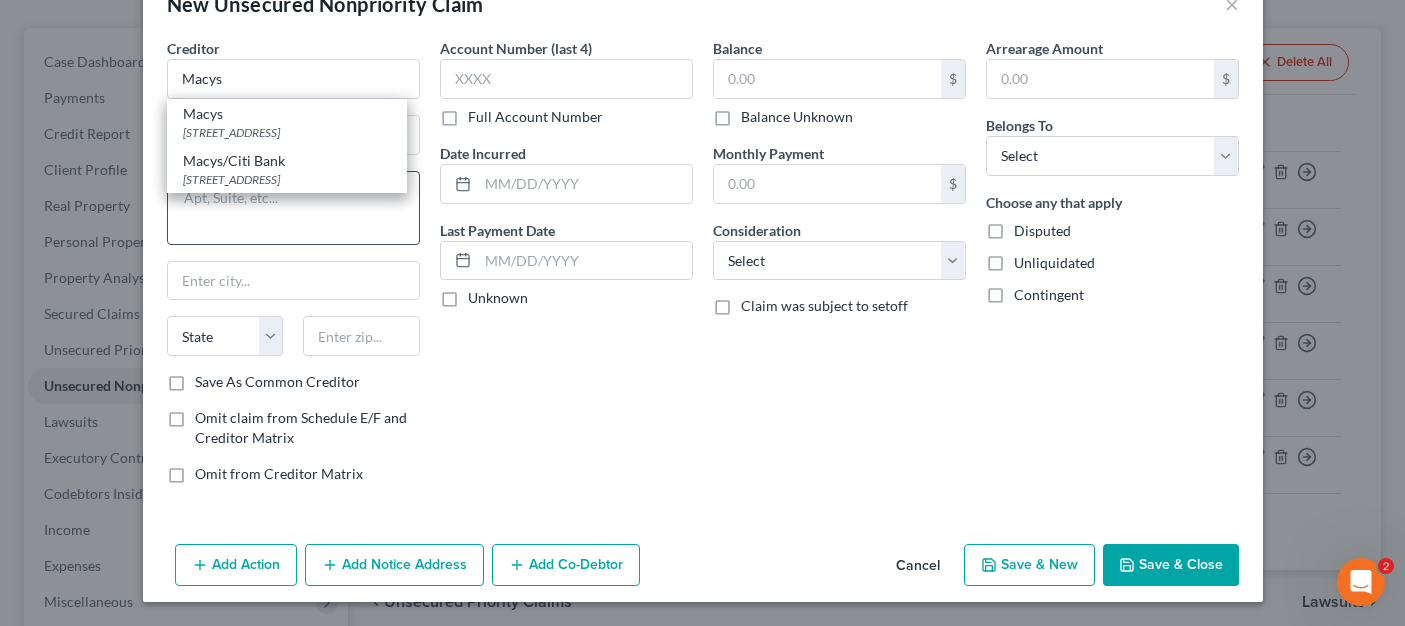 click on "[STREET_ADDRESS]" at bounding box center [287, 132] 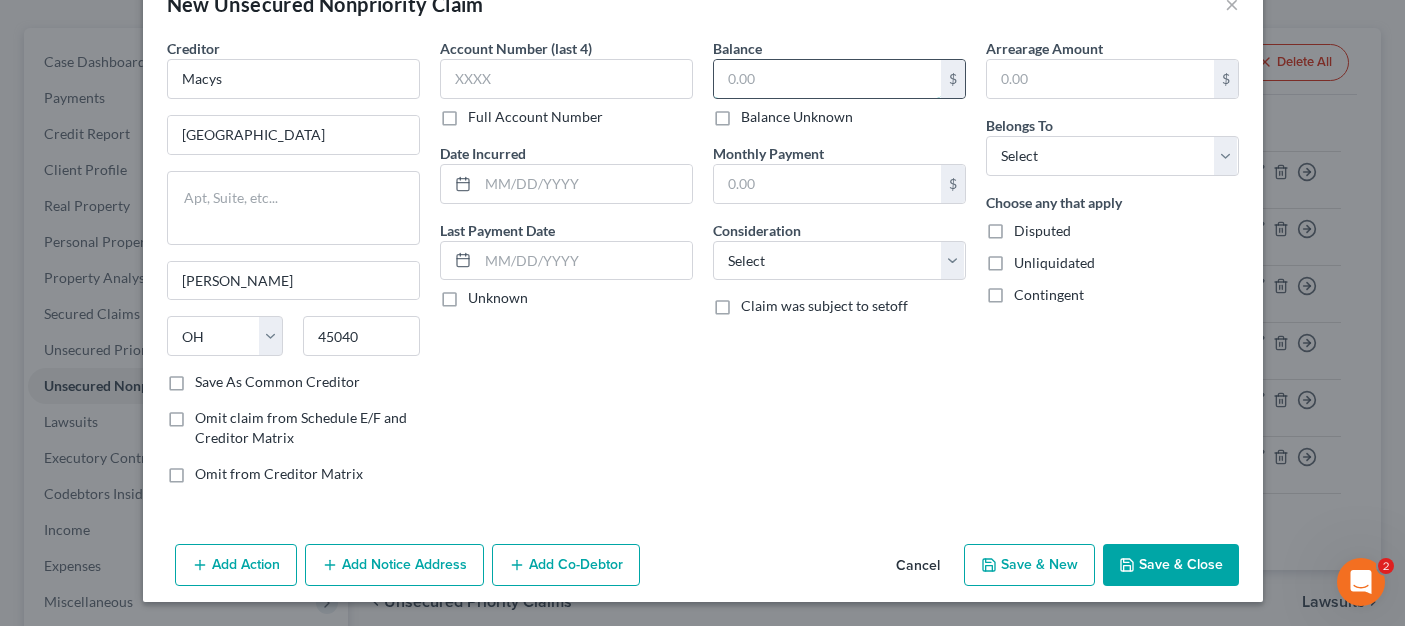 click at bounding box center (827, 79) 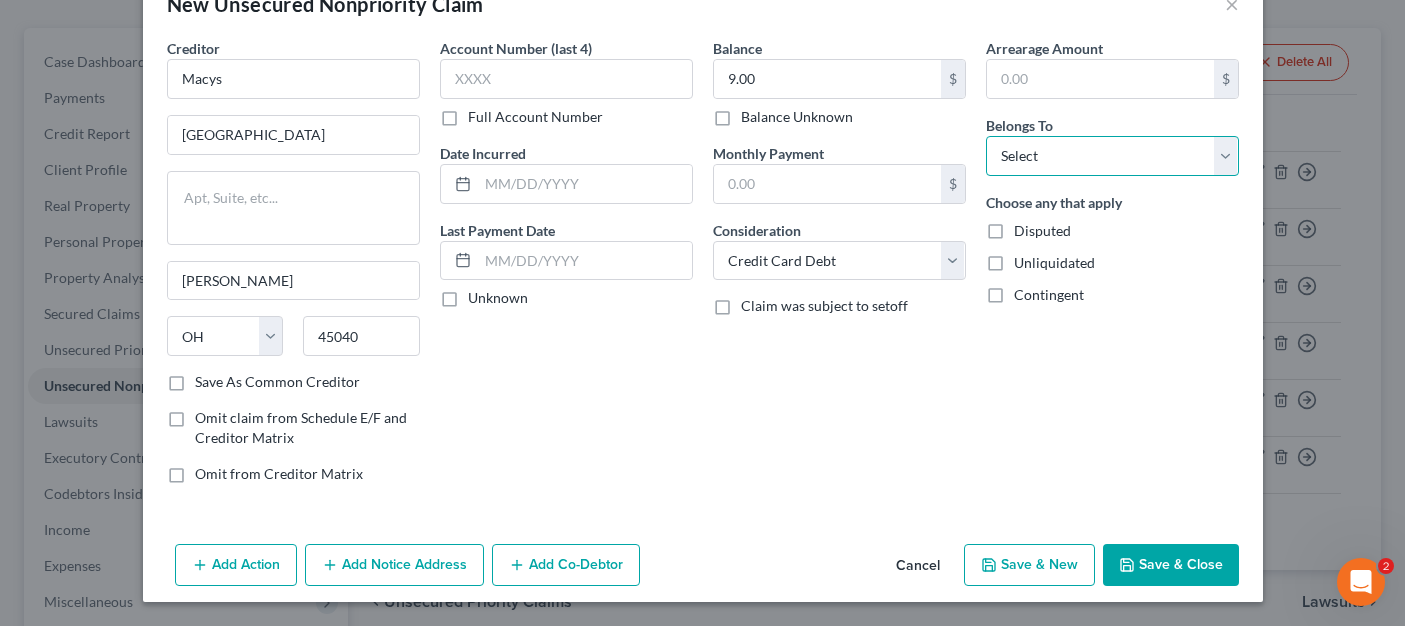 click on "Select Debtor 1 Only Debtor 2 Only Debtor 1 And Debtor 2 Only At Least One Of The Debtors And Another Community Property" at bounding box center (1112, 156) 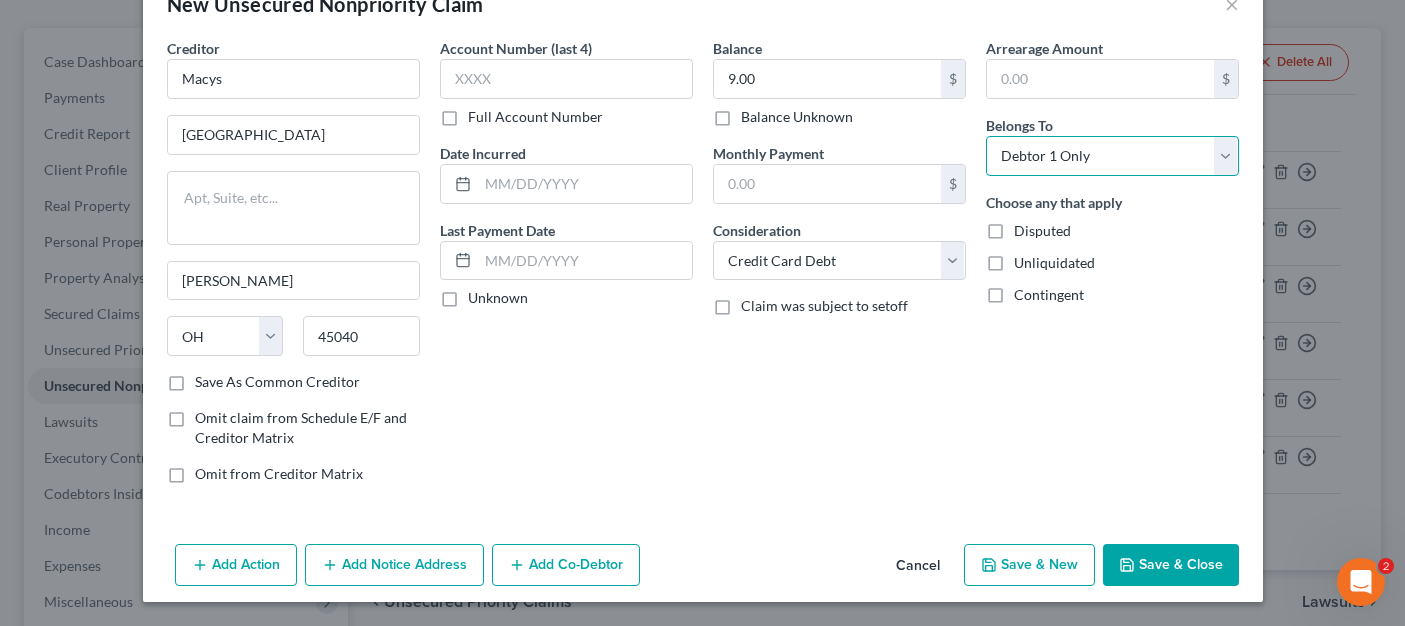 click on "Select Debtor 1 Only Debtor 2 Only Debtor 1 And Debtor 2 Only At Least One Of The Debtors And Another Community Property" at bounding box center [1112, 156] 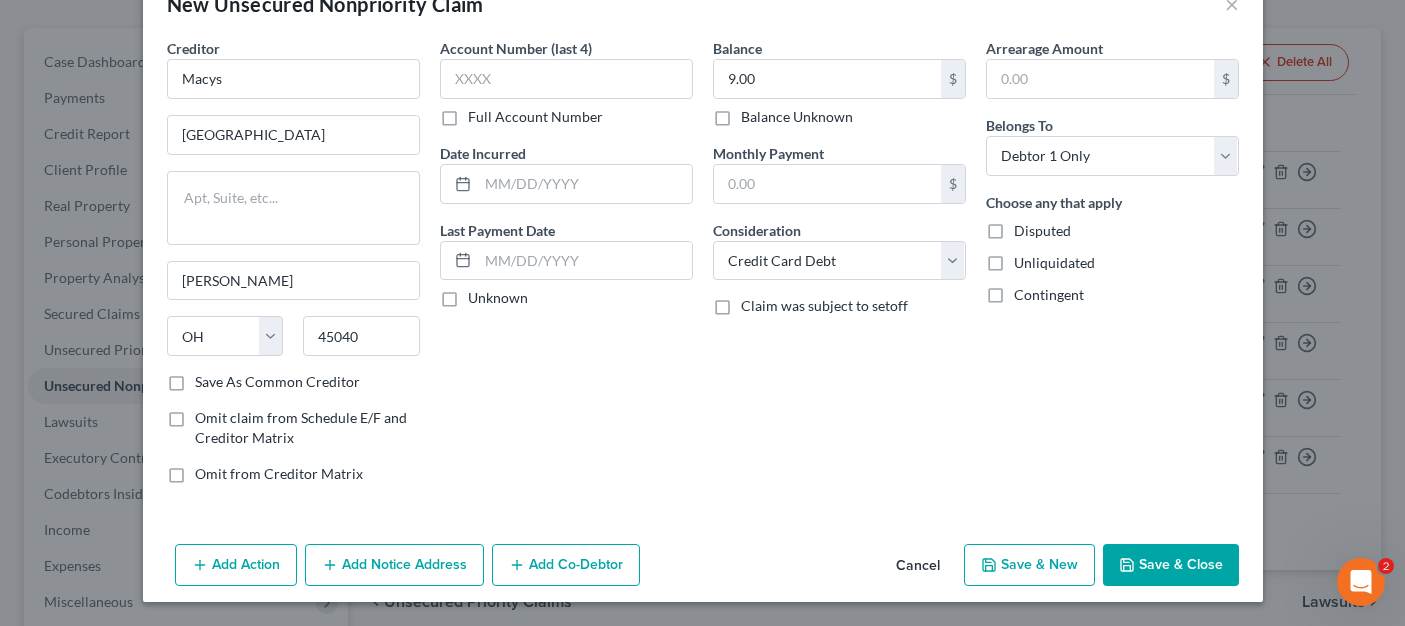 click on "Save & New" at bounding box center (1029, 565) 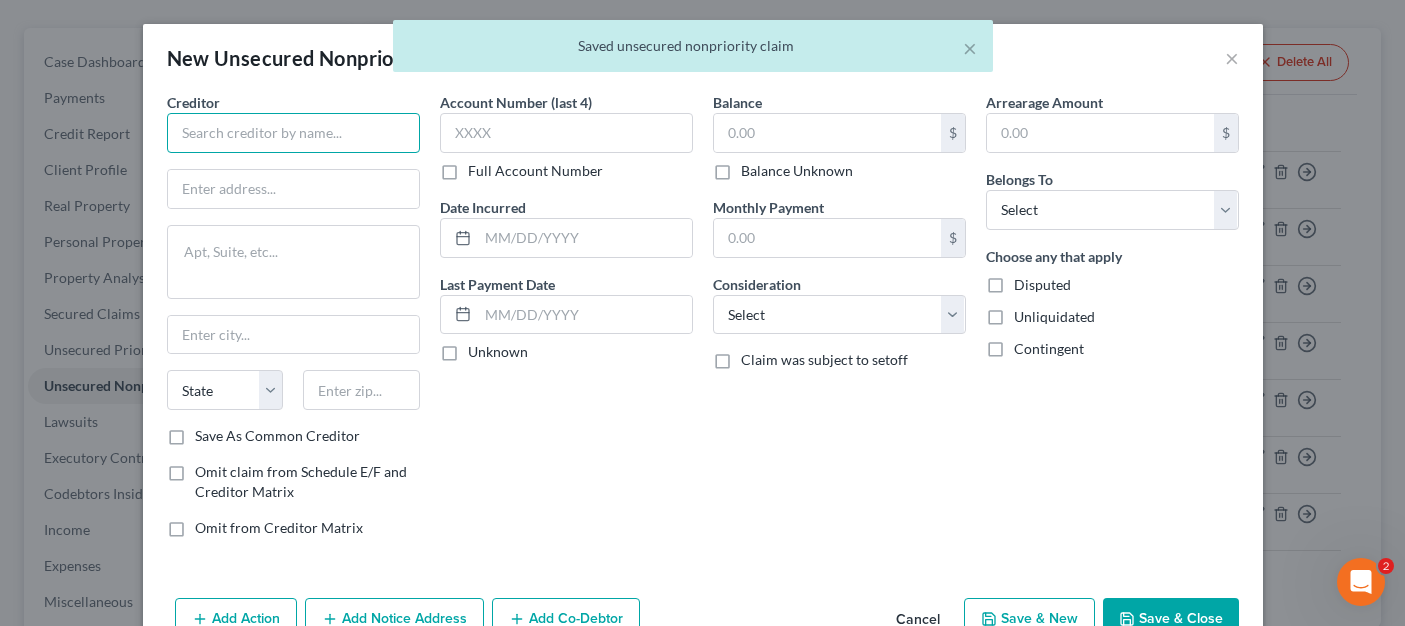 click at bounding box center [293, 133] 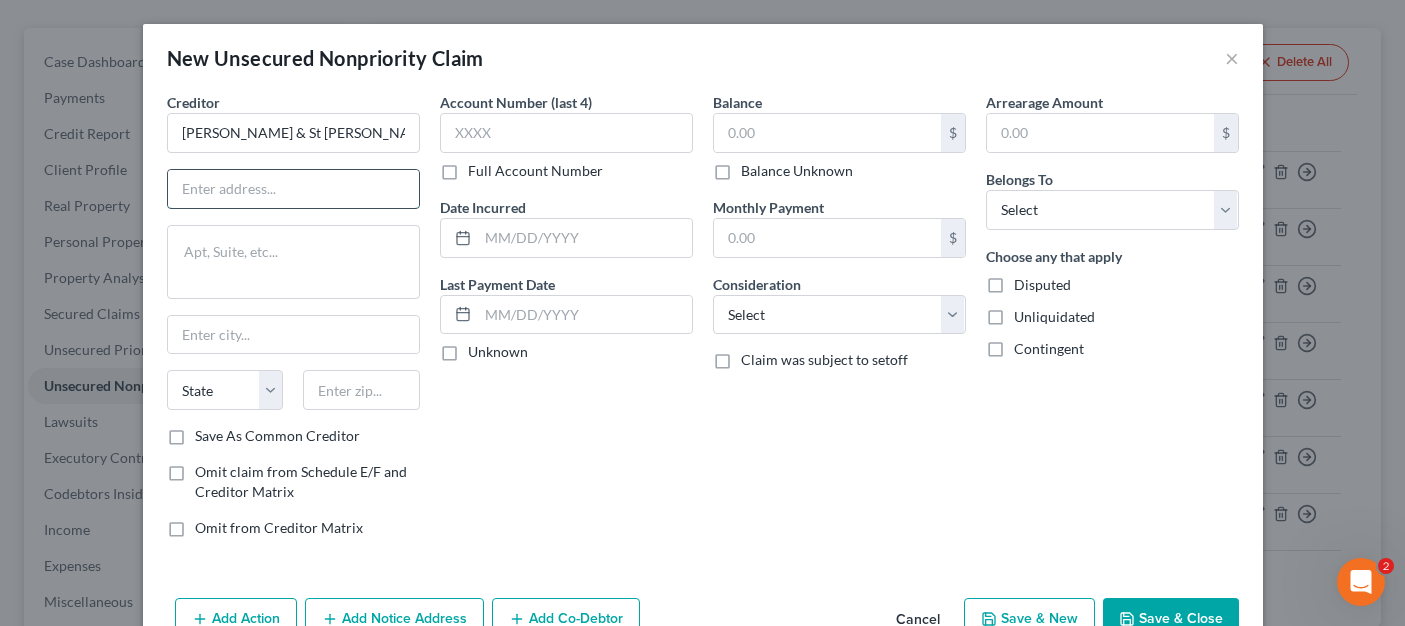 click at bounding box center (293, 189) 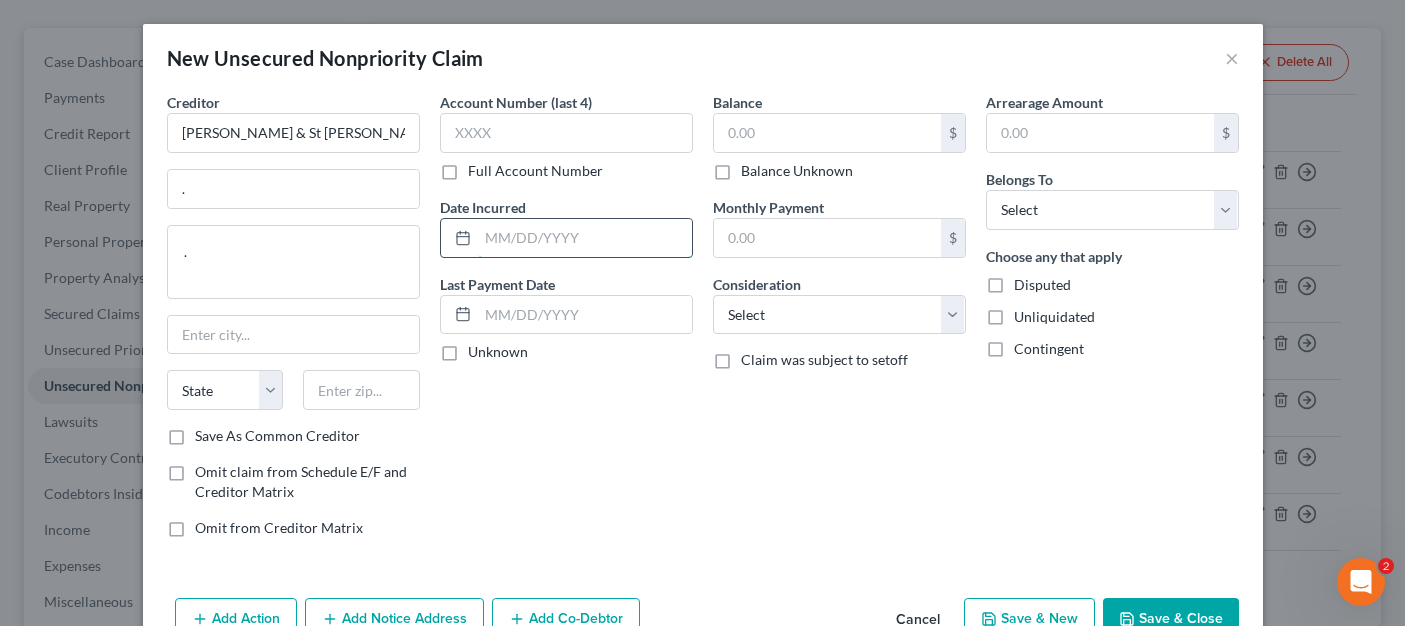 click at bounding box center [585, 238] 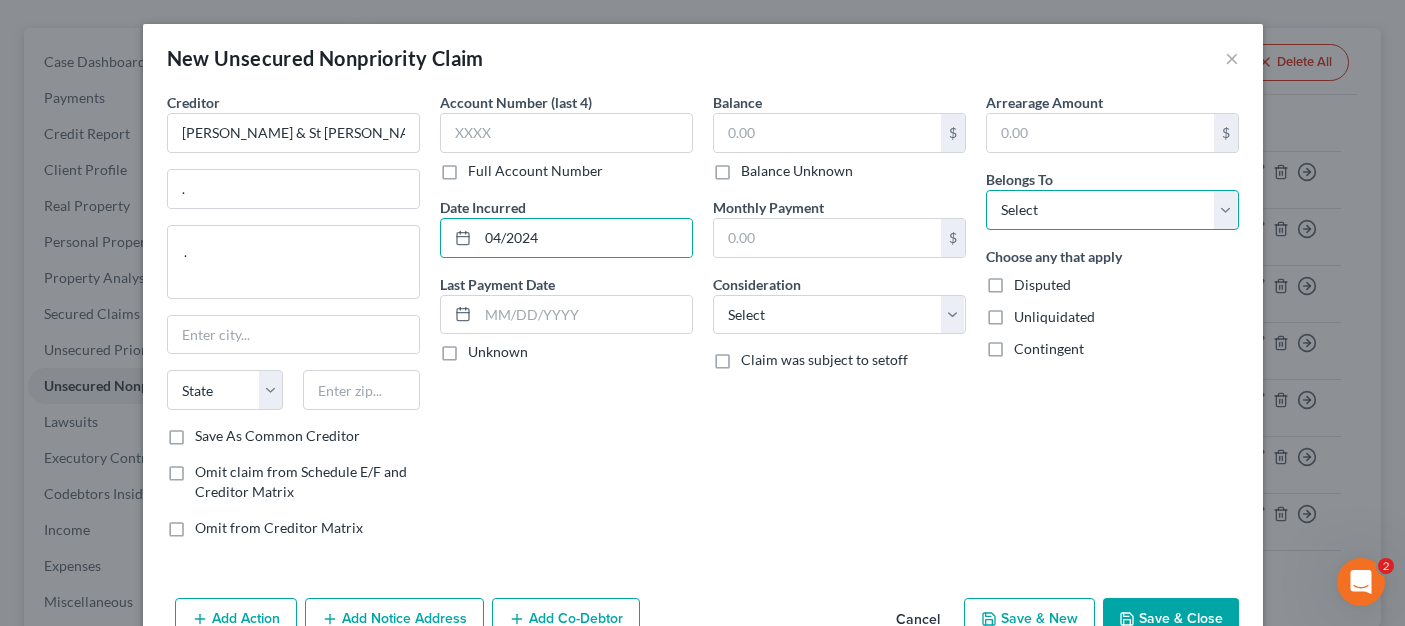 click on "Select Debtor 1 Only Debtor 2 Only Debtor 1 And Debtor 2 Only At Least One Of The Debtors And Another Community Property" at bounding box center (1112, 210) 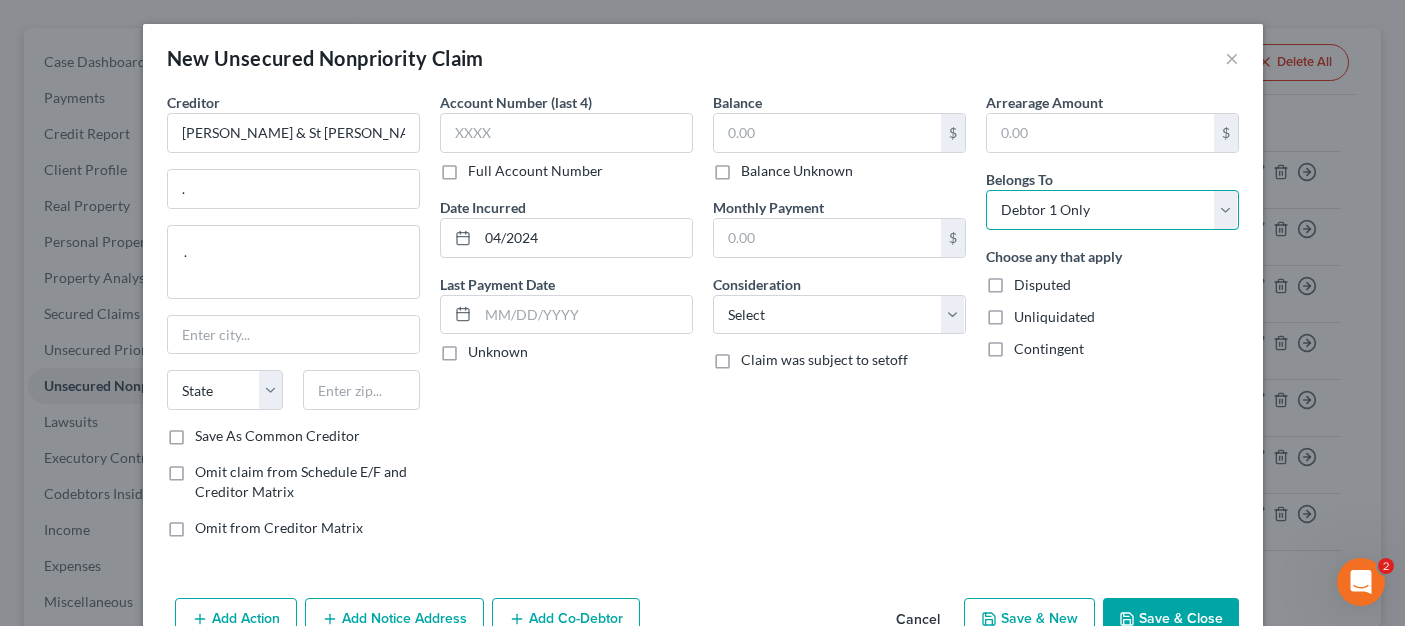 click on "Select Debtor 1 Only Debtor 2 Only Debtor 1 And Debtor 2 Only At Least One Of The Debtors And Another Community Property" at bounding box center (1112, 210) 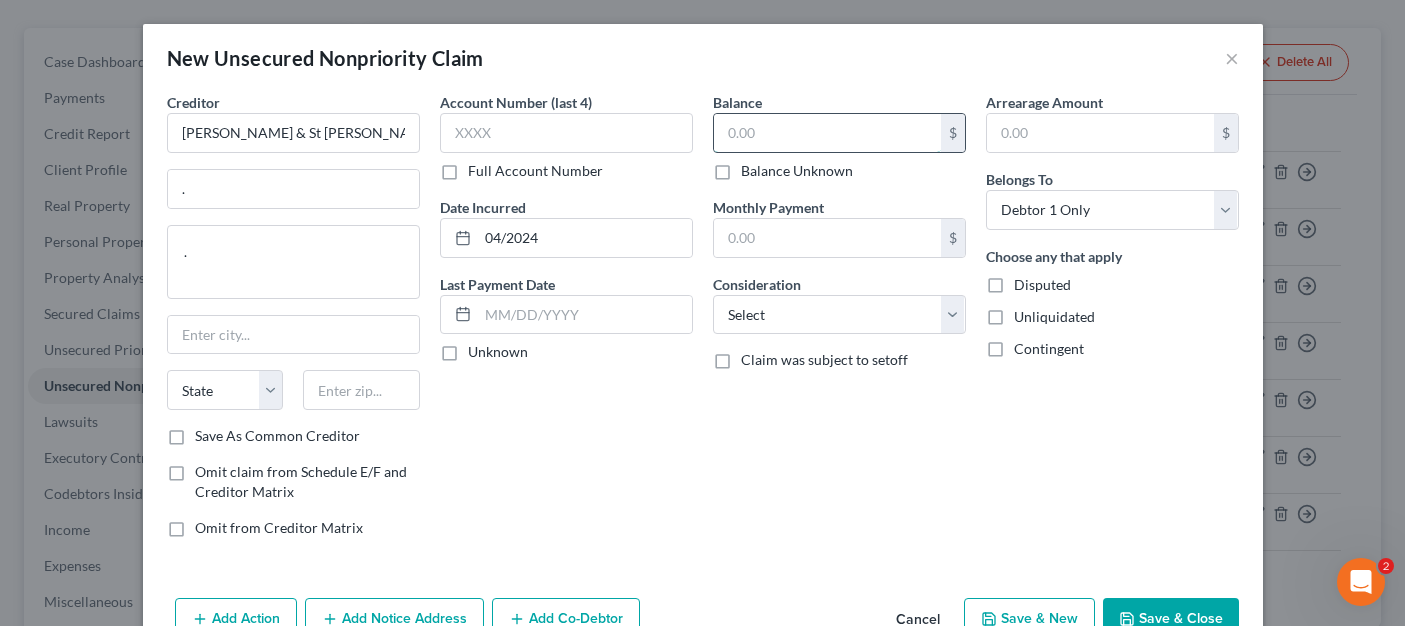 click at bounding box center (827, 133) 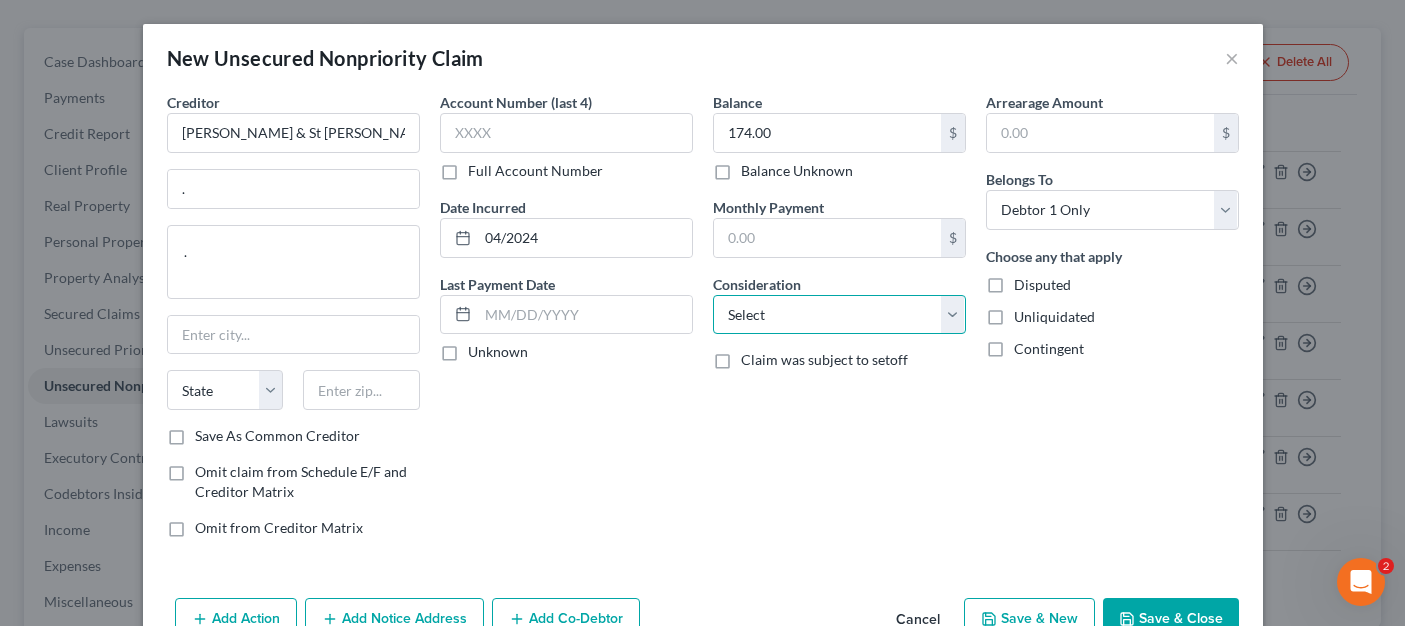click on "Select Cable / Satellite Services Collection Agency Credit Card Debt Debt Counseling / Attorneys Deficiency Balance Domestic Support Obligations Home / Car Repairs Income Taxes Judgment Liens Medical Services Monies Loaned / Advanced Mortgage Obligation From Divorce Or Separation Obligation To Pensions Other Overdrawn Bank Account Promised To Help Pay Creditors Student Loans Suppliers And Vendors Telephone / Internet Services Utility Services" at bounding box center (839, 315) 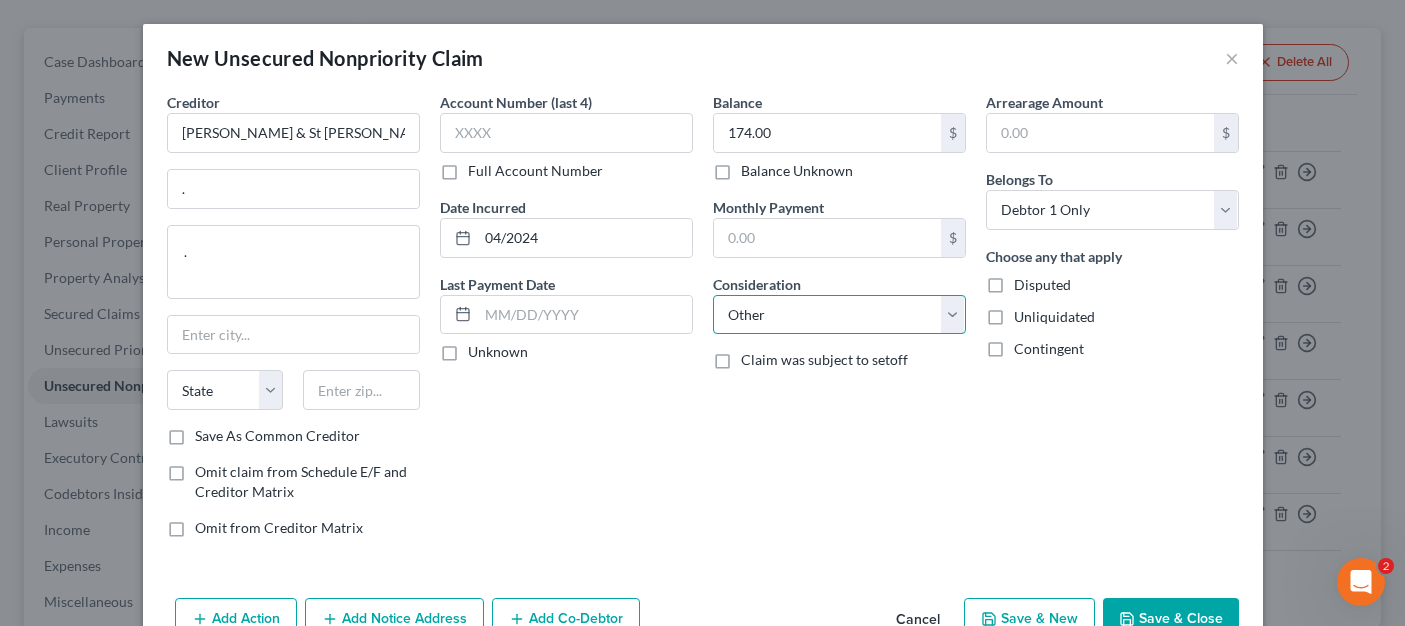 click on "Select Cable / Satellite Services Collection Agency Credit Card Debt Debt Counseling / Attorneys Deficiency Balance Domestic Support Obligations Home / Car Repairs Income Taxes Judgment Liens Medical Services Monies Loaned / Advanced Mortgage Obligation From Divorce Or Separation Obligation To Pensions Other Overdrawn Bank Account Promised To Help Pay Creditors Student Loans Suppliers And Vendors Telephone / Internet Services Utility Services" at bounding box center [839, 315] 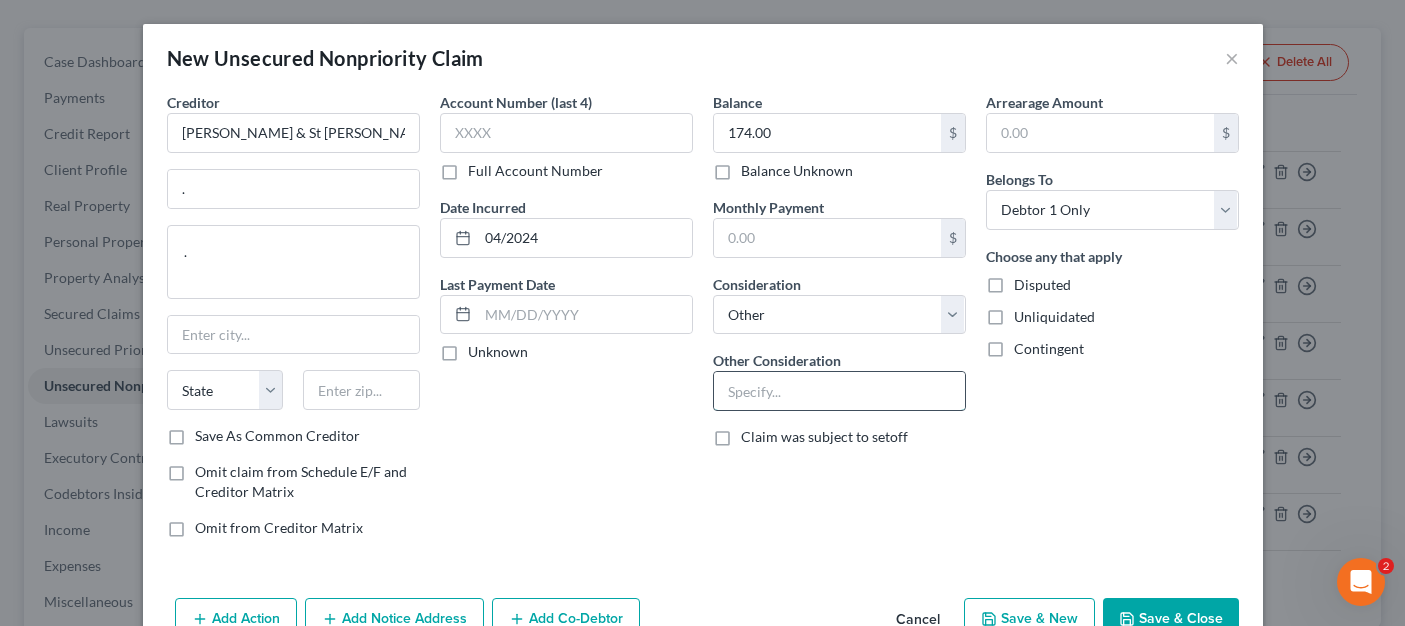 click at bounding box center [839, 391] 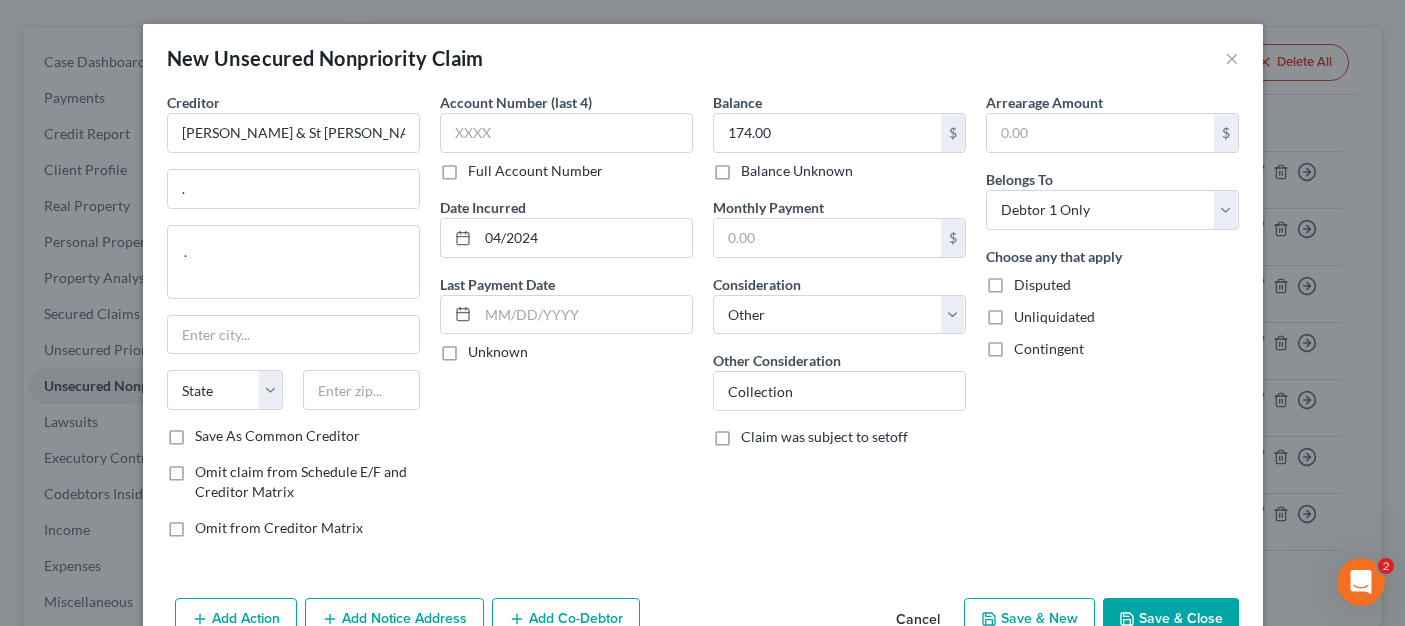 click on "Save & New" at bounding box center [1029, 619] 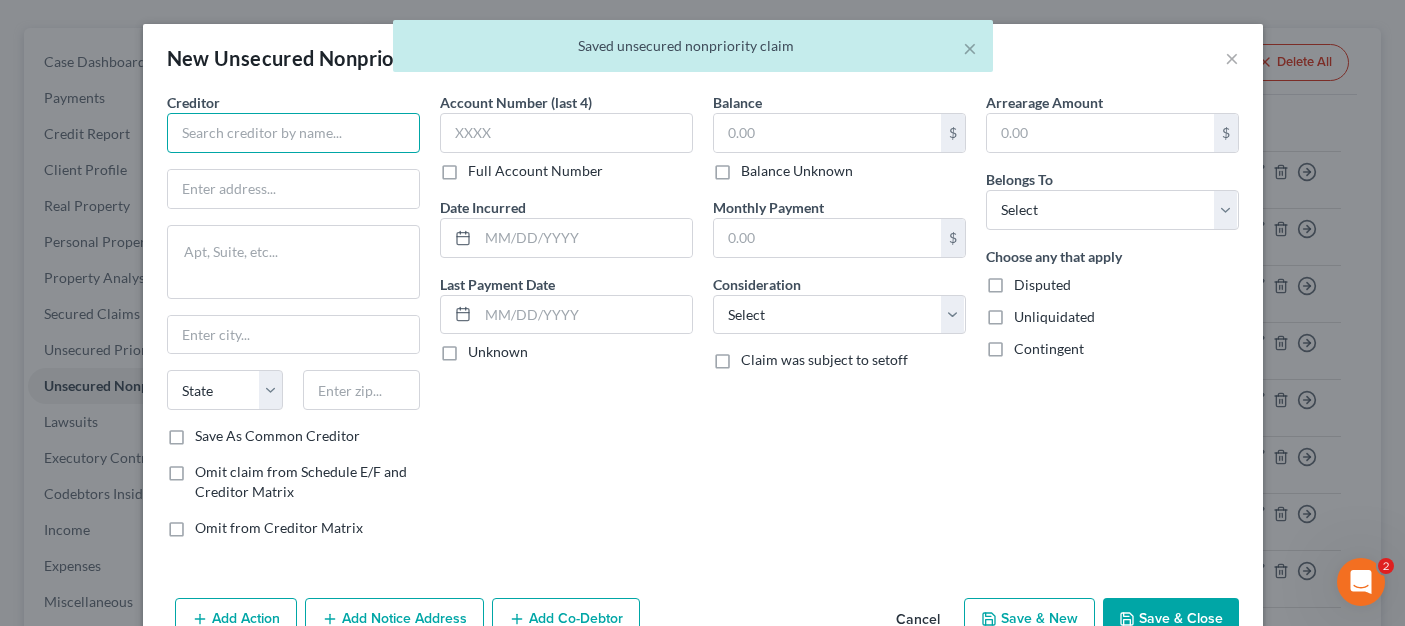 click at bounding box center (293, 133) 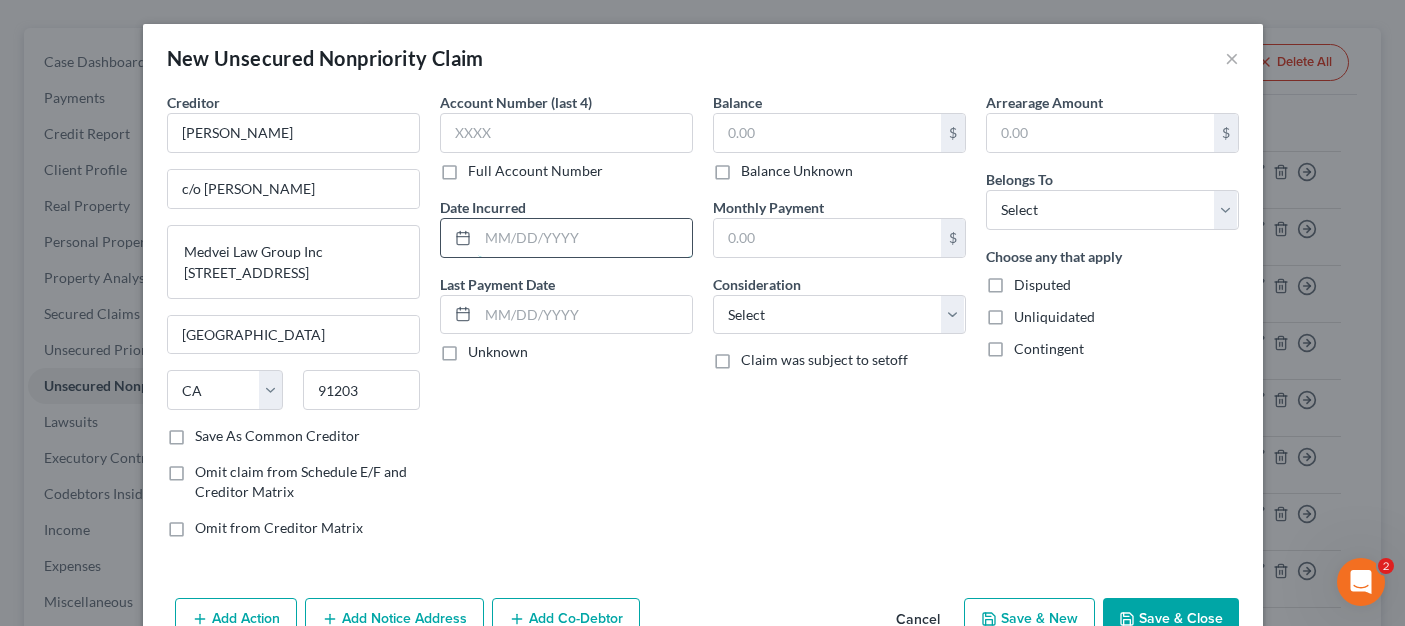 click at bounding box center [585, 238] 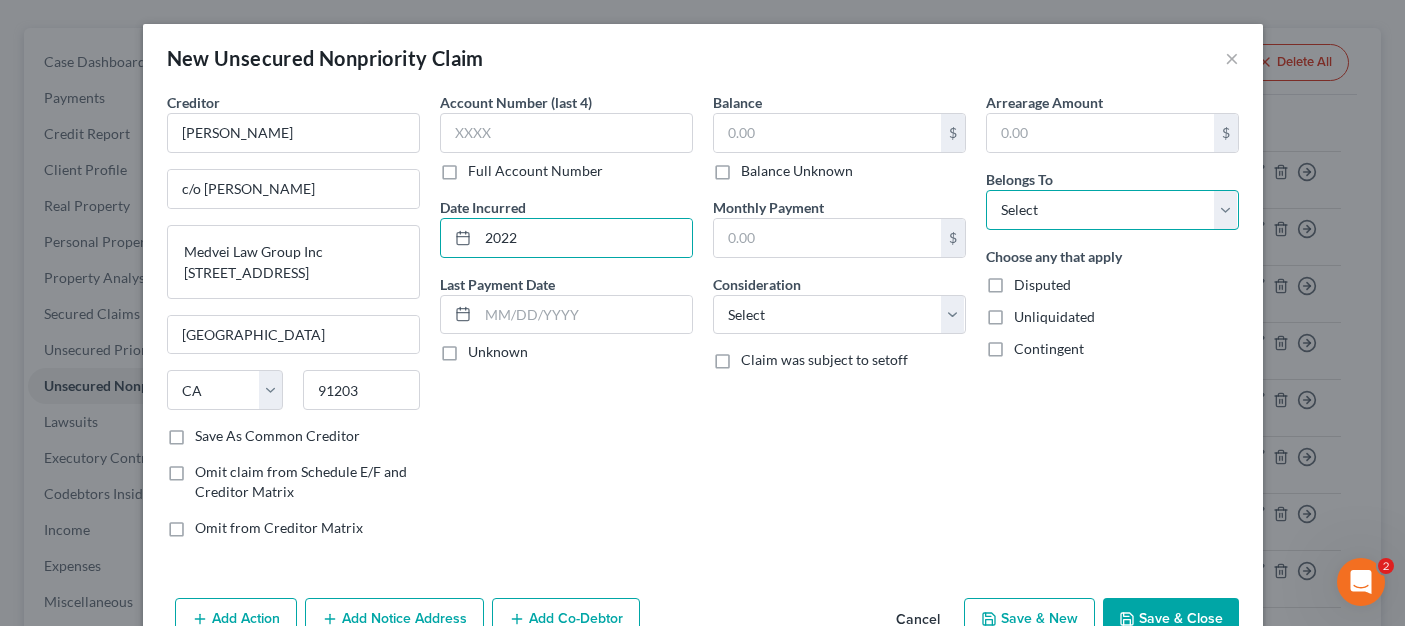 drag, startPoint x: 1074, startPoint y: 195, endPoint x: 1063, endPoint y: 224, distance: 31.016125 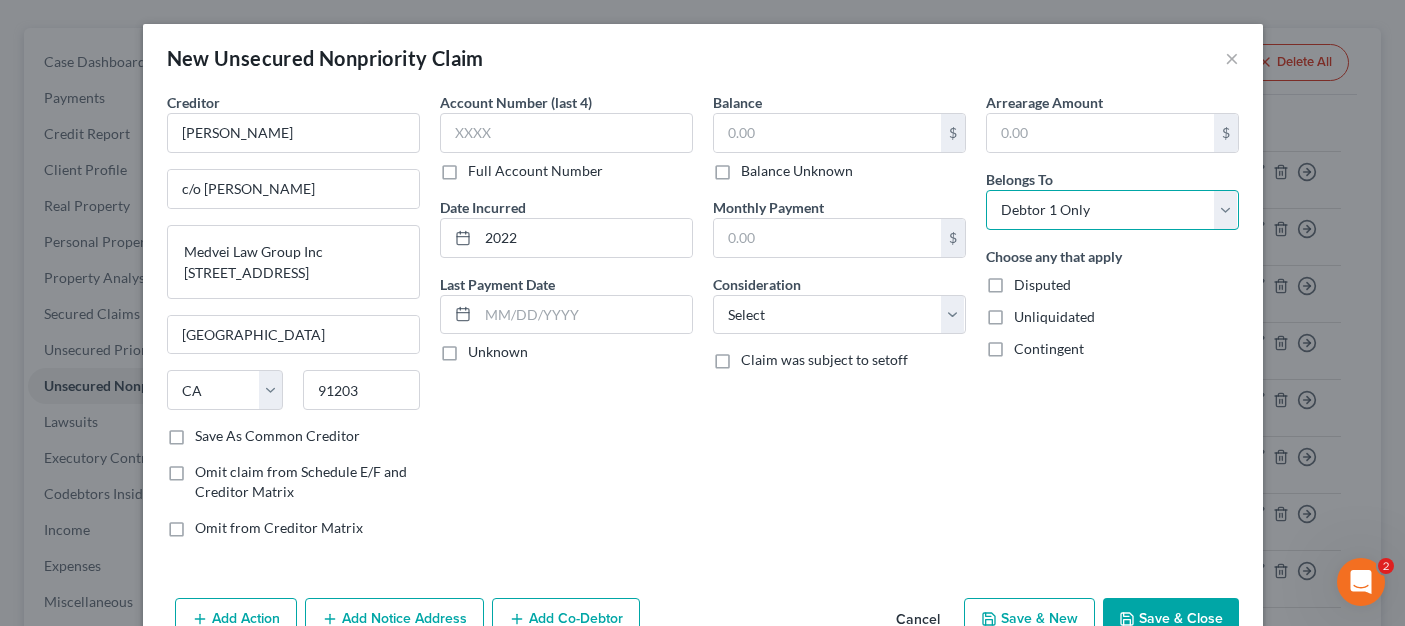 click on "Select Debtor 1 Only Debtor 2 Only Debtor 1 And Debtor 2 Only At Least One Of The Debtors And Another Community Property" at bounding box center [1112, 210] 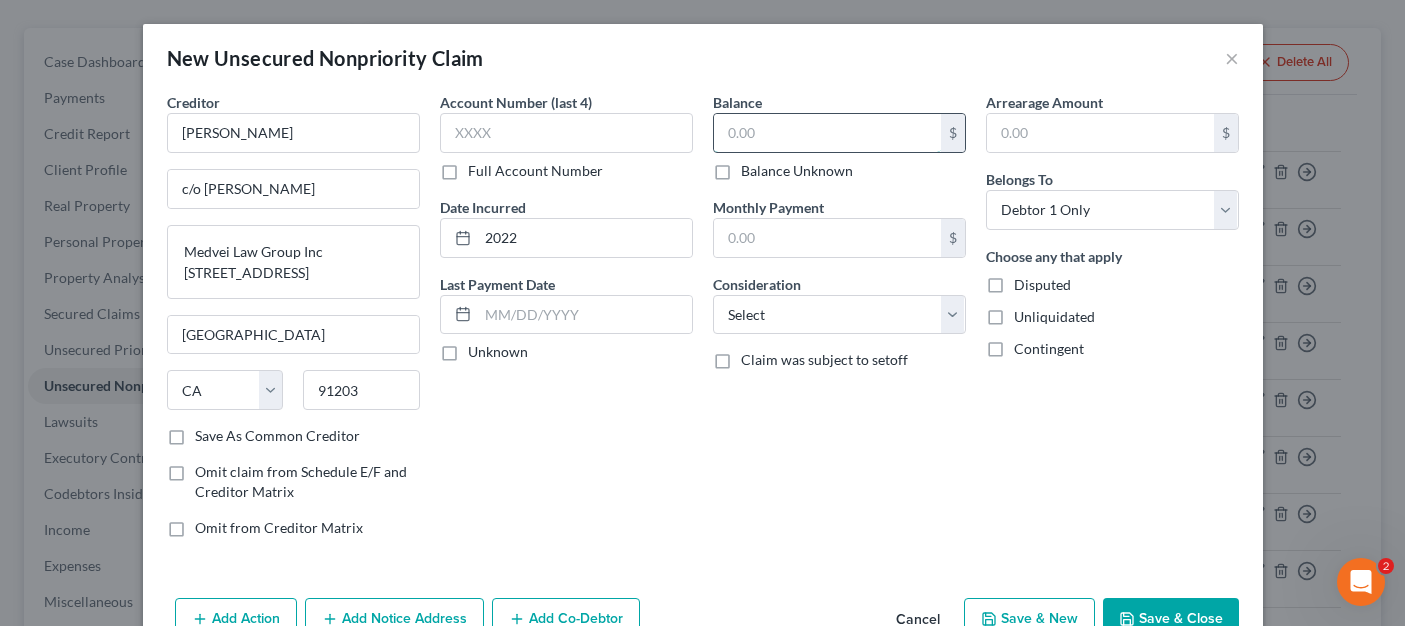 click at bounding box center (827, 133) 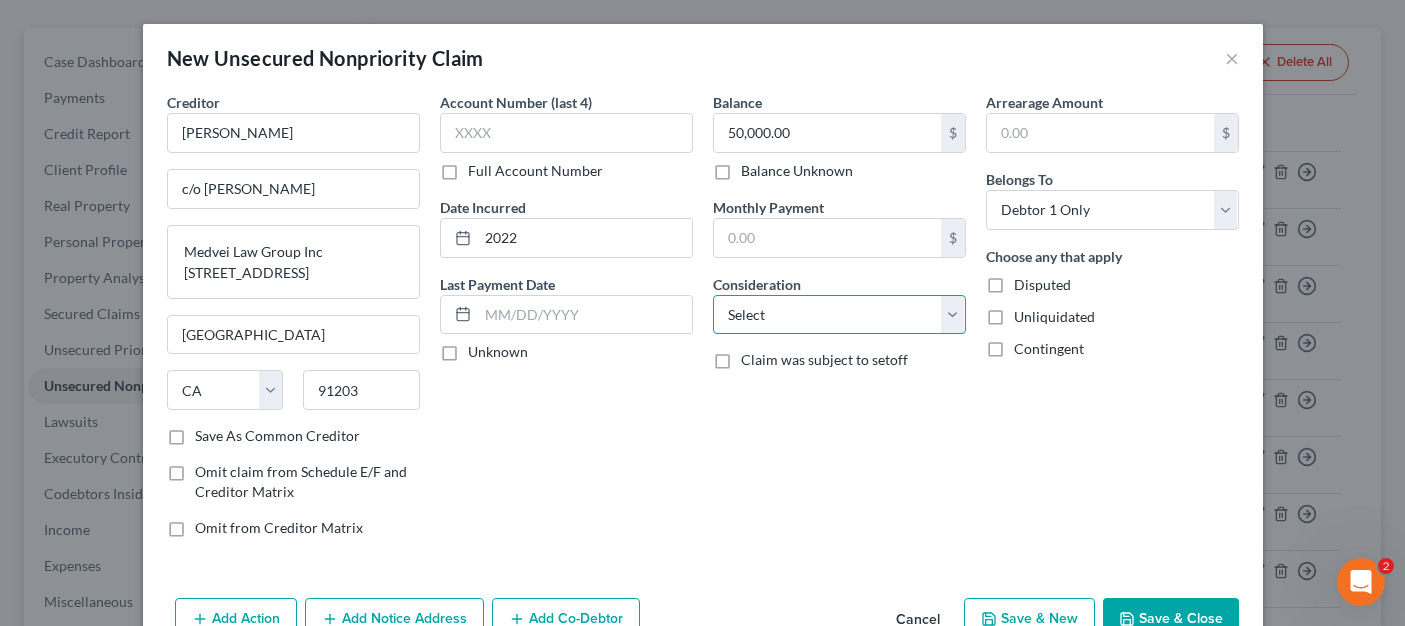 click on "Select Cable / Satellite Services Collection Agency Credit Card Debt Debt Counseling / Attorneys Deficiency Balance Domestic Support Obligations Home / Car Repairs Income Taxes Judgment Liens Medical Services Monies Loaned / Advanced Mortgage Obligation From Divorce Or Separation Obligation To Pensions Other Overdrawn Bank Account Promised To Help Pay Creditors Student Loans Suppliers And Vendors Telephone / Internet Services Utility Services" at bounding box center (839, 315) 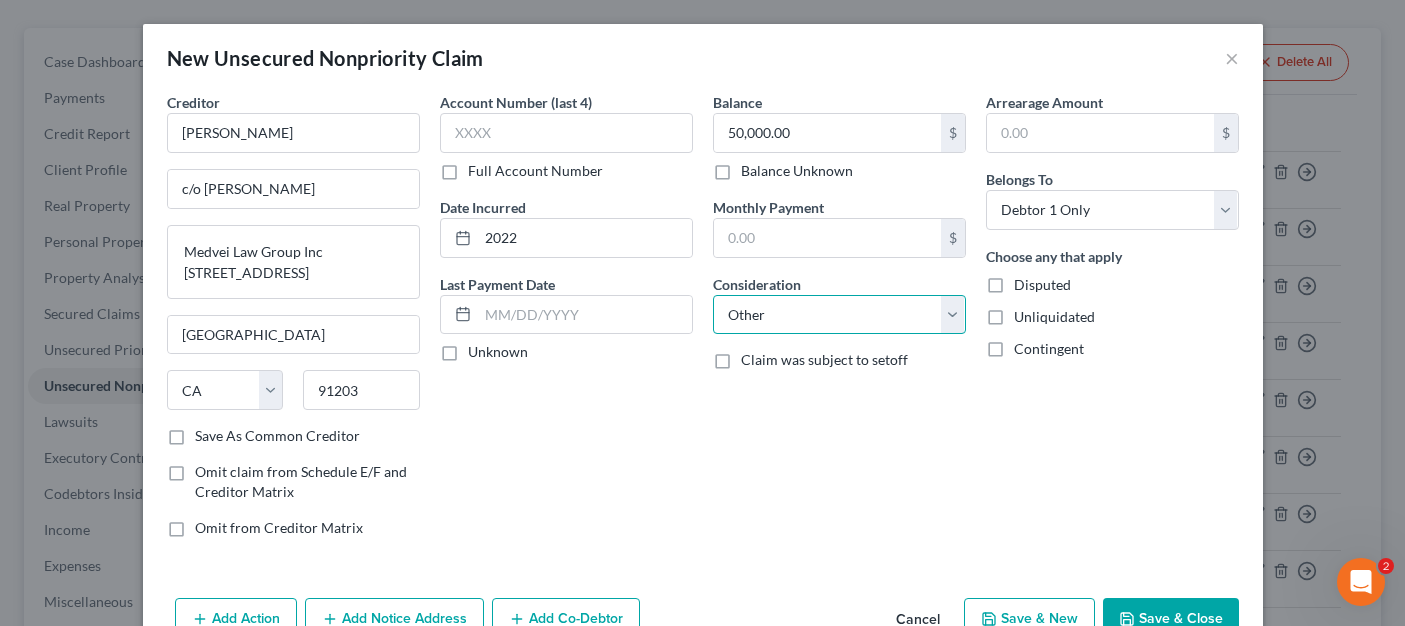 click on "Select Cable / Satellite Services Collection Agency Credit Card Debt Debt Counseling / Attorneys Deficiency Balance Domestic Support Obligations Home / Car Repairs Income Taxes Judgment Liens Medical Services Monies Loaned / Advanced Mortgage Obligation From Divorce Or Separation Obligation To Pensions Other Overdrawn Bank Account Promised To Help Pay Creditors Student Loans Suppliers And Vendors Telephone / Internet Services Utility Services" at bounding box center (839, 315) 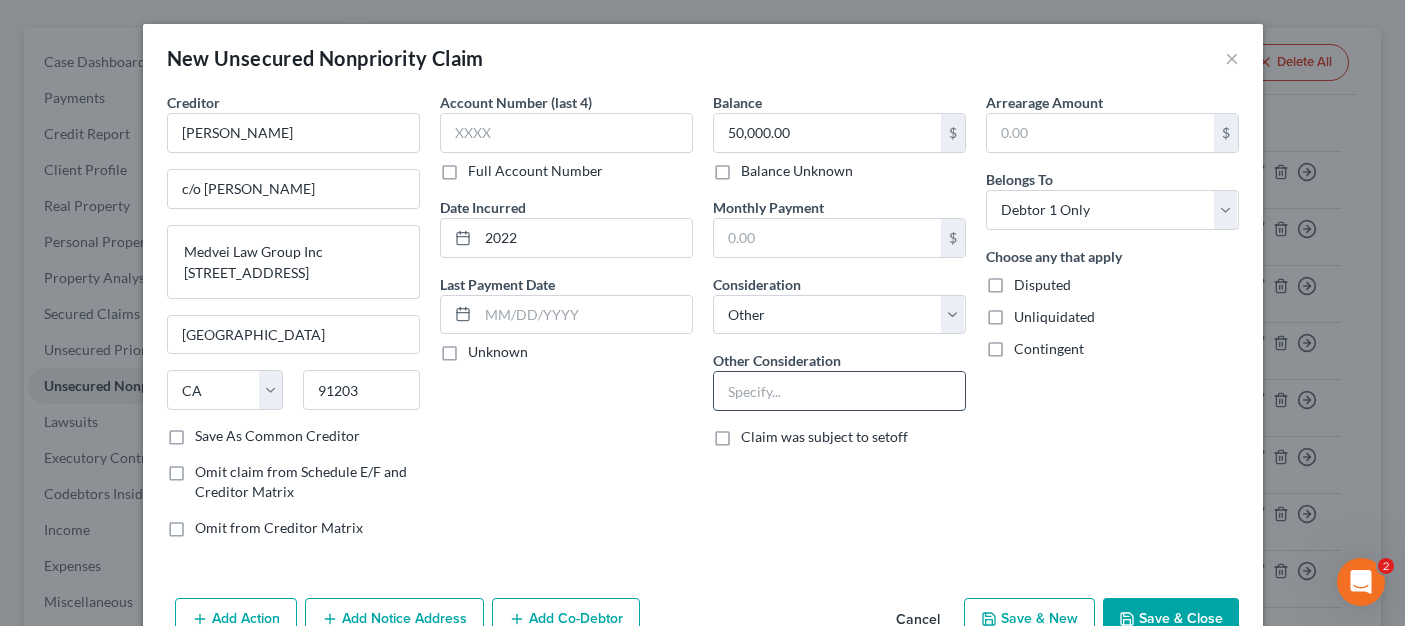 click at bounding box center (839, 391) 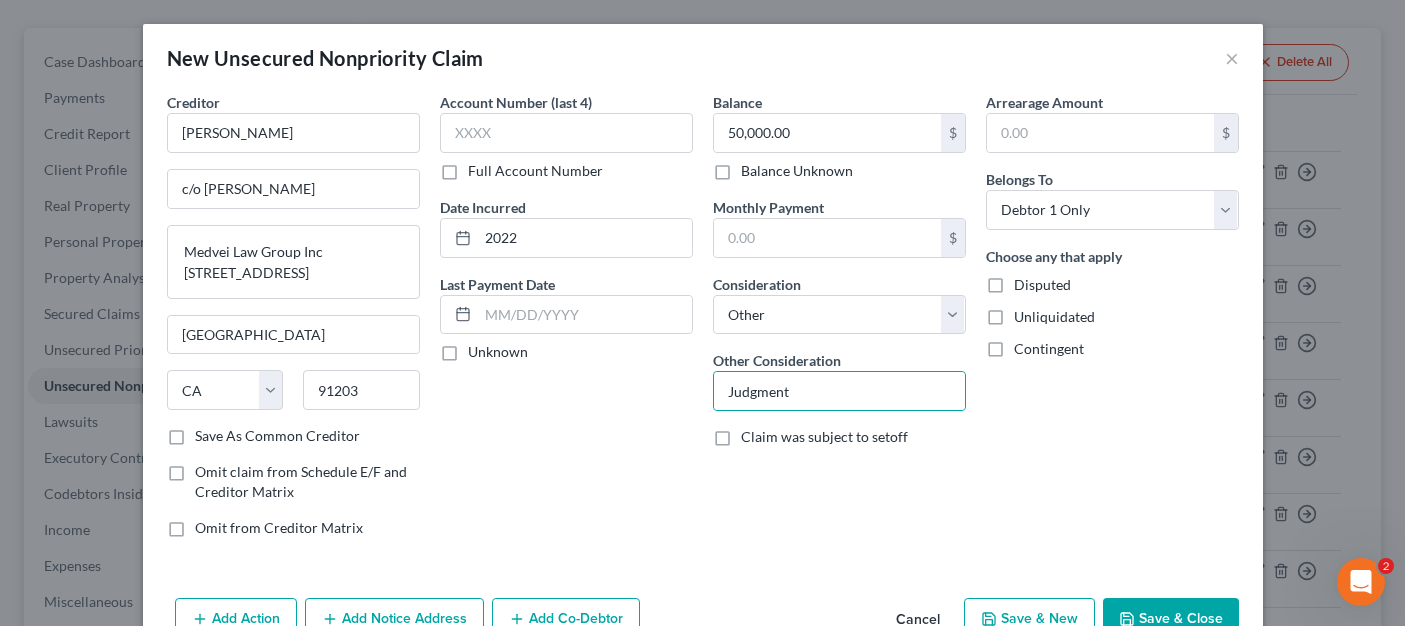 click on "Balance
50,000.00 $
Balance Unknown
Balance Undetermined
50,000.00 $
Balance Unknown
Monthly Payment $ Consideration Select Cable / Satellite Services Collection Agency Credit Card Debt Debt Counseling / Attorneys Deficiency Balance Domestic Support Obligations Home / Car Repairs Income Taxes Judgment Liens Medical Services Monies Loaned / Advanced Mortgage Obligation From Divorce Or Separation Obligation To Pensions Other Overdrawn Bank Account Promised To Help Pay Creditors Student Loans Suppliers And Vendors Telephone / Internet Services Utility Services Other Consideration Judgment Claim was subject to setoff" at bounding box center [839, 323] 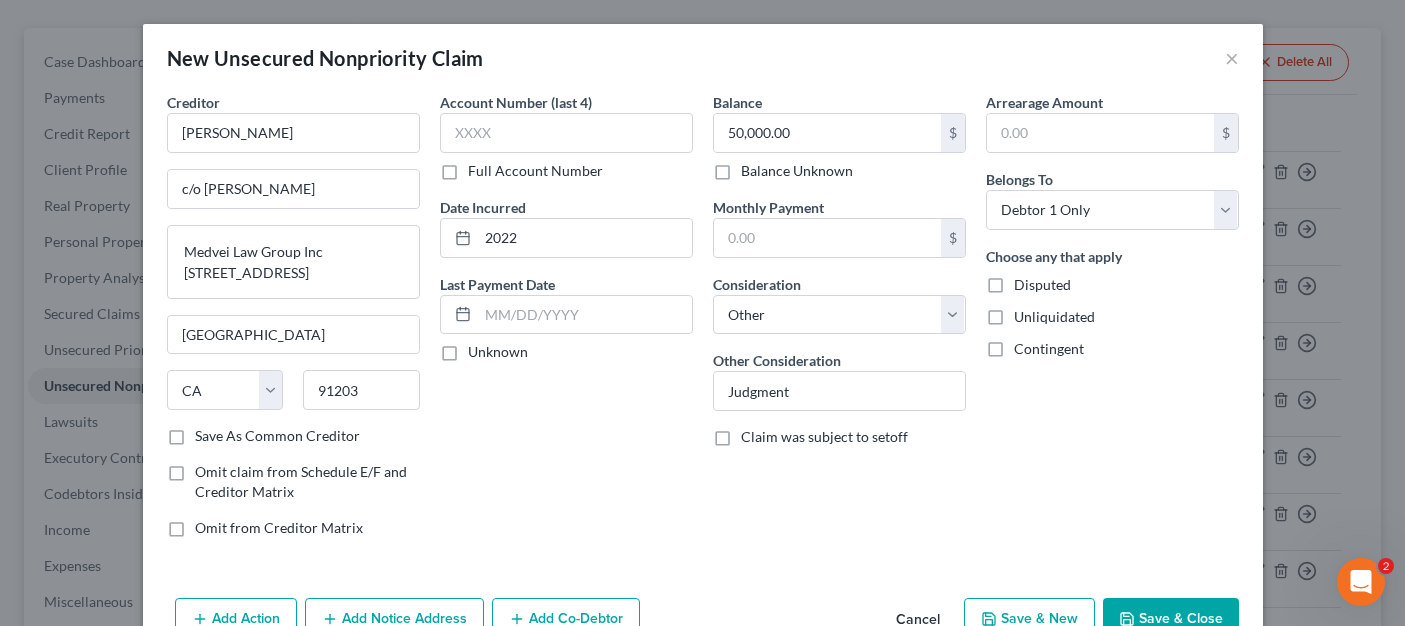 click on "Save & Close" at bounding box center (1171, 619) 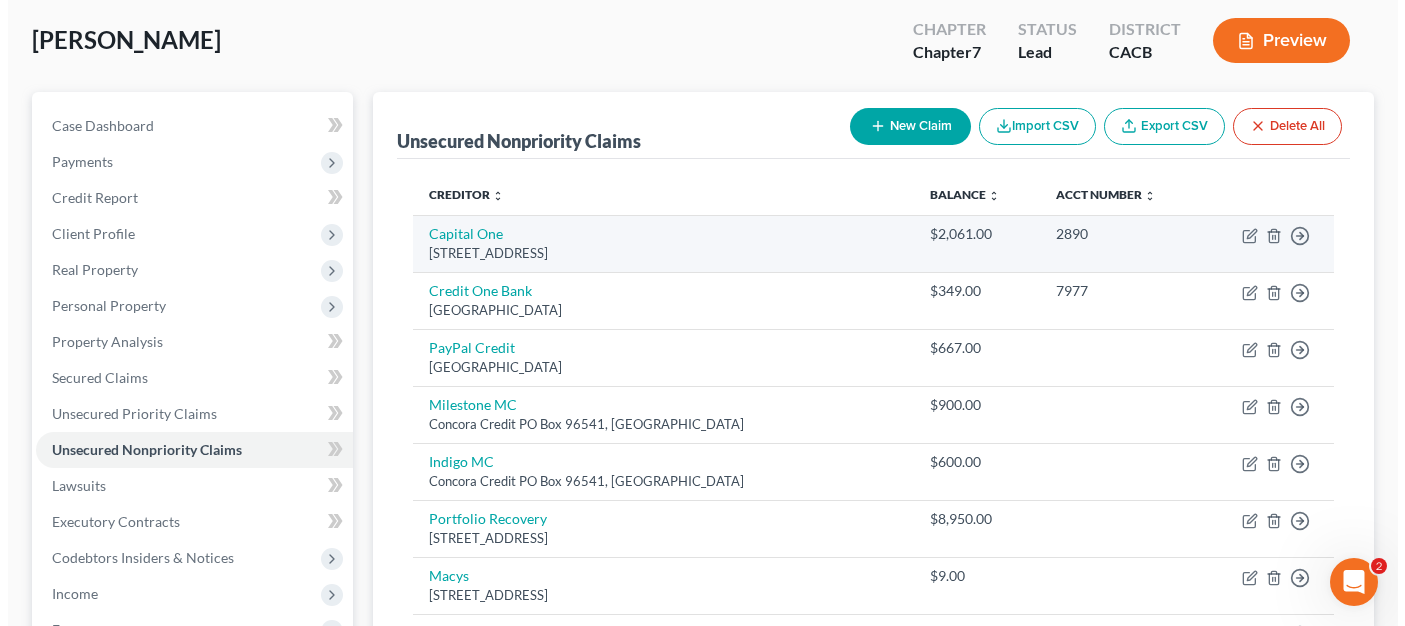 scroll, scrollTop: 100, scrollLeft: 0, axis: vertical 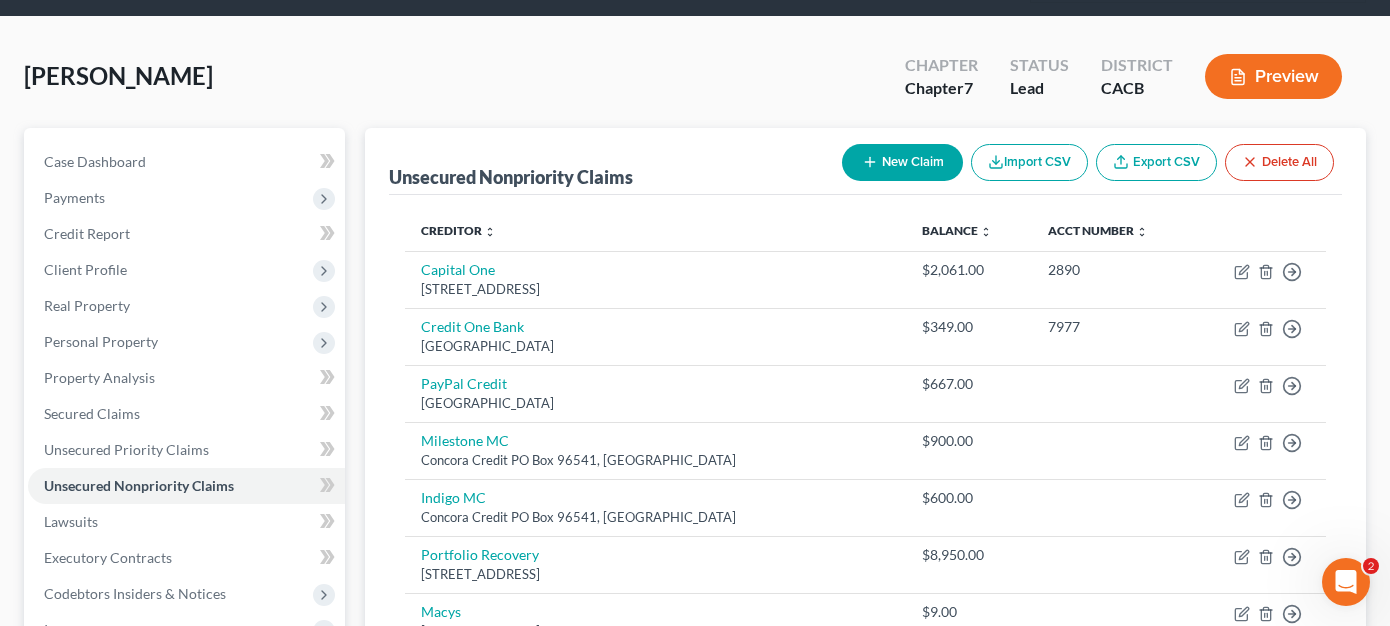 click on "Preview" at bounding box center (1273, 76) 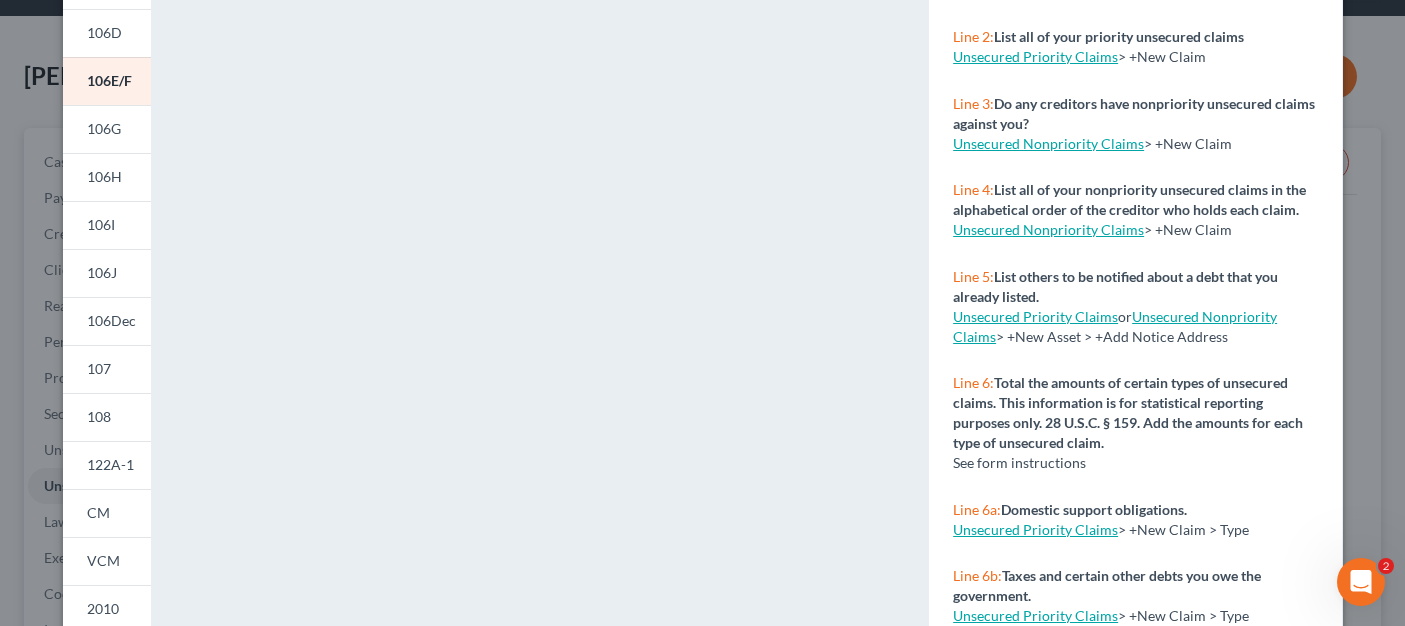 scroll, scrollTop: 300, scrollLeft: 0, axis: vertical 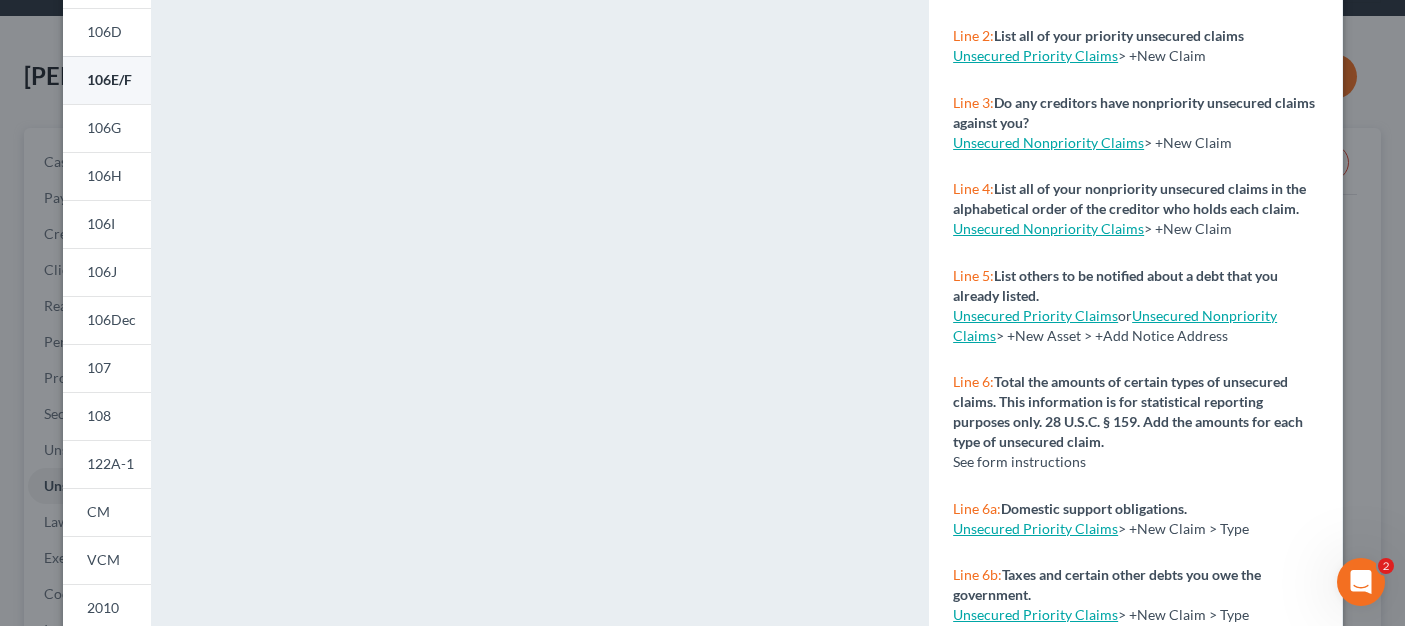 click on "106E/F" at bounding box center [109, 79] 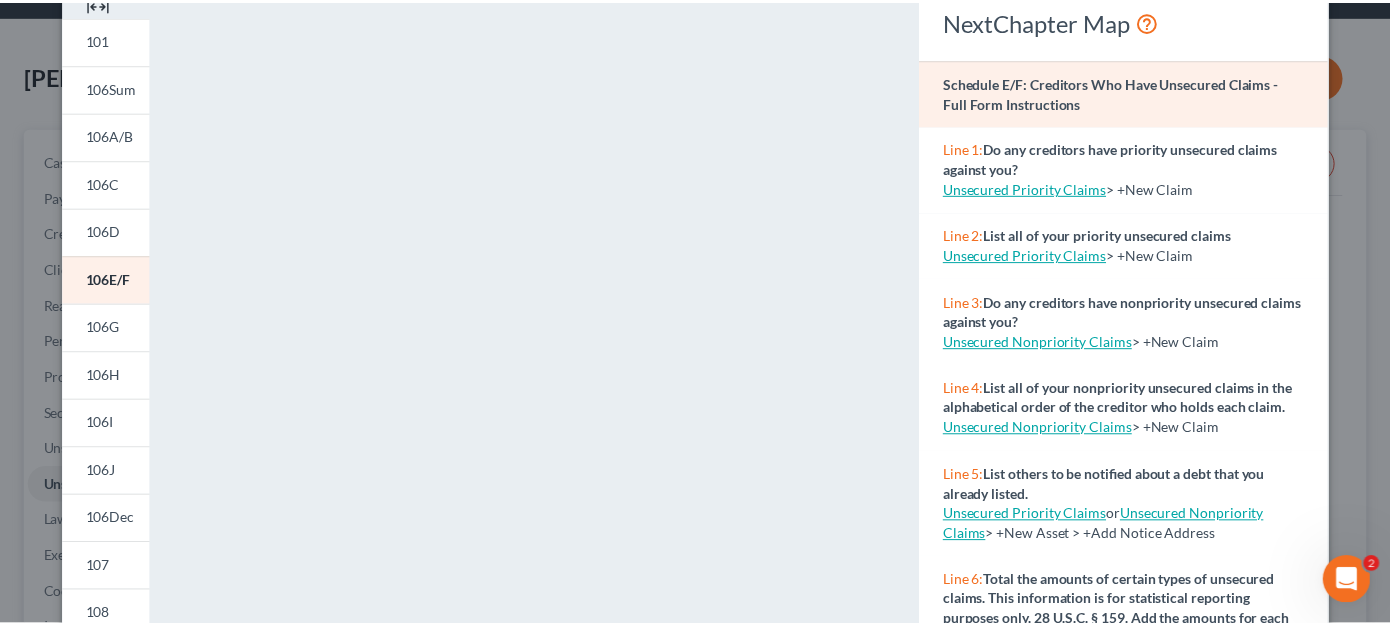 scroll, scrollTop: 0, scrollLeft: 0, axis: both 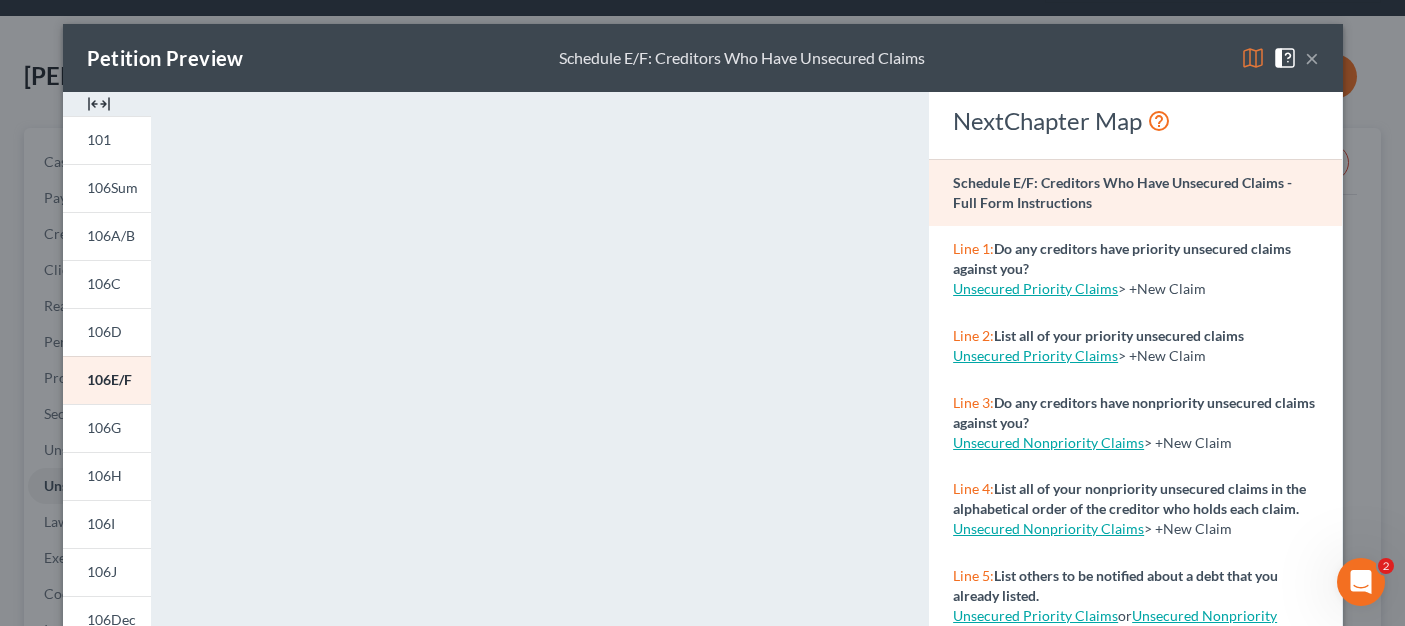 click on "×" at bounding box center [1312, 58] 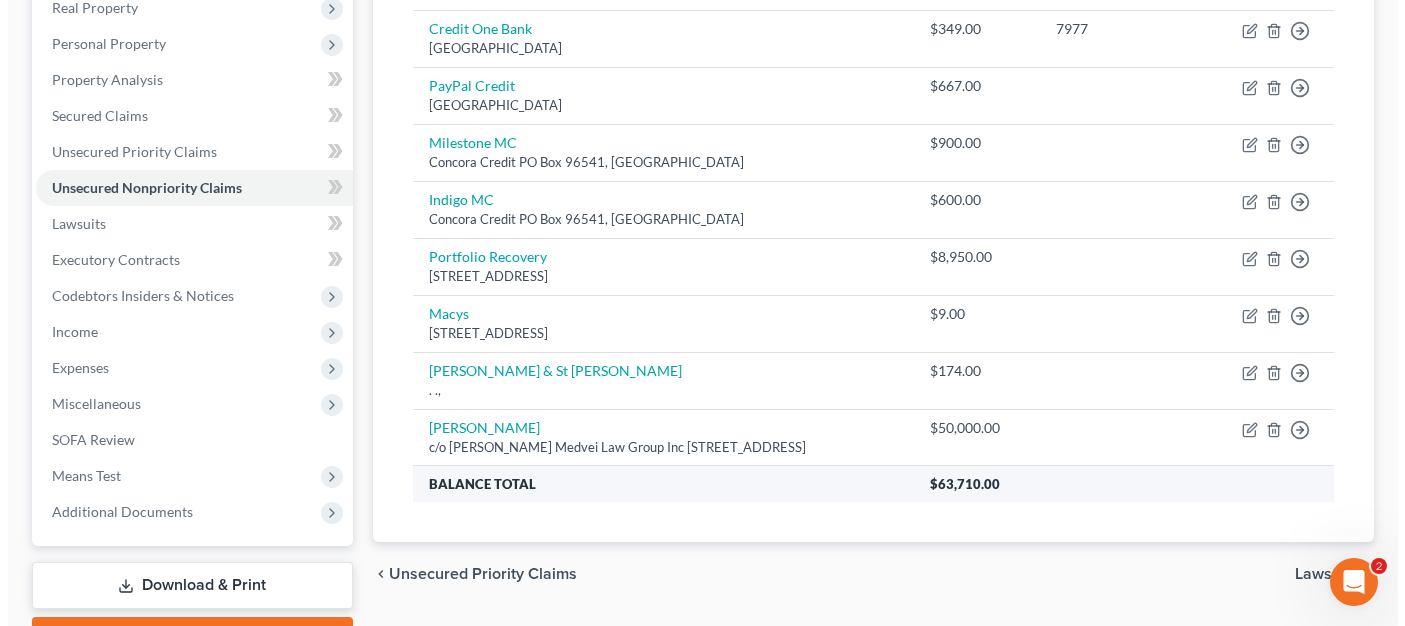 scroll, scrollTop: 400, scrollLeft: 0, axis: vertical 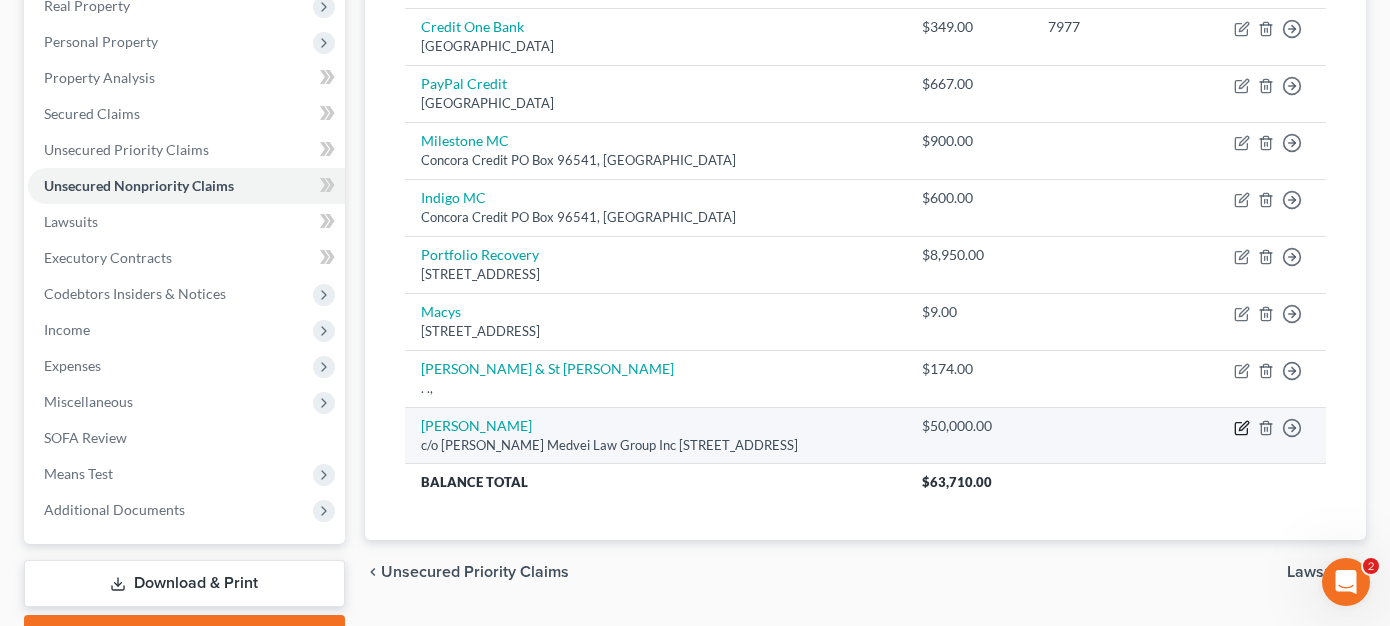 click 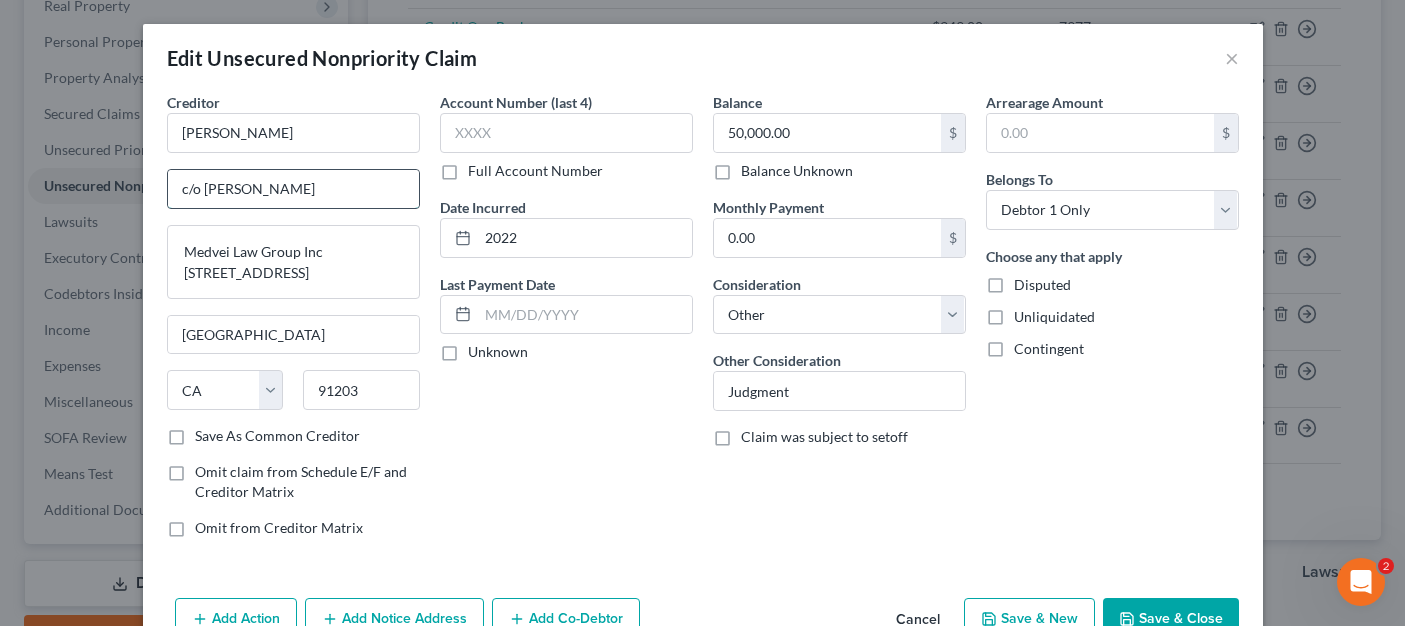 click on "c/o [PERSON_NAME]" at bounding box center [293, 189] 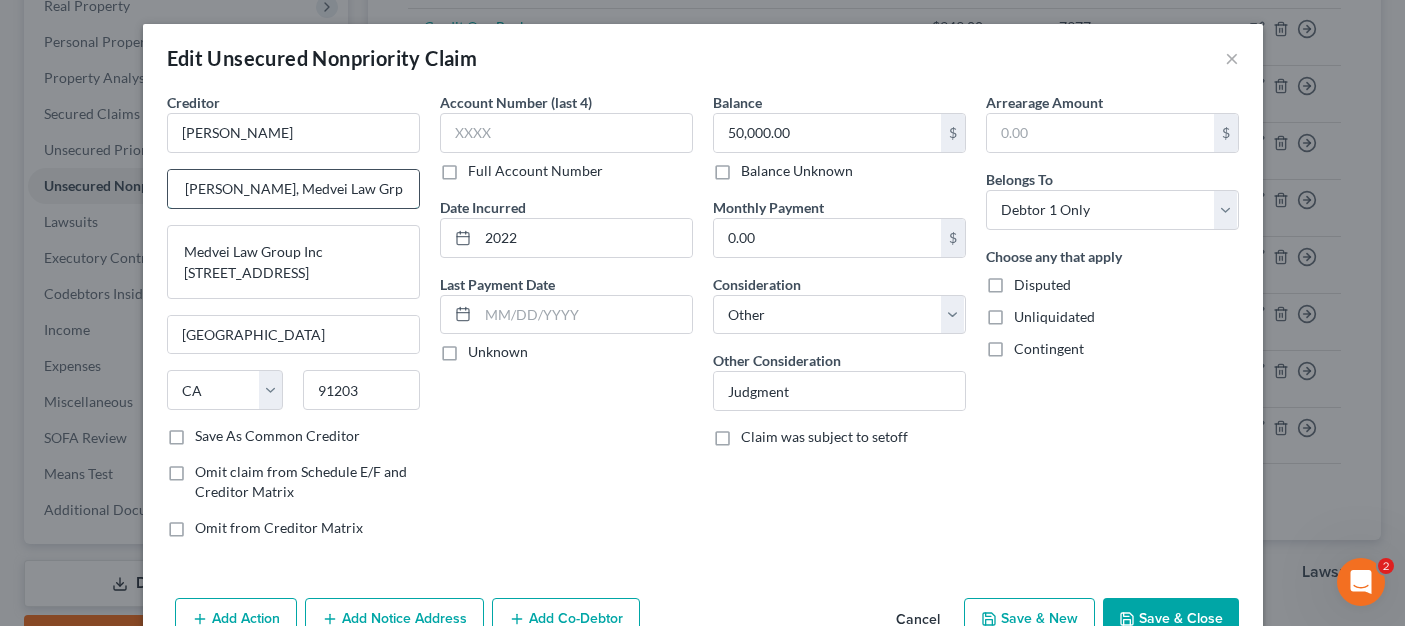 scroll, scrollTop: 0, scrollLeft: 26, axis: horizontal 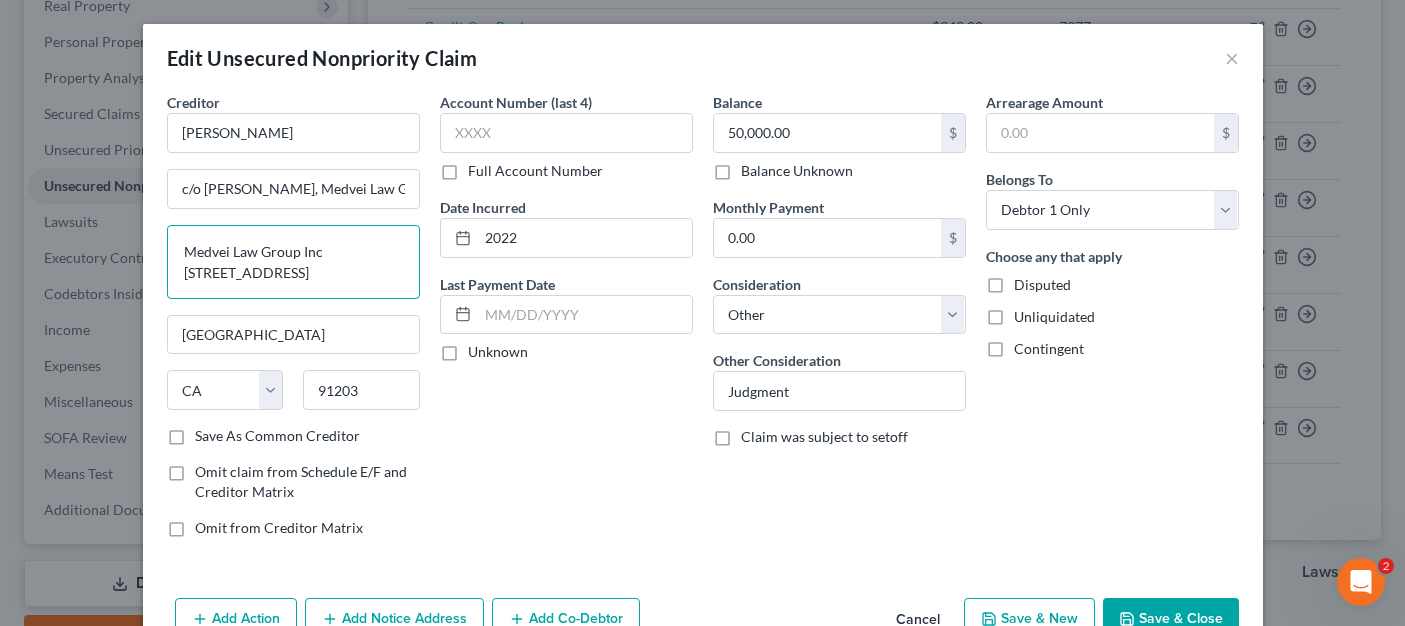 click on "Medvei Law Group Inc
[STREET_ADDRESS]" at bounding box center [293, 262] 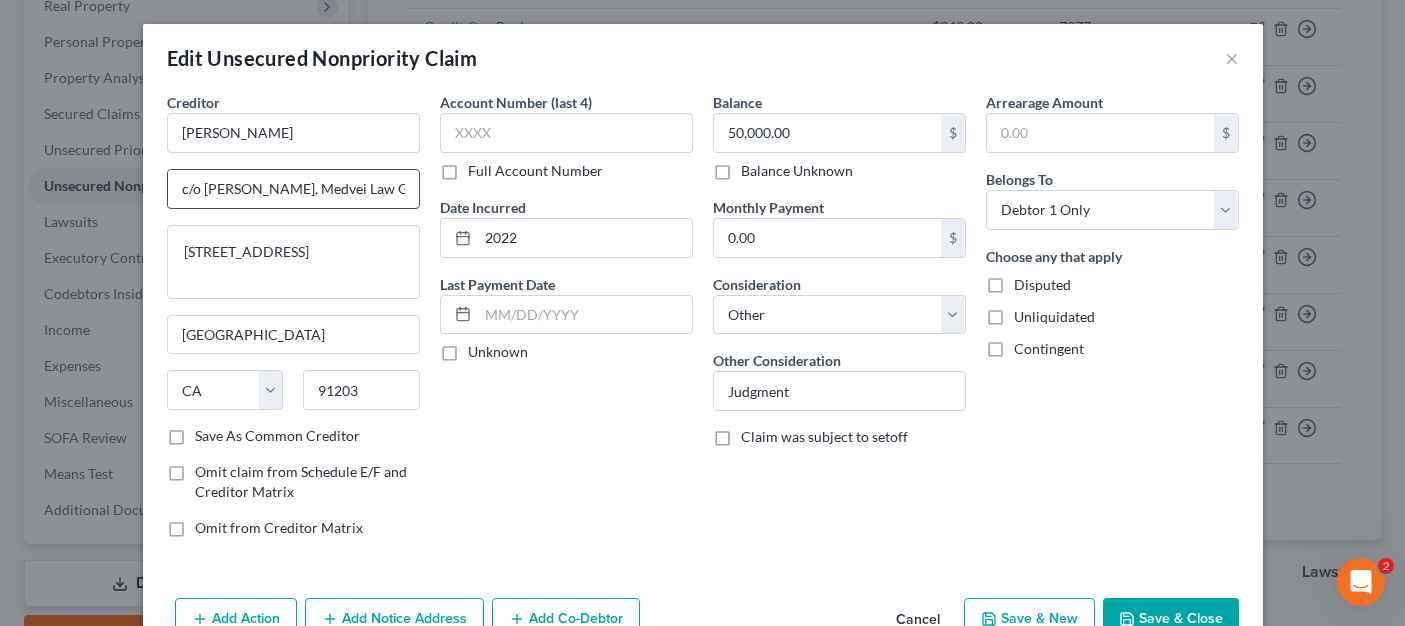 click on "c/o [PERSON_NAME], Medvei Law Grp In" at bounding box center [293, 189] 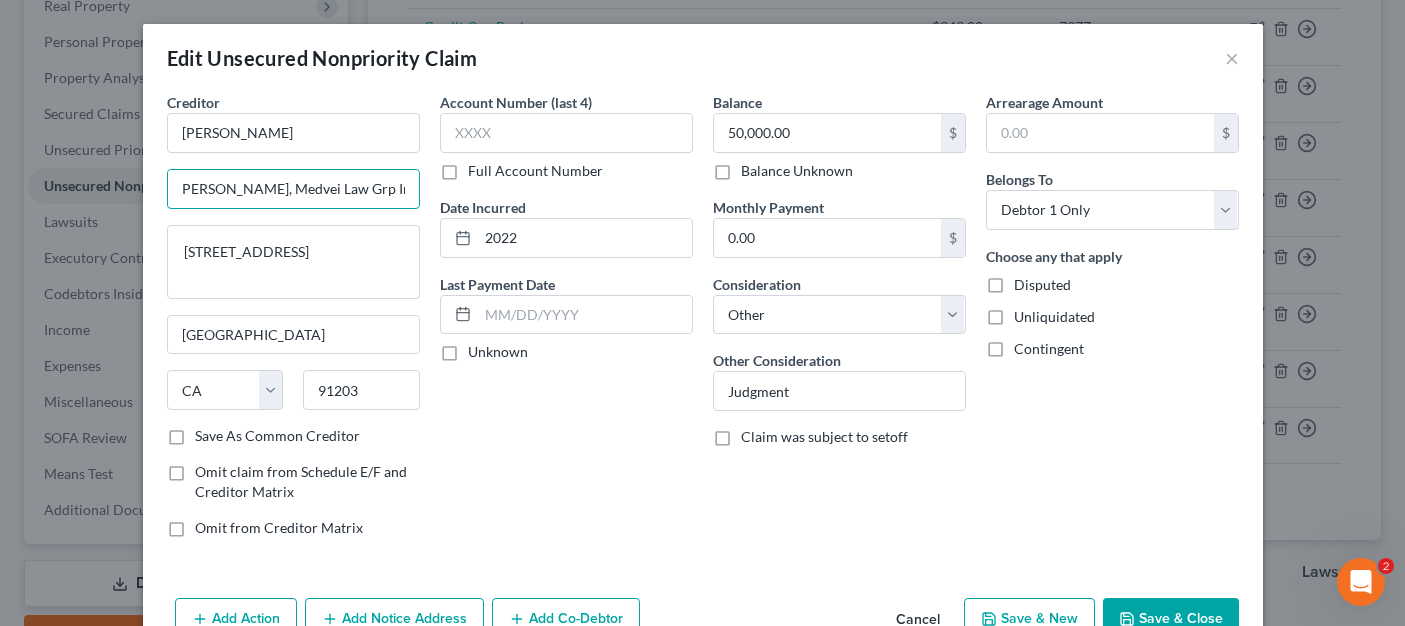 scroll, scrollTop: 0, scrollLeft: 33, axis: horizontal 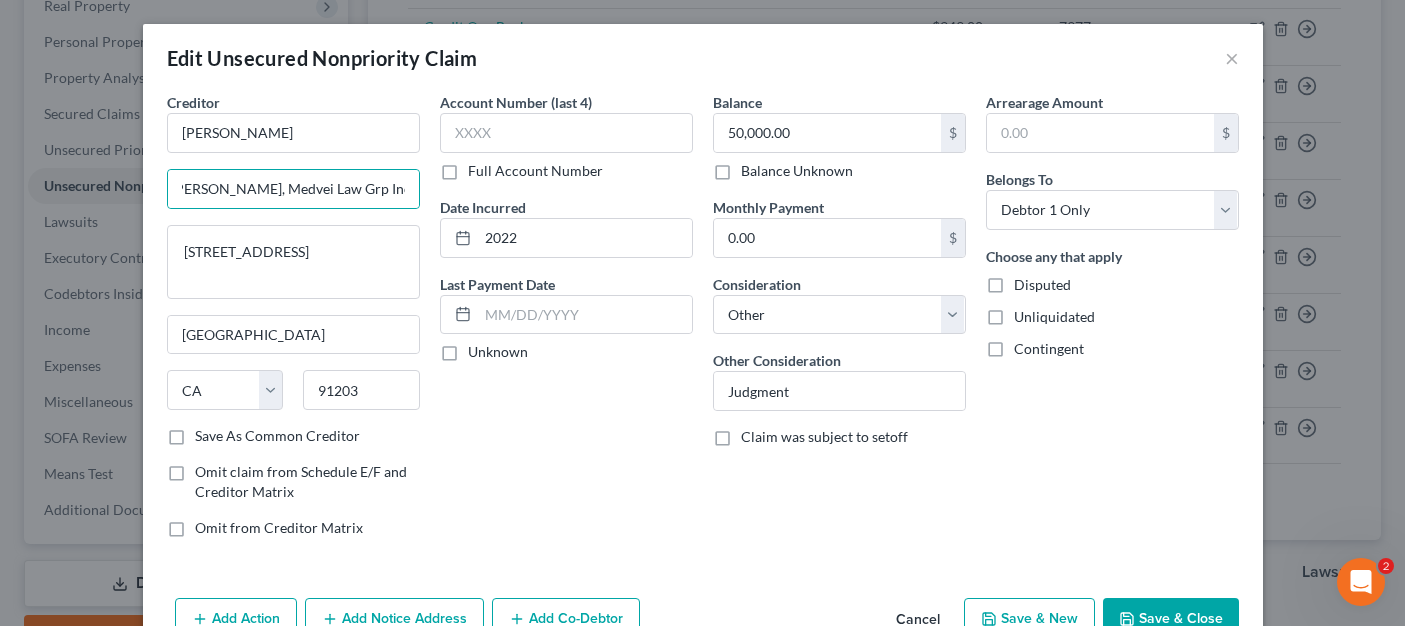 click on "Save & Close" at bounding box center [1171, 619] 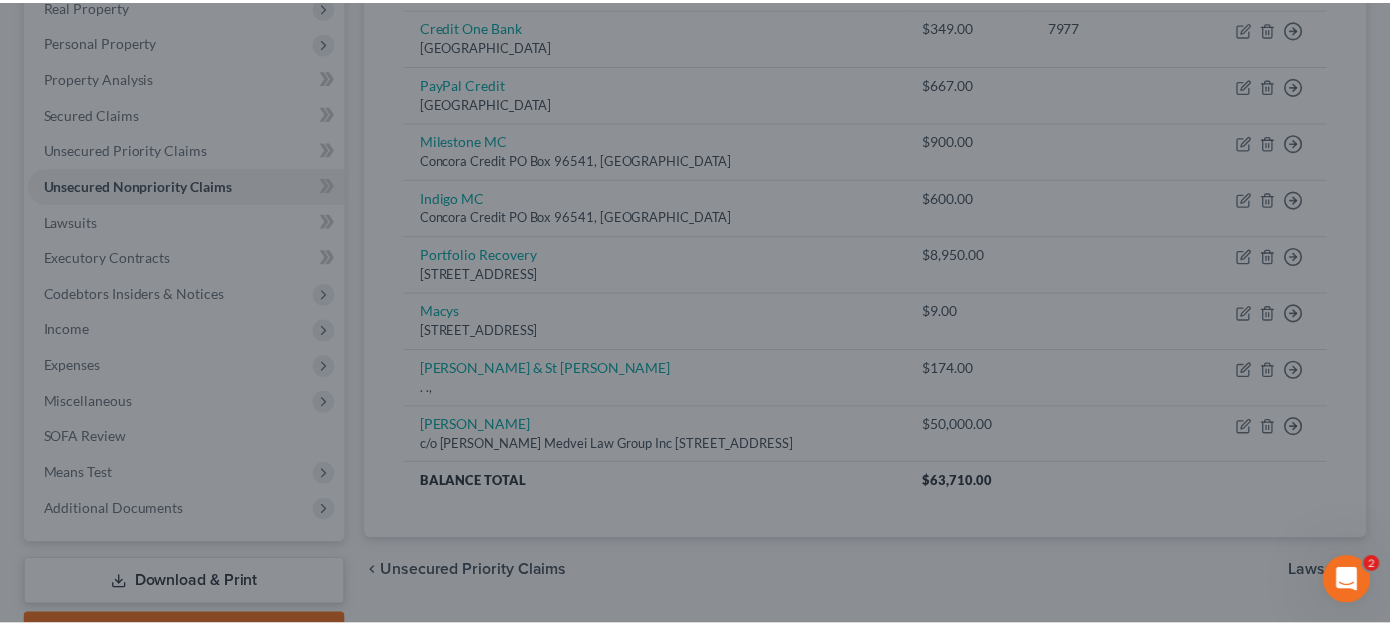 scroll, scrollTop: 0, scrollLeft: 0, axis: both 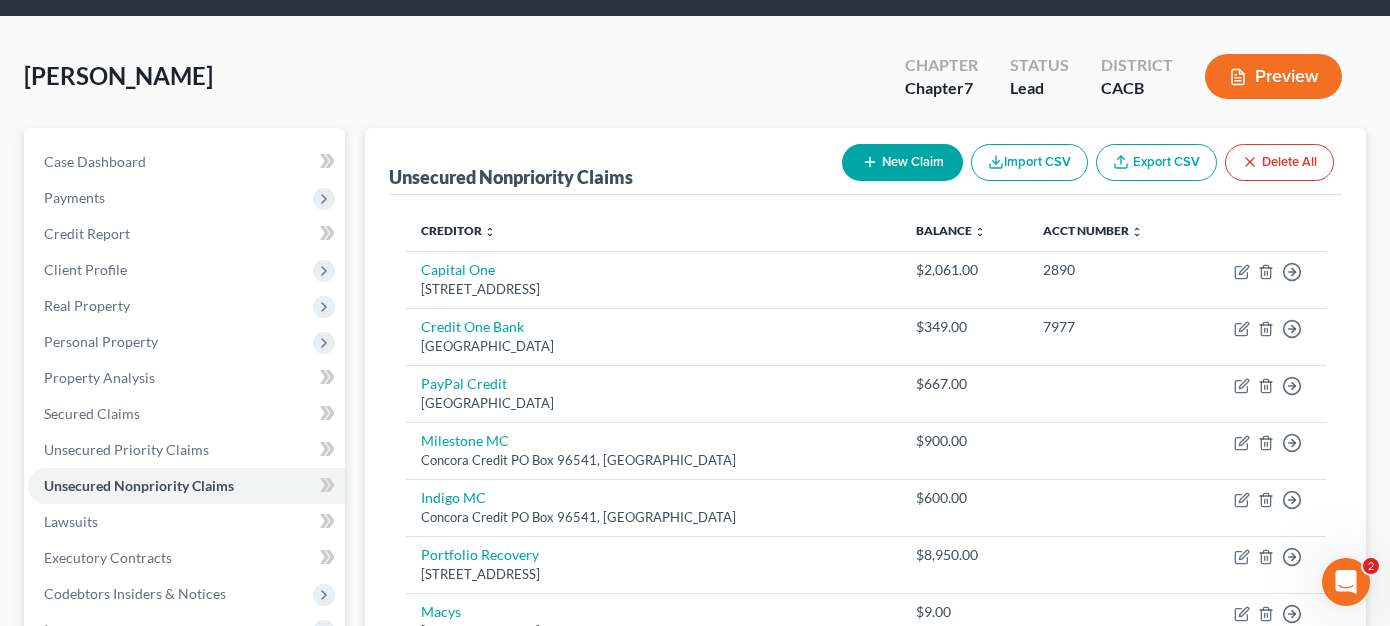click on "Preview" at bounding box center (1273, 76) 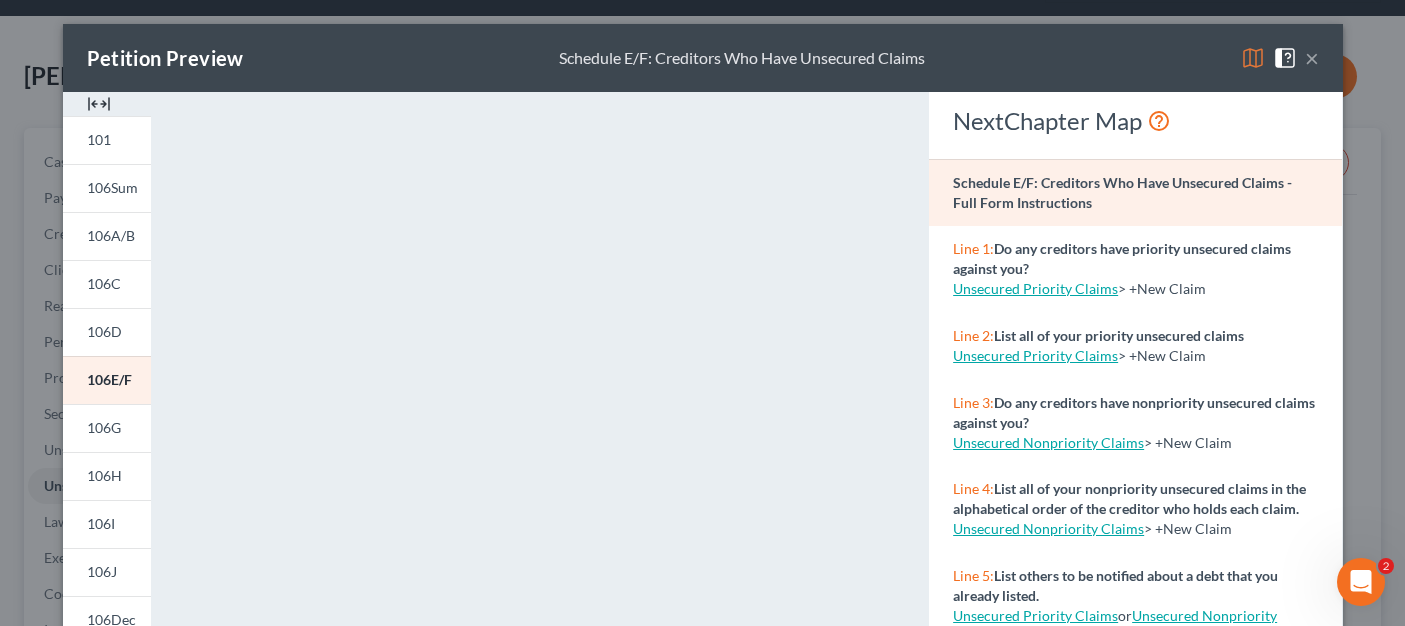 click on "×" at bounding box center [1312, 58] 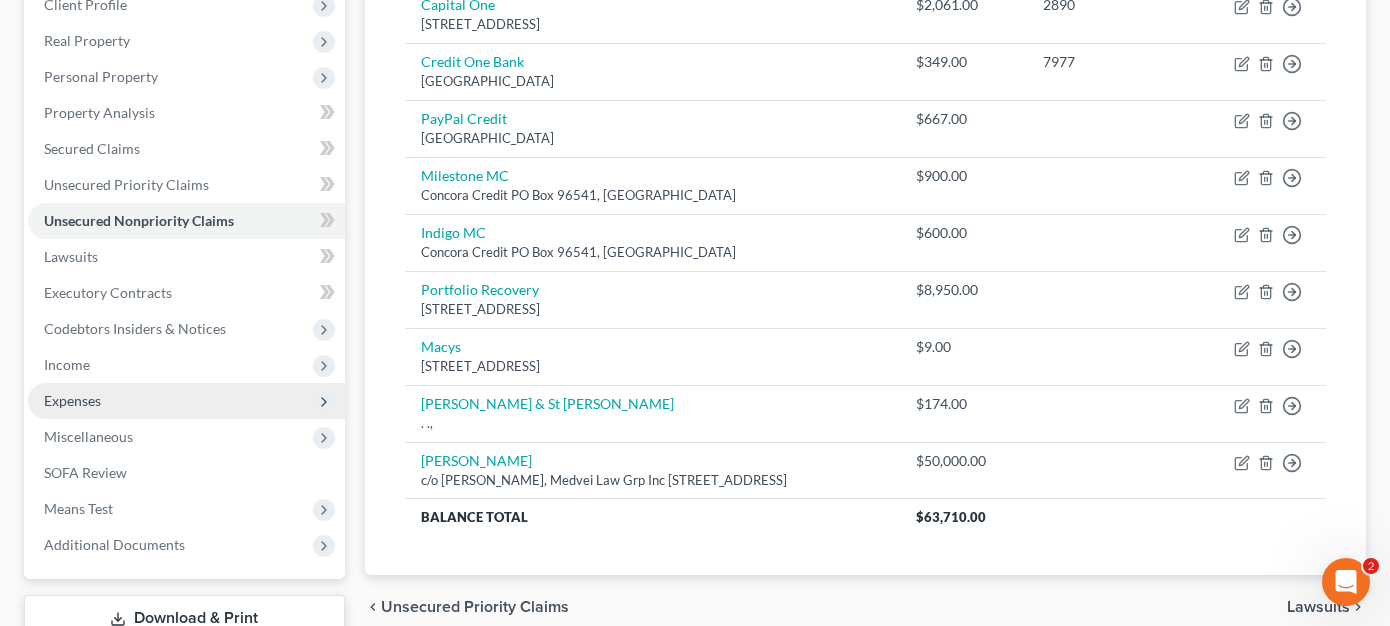 scroll, scrollTop: 400, scrollLeft: 0, axis: vertical 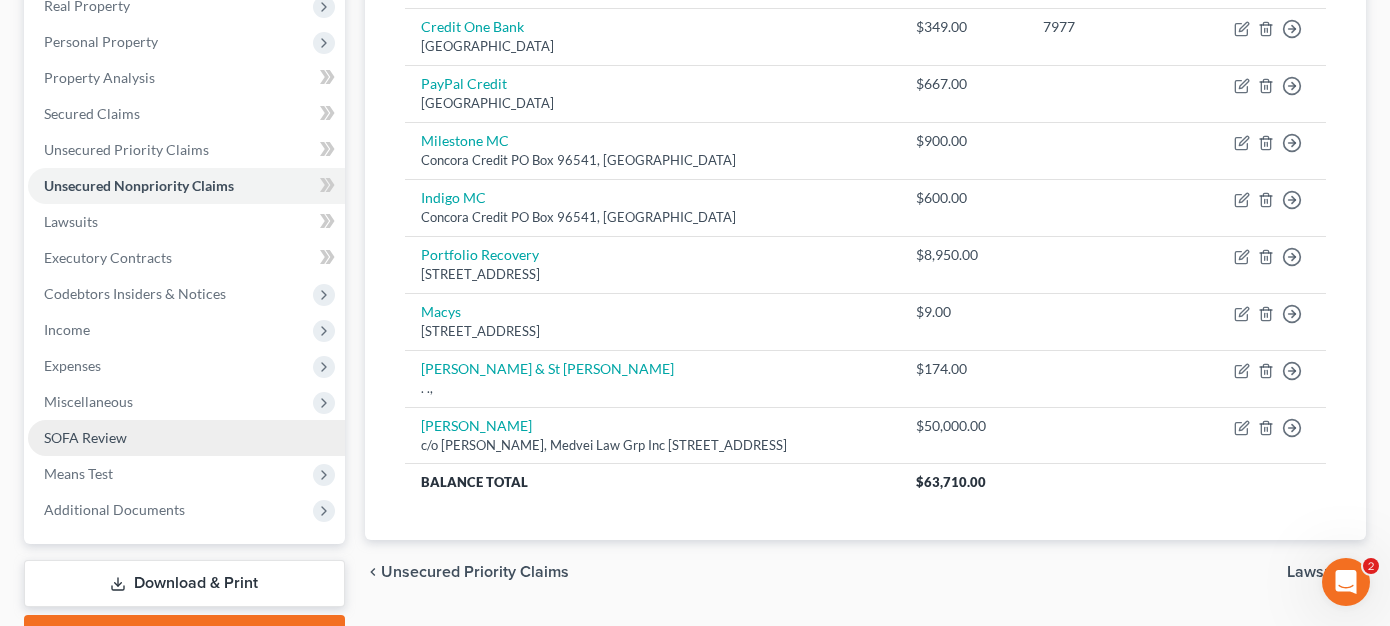 click on "SOFA Review" at bounding box center (186, 438) 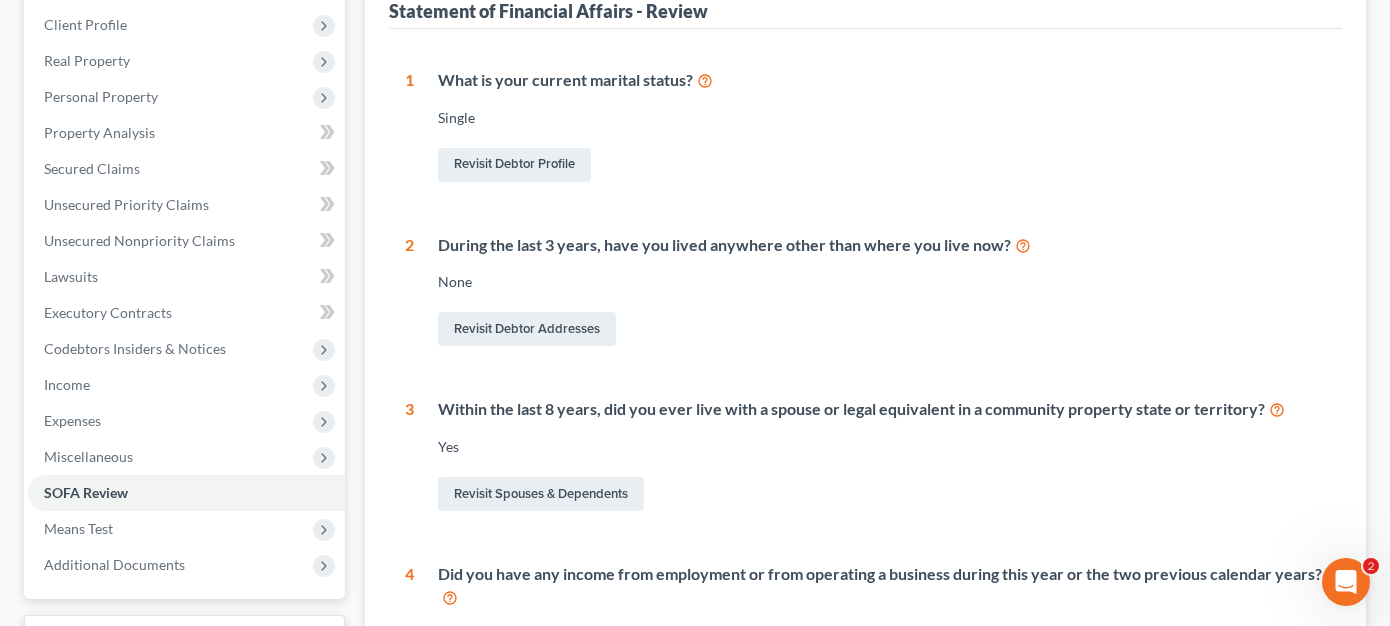 scroll, scrollTop: 163, scrollLeft: 0, axis: vertical 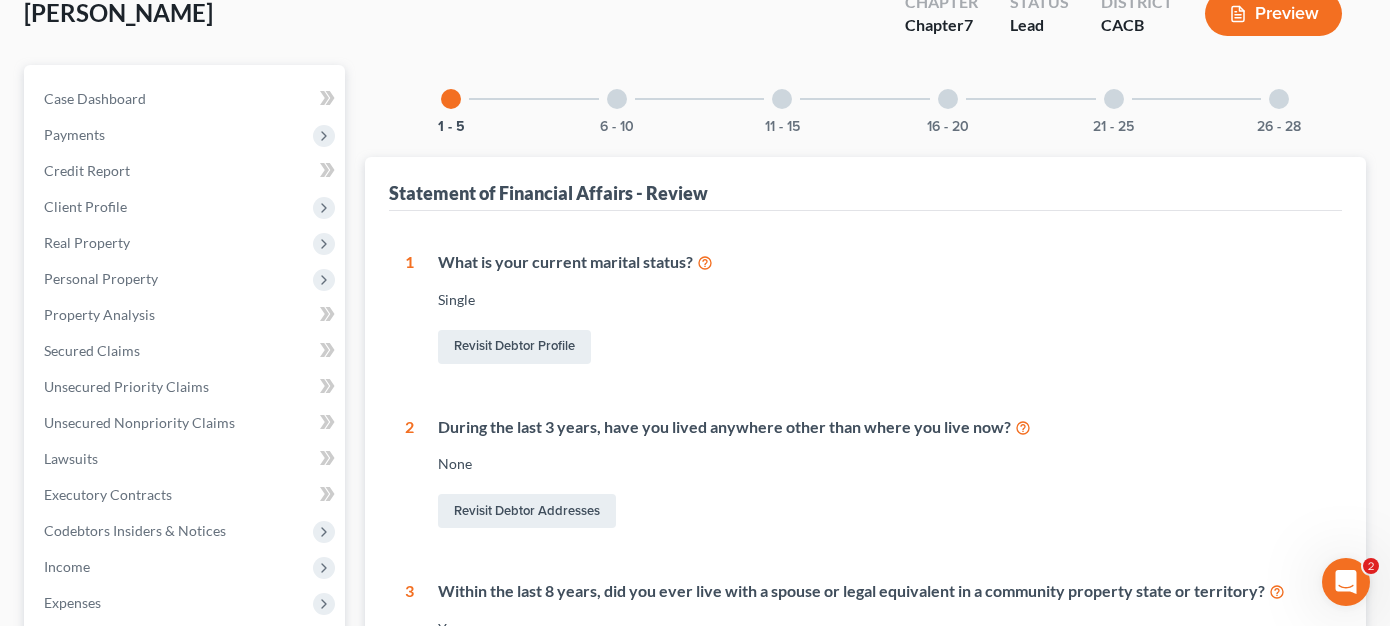 click at bounding box center [617, 99] 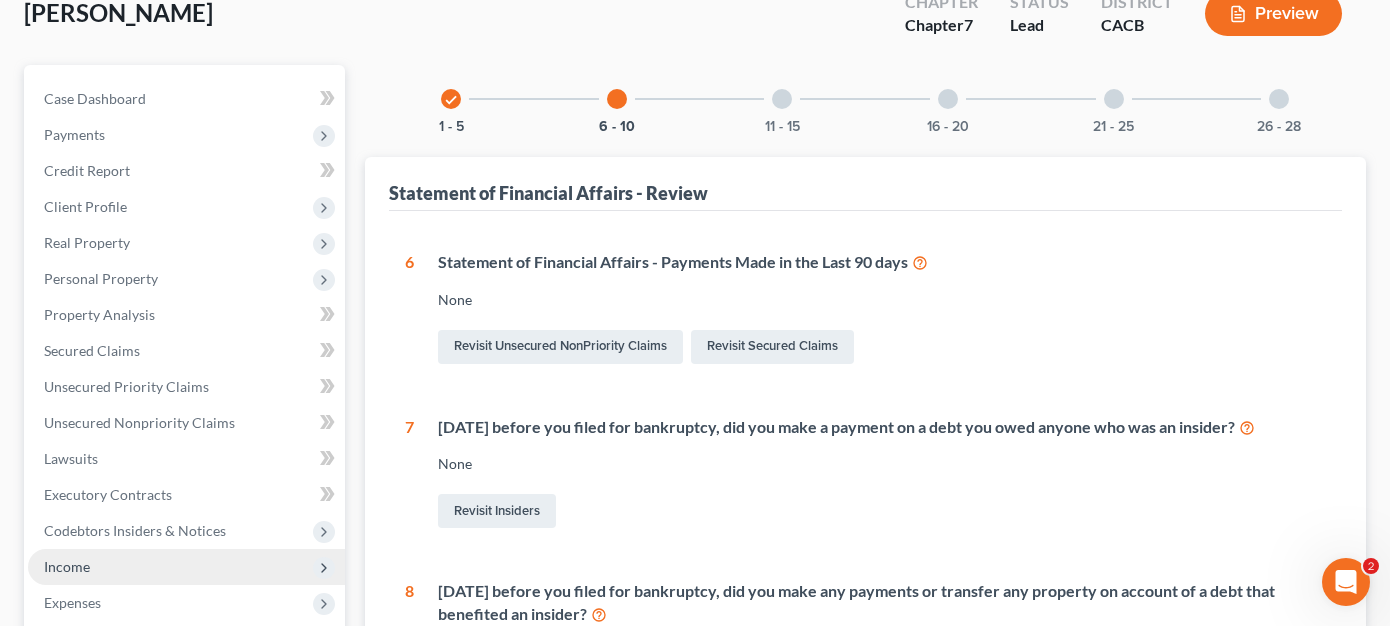 click on "Income" at bounding box center (186, 567) 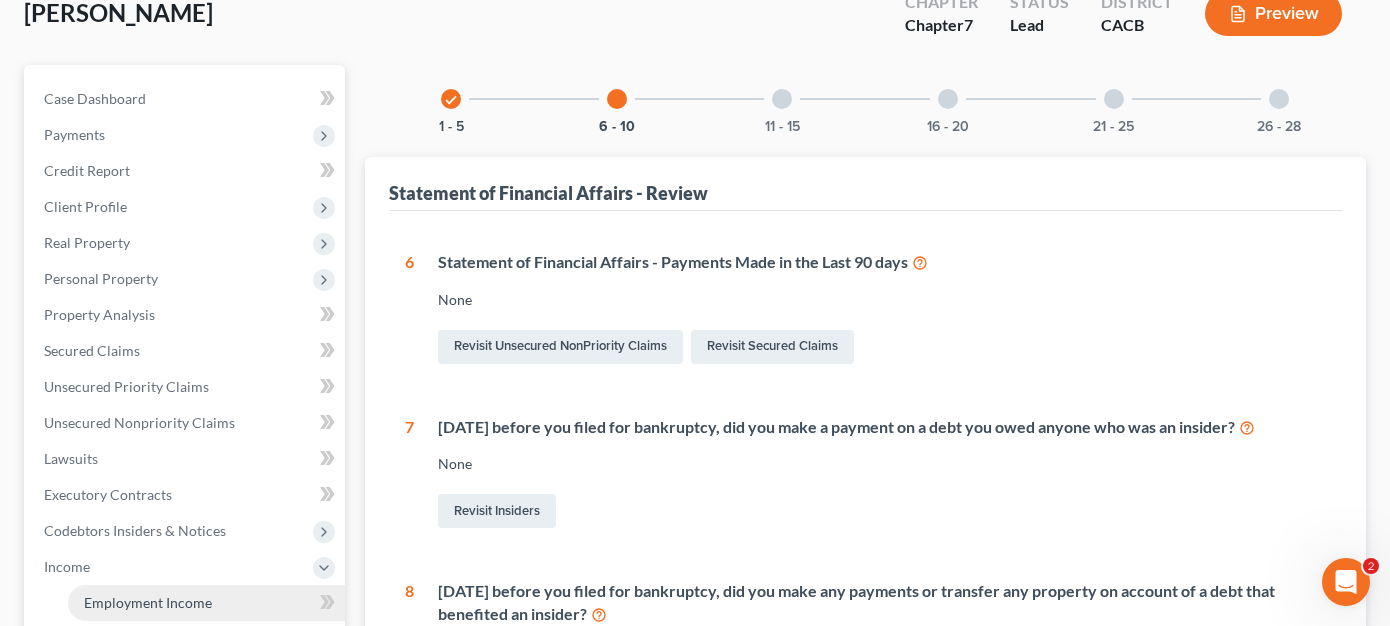 click on "Employment Income" at bounding box center (148, 602) 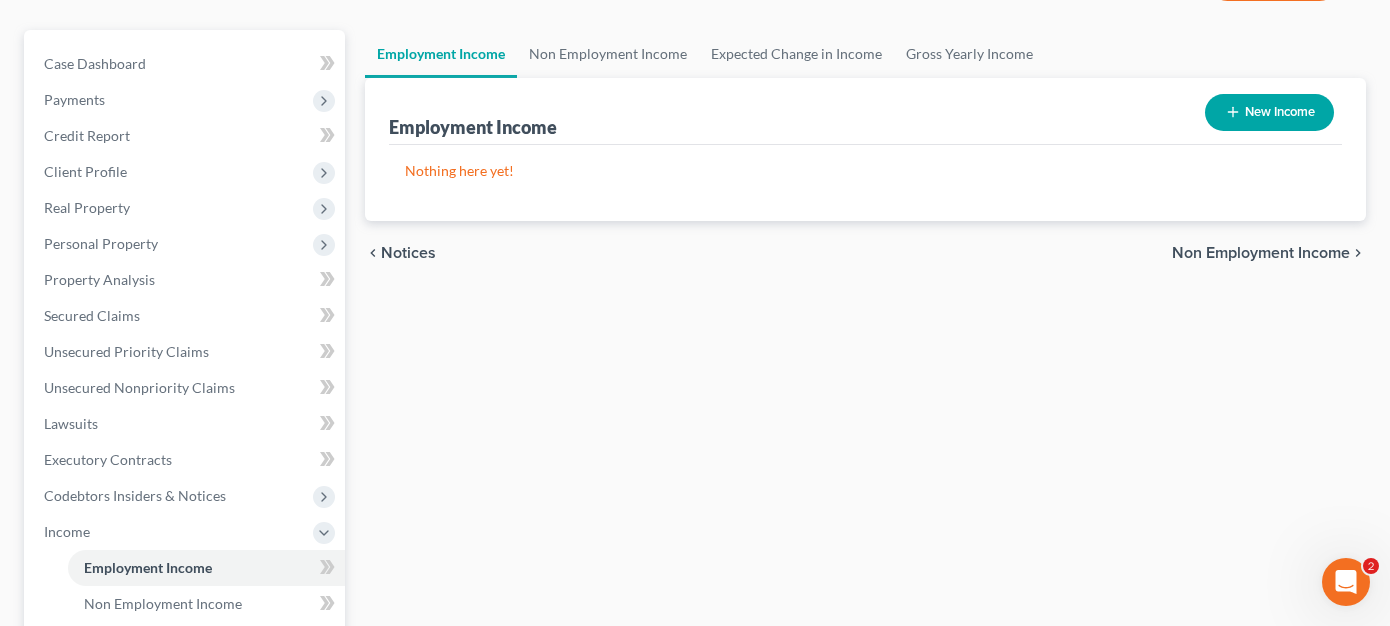 scroll, scrollTop: 200, scrollLeft: 0, axis: vertical 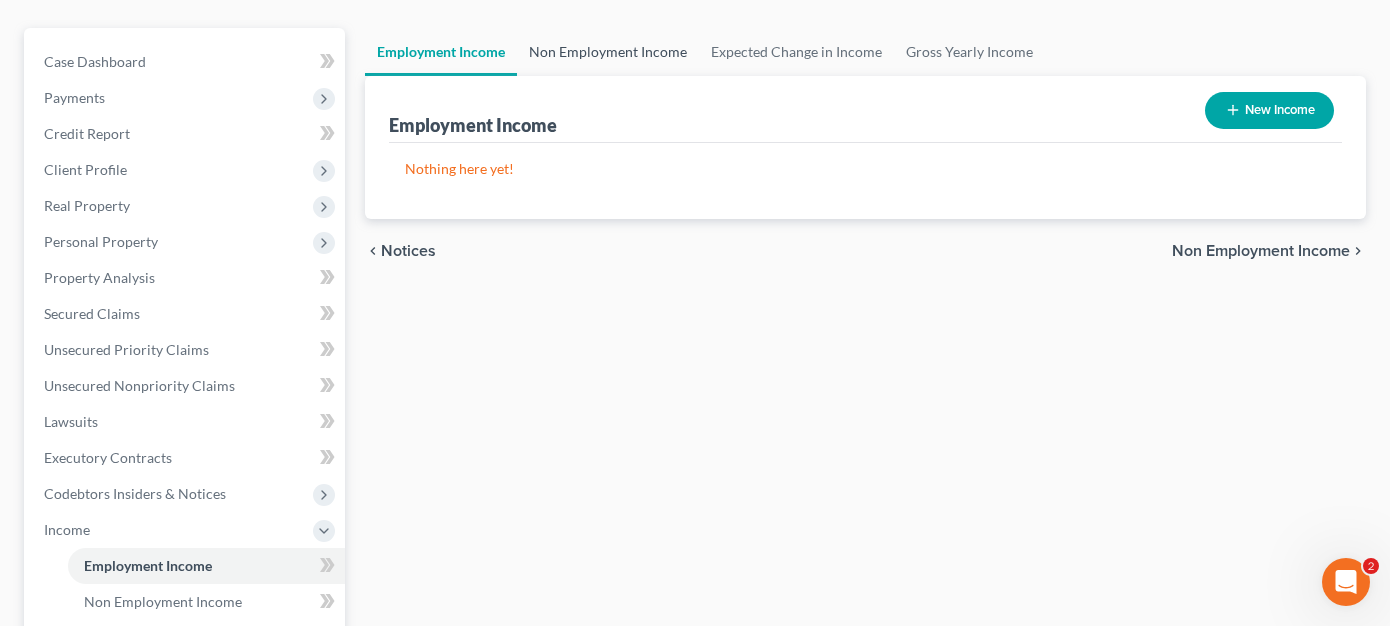 click on "Non Employment Income" at bounding box center (608, 52) 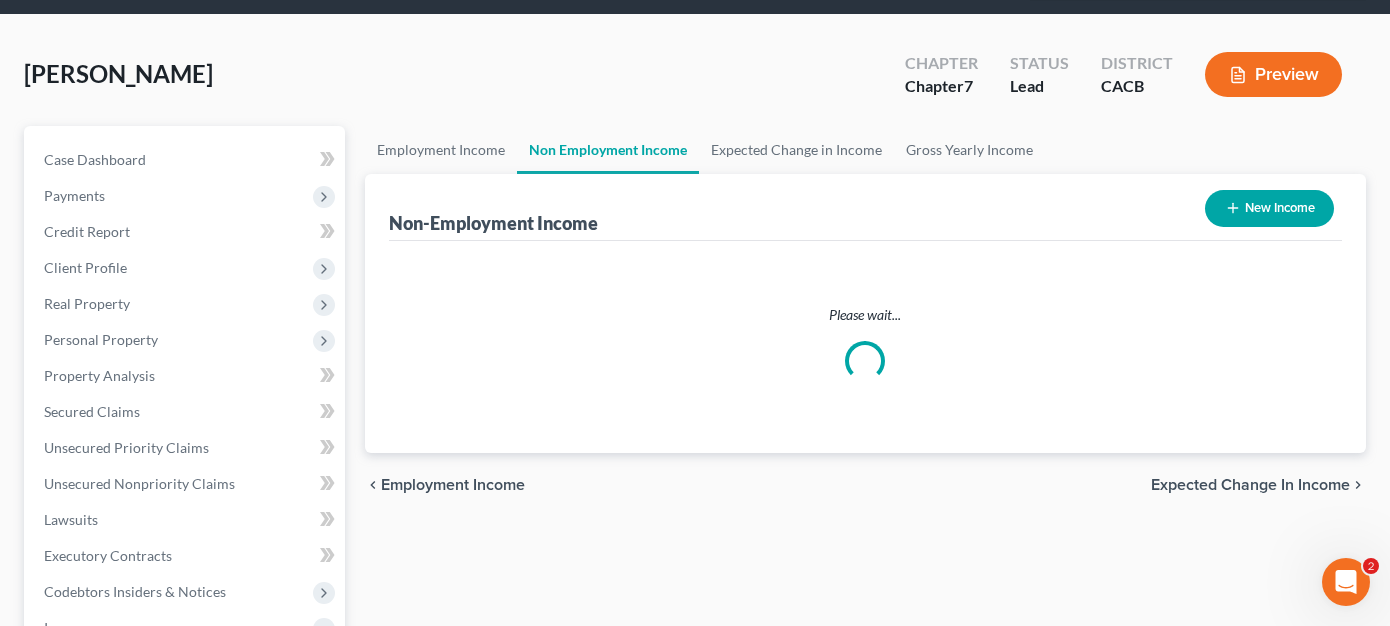 scroll, scrollTop: 0, scrollLeft: 0, axis: both 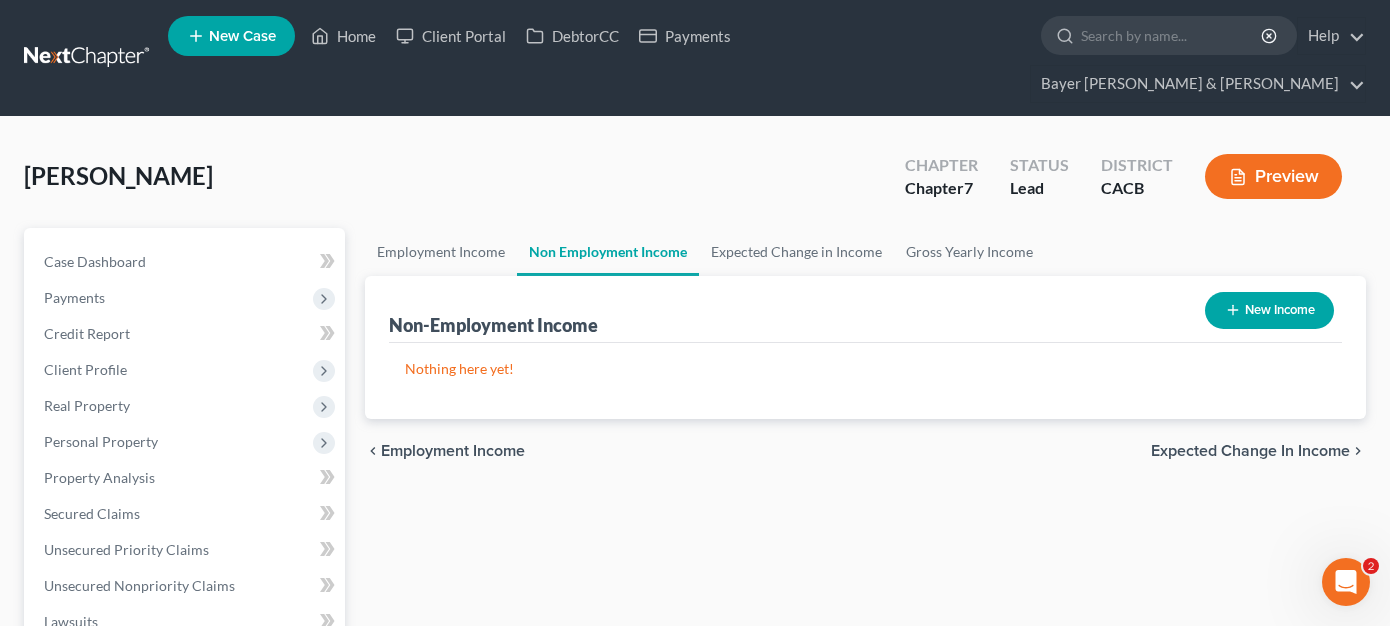 click on "New Income" at bounding box center (1269, 310) 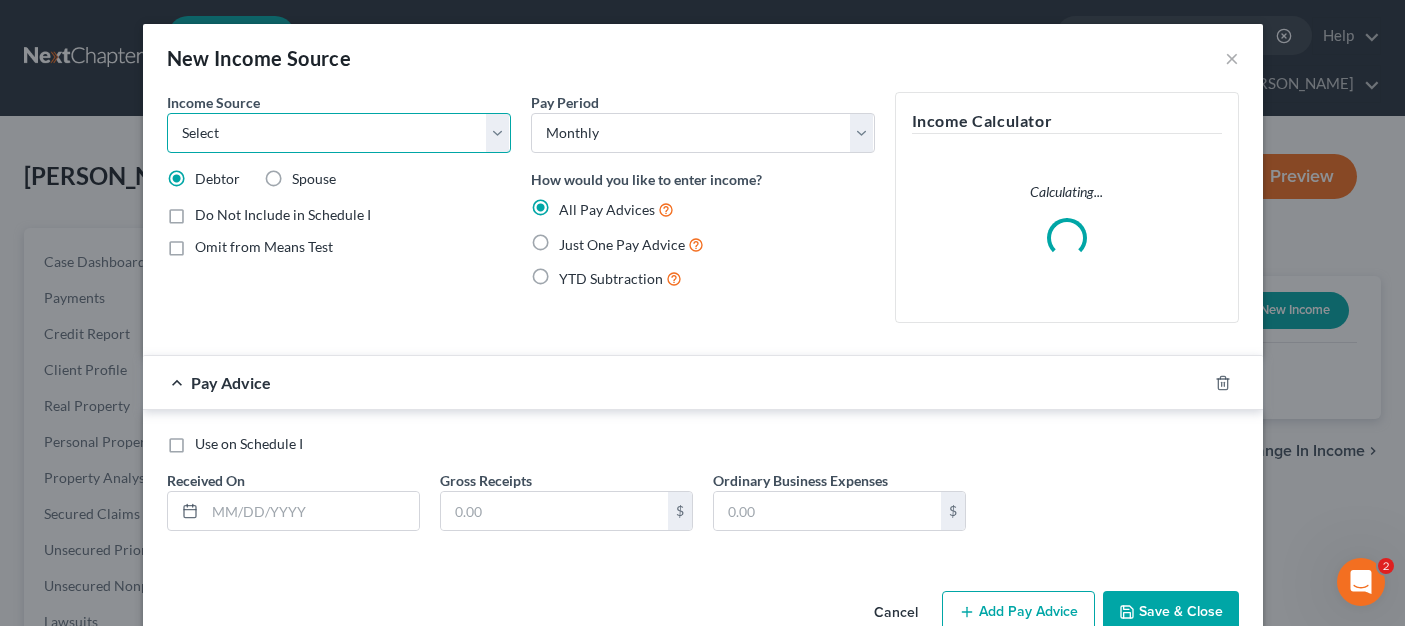 click on "Select Unemployment Disability (from employer) Pension Retirement Social Security / Social Security Disability Other Government Assistance Interests, Dividends or Royalties Child / Family Support Contributions to Household Property / Rental Business, Professional or Farm Alimony / Maintenance Payments Military Disability Benefits Other Monthly Income" at bounding box center [339, 133] 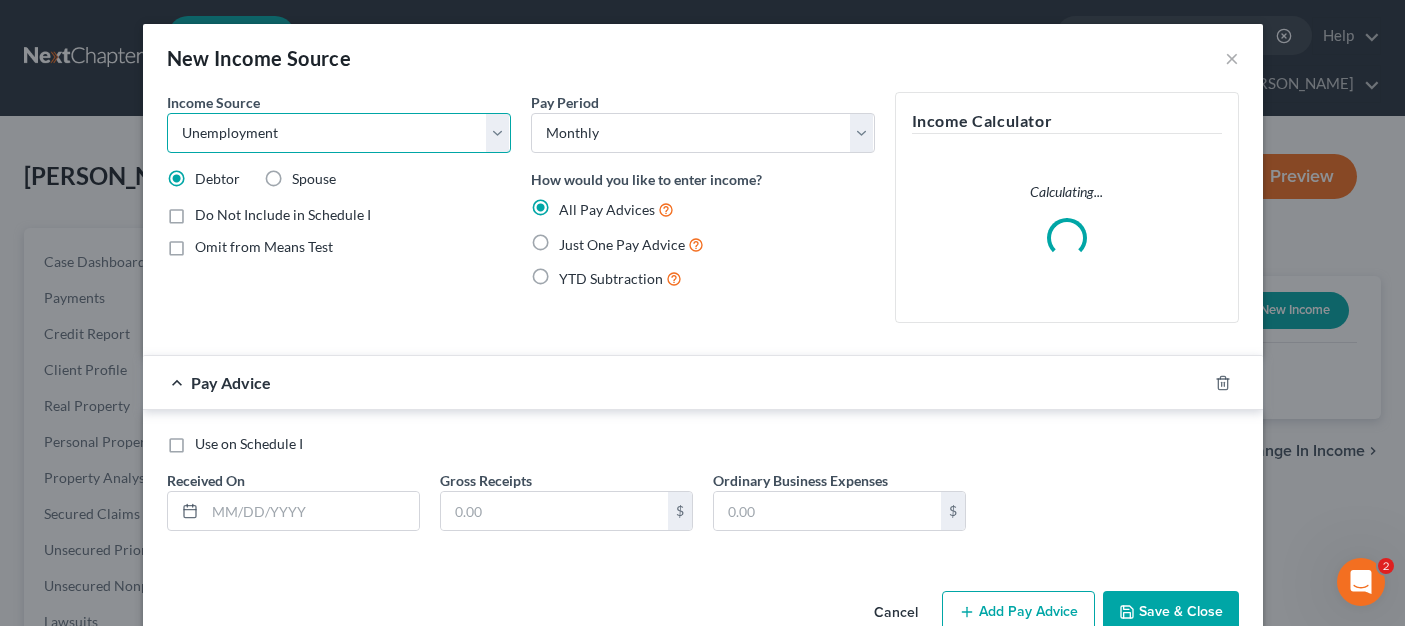 click on "Select Unemployment Disability (from employer) Pension Retirement Social Security / Social Security Disability Other Government Assistance Interests, Dividends or Royalties Child / Family Support Contributions to Household Property / Rental Business, Professional or Farm Alimony / Maintenance Payments Military Disability Benefits Other Monthly Income" at bounding box center (339, 133) 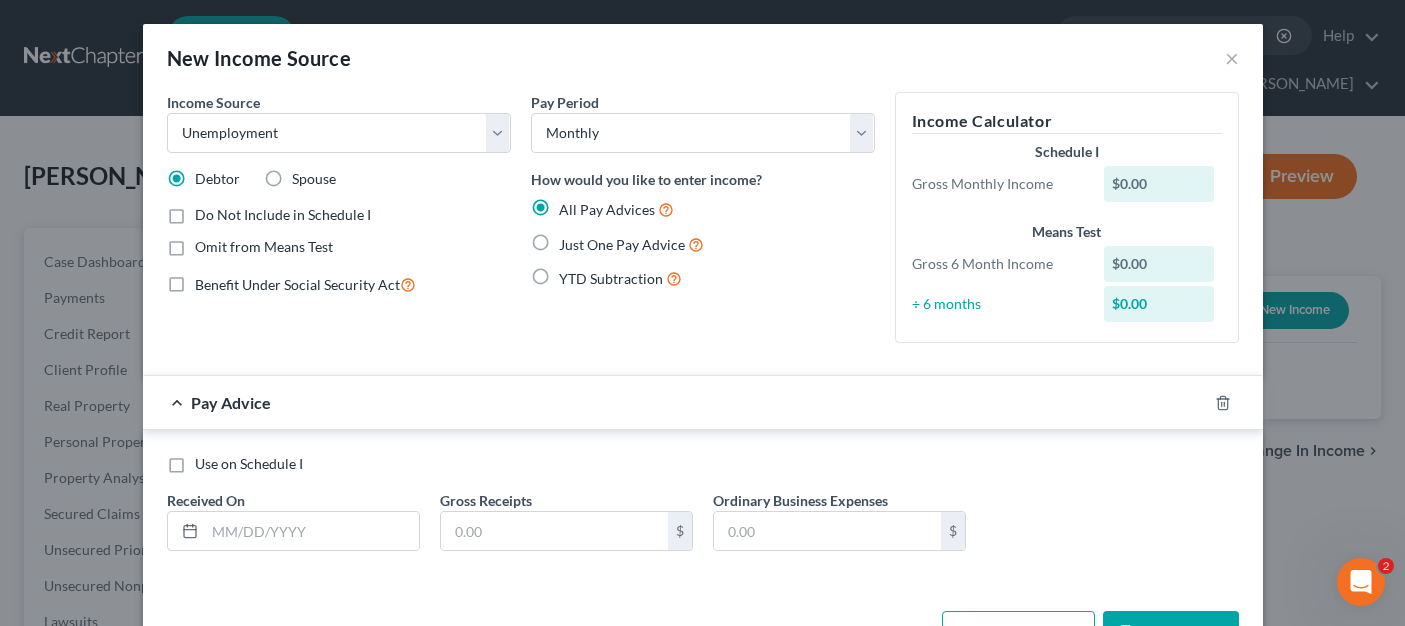 click on "Just One Pay Advice" at bounding box center [631, 244] 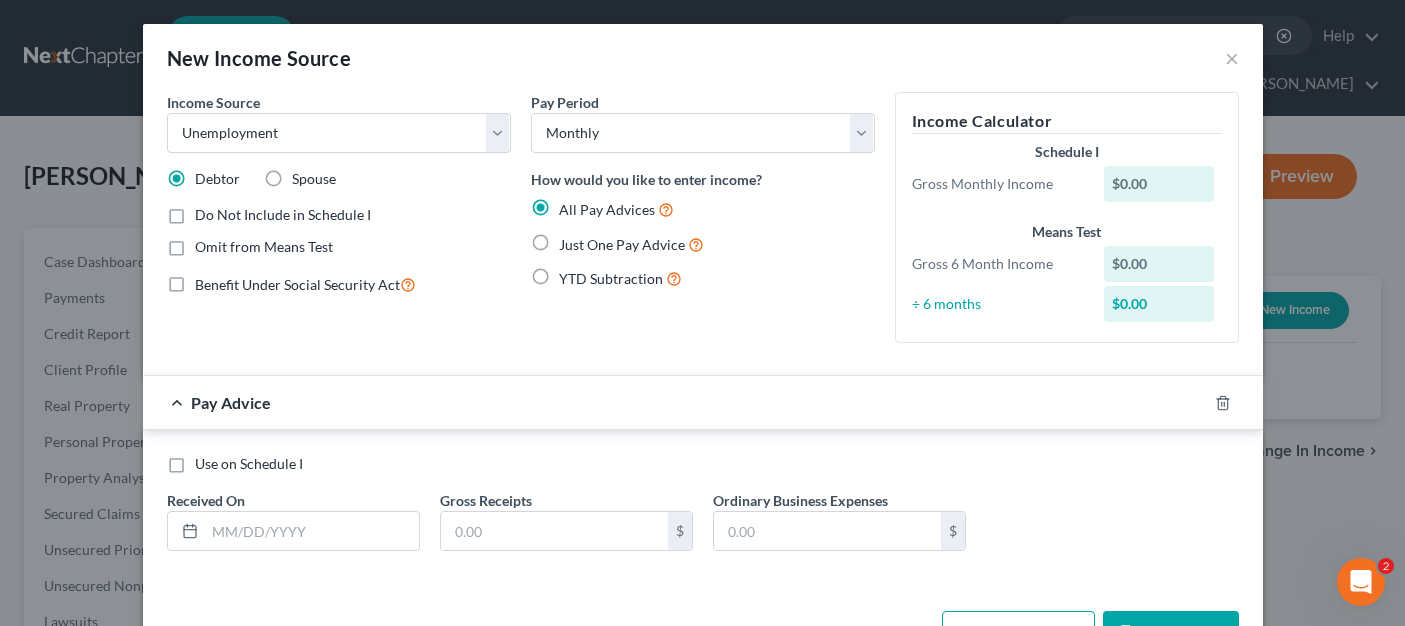 click on "Just One Pay Advice" at bounding box center [573, 239] 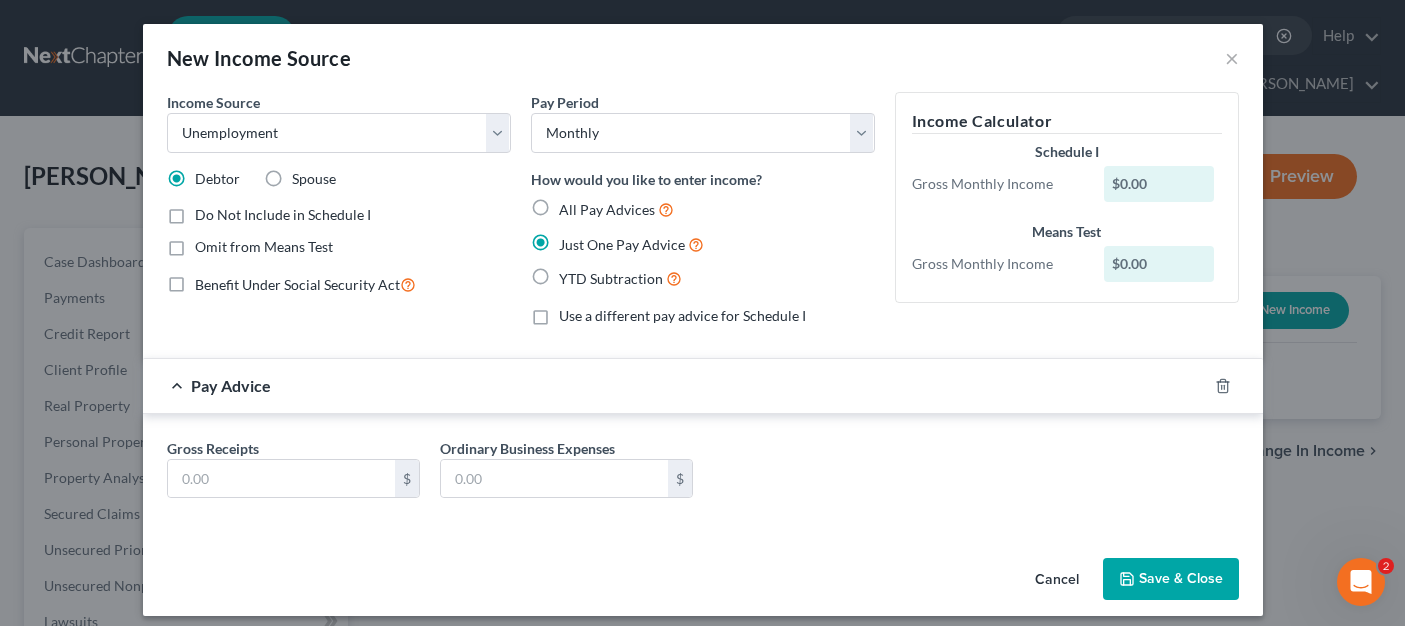 click on "Cancel" at bounding box center [1057, 580] 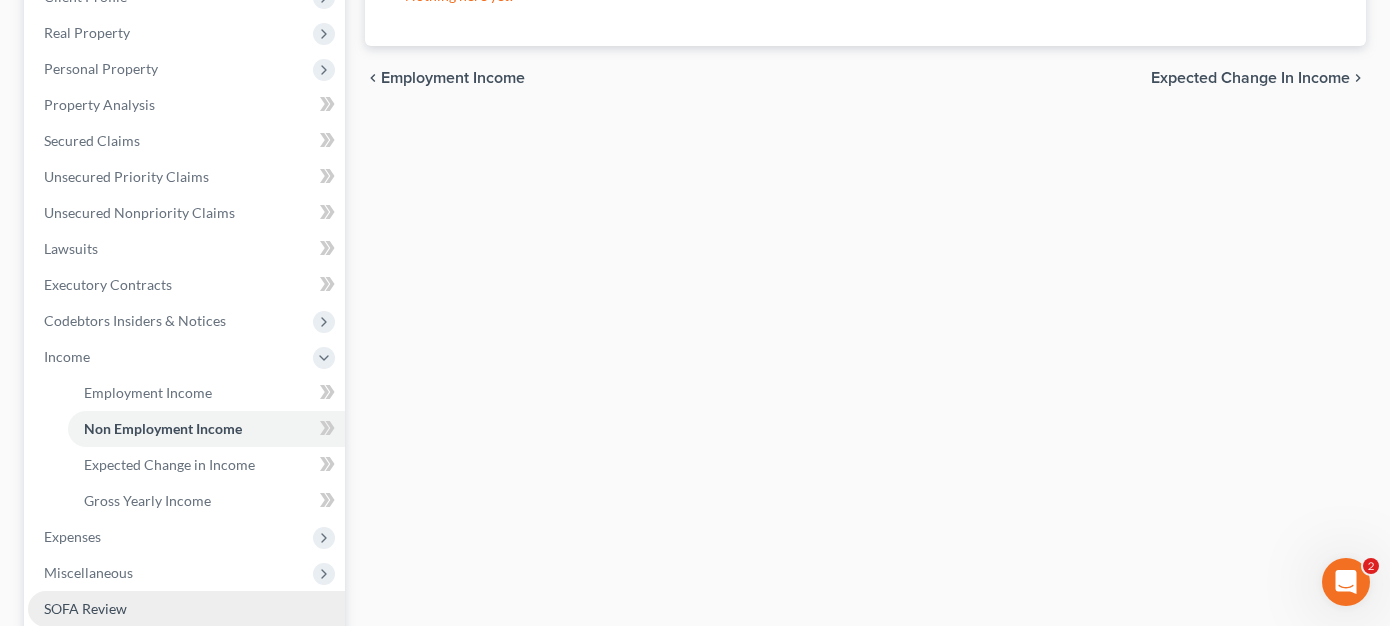 scroll, scrollTop: 500, scrollLeft: 0, axis: vertical 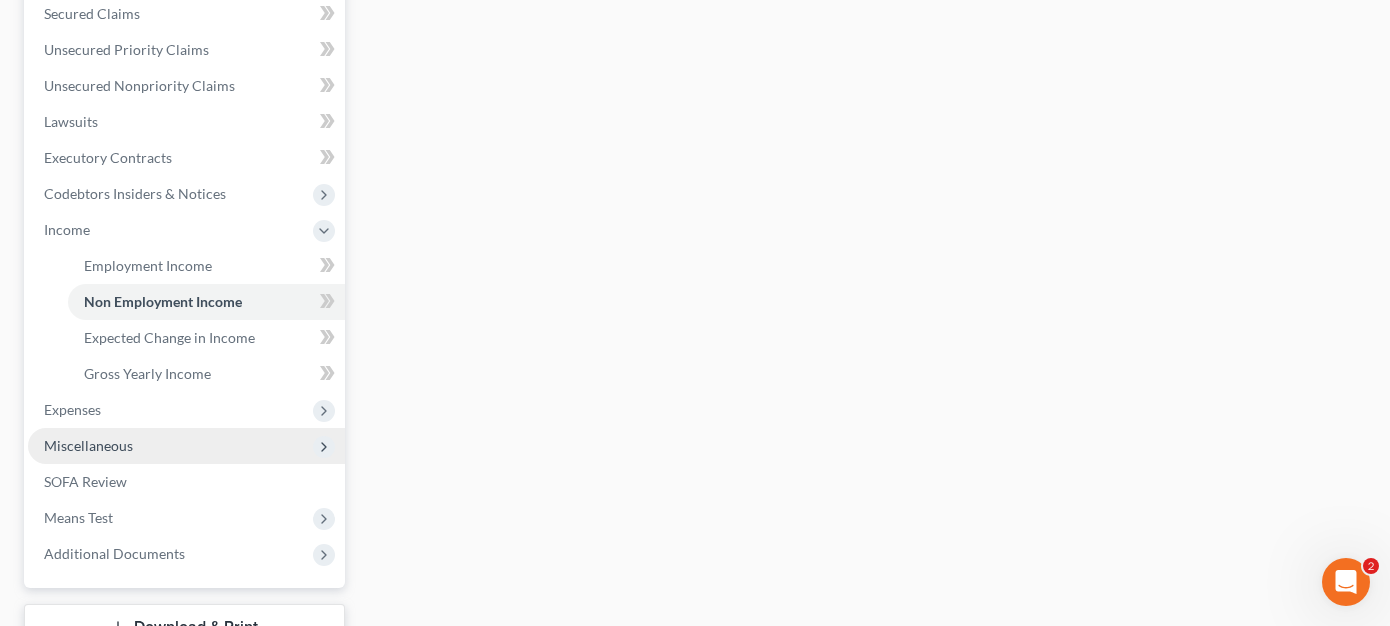 click on "Miscellaneous" at bounding box center [186, 446] 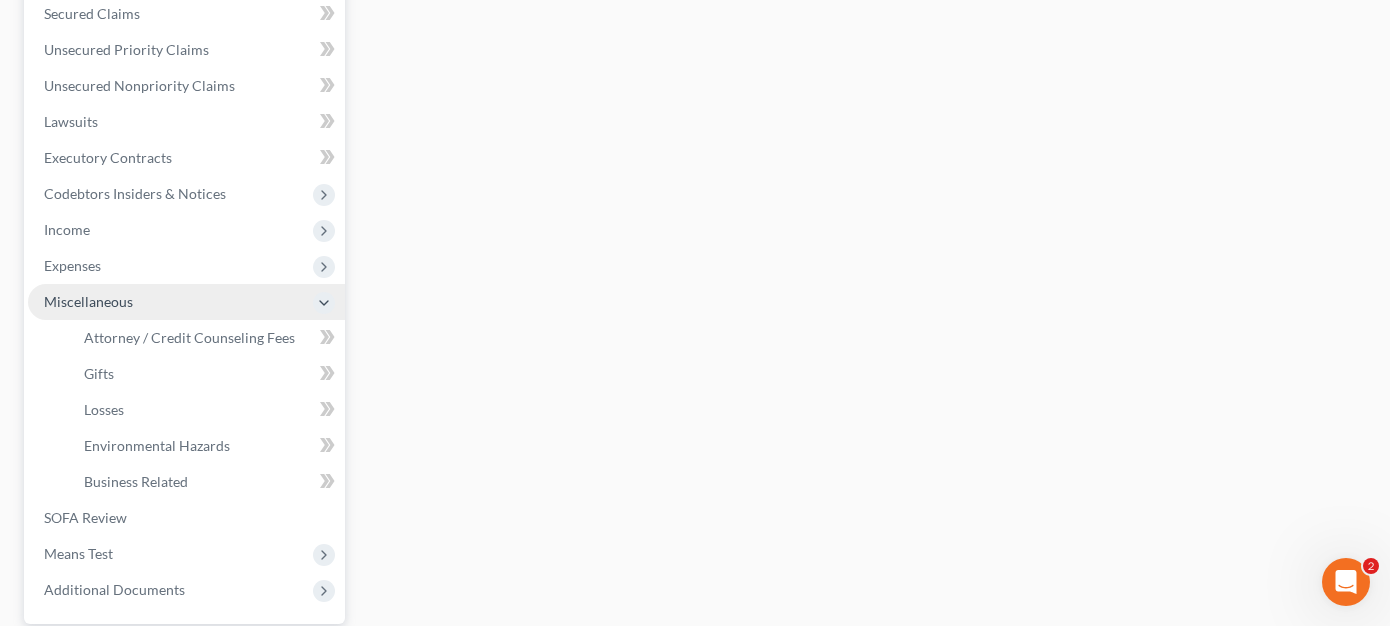 click on "Miscellaneous" at bounding box center [186, 302] 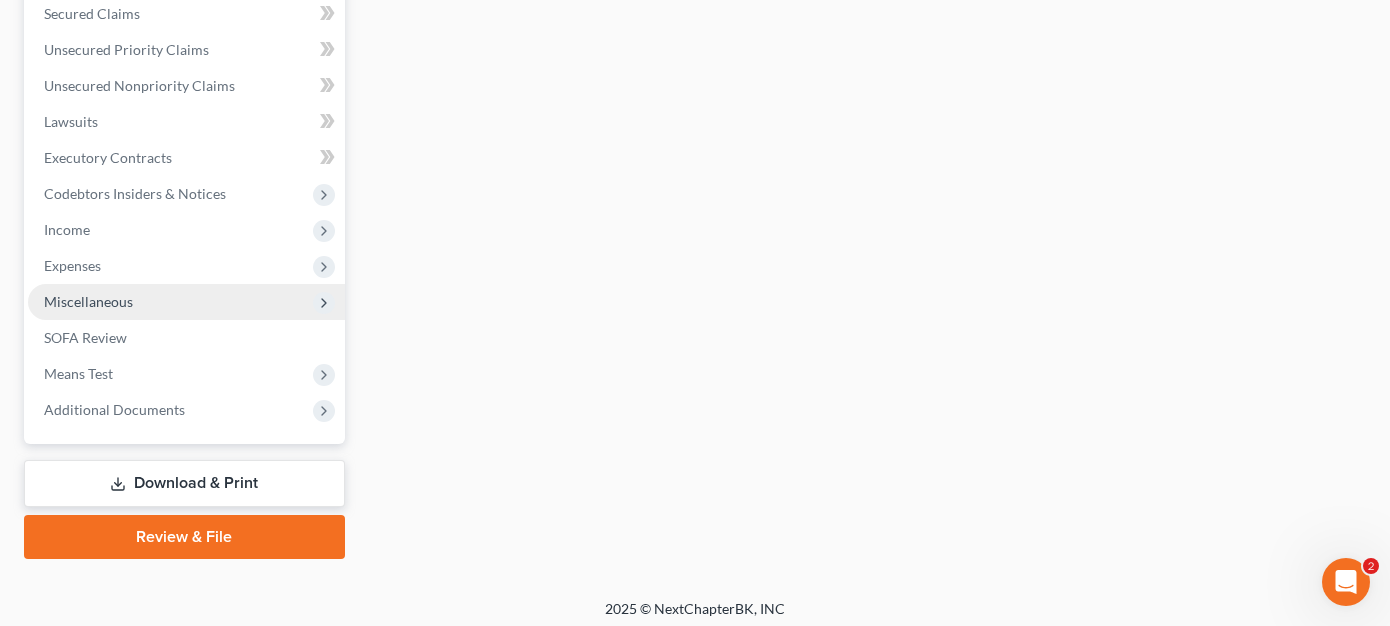 scroll, scrollTop: 473, scrollLeft: 0, axis: vertical 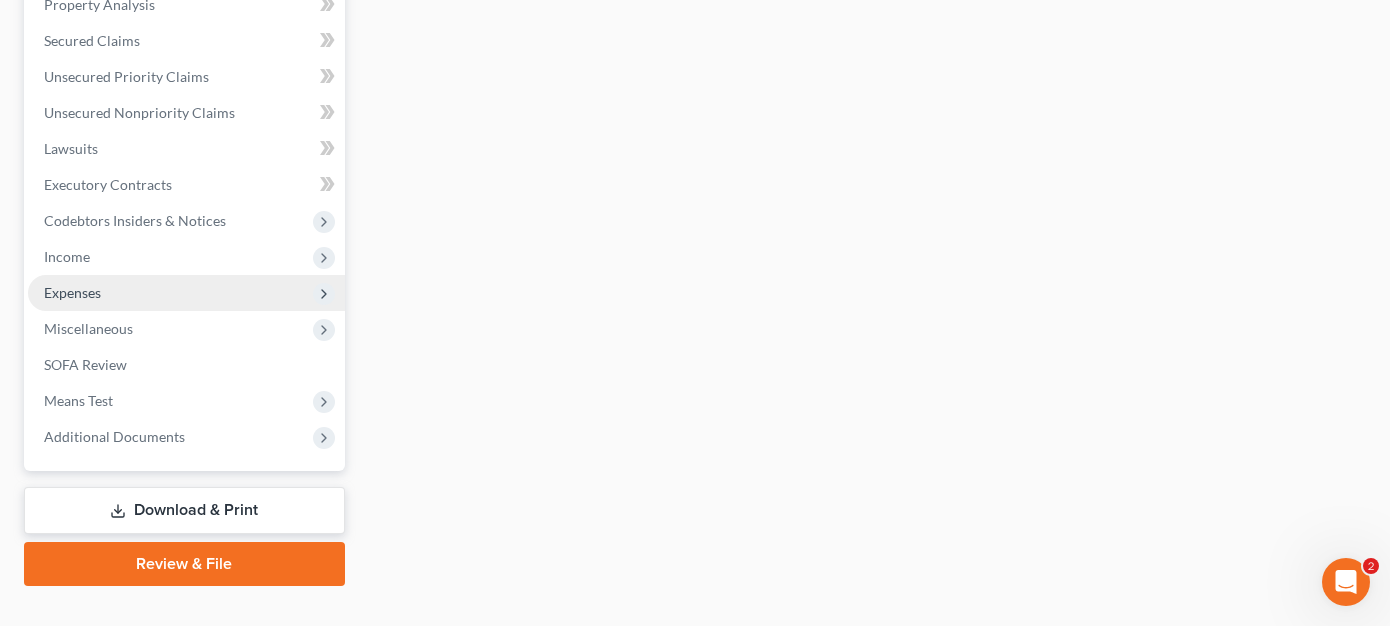 click on "Expenses" at bounding box center (186, 293) 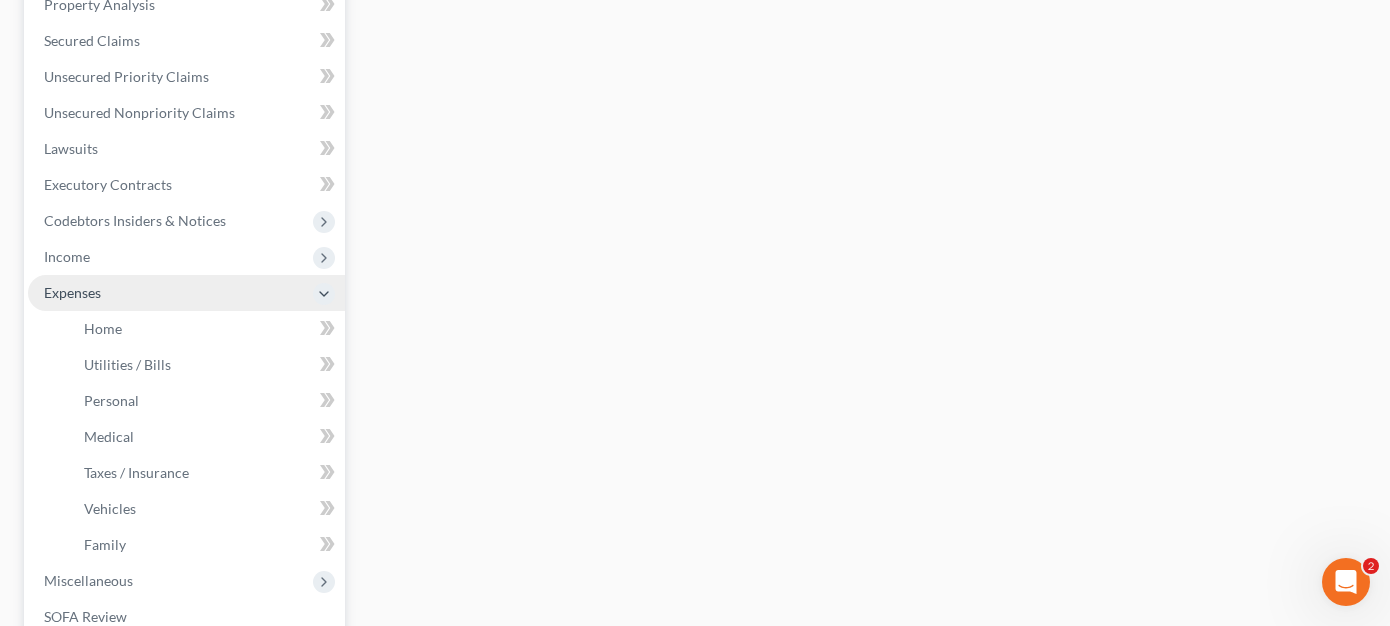 scroll, scrollTop: 500, scrollLeft: 0, axis: vertical 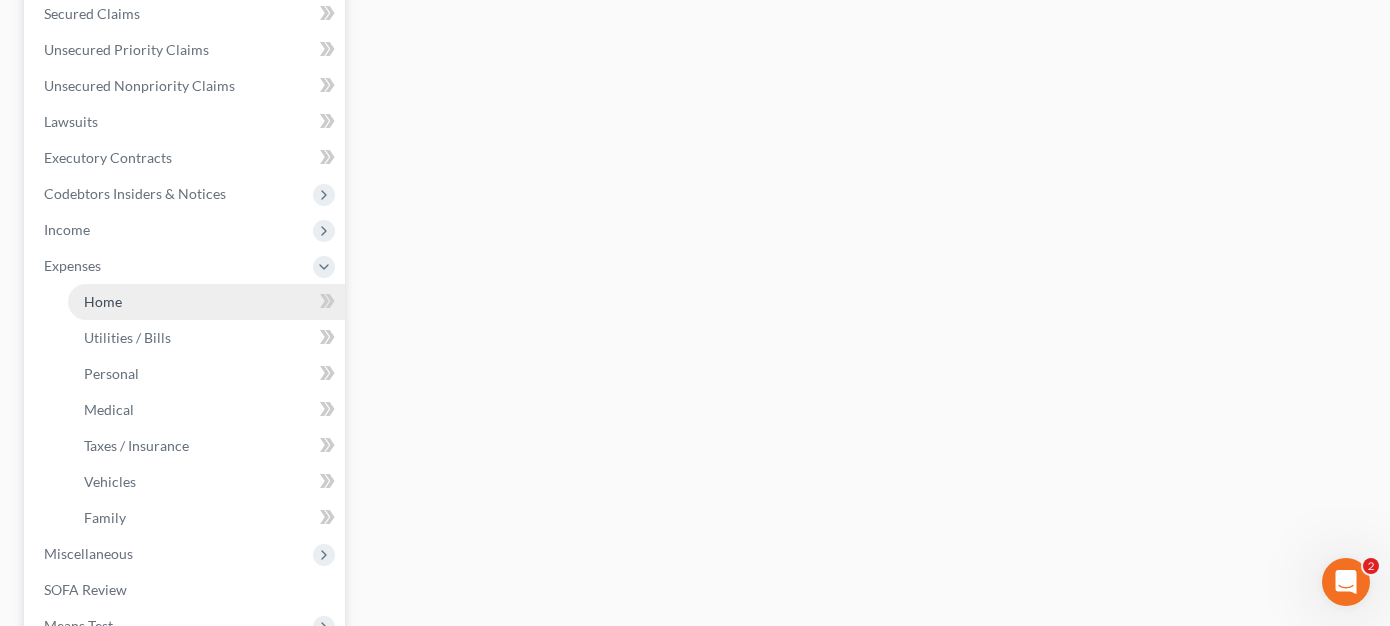 click on "Home" at bounding box center [206, 302] 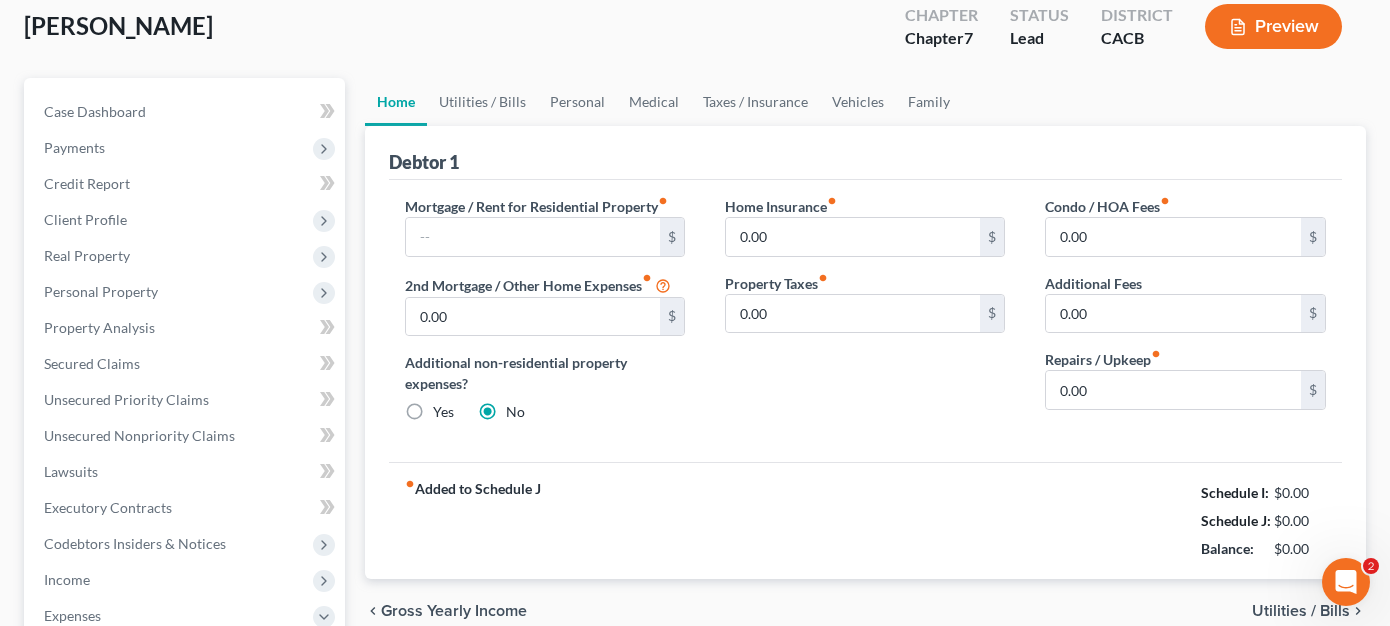 scroll, scrollTop: 200, scrollLeft: 0, axis: vertical 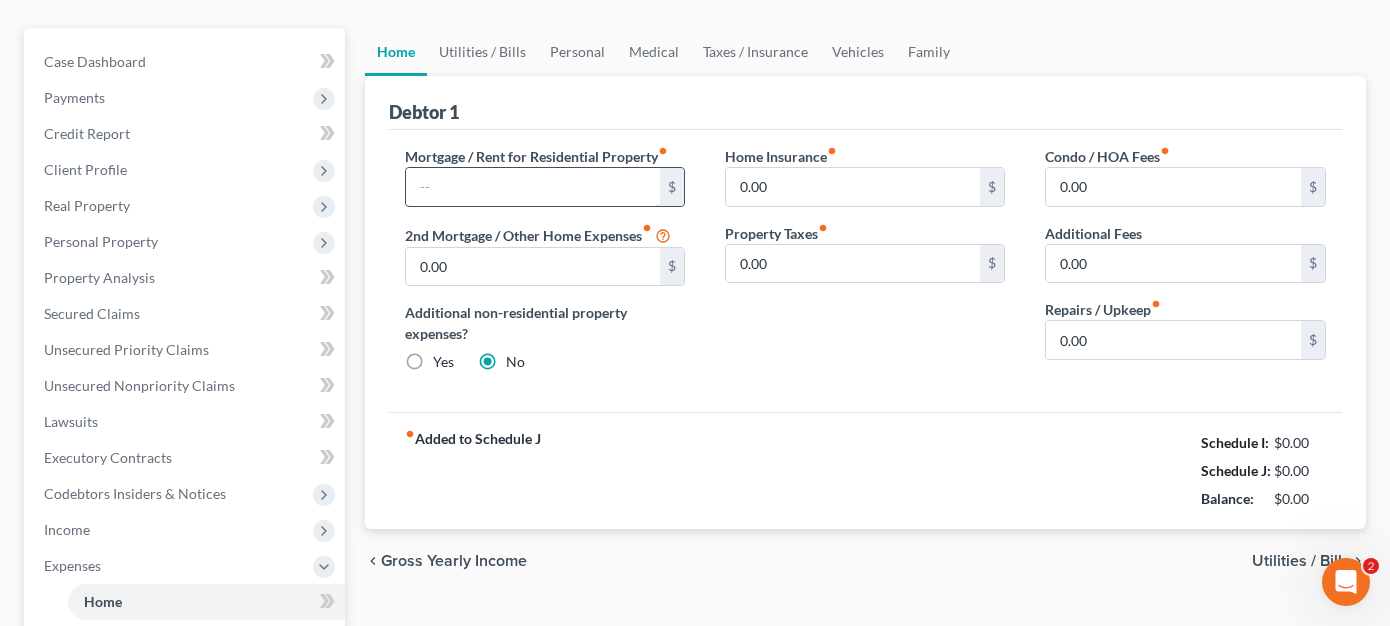 click at bounding box center [533, 187] 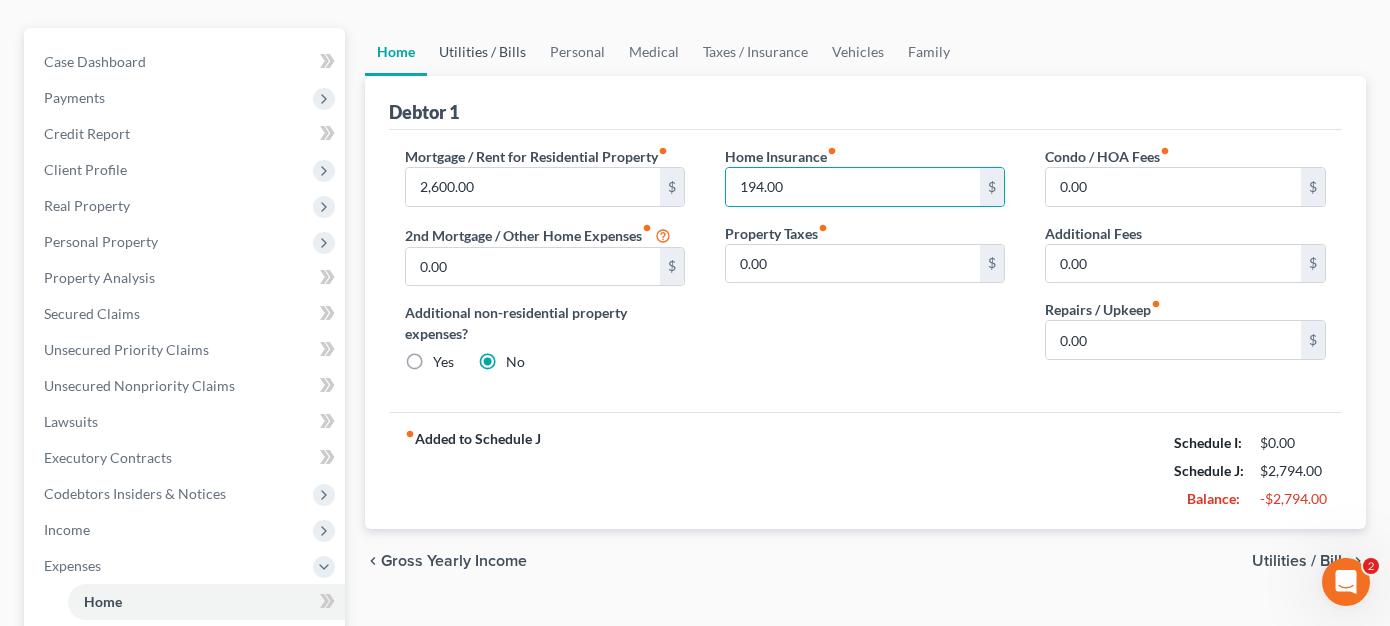 click on "Utilities / Bills" at bounding box center (482, 52) 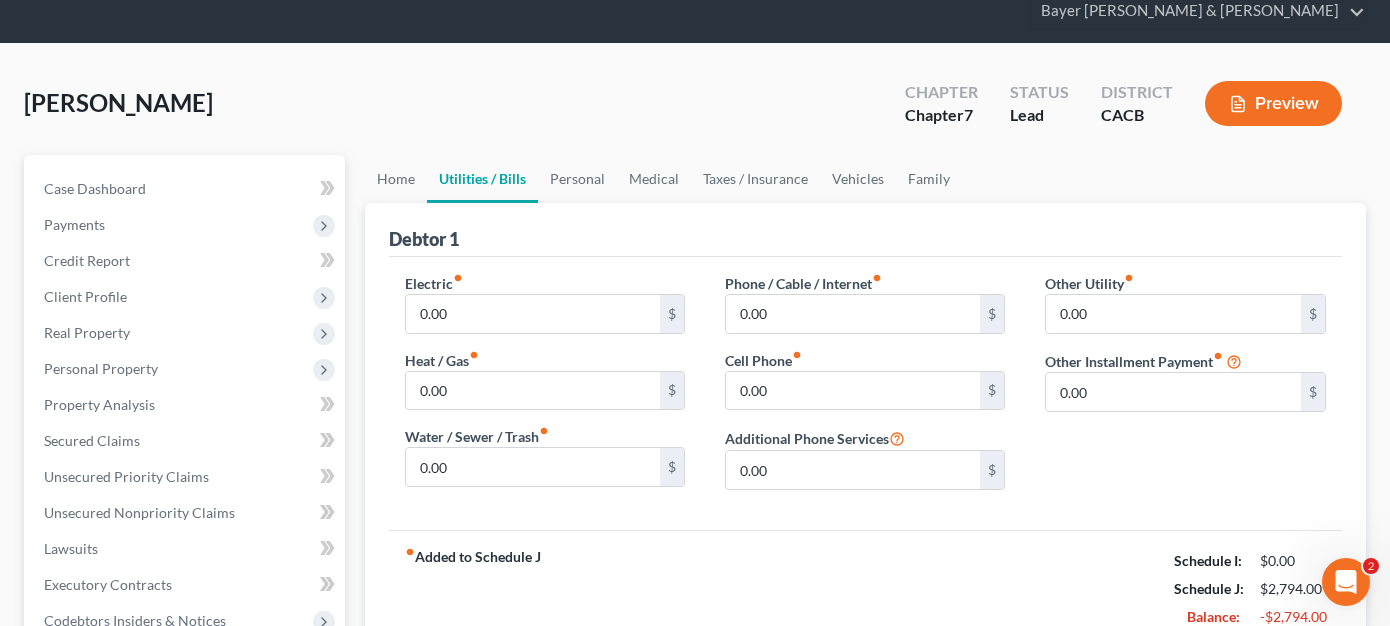 scroll, scrollTop: 200, scrollLeft: 0, axis: vertical 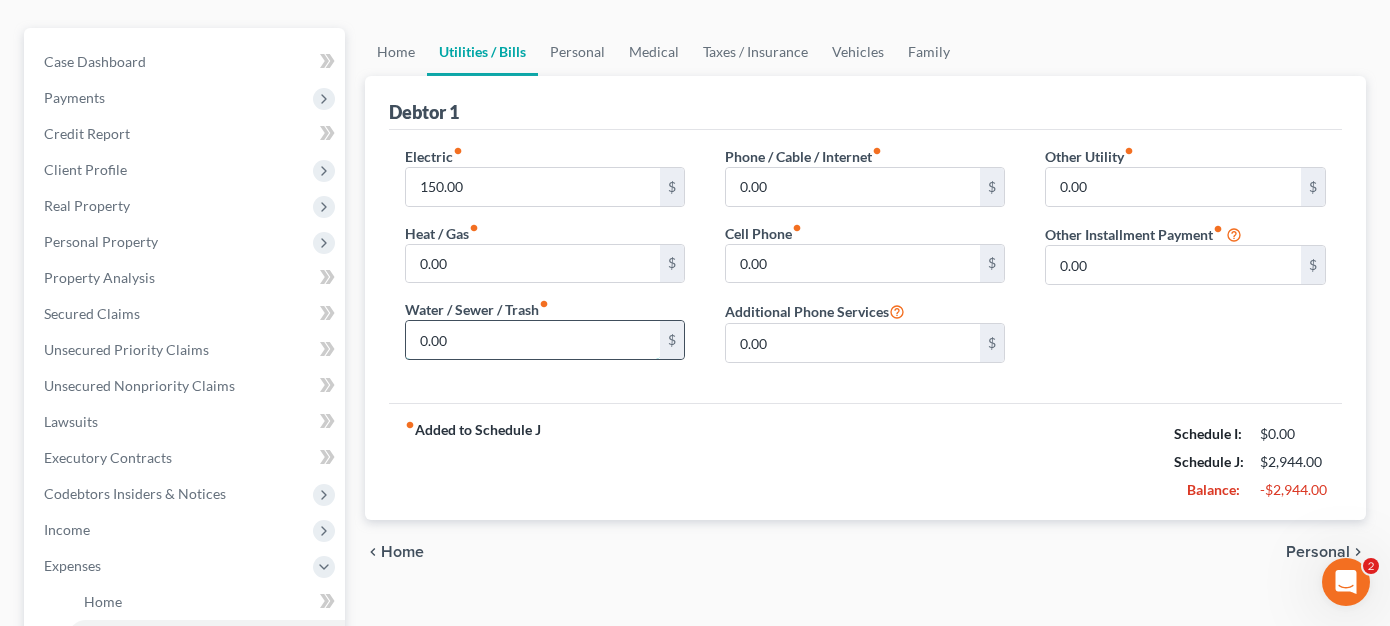 click on "0.00" at bounding box center (533, 340) 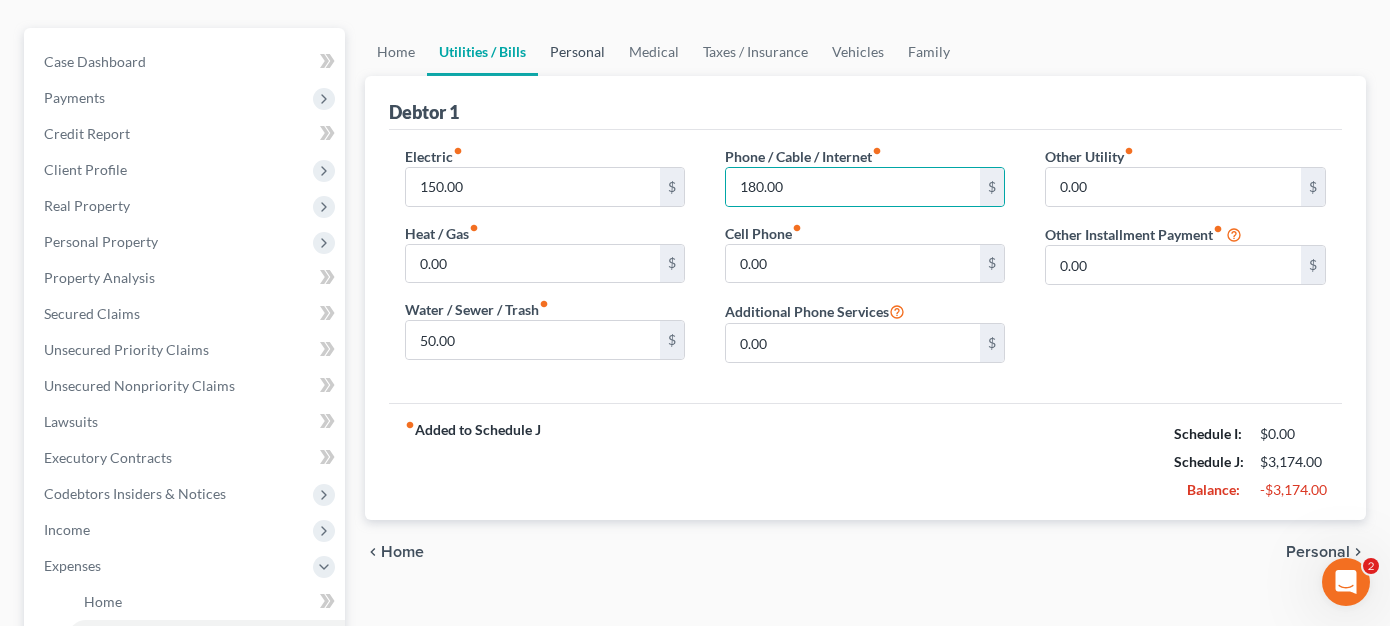 click on "Personal" at bounding box center (577, 52) 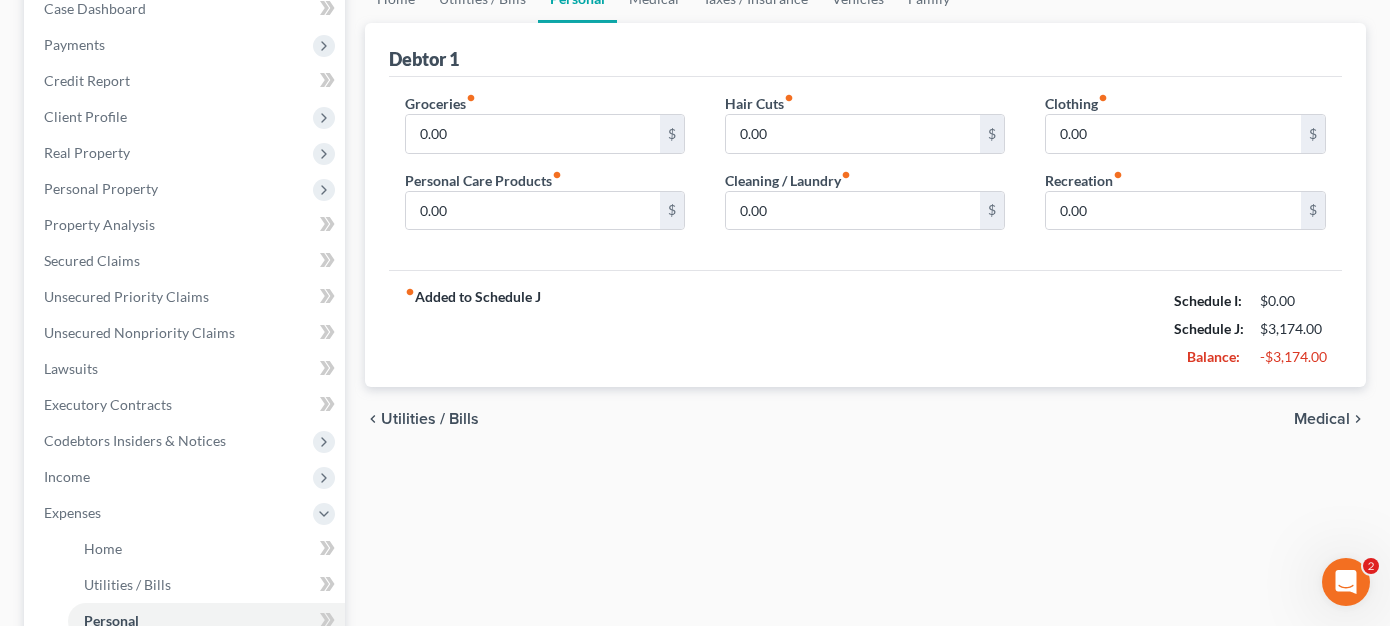 scroll, scrollTop: 255, scrollLeft: 0, axis: vertical 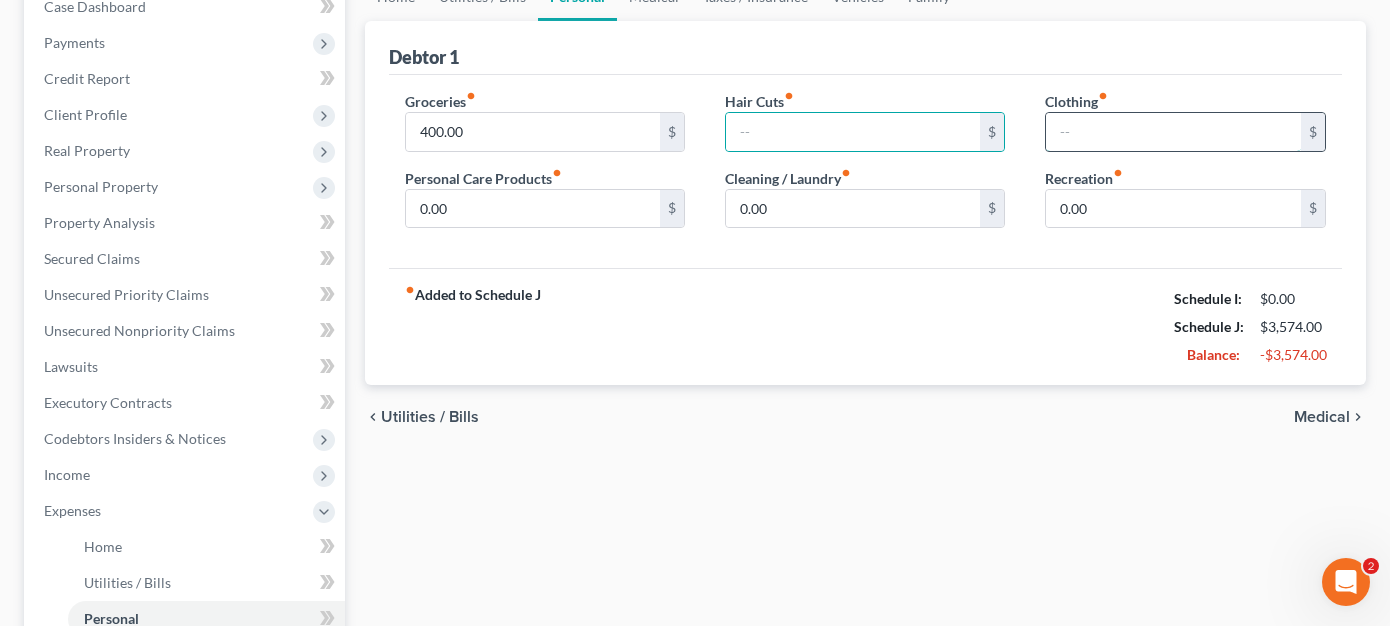 click at bounding box center (1173, 132) 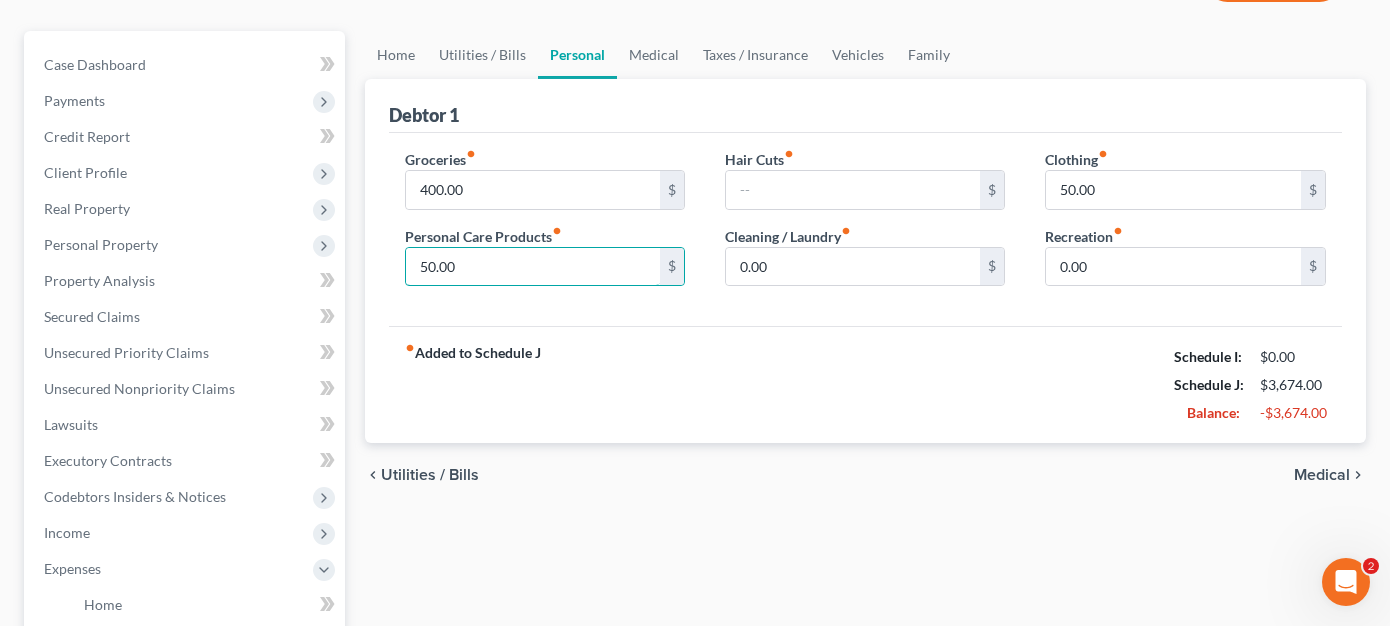 scroll, scrollTop: 155, scrollLeft: 0, axis: vertical 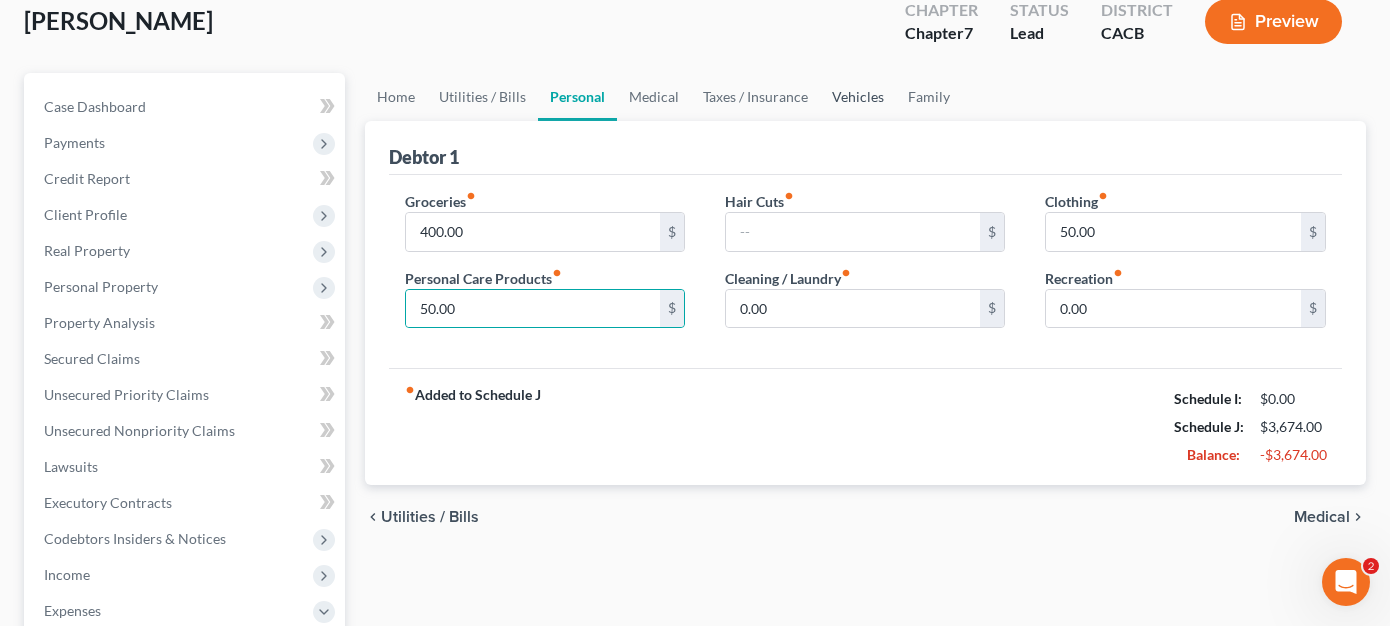 click on "Vehicles" at bounding box center [858, 97] 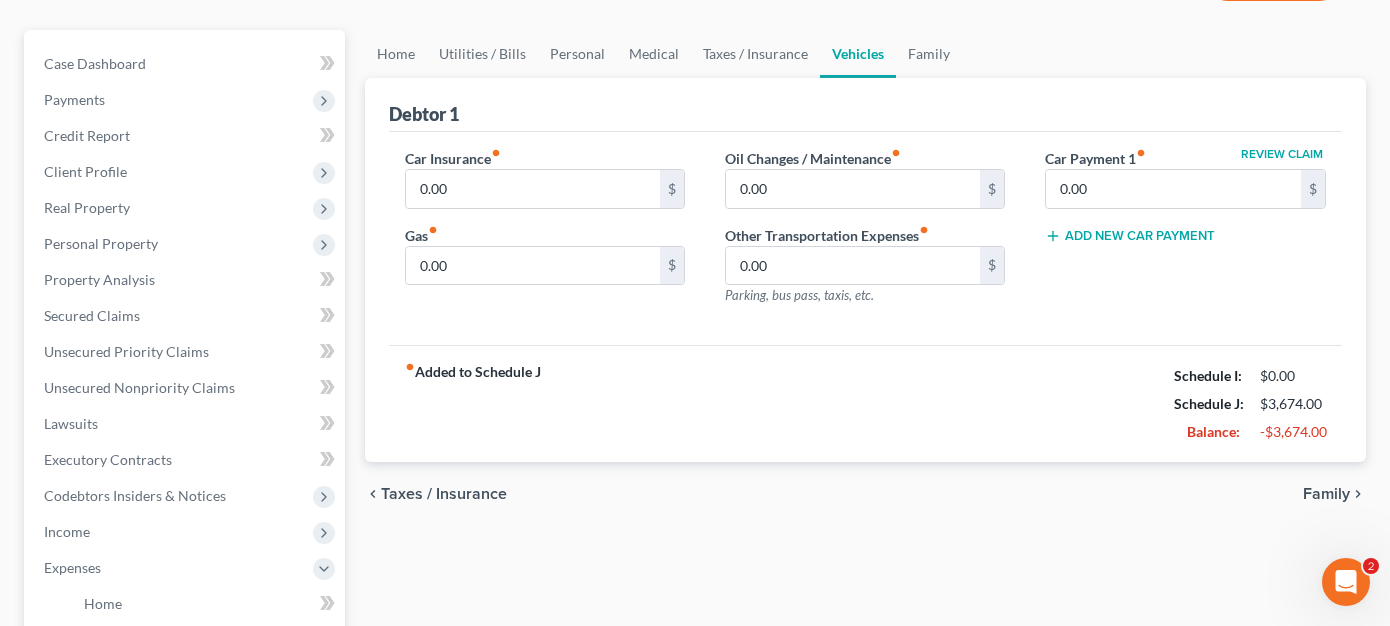 scroll, scrollTop: 200, scrollLeft: 0, axis: vertical 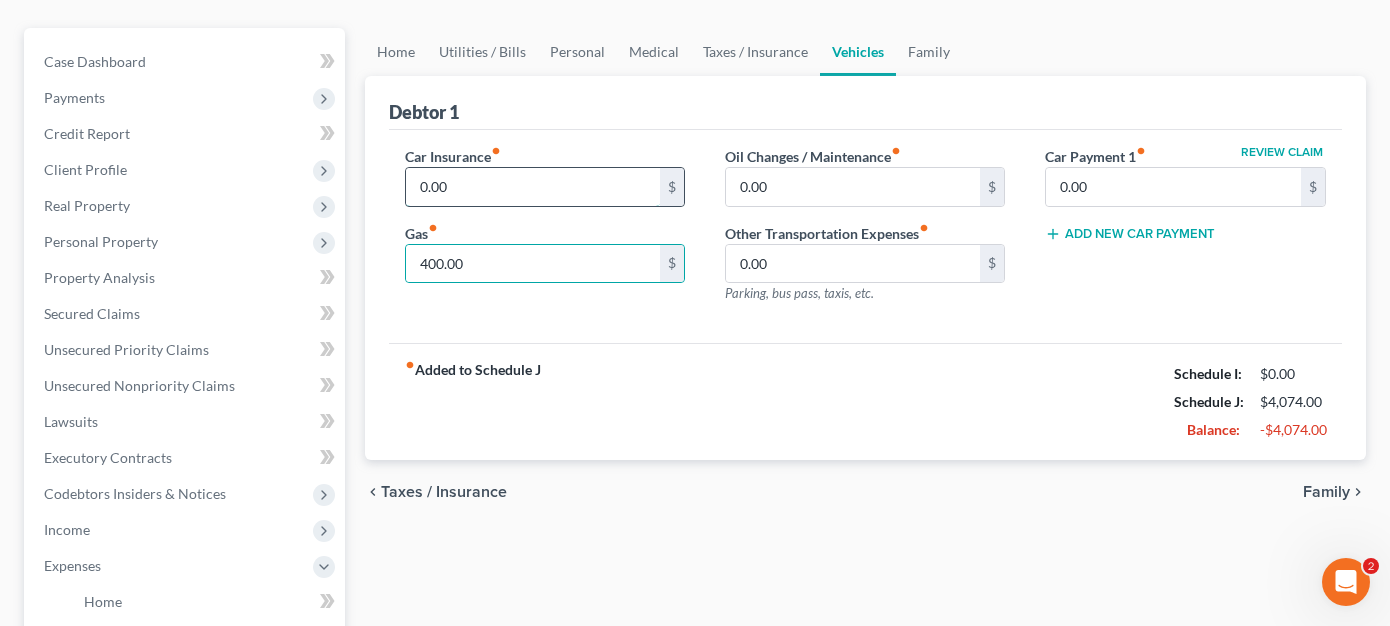 click on "0.00" at bounding box center [533, 187] 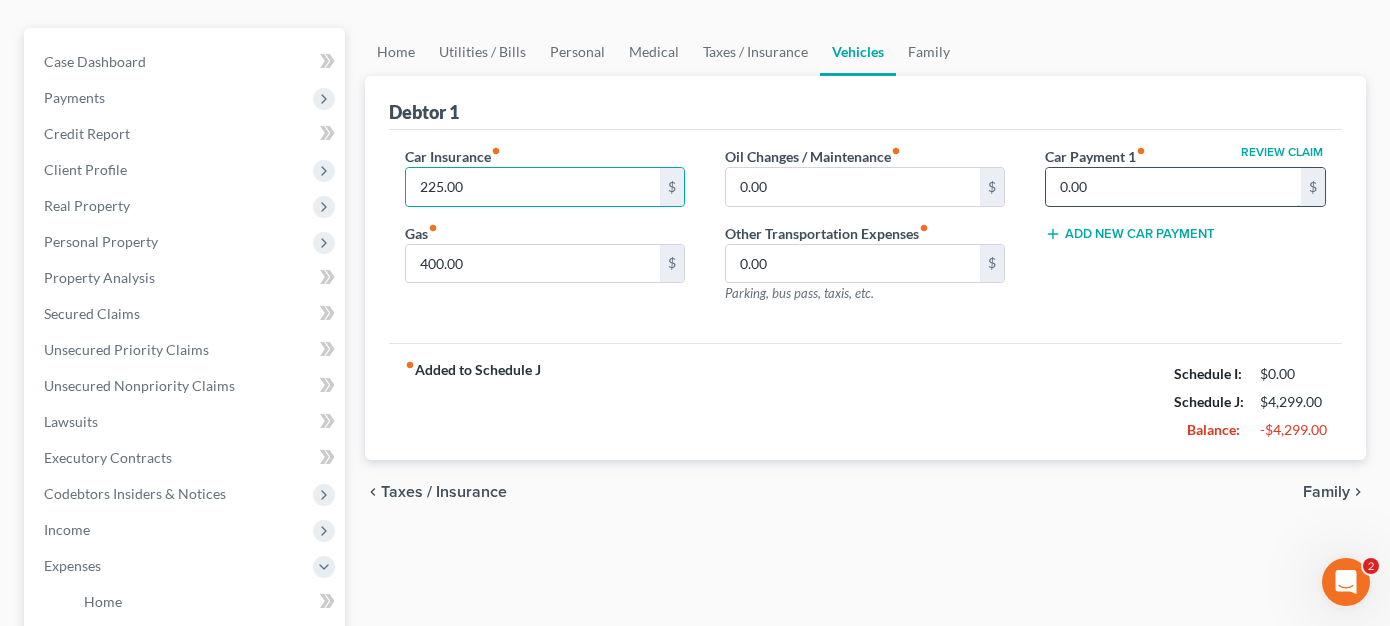 click on "0.00" at bounding box center (1173, 187) 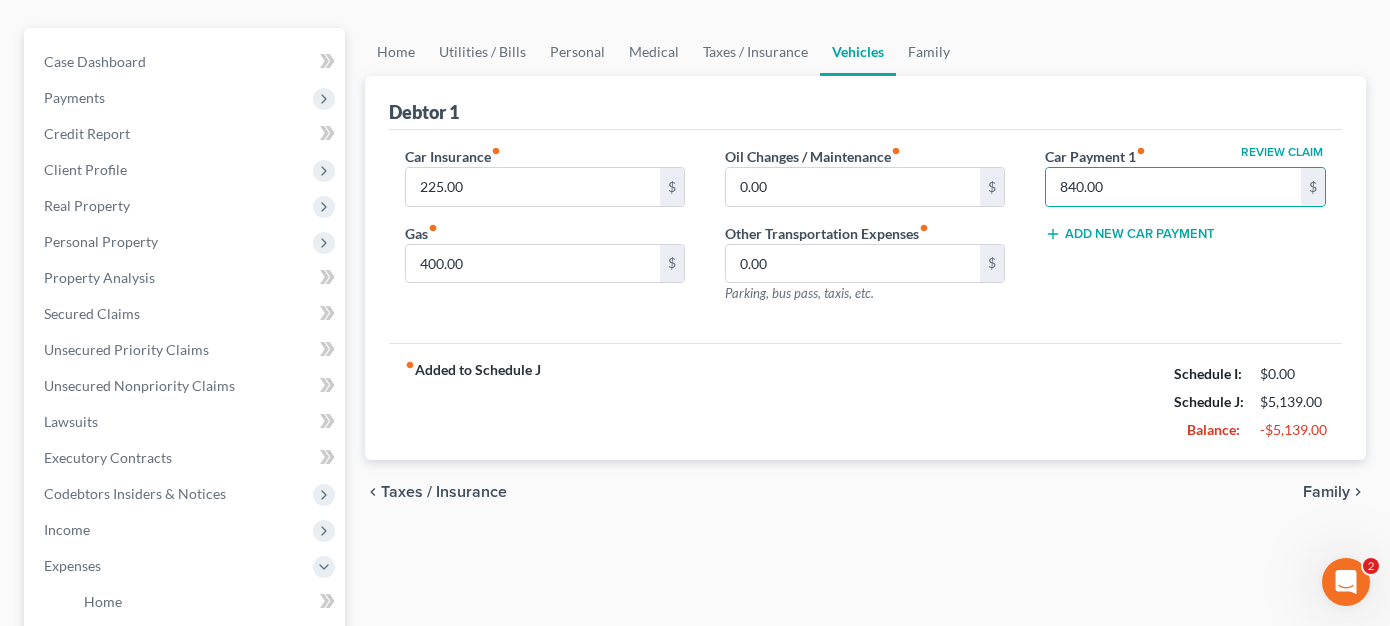 click on "fiber_manual_record  Added to Schedule J Schedule I: $0.00 Schedule J: $5,139.00 Balance: -$5,139.00" at bounding box center [866, 401] 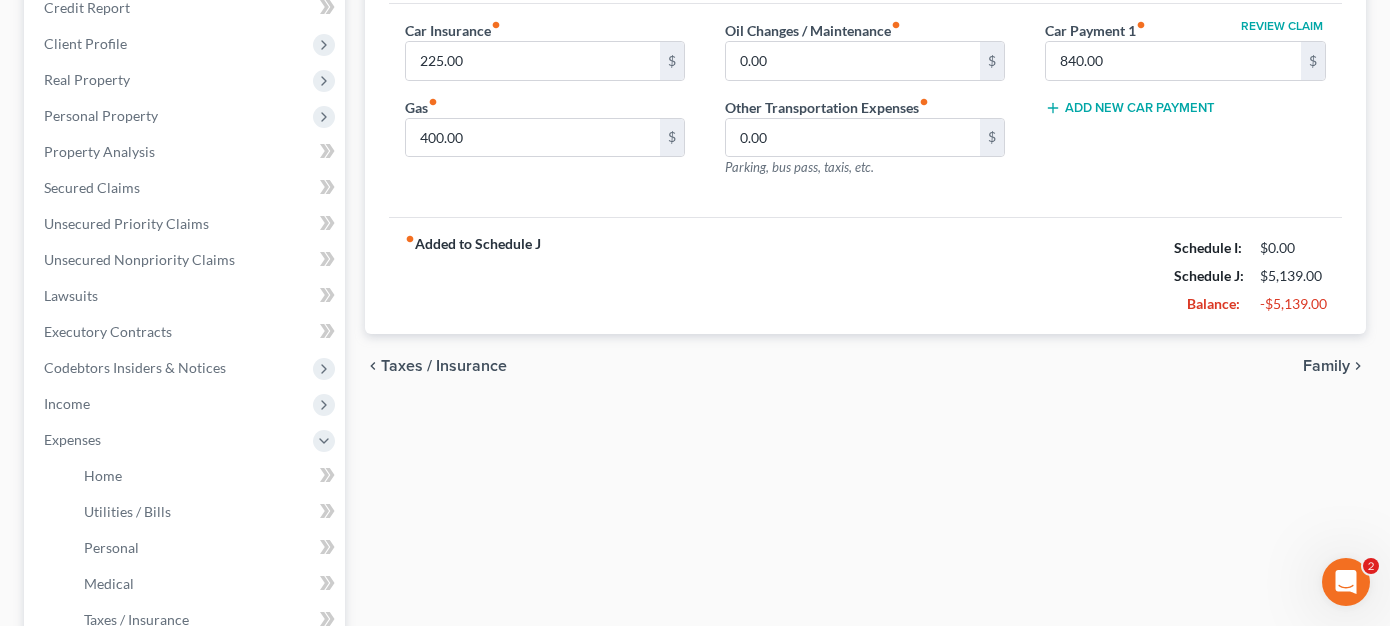 scroll, scrollTop: 600, scrollLeft: 0, axis: vertical 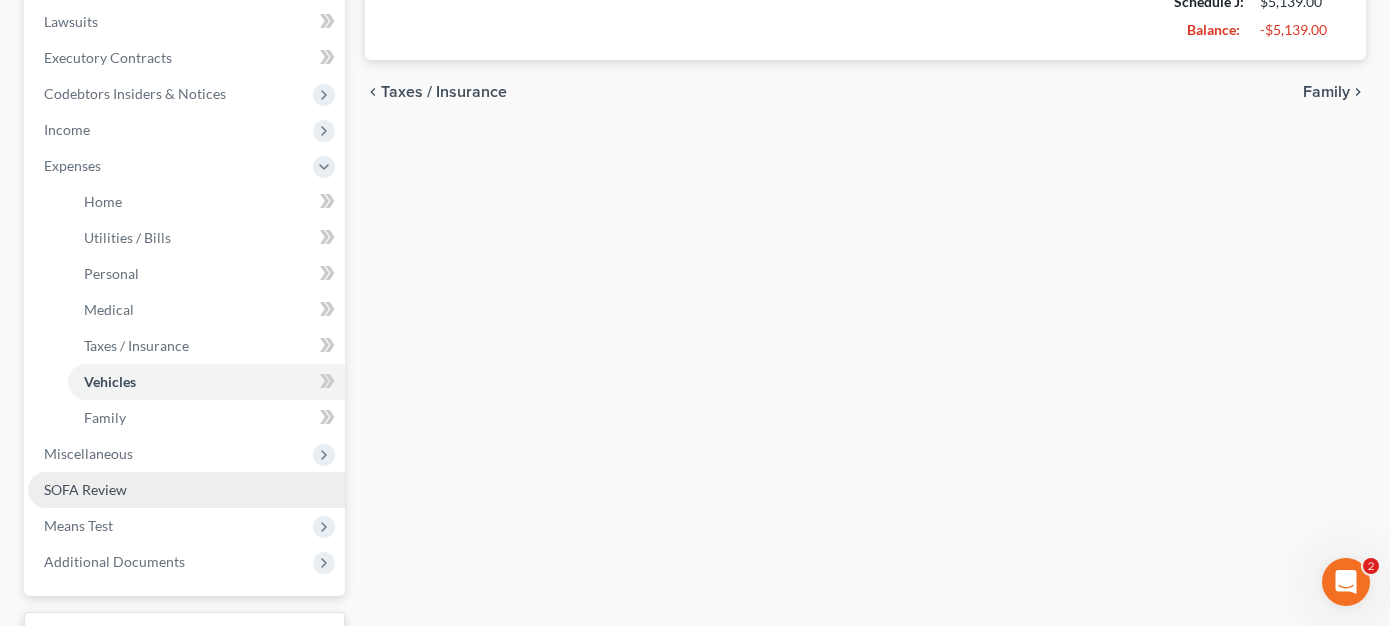click on "SOFA Review" at bounding box center [186, 490] 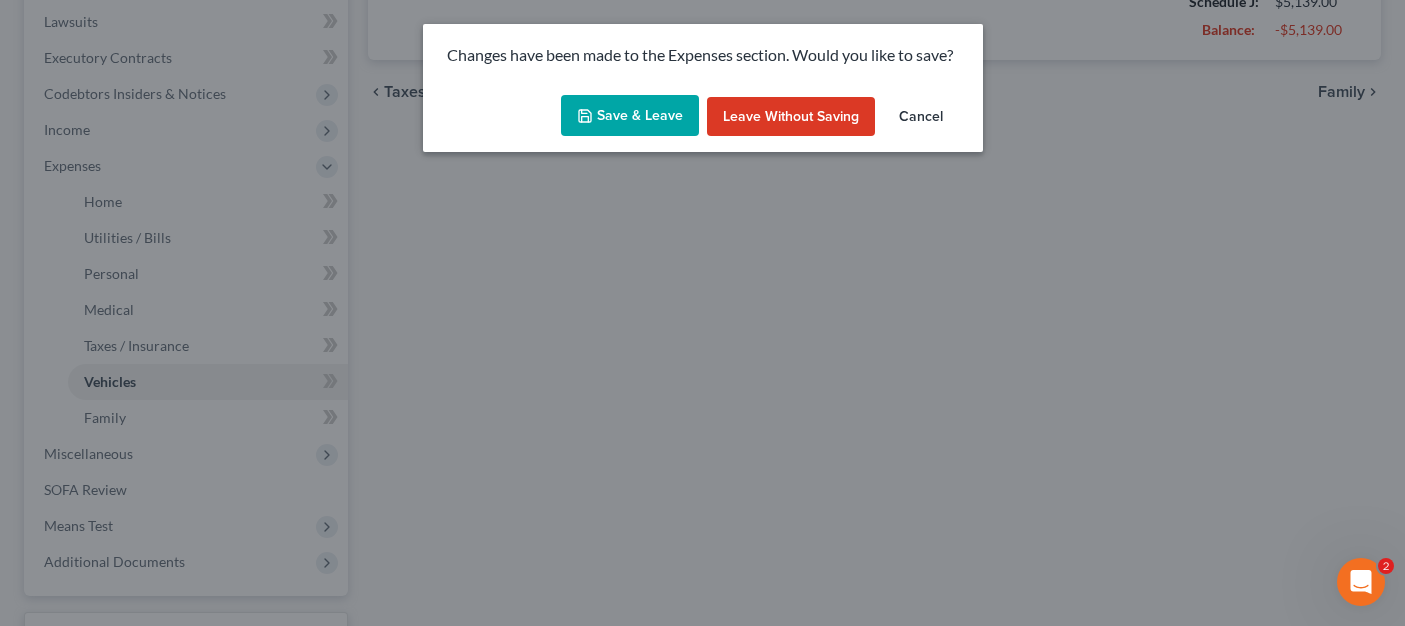 click on "Save & Leave" at bounding box center (630, 116) 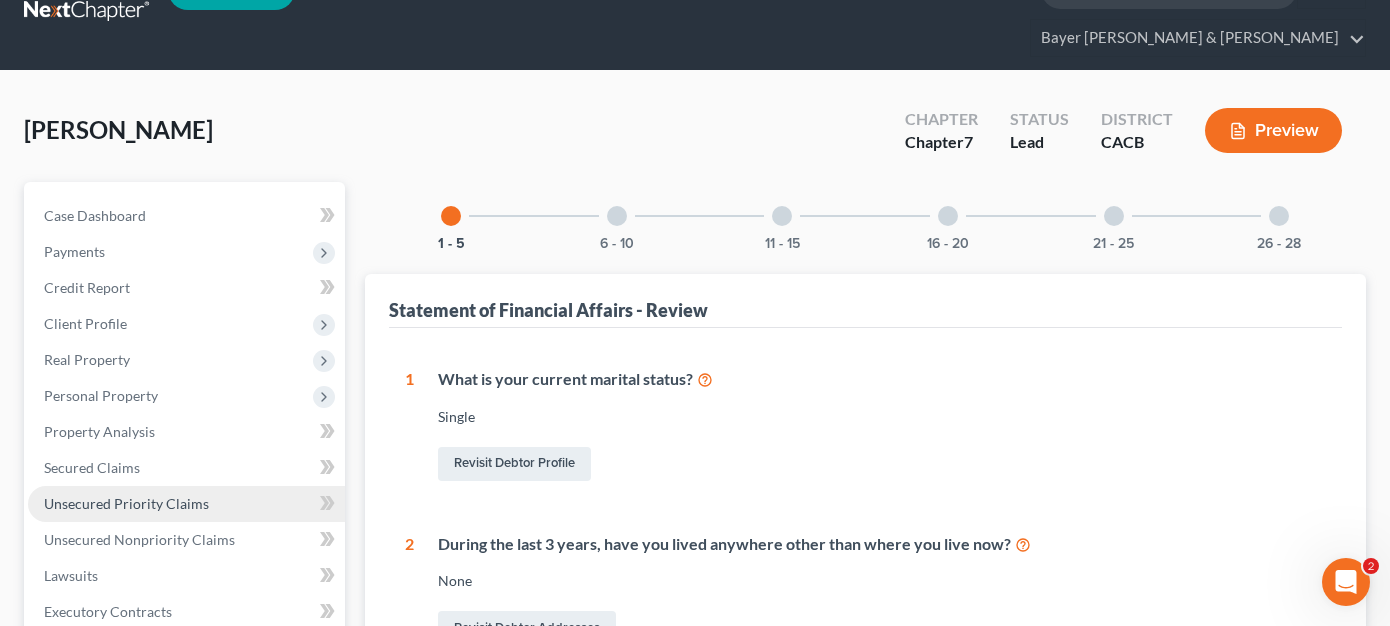 scroll, scrollTop: 0, scrollLeft: 0, axis: both 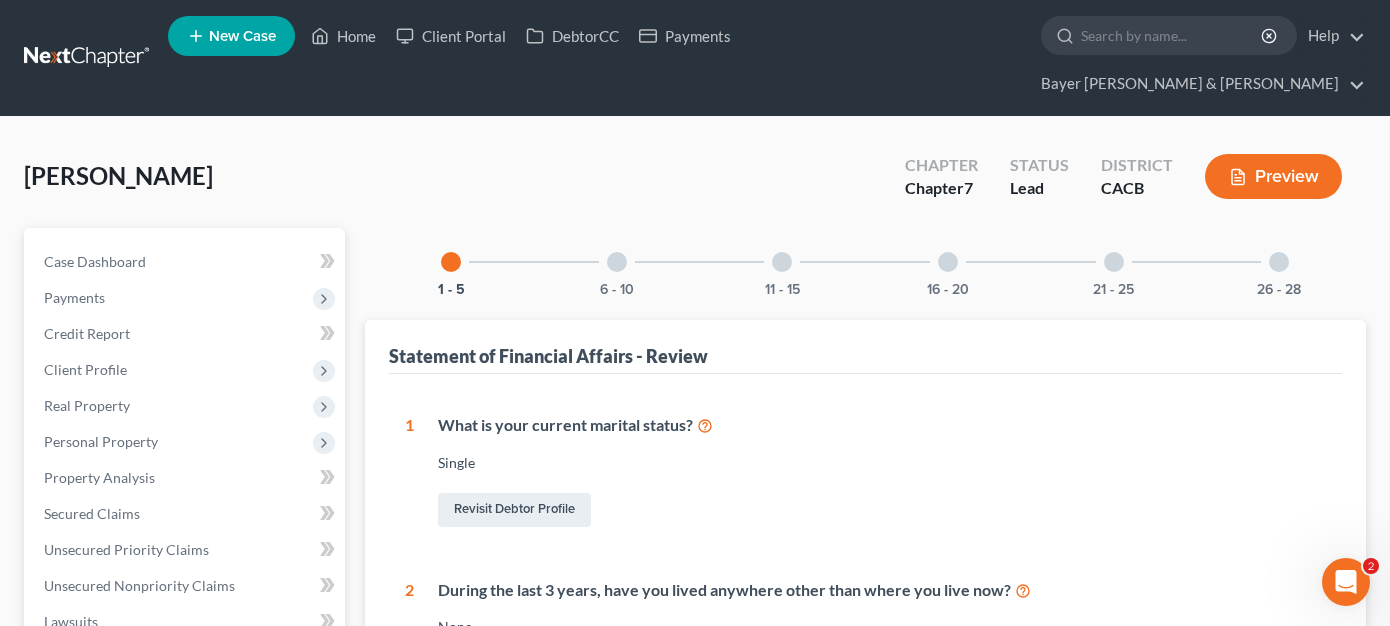 click at bounding box center (617, 262) 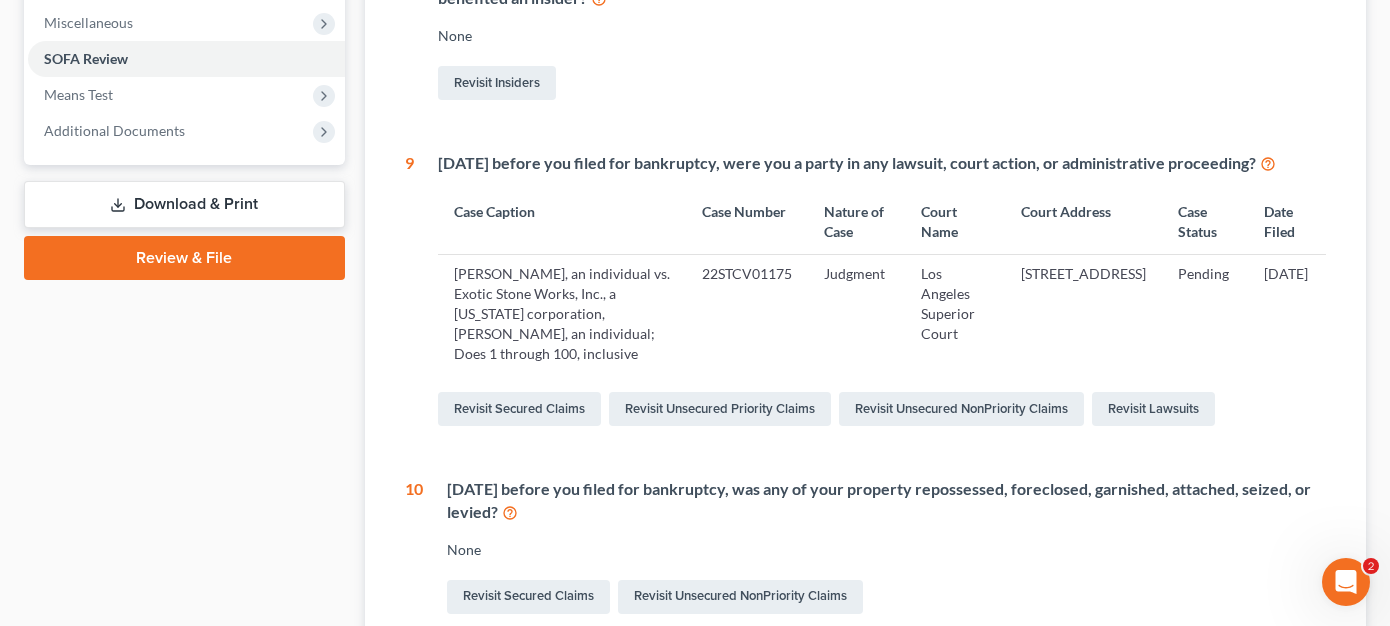 scroll, scrollTop: 800, scrollLeft: 0, axis: vertical 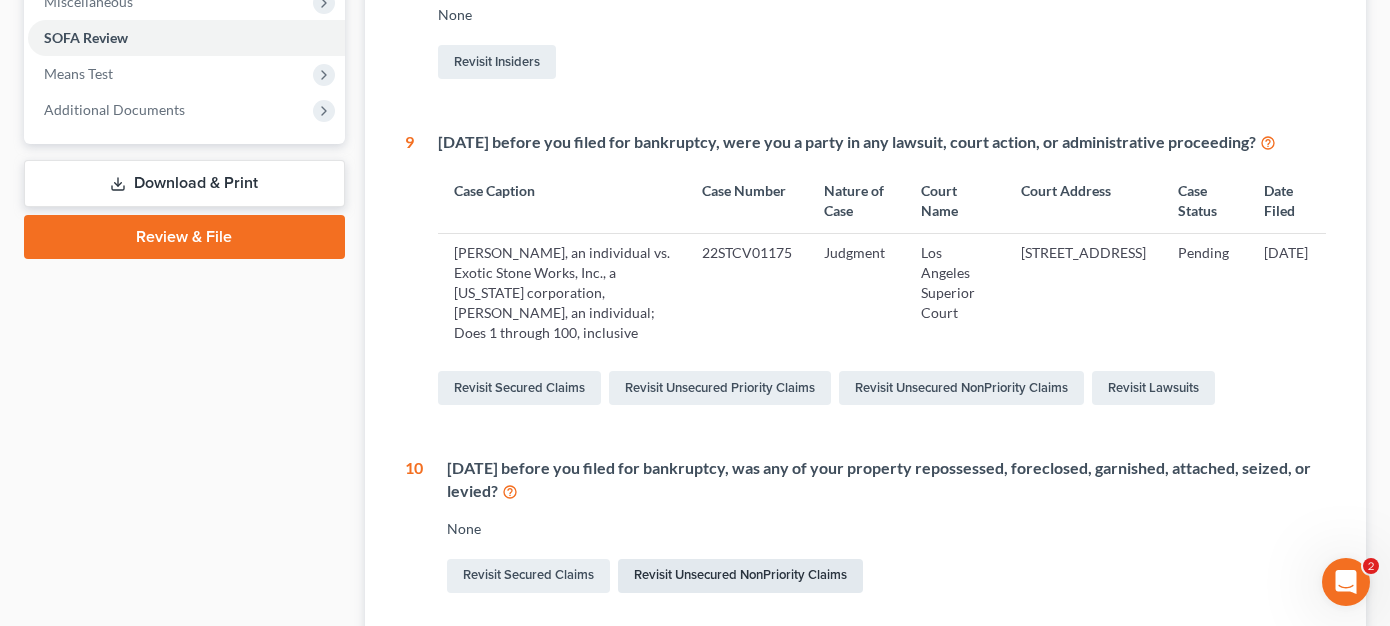 click on "Revisit Unsecured NonPriority Claims" at bounding box center (740, 576) 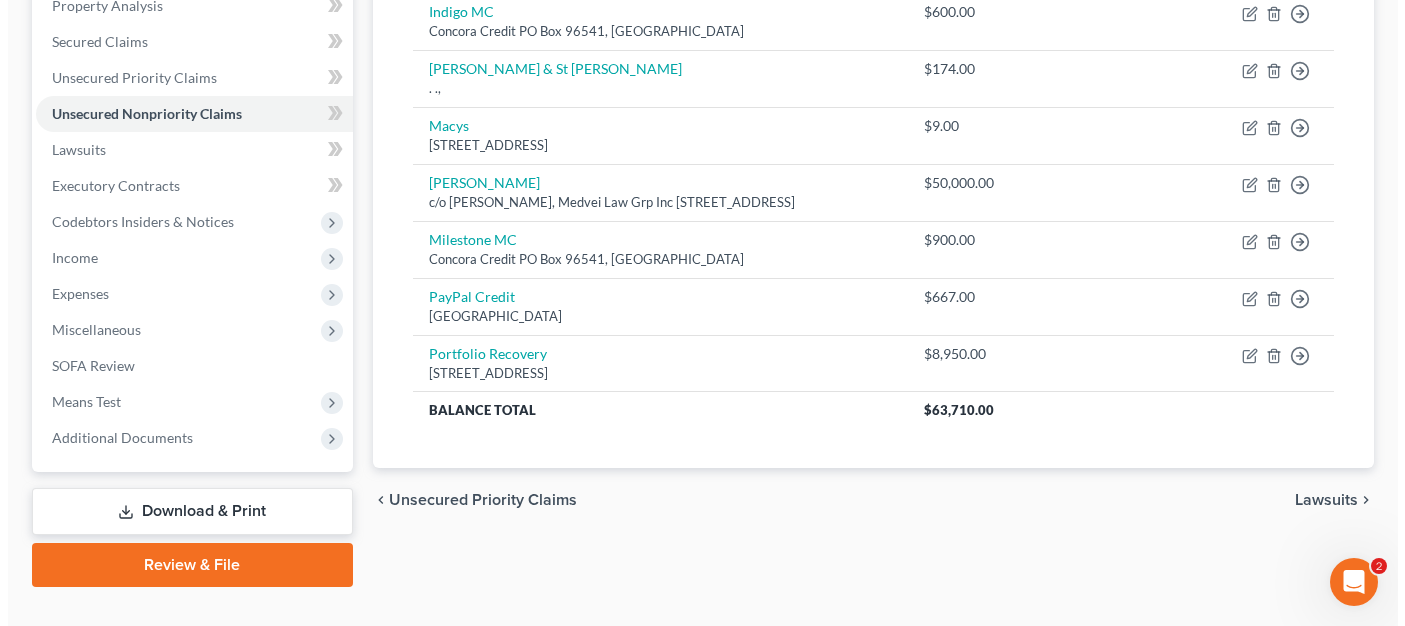 scroll, scrollTop: 473, scrollLeft: 0, axis: vertical 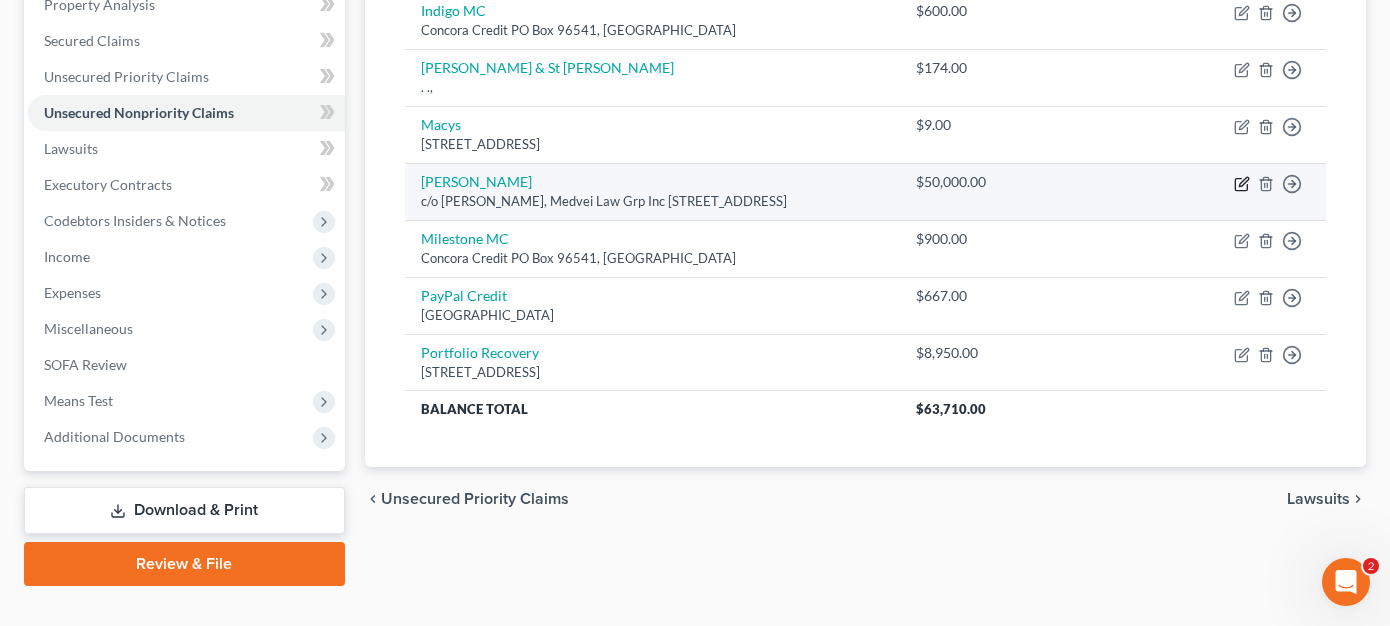 click 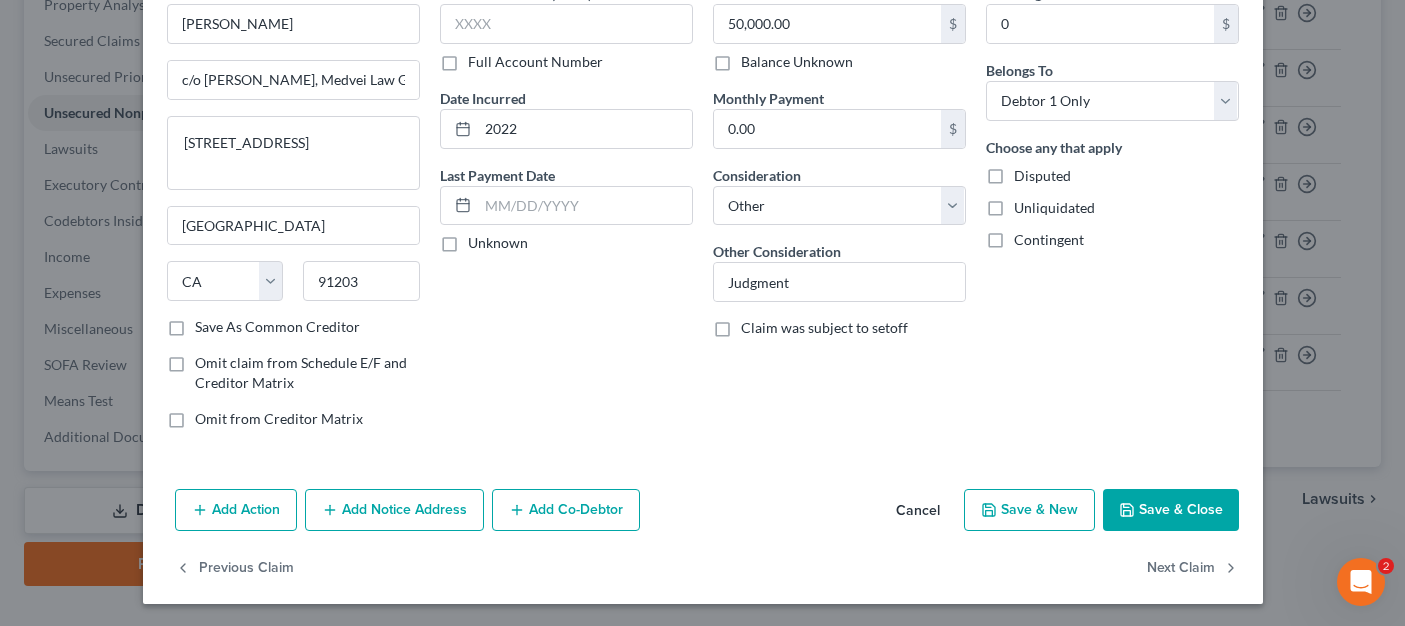 scroll, scrollTop: 111, scrollLeft: 0, axis: vertical 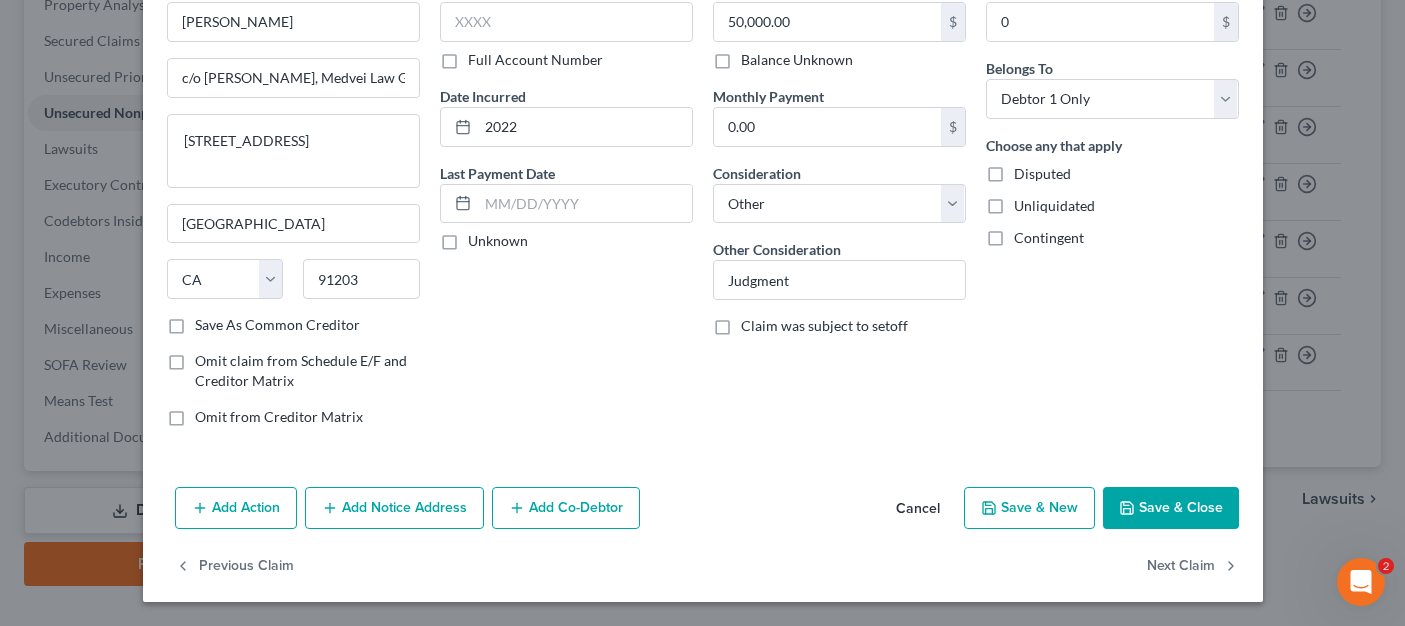 click on "Add Action" at bounding box center [236, 508] 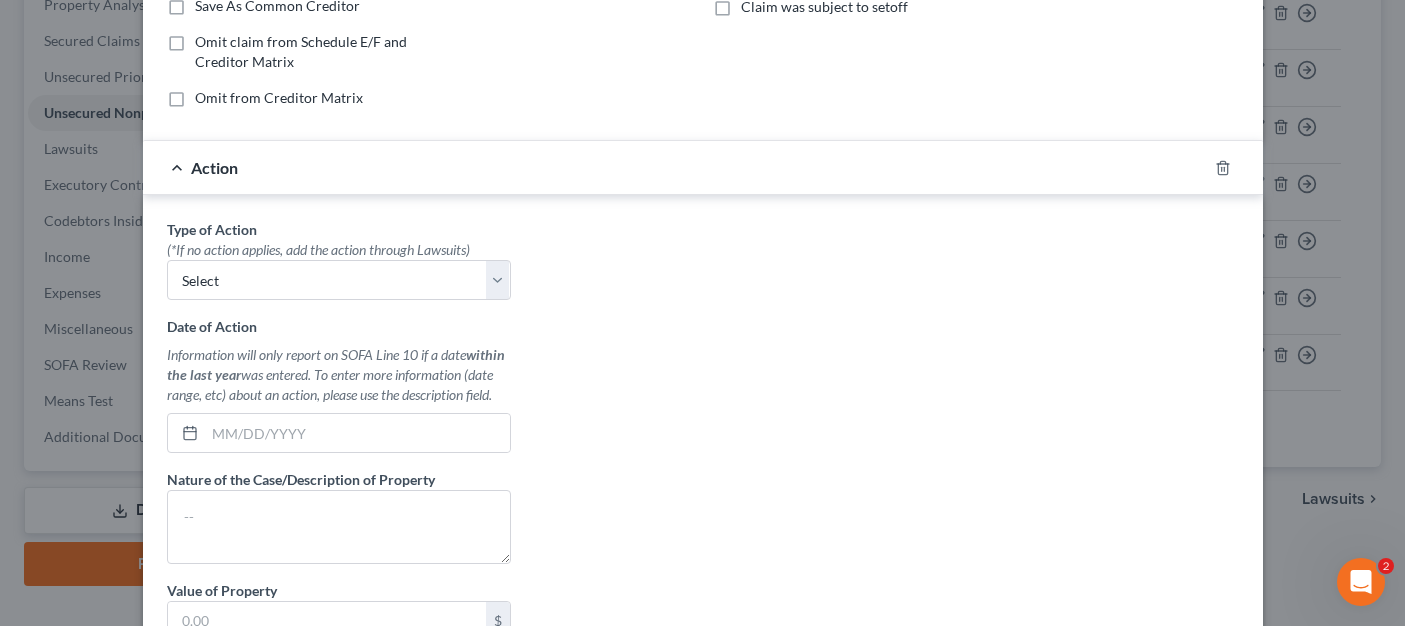 scroll, scrollTop: 511, scrollLeft: 0, axis: vertical 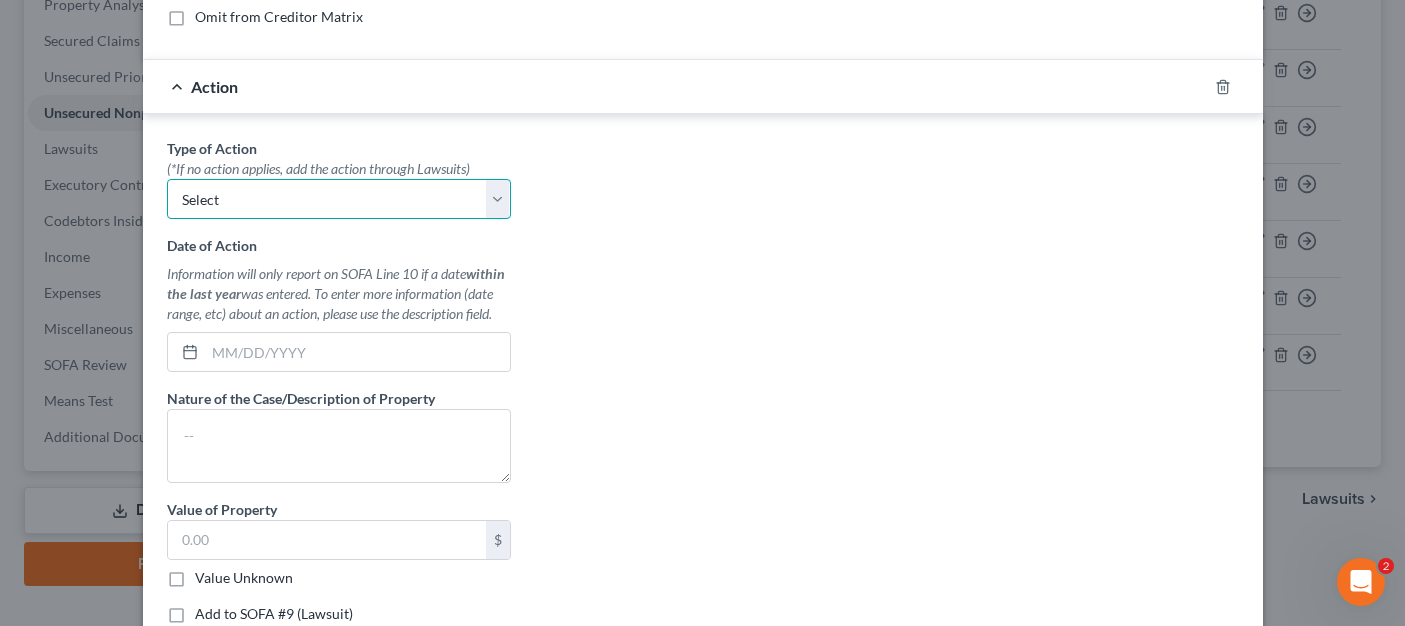 click on "Select Repossession Garnishment Foreclosure Personal Injury Attached, Seized, Or Levied" at bounding box center (339, 199) 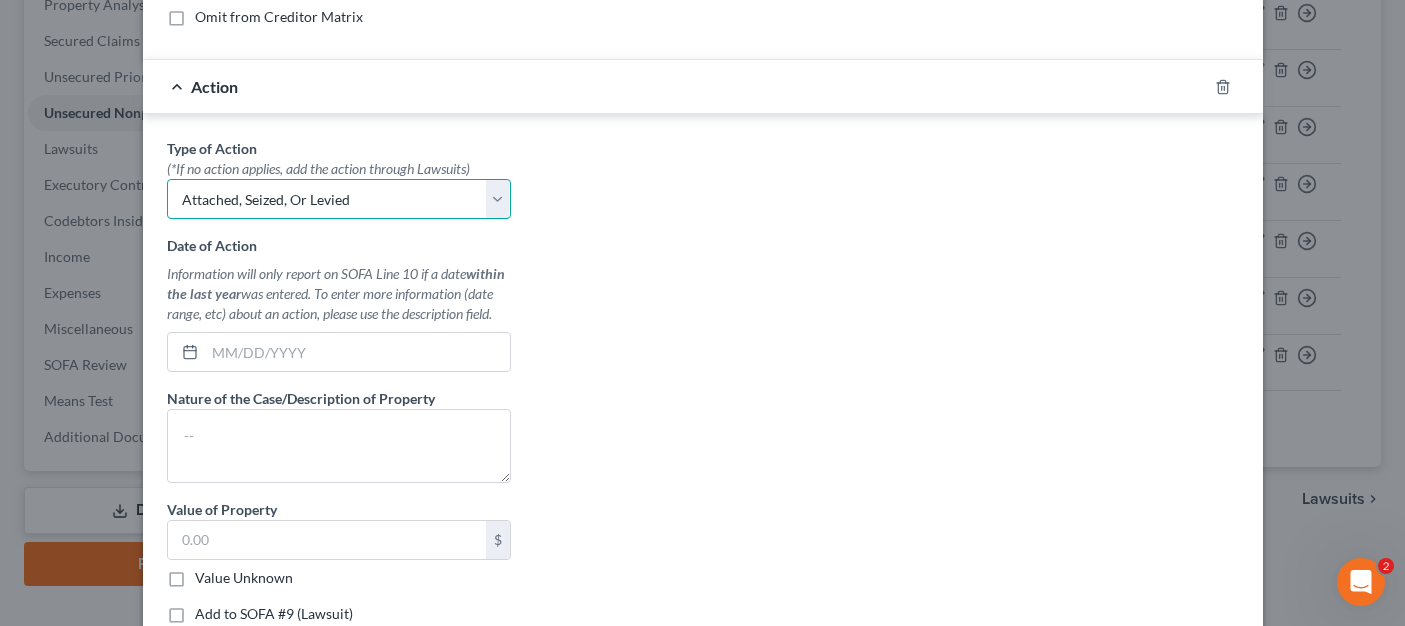 click on "Select Repossession Garnishment Foreclosure Personal Injury Attached, Seized, Or Levied" at bounding box center (339, 199) 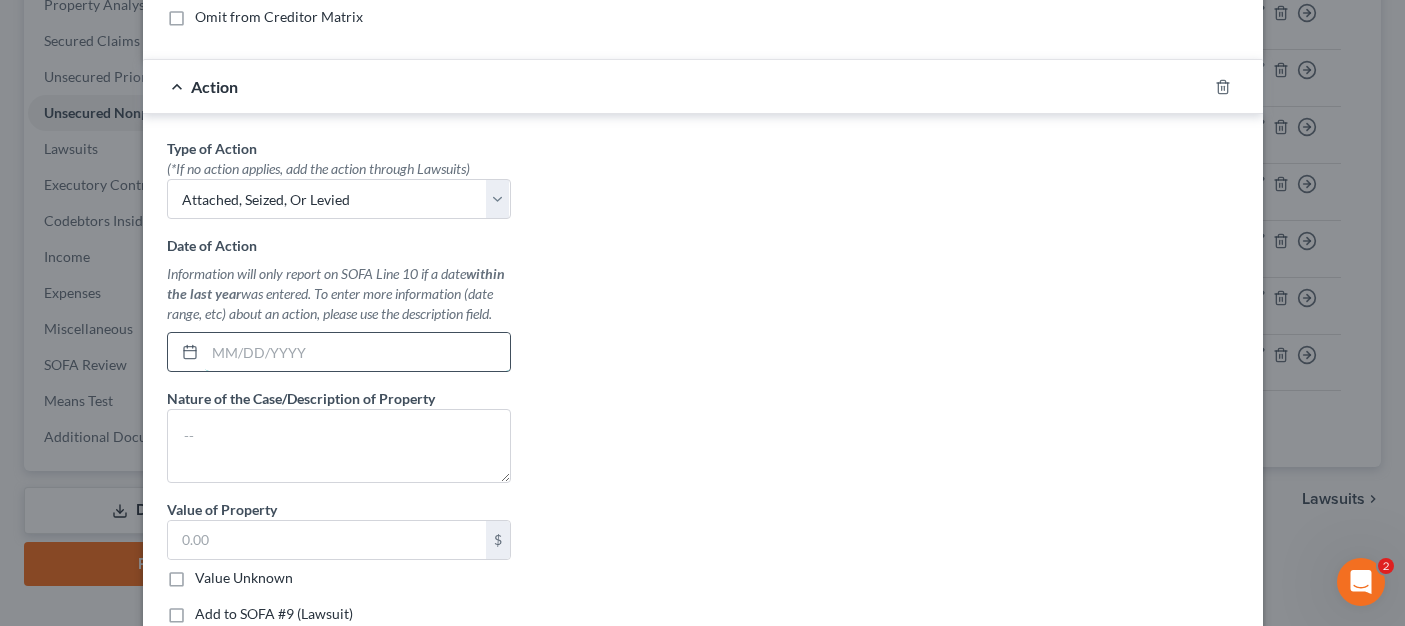 click at bounding box center (357, 352) 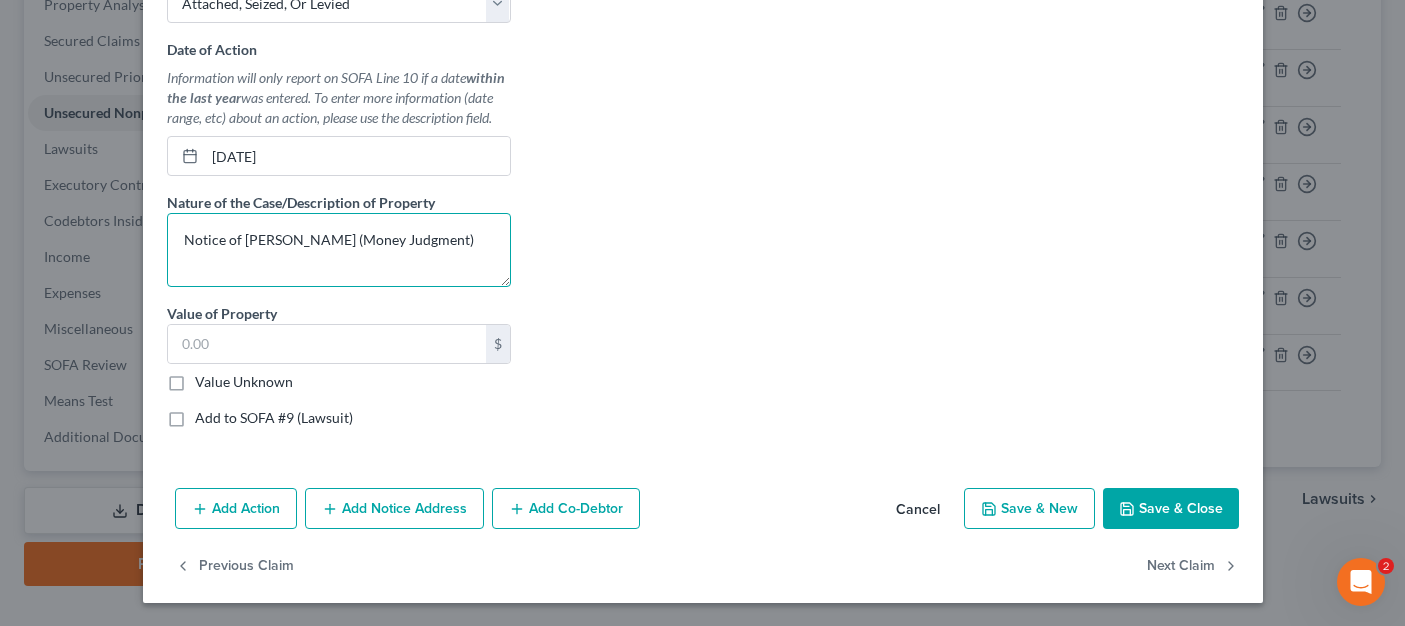 scroll, scrollTop: 708, scrollLeft: 0, axis: vertical 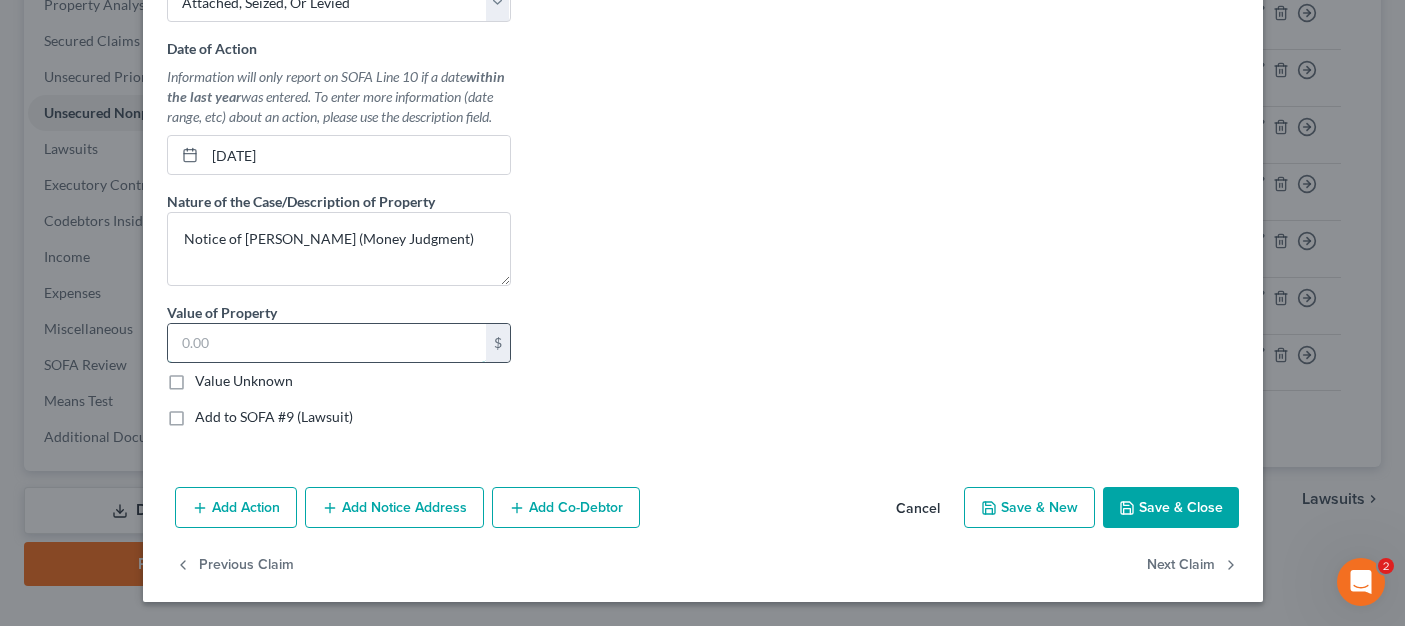 click at bounding box center (327, 343) 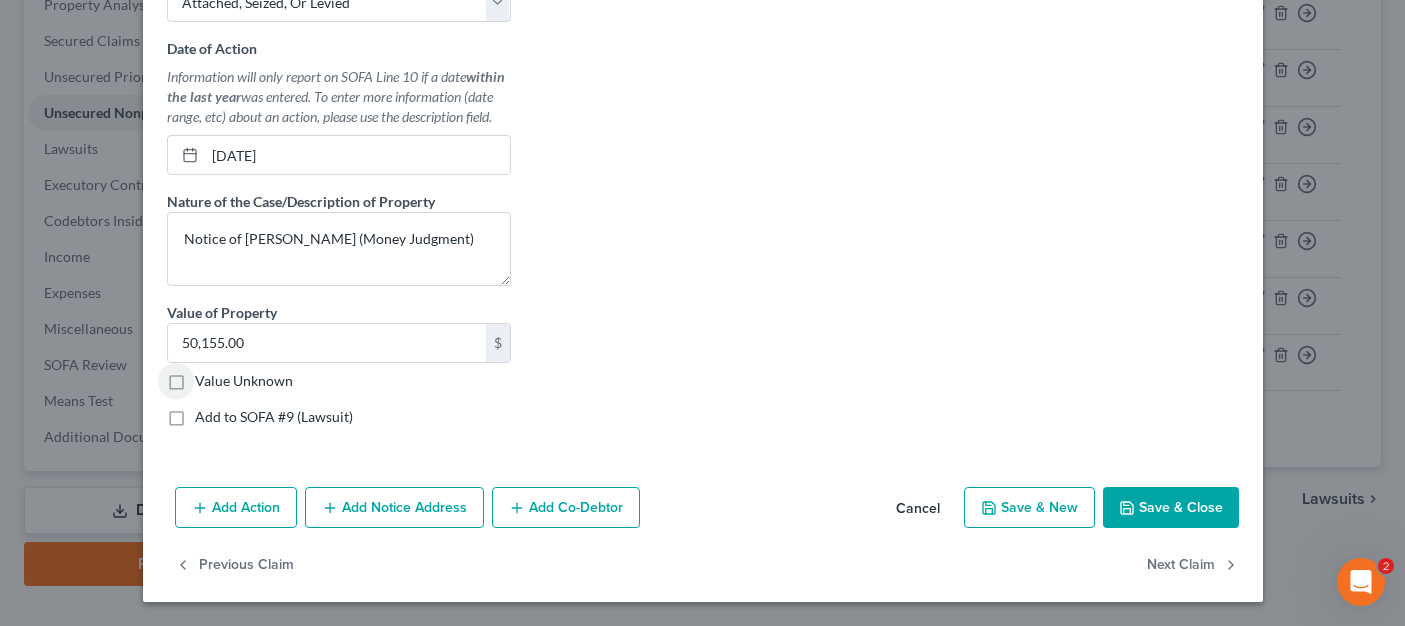 click on "Value Unknown" at bounding box center (244, 381) 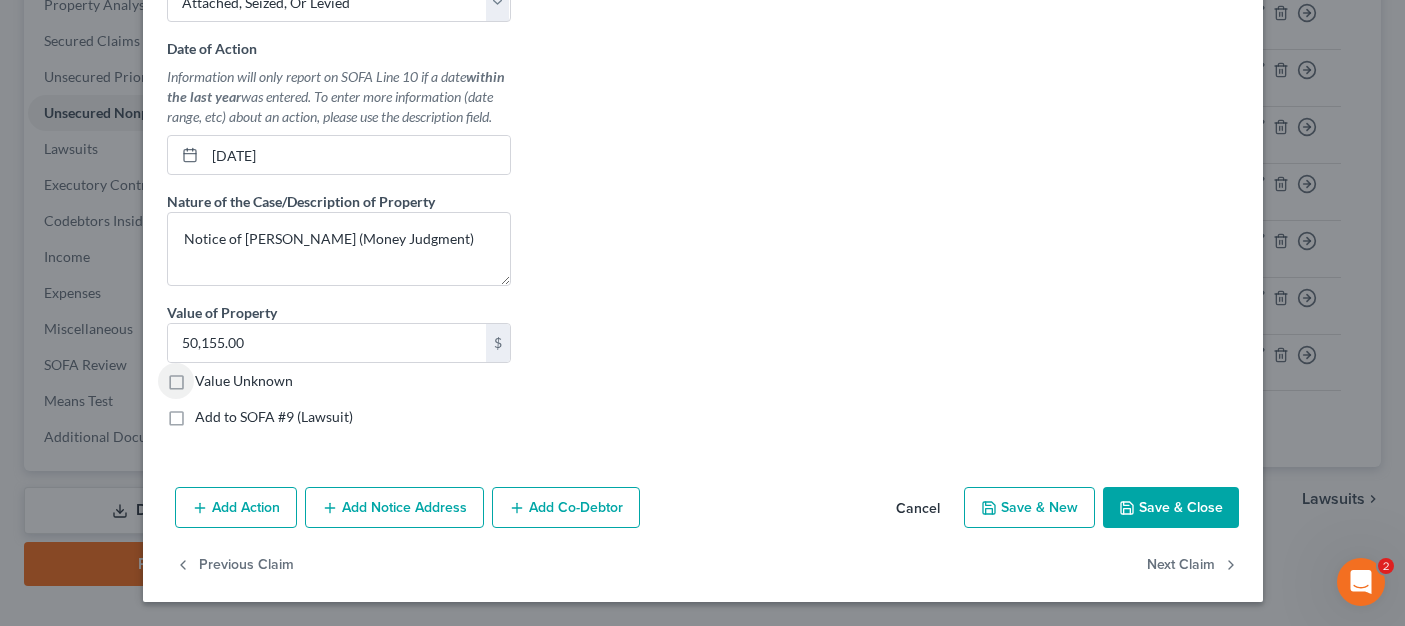 click on "Value Unknown" at bounding box center (209, 377) 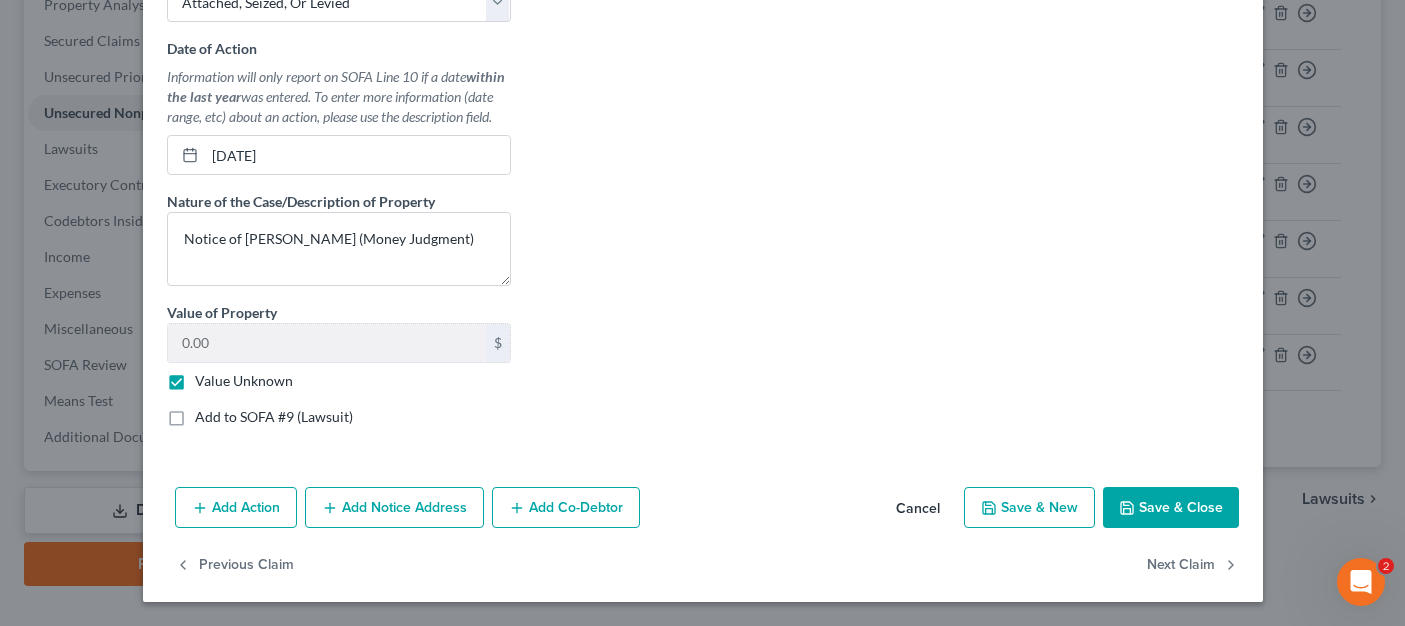 click on "Save & New" at bounding box center [1029, 508] 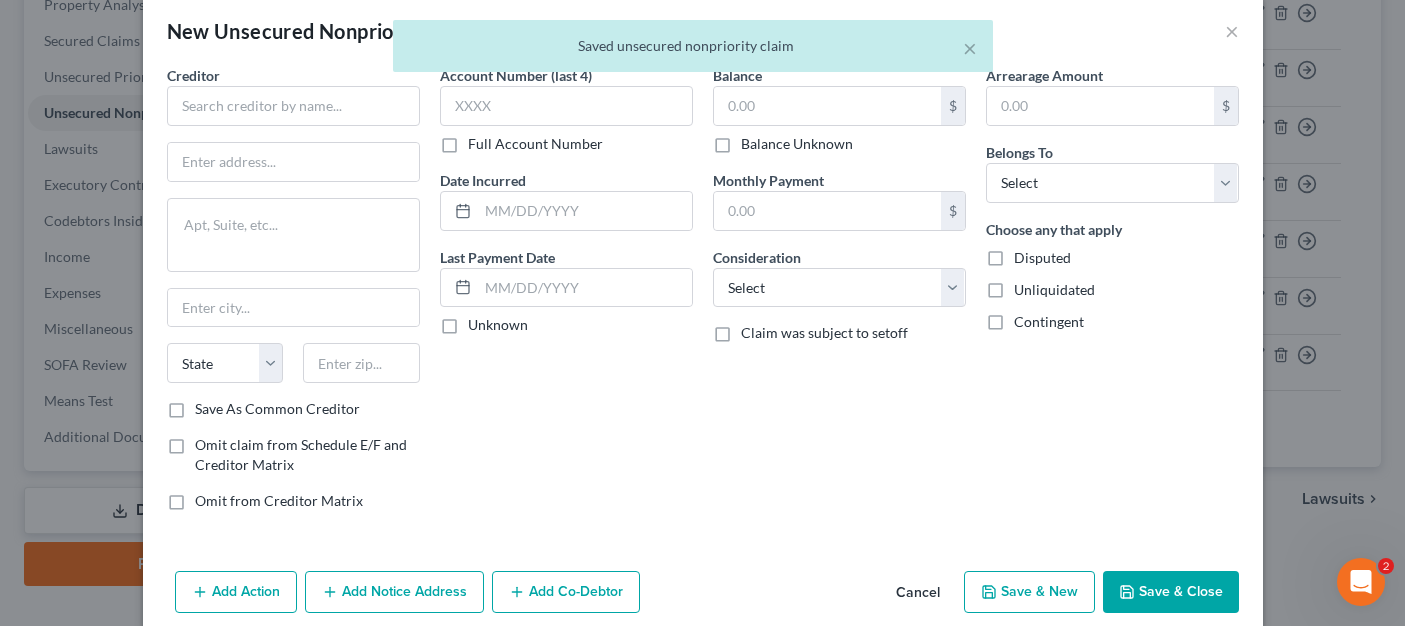 scroll, scrollTop: 54, scrollLeft: 0, axis: vertical 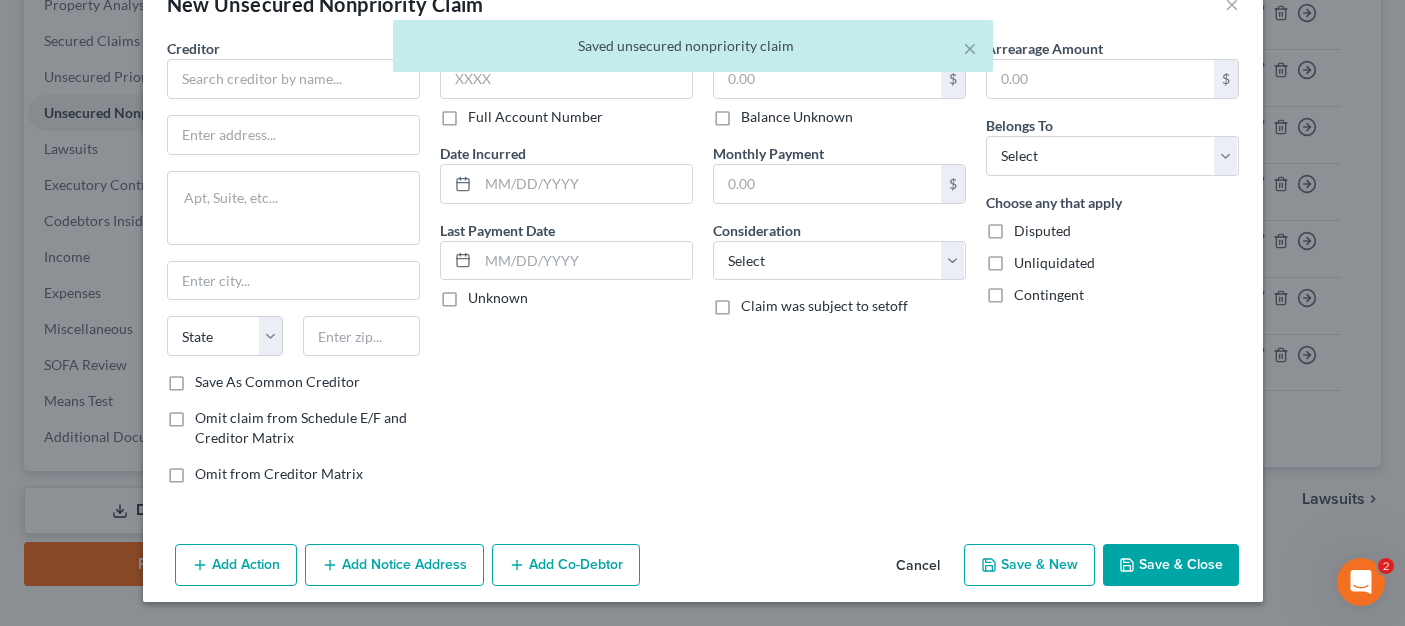 click on "Cancel" at bounding box center [918, 566] 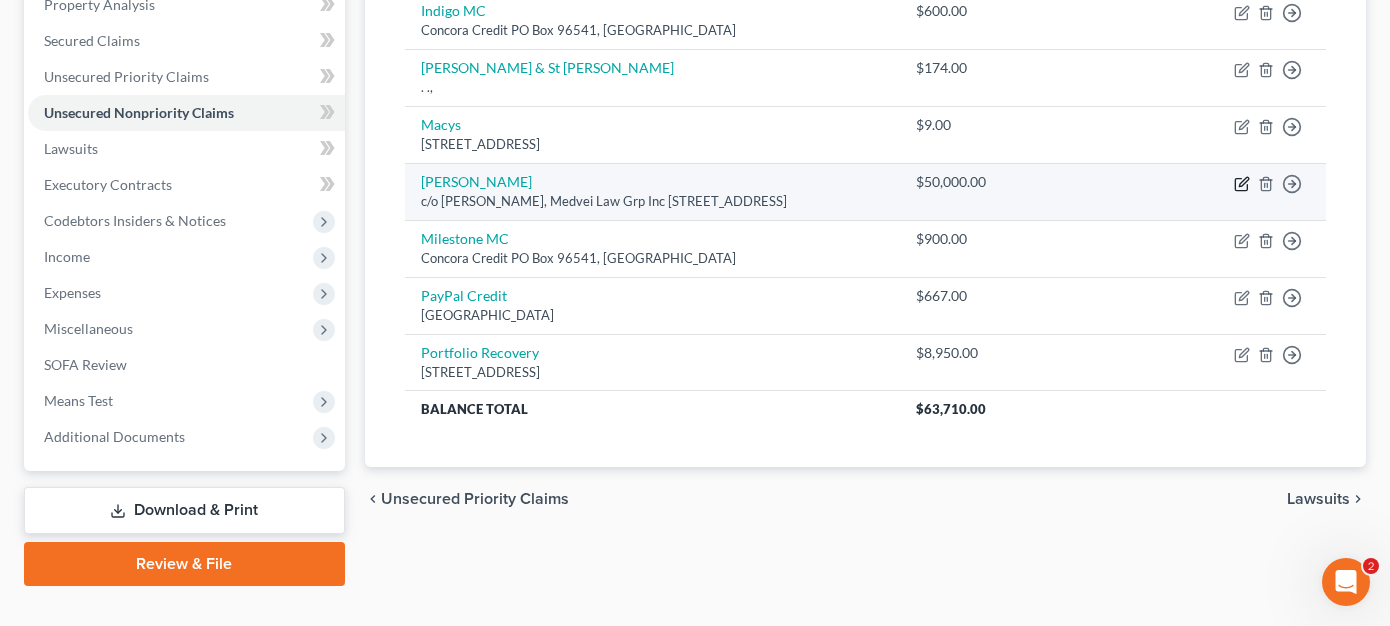 click 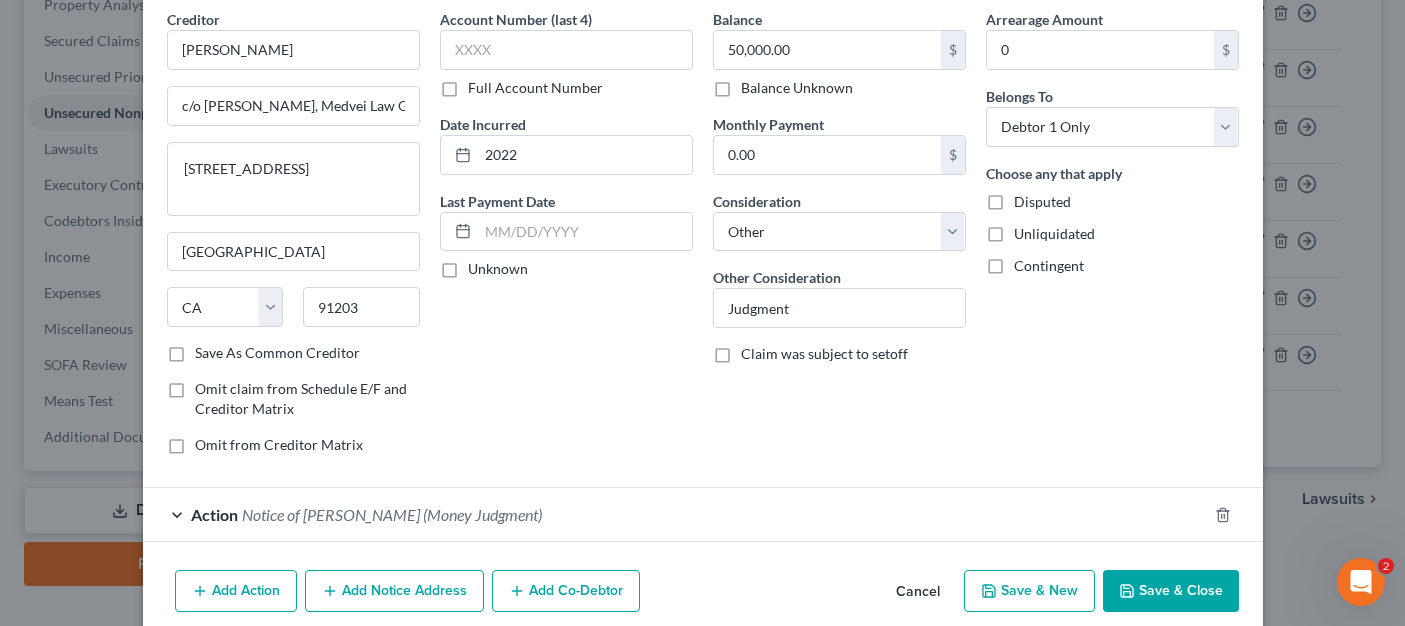scroll, scrollTop: 167, scrollLeft: 0, axis: vertical 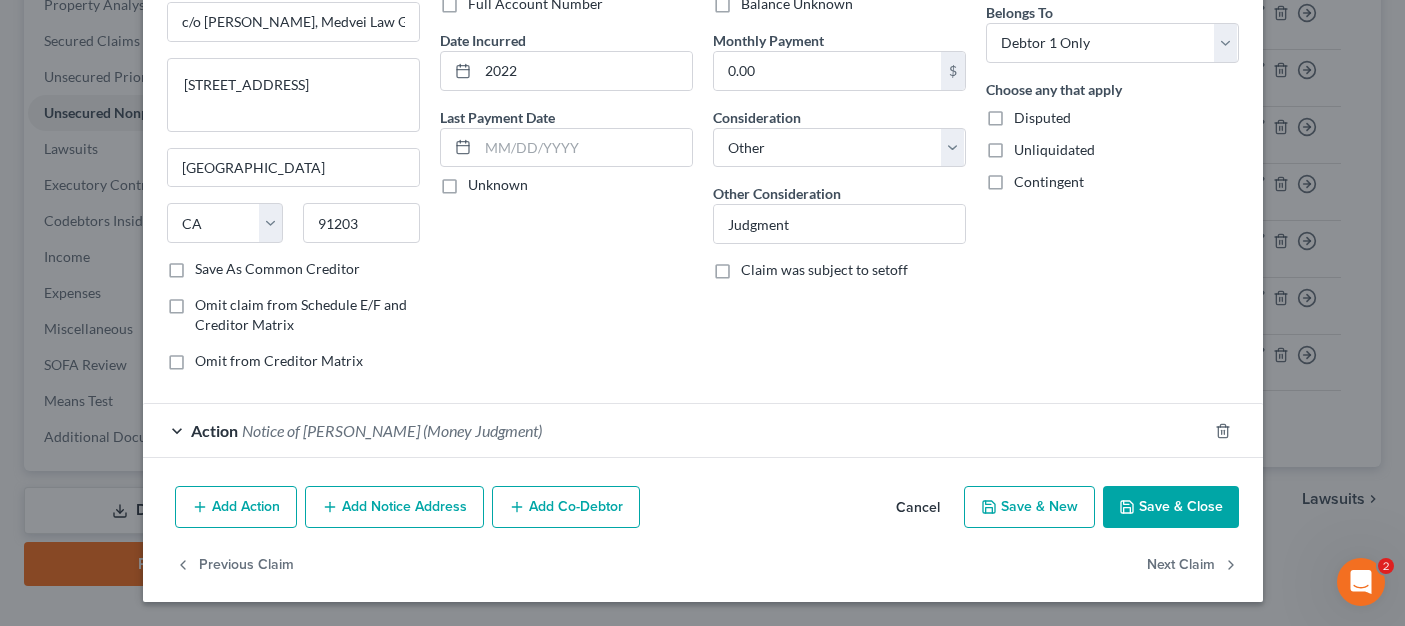 click on "Add Action" at bounding box center [236, 507] 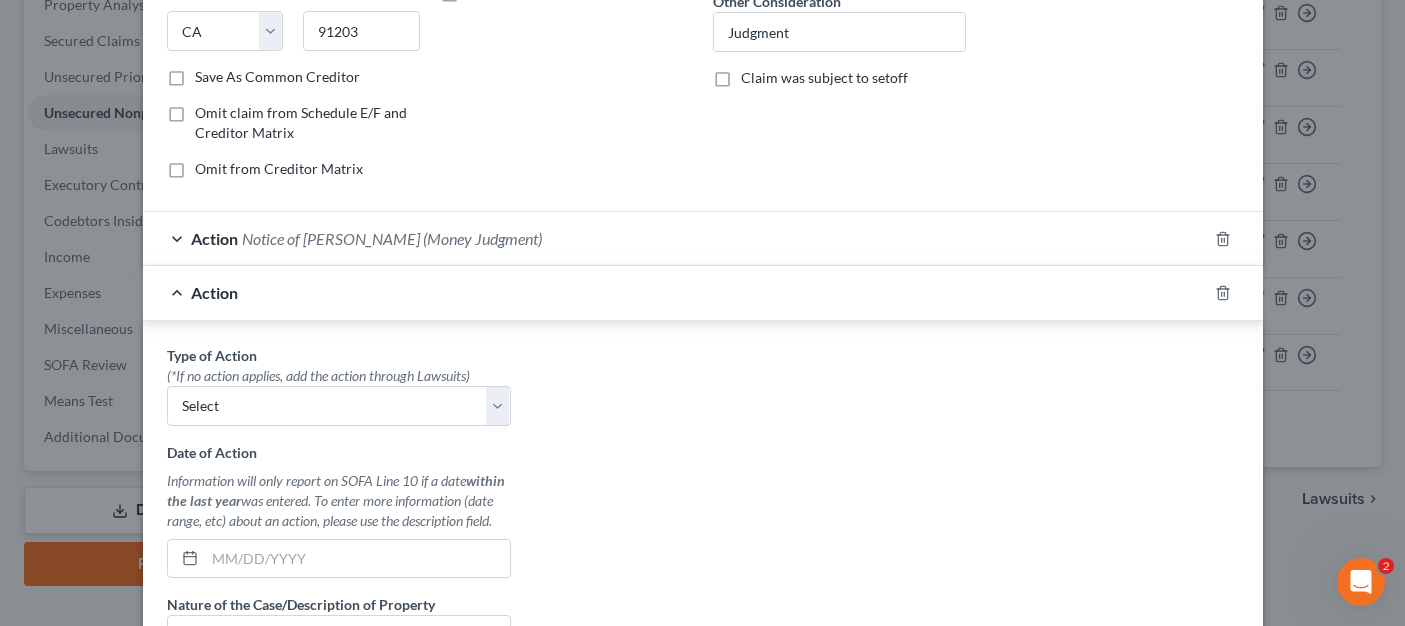 scroll, scrollTop: 367, scrollLeft: 0, axis: vertical 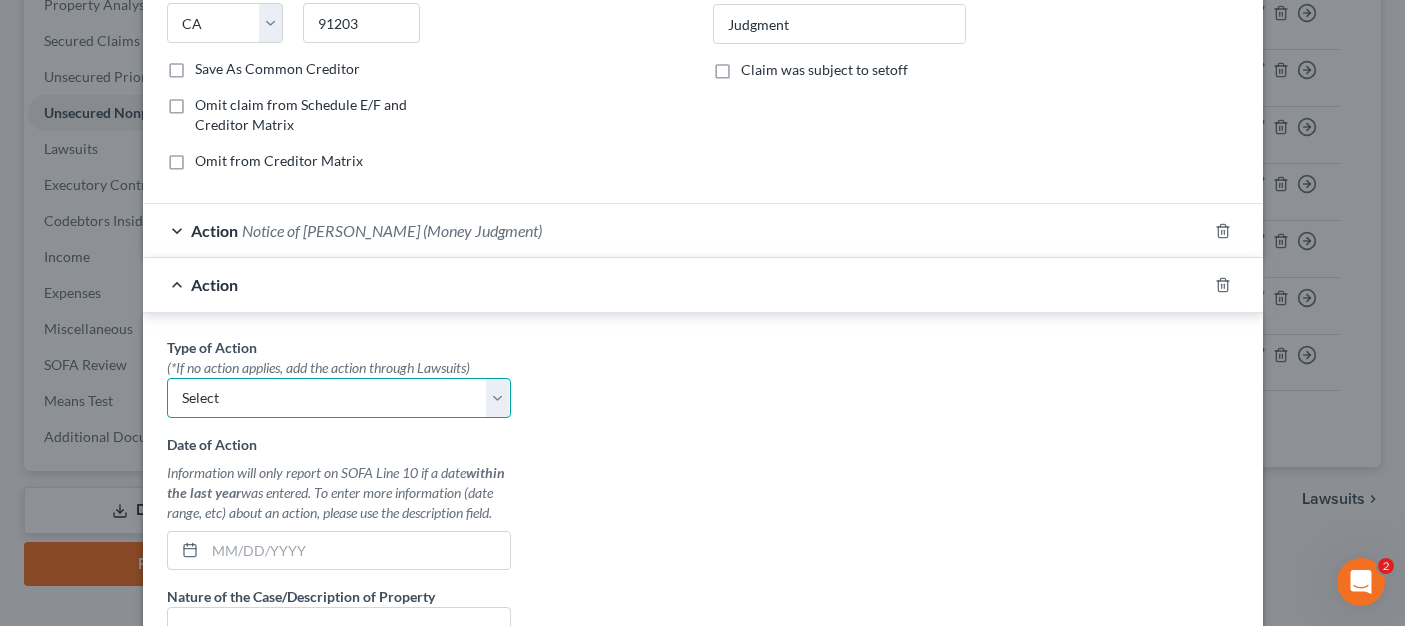 click on "Select Repossession Garnishment Foreclosure Personal Injury Attached, Seized, Or Levied" at bounding box center [339, 398] 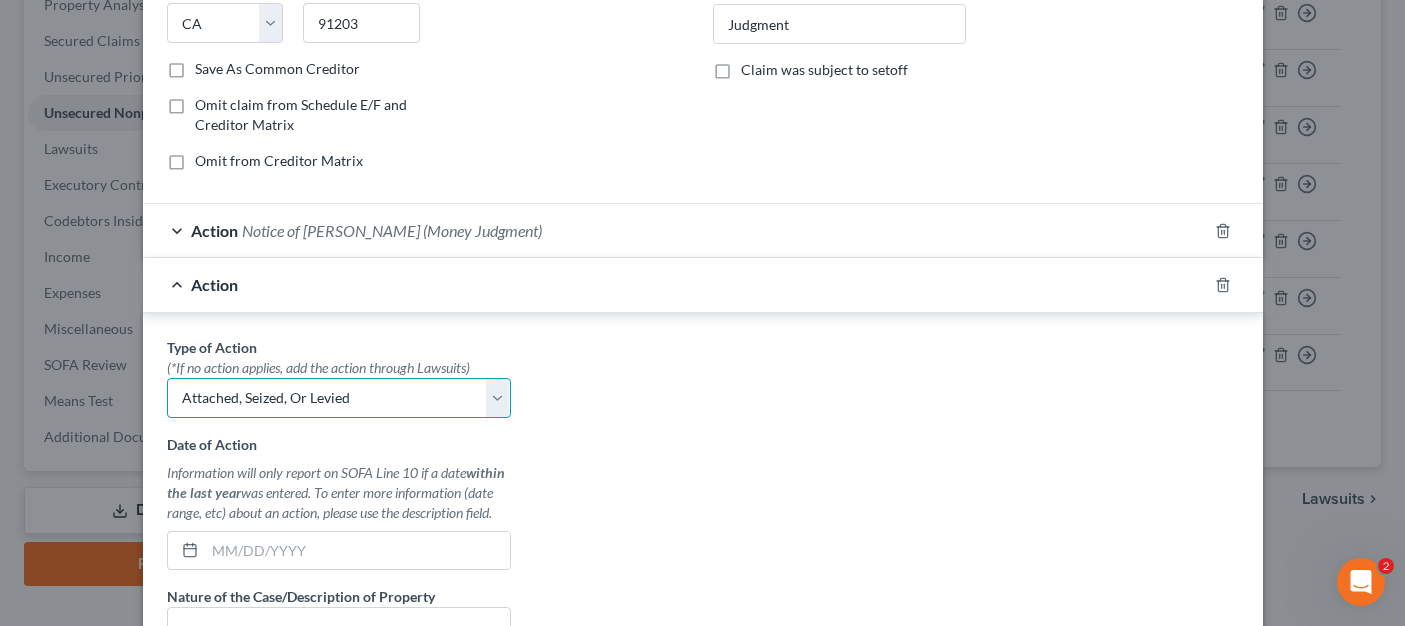 click on "Select Repossession Garnishment Foreclosure Personal Injury Attached, Seized, Or Levied" at bounding box center [339, 398] 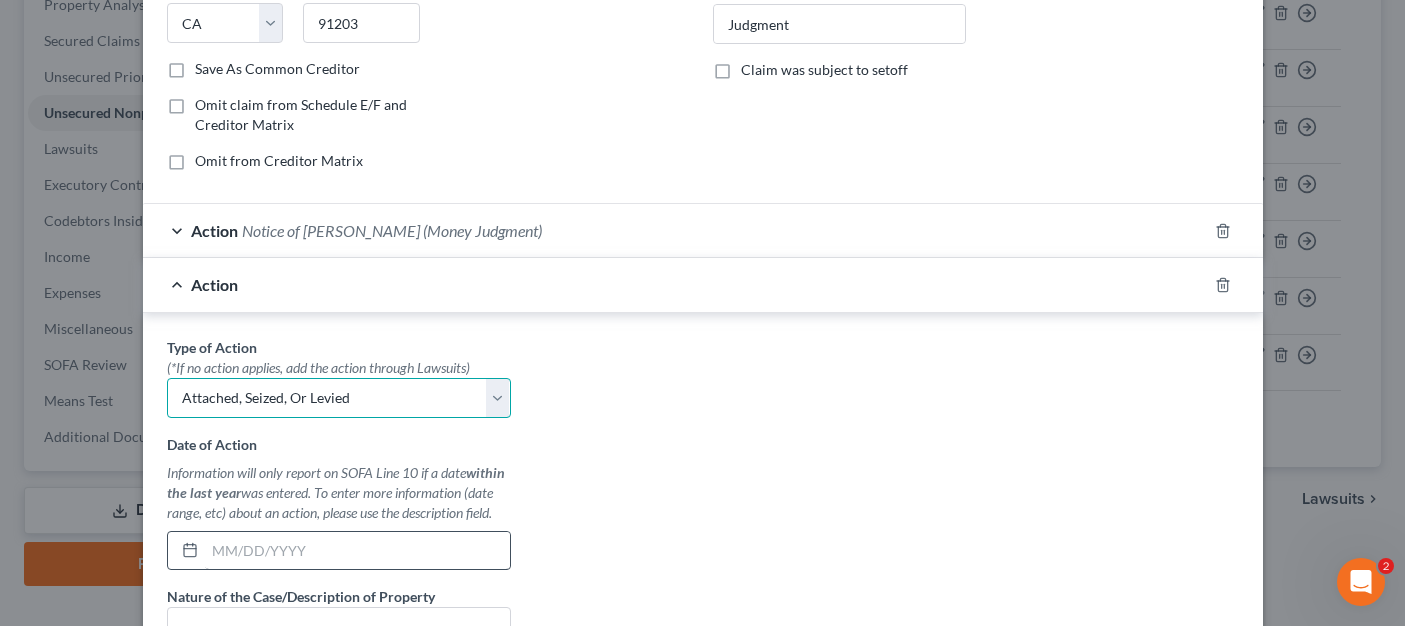 scroll, scrollTop: 467, scrollLeft: 0, axis: vertical 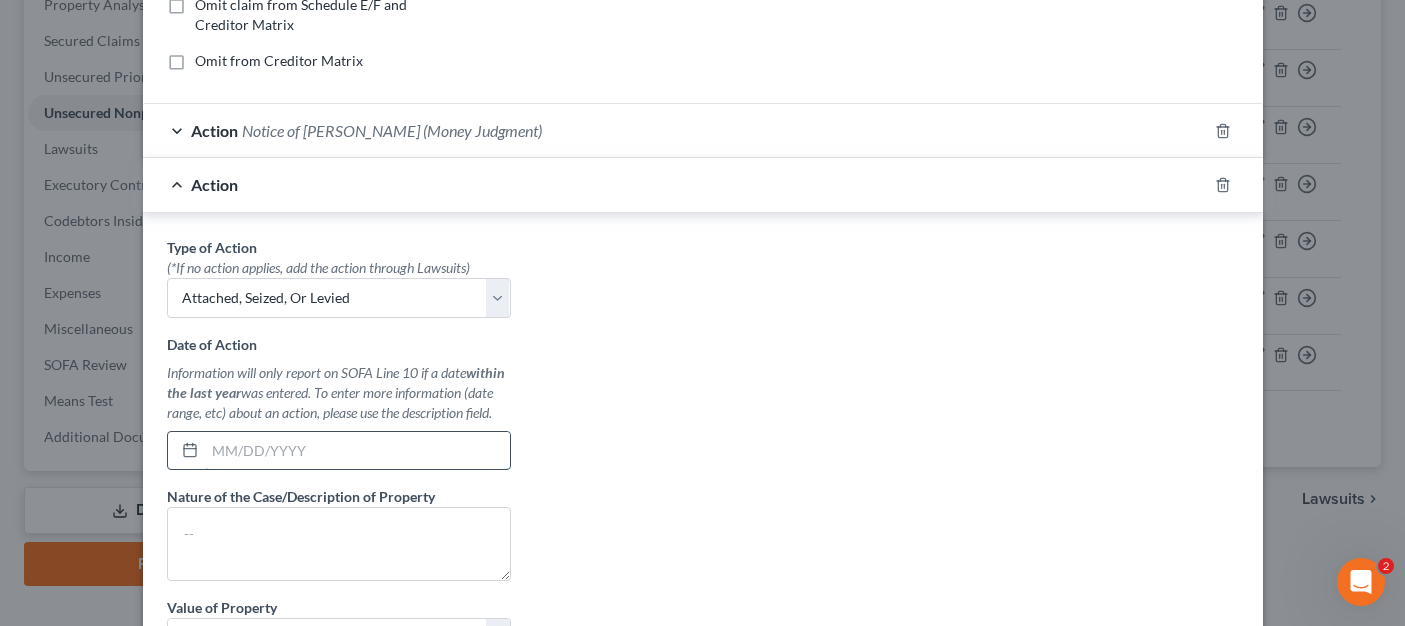click at bounding box center [357, 451] 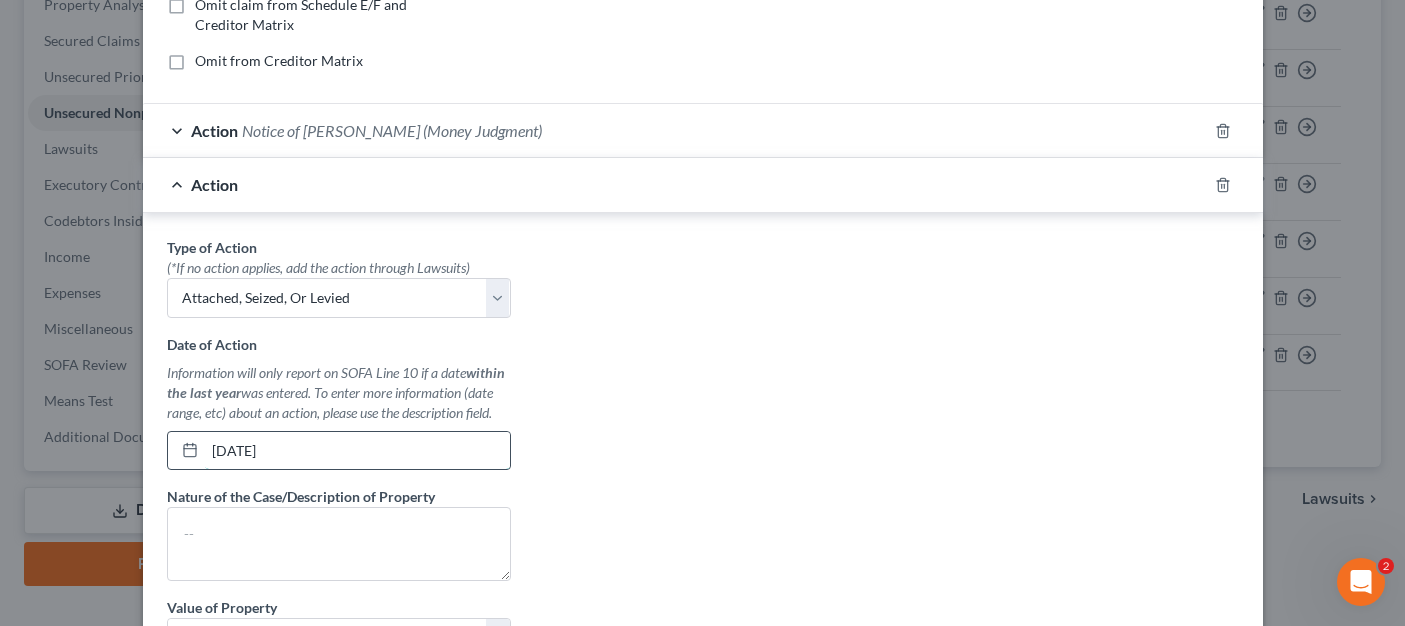 click on "[DATE]" at bounding box center [357, 451] 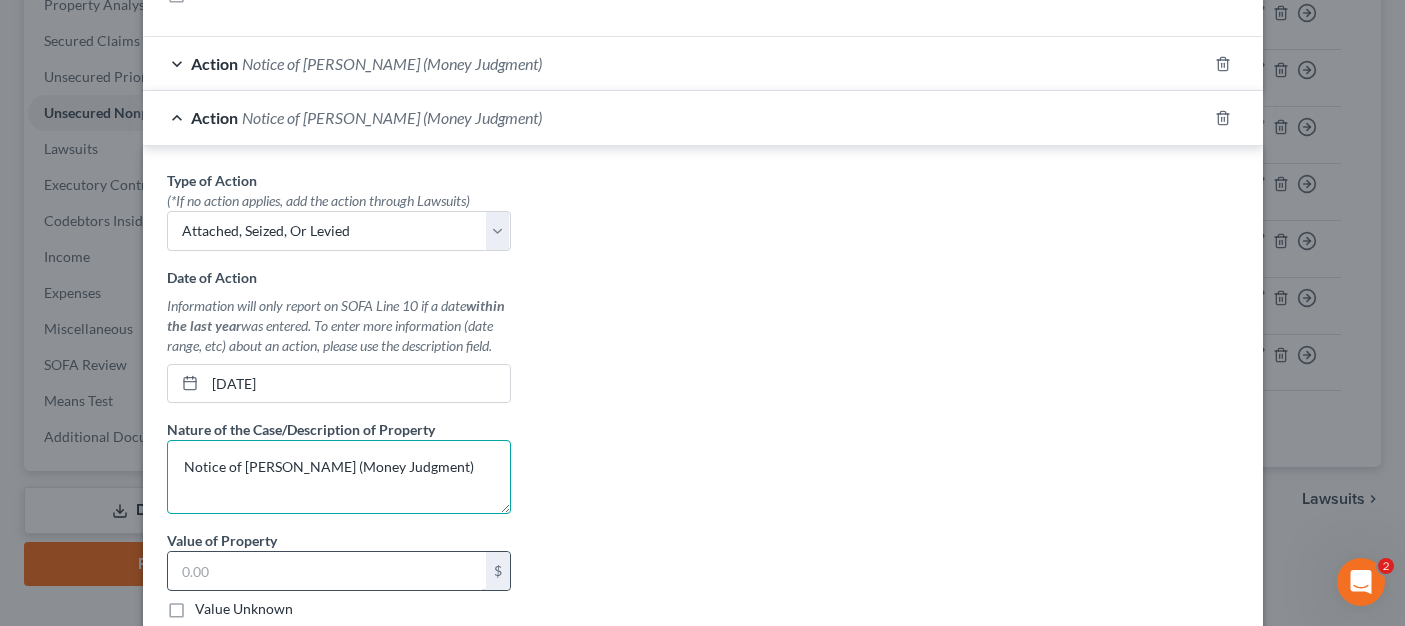 scroll, scrollTop: 567, scrollLeft: 0, axis: vertical 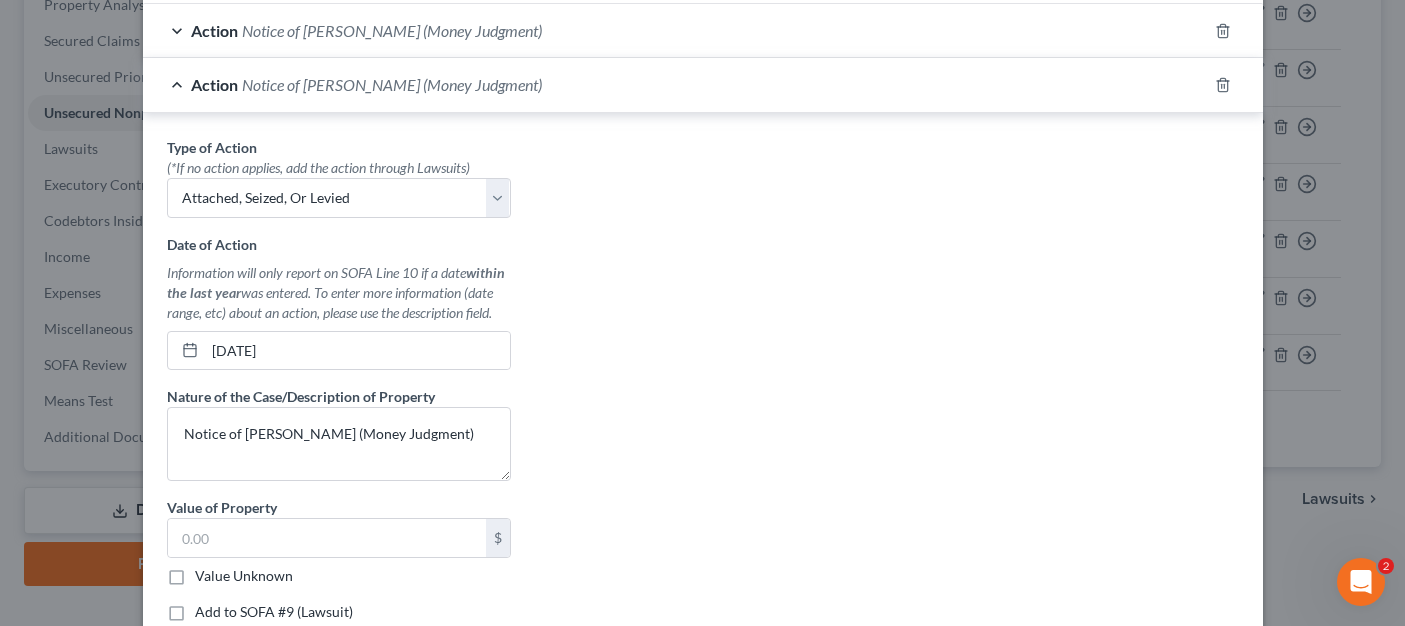 click on "Value Unknown" at bounding box center (244, 576) 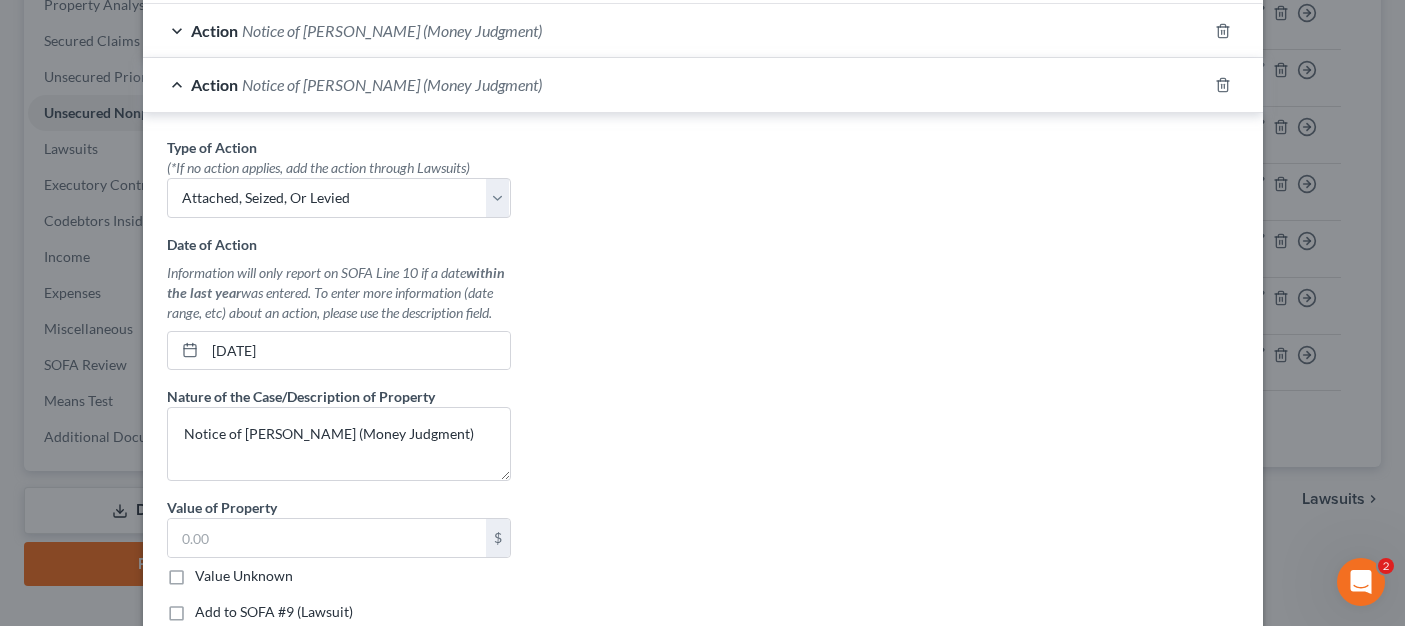 click on "Value Unknown" at bounding box center (209, 572) 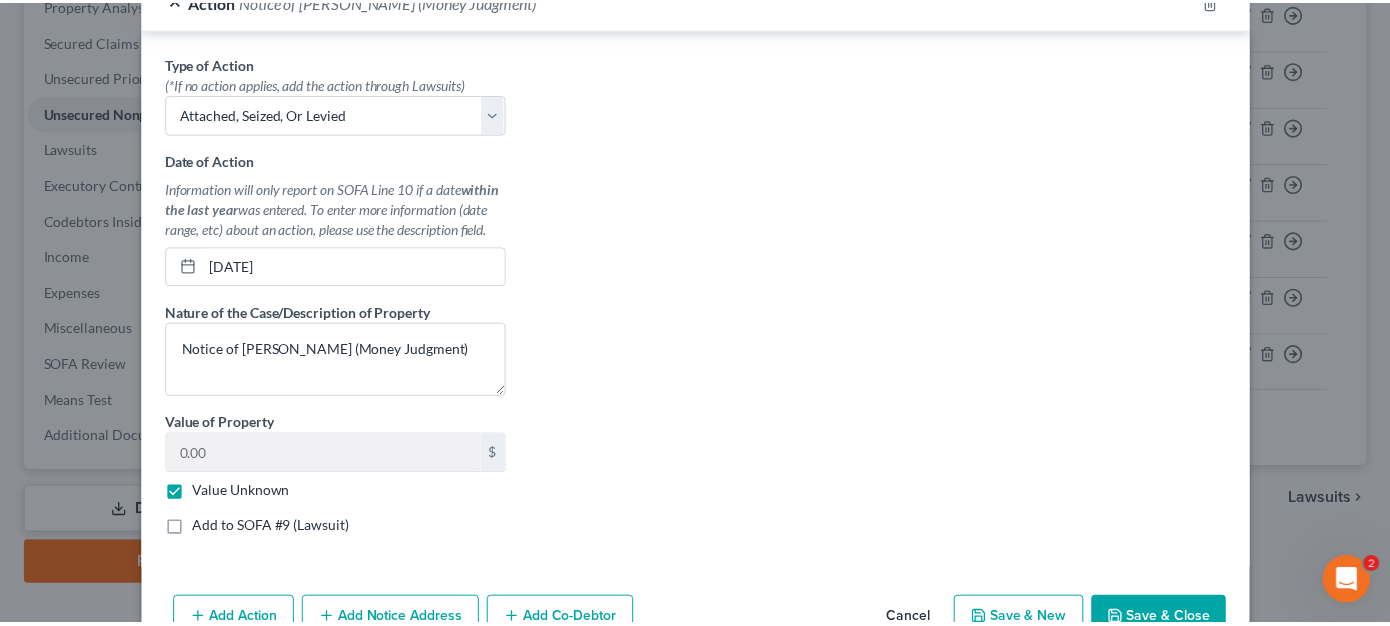 scroll, scrollTop: 762, scrollLeft: 0, axis: vertical 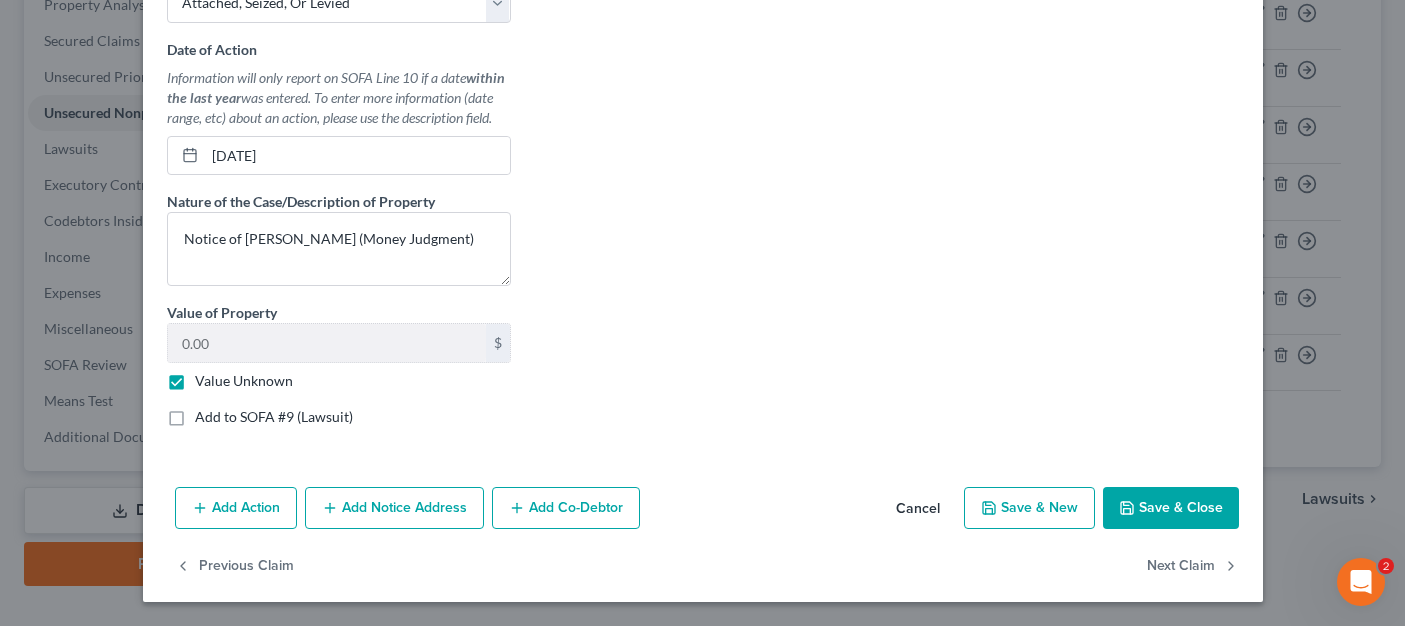 click on "Save & Close" at bounding box center [1171, 508] 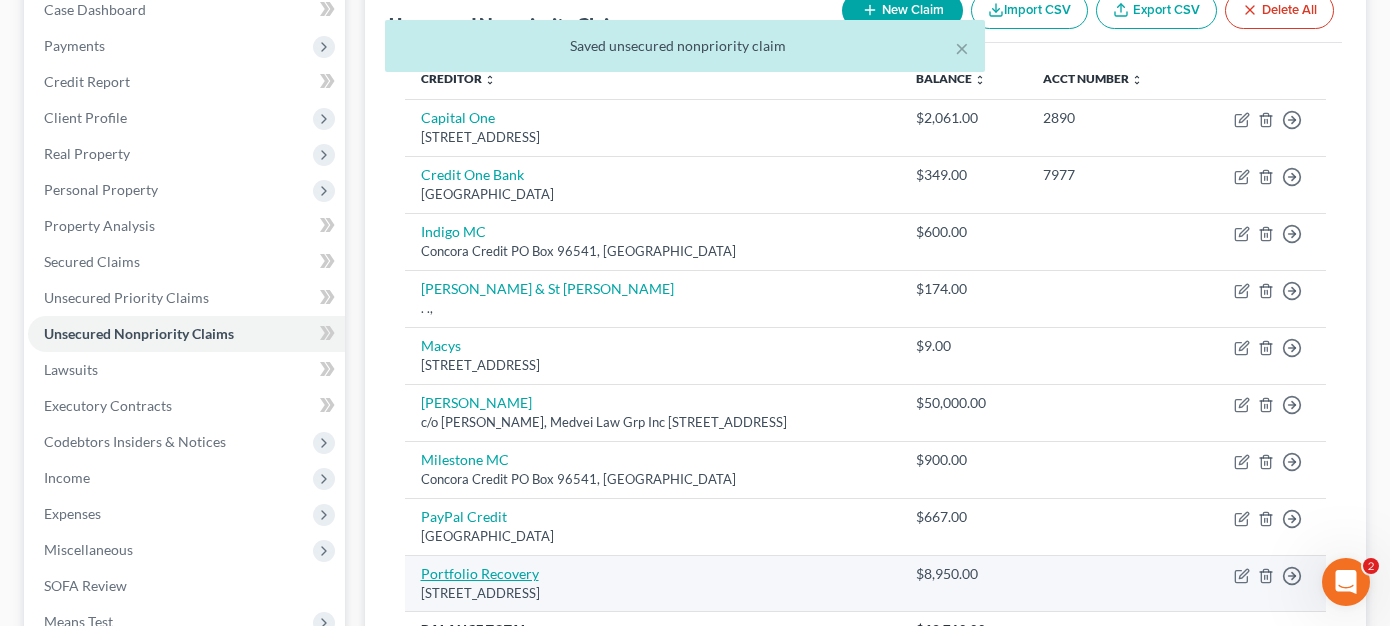 scroll, scrollTop: 400, scrollLeft: 0, axis: vertical 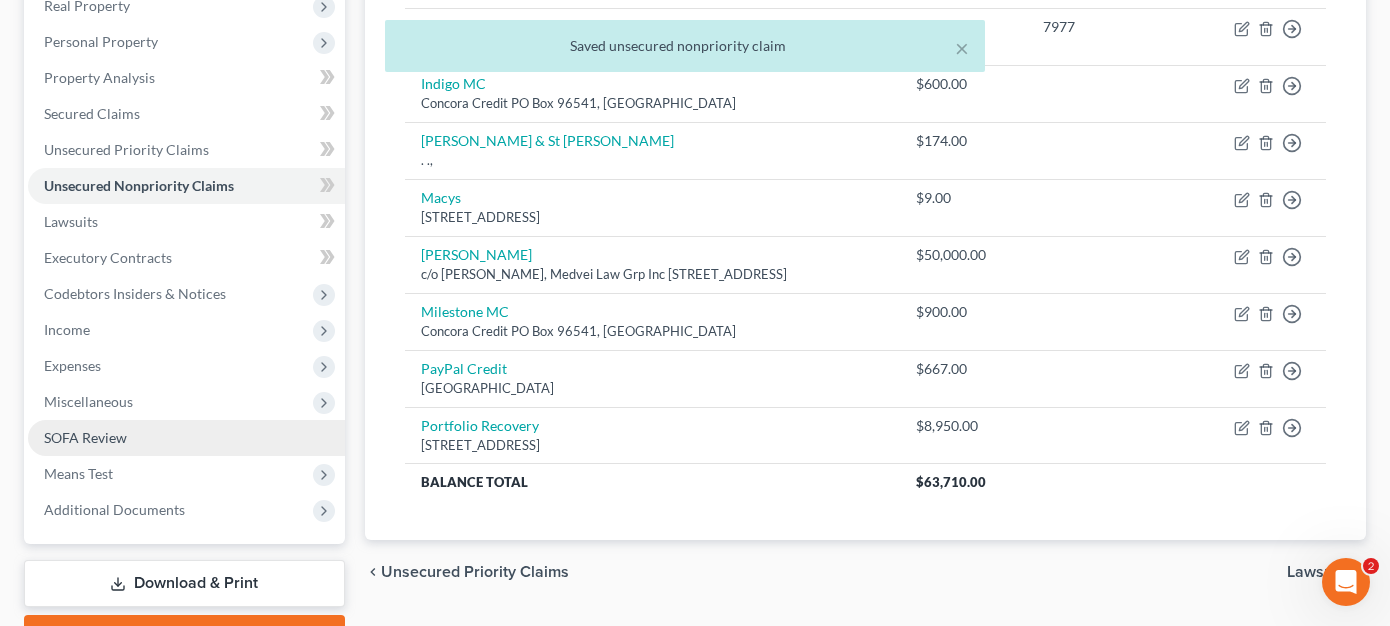 click on "SOFA Review" at bounding box center [186, 438] 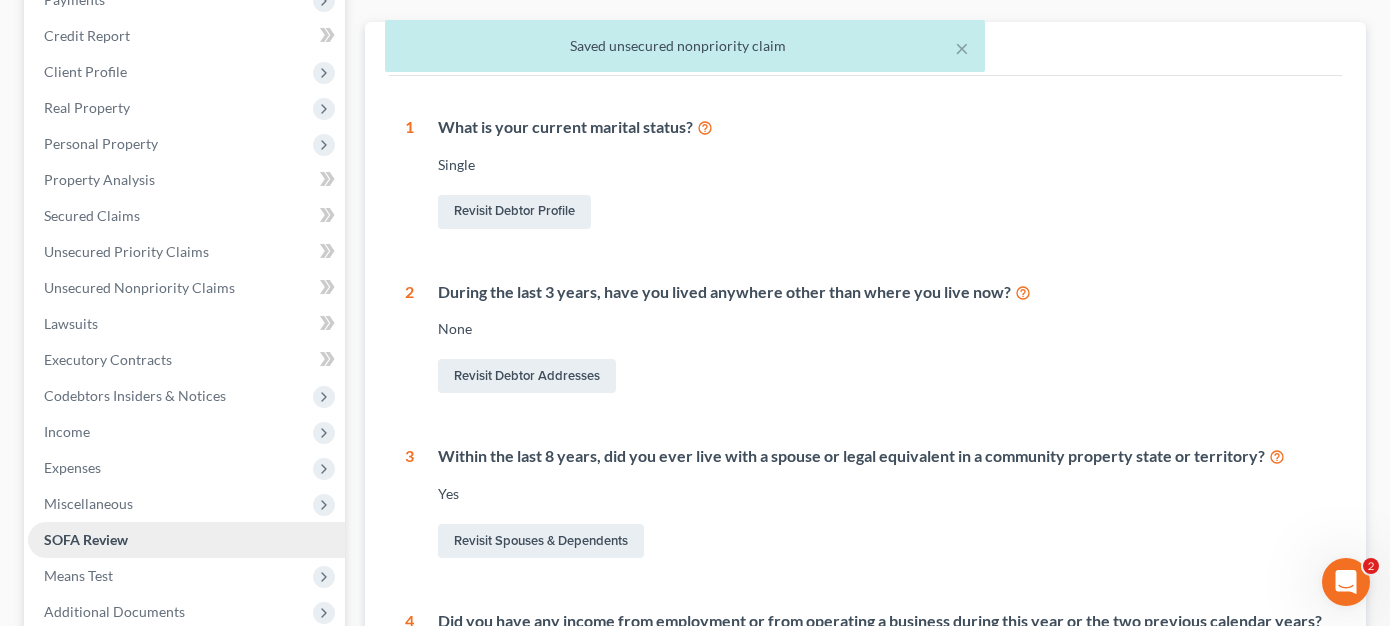 scroll, scrollTop: 0, scrollLeft: 0, axis: both 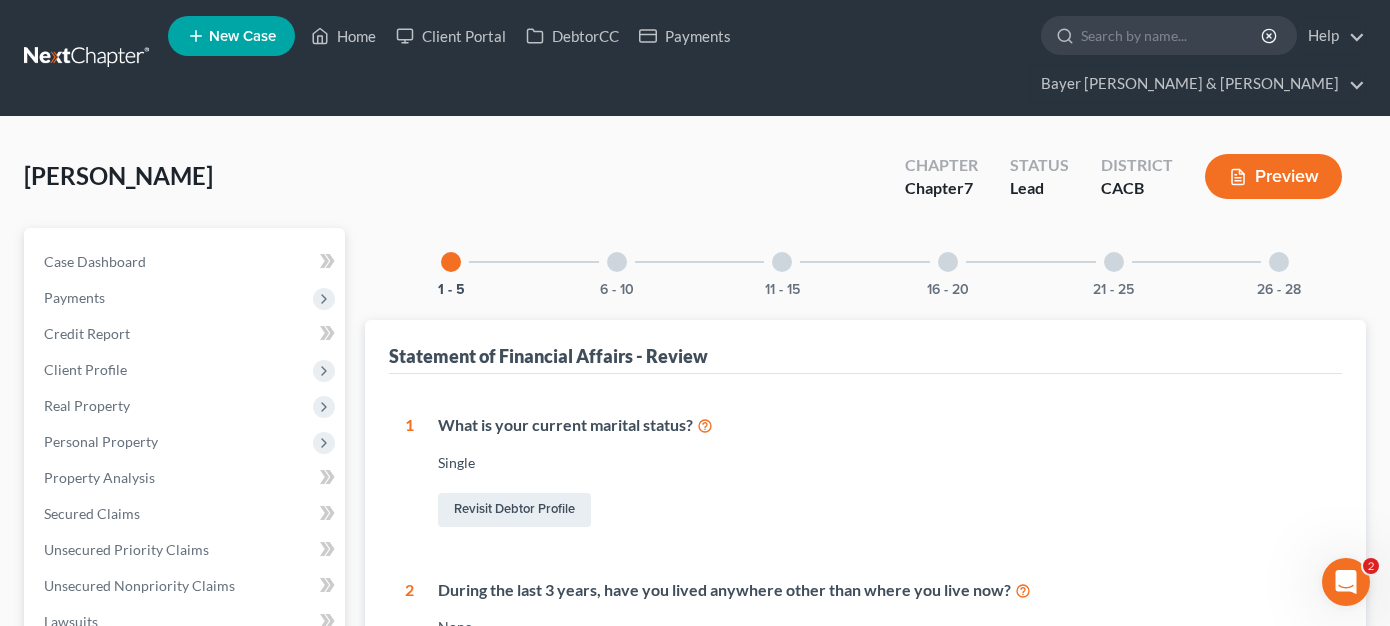 drag, startPoint x: 621, startPoint y: 236, endPoint x: 693, endPoint y: 387, distance: 167.28719 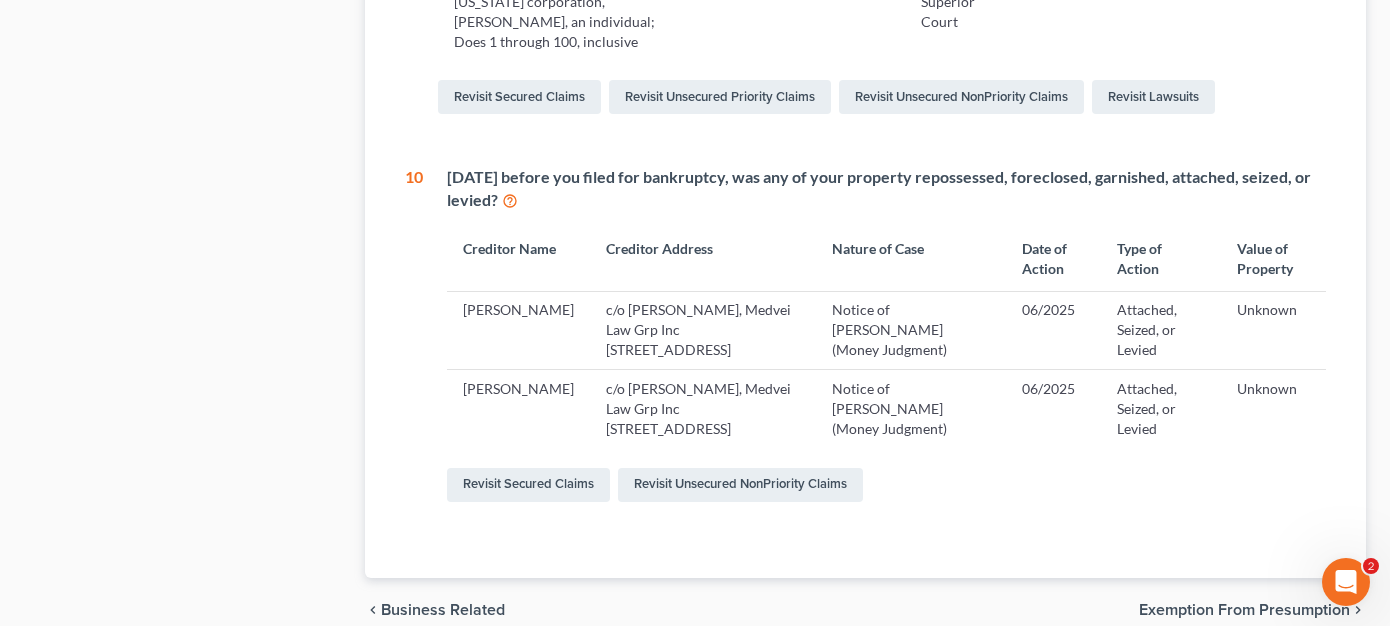 scroll, scrollTop: 1100, scrollLeft: 0, axis: vertical 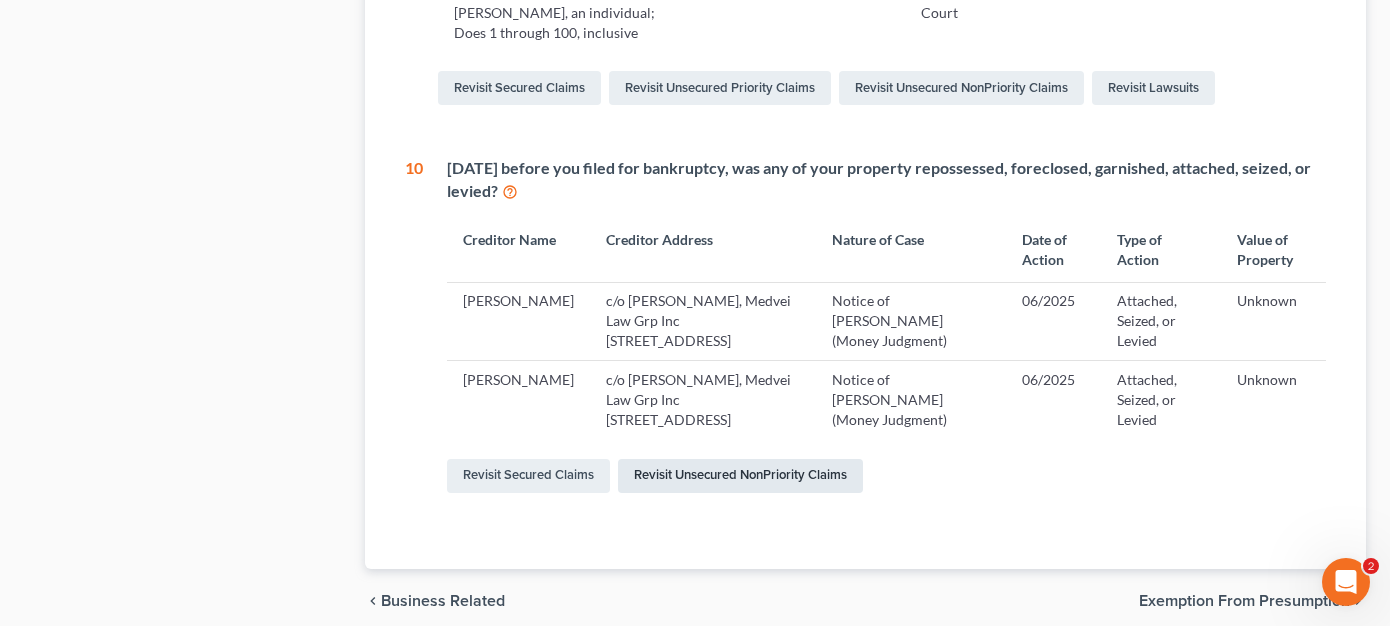 click on "Revisit Unsecured NonPriority Claims" at bounding box center [740, 476] 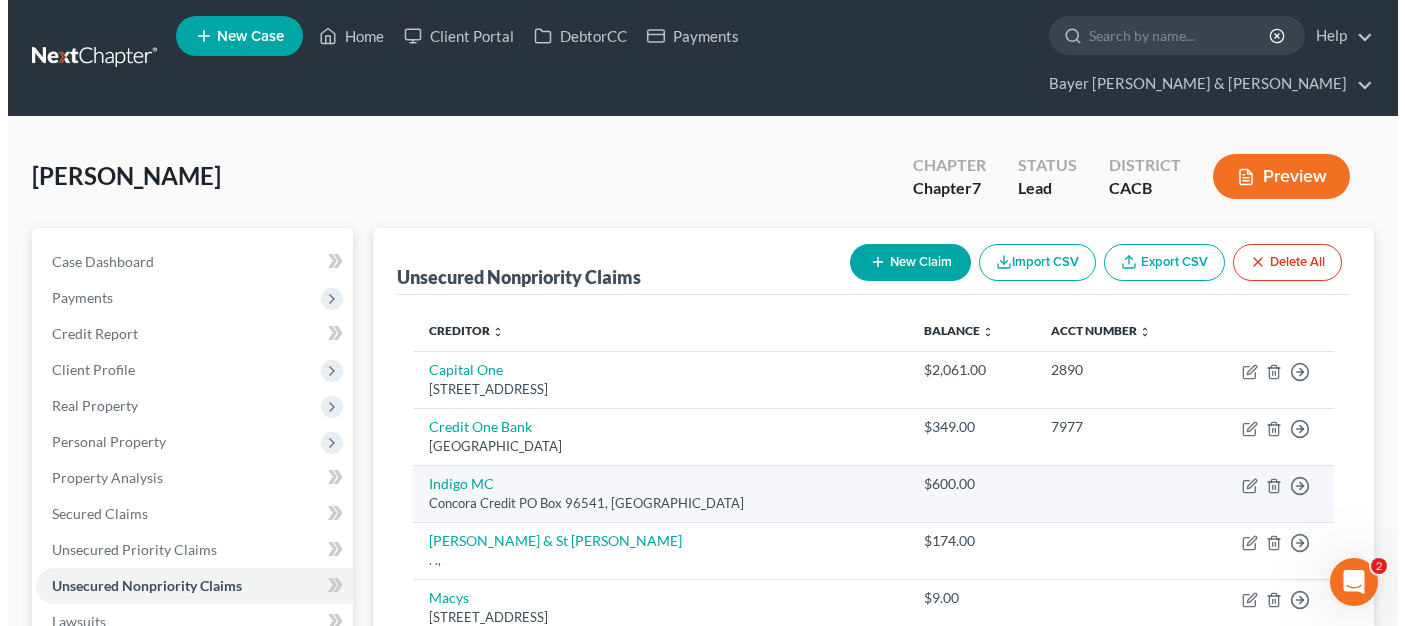 scroll, scrollTop: 400, scrollLeft: 0, axis: vertical 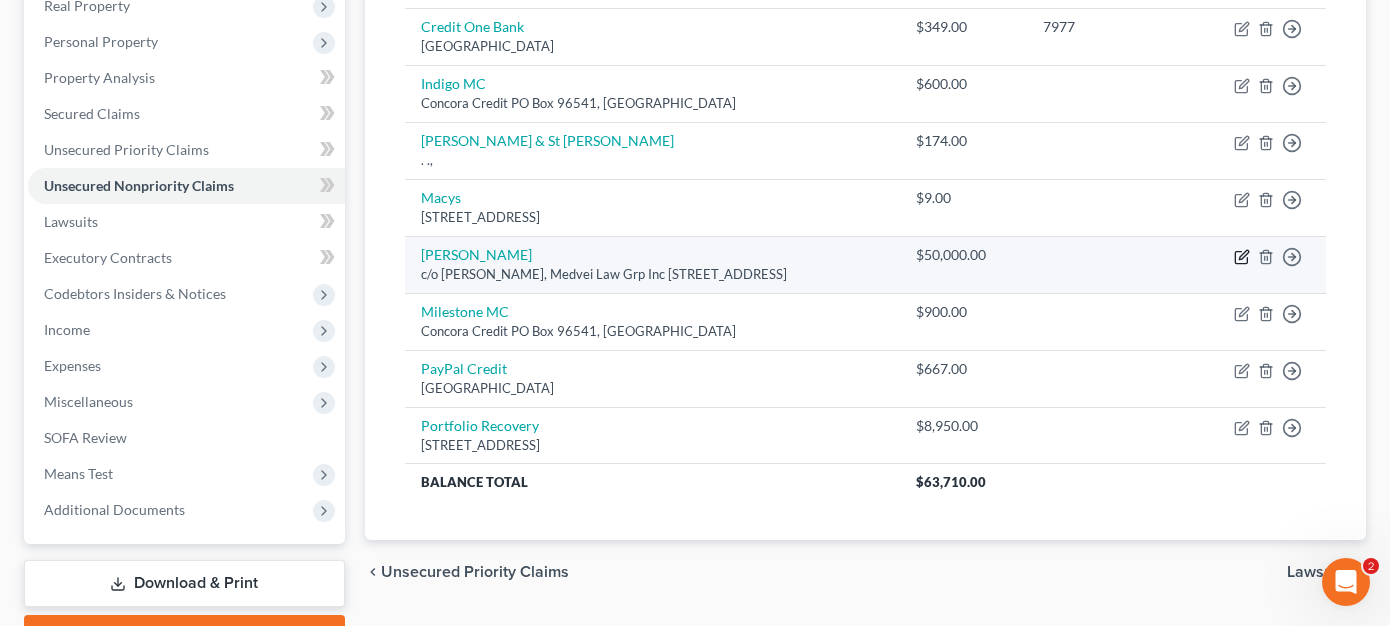 click 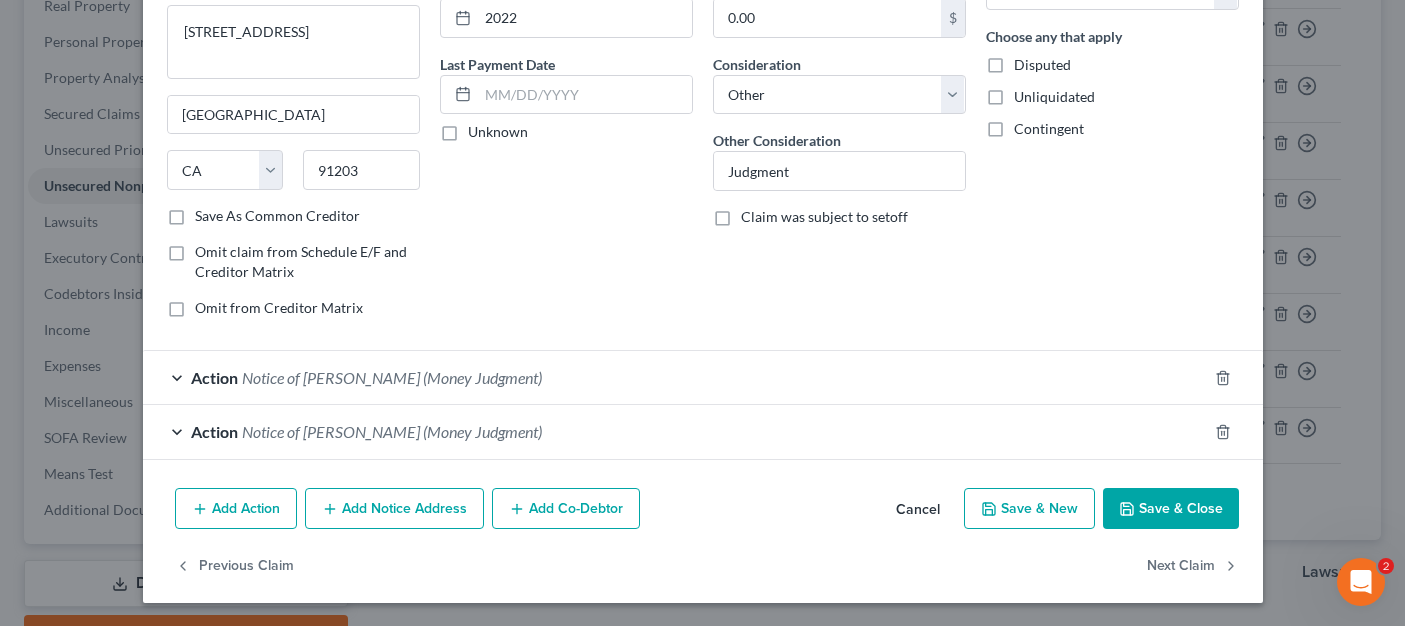 scroll, scrollTop: 221, scrollLeft: 0, axis: vertical 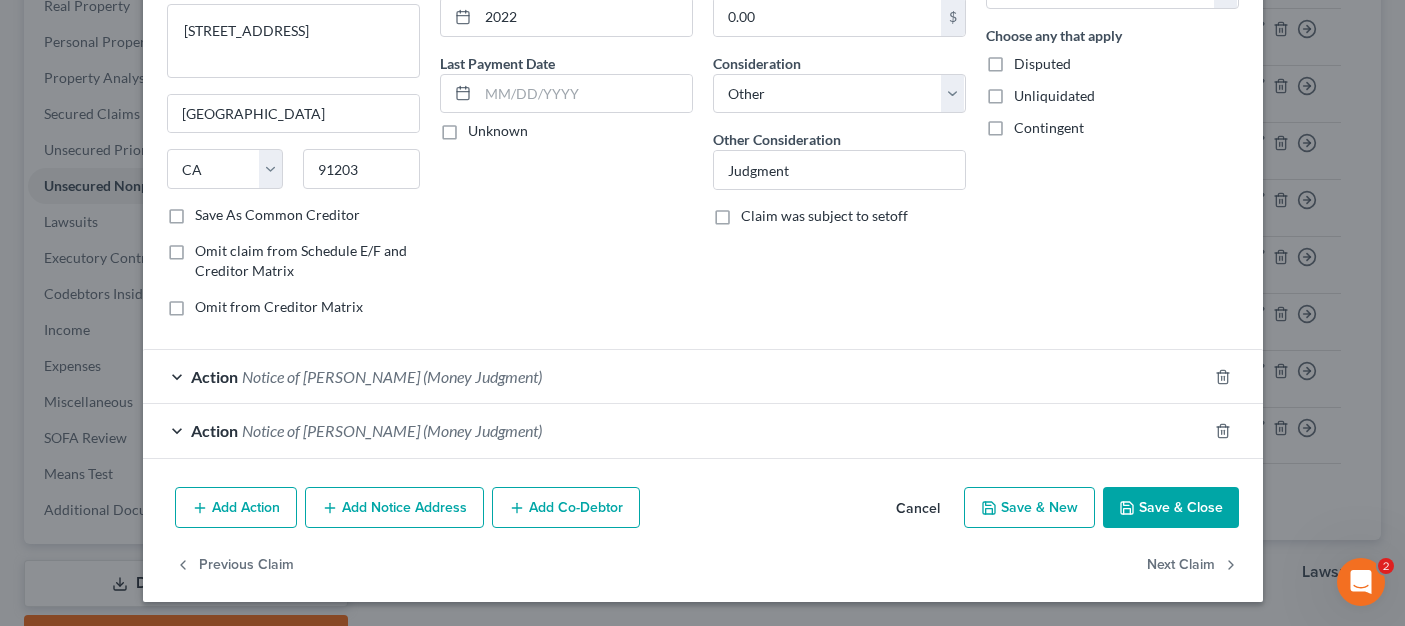 click on "Action Notice of Levy (Money Judgment)" at bounding box center [675, 376] 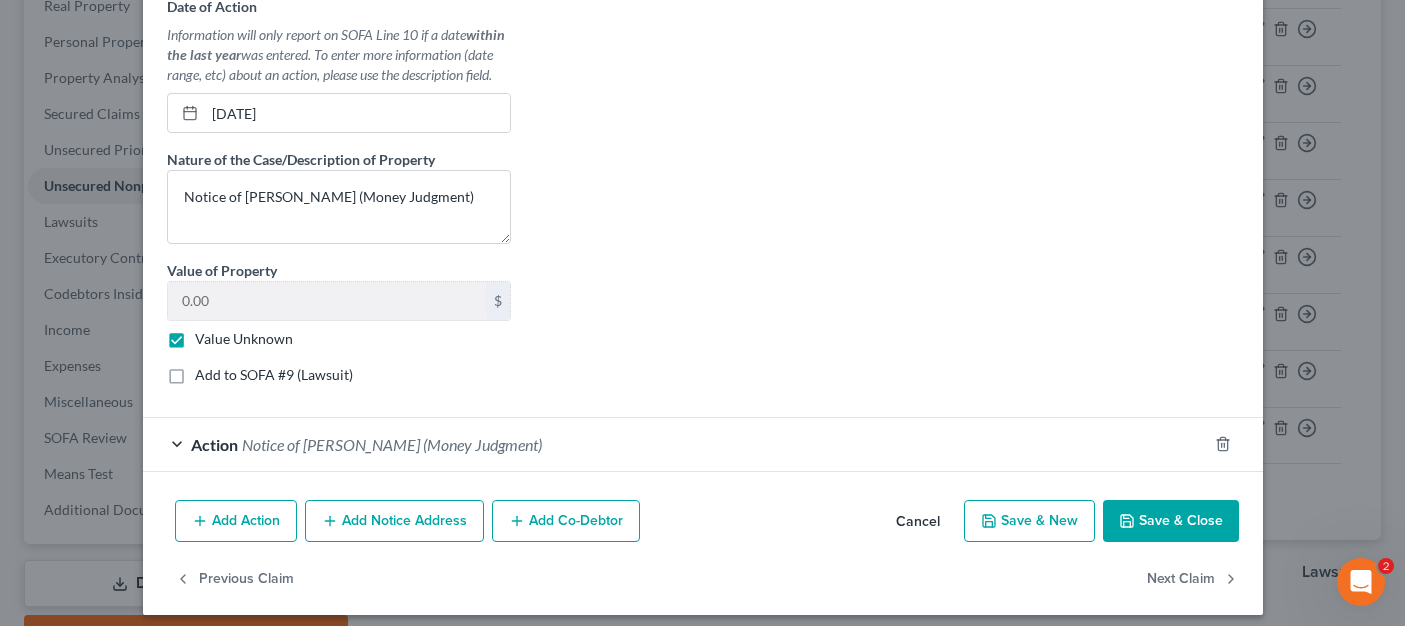 scroll, scrollTop: 763, scrollLeft: 0, axis: vertical 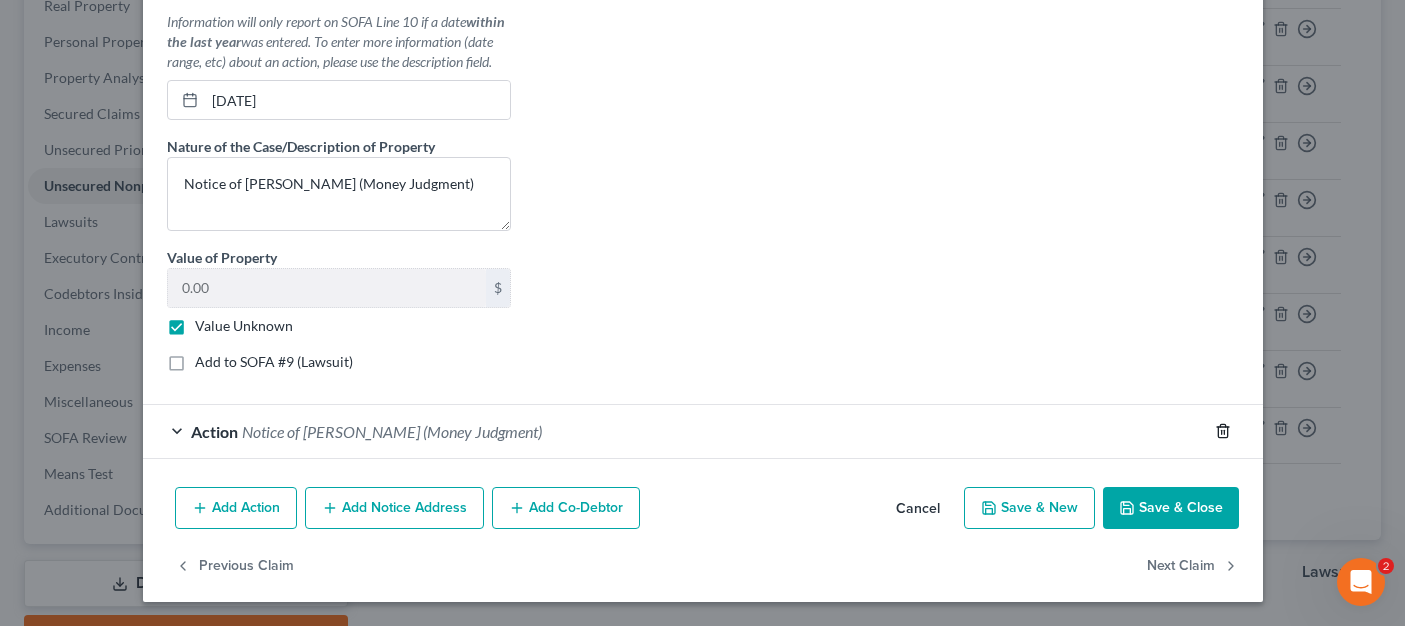 click 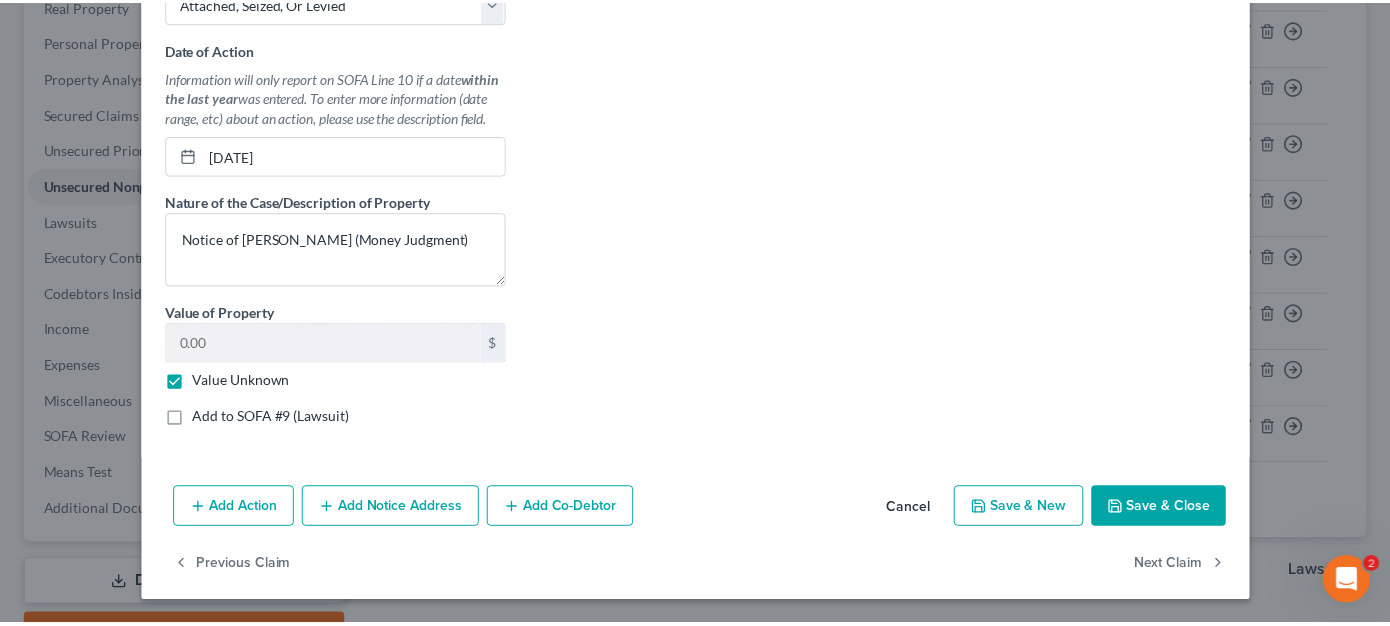 scroll, scrollTop: 708, scrollLeft: 0, axis: vertical 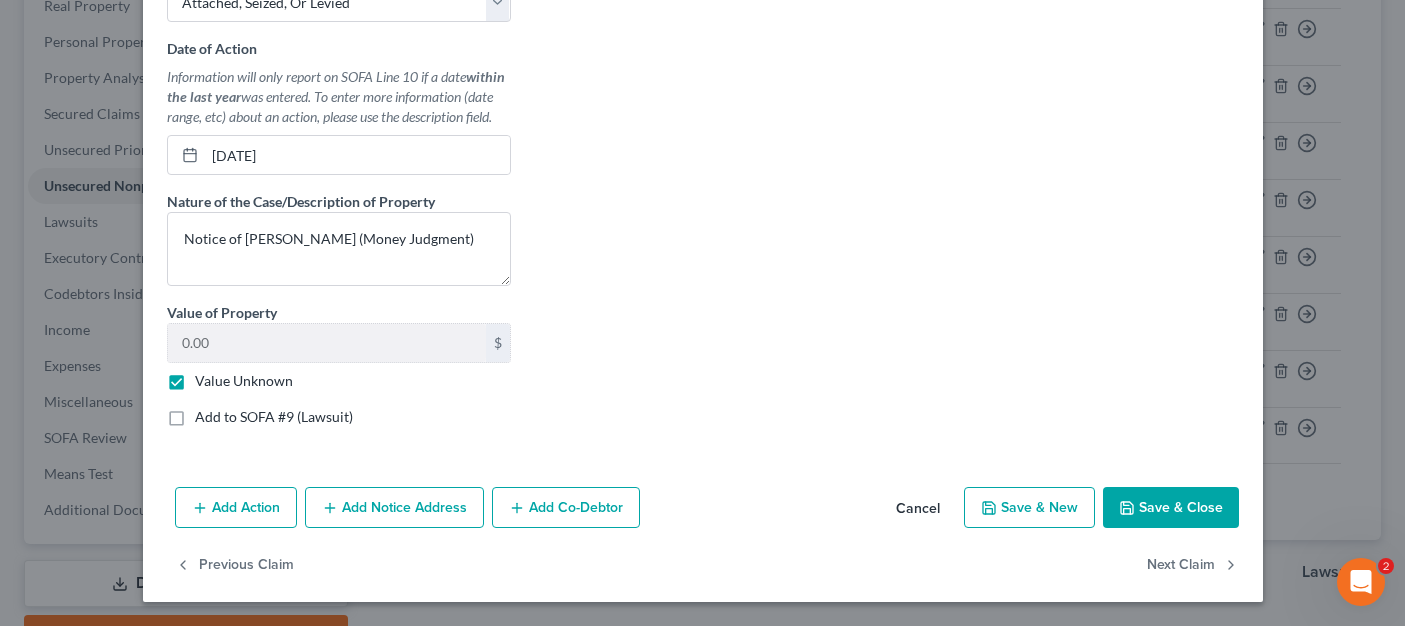 drag, startPoint x: 1010, startPoint y: 505, endPoint x: 1150, endPoint y: 495, distance: 140.35669 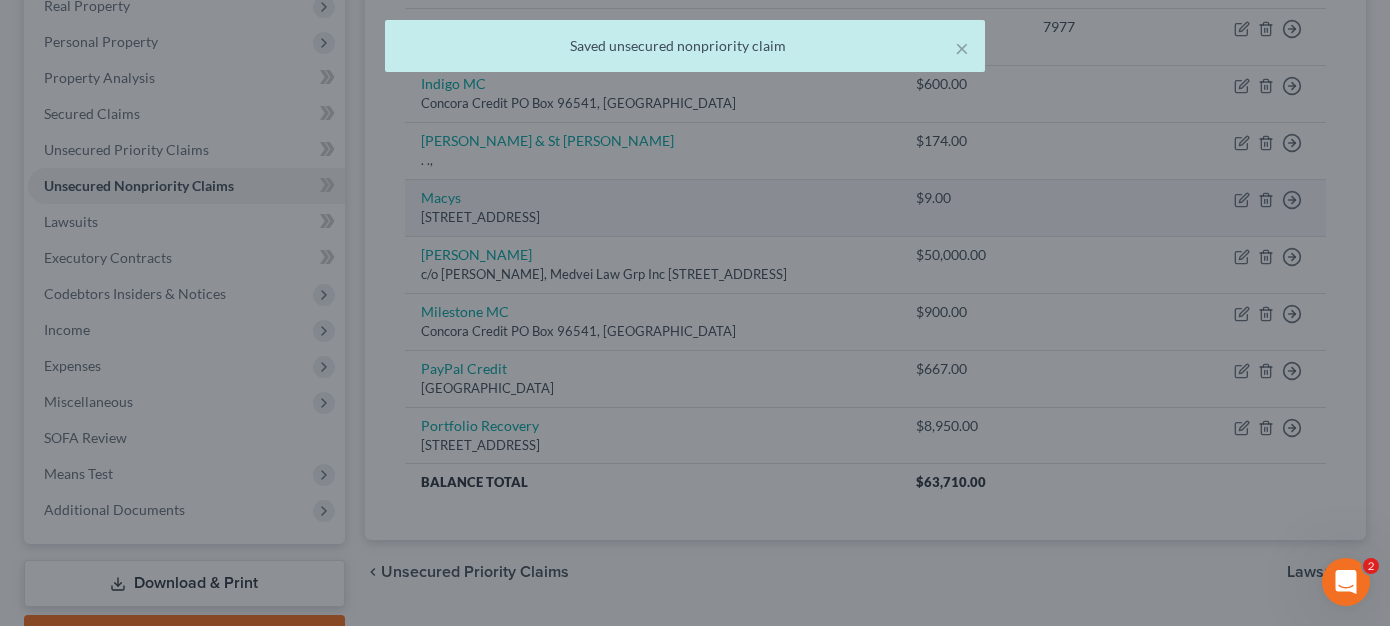 scroll, scrollTop: 0, scrollLeft: 0, axis: both 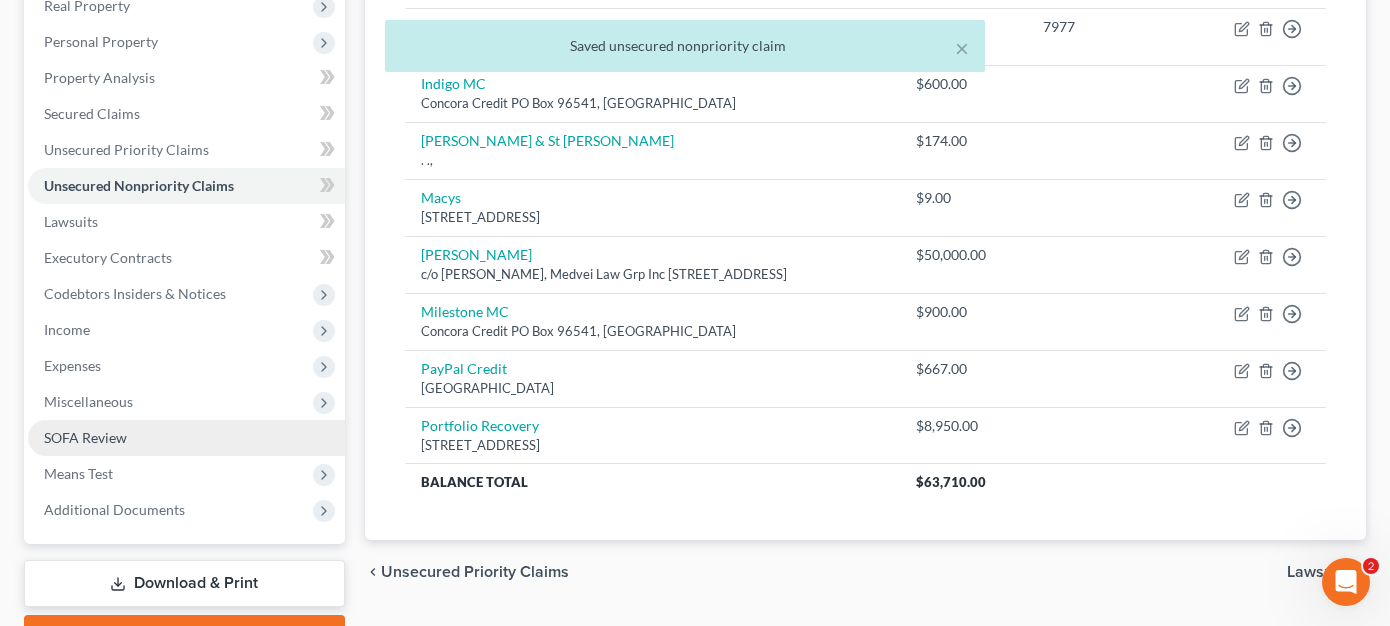 click on "SOFA Review" at bounding box center (186, 438) 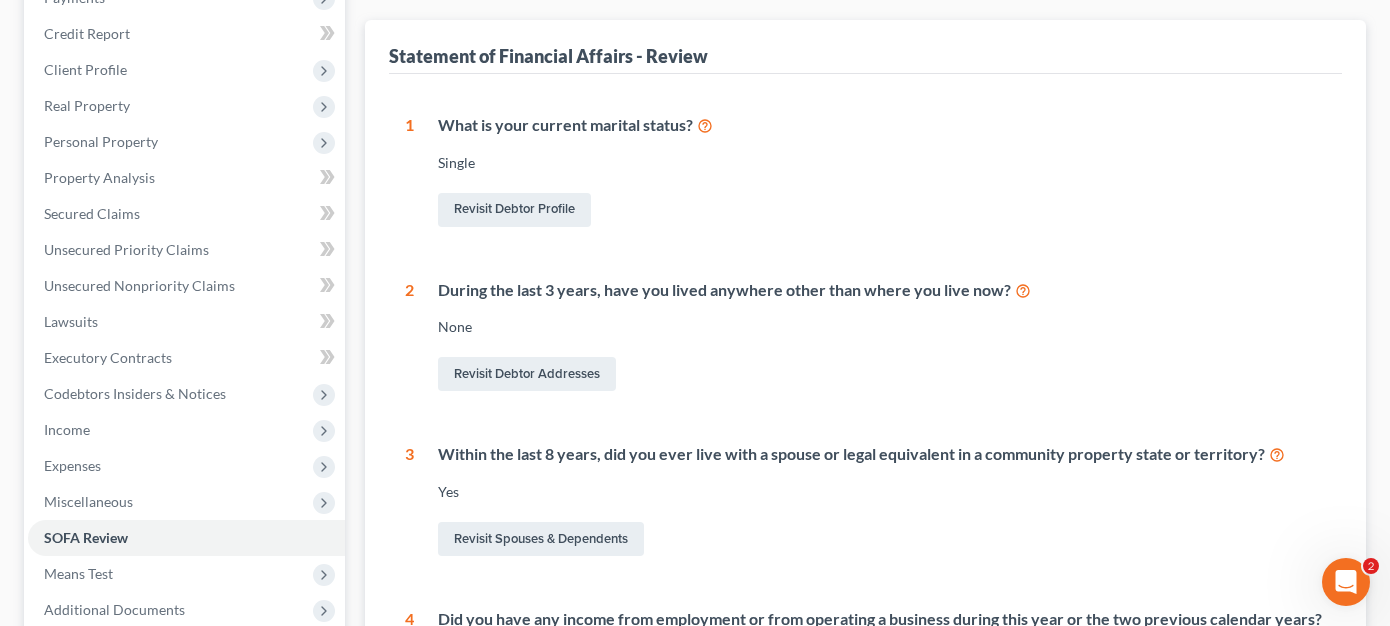 scroll, scrollTop: 200, scrollLeft: 0, axis: vertical 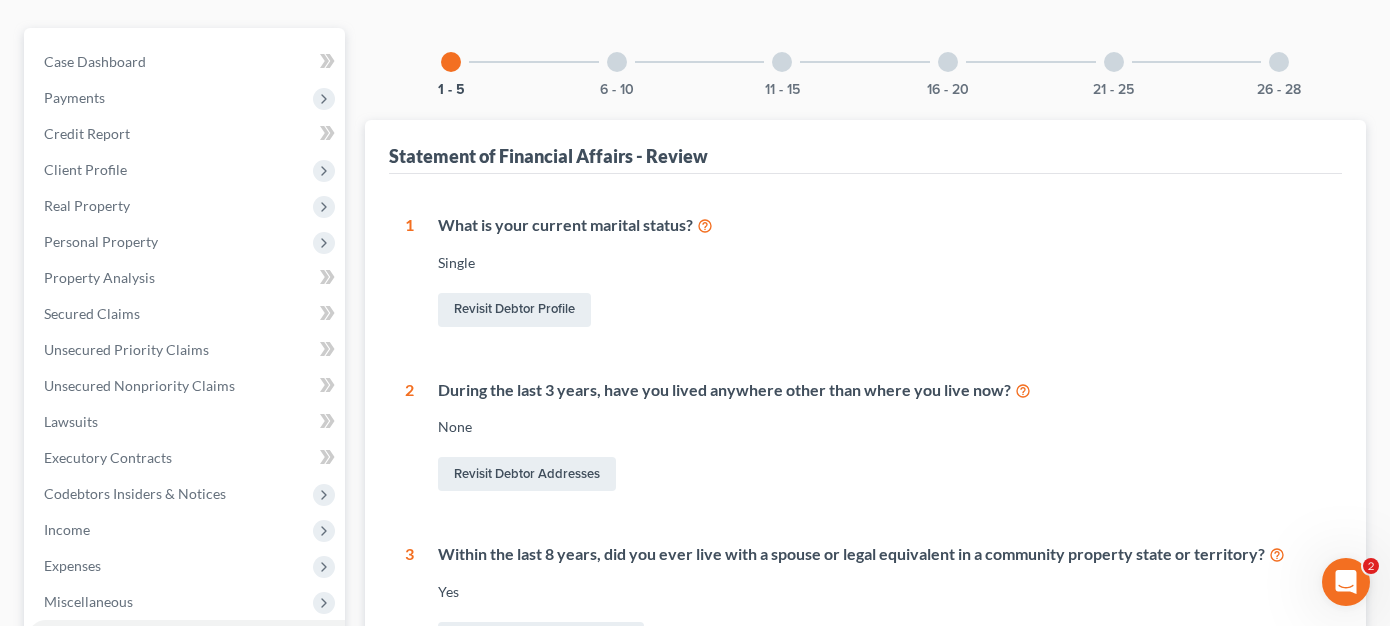 click on "6 - 10" at bounding box center (617, 62) 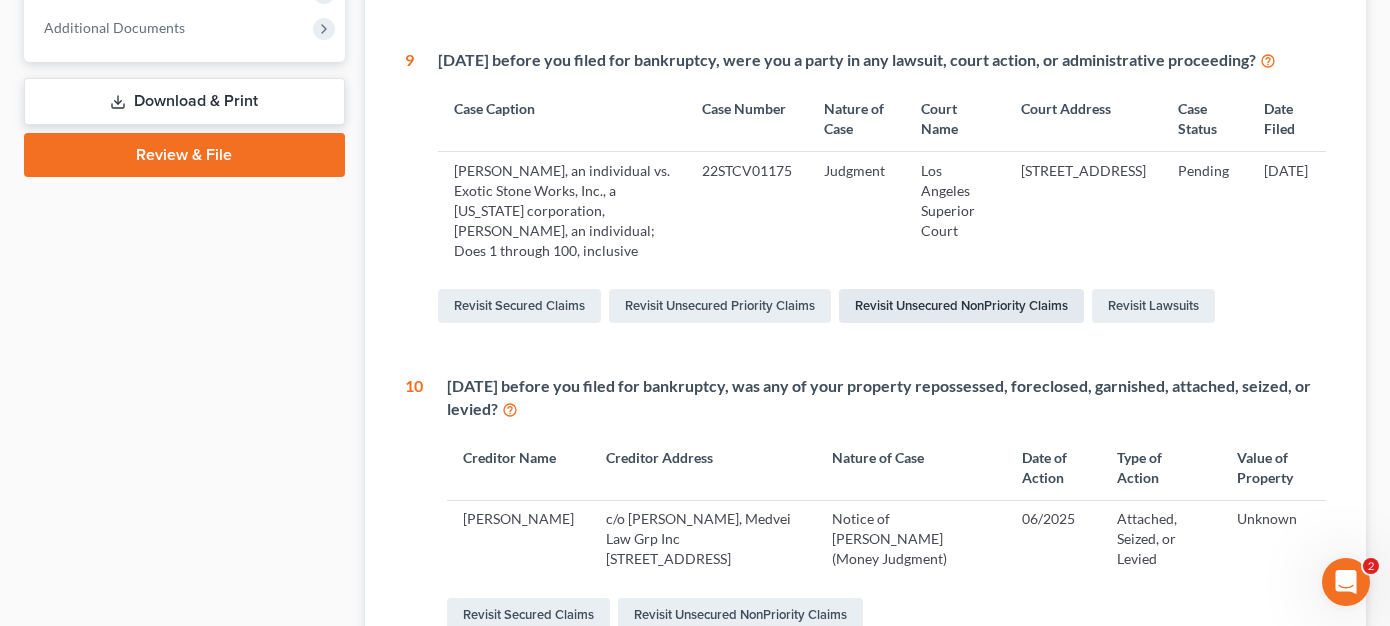 scroll, scrollTop: 900, scrollLeft: 0, axis: vertical 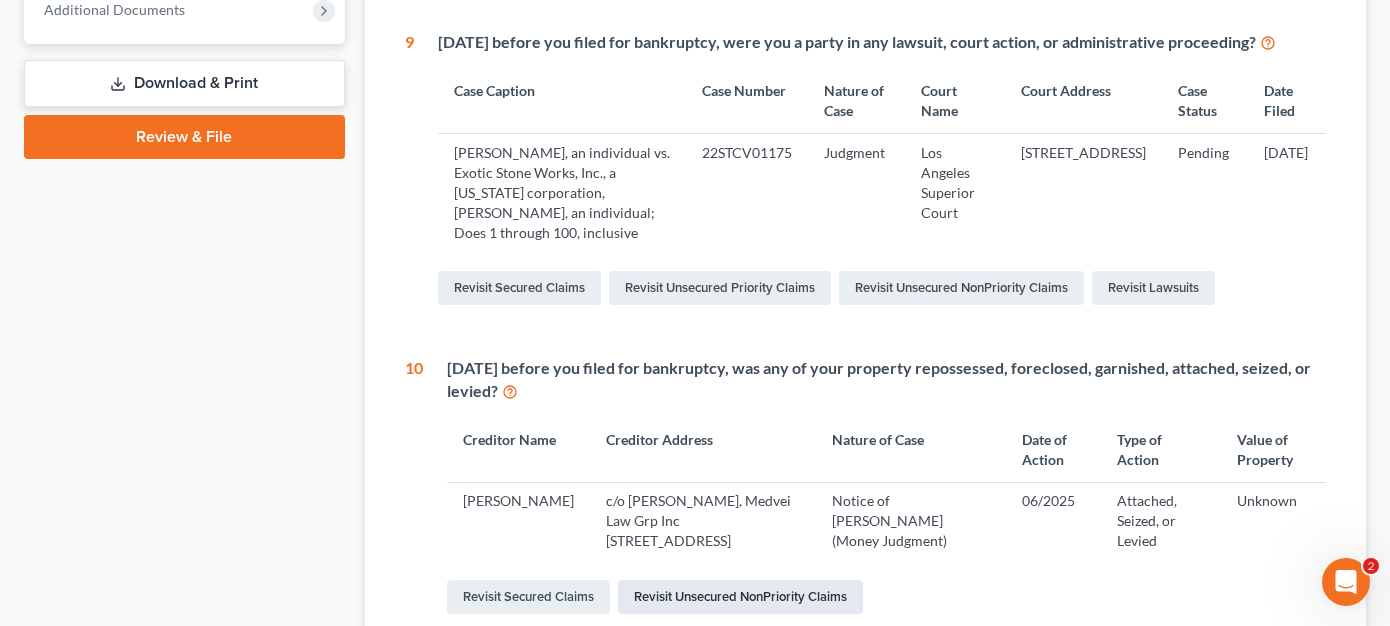 click on "Revisit Unsecured NonPriority Claims" at bounding box center [740, 597] 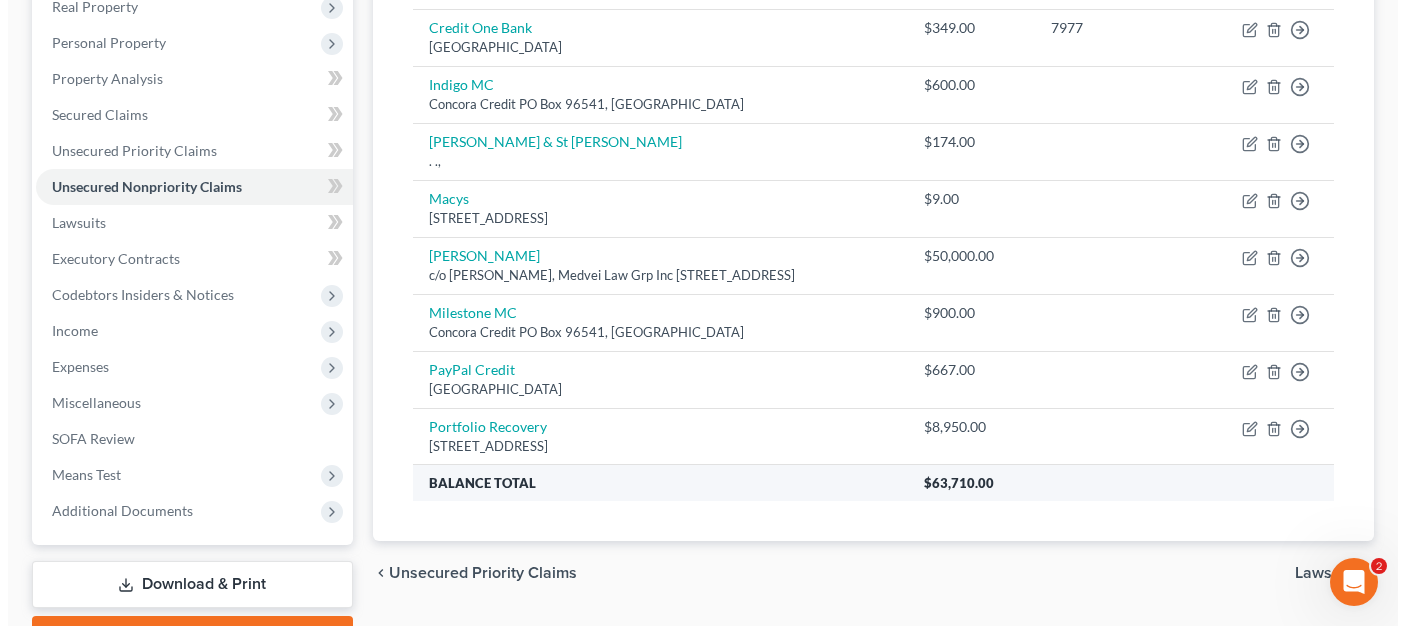 scroll, scrollTop: 400, scrollLeft: 0, axis: vertical 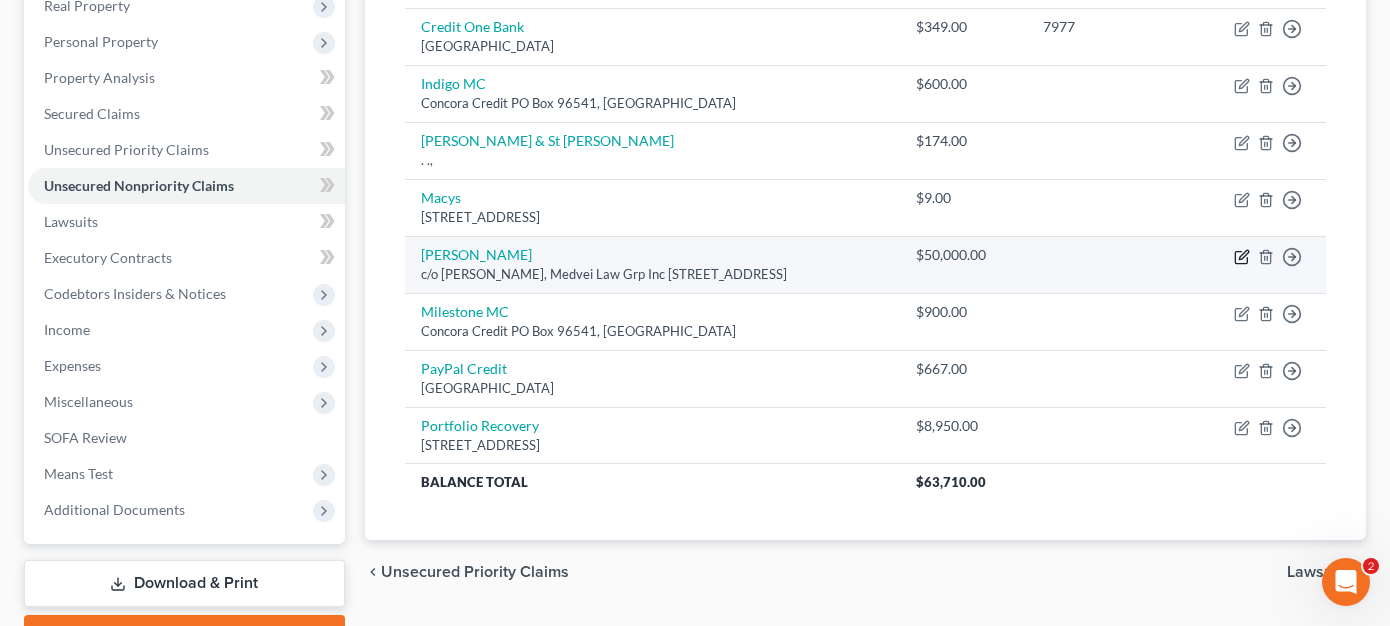 click 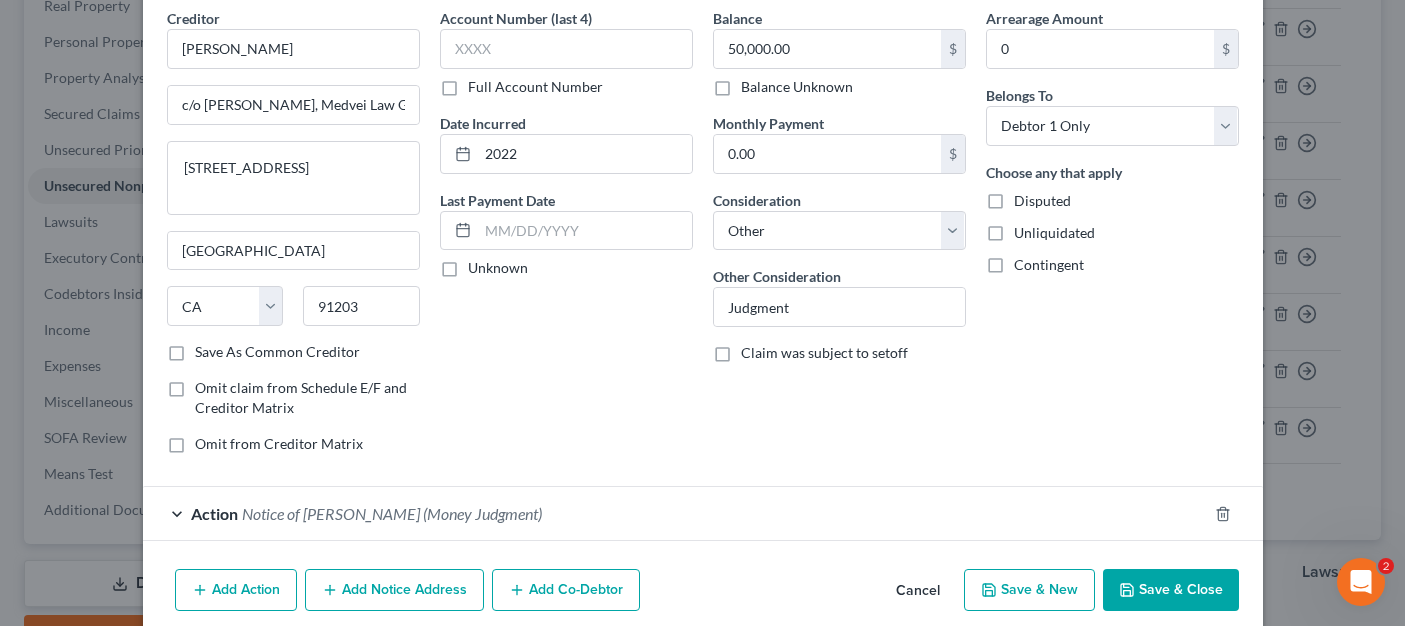 scroll, scrollTop: 167, scrollLeft: 0, axis: vertical 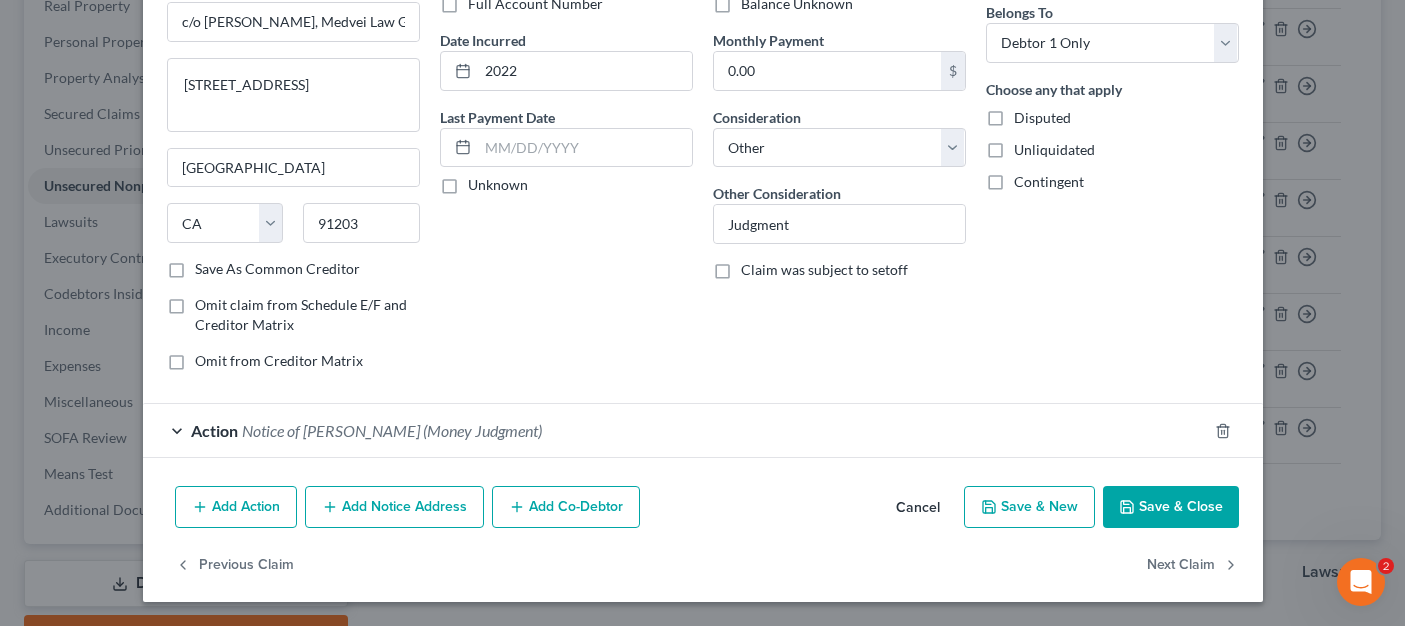 click on "Notice of [PERSON_NAME] (Money Judgment)" at bounding box center [392, 430] 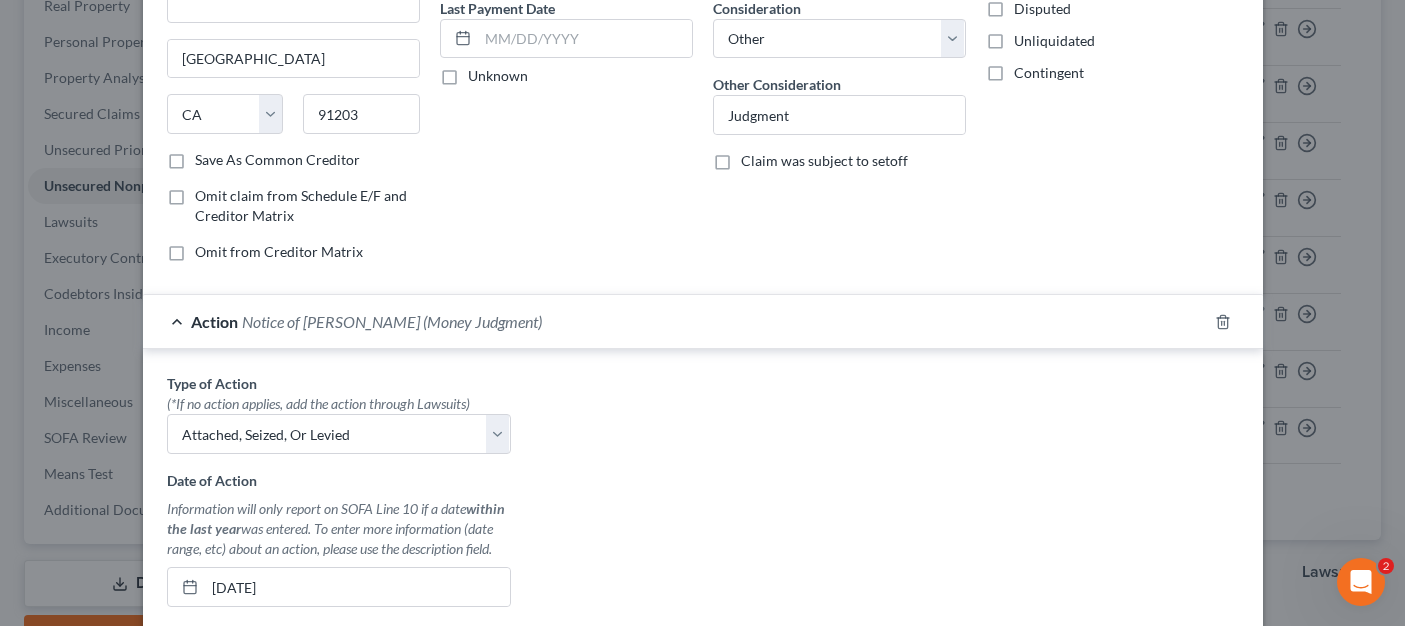 scroll, scrollTop: 467, scrollLeft: 0, axis: vertical 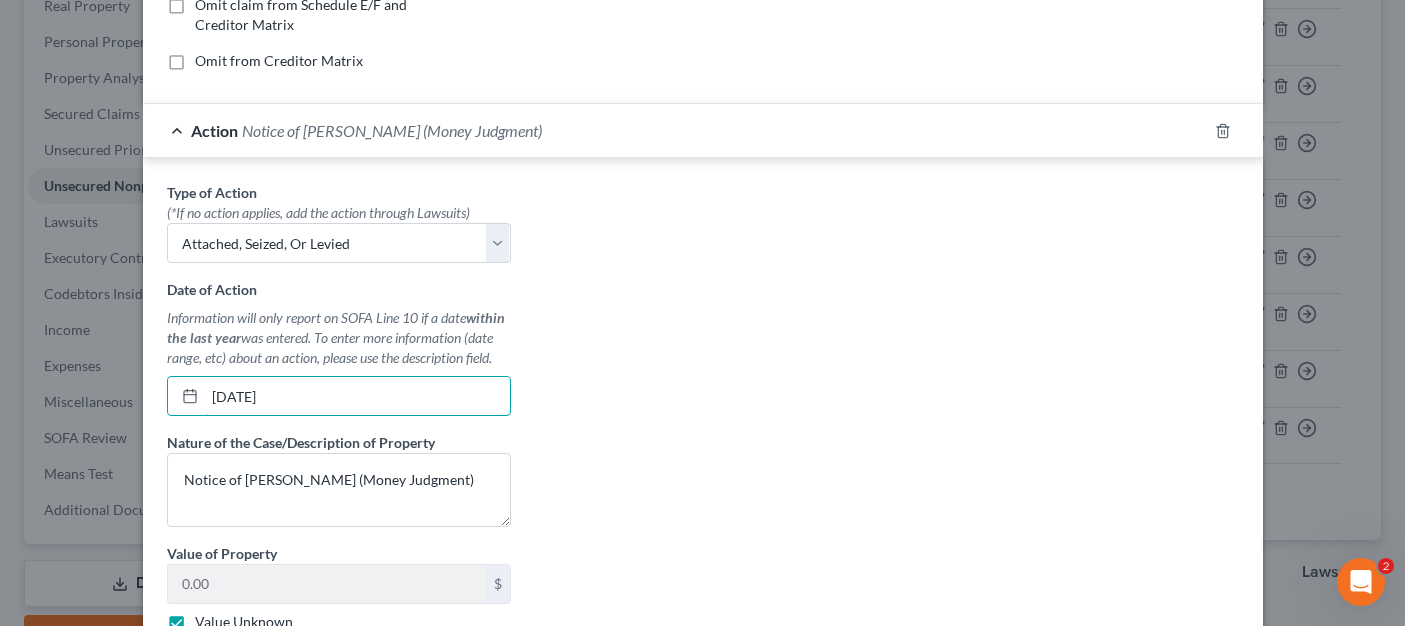 drag, startPoint x: 309, startPoint y: 403, endPoint x: 126, endPoint y: 399, distance: 183.04372 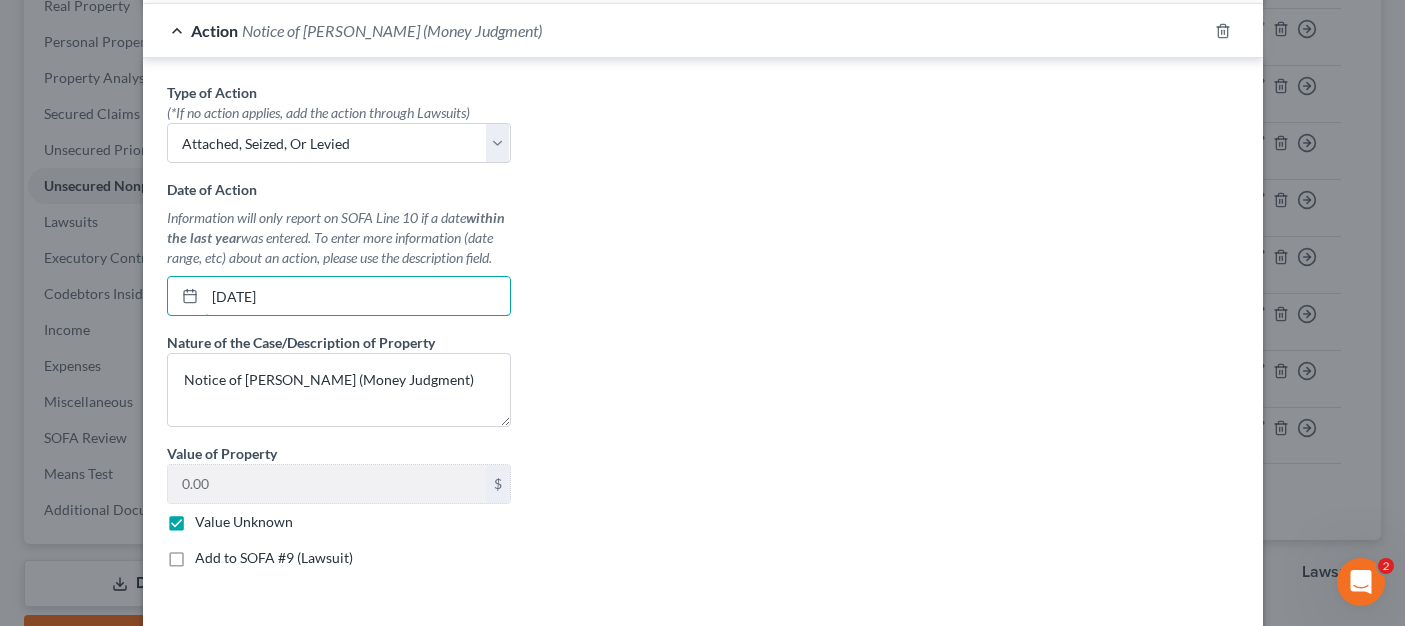 scroll, scrollTop: 708, scrollLeft: 0, axis: vertical 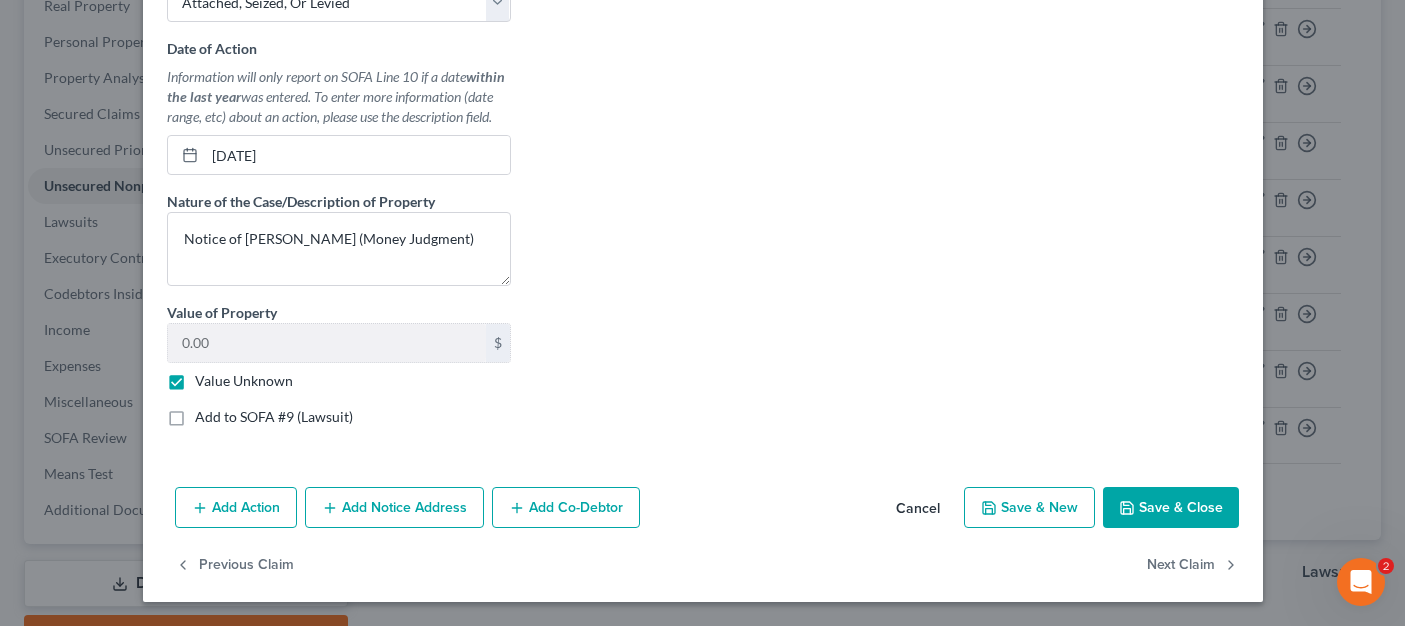 click on "Save & New" at bounding box center [1029, 508] 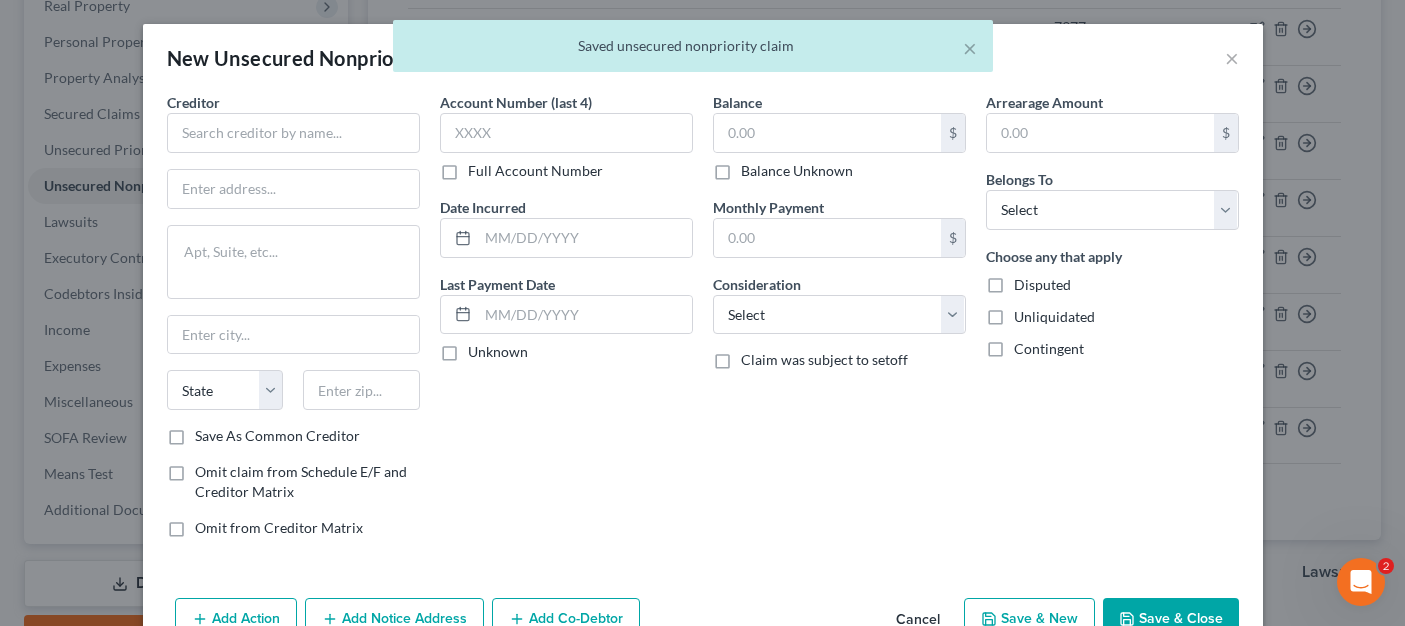 scroll, scrollTop: 0, scrollLeft: 0, axis: both 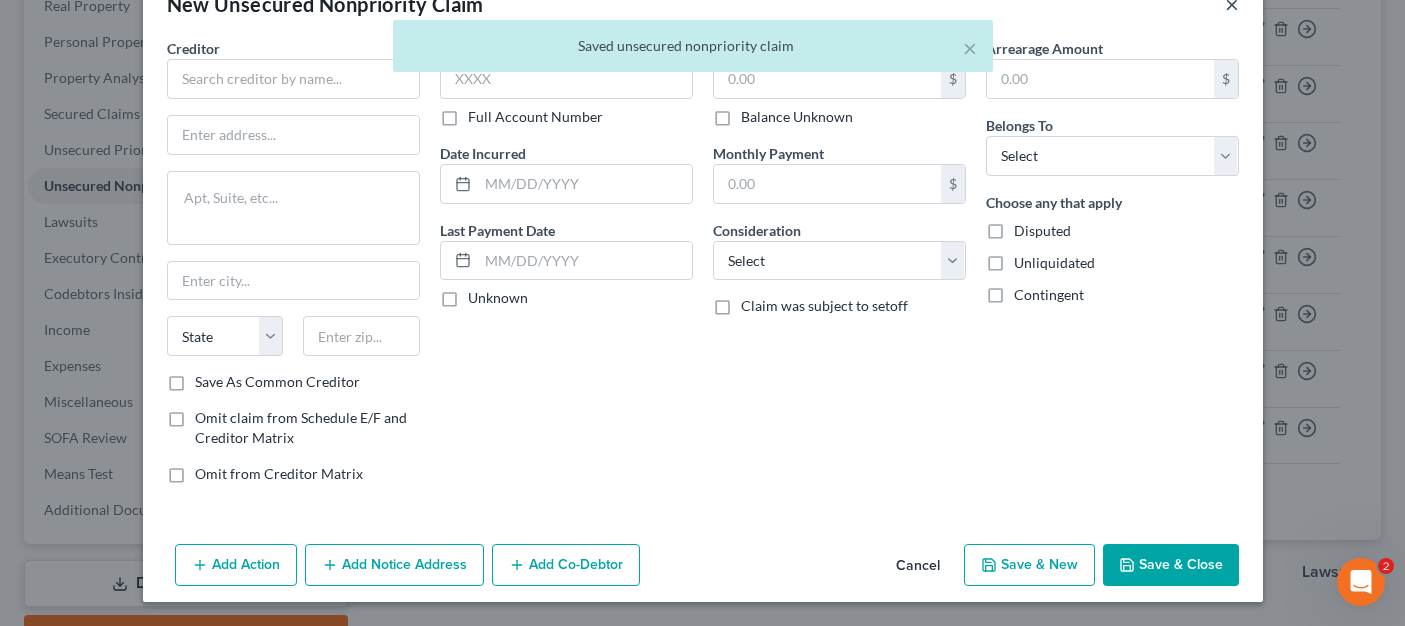 click on "×" at bounding box center (1232, 4) 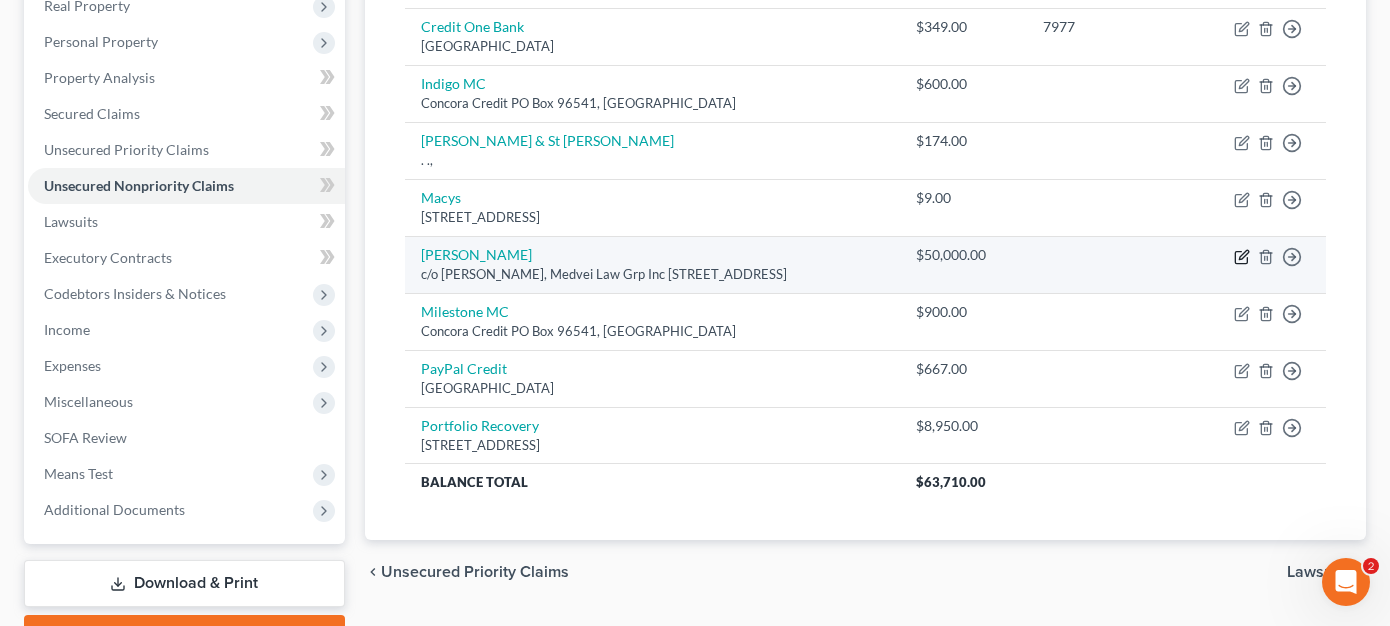click 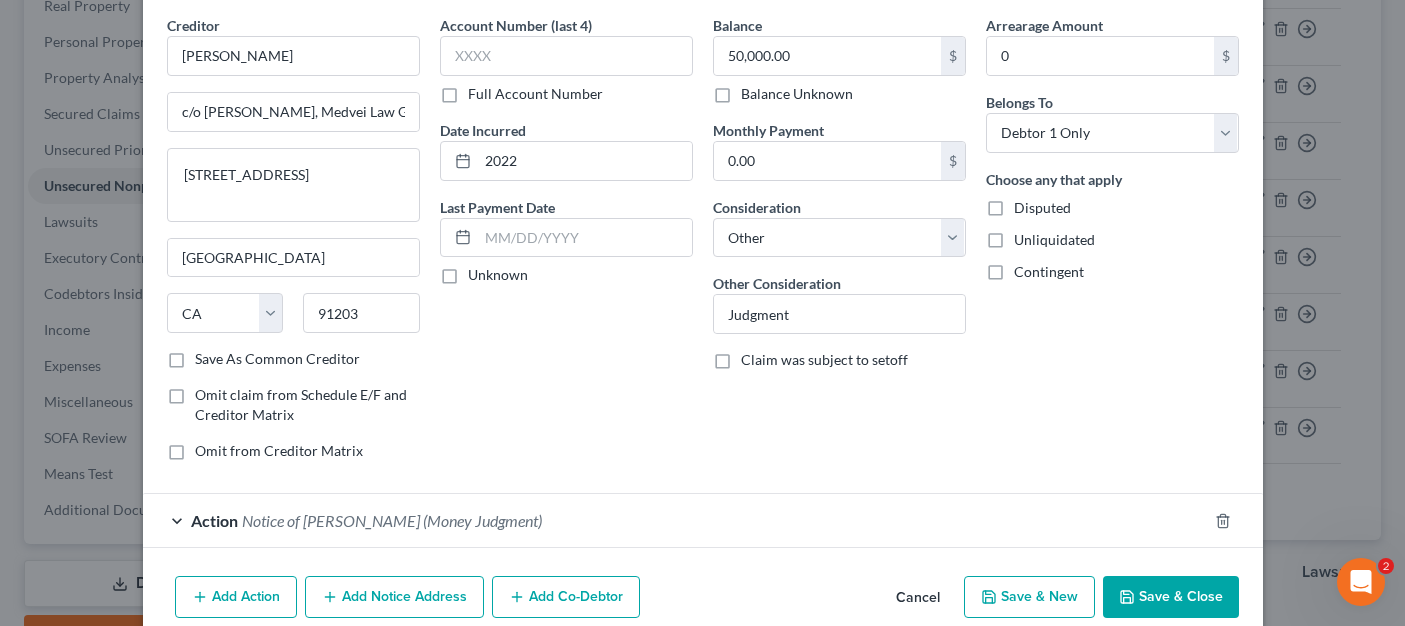 scroll, scrollTop: 167, scrollLeft: 0, axis: vertical 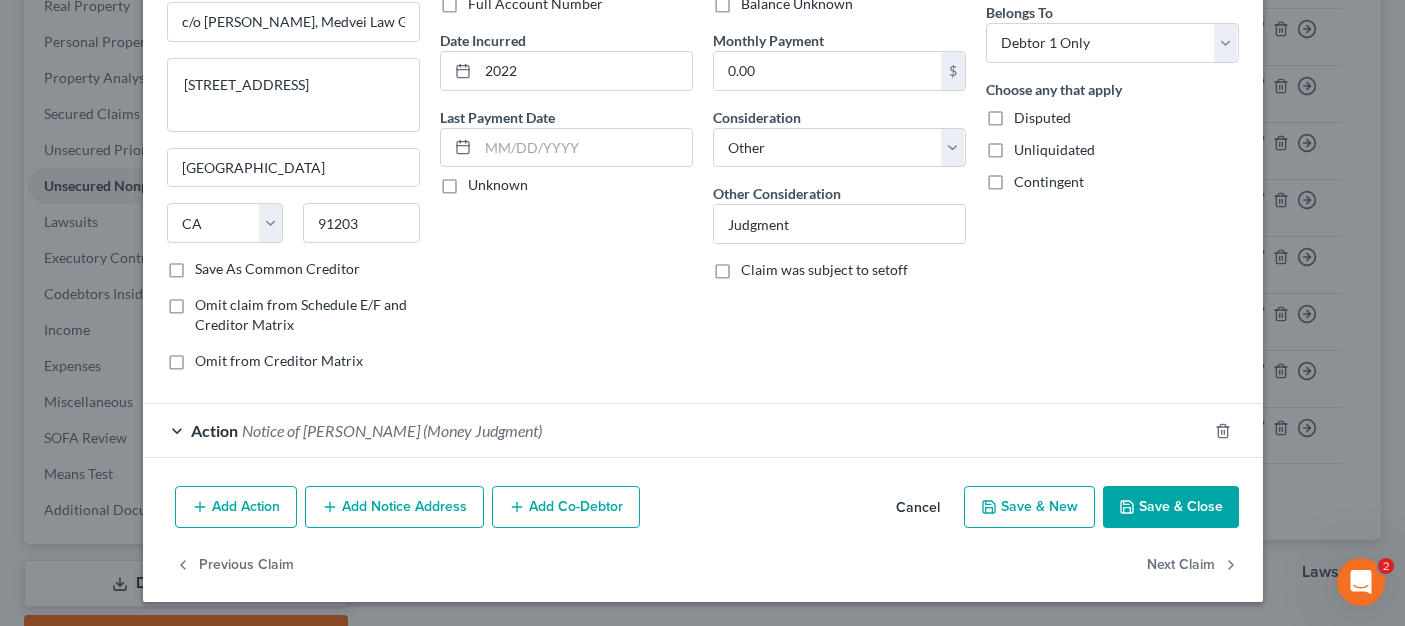 click on "Add Action" at bounding box center [236, 507] 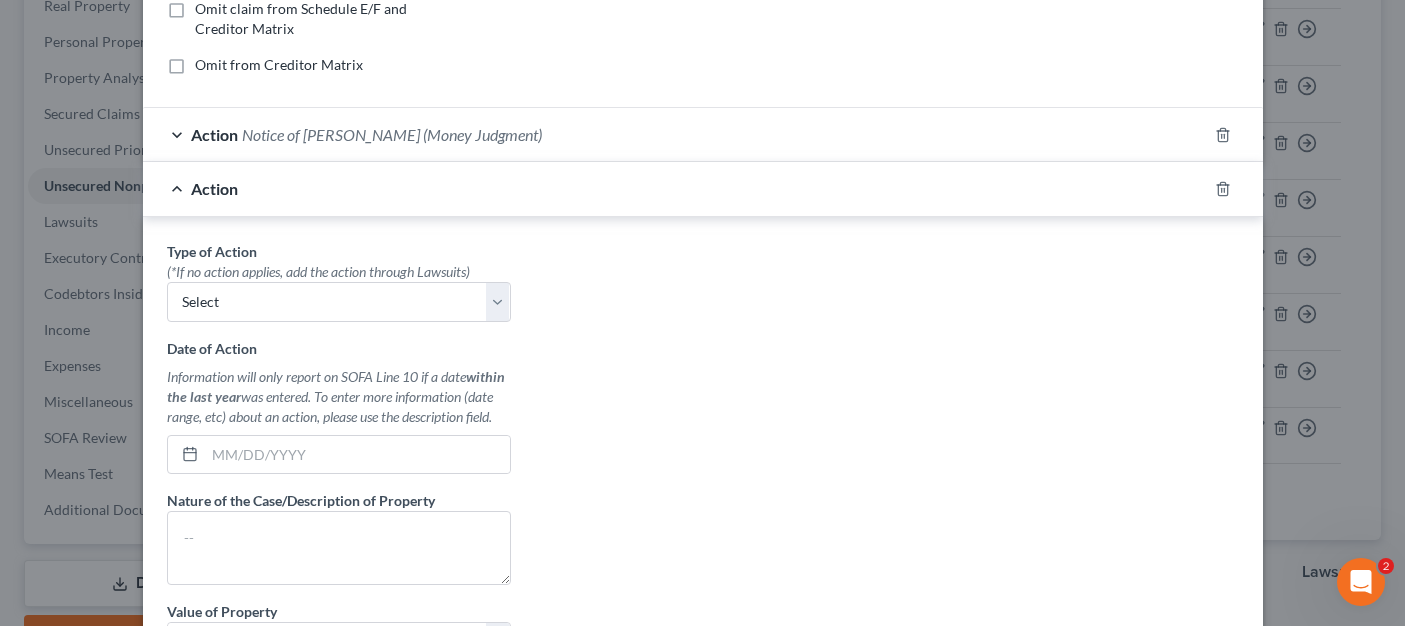 scroll, scrollTop: 467, scrollLeft: 0, axis: vertical 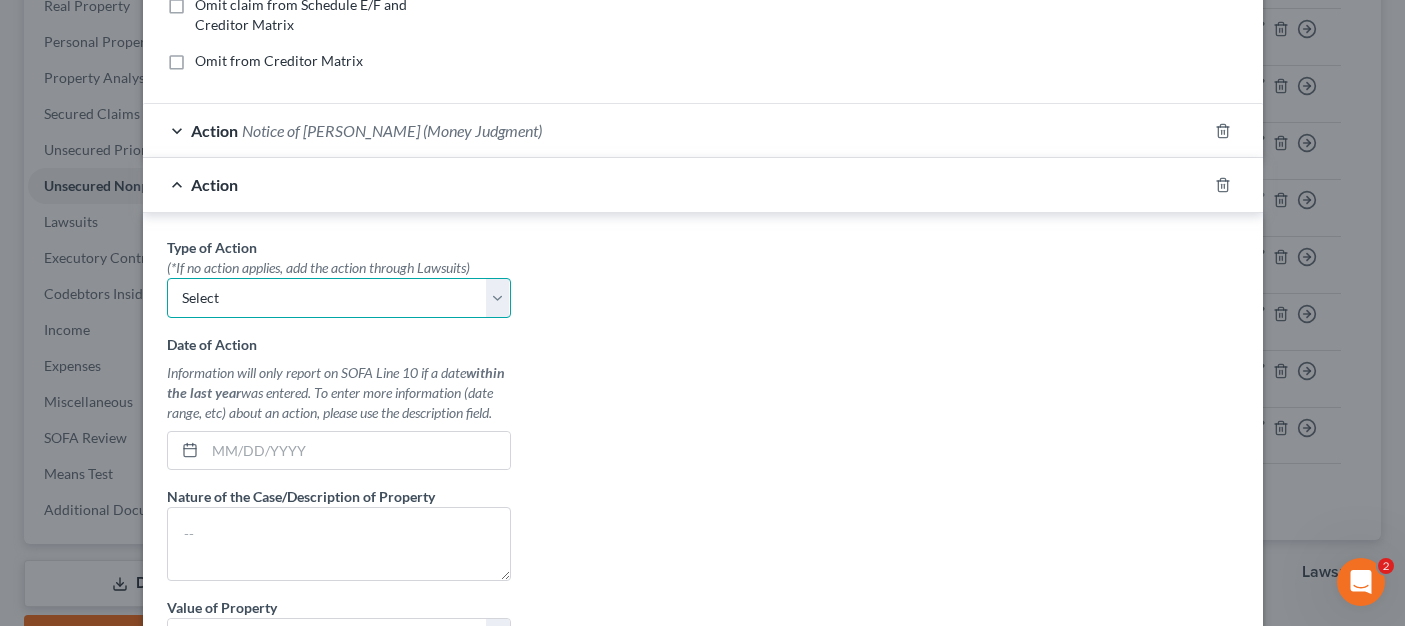 drag, startPoint x: 259, startPoint y: 303, endPoint x: 292, endPoint y: 316, distance: 35.468296 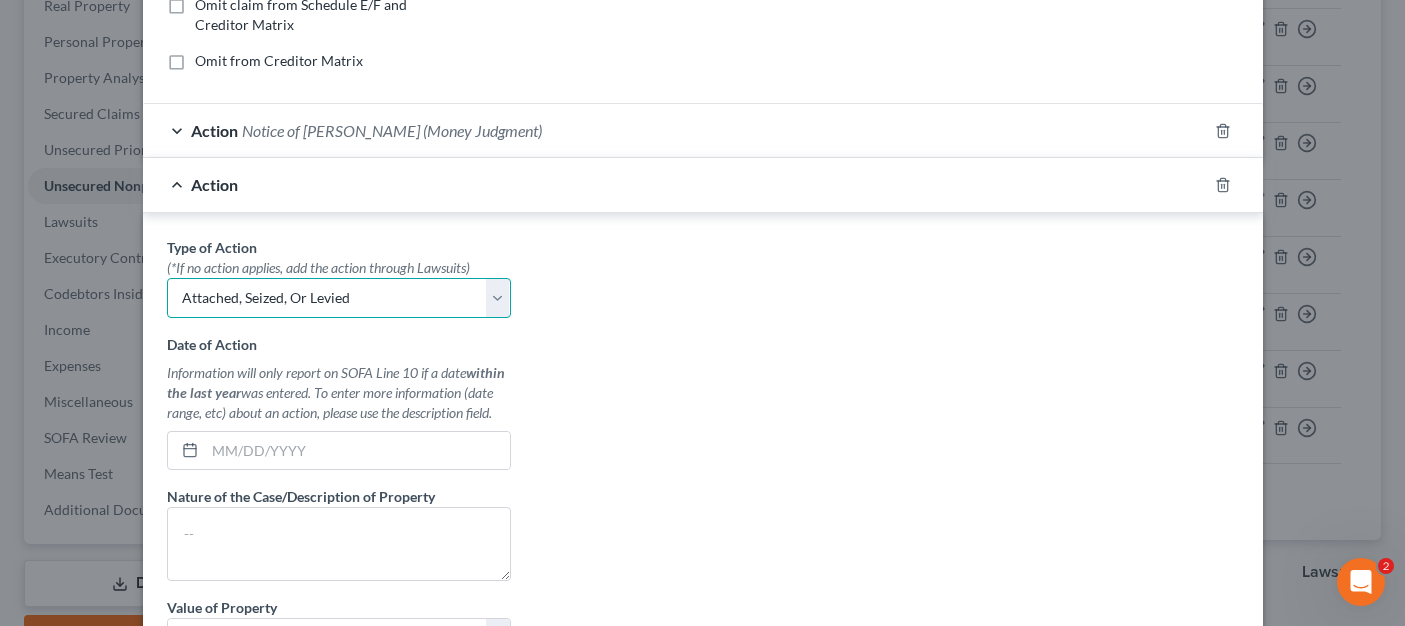 click on "Select Repossession Garnishment Foreclosure Personal Injury Attached, Seized, Or Levied" at bounding box center [339, 298] 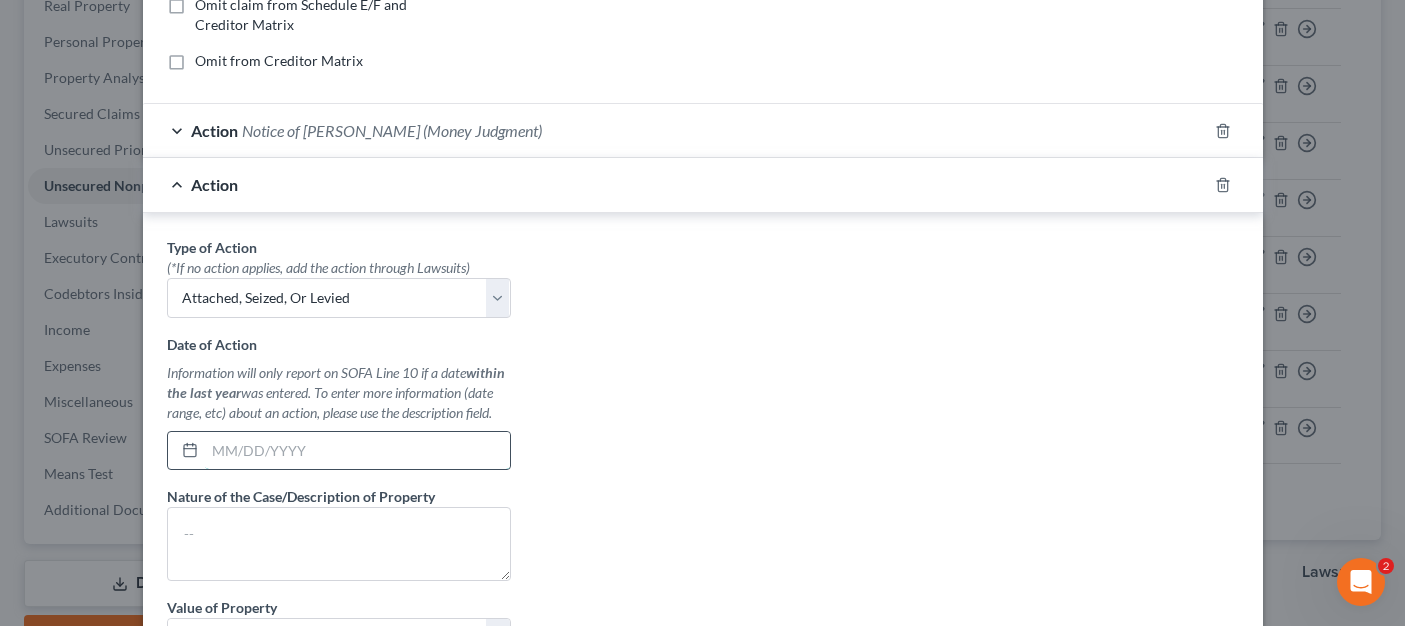 click at bounding box center [357, 451] 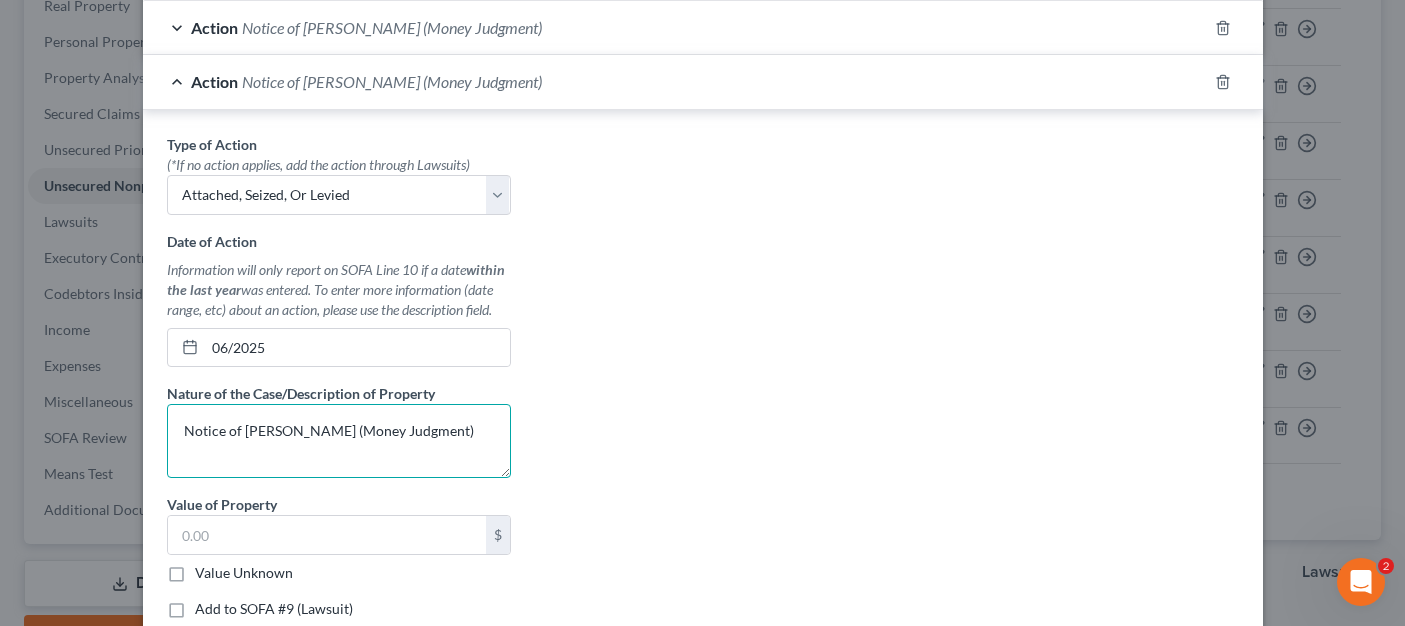 scroll, scrollTop: 667, scrollLeft: 0, axis: vertical 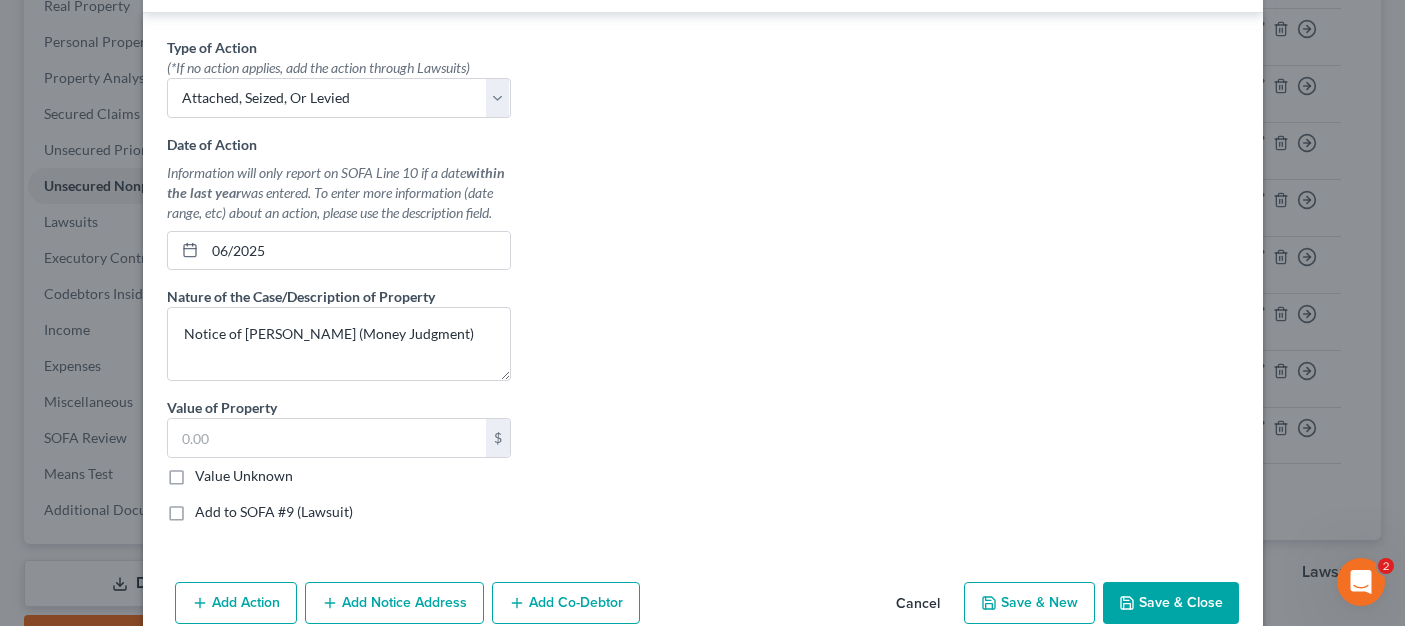 click on "Value Unknown" at bounding box center [244, 476] 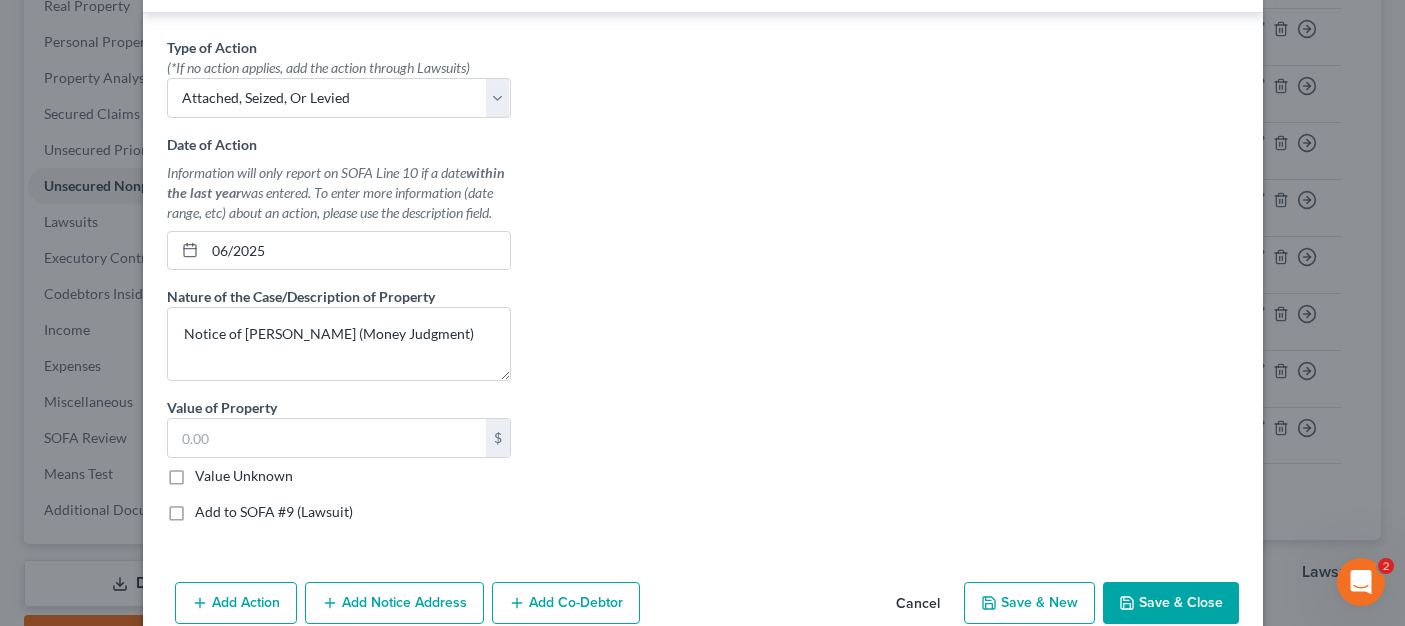 click on "Value Unknown" at bounding box center (209, 472) 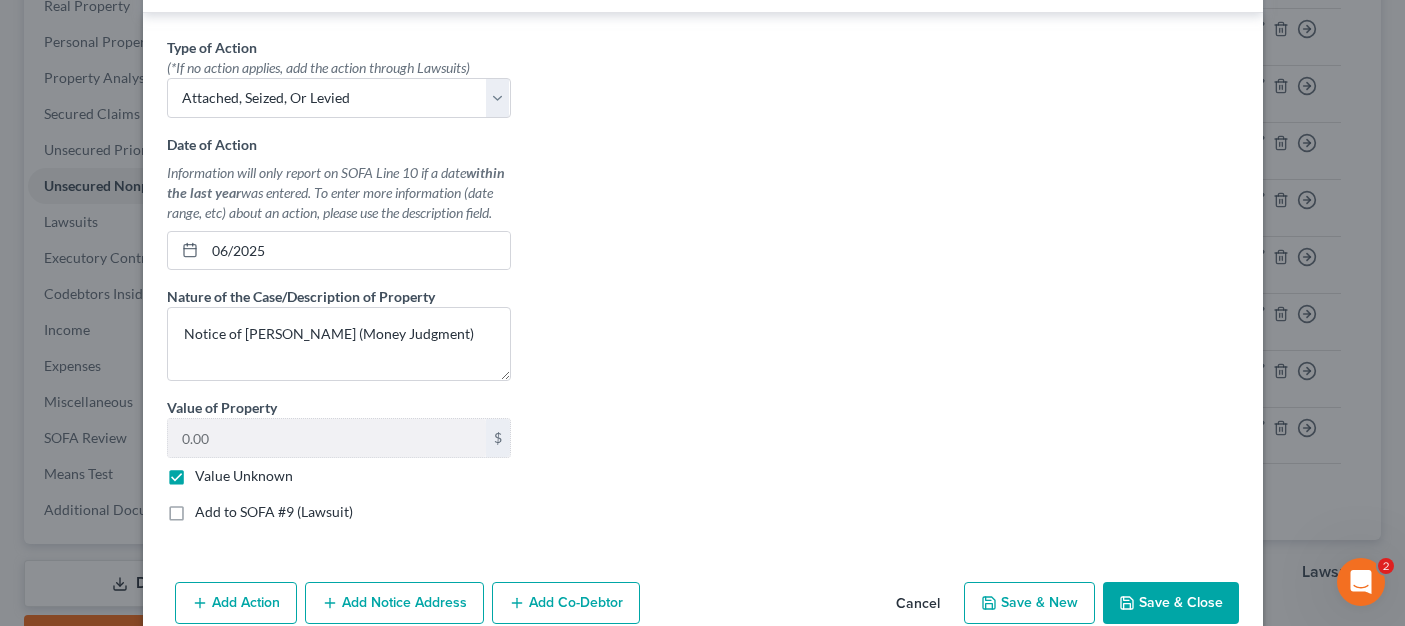 click on "Save & Close" at bounding box center [1171, 603] 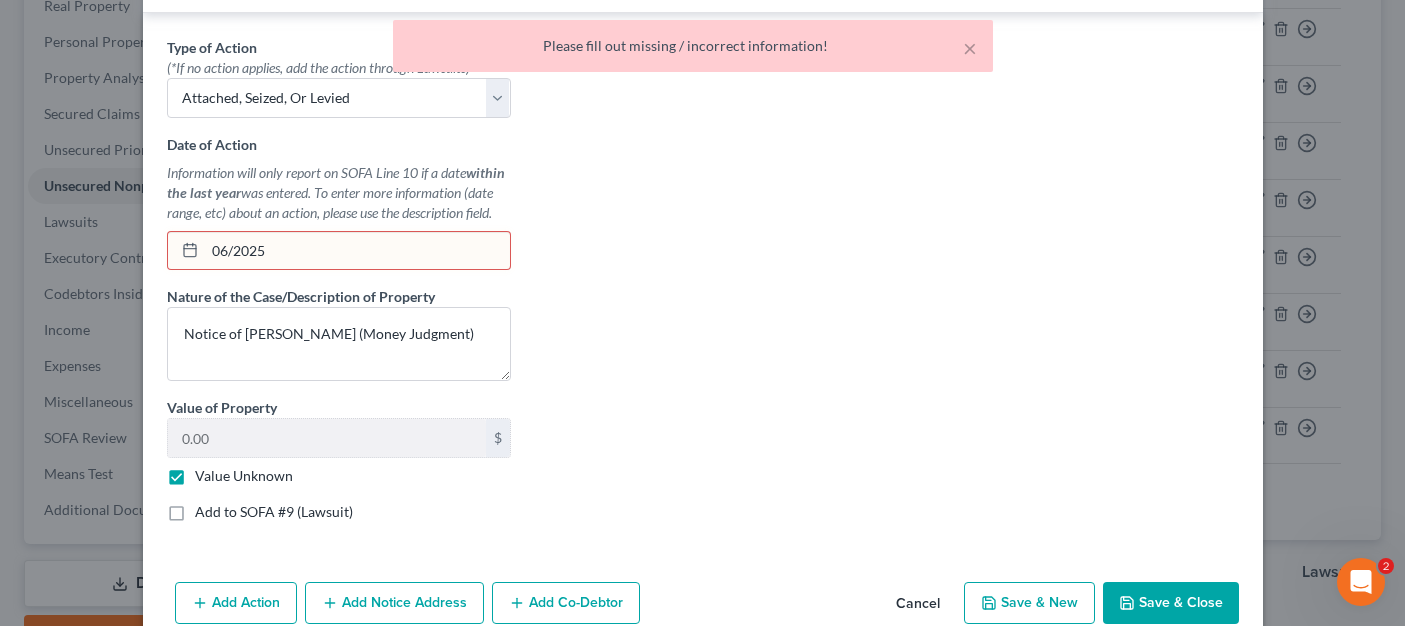 click on "06/2025" at bounding box center [357, 251] 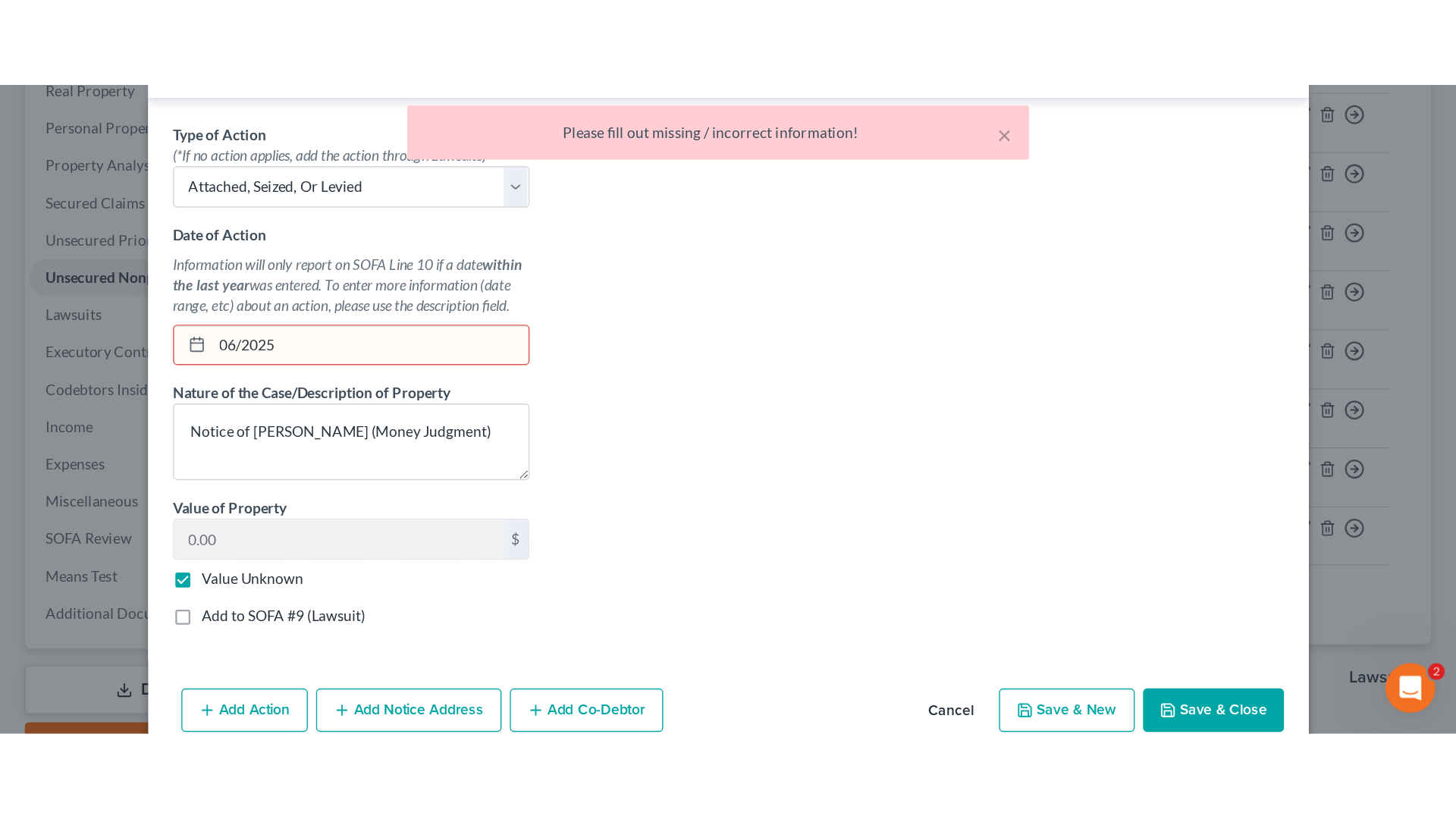 scroll, scrollTop: 14, scrollLeft: 0, axis: vertical 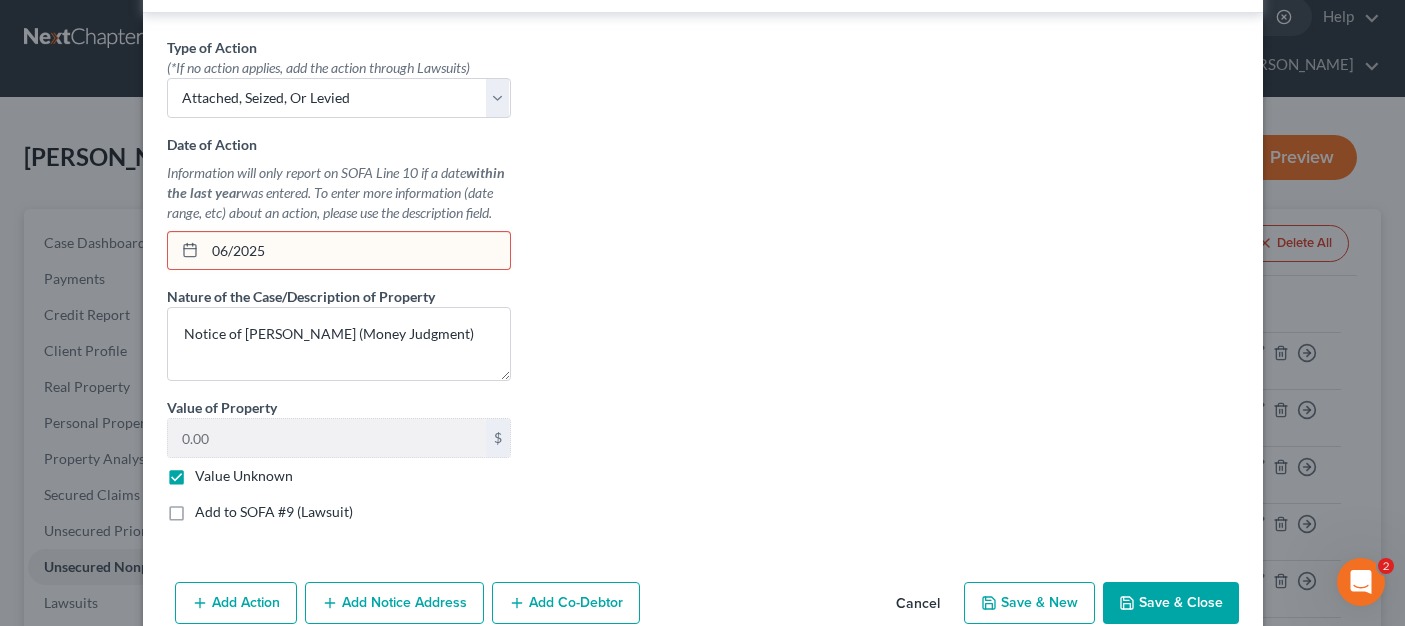 click on "06/2025" at bounding box center (357, 251) 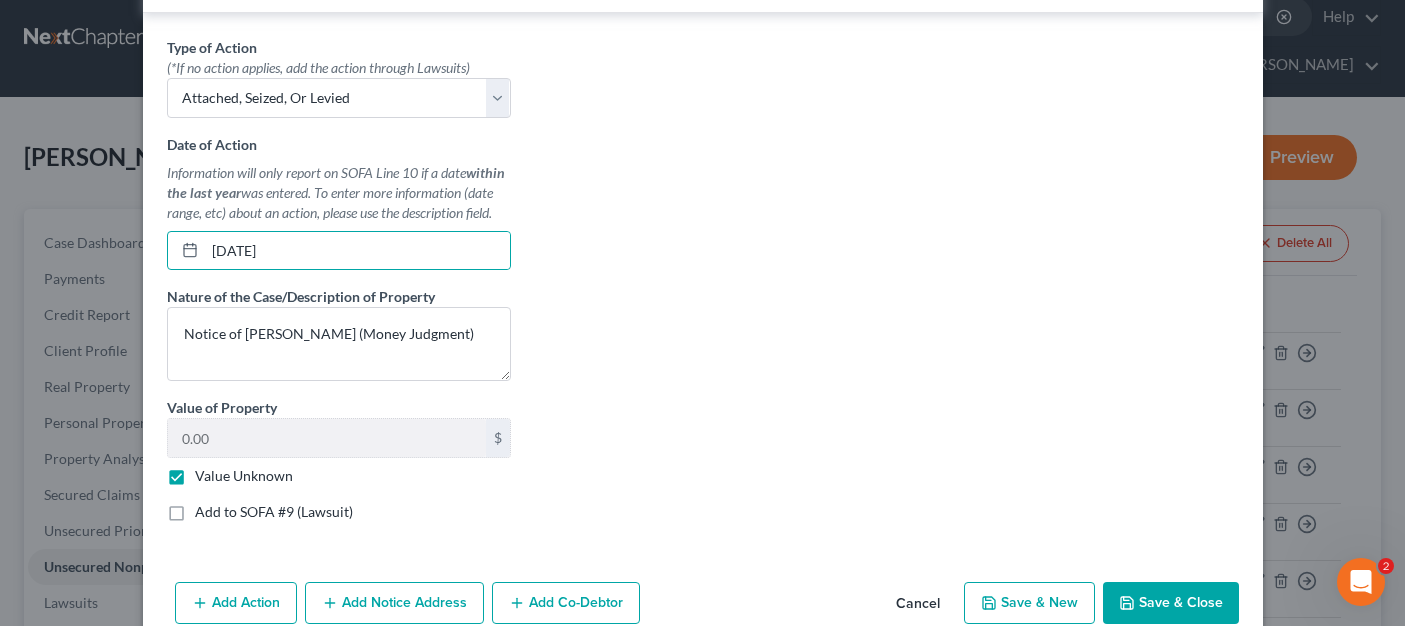 click on "Save & Close" at bounding box center (1171, 603) 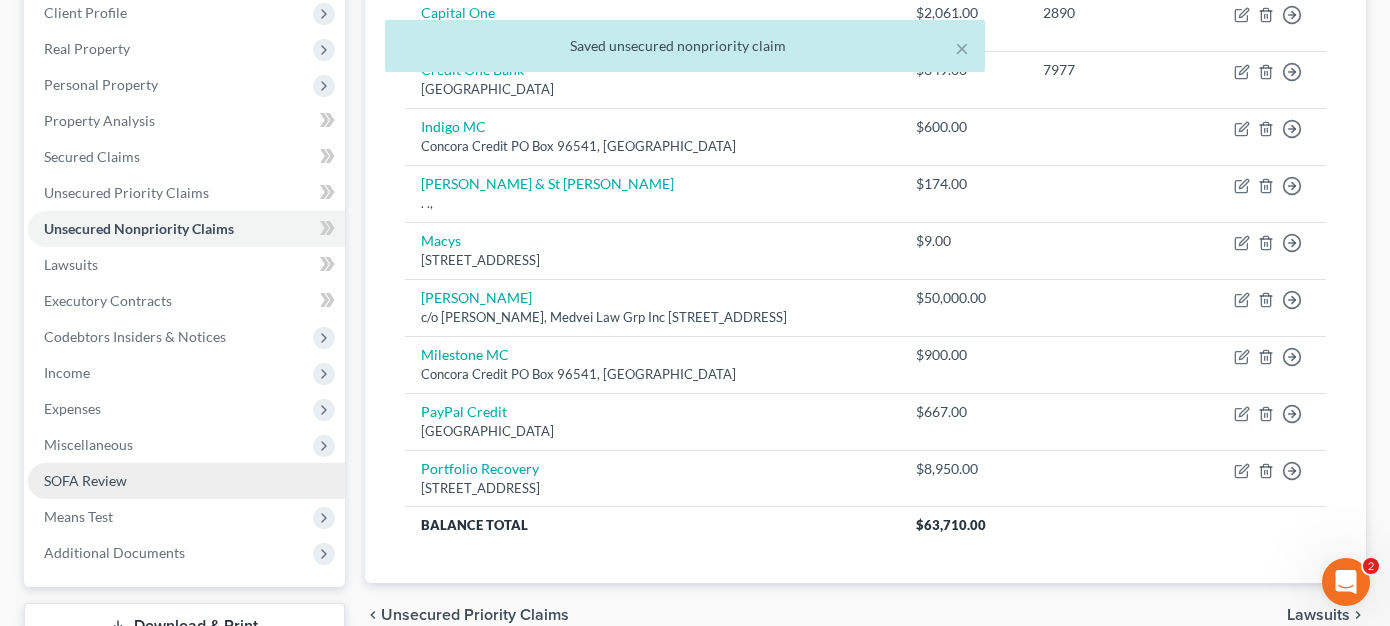 scroll, scrollTop: 473, scrollLeft: 0, axis: vertical 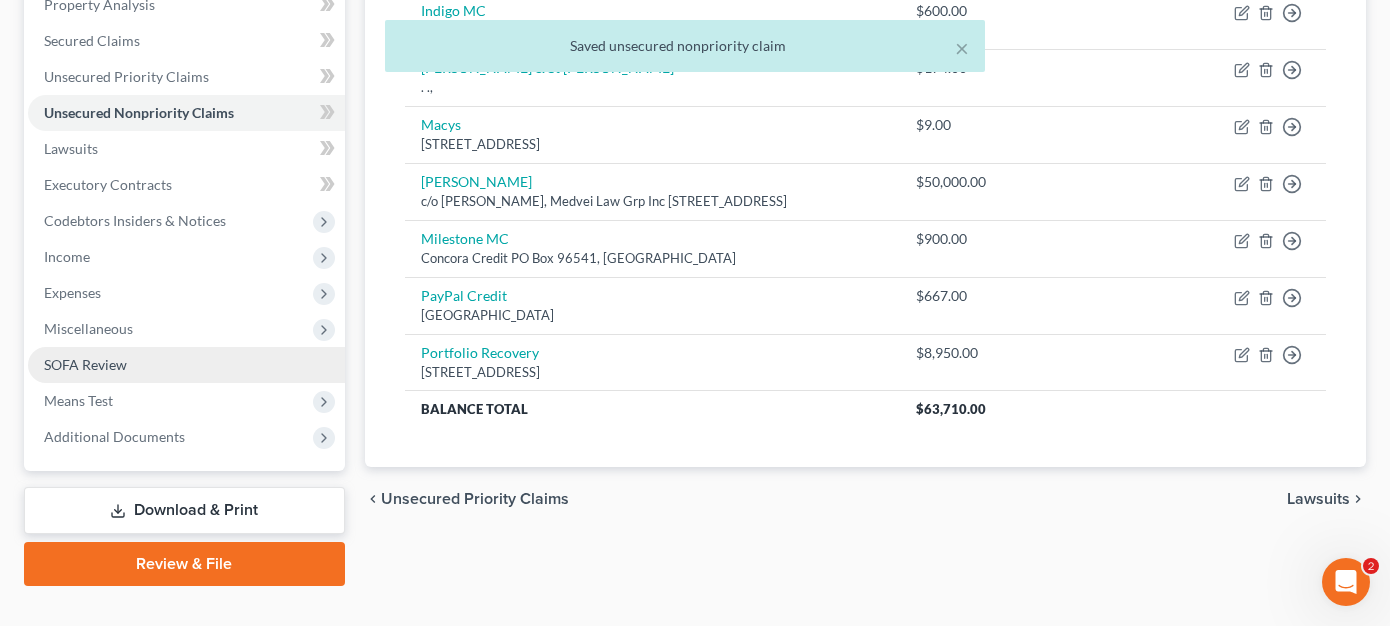click on "SOFA Review" at bounding box center (186, 365) 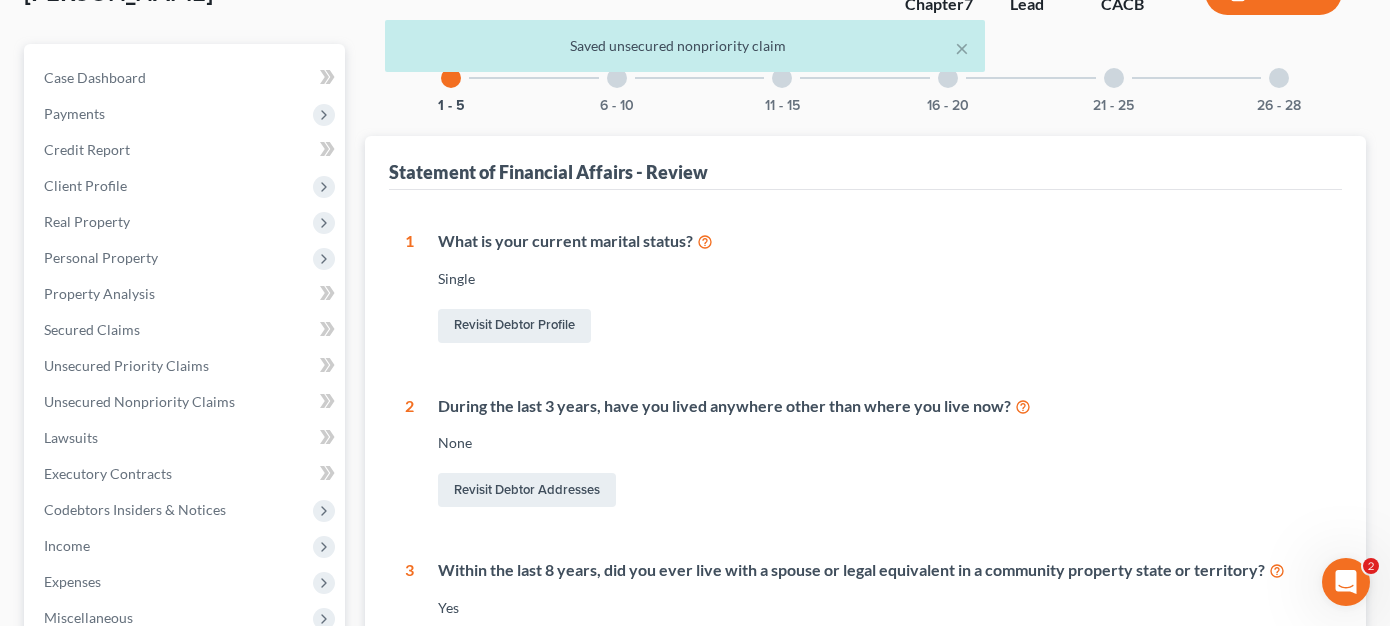 scroll, scrollTop: 0, scrollLeft: 0, axis: both 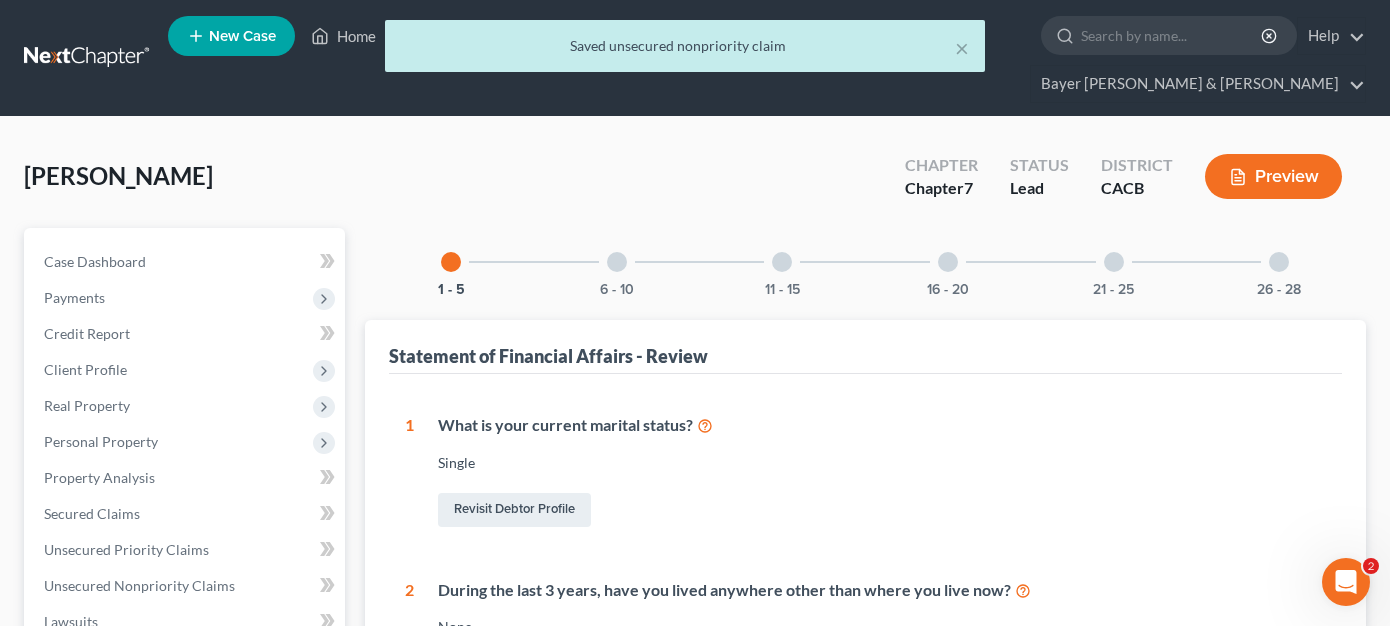click at bounding box center (617, 262) 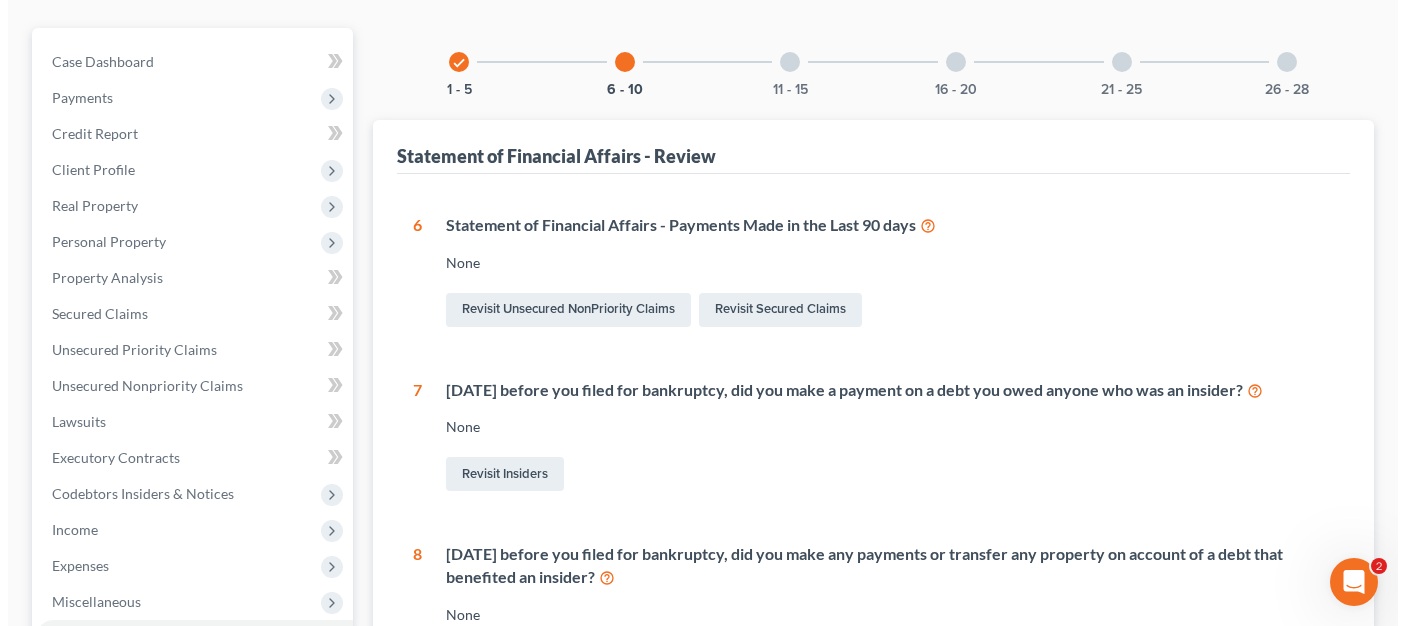 scroll, scrollTop: 100, scrollLeft: 0, axis: vertical 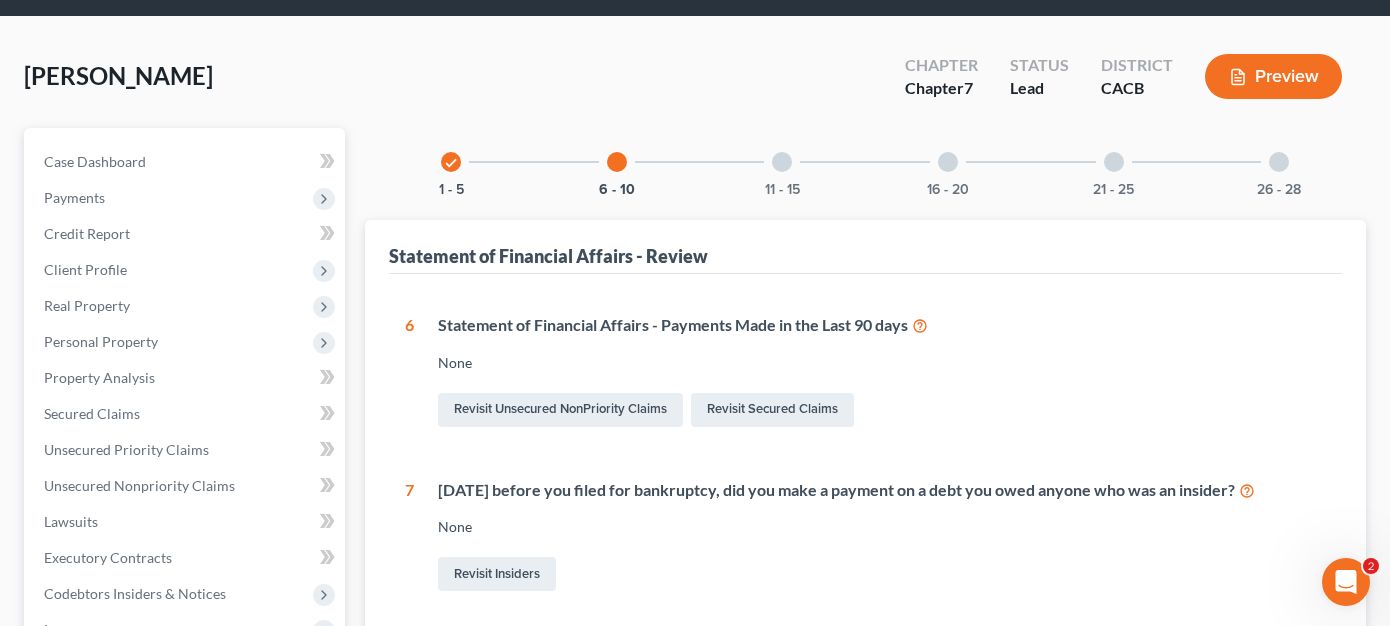 click on "Preview" at bounding box center [1273, 76] 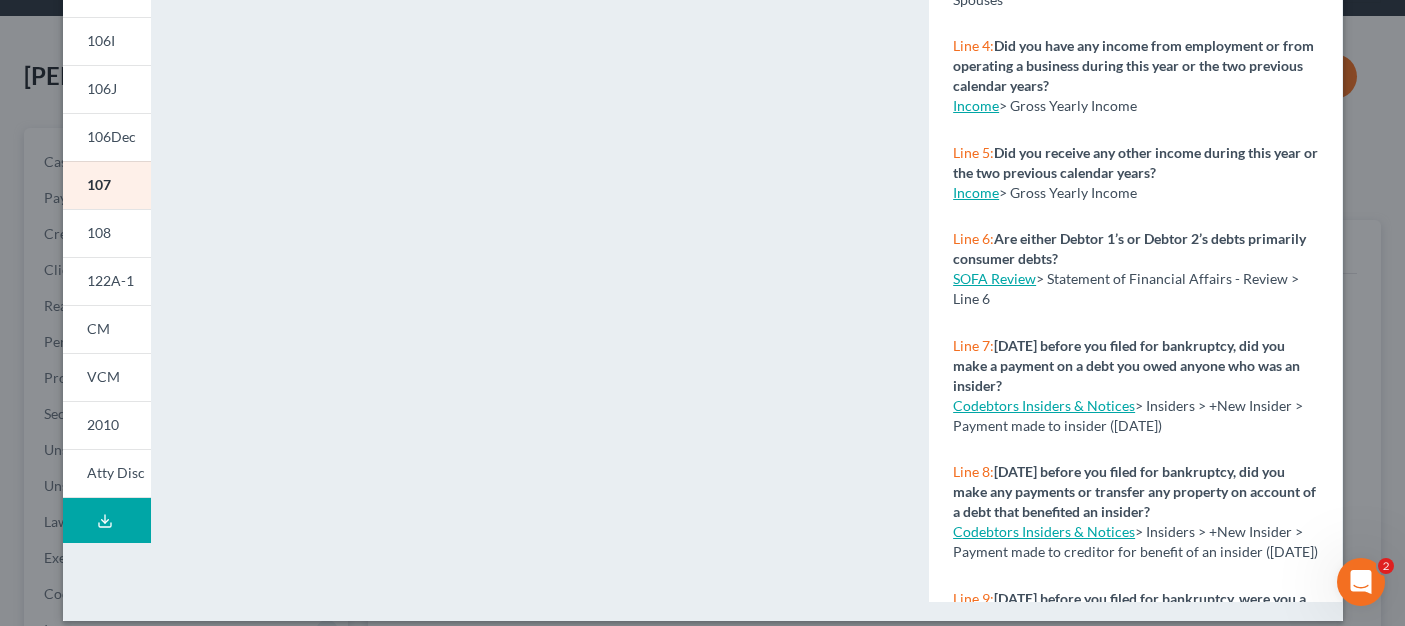 scroll, scrollTop: 164, scrollLeft: 0, axis: vertical 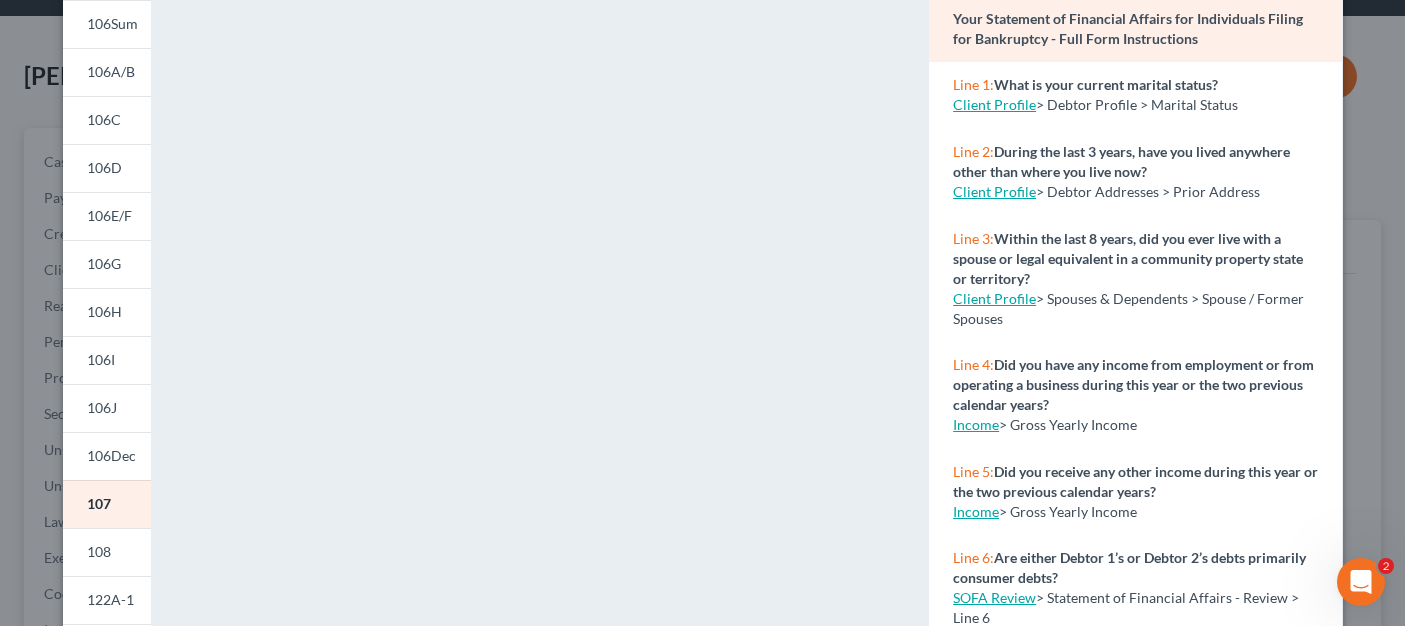 drag, startPoint x: 104, startPoint y: 308, endPoint x: 636, endPoint y: 358, distance: 534.3445 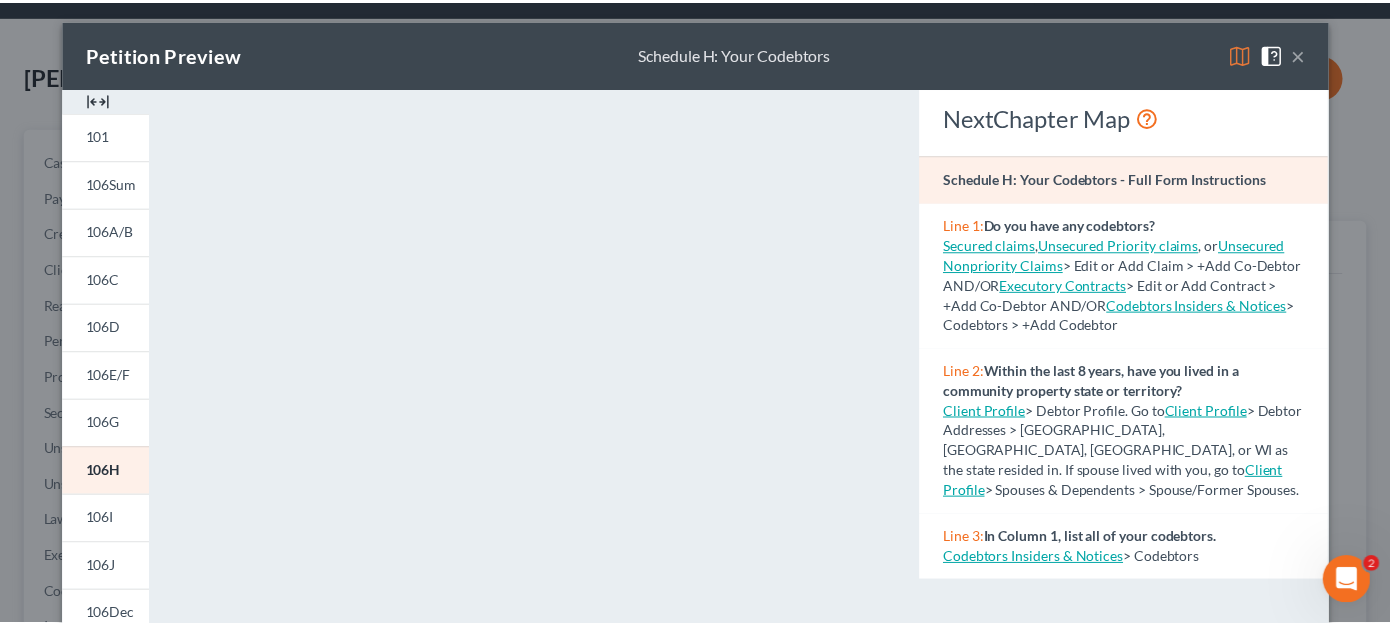 scroll, scrollTop: 0, scrollLeft: 0, axis: both 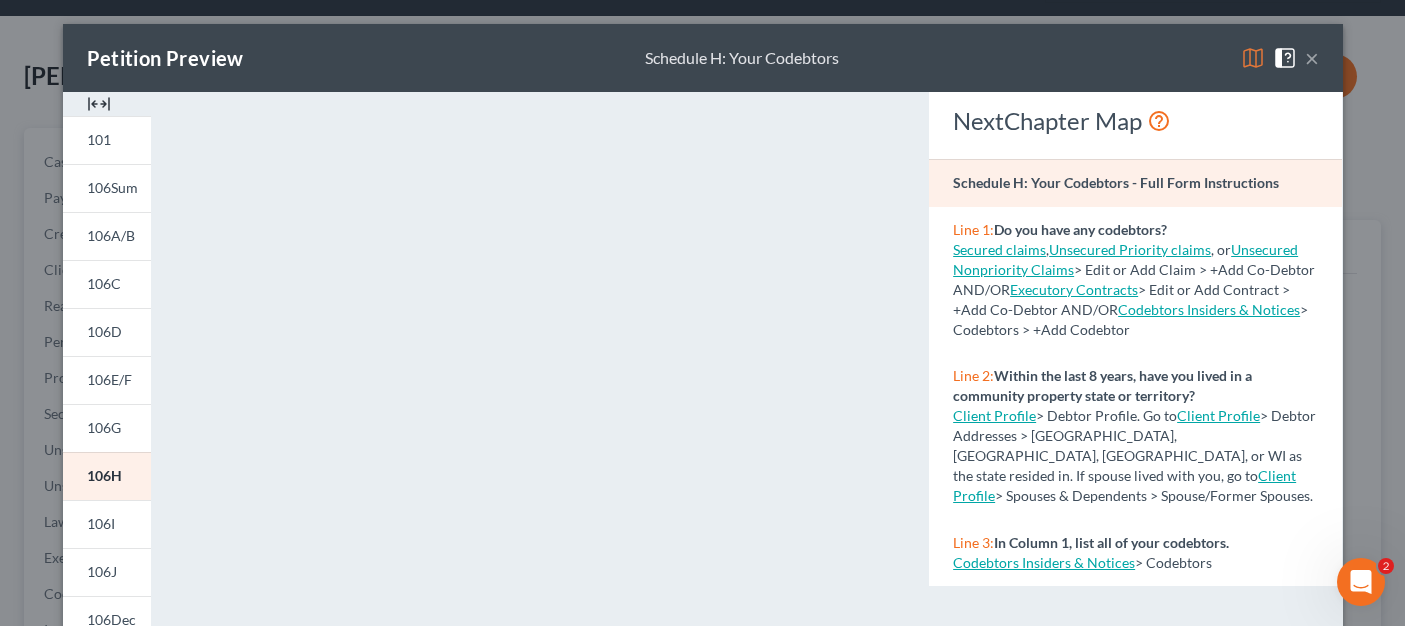 click on "×" at bounding box center [1312, 58] 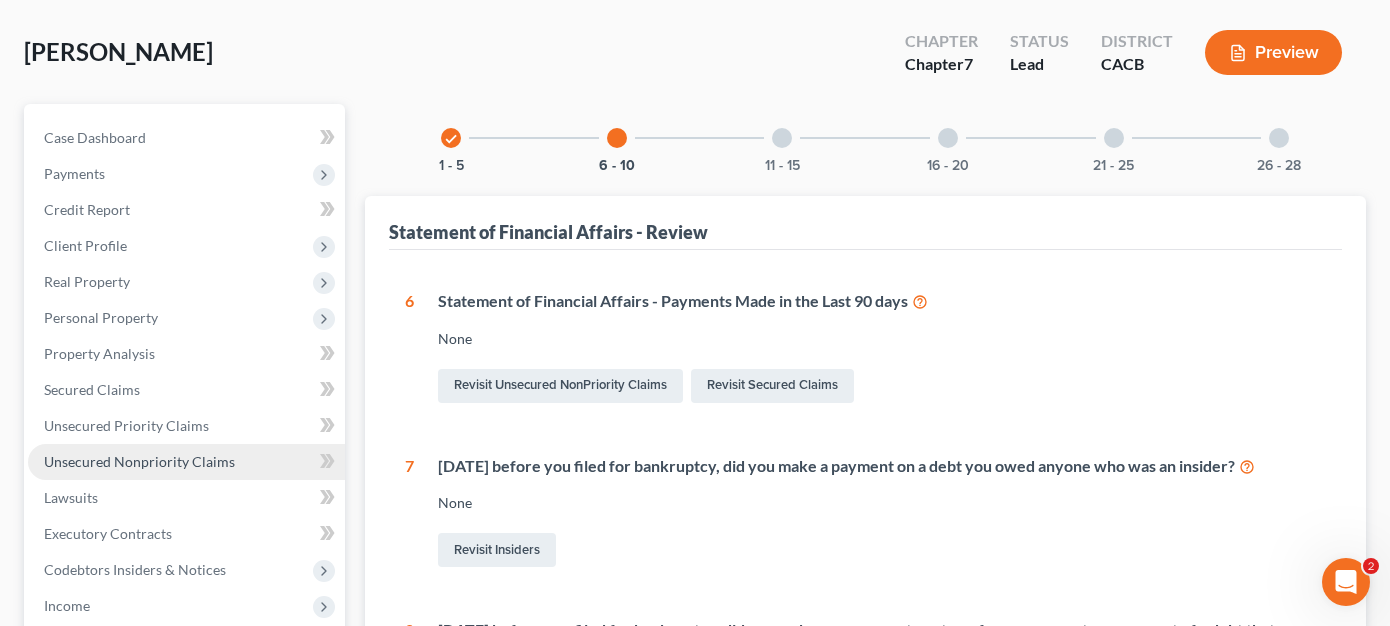 scroll, scrollTop: 100, scrollLeft: 0, axis: vertical 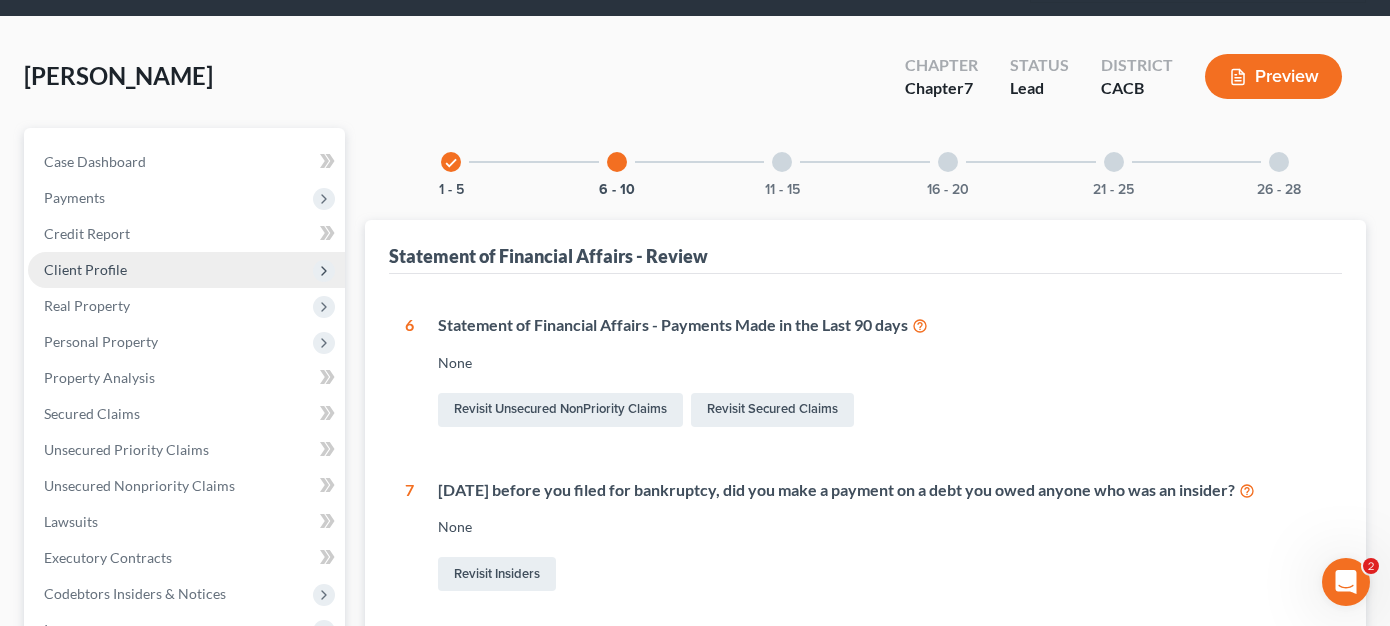 click on "Client Profile" at bounding box center [186, 270] 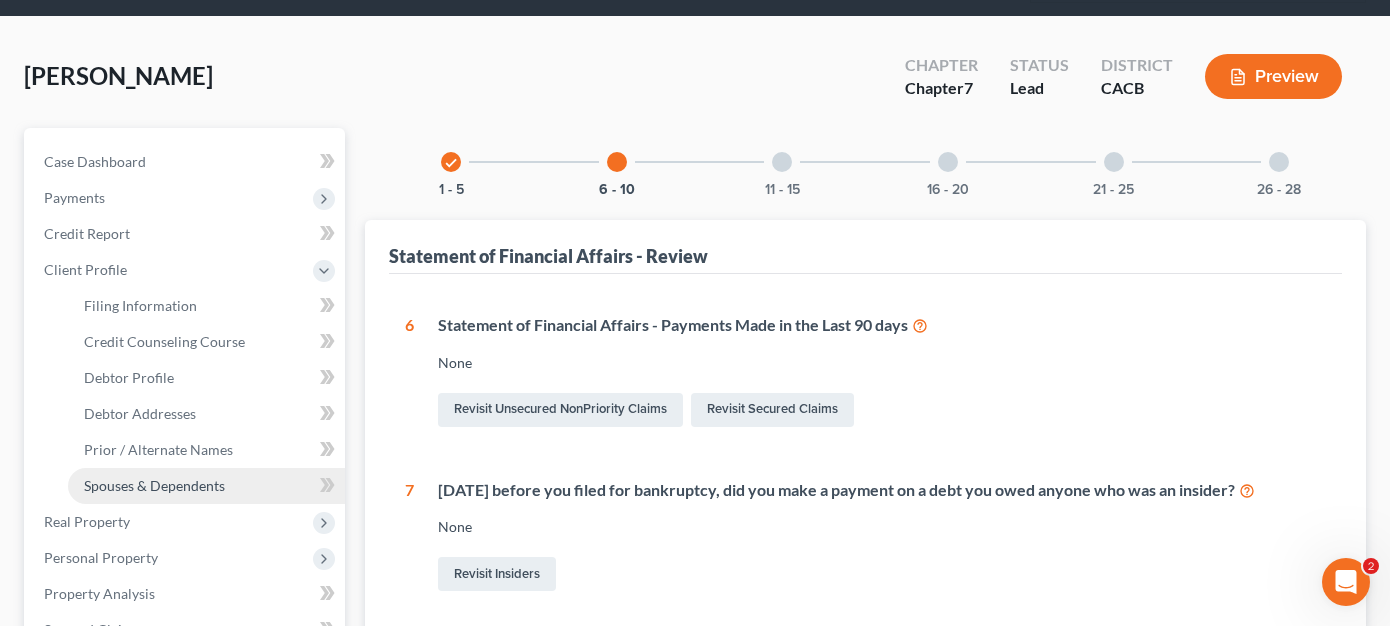 click on "Spouses & Dependents" at bounding box center (206, 486) 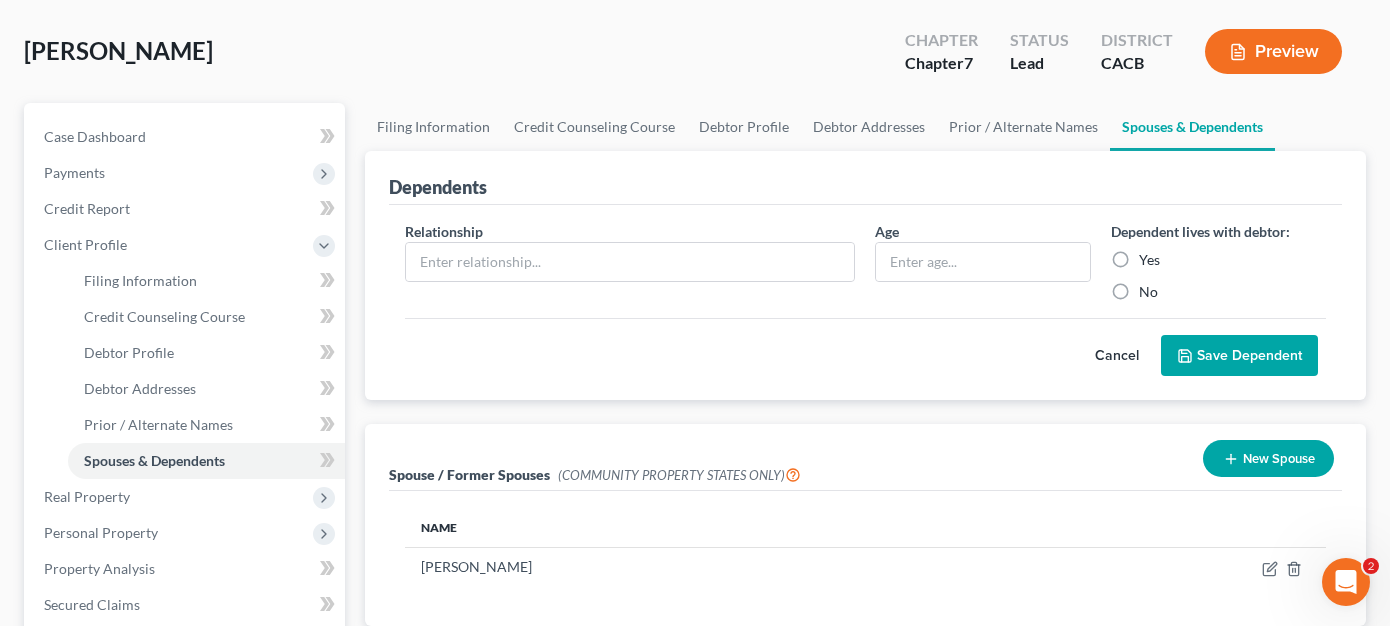 scroll, scrollTop: 300, scrollLeft: 0, axis: vertical 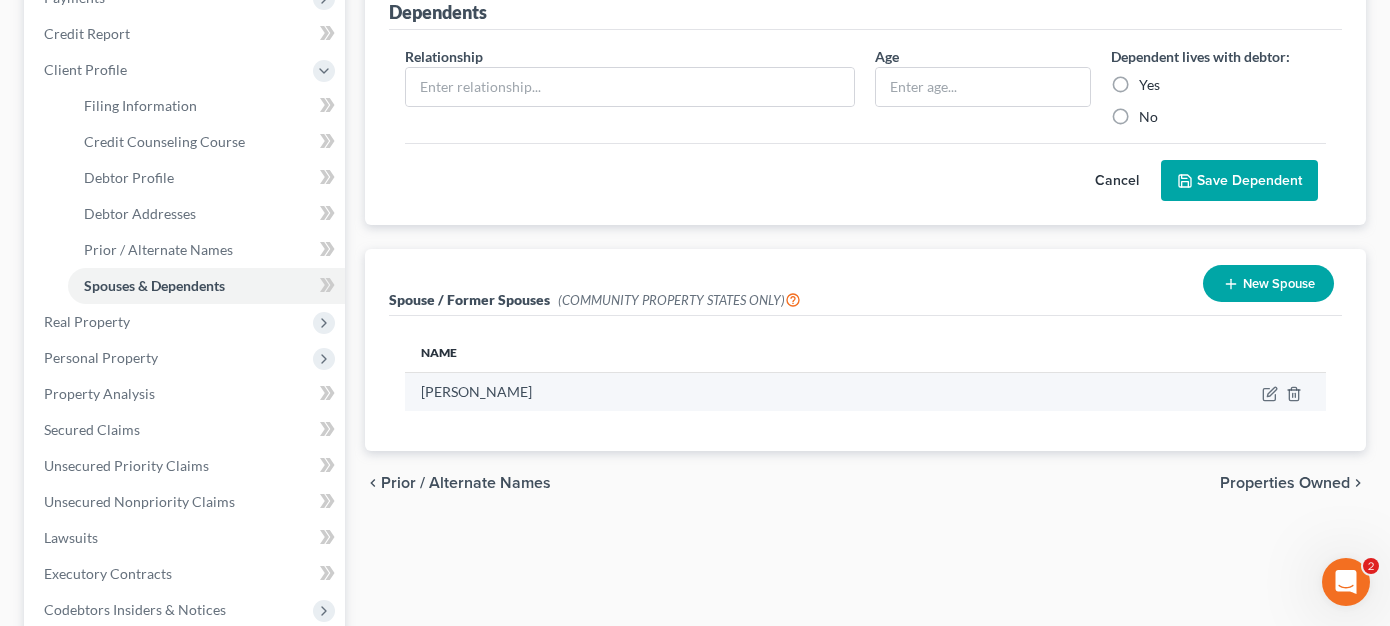 click at bounding box center [1160, 392] 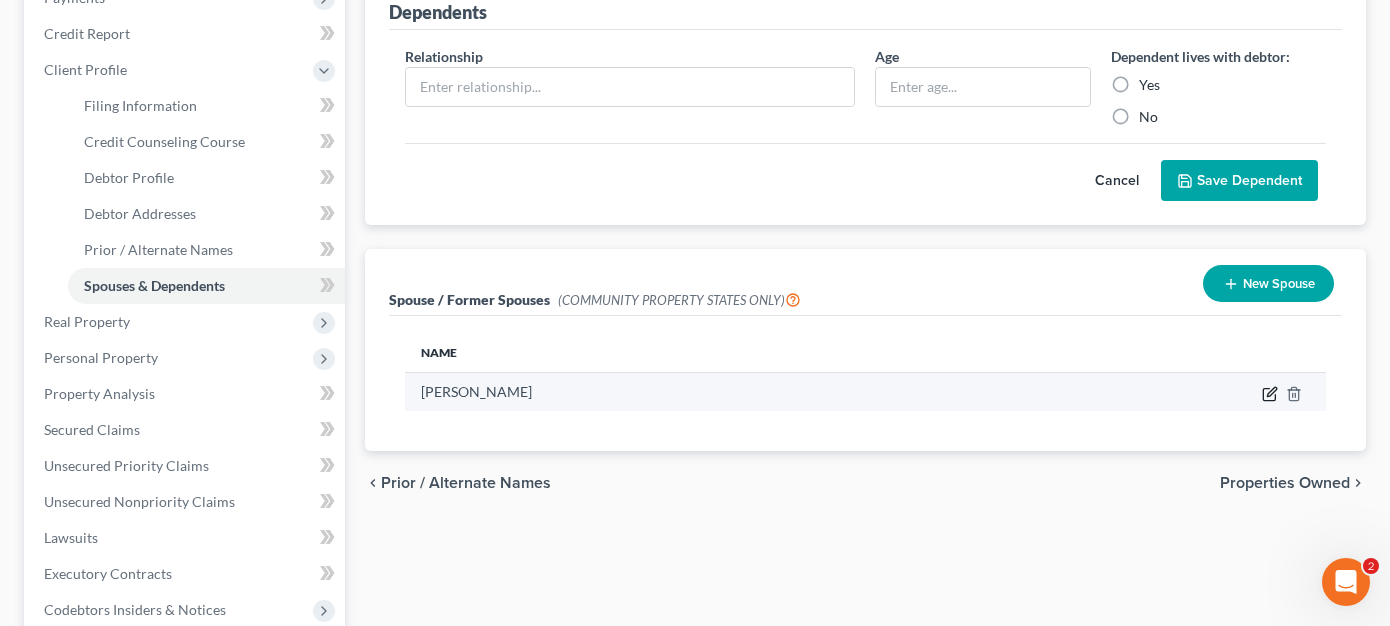 click 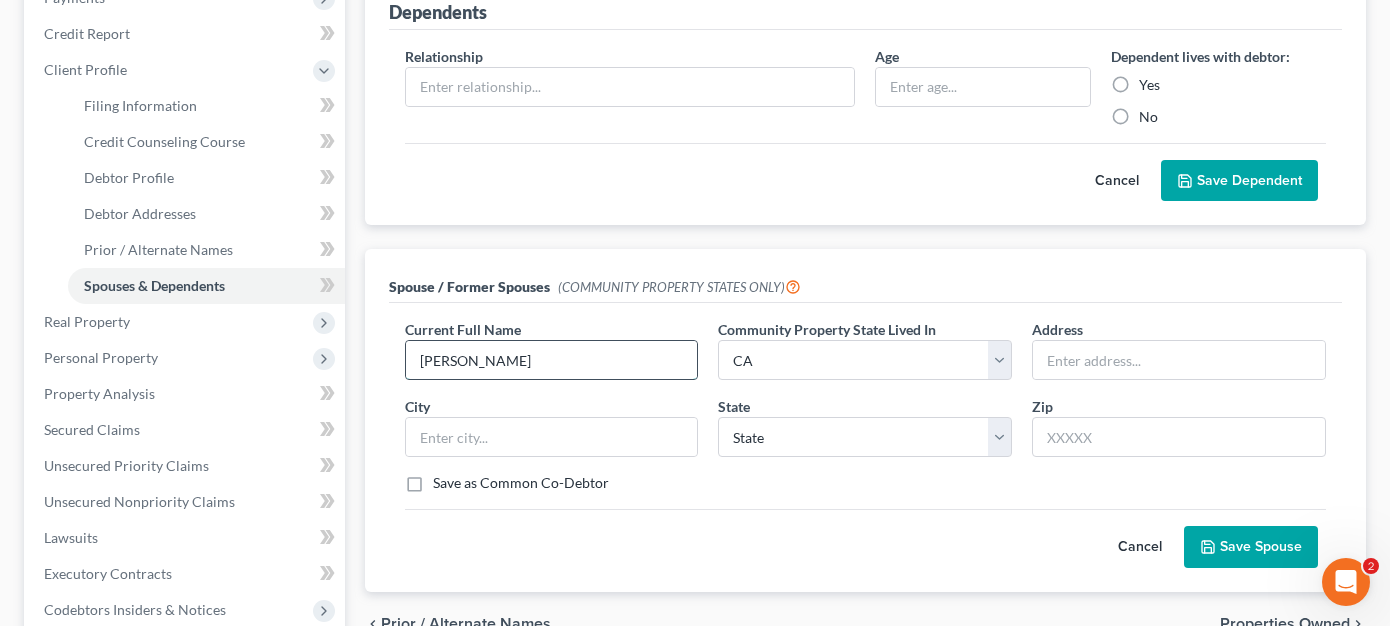 click on "[PERSON_NAME]" at bounding box center [552, 360] 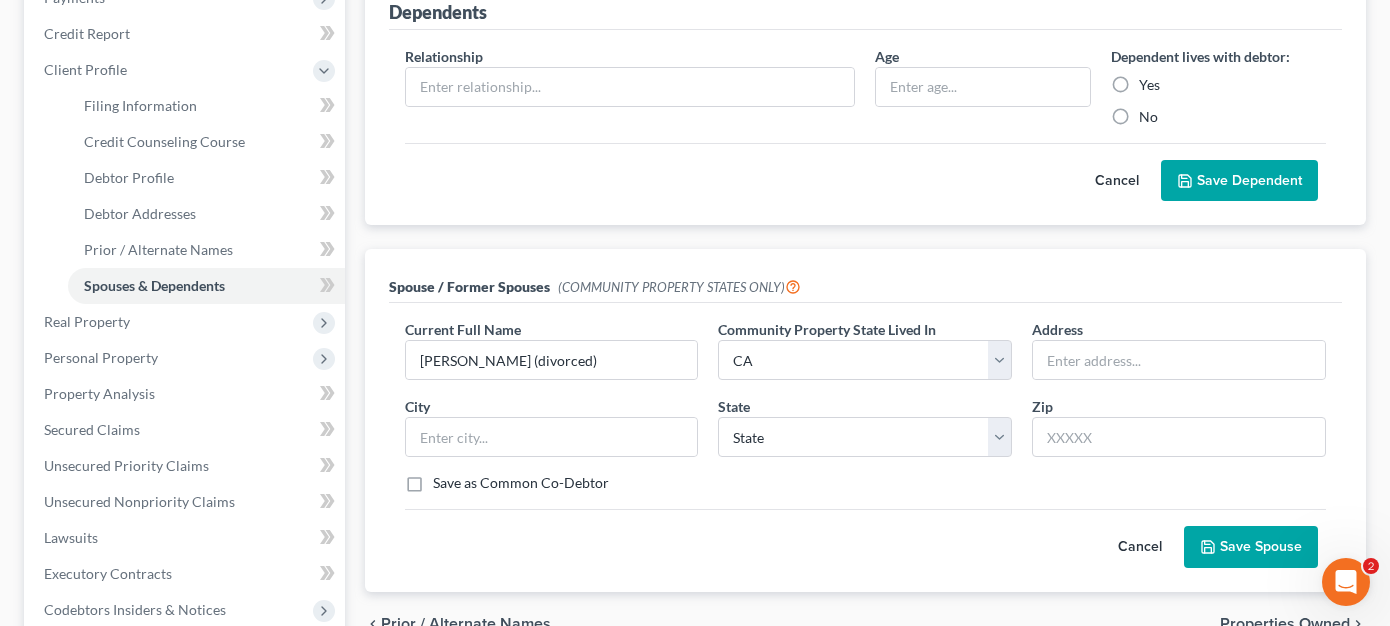 drag, startPoint x: 1272, startPoint y: 508, endPoint x: 863, endPoint y: 454, distance: 412.54938 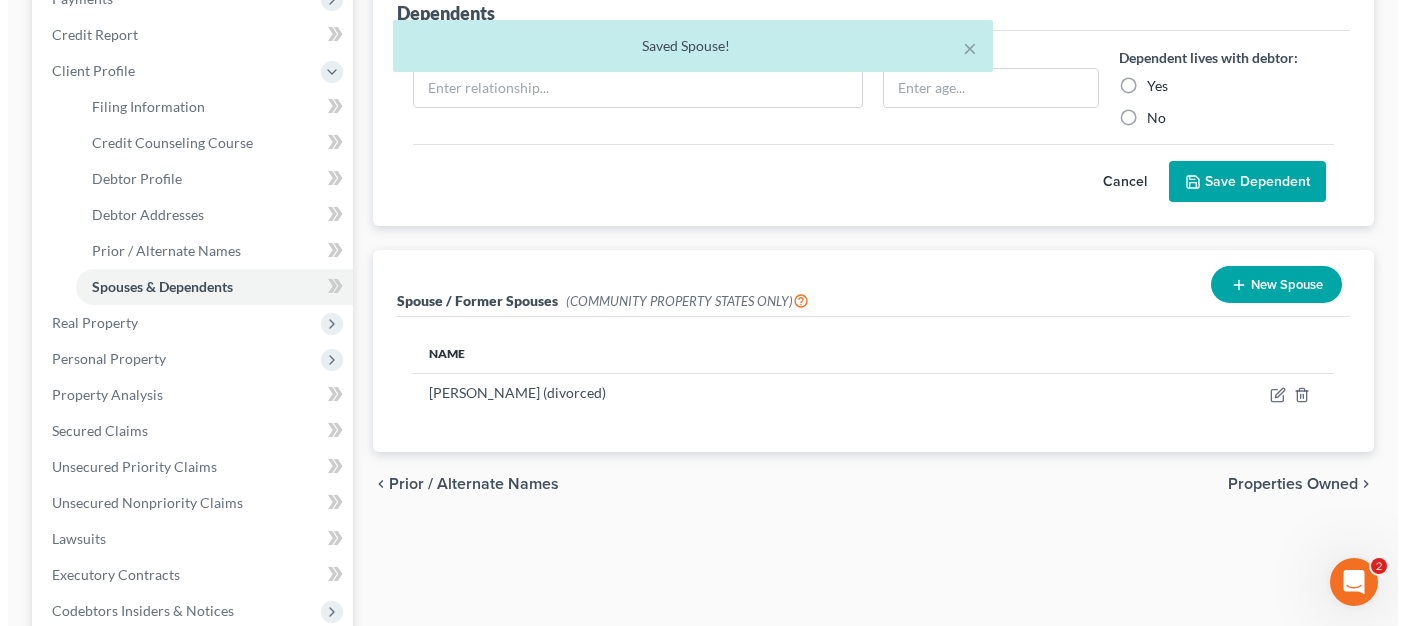scroll, scrollTop: 0, scrollLeft: 0, axis: both 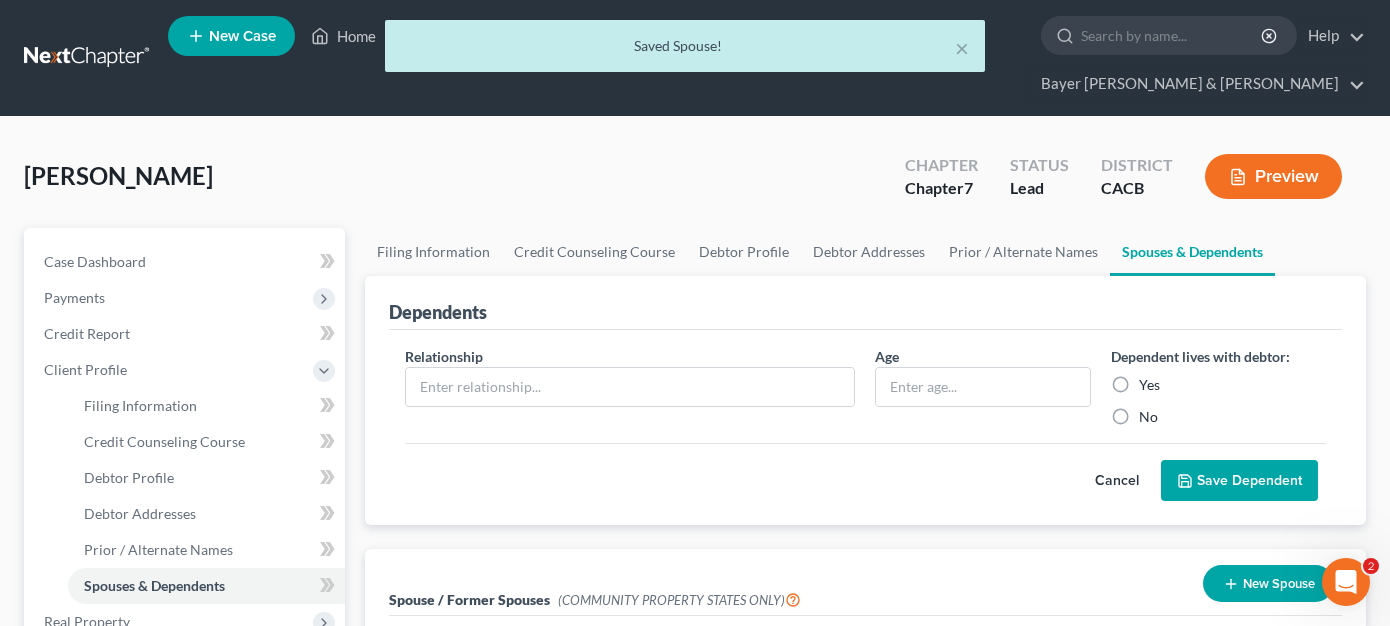 click on "Preview" at bounding box center (1273, 176) 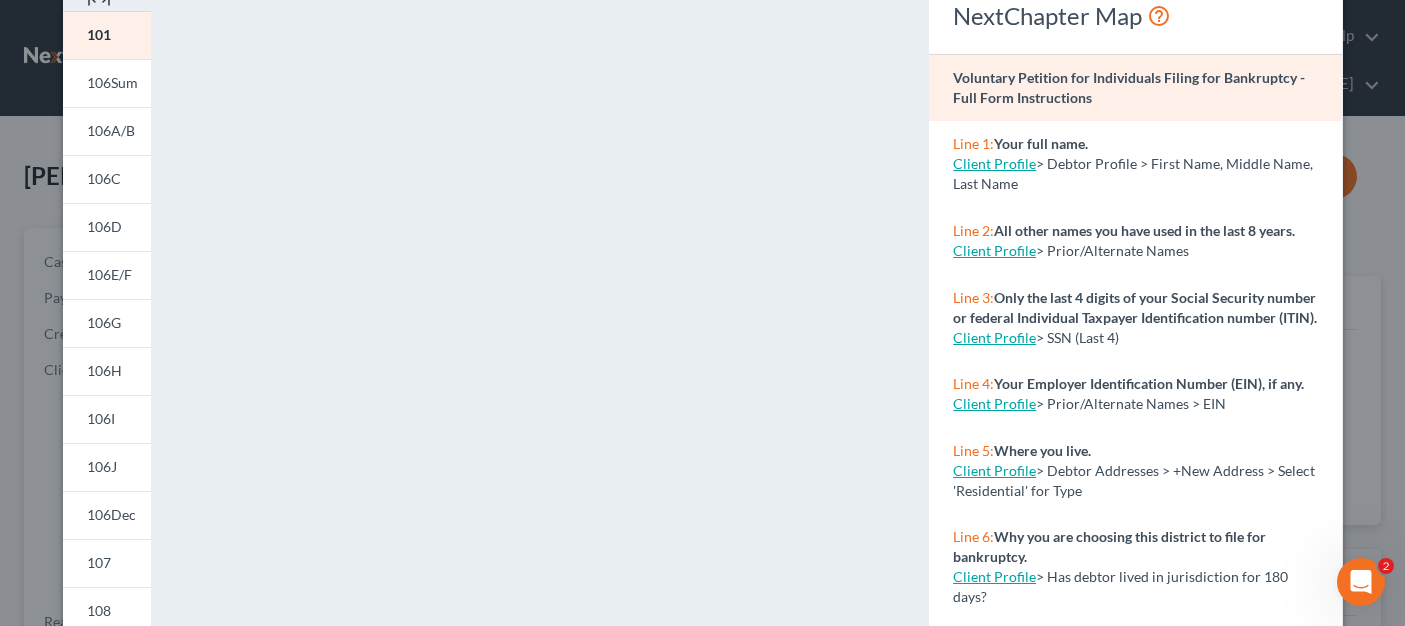 scroll, scrollTop: 400, scrollLeft: 0, axis: vertical 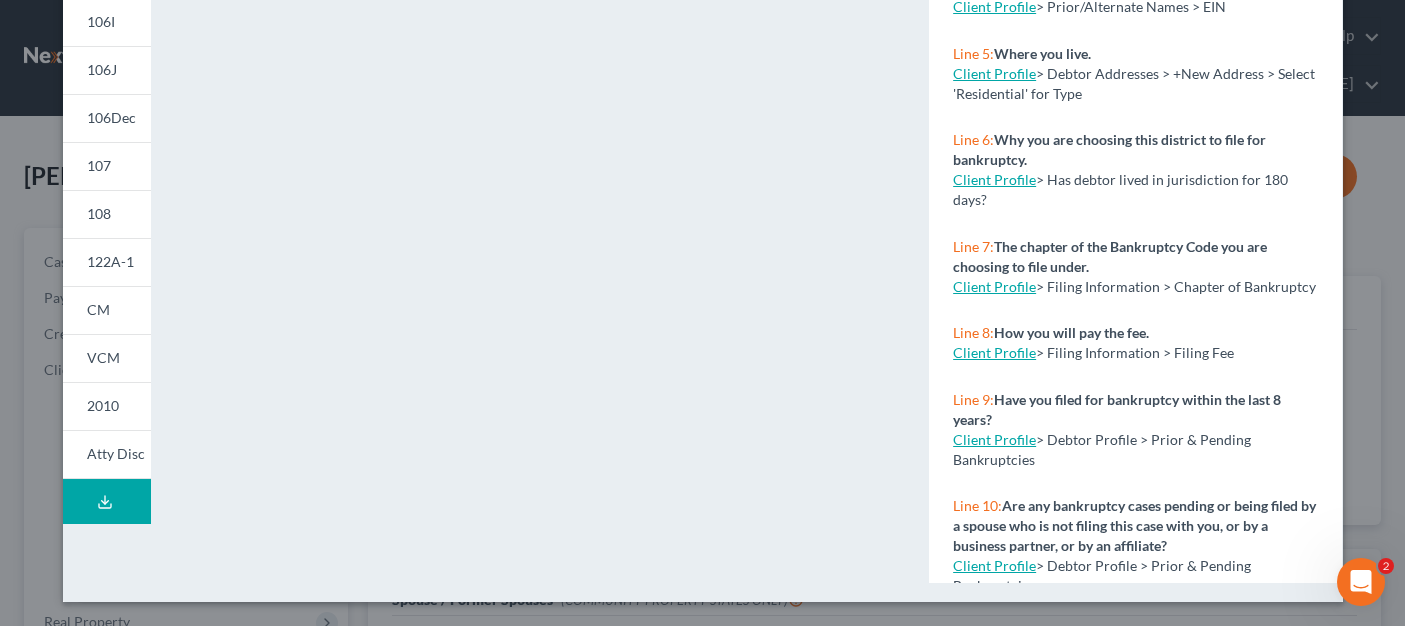 click 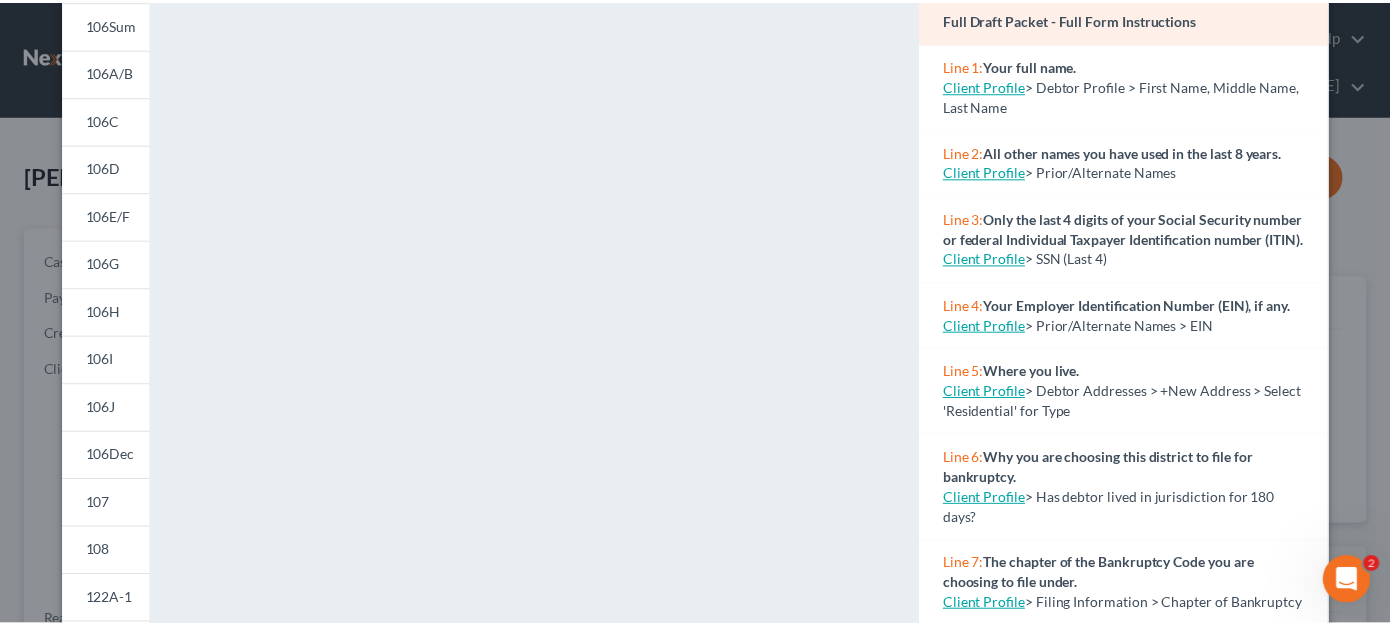 scroll, scrollTop: 0, scrollLeft: 0, axis: both 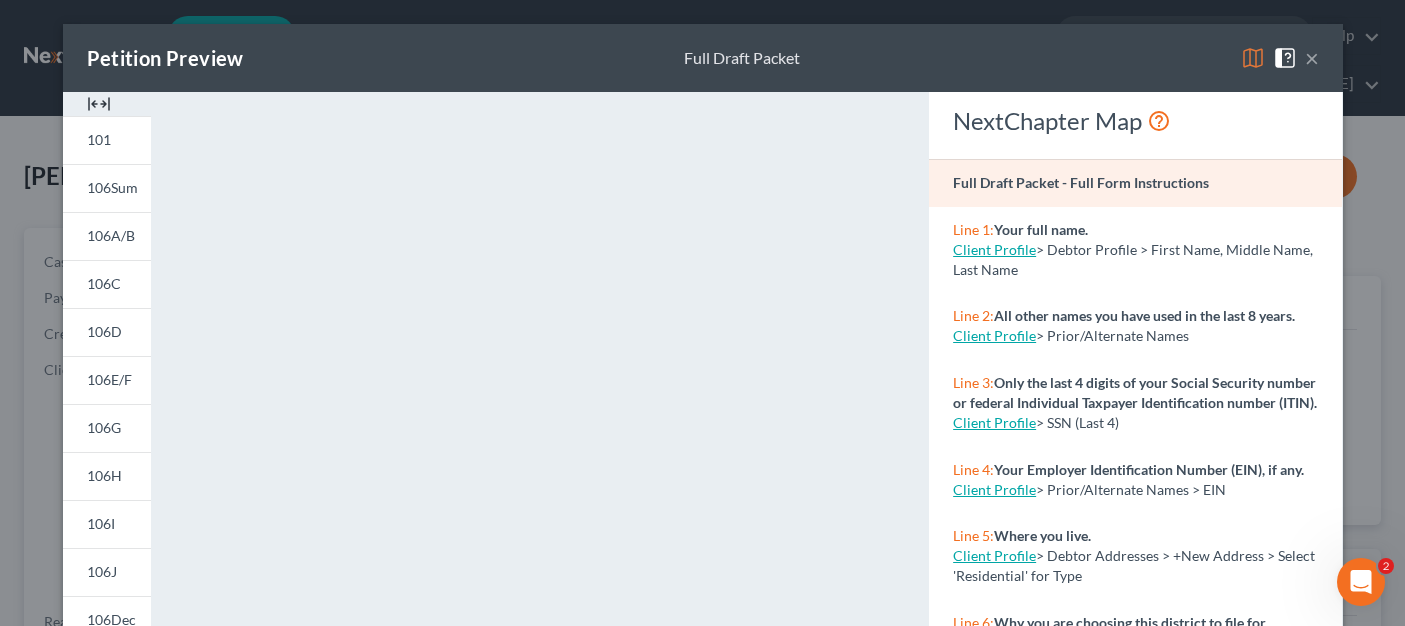 click on "×" at bounding box center (1312, 58) 